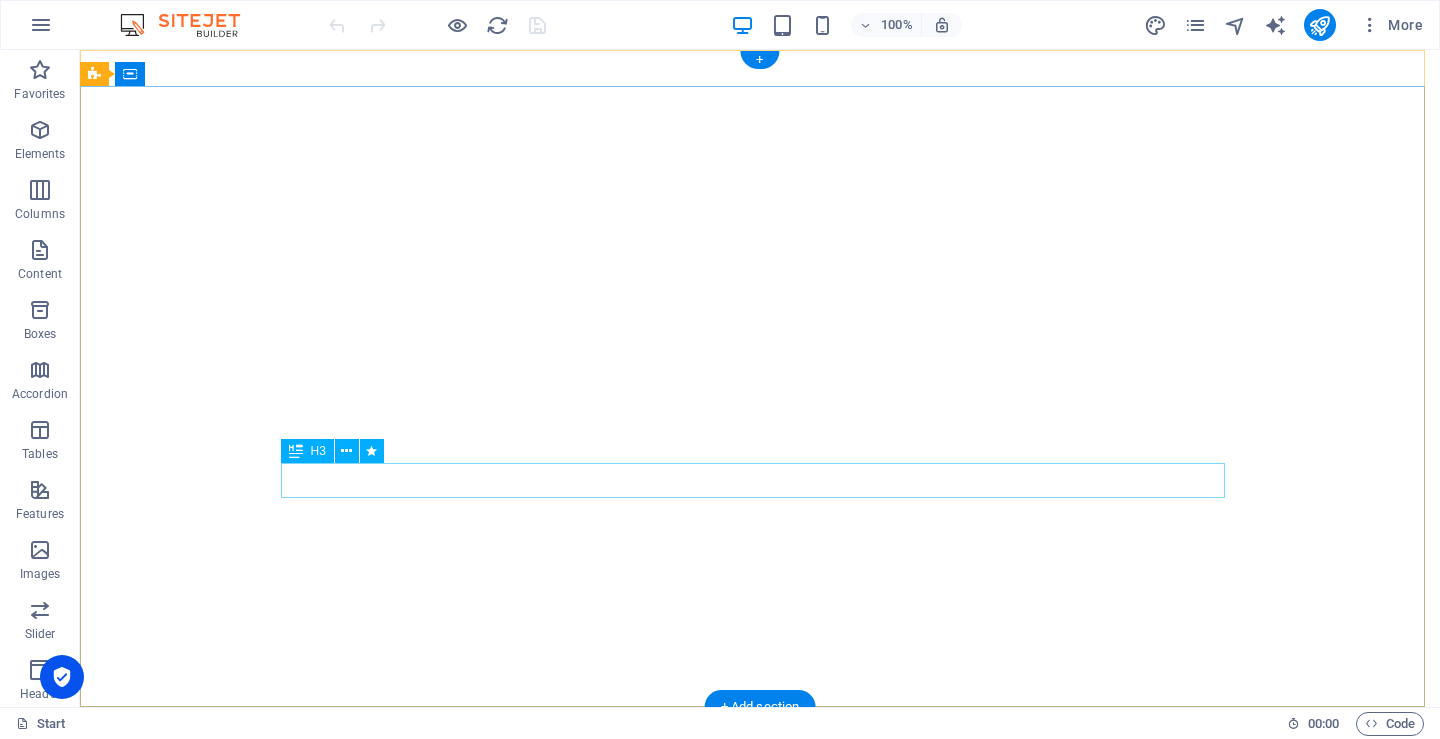 scroll, scrollTop: 0, scrollLeft: 0, axis: both 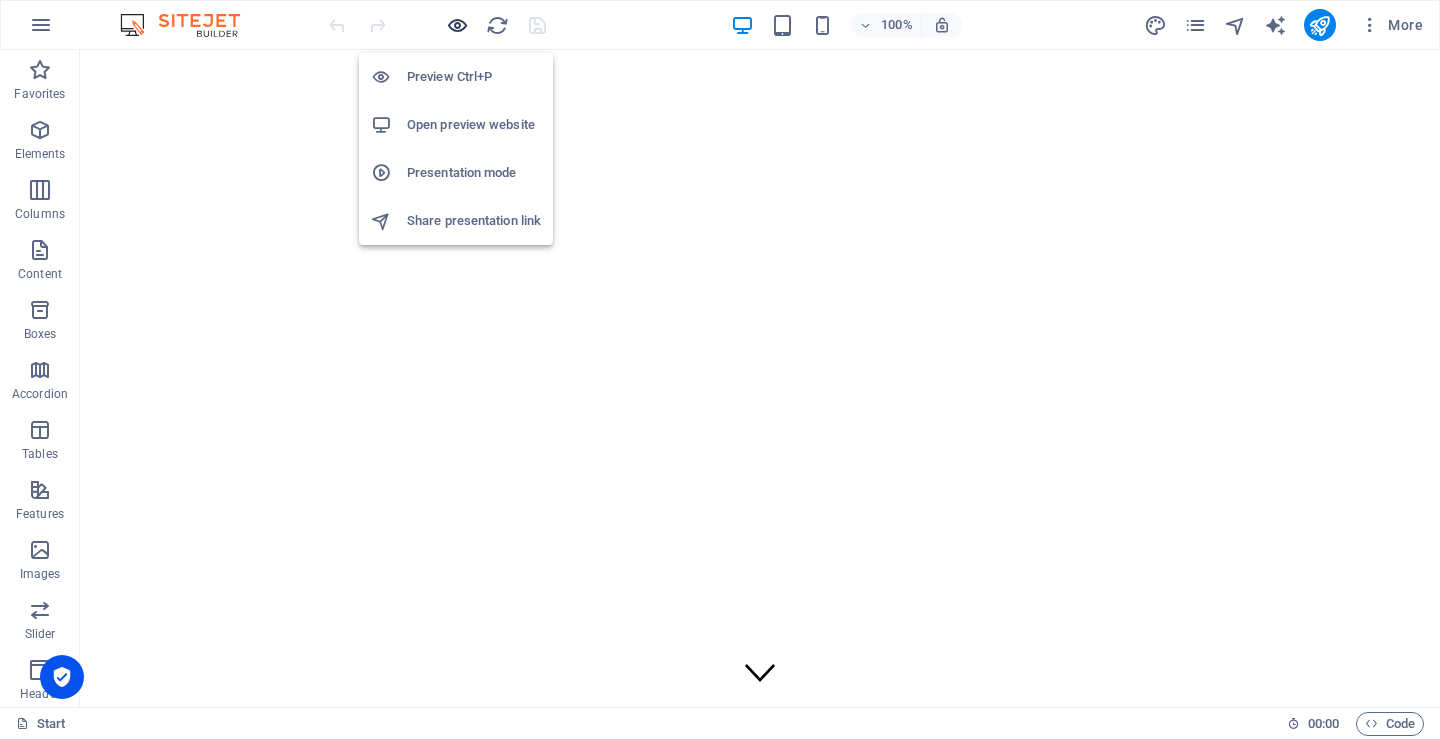 click at bounding box center [457, 25] 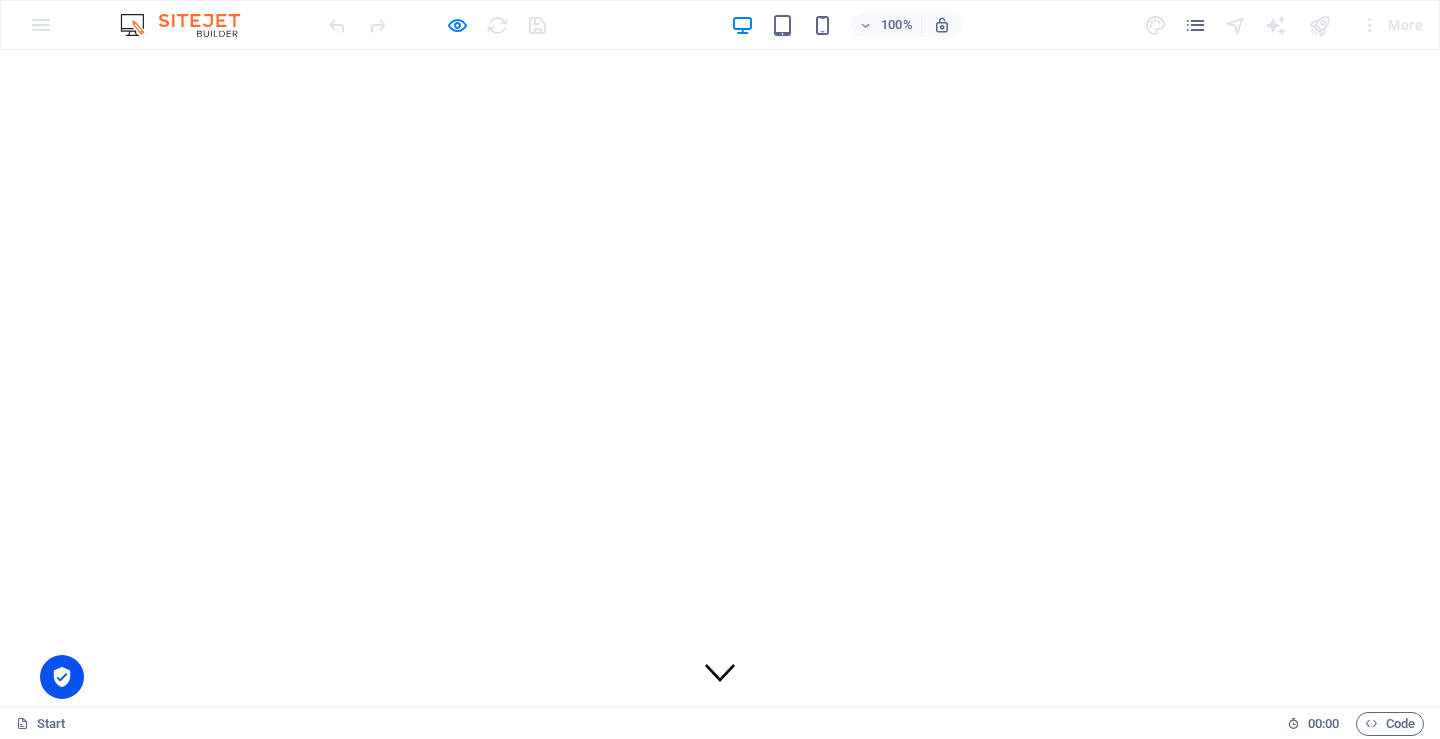 click on "Profil Perusahaan" at bounding box center (144, 829) 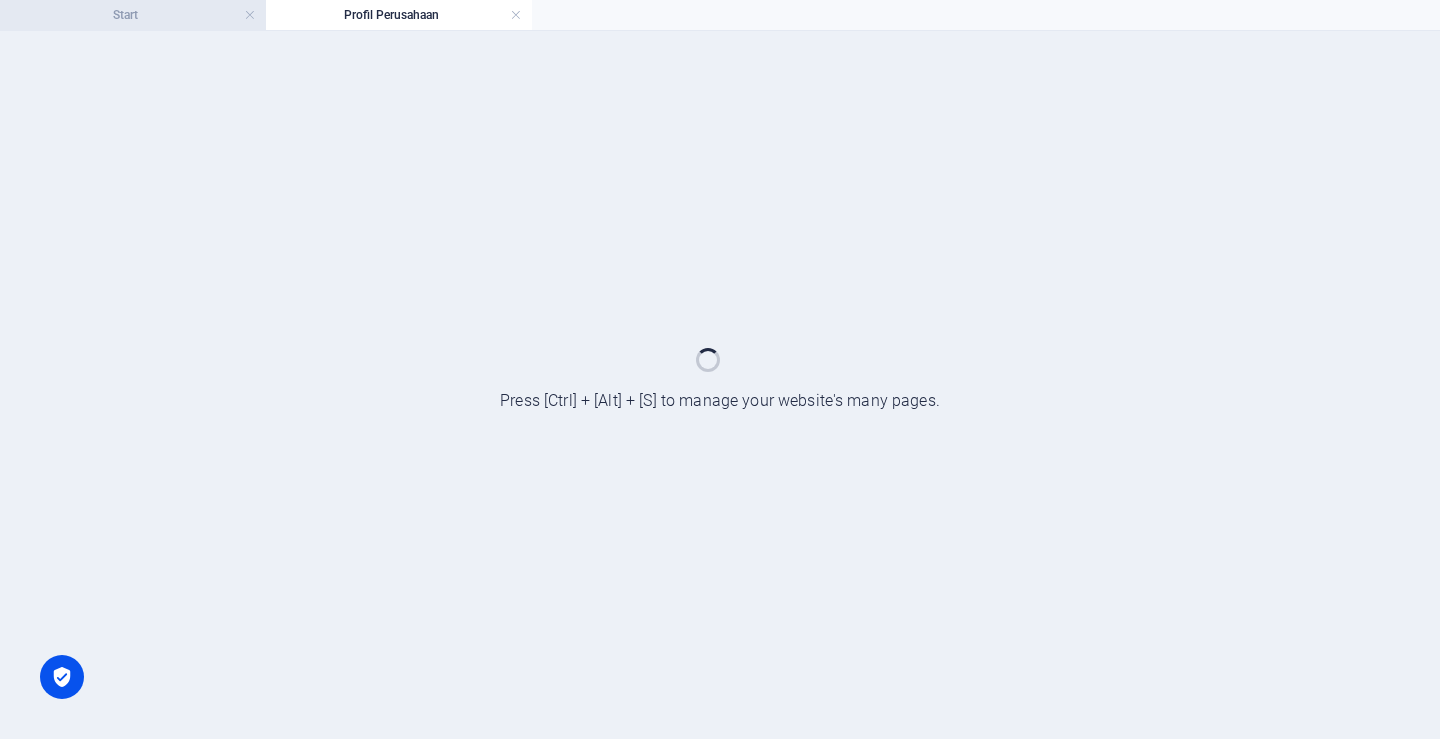 click on "Start" at bounding box center (133, 15) 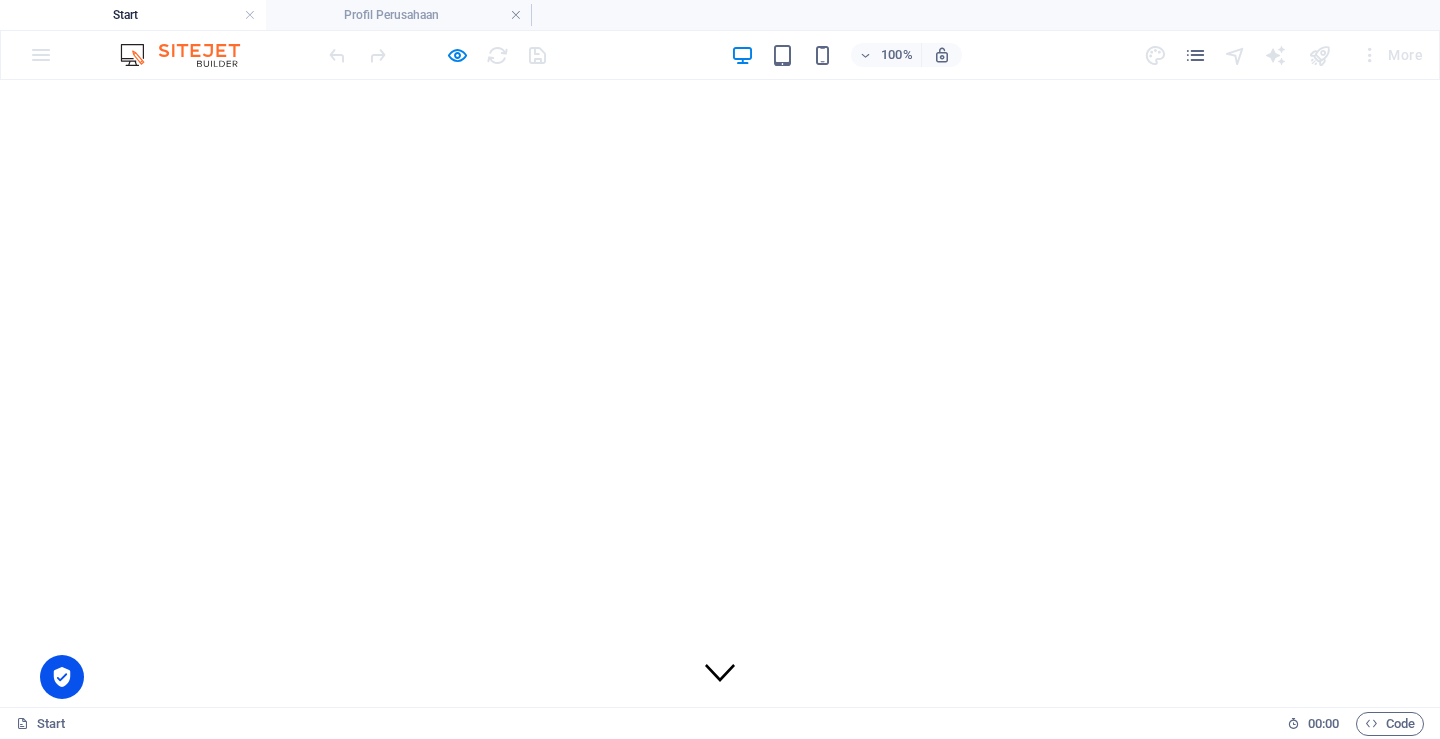 scroll, scrollTop: 0, scrollLeft: 0, axis: both 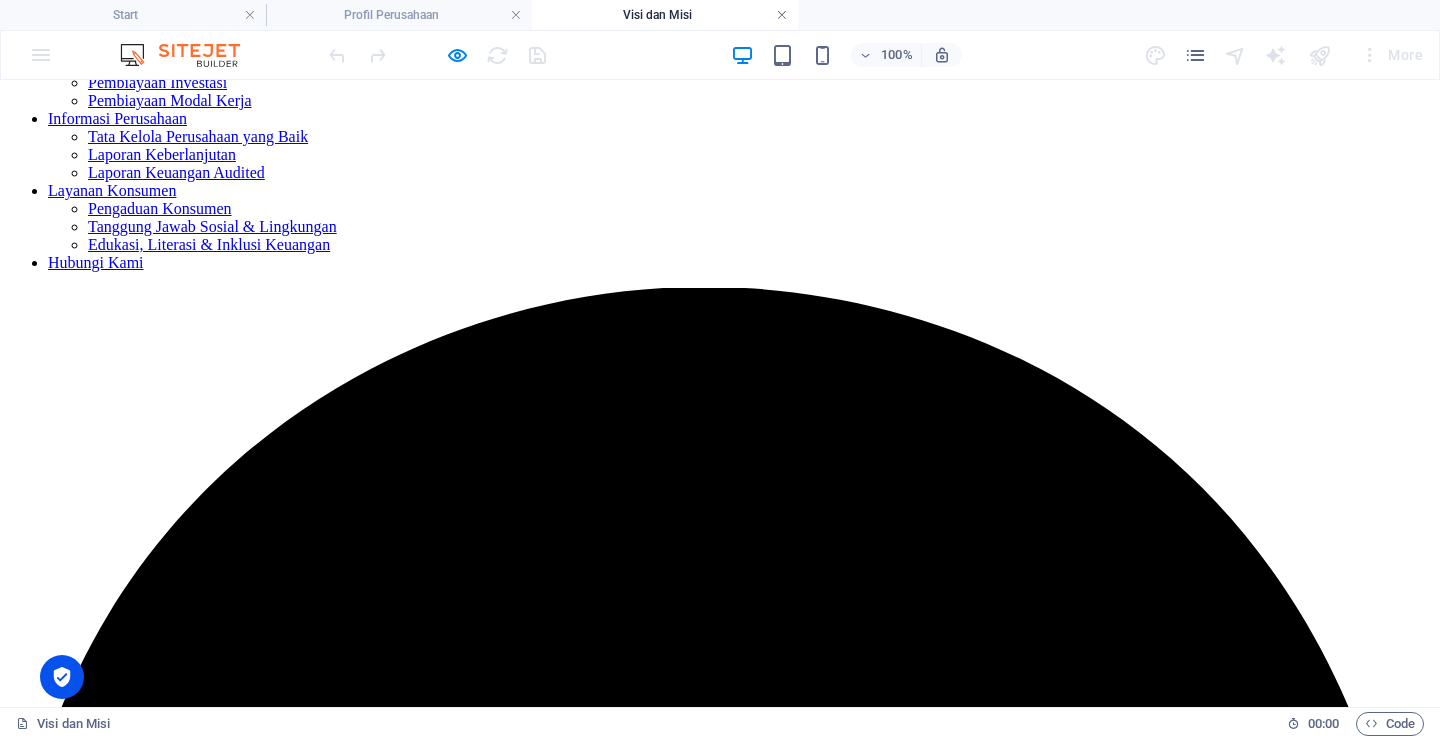 click at bounding box center (782, 15) 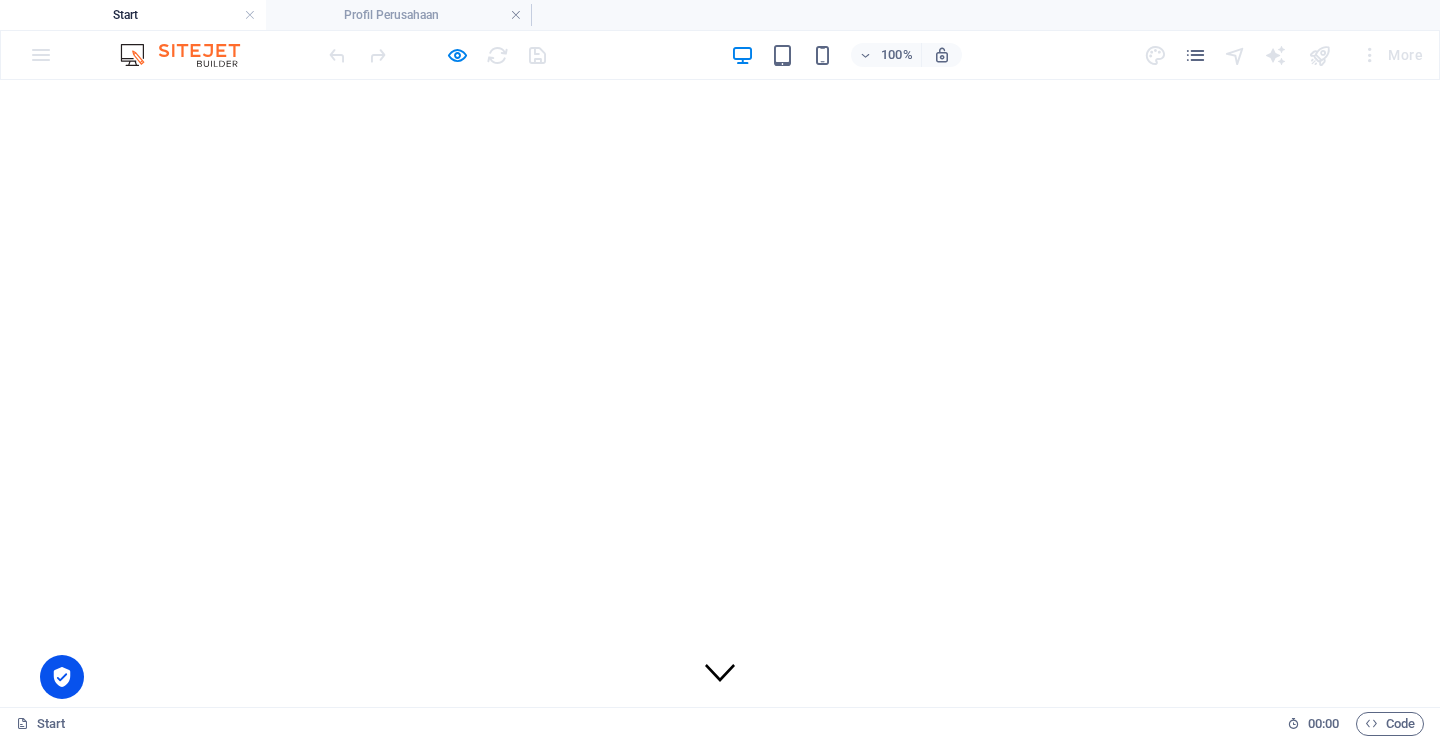 click on "Pengaduan Konsumen" at bounding box center (160, 1063) 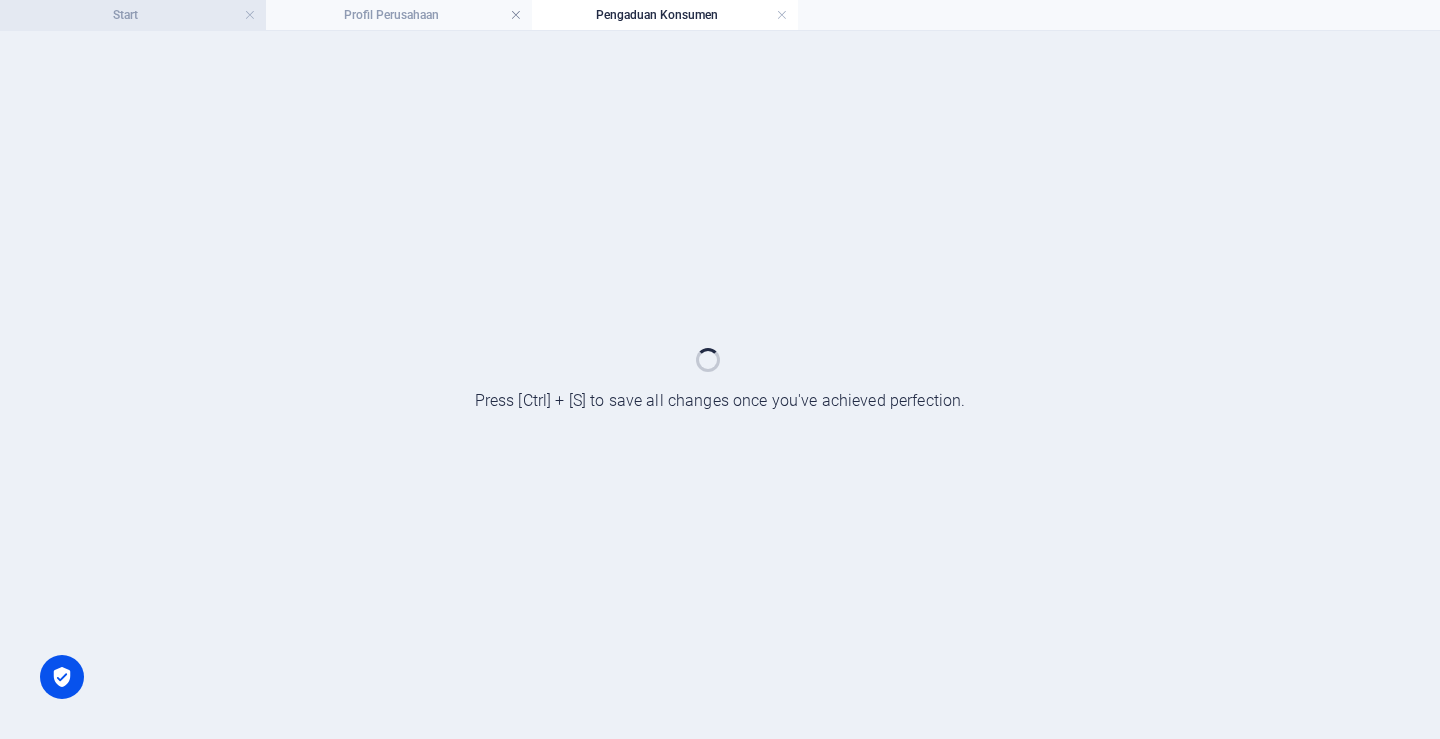 click on "Start" at bounding box center [133, 15] 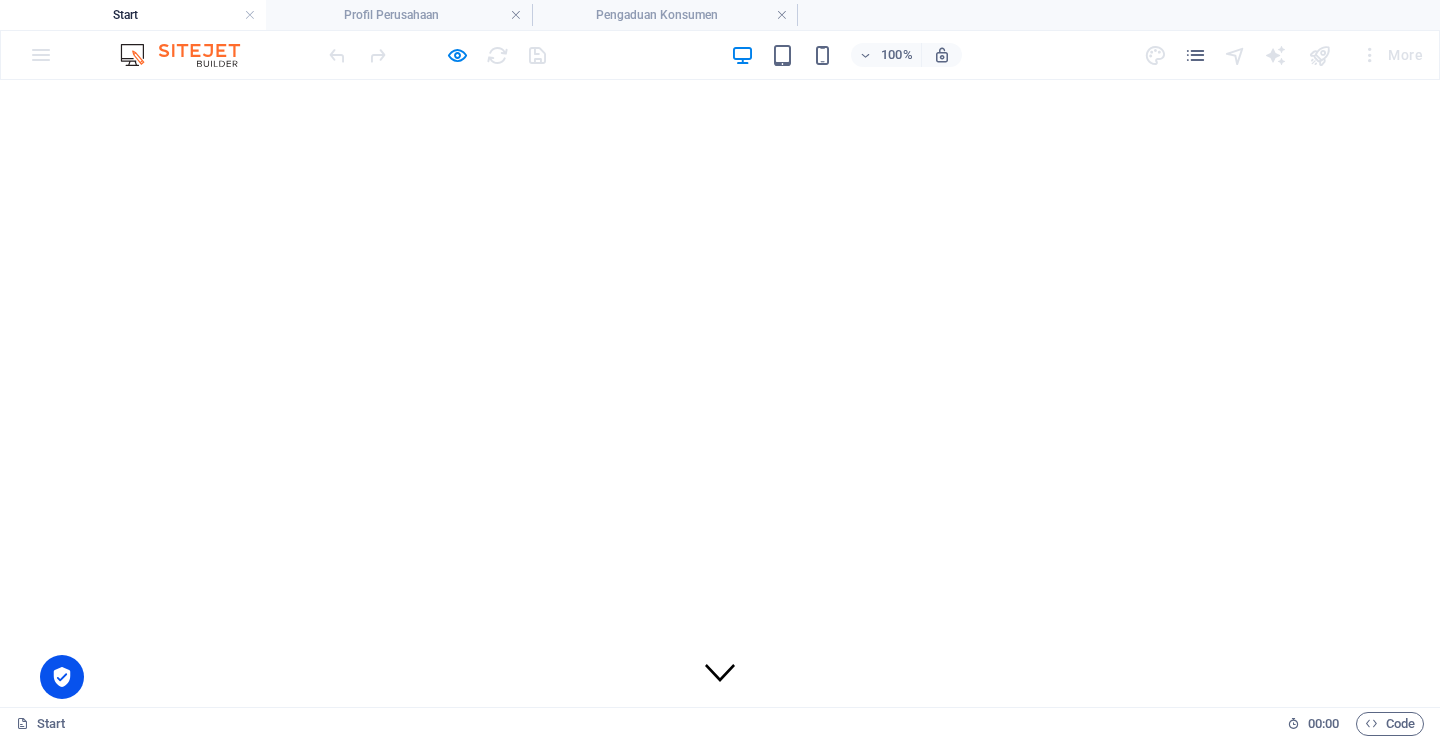 scroll, scrollTop: 0, scrollLeft: 0, axis: both 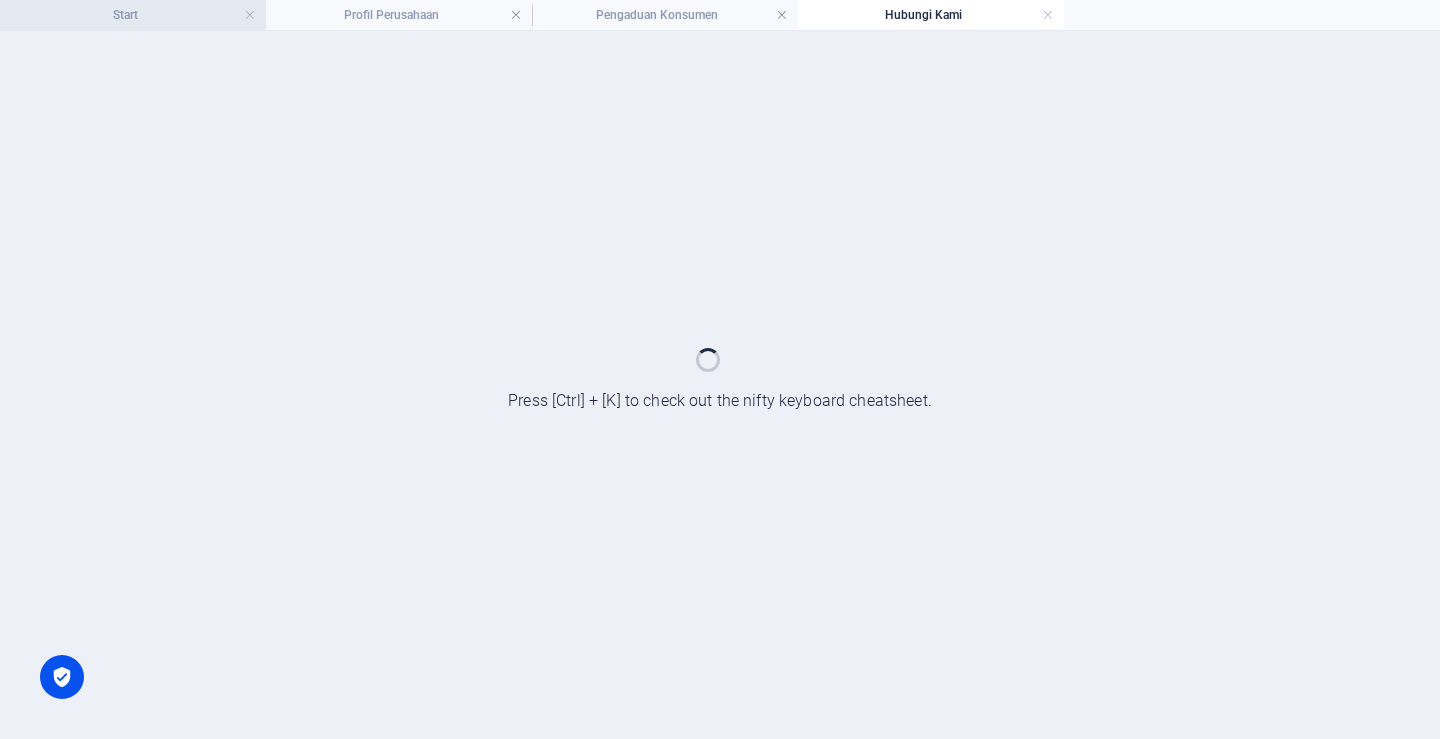 click on "Start" at bounding box center (133, 15) 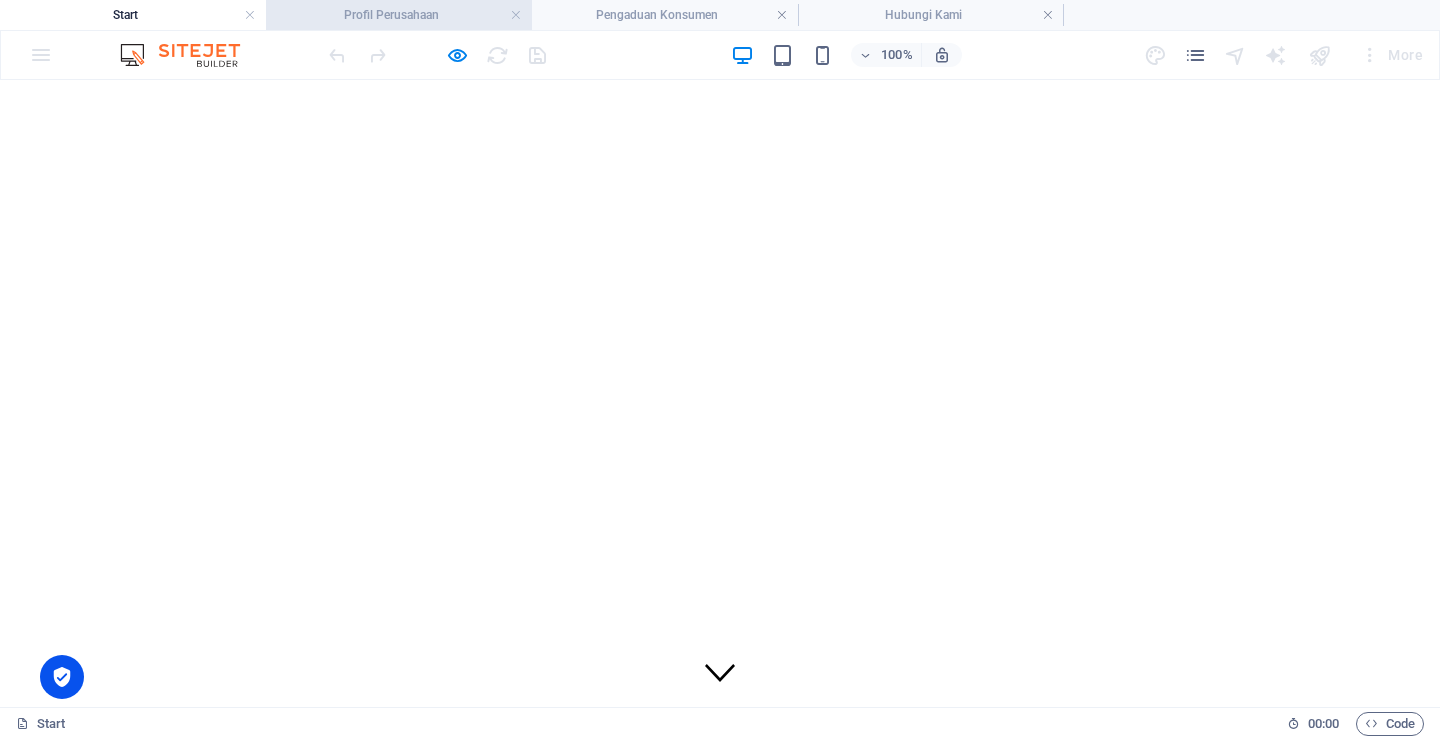 scroll, scrollTop: 0, scrollLeft: 0, axis: both 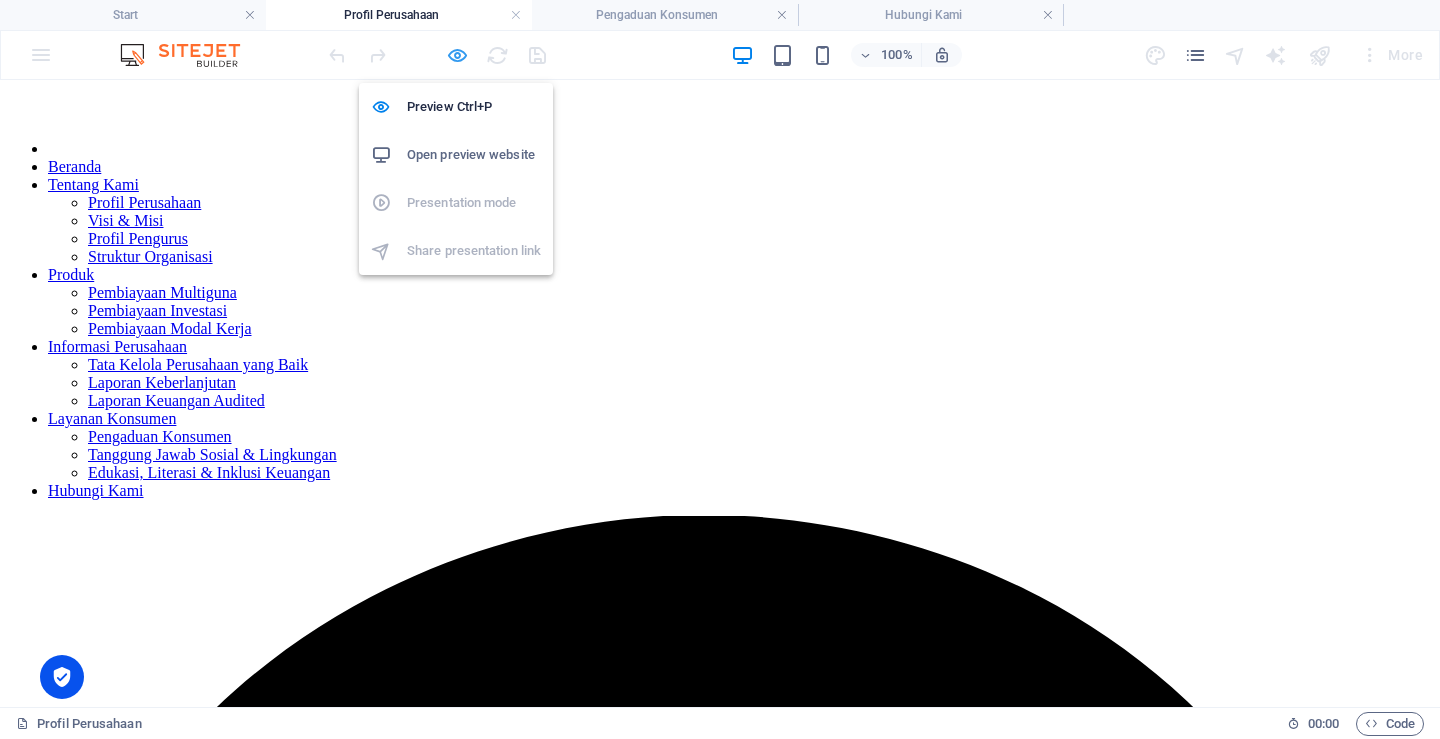 click at bounding box center (457, 55) 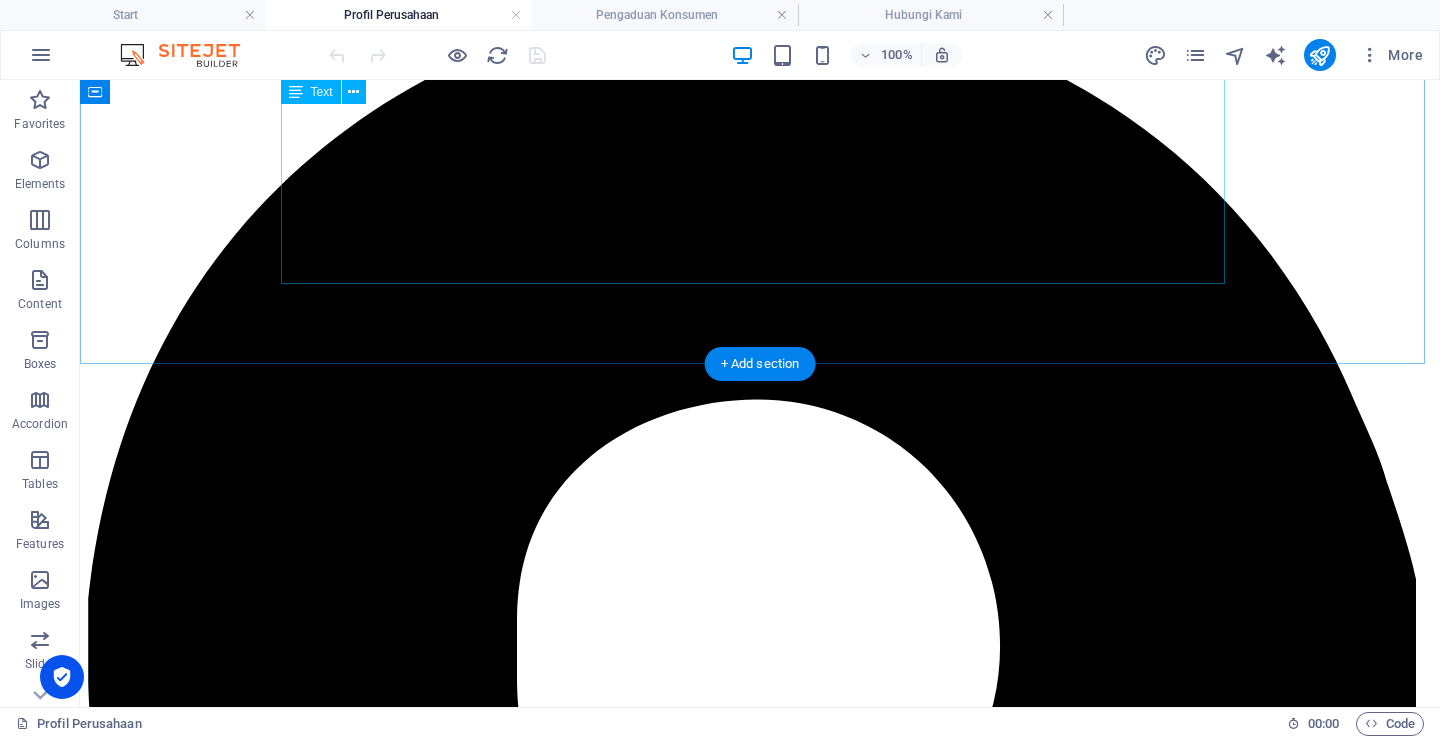 scroll, scrollTop: 519, scrollLeft: 0, axis: vertical 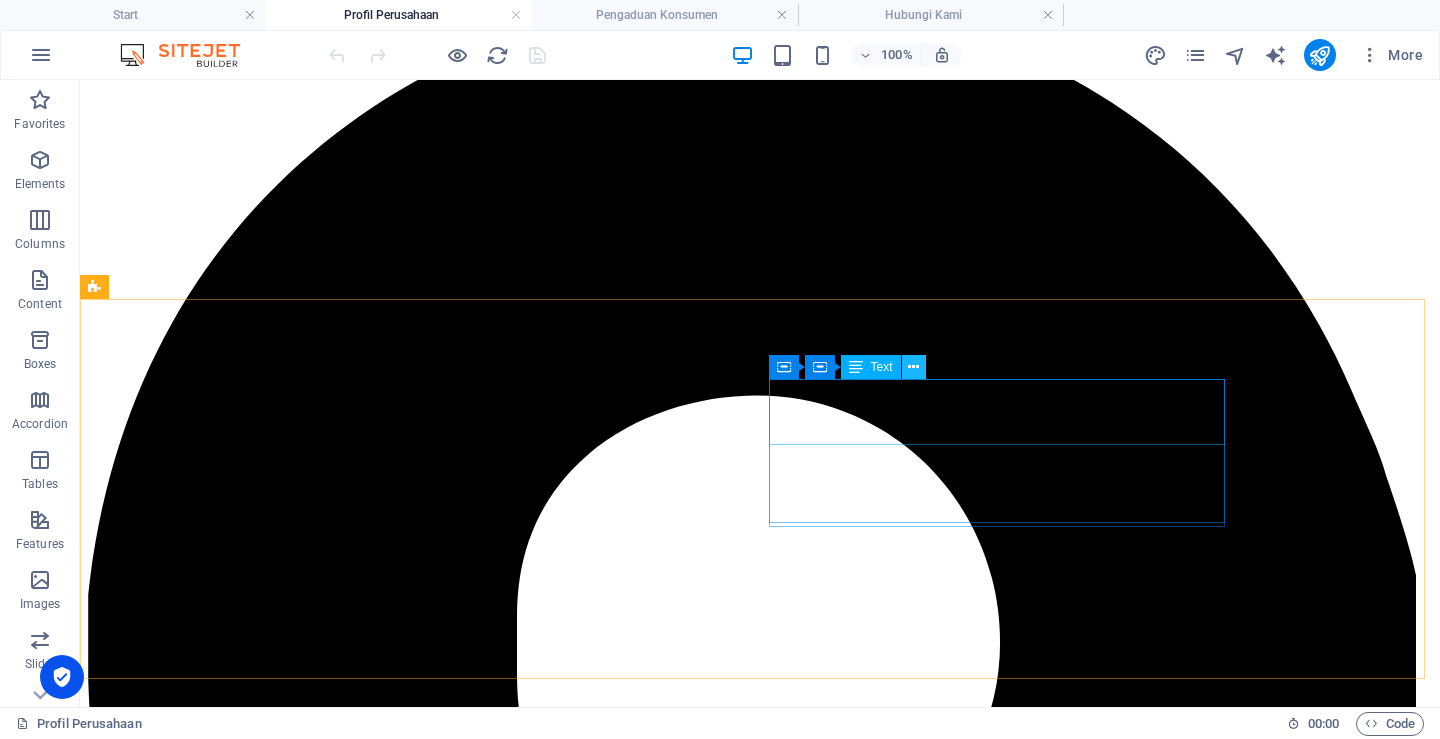 click at bounding box center (913, 367) 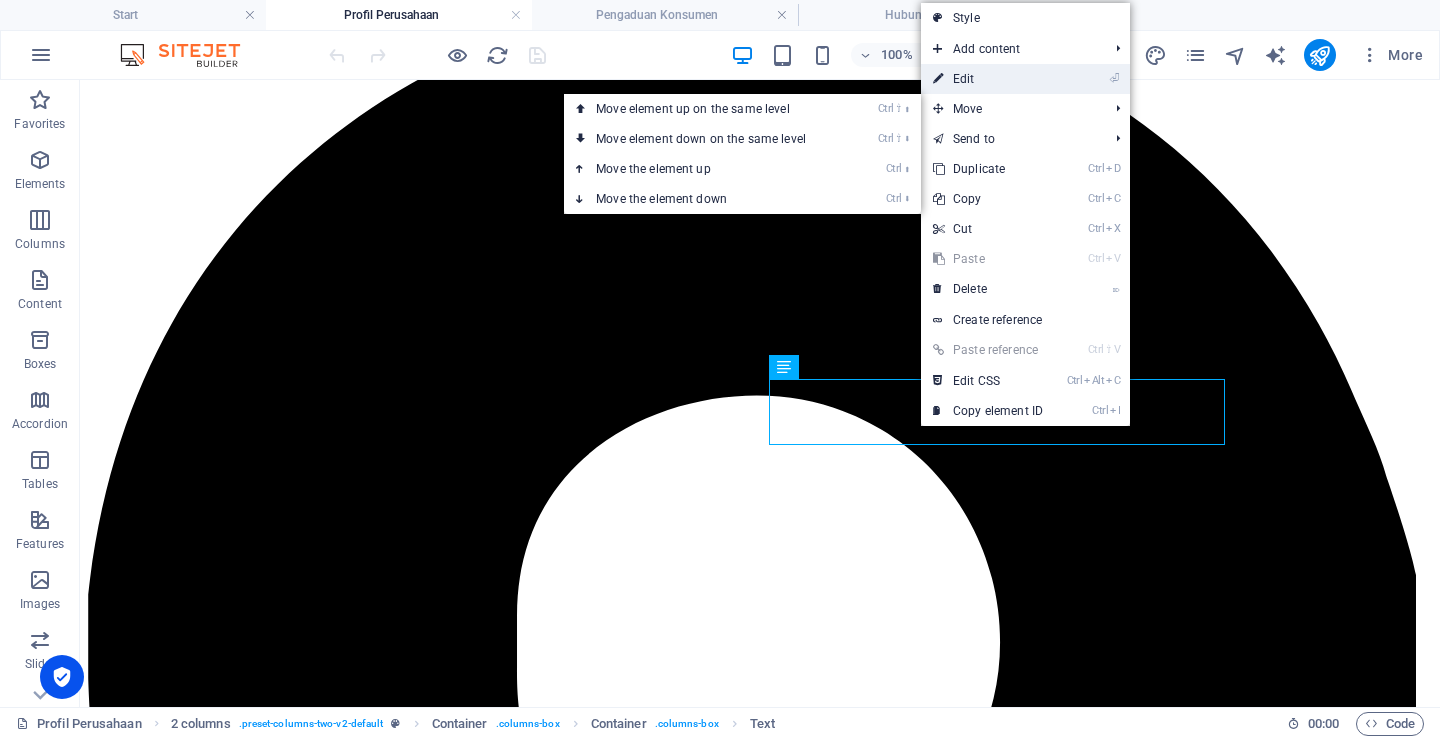 click on "⏎  Edit" at bounding box center (988, 79) 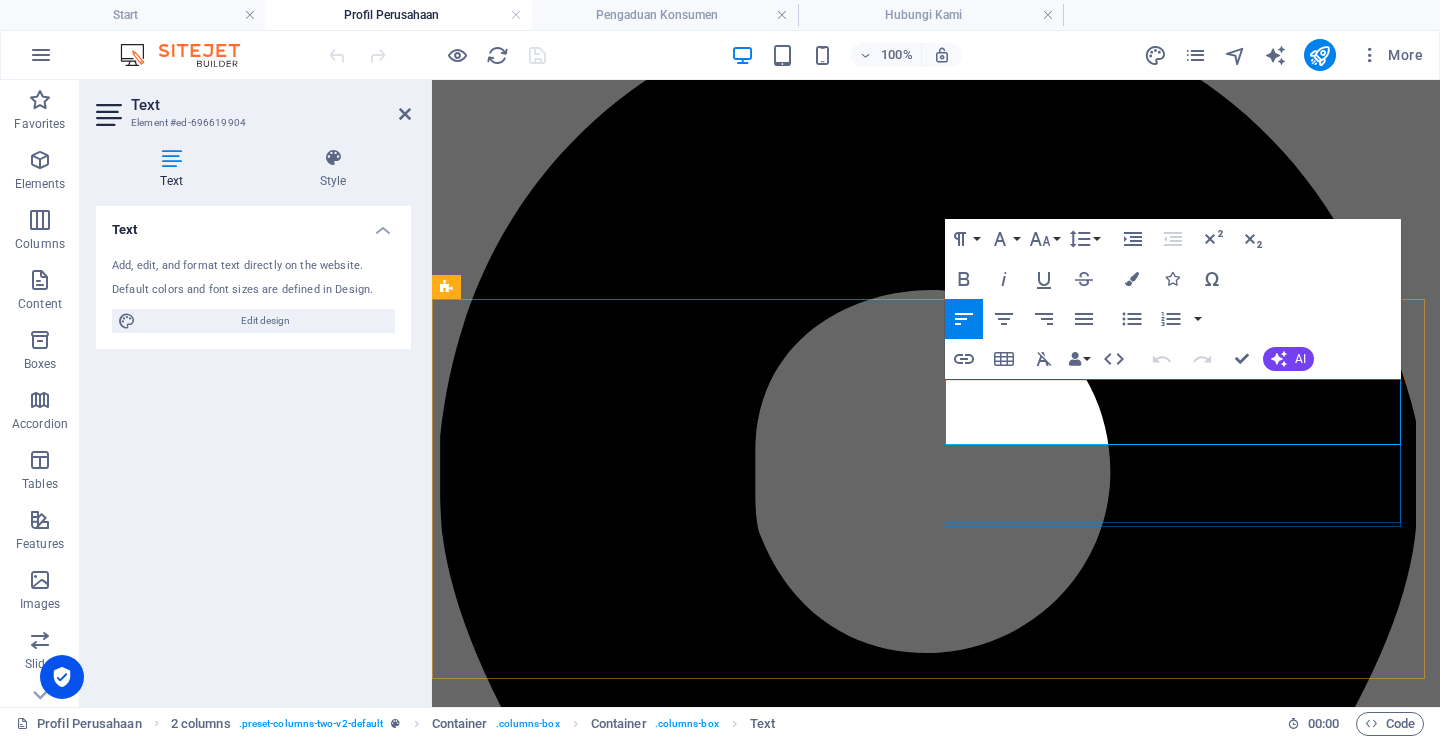 click on "PT. Batara Internasional Finansindo berizin dan diawasi oleh  Otoritas Jasa Keuangan (OJK)" at bounding box center (597, 3082) 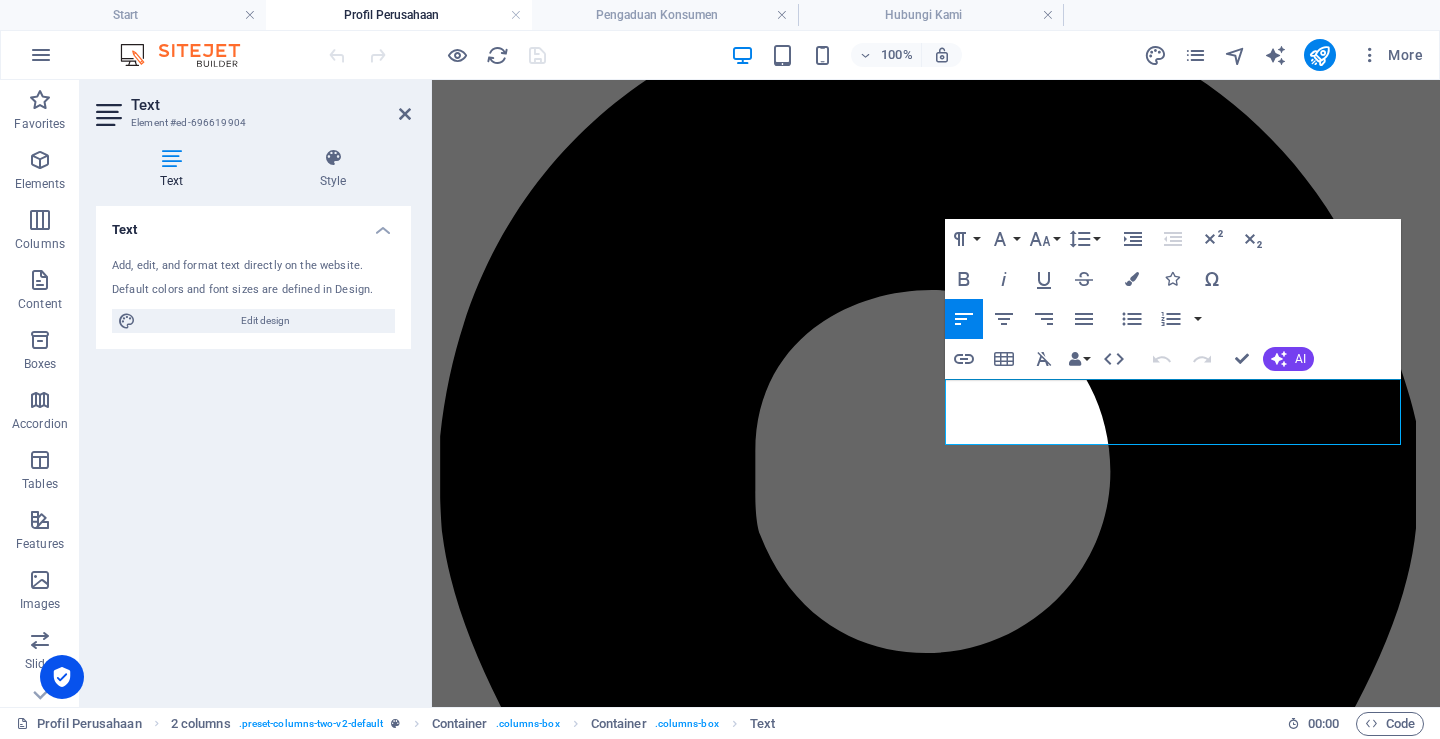 type 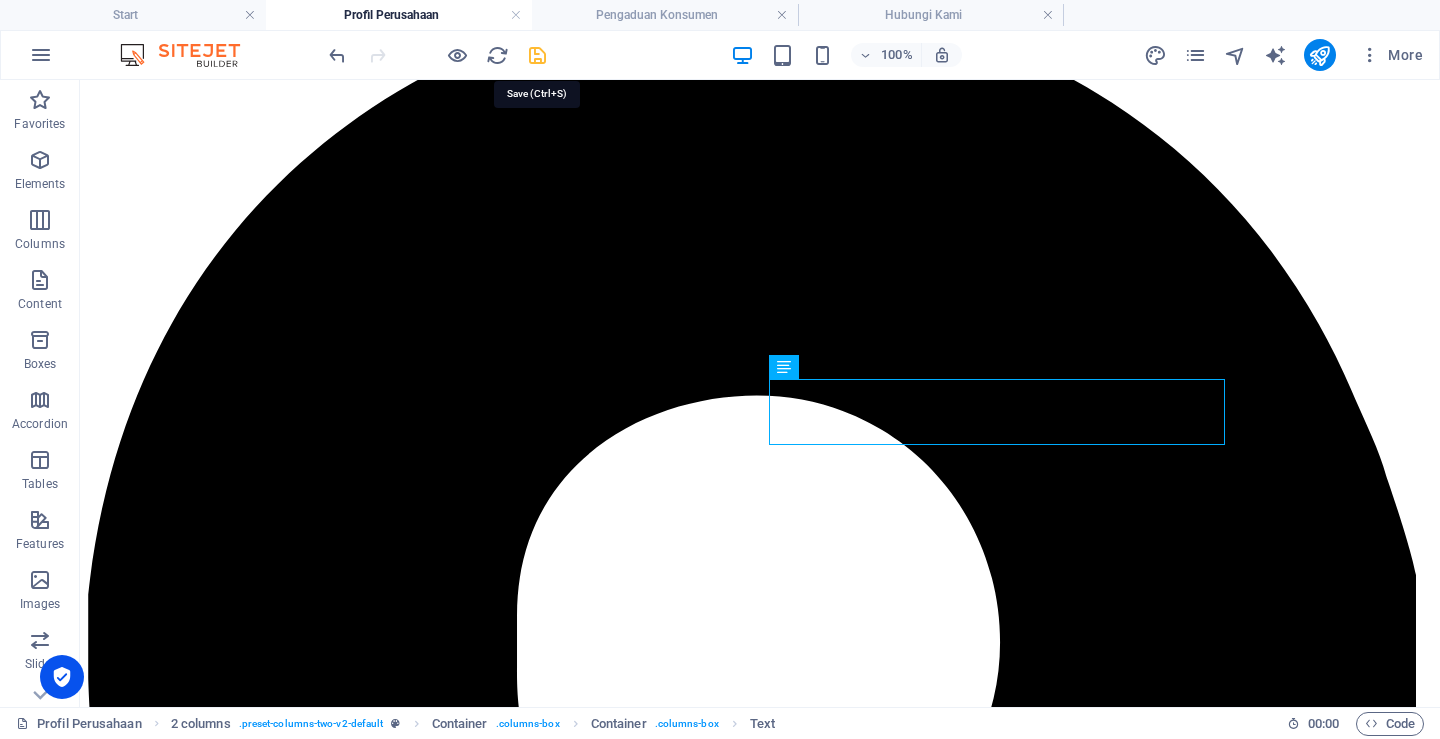 click at bounding box center (537, 55) 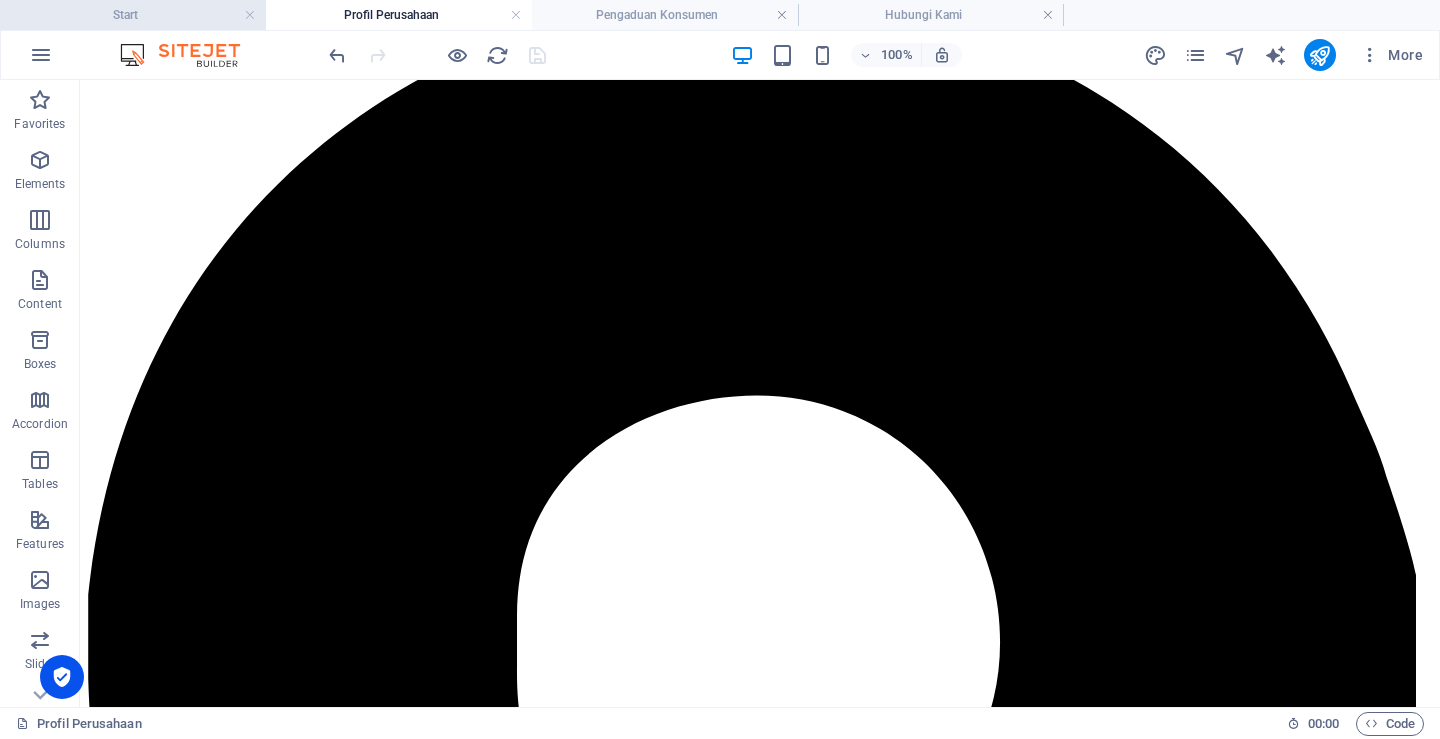 click on "Start" at bounding box center [133, 15] 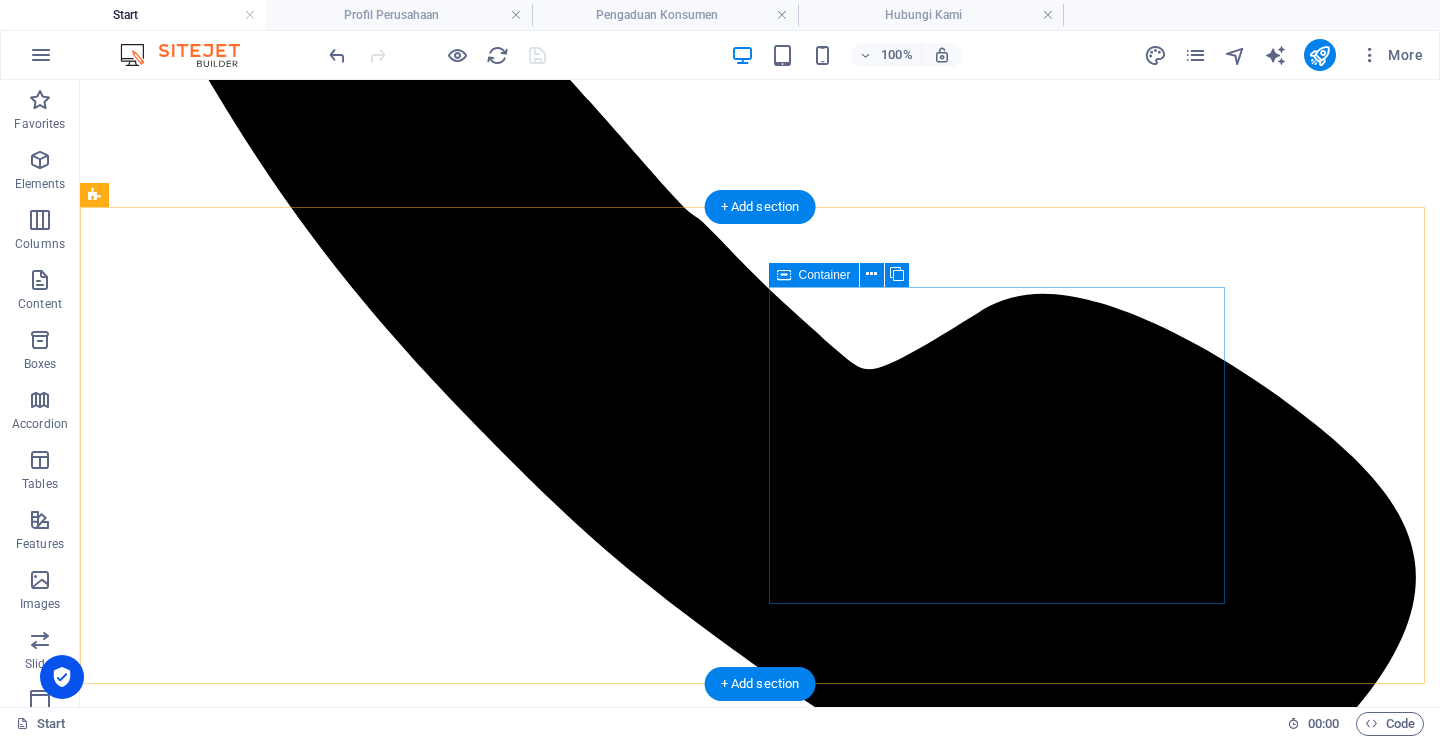 scroll, scrollTop: 3797, scrollLeft: 0, axis: vertical 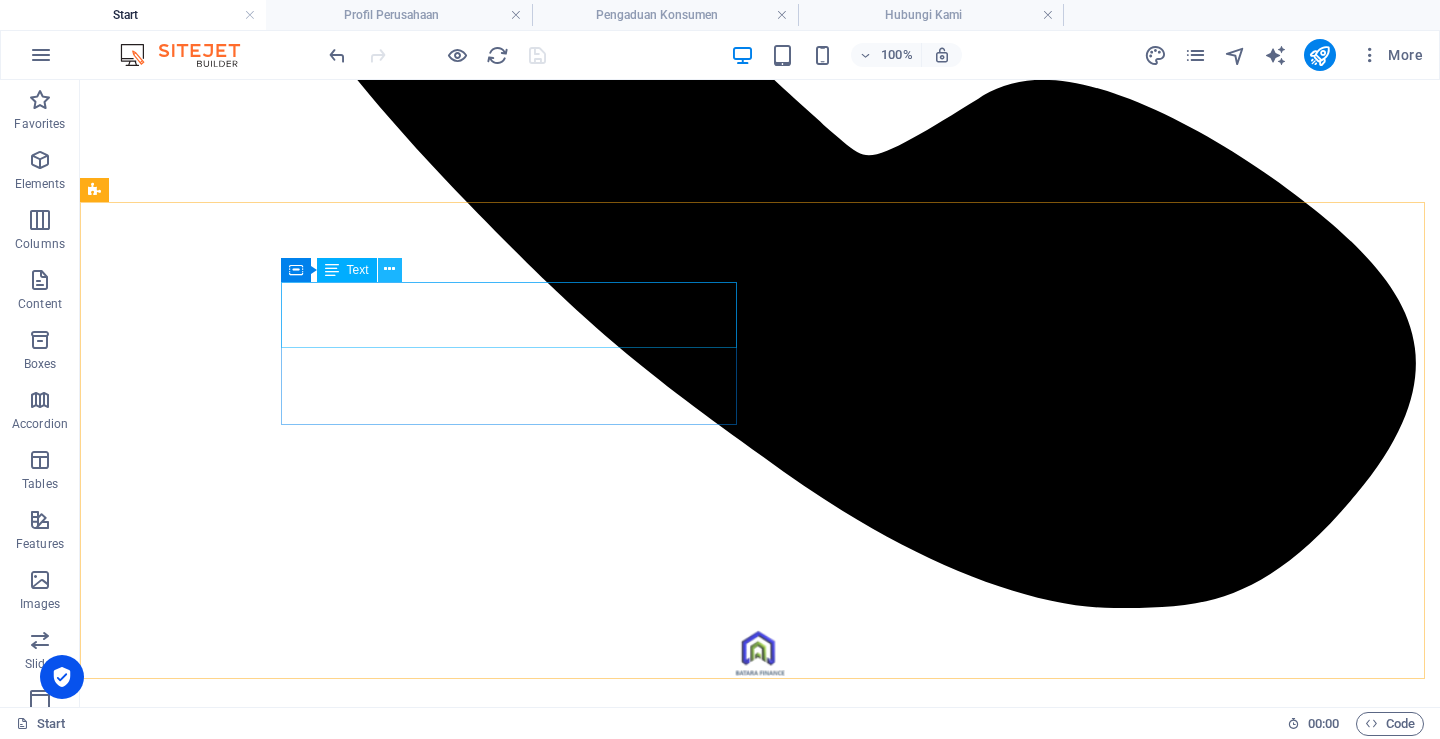 click at bounding box center (389, 269) 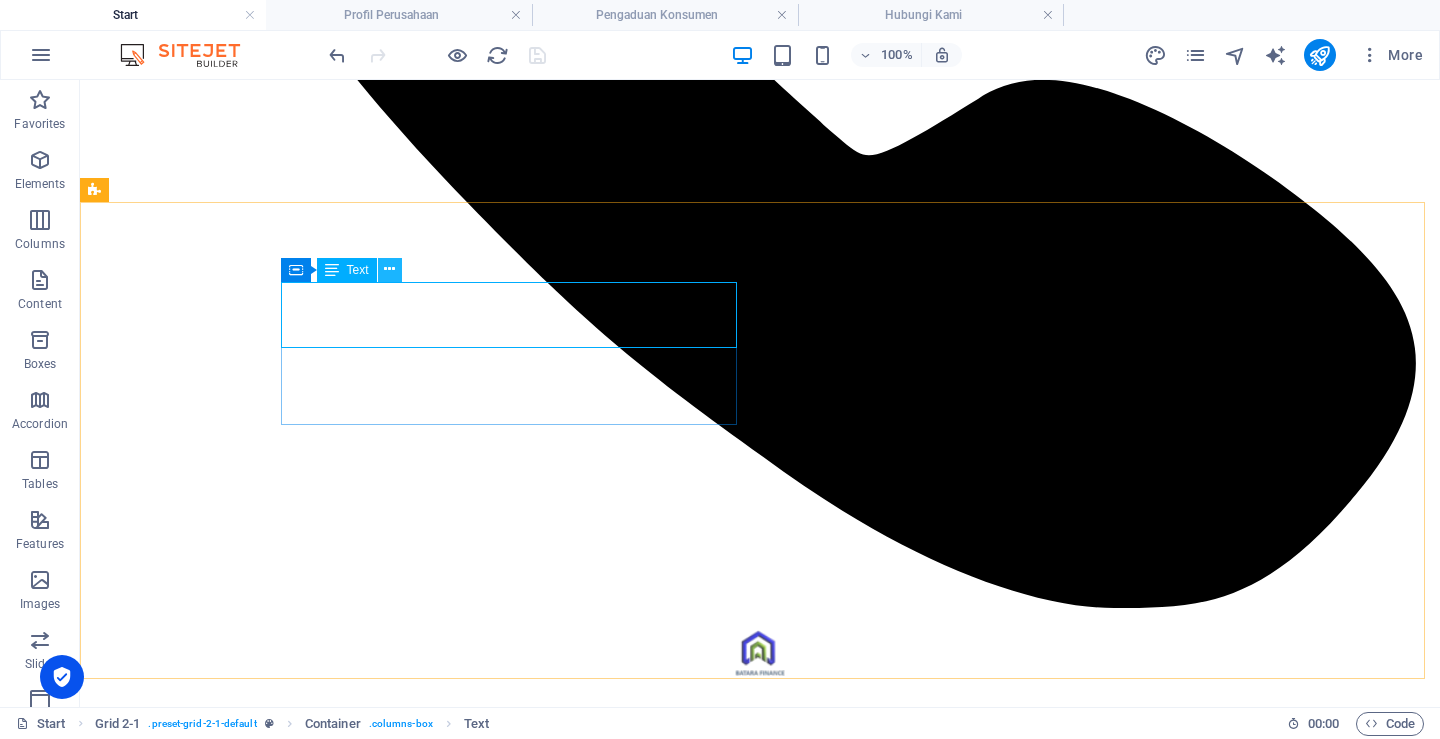 click at bounding box center (389, 269) 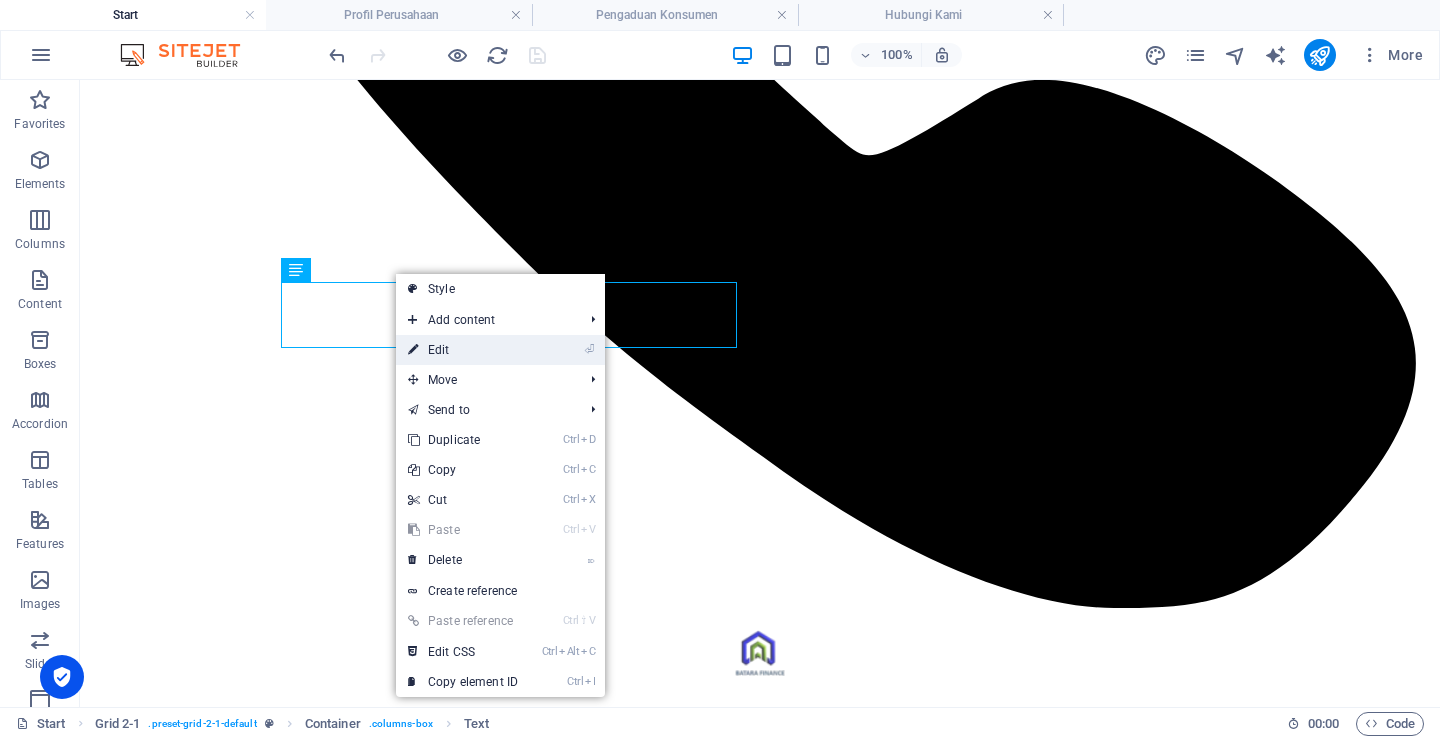 click on "⏎  Edit" at bounding box center (463, 350) 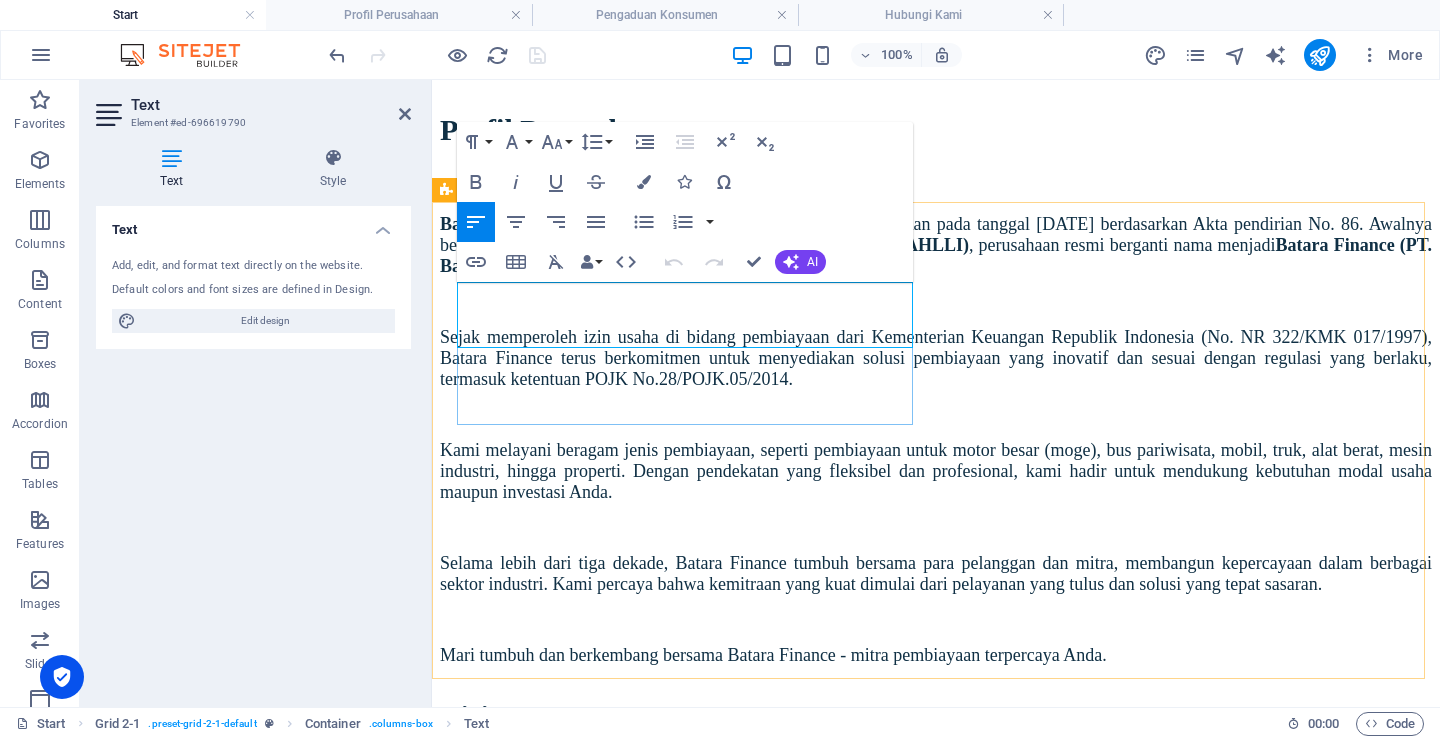 click on "Batara Finance - PT. Batara Internasional Finansindo berizin dan diawasi oleh  Otoritas Jasa Keuangan (OJK)" at bounding box center [936, 6217] 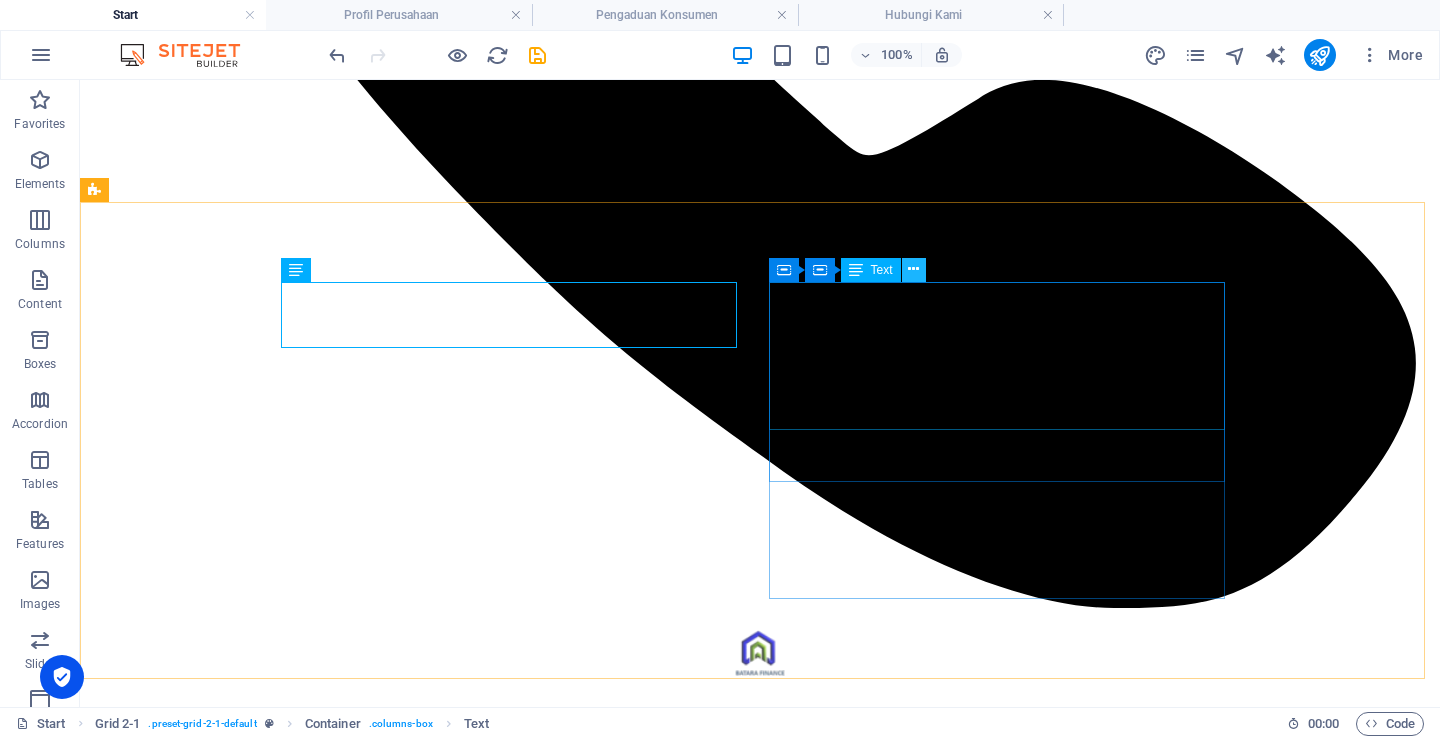 click at bounding box center (913, 269) 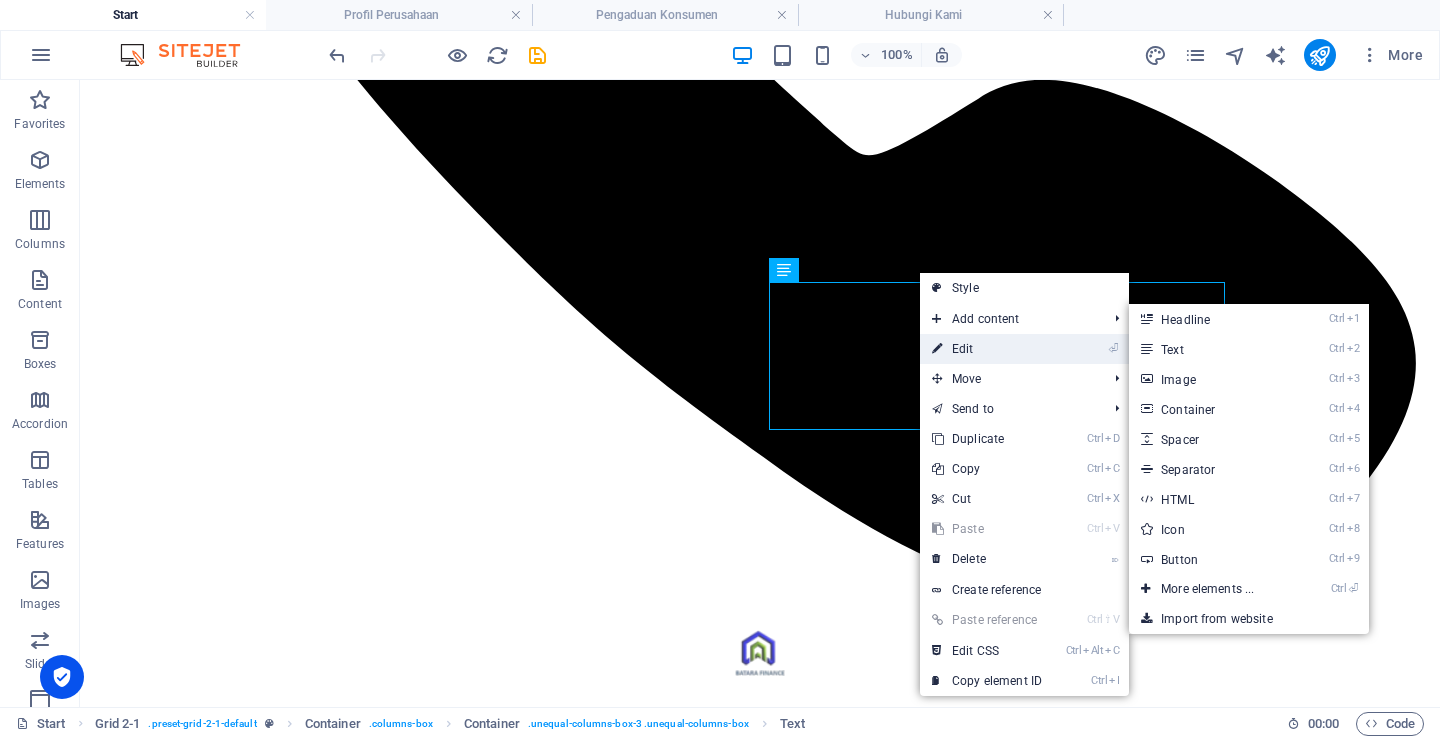 click on "⏎  Edit" at bounding box center (987, 349) 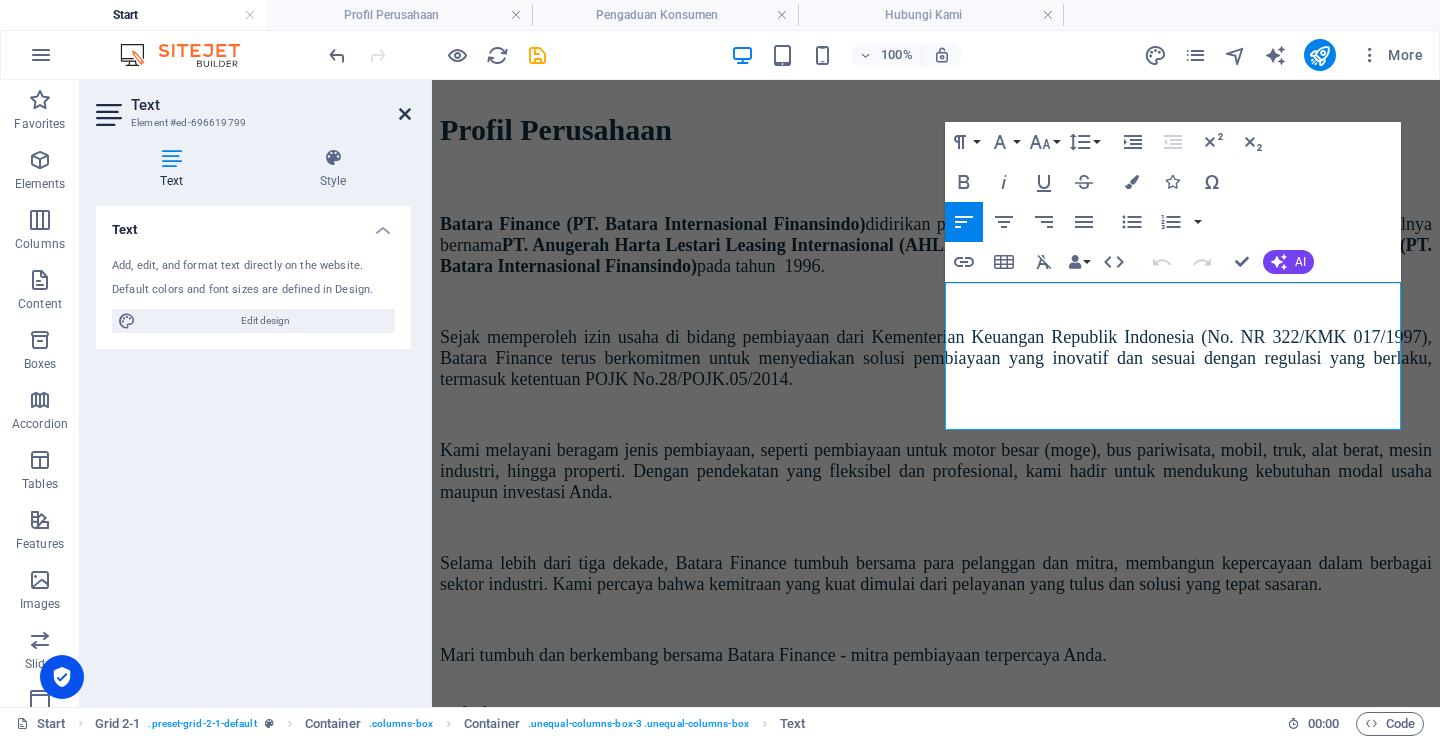 click at bounding box center [405, 114] 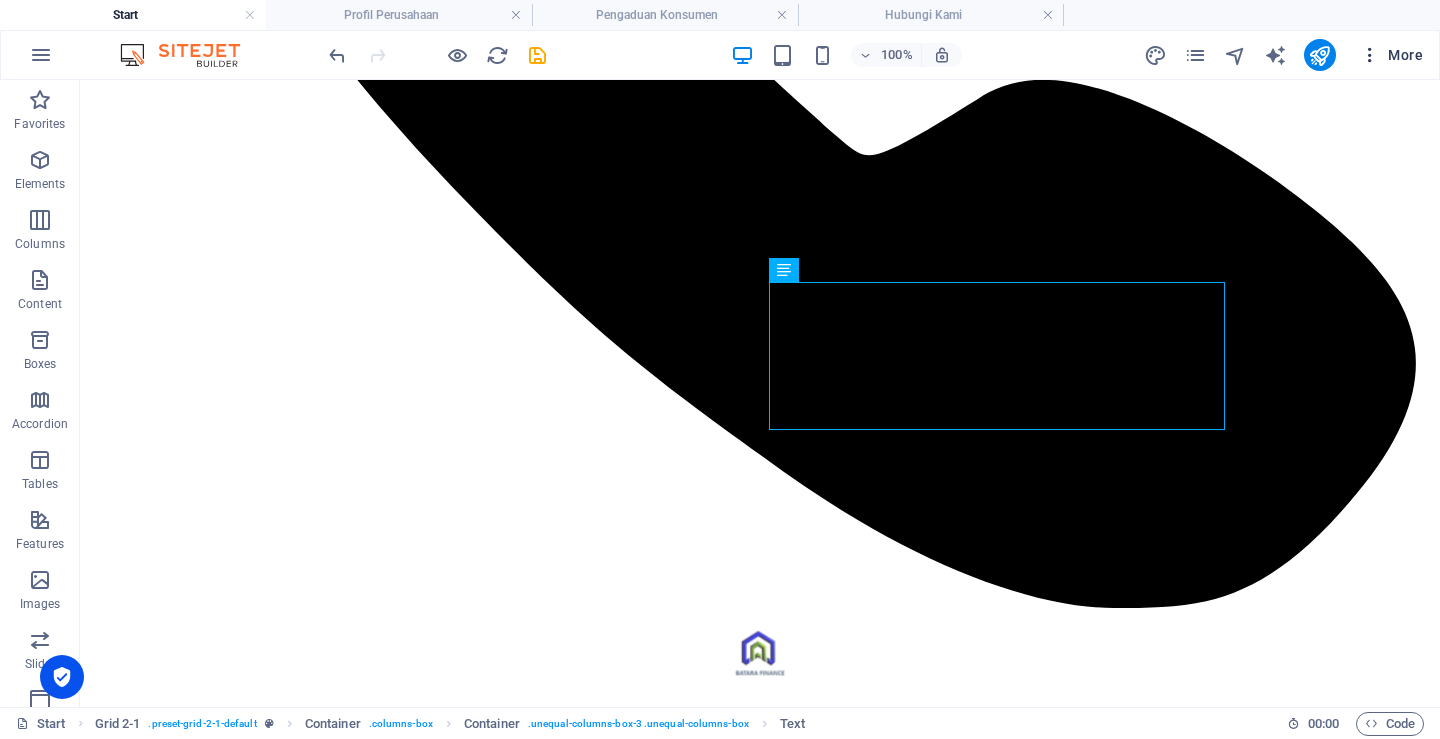 click at bounding box center [1370, 55] 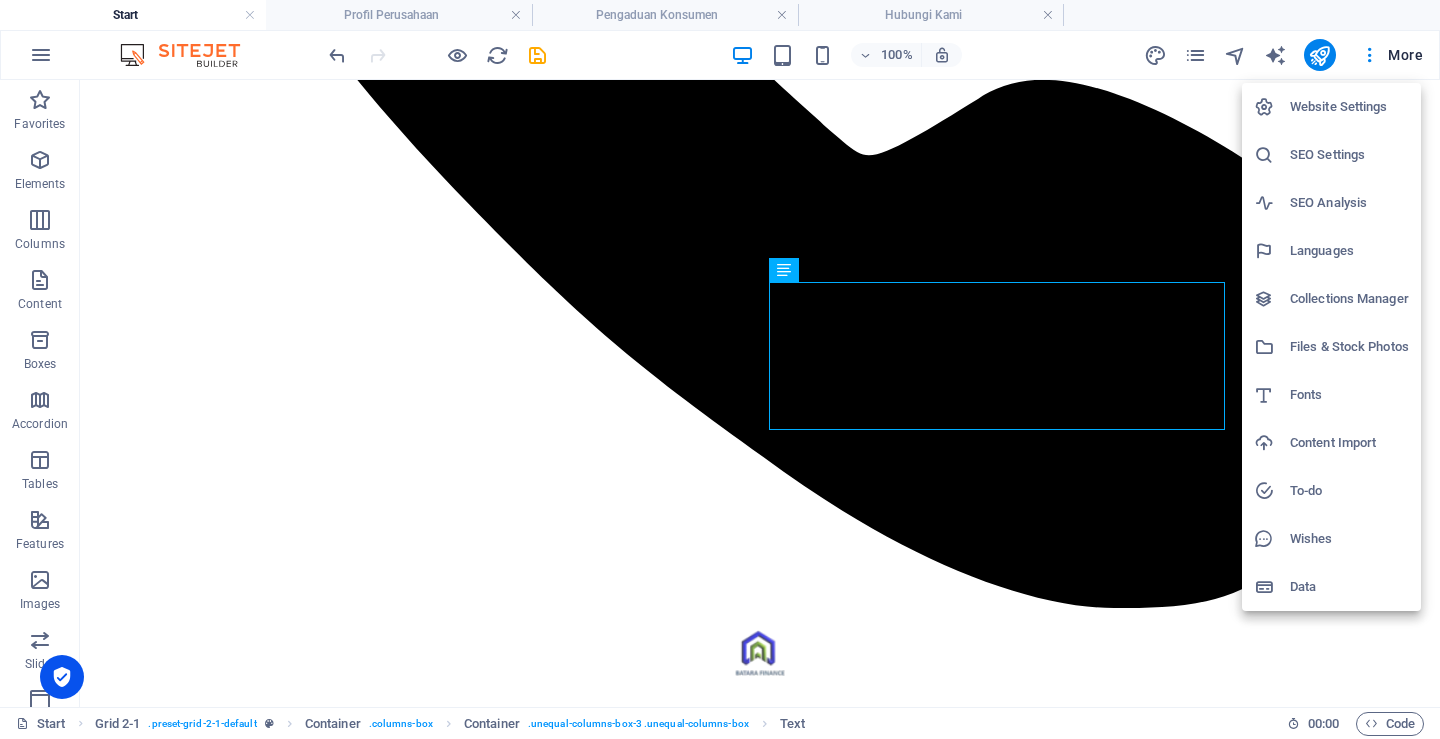 click on "Website Settings" at bounding box center (1349, 107) 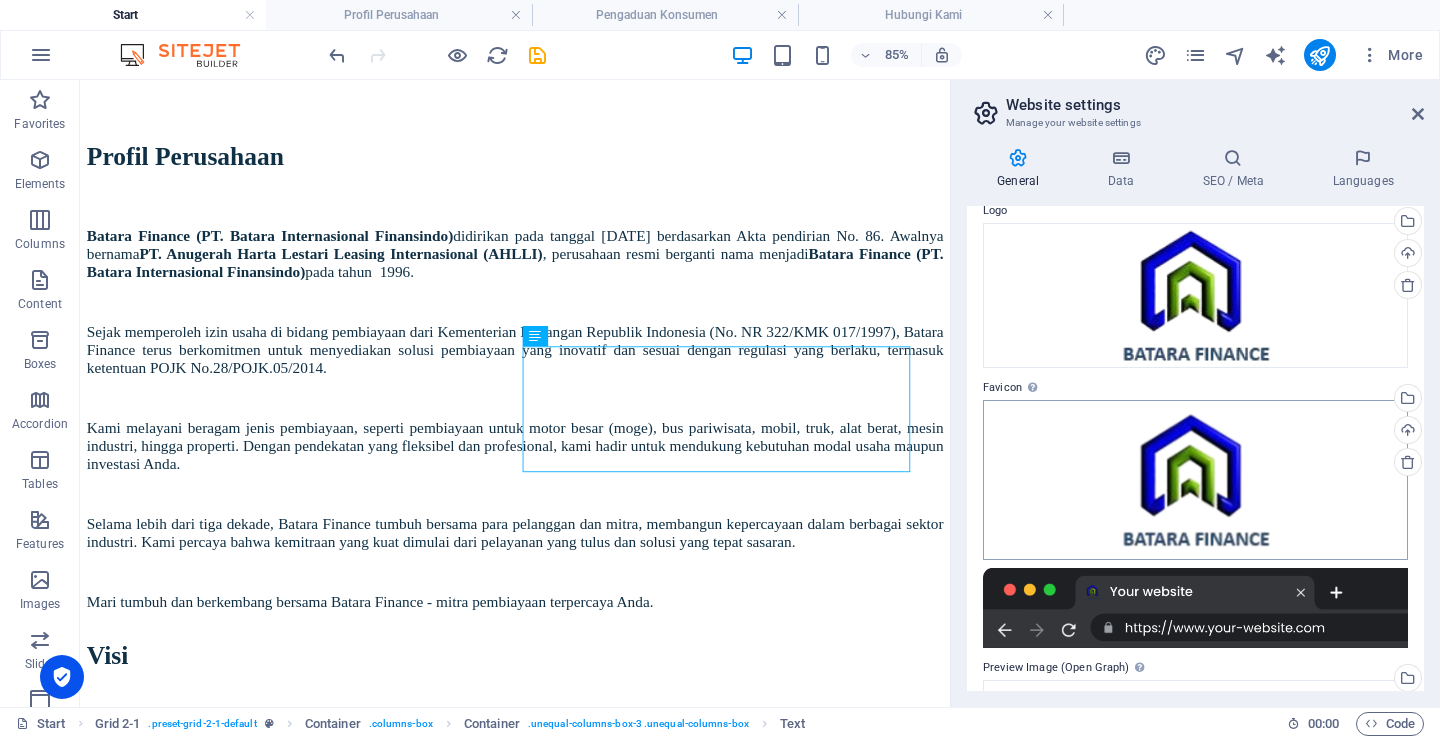 scroll, scrollTop: 0, scrollLeft: 0, axis: both 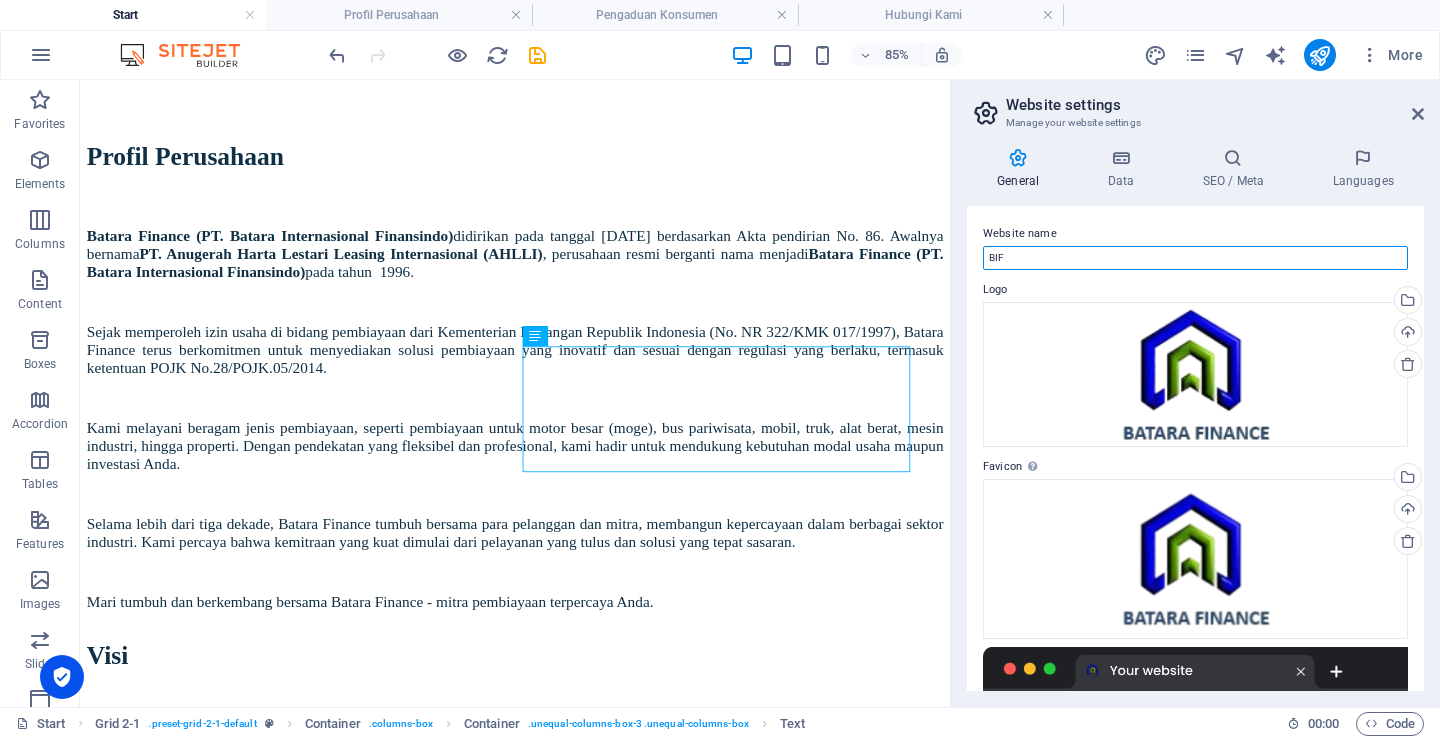 click on "BIF" at bounding box center [1195, 258] 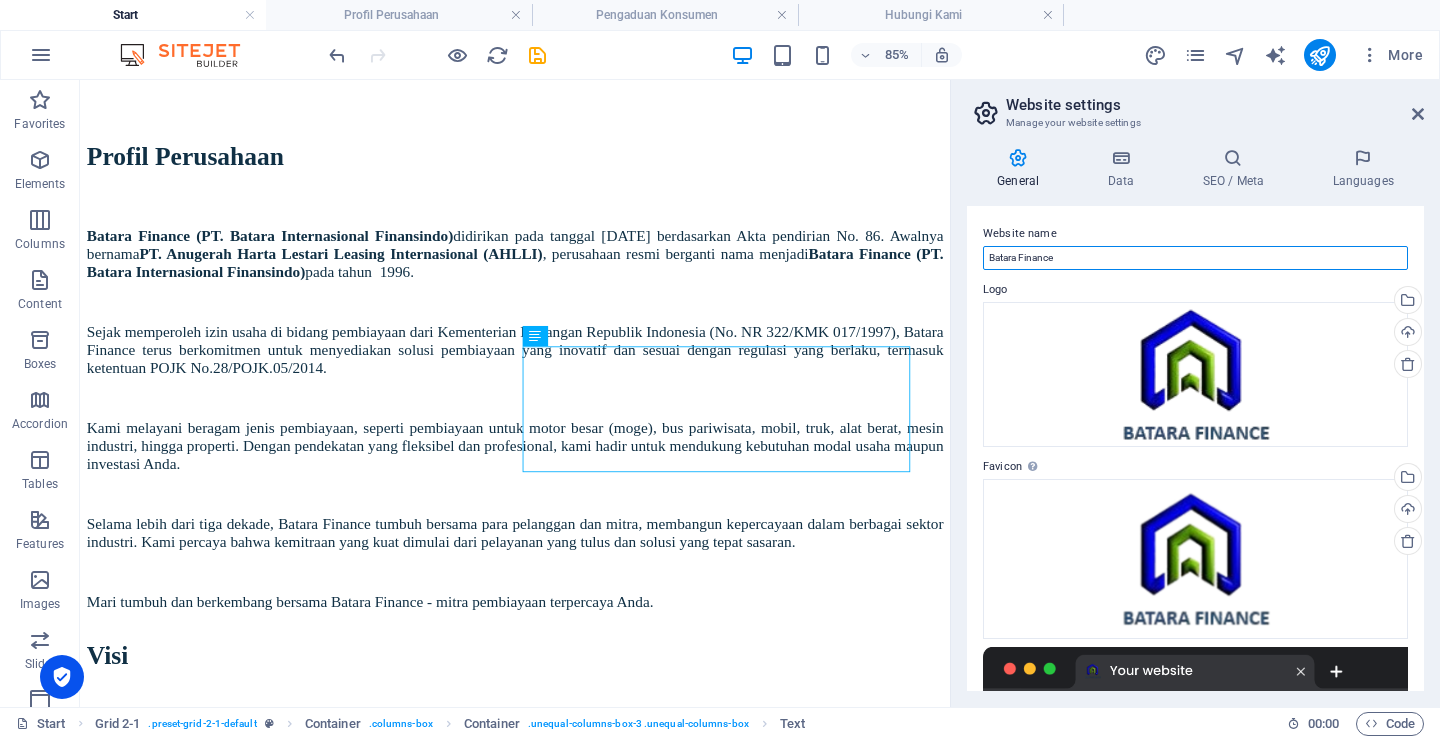 type on "Batara Finance" 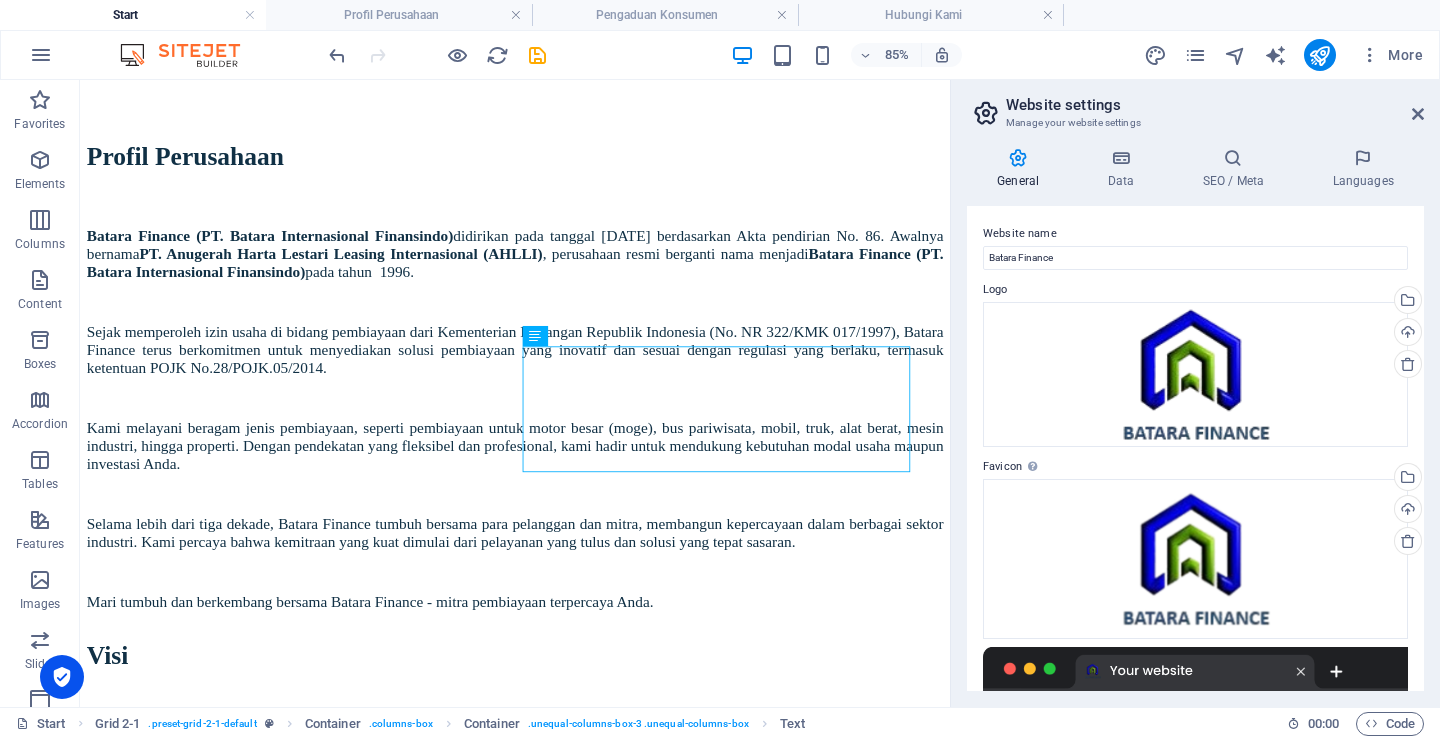 click on "Website name" at bounding box center (1195, 234) 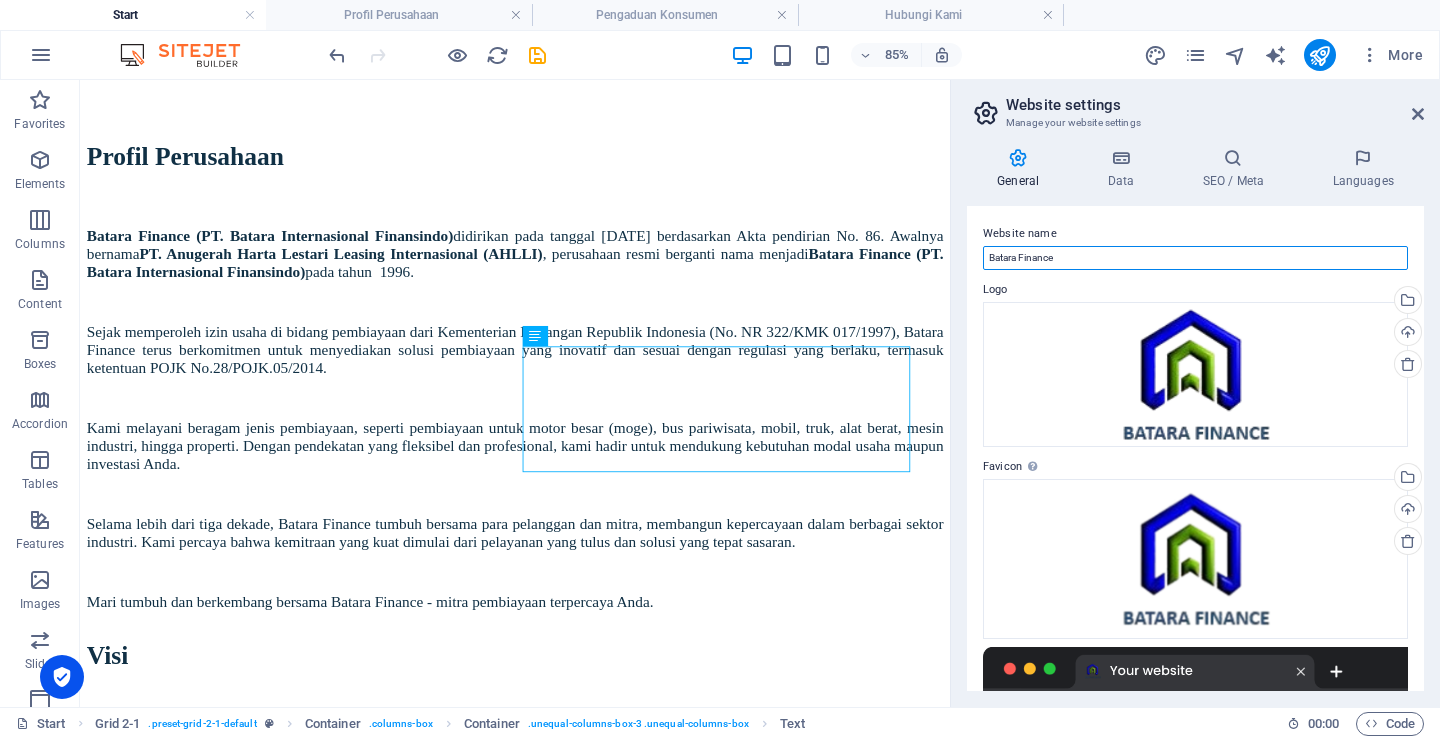 click on "Batara Finance" at bounding box center [1195, 258] 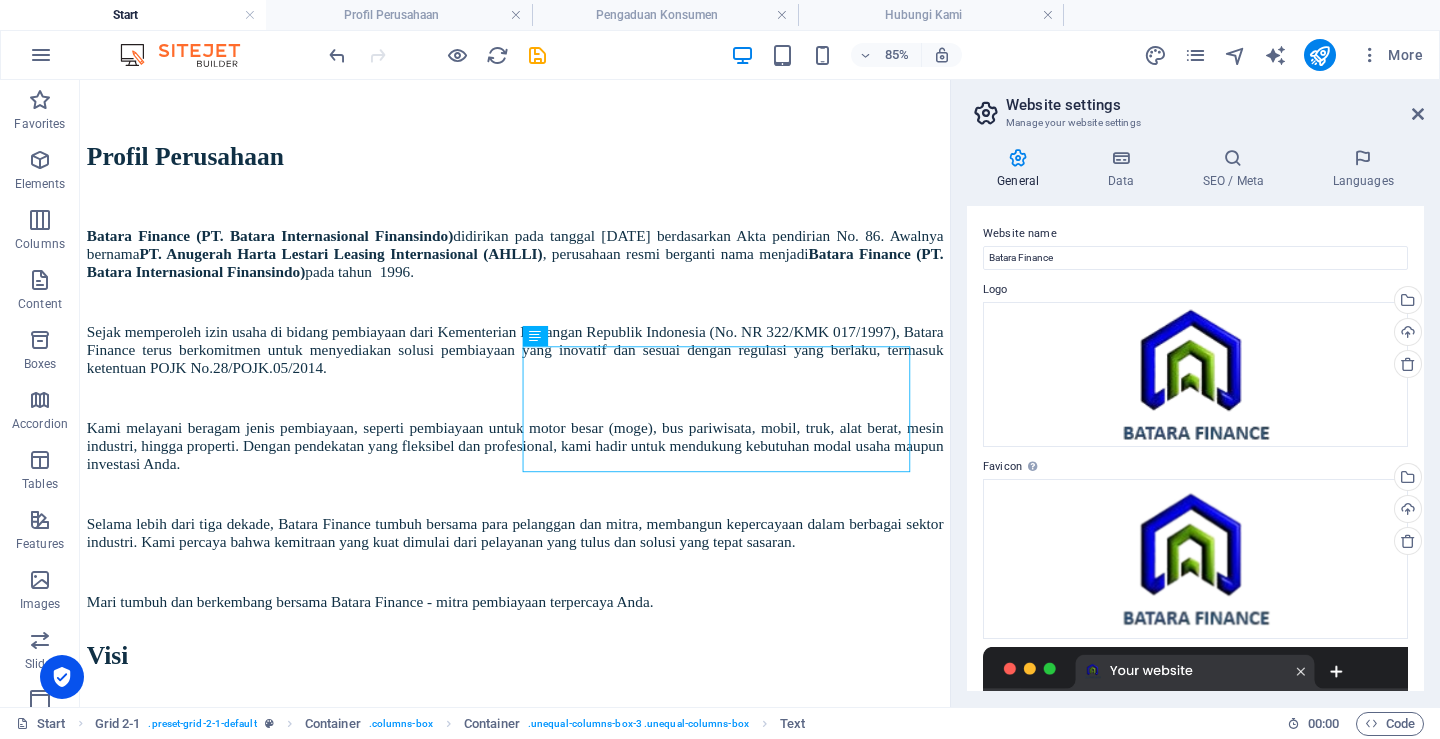 click on "Website name Batara Finance Logo Drag files here, click to choose files or select files from Files or our free stock photos & videos Select files from the file manager, stock photos, or upload file(s) Upload Favicon Set the favicon of your website here. A favicon is a small icon shown in the browser tab next to your website title. It helps visitors identify your website. Drag files here, click to choose files or select files from Files or our free stock photos & videos Select files from the file manager, stock photos, or upload file(s) Upload Preview Image (Open Graph) This image will be shown when the website is shared on social networks Drag files here, click to choose files or select files from Files or our free stock photos & videos Select files from the file manager, stock photos, or upload file(s) Upload" at bounding box center [1195, 448] 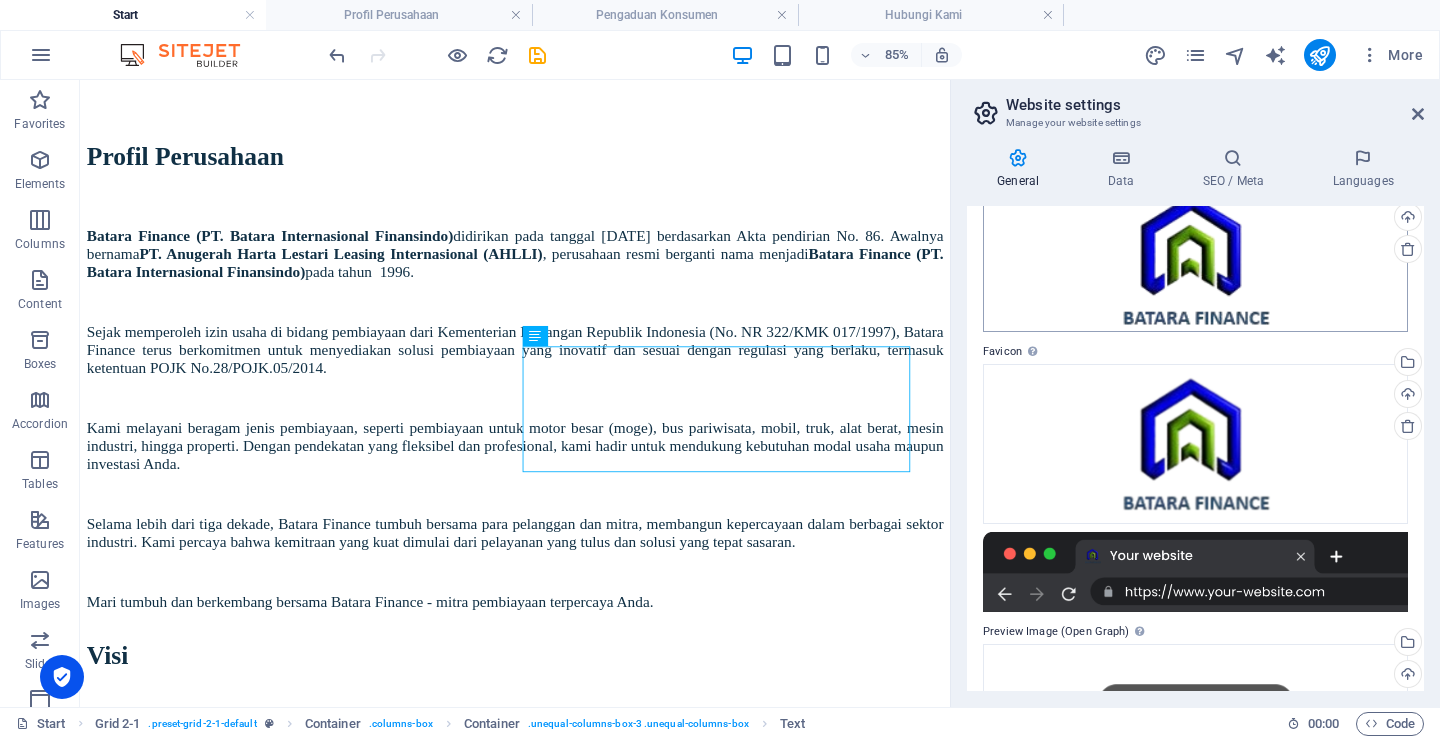 scroll, scrollTop: 0, scrollLeft: 0, axis: both 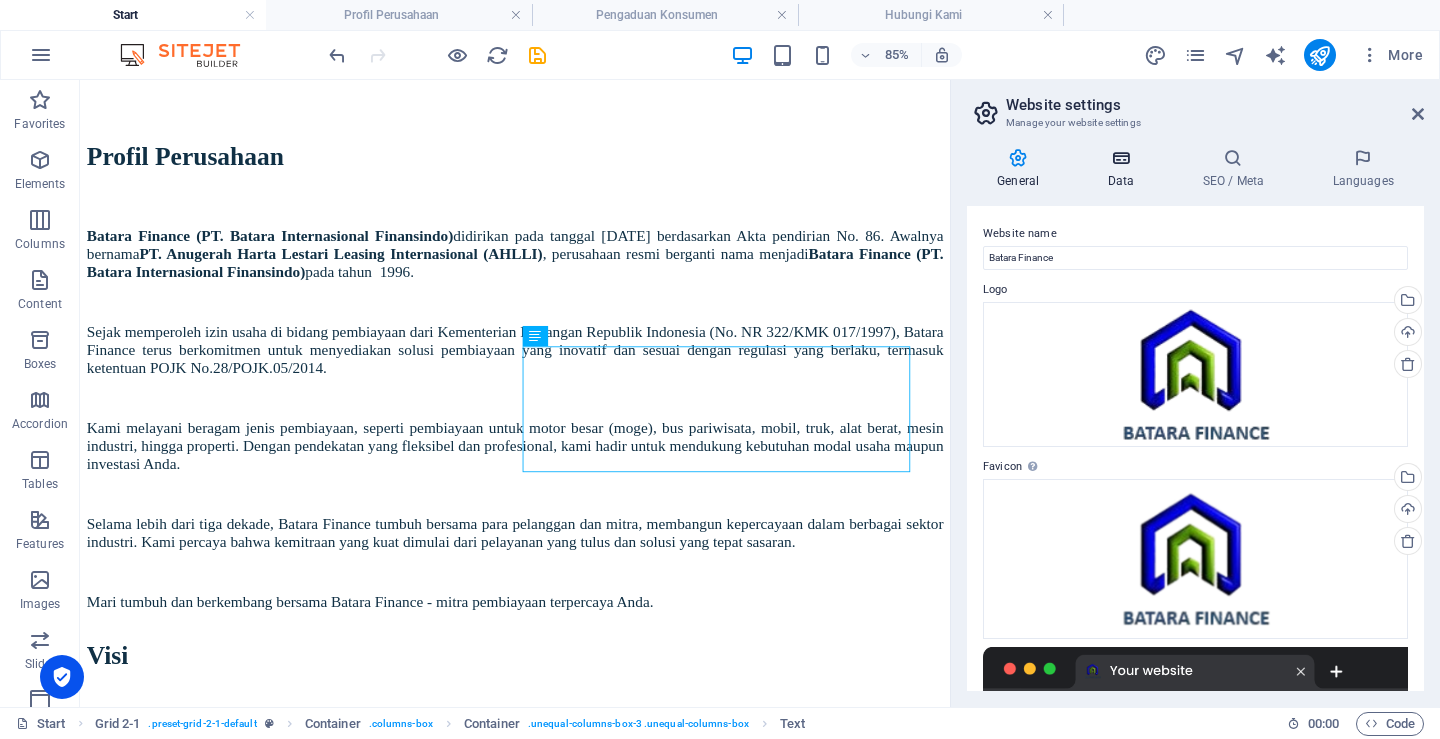 click at bounding box center (1120, 158) 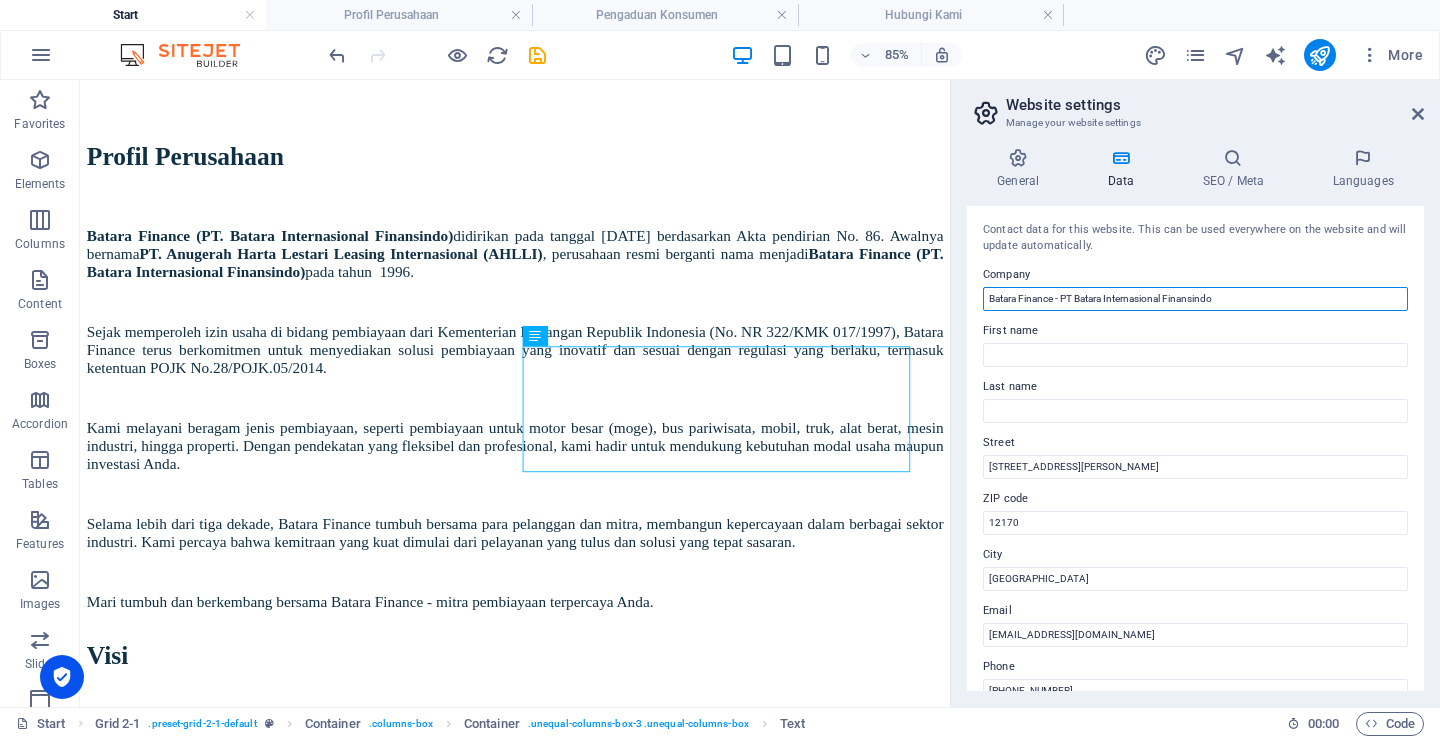 click on "Batara Finance - PT Batara Internasional Finansindo" at bounding box center [1195, 299] 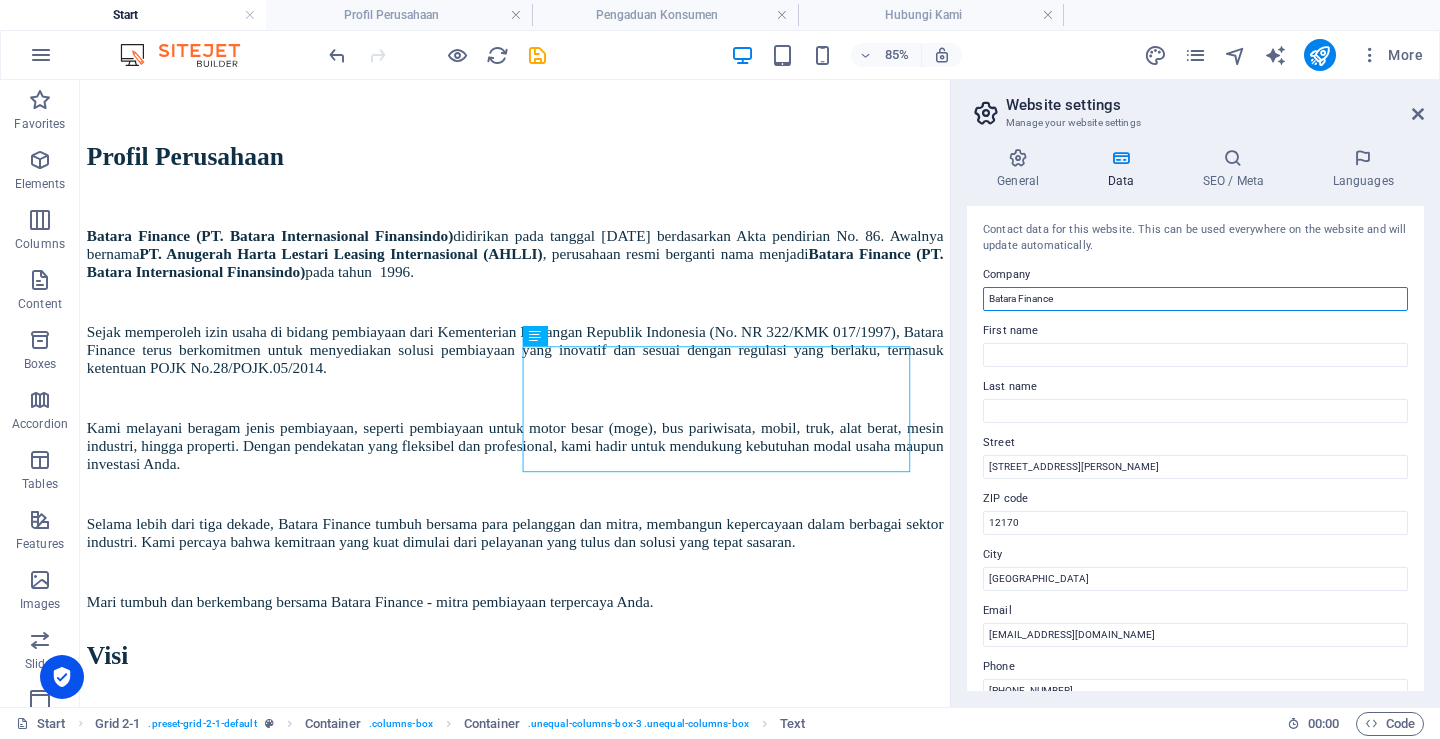 type on "Batara Finance" 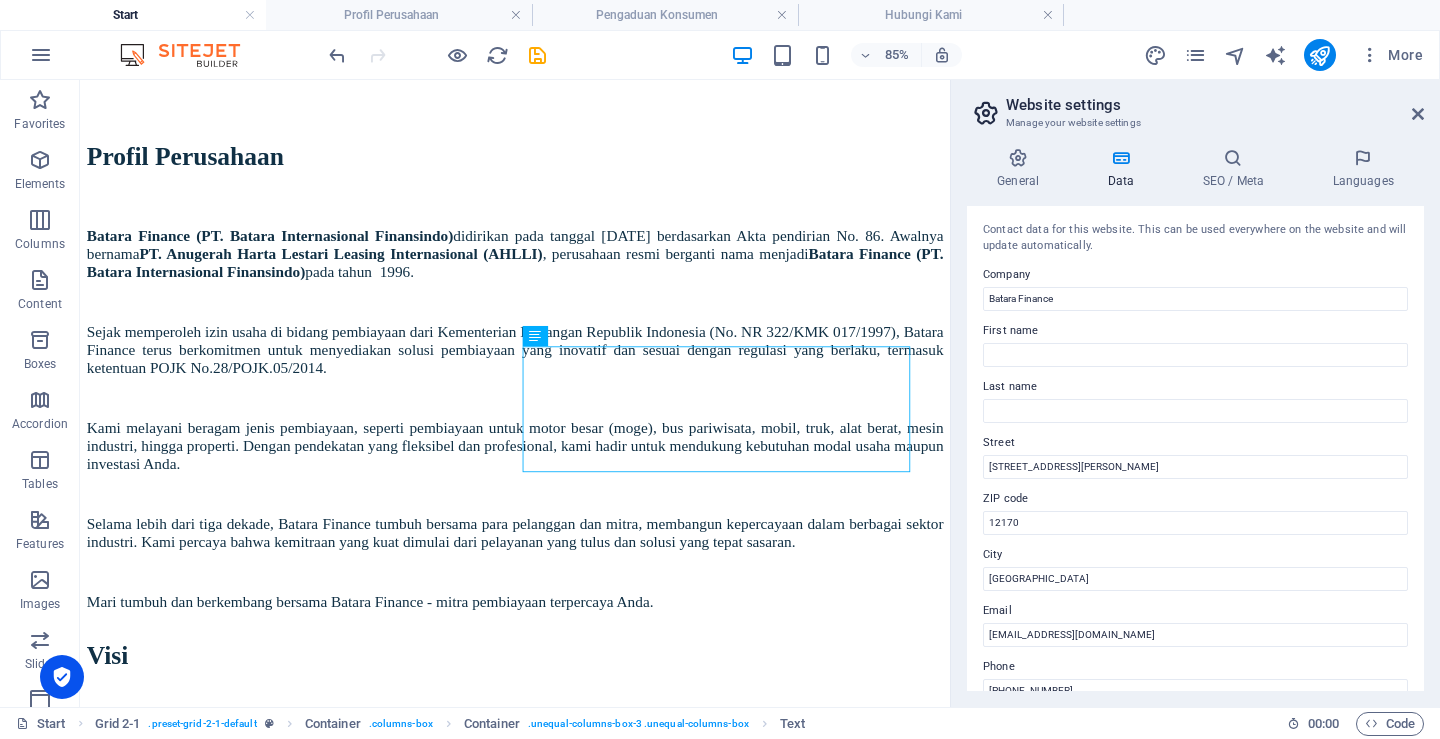 click on "Contact data for this website. This can be used everywhere on the website and will update automatically. Company Batara Finance First name Last name Street Jl Wolter Monginsidi No.88n, Petogogan Kebayoran Baru - Jakarta Selatan ZIP code 12170 City Jakarta Email batara_finance@yahoo.com Phone +6221 27513330 Mobile Fax Custom field 1 Custom field 2 Custom field 3 Custom field 4 Custom field 5 Custom field 6" at bounding box center [1195, 448] 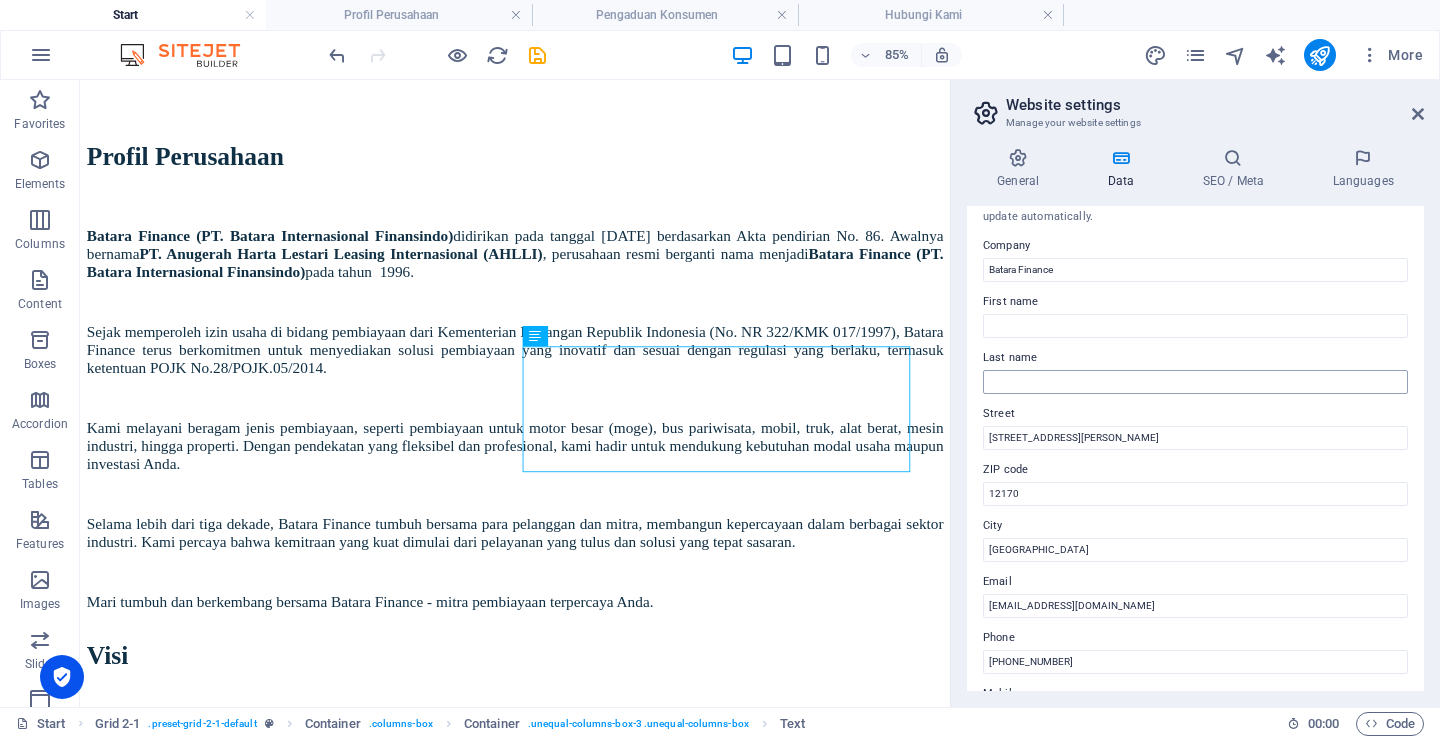 scroll, scrollTop: 0, scrollLeft: 0, axis: both 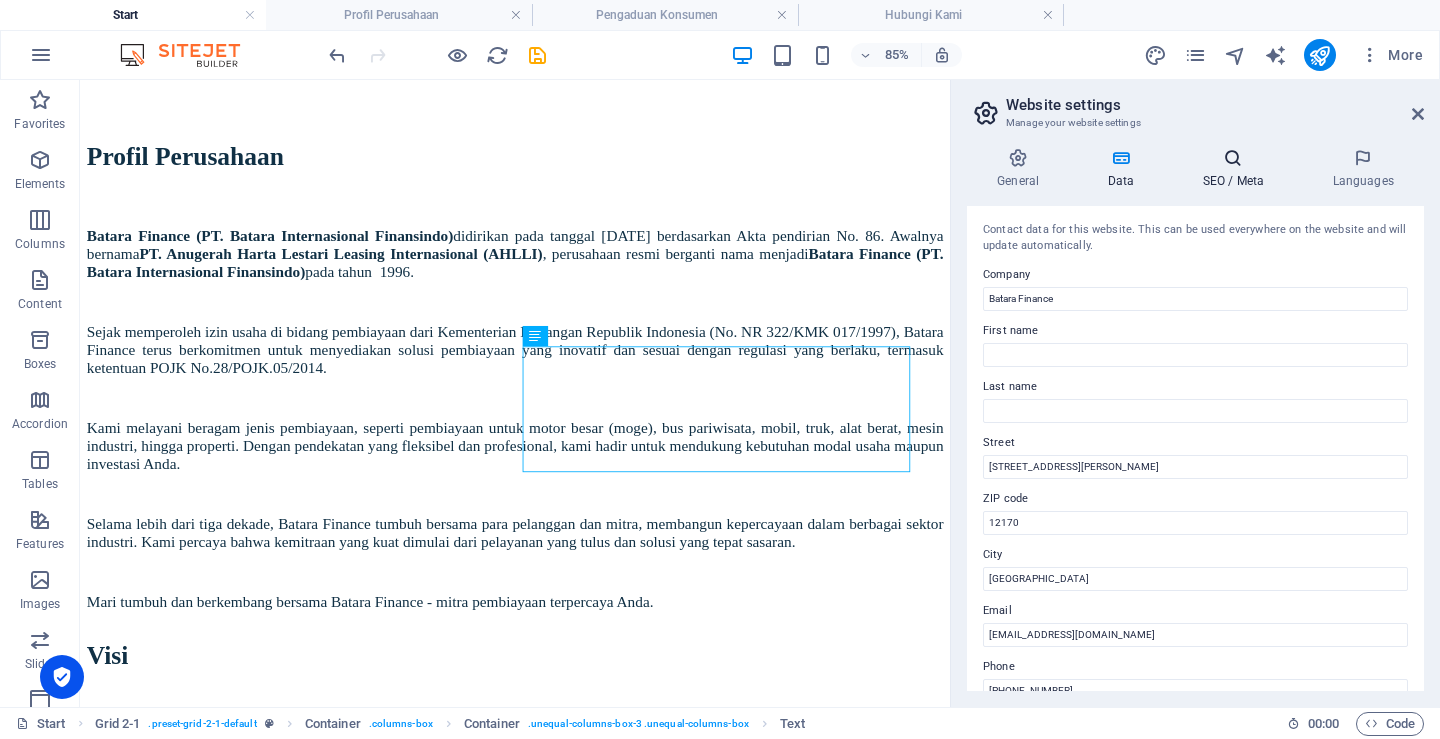 click on "SEO / Meta" at bounding box center [1237, 169] 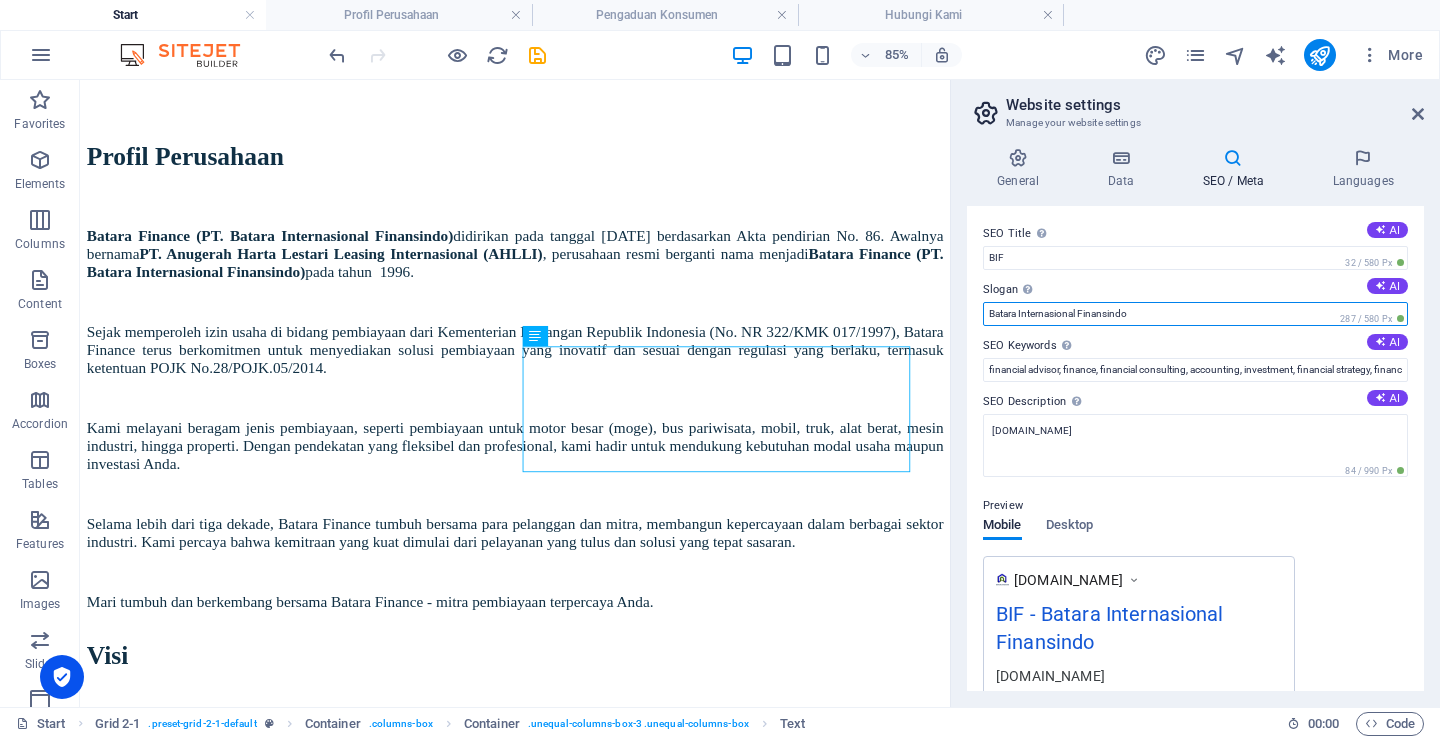 click on "Batara Internasional Finansindo" at bounding box center (1195, 314) 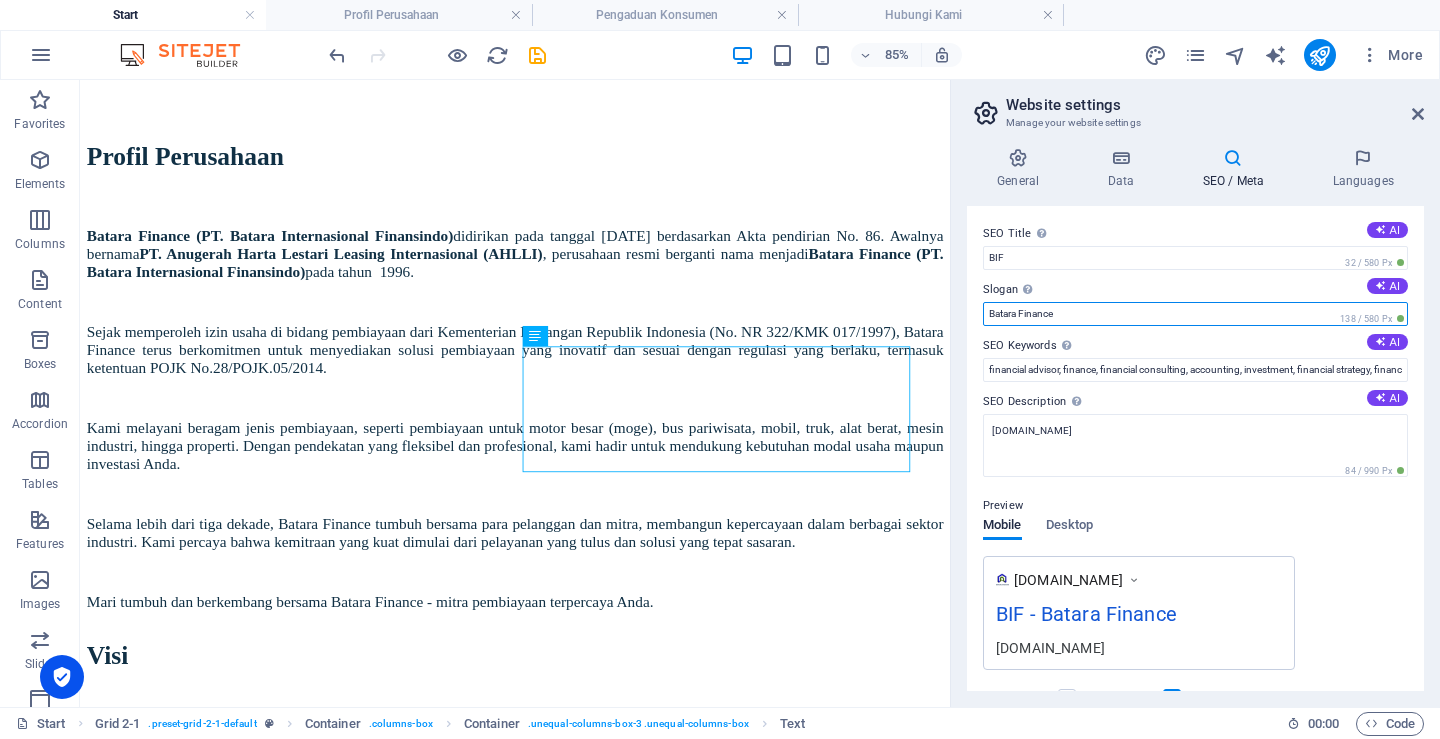 type on "Batara Finance" 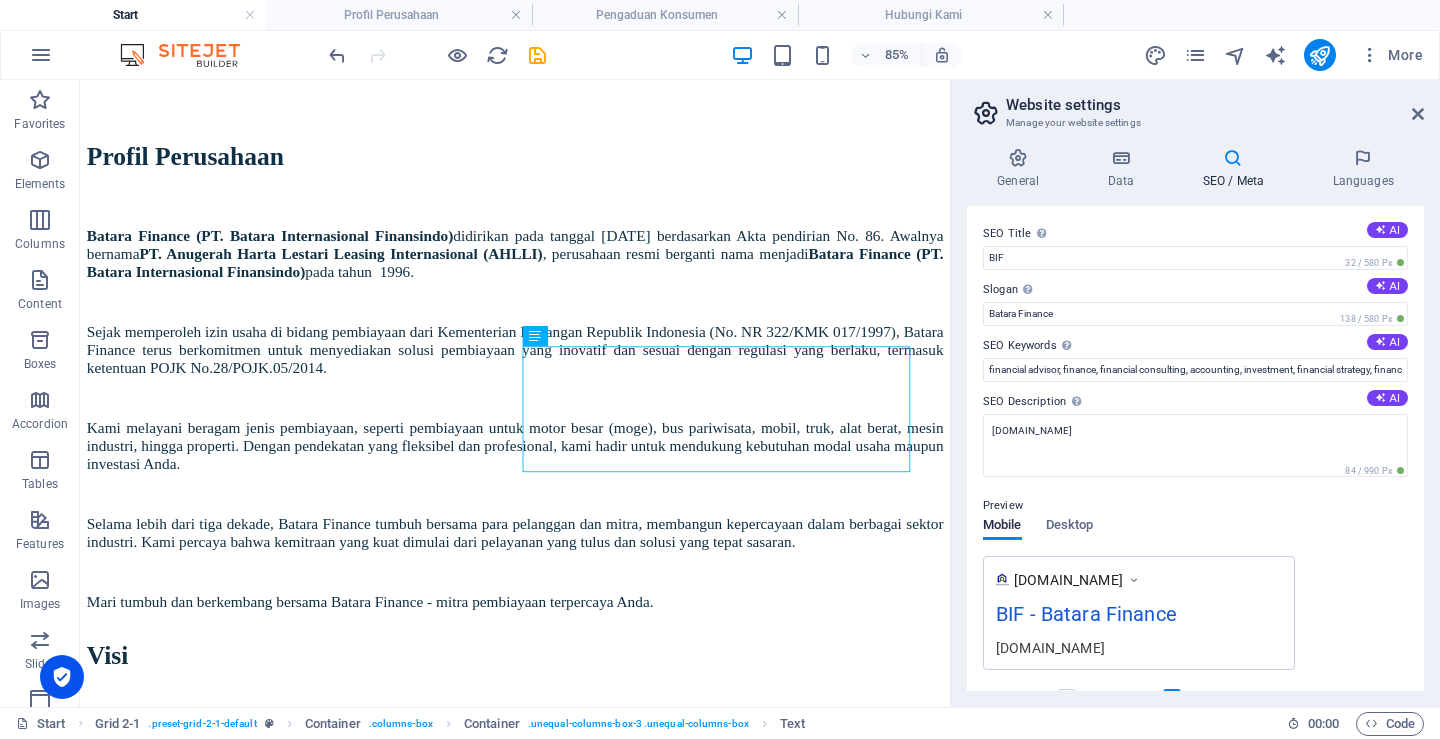 click on "www.example.com BIF - Batara Finance www.bif.co.id" at bounding box center (1195, 613) 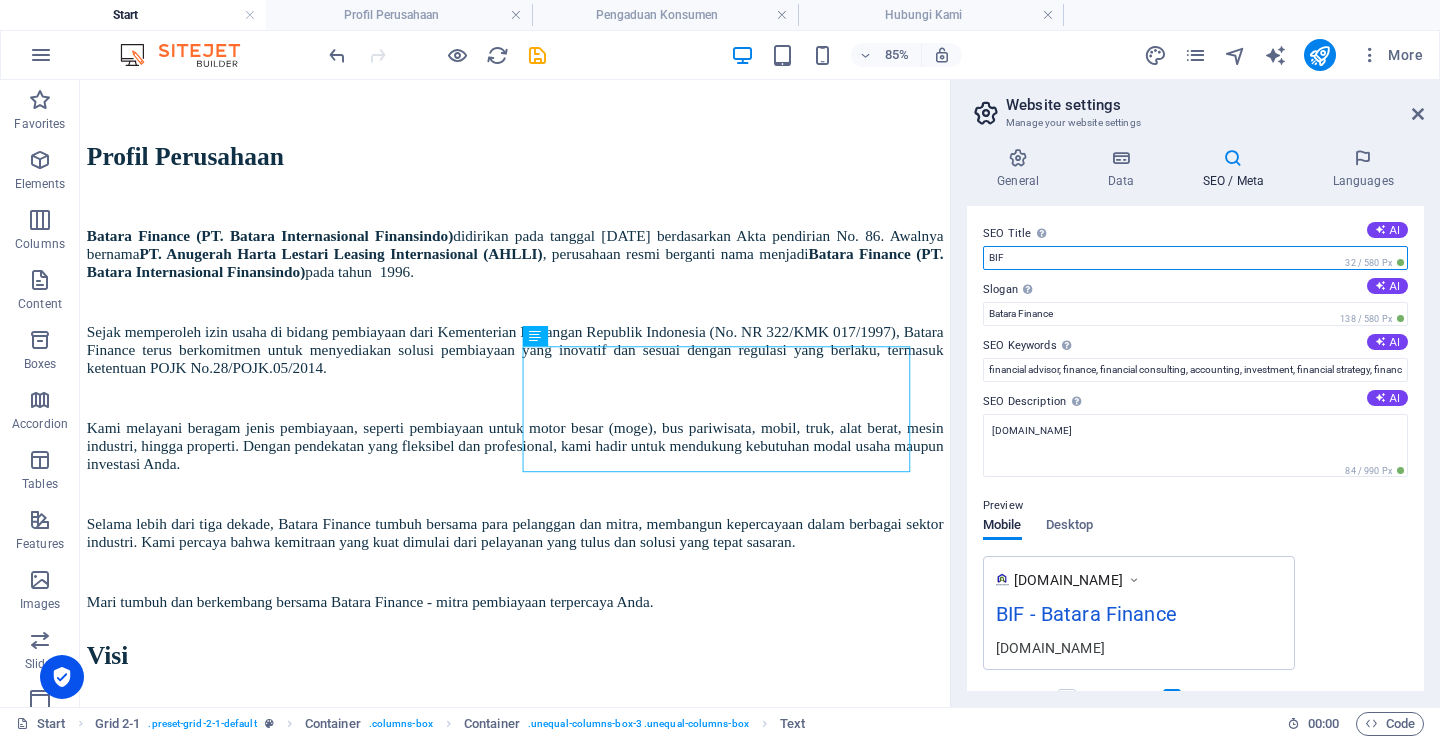 click on "BIF" at bounding box center (1195, 258) 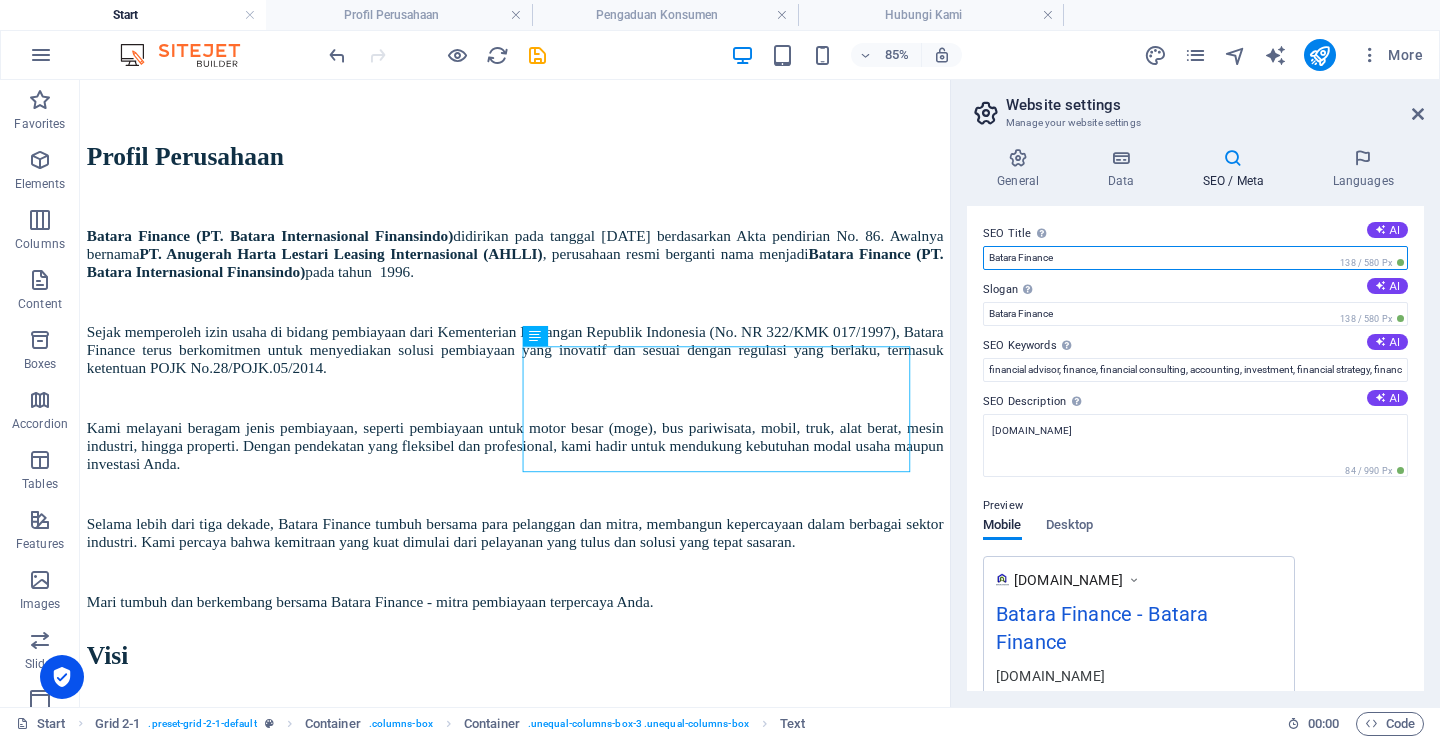 type on "Batara Finance" 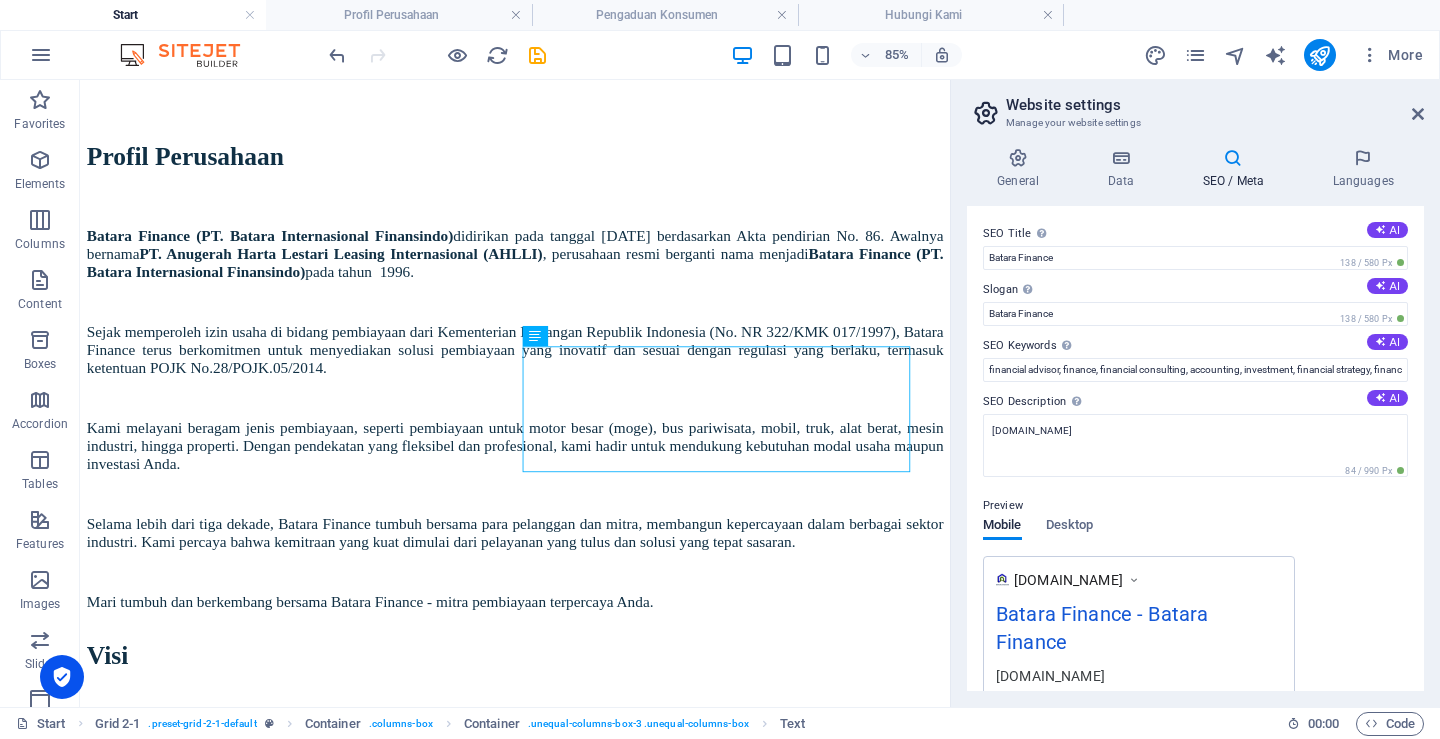 click on "www.example.com Batara Finance - Batara Finance www.bif.co.id" at bounding box center (1195, 627) 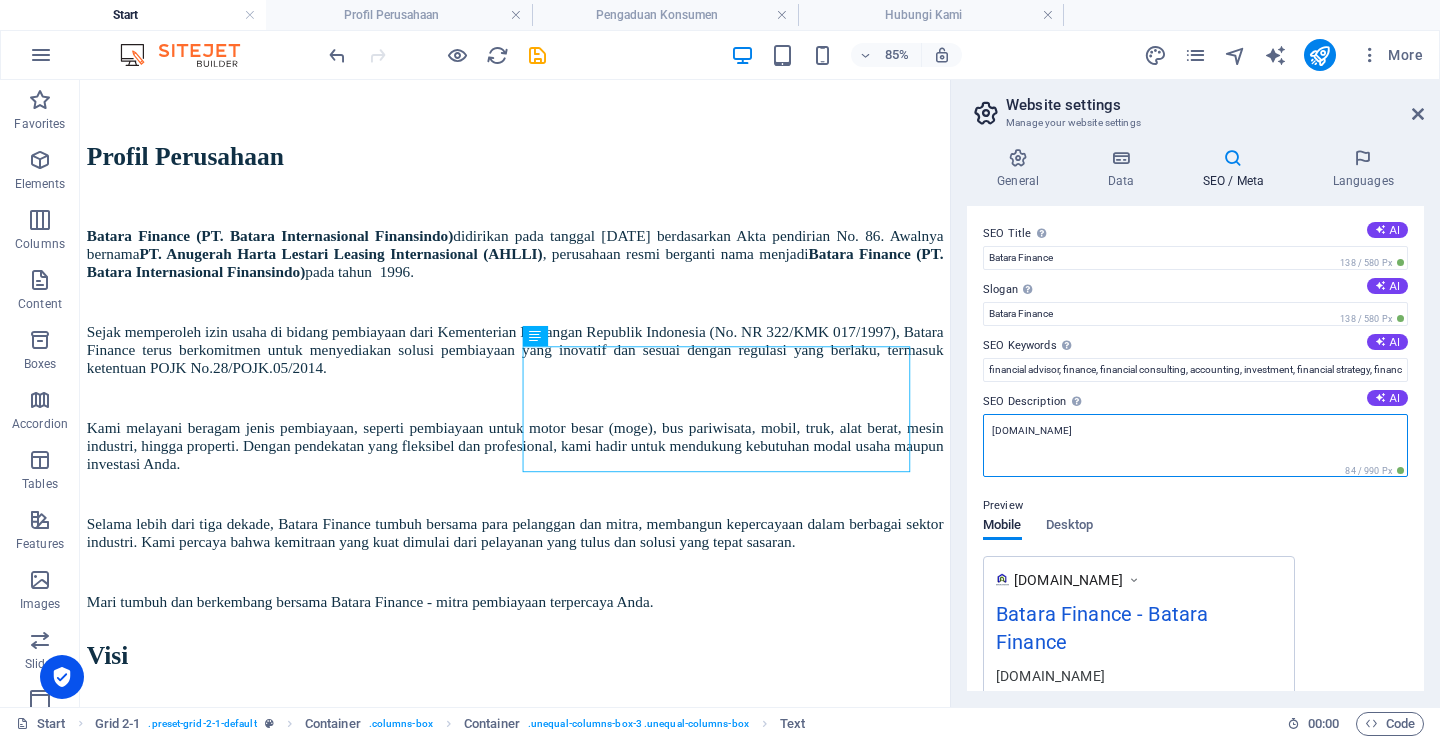 click on "www.bif.co.id" at bounding box center (1195, 445) 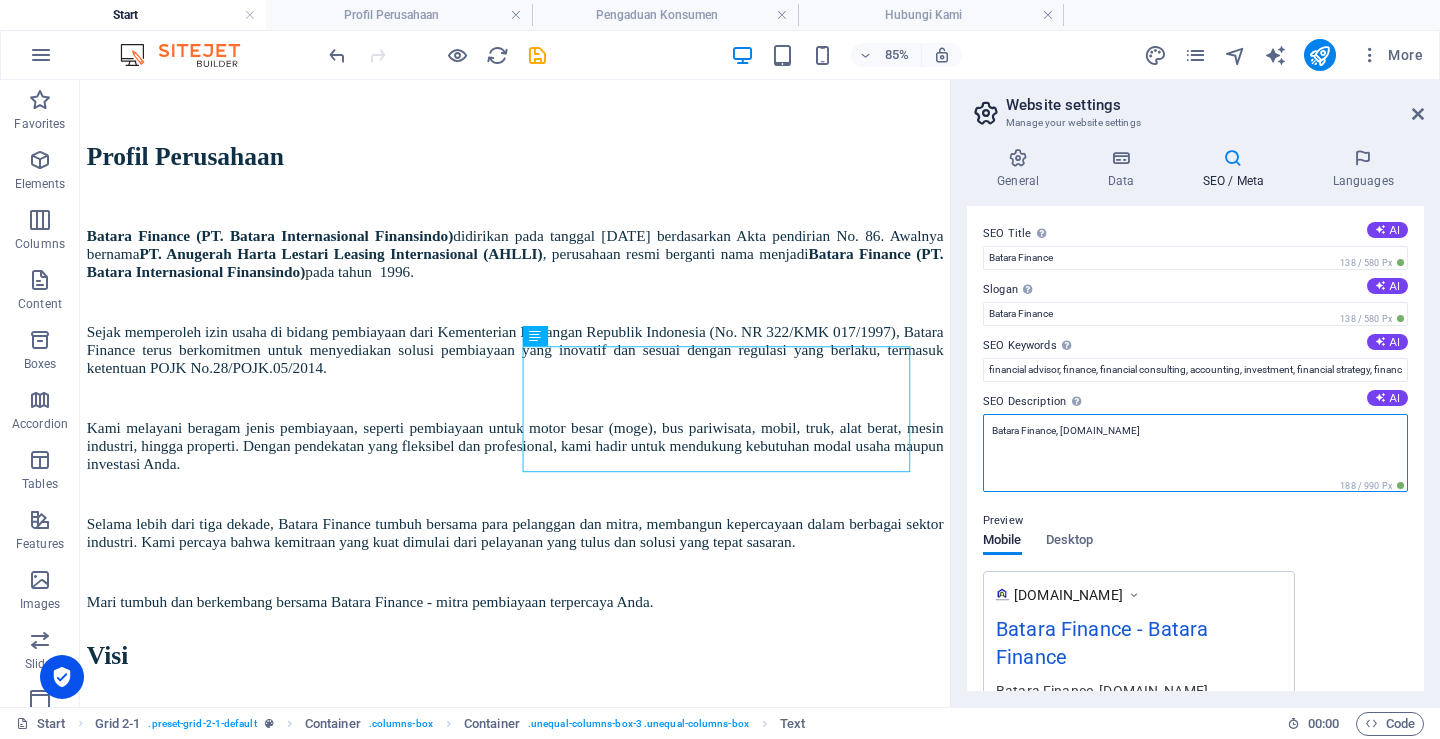 click on "Batara Finance, www.bif.co.id" at bounding box center (1195, 453) 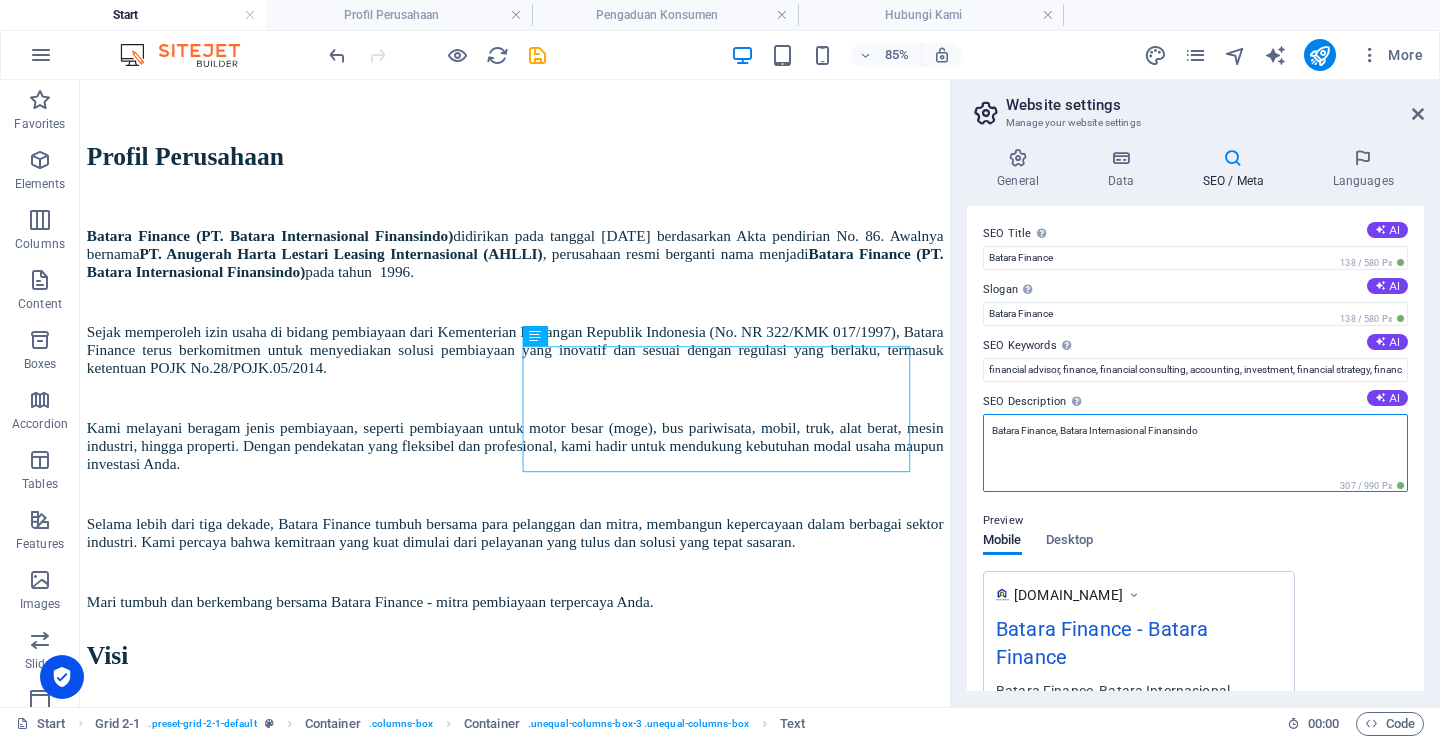 type on "Batara Finance, Batara Internasional Finansindo" 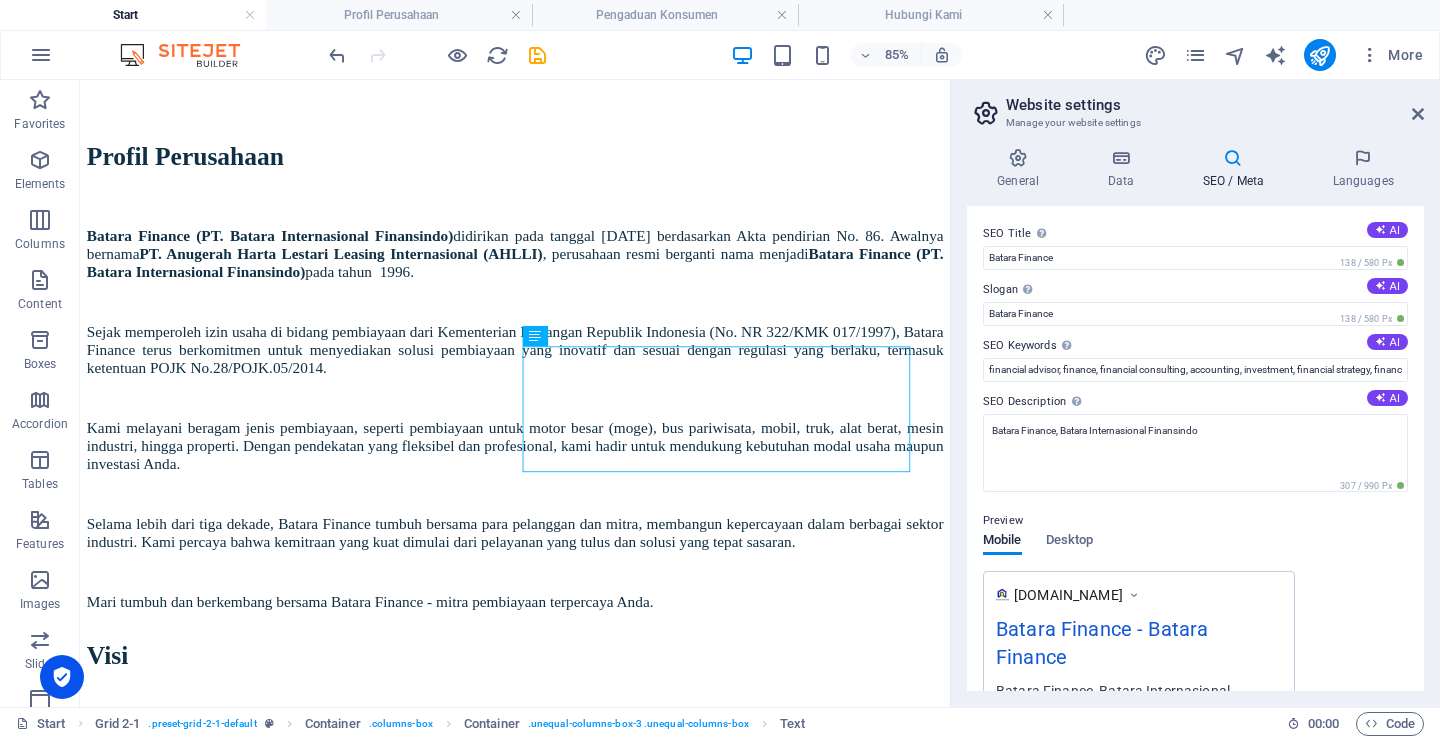 click on "Preview Mobile Desktop www.example.com Batara Finance - Batara Finance Batara Finance, Batara Internasional Finansindo" at bounding box center [1195, 613] 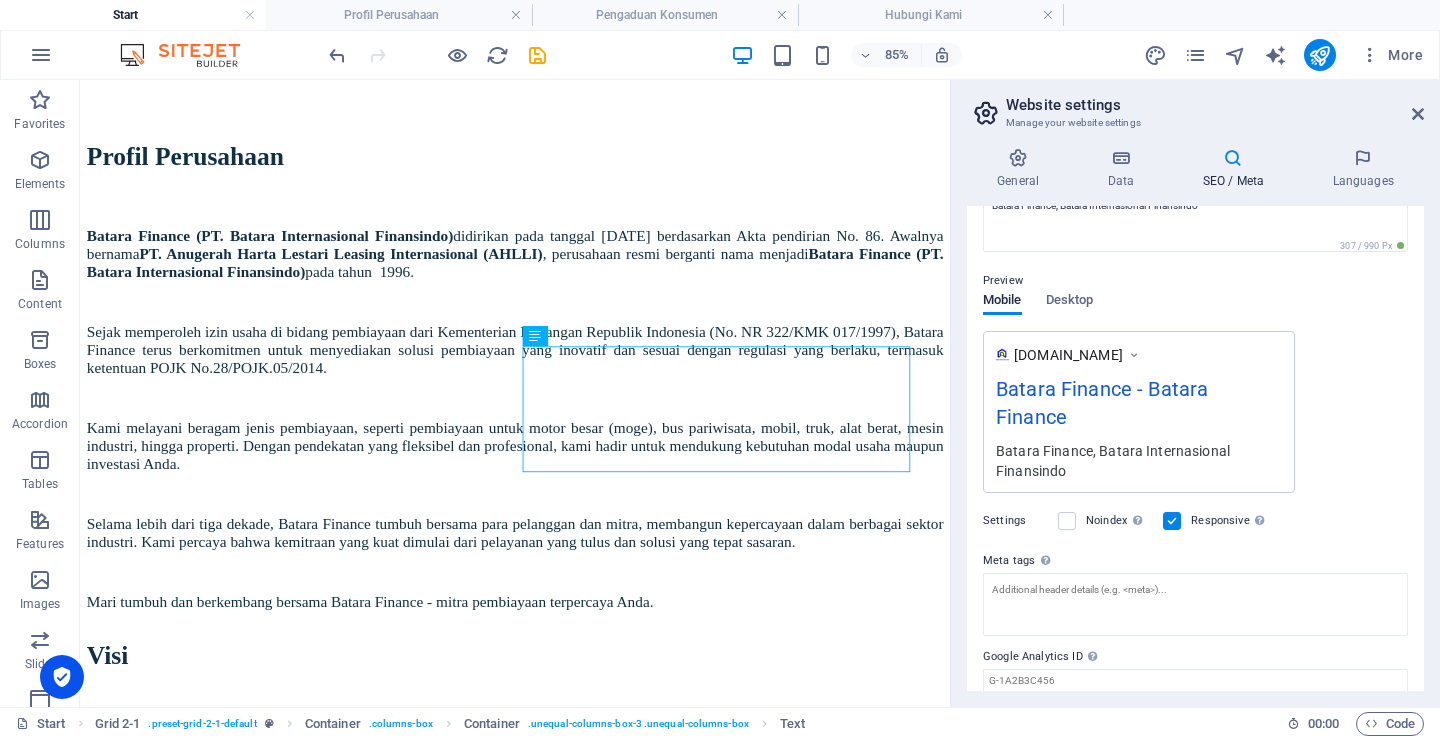 scroll, scrollTop: 271, scrollLeft: 0, axis: vertical 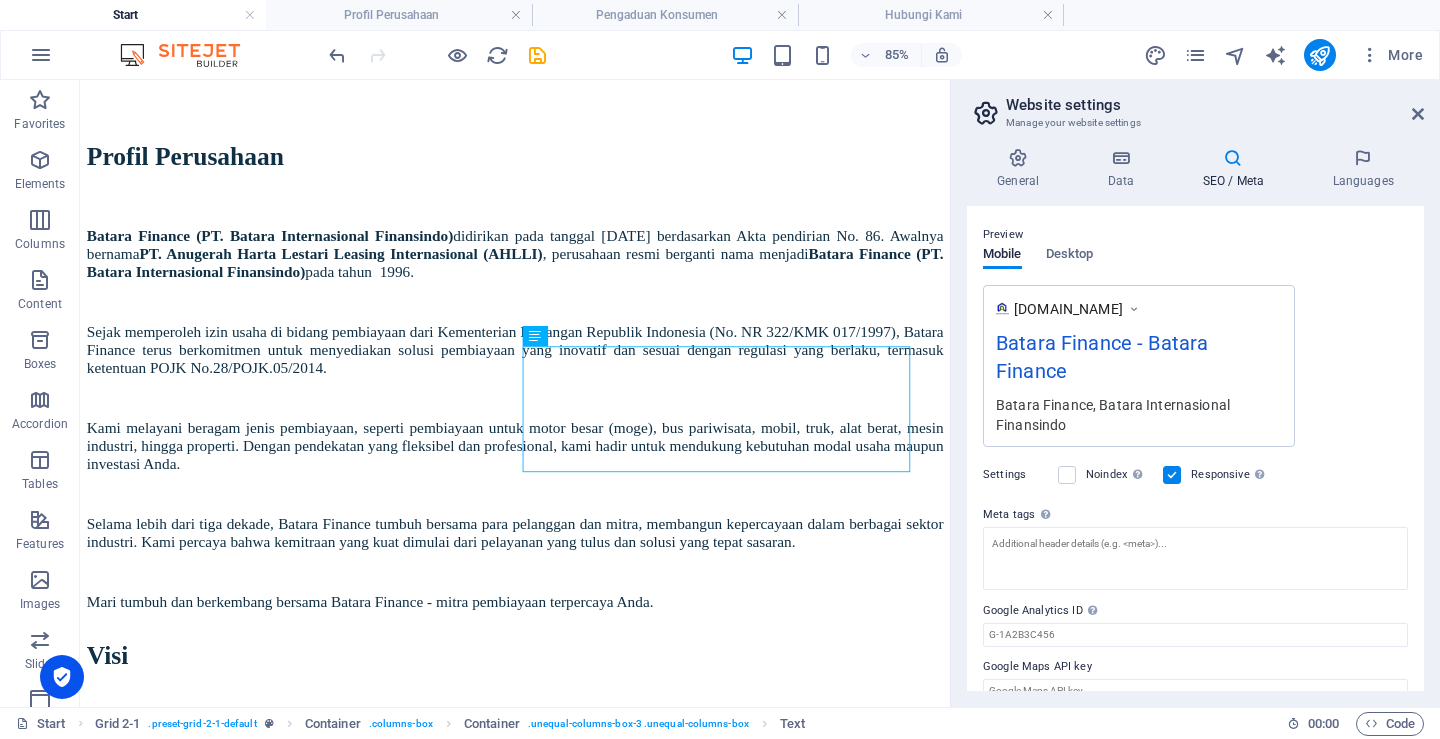 click at bounding box center [1134, 309] 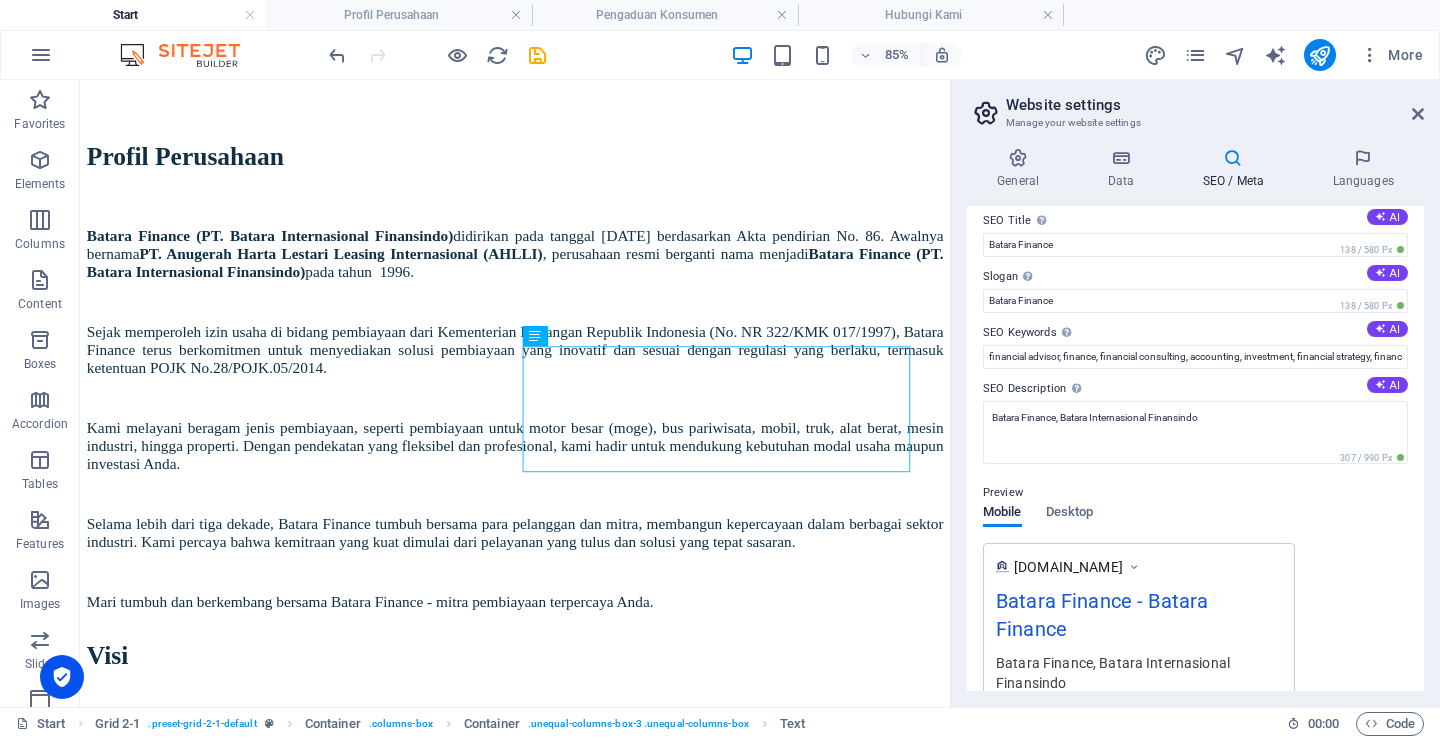 scroll, scrollTop: 0, scrollLeft: 0, axis: both 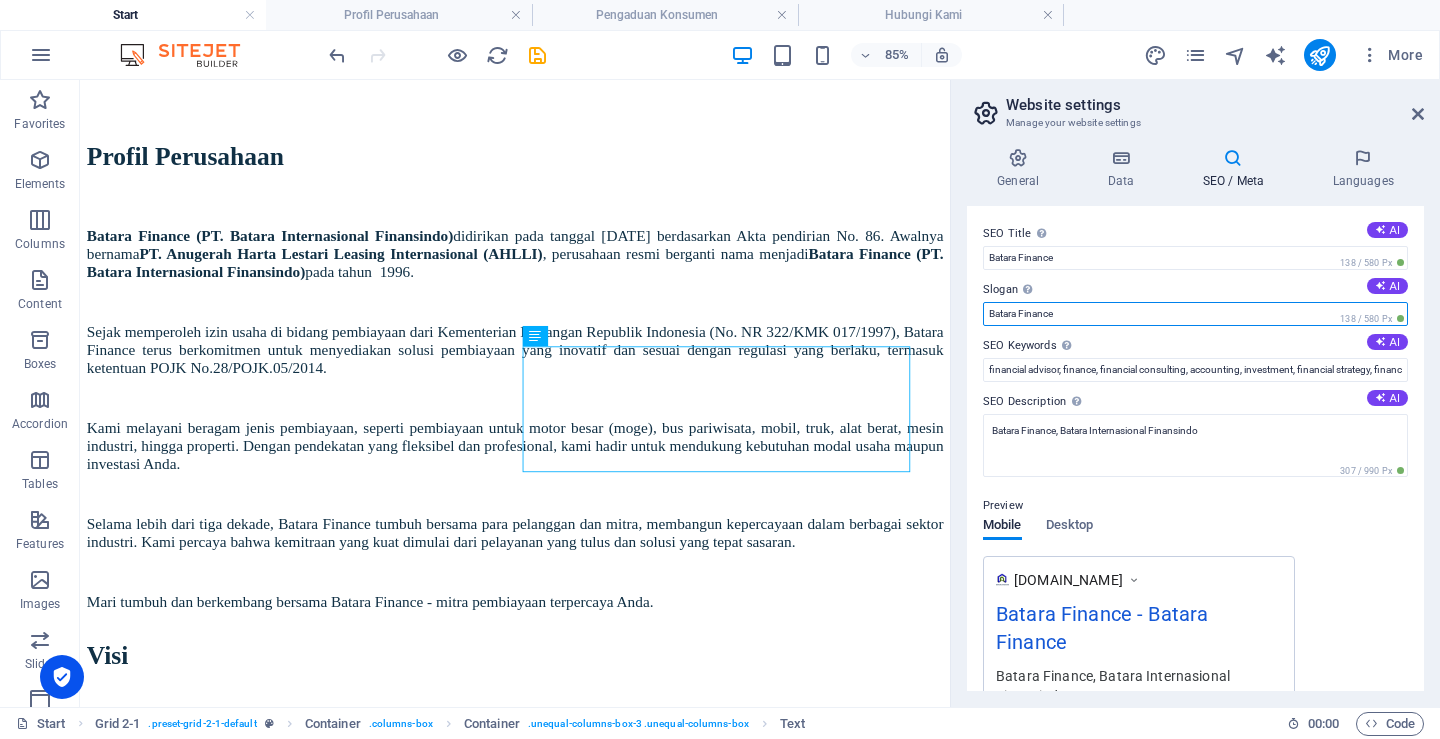 click on "Batara Finance" at bounding box center (1195, 314) 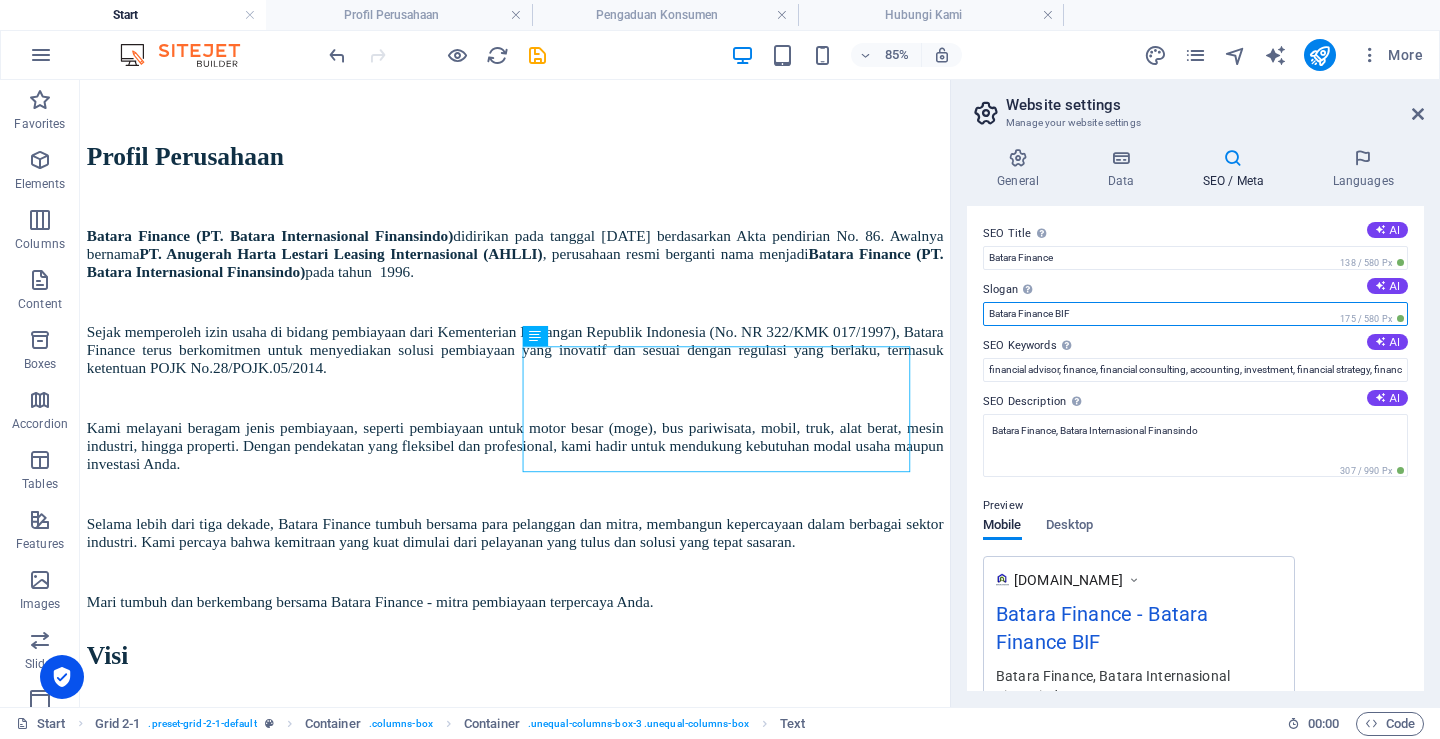 click on "Batara Finance BIF" at bounding box center [1195, 314] 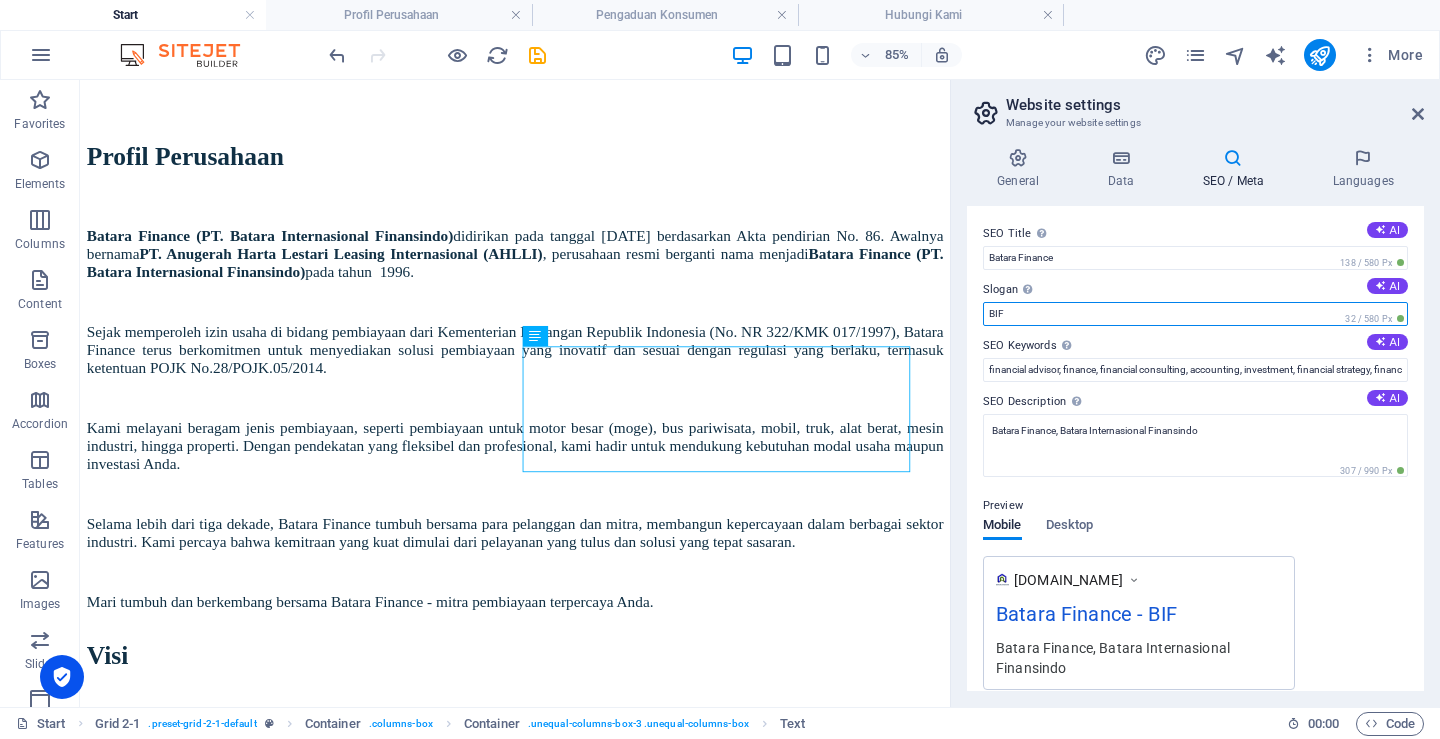 type on "BIF" 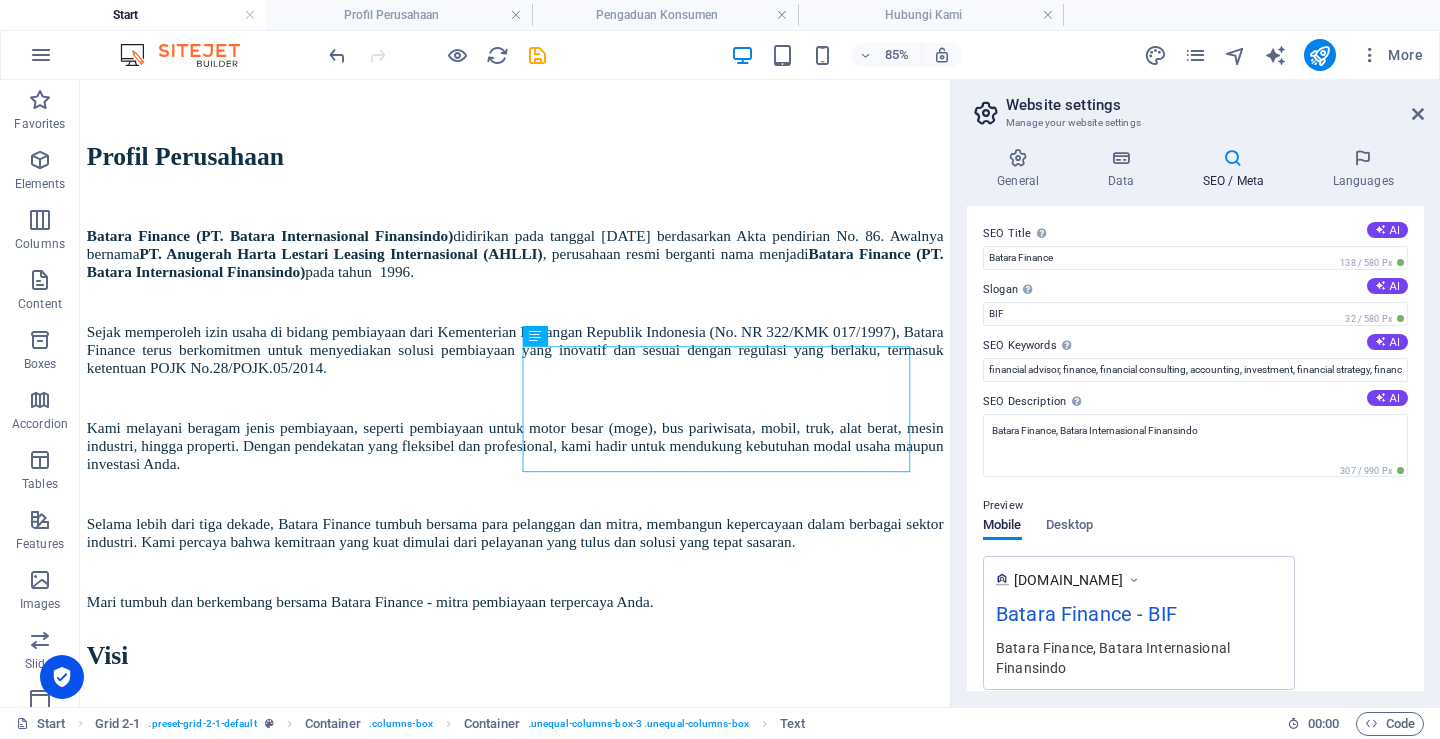 click on "SEO Title The title of your website - make it something that stands out in search engine results. AI Batara Finance 138 / 580 Px Slogan The slogan of your website. AI BIF 32 / 580 Px SEO Keywords Comma-separated list of keywords representing your website. AI financial advisor, finance, financial consulting, accounting, investment, financial strategy, financial planning, investment strategies, business consulting, consulting, financial services, bif, batara, batara finance, batara internasional finansindo SEO Description Describe the contents of your website - this is crucial for search engines and SEO! AI Batara Finance, Batara Internasional Finansindo 307 / 990 Px Preview Mobile Desktop www.example.com Batara Finance - BIF Batara Finance, Batara Internasional Finansindo Settings Noindex Instruct search engines to exclude this website from search results. Responsive Determine whether the website should be responsive based on screen resolution. Meta tags Google Analytics ID Google Maps API key" at bounding box center (1195, 448) 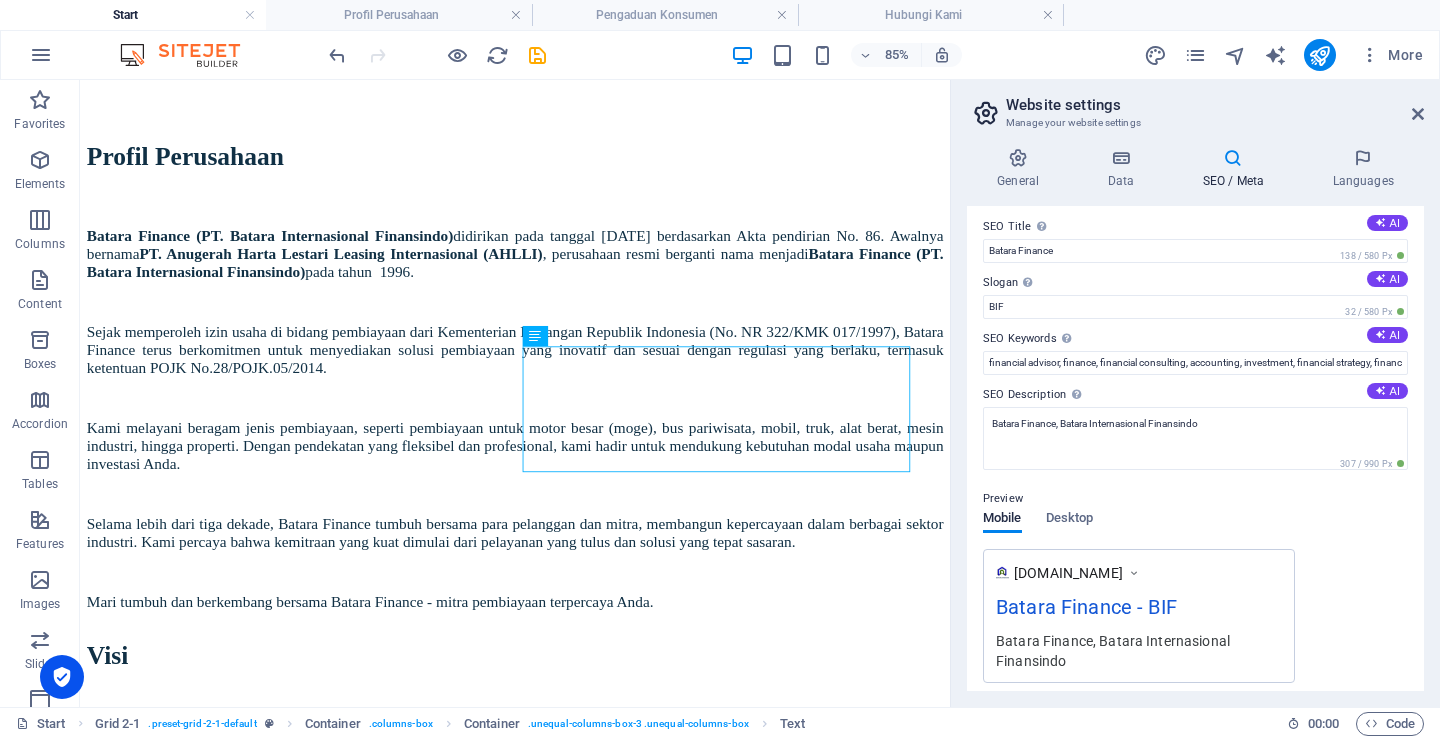 scroll, scrollTop: 0, scrollLeft: 0, axis: both 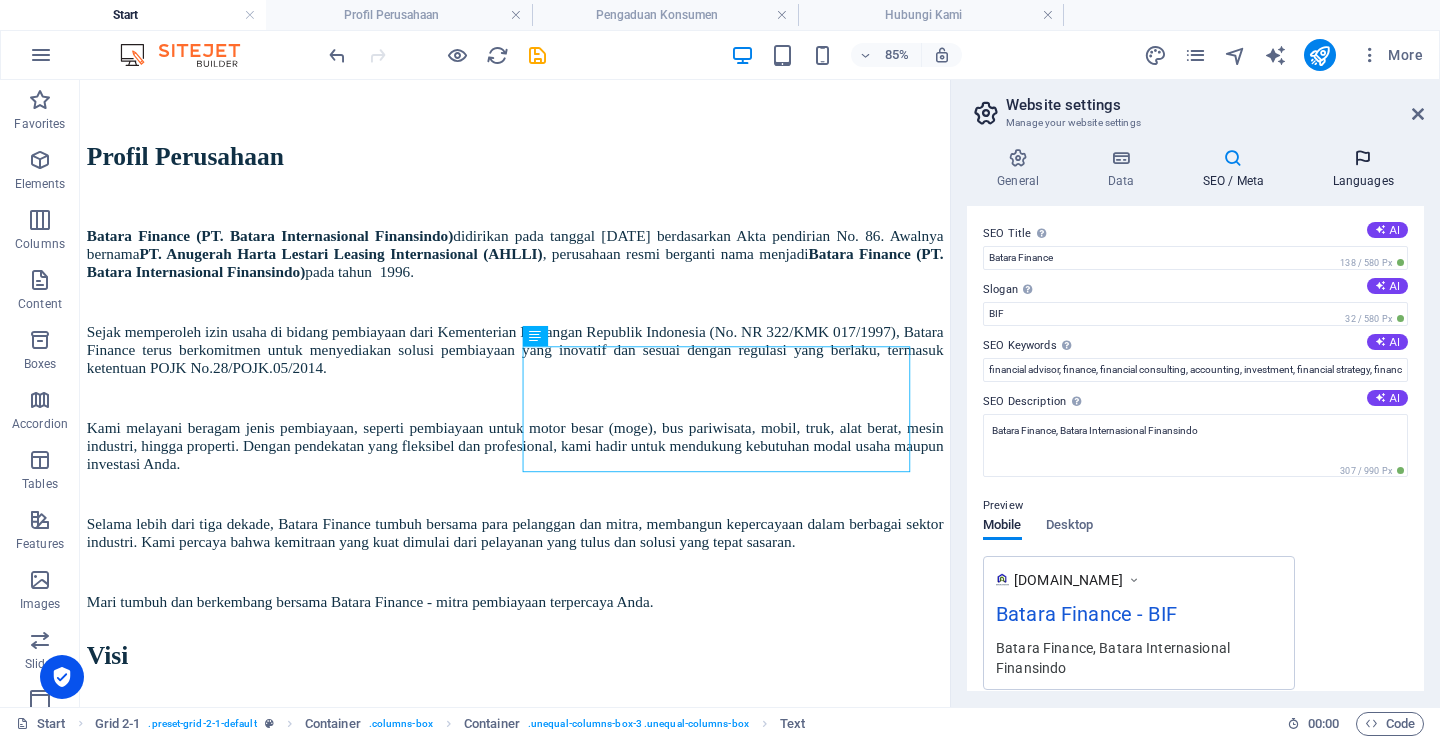 click at bounding box center (1363, 158) 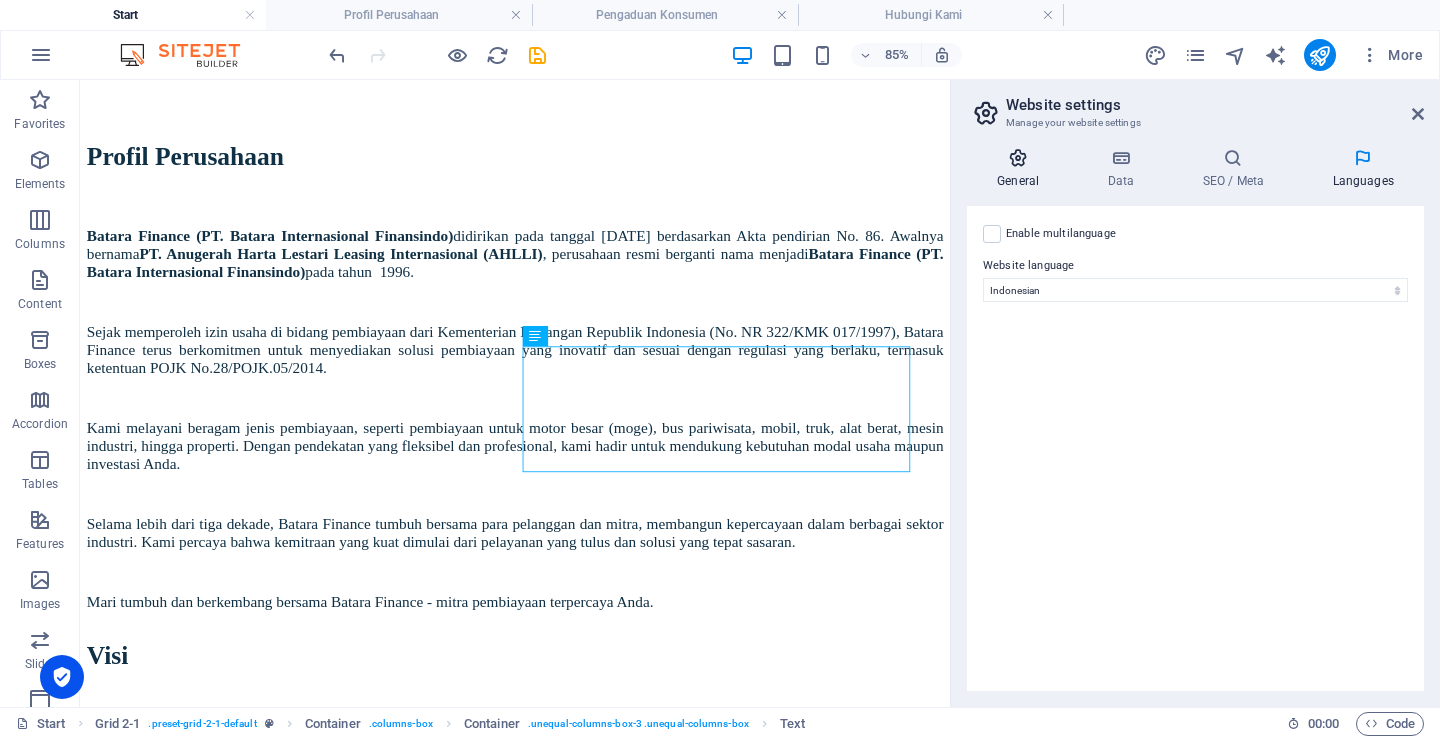 click at bounding box center [1018, 158] 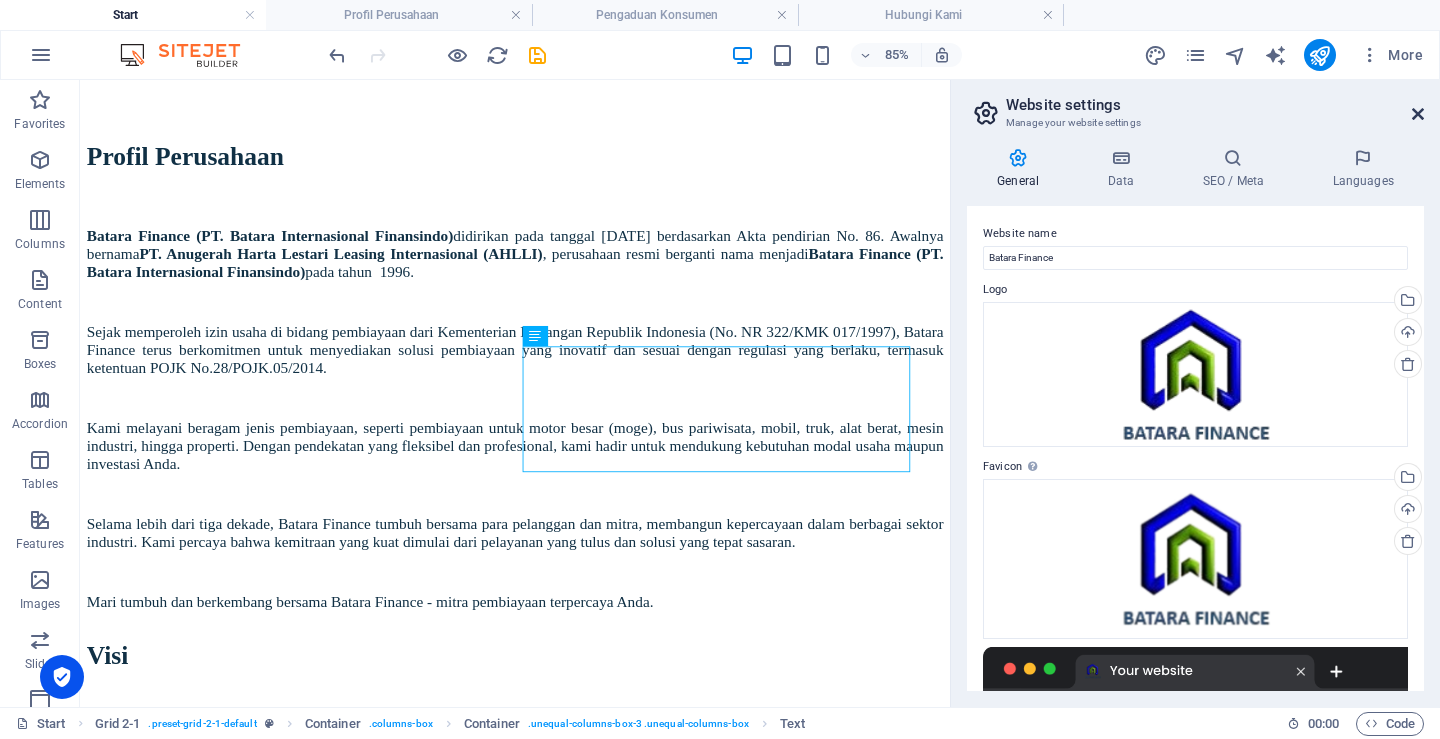click at bounding box center [1418, 114] 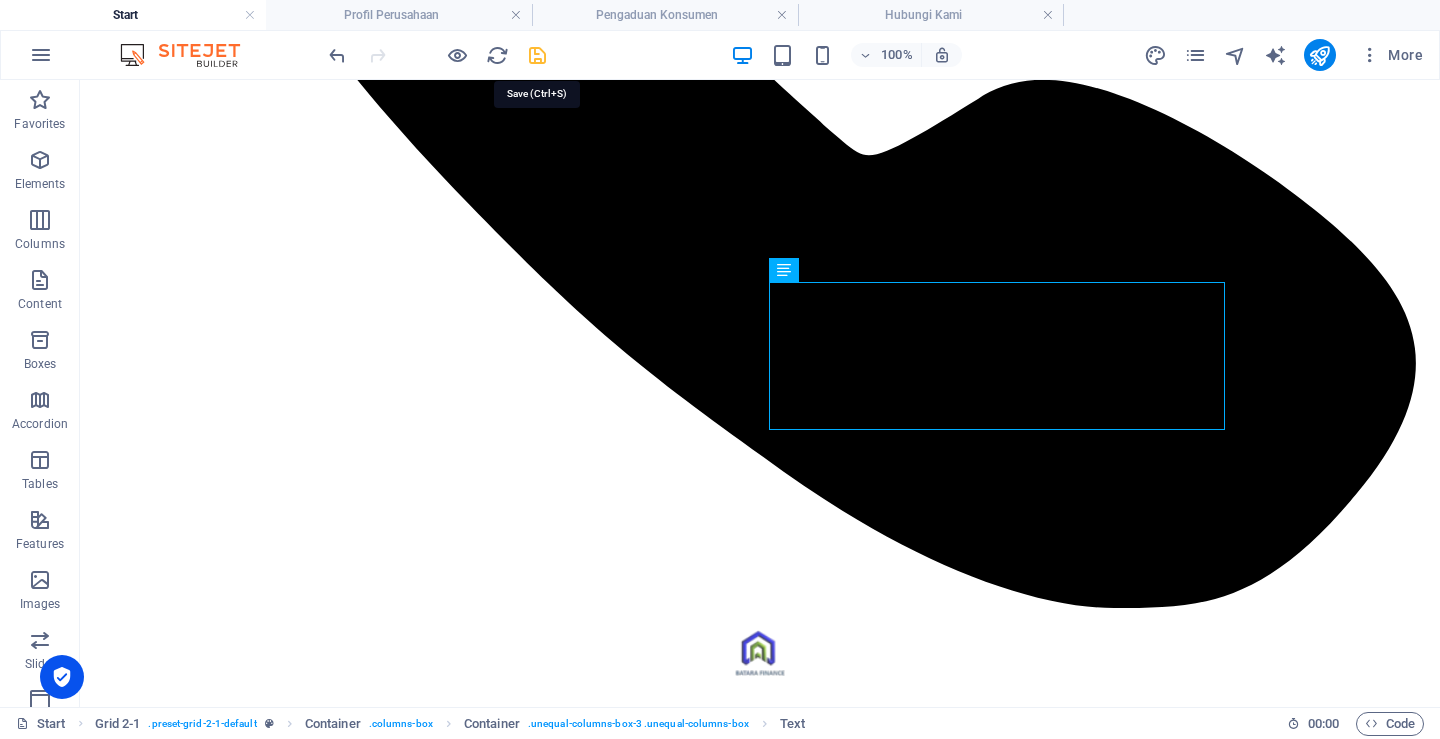 click at bounding box center [537, 55] 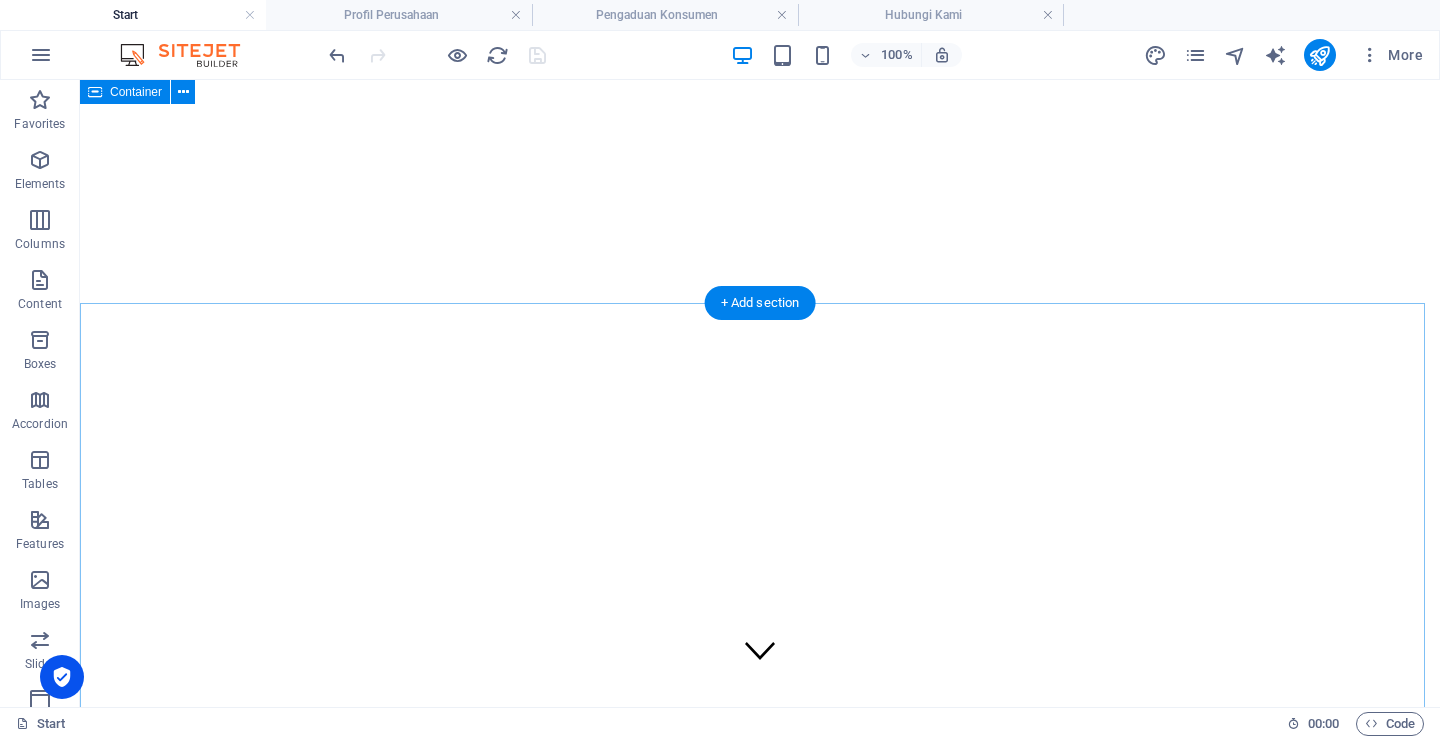 scroll, scrollTop: 0, scrollLeft: 0, axis: both 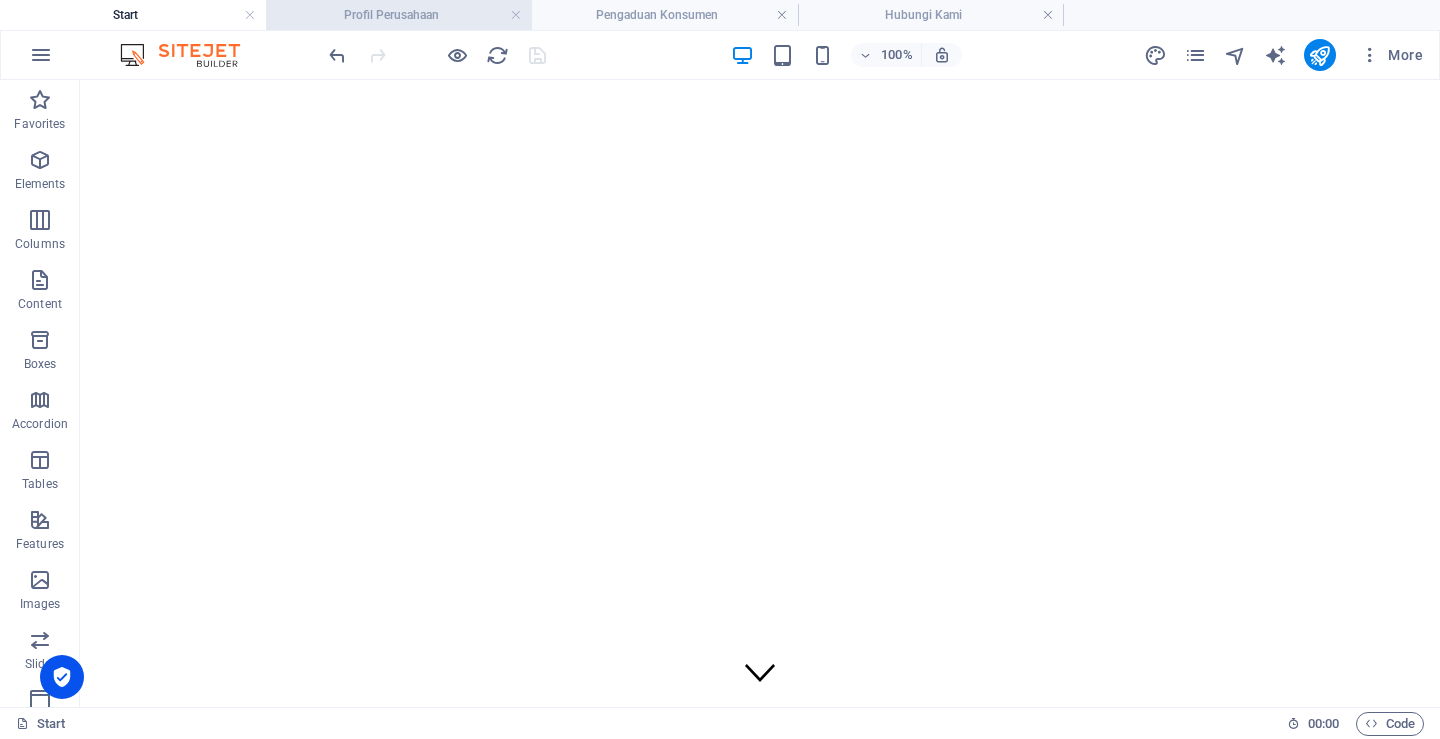 click on "Profil Perusahaan" at bounding box center (399, 15) 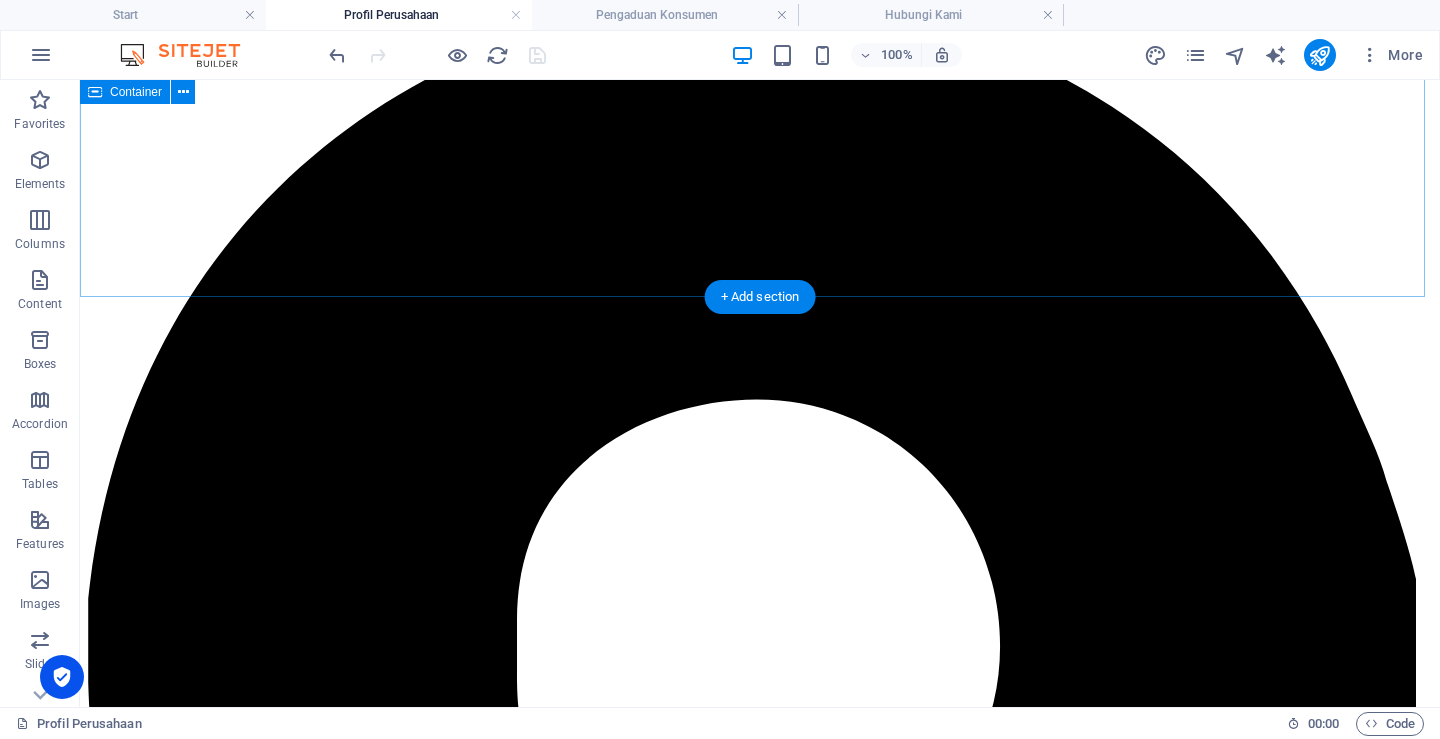 scroll, scrollTop: 519, scrollLeft: 0, axis: vertical 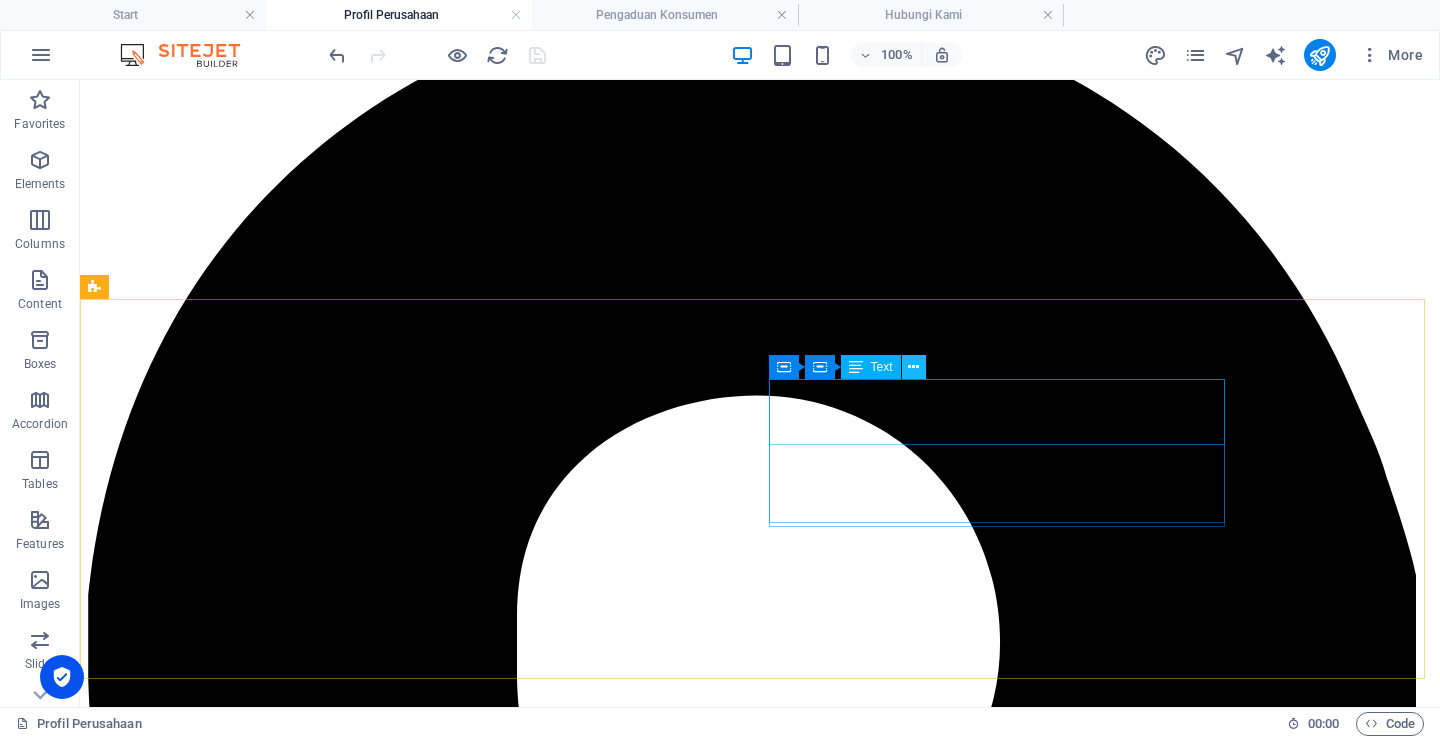 click at bounding box center [913, 367] 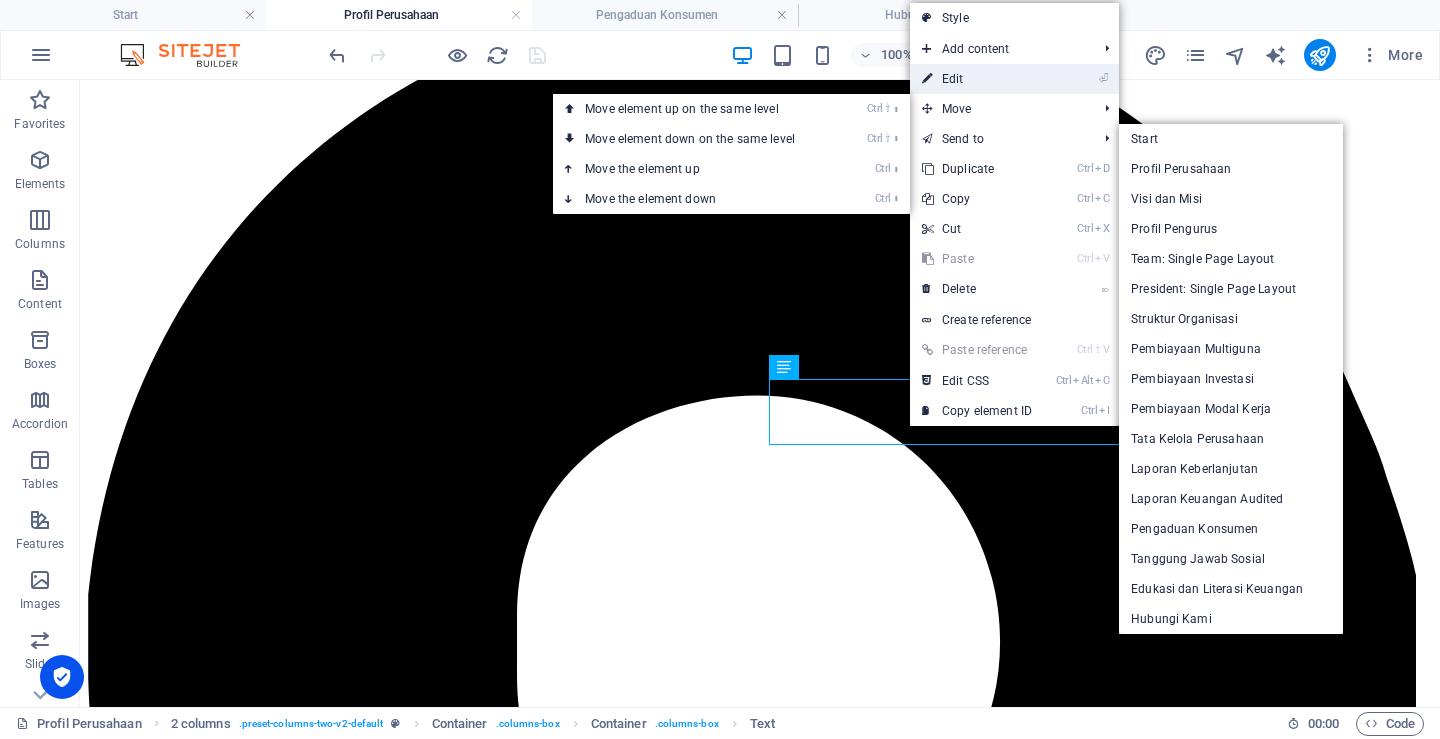 click on "⏎  Edit" at bounding box center [977, 79] 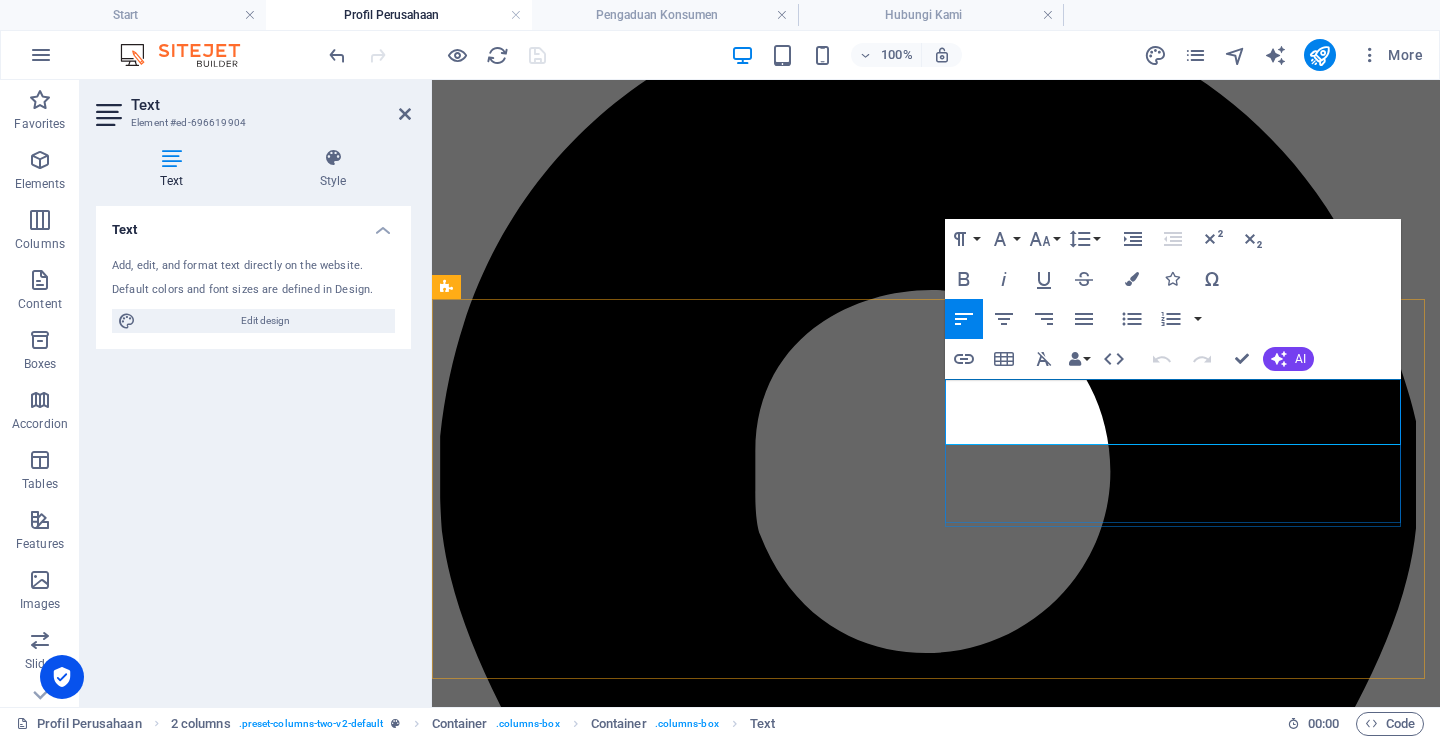 click on "Batara Finance - PT. Batara Internasional Finansindo berizin dan diawasi oleh  Otoritas Jasa Keuangan (OJK)" at bounding box center (936, 3082) 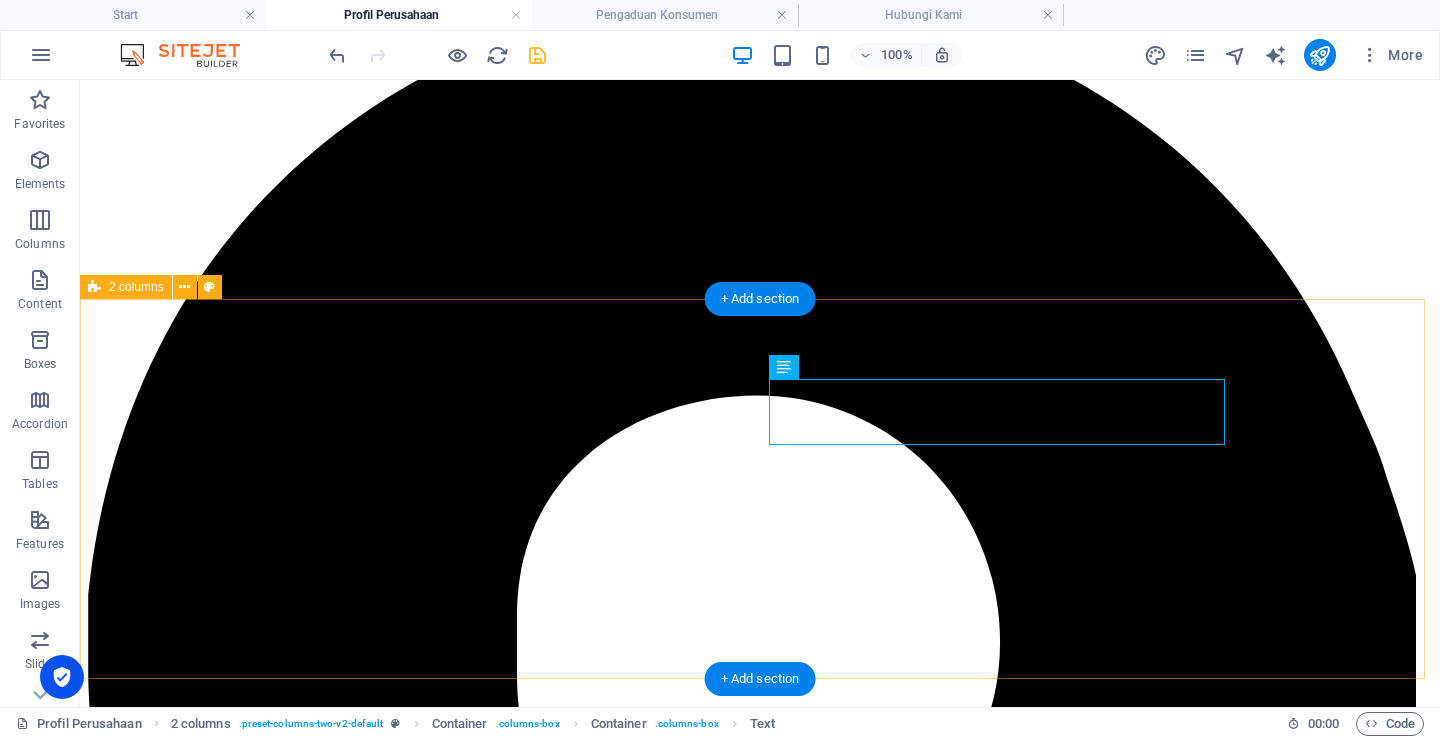 click on "Batara Finance     Jl Wolter Monginsidi No.88n, Petogogan Kebayoran Baru - Jakarta Selatan ,  Jakarta   12170      +6221 27513330    batara_finance@yahoo.com Batara Finance  berizin dan diawasi oleh  Otoritas Jasa Keuangan (OJK)" at bounding box center (760, 6937) 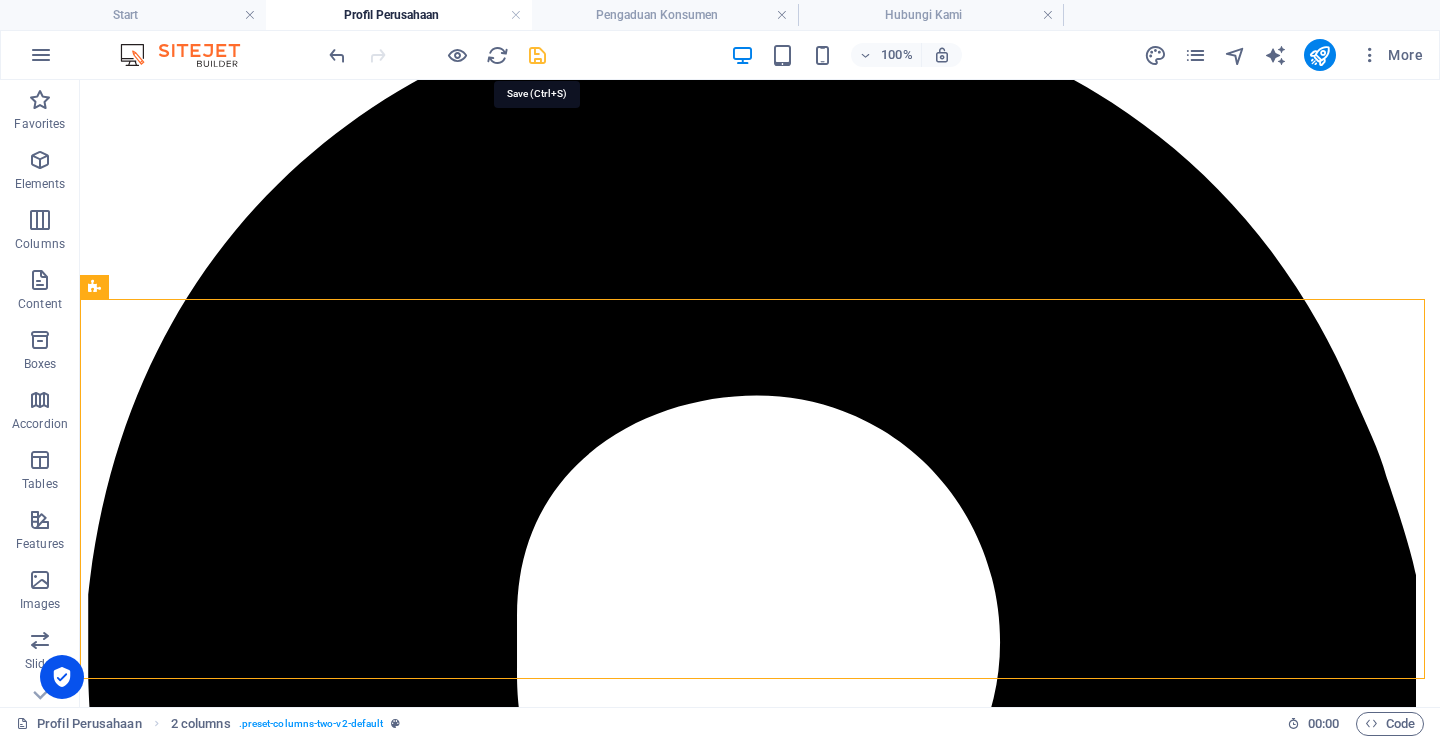 click at bounding box center (537, 55) 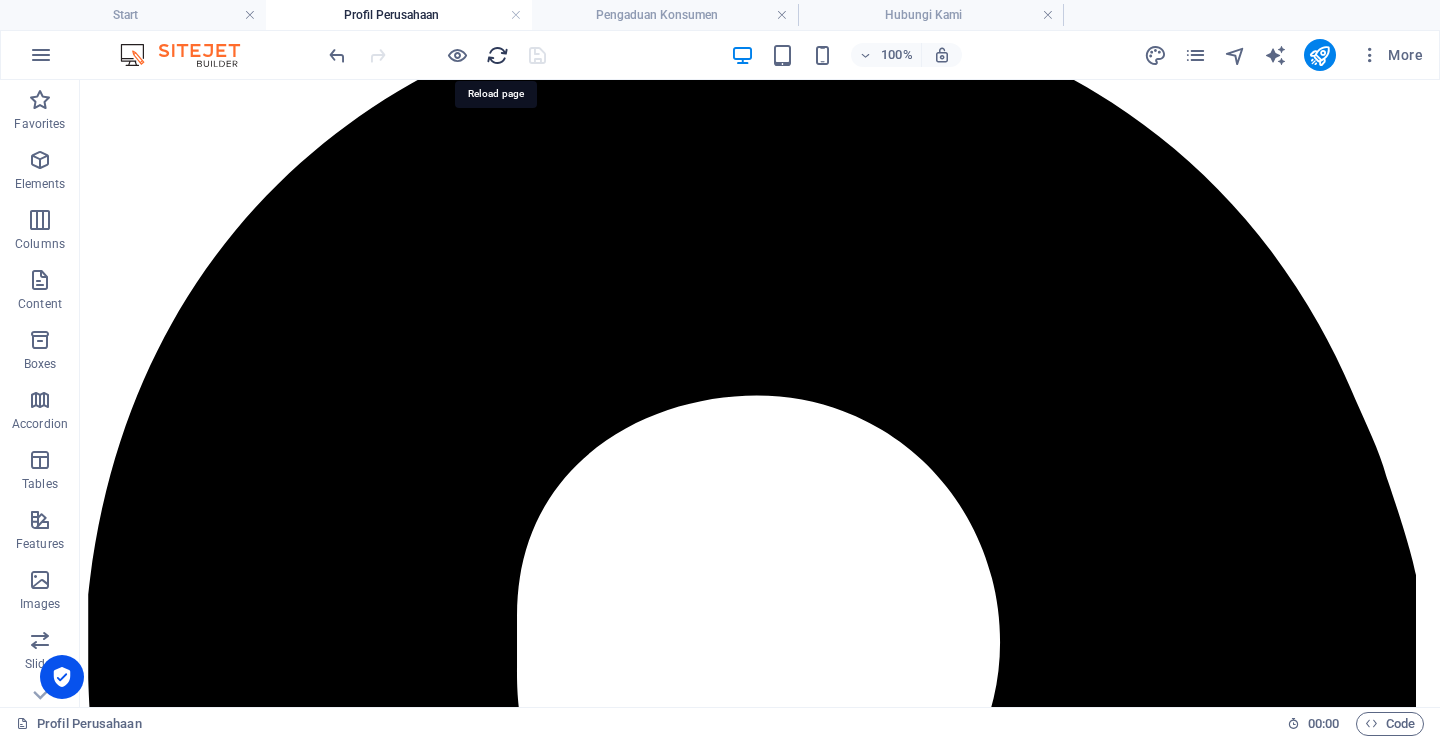 click at bounding box center [497, 55] 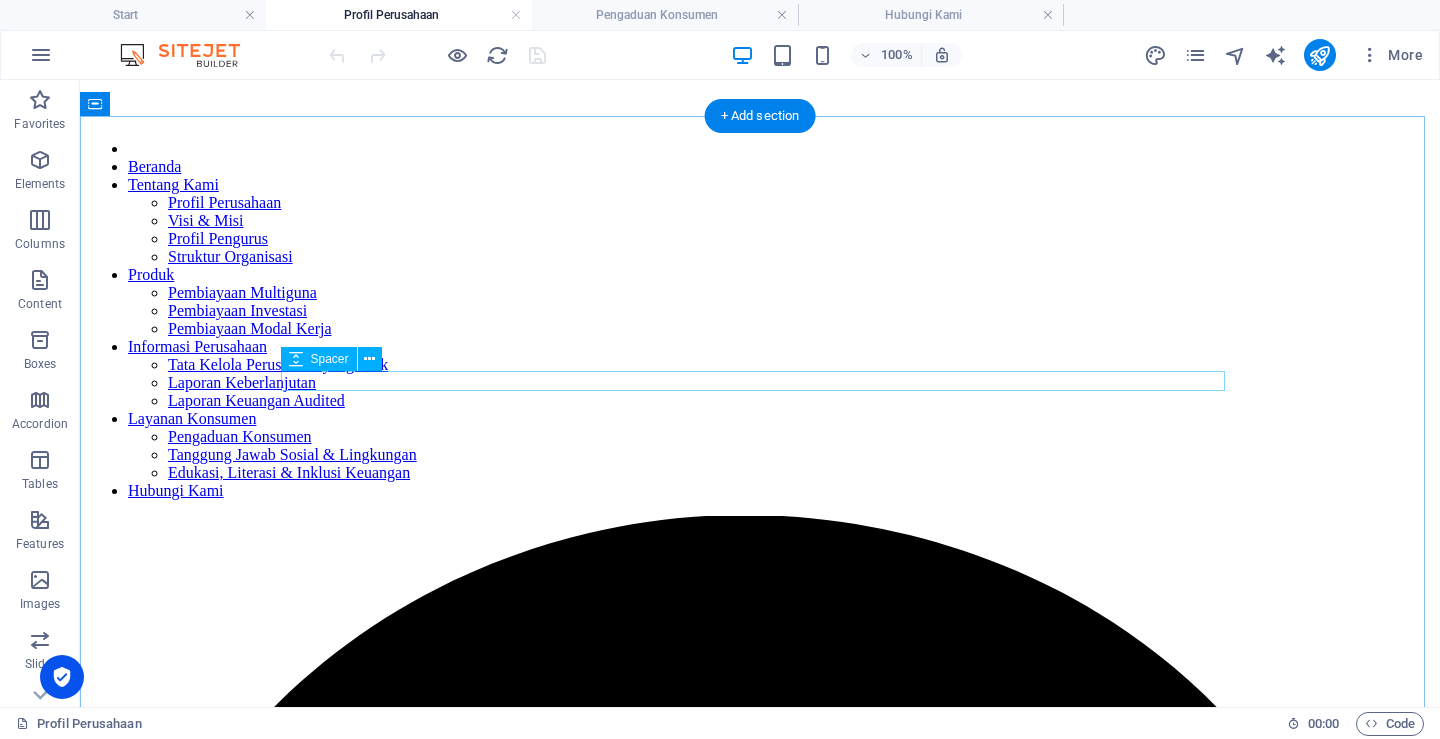 scroll, scrollTop: 519, scrollLeft: 0, axis: vertical 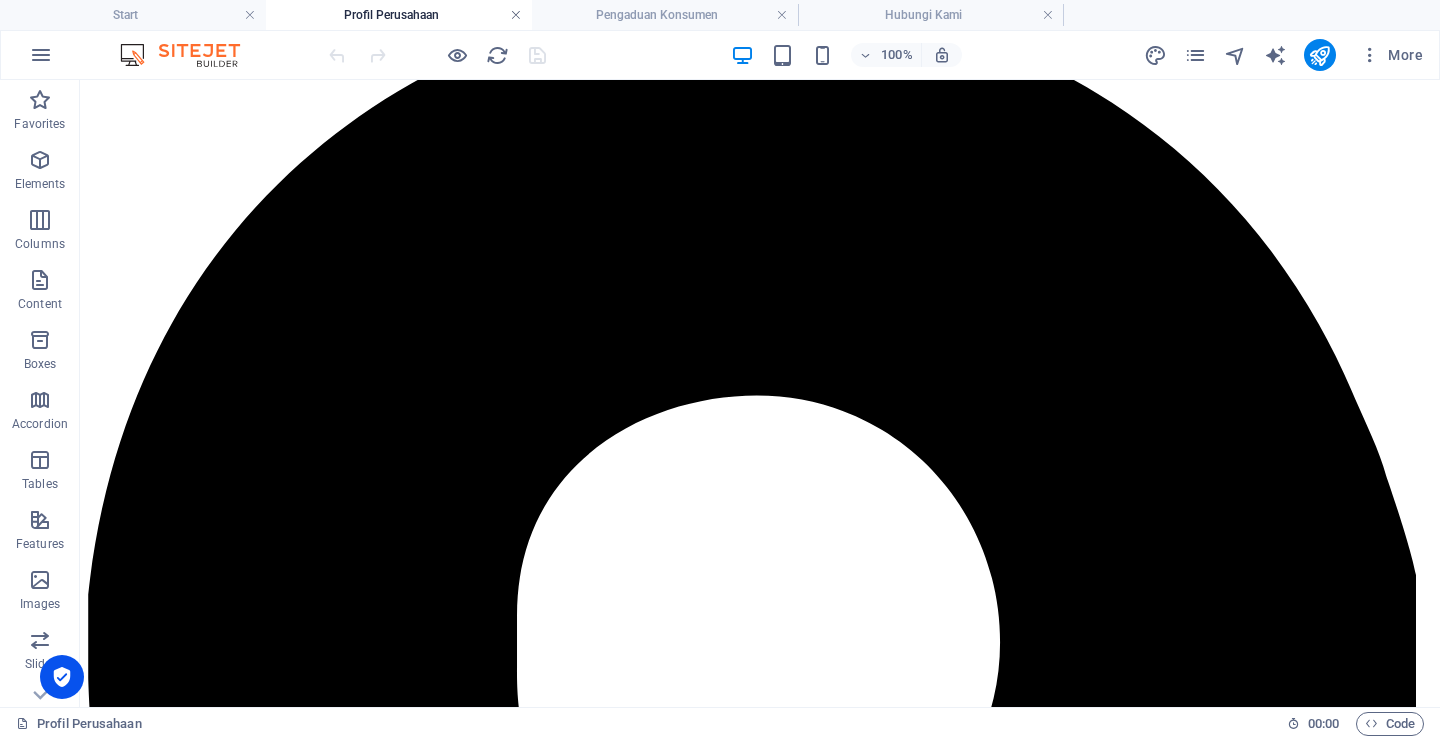 click at bounding box center (516, 15) 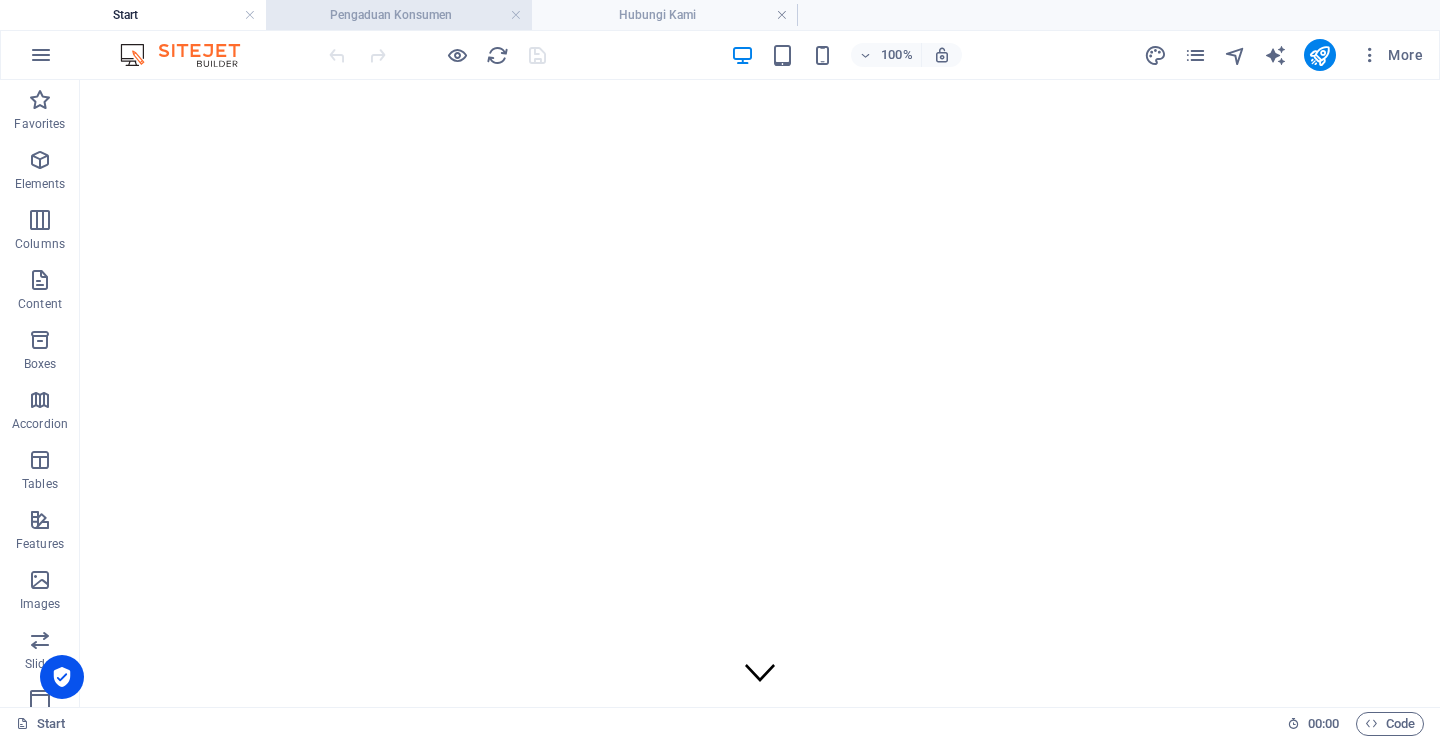 click on "Pengaduan Konsumen" at bounding box center (399, 15) 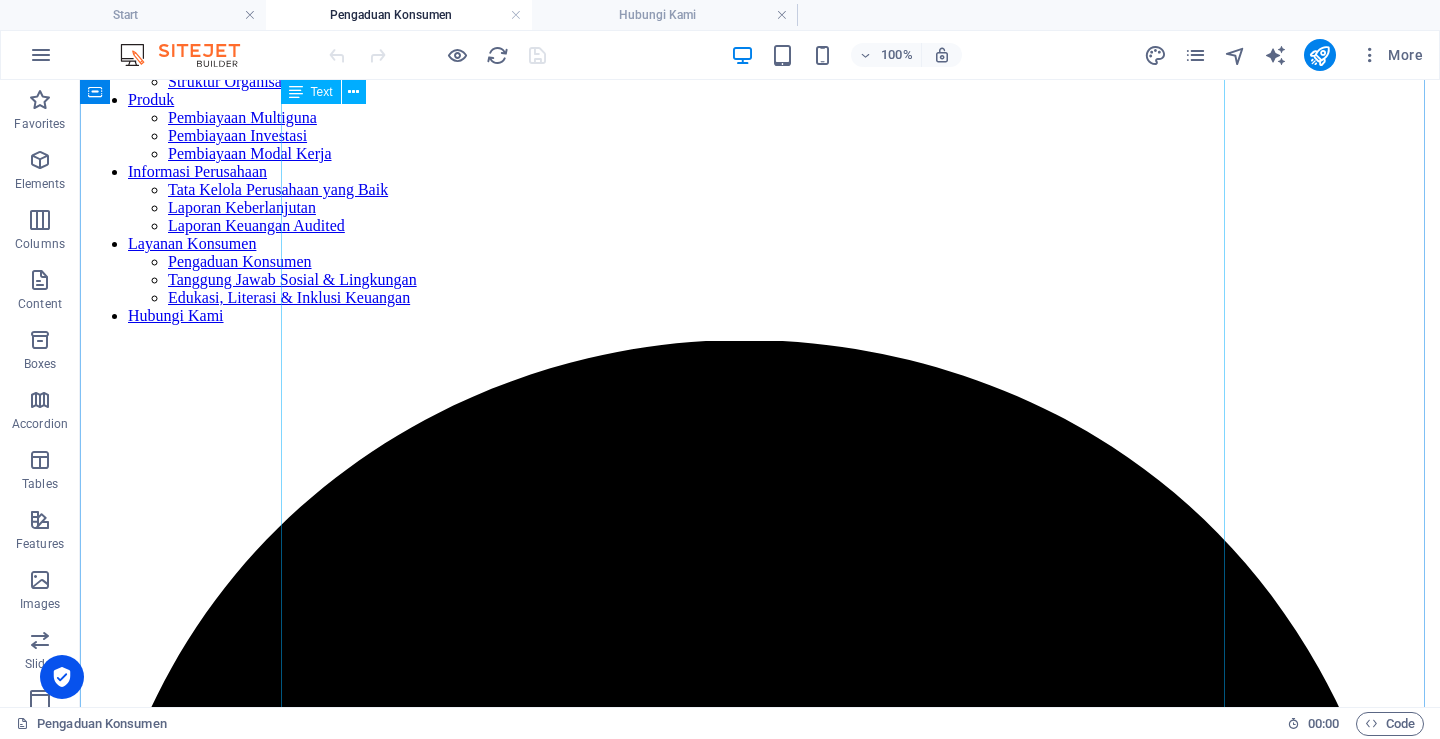 scroll, scrollTop: 0, scrollLeft: 0, axis: both 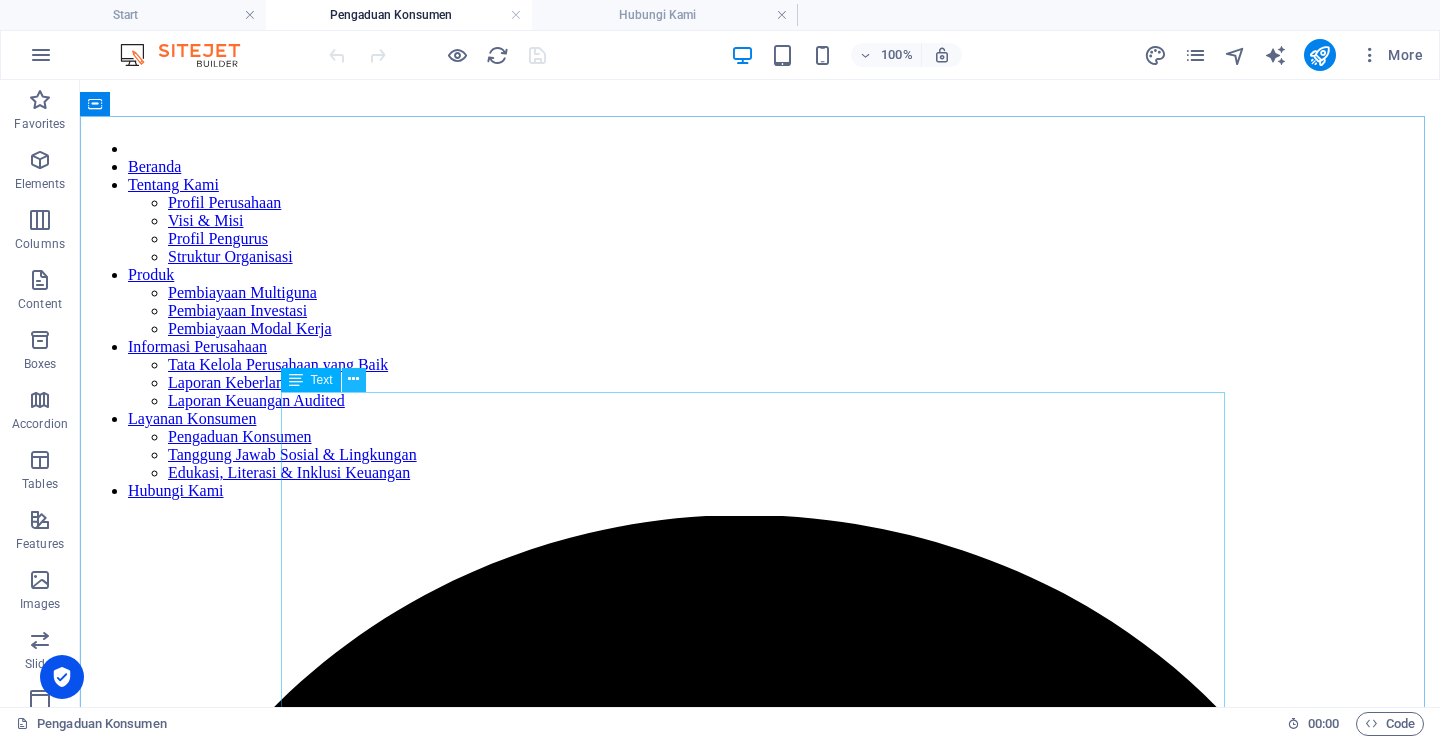click at bounding box center [353, 379] 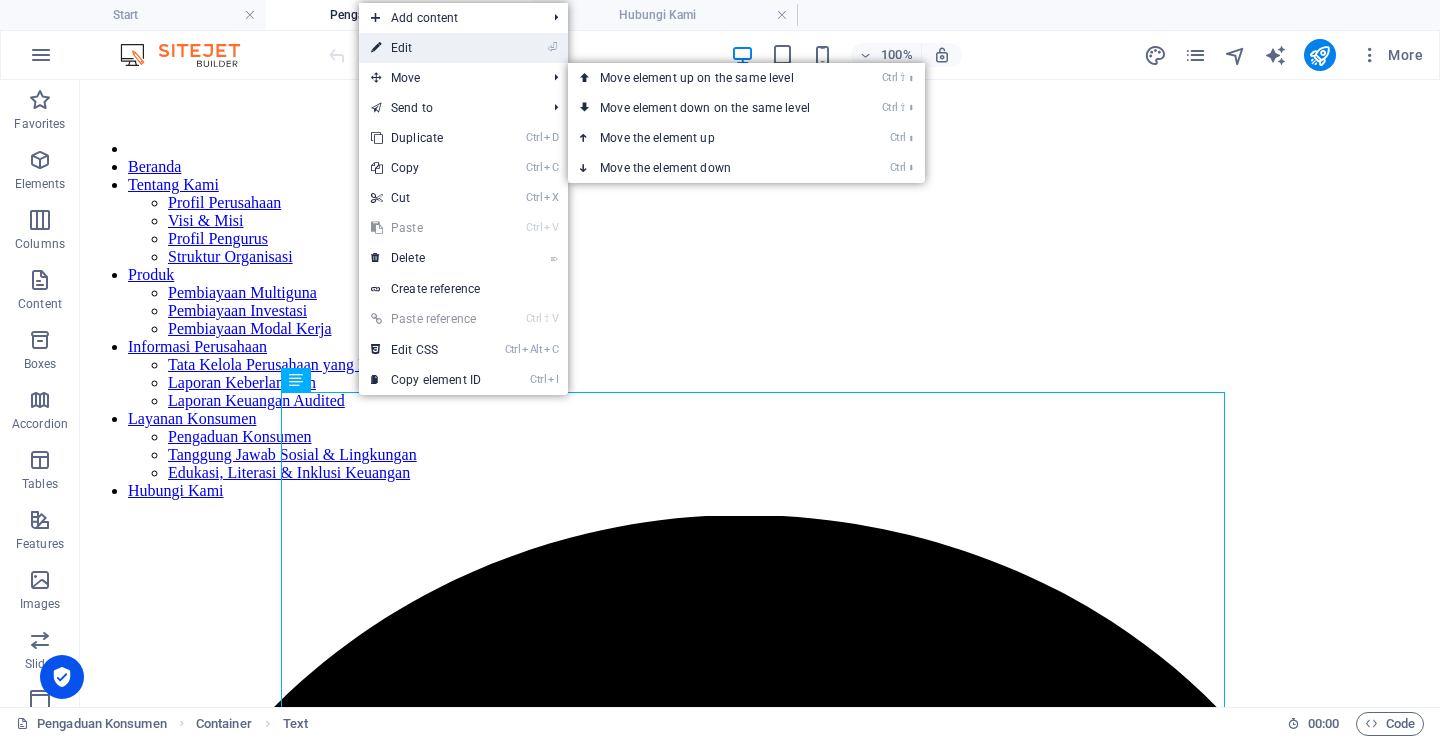 click on "⏎  Edit" at bounding box center (426, 48) 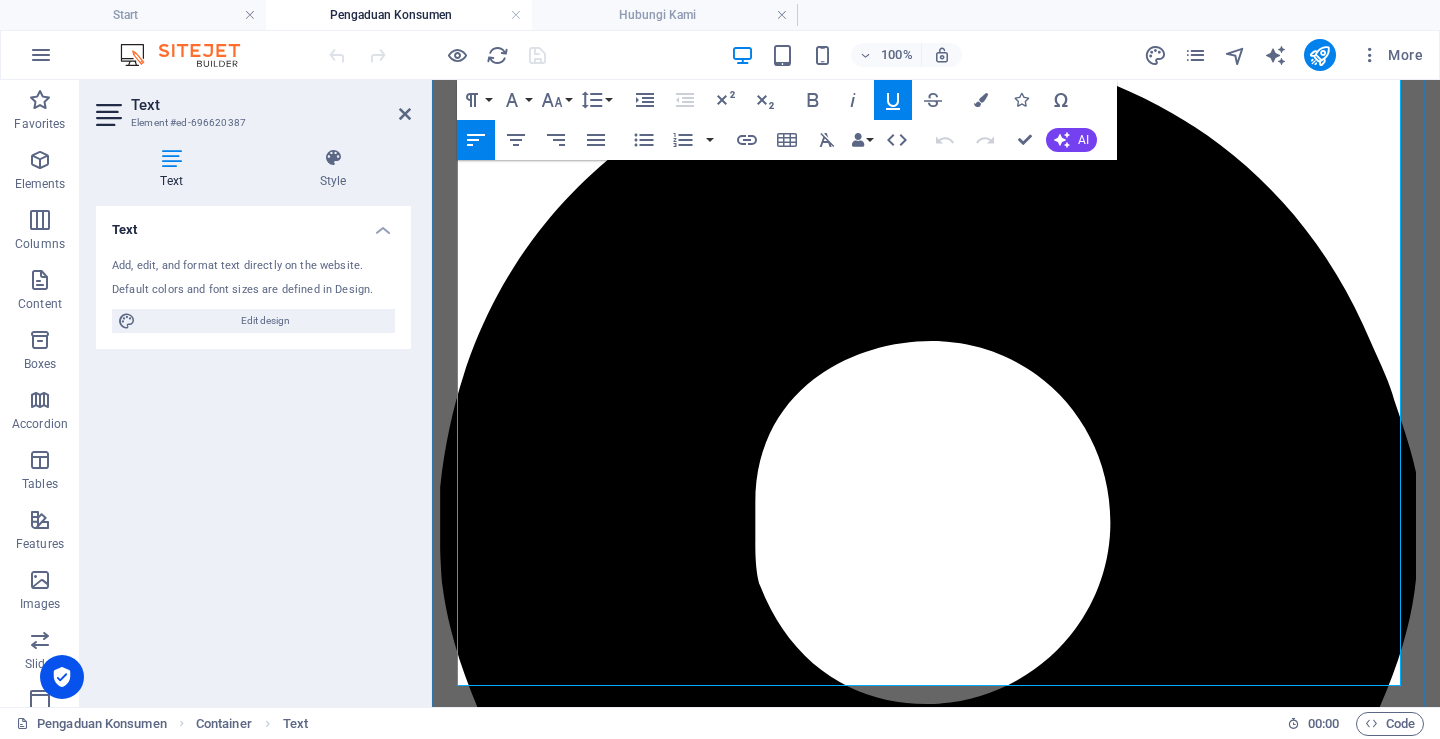 scroll, scrollTop: 500, scrollLeft: 0, axis: vertical 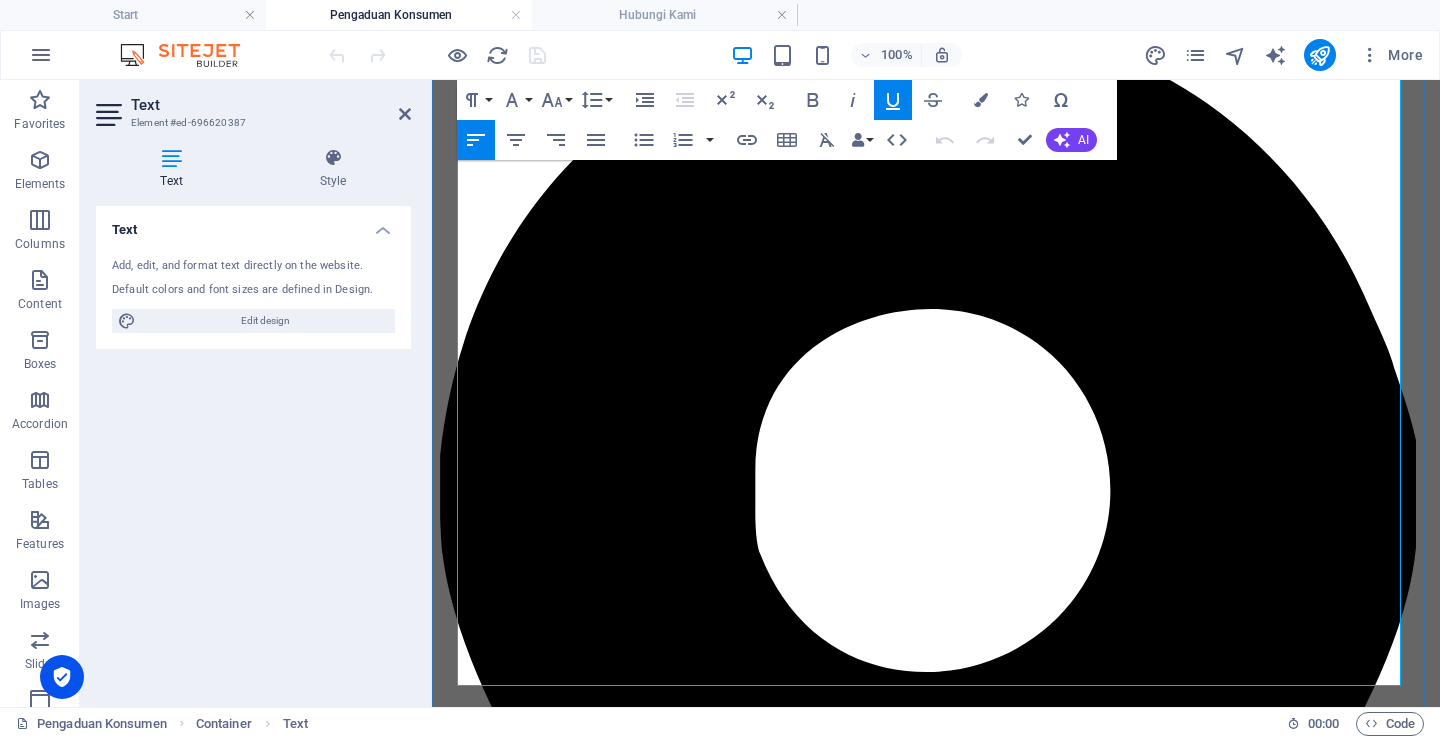 click on "- Melalui Surat resmi ke Unit Perlindungan Konsumen PT. BIF alamat : Komplek Ruko Wolter Monginsidi, Jln.     Wolter Monginsidi No. 88n,   Kebayoran baru, Jakarta Selatan 12180." at bounding box center [996, 3187] 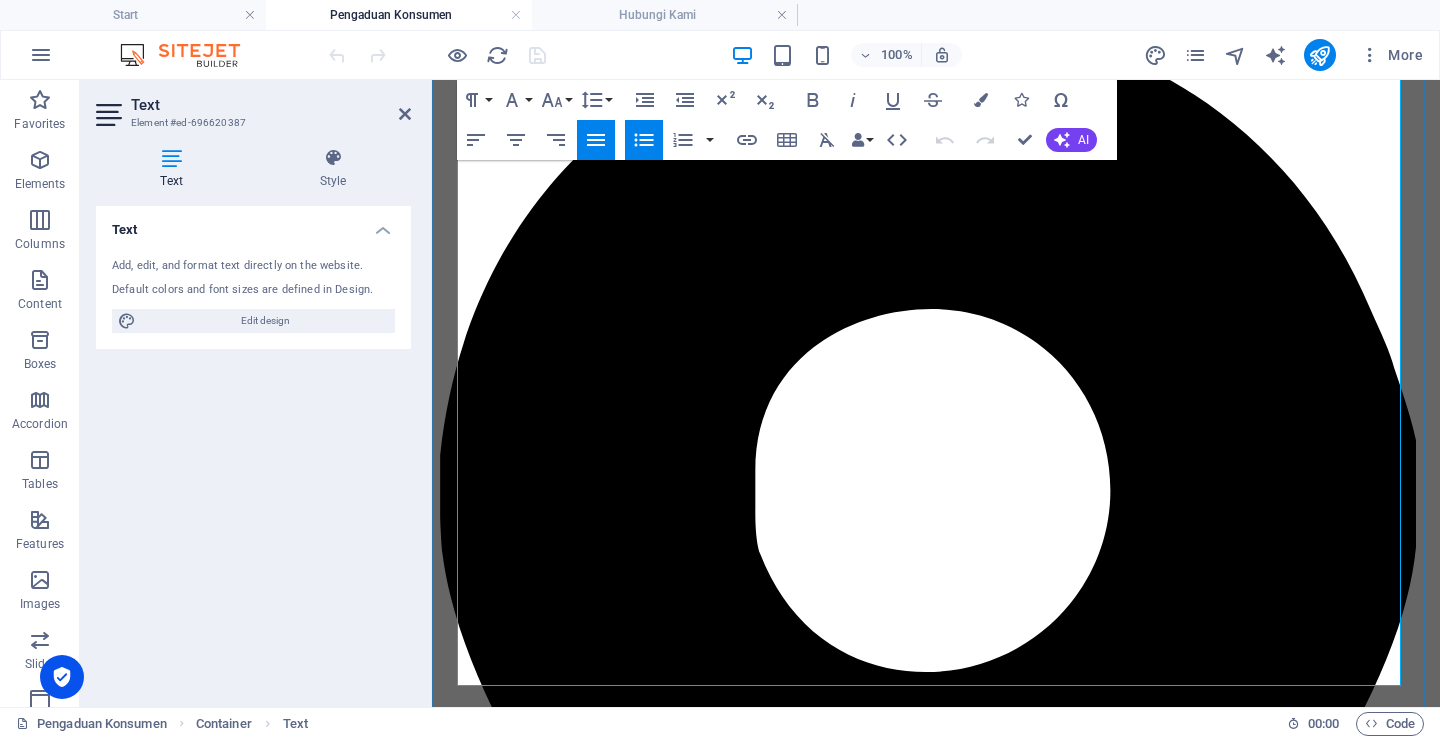 type 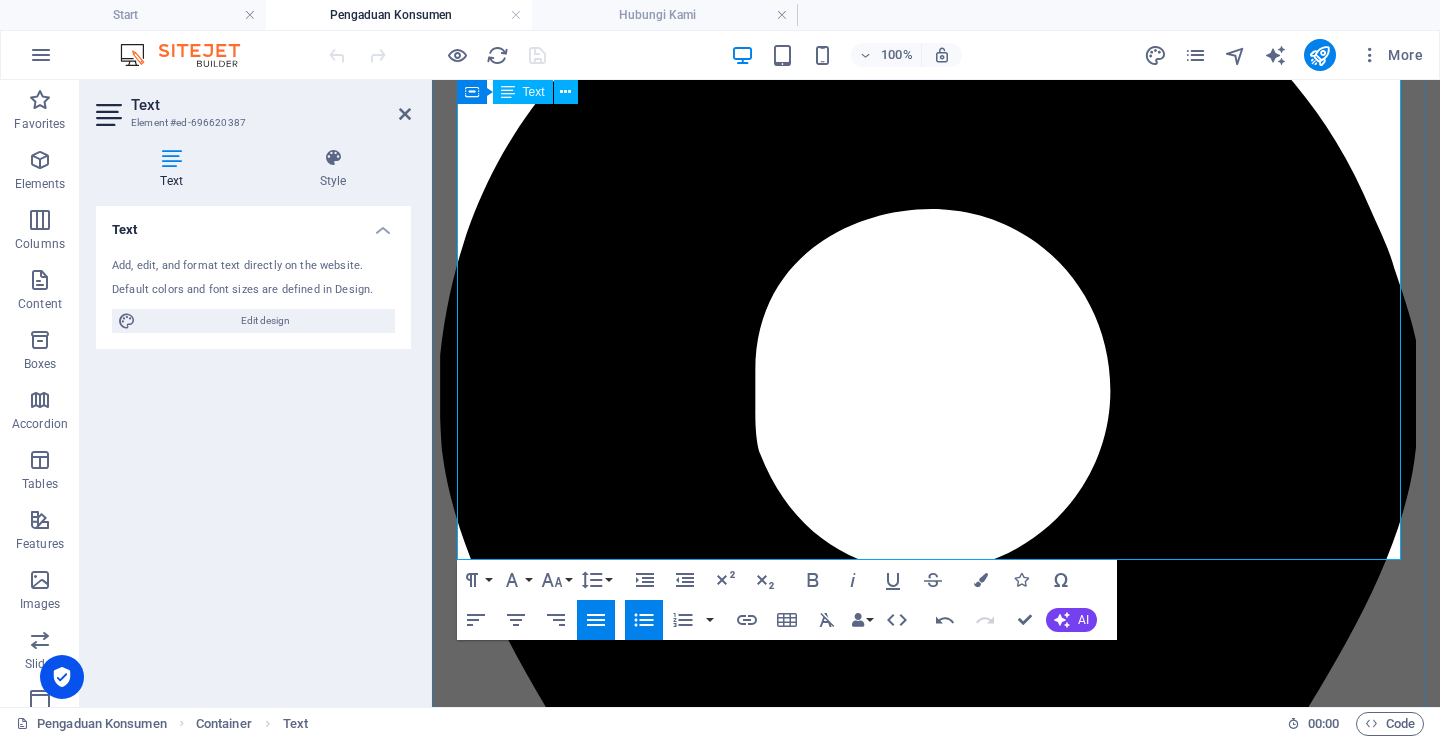 scroll, scrollTop: 700, scrollLeft: 0, axis: vertical 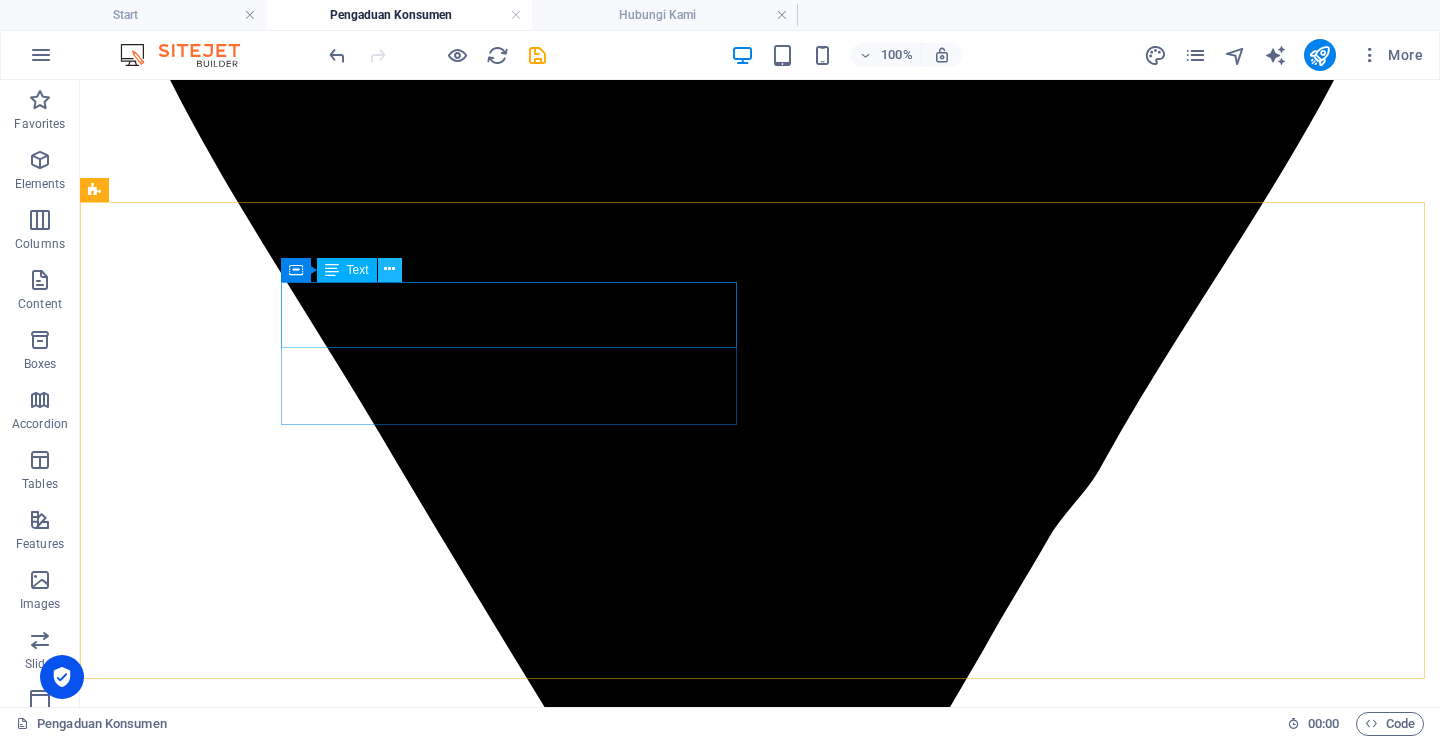click at bounding box center (389, 269) 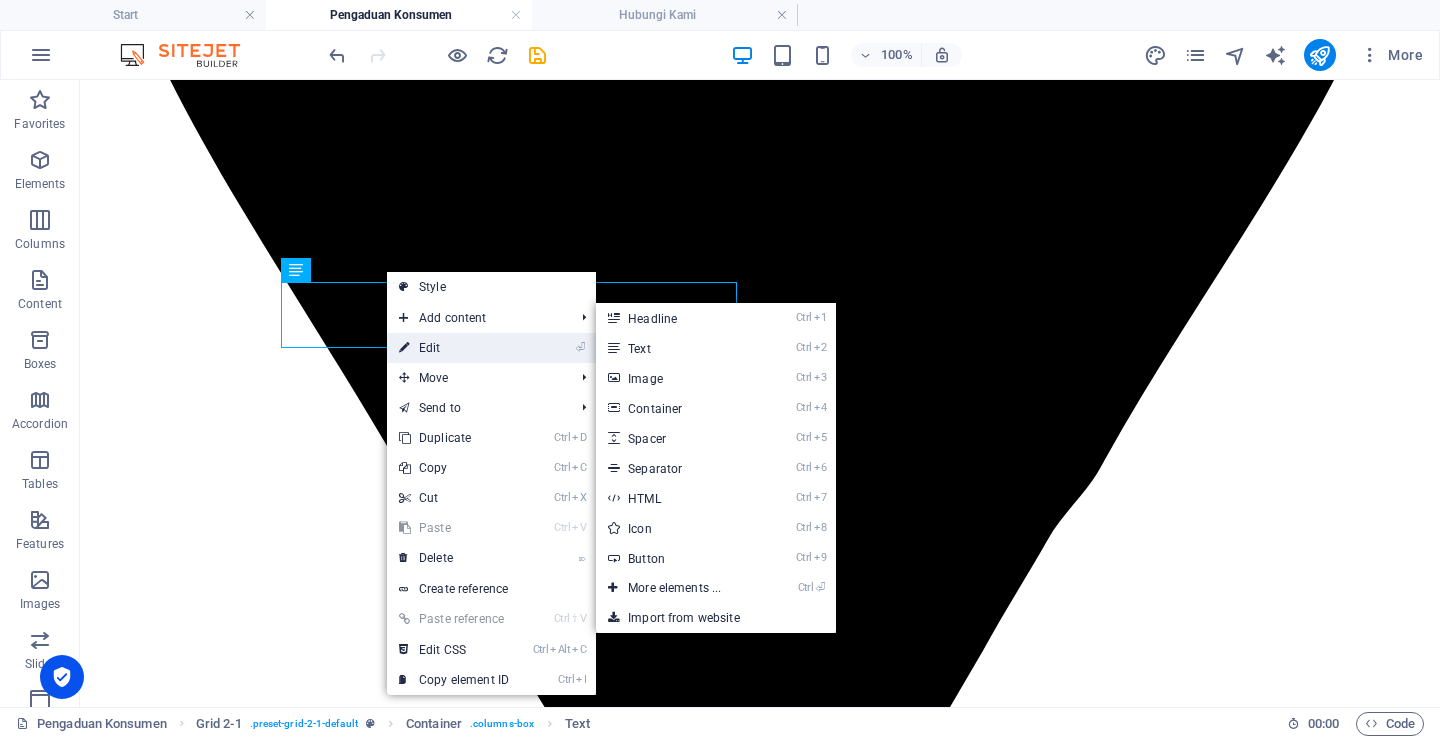 click on "⏎  Edit" at bounding box center [454, 348] 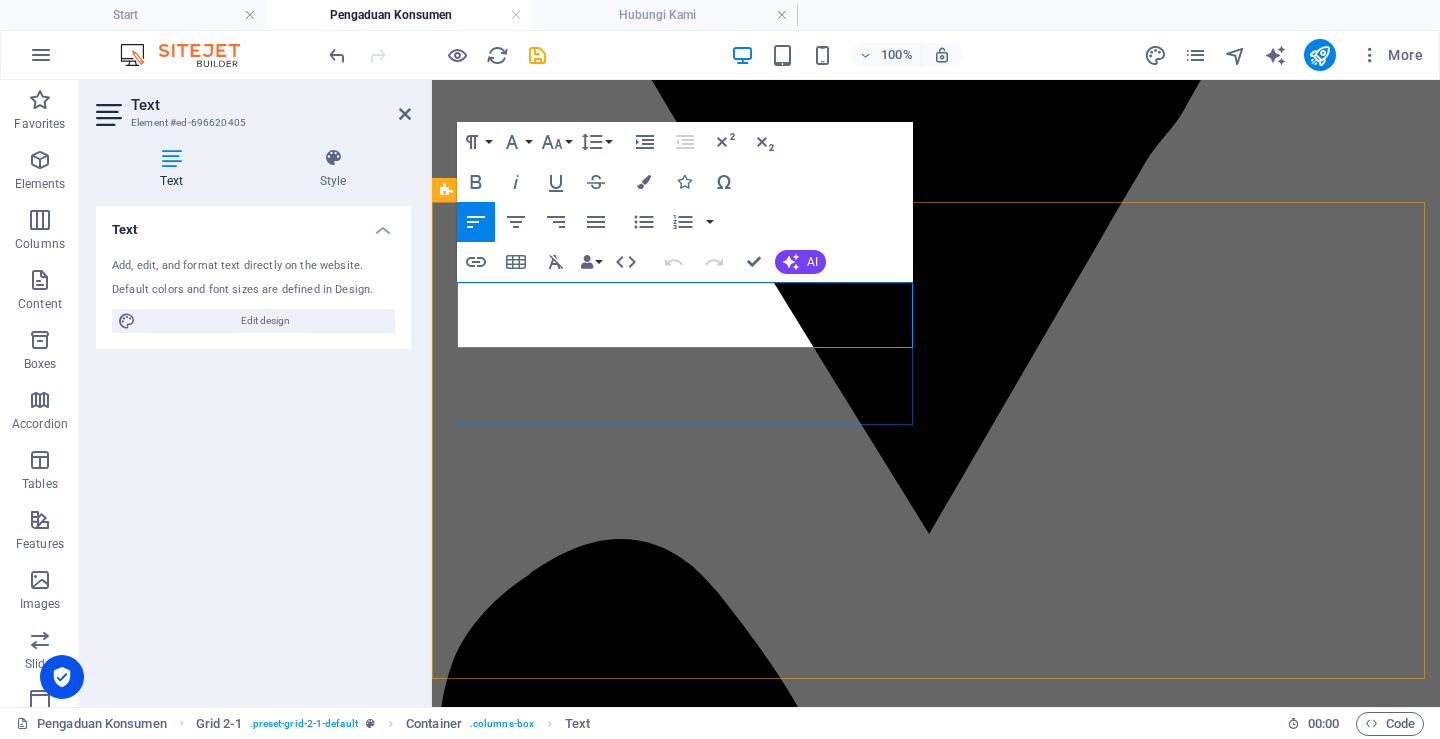 click on "PT. Batara Internasional Finansindo berizin  dan diawasi oleh  Otoritas Jasa Keuangan (OJK)" at bounding box center (936, 2798) 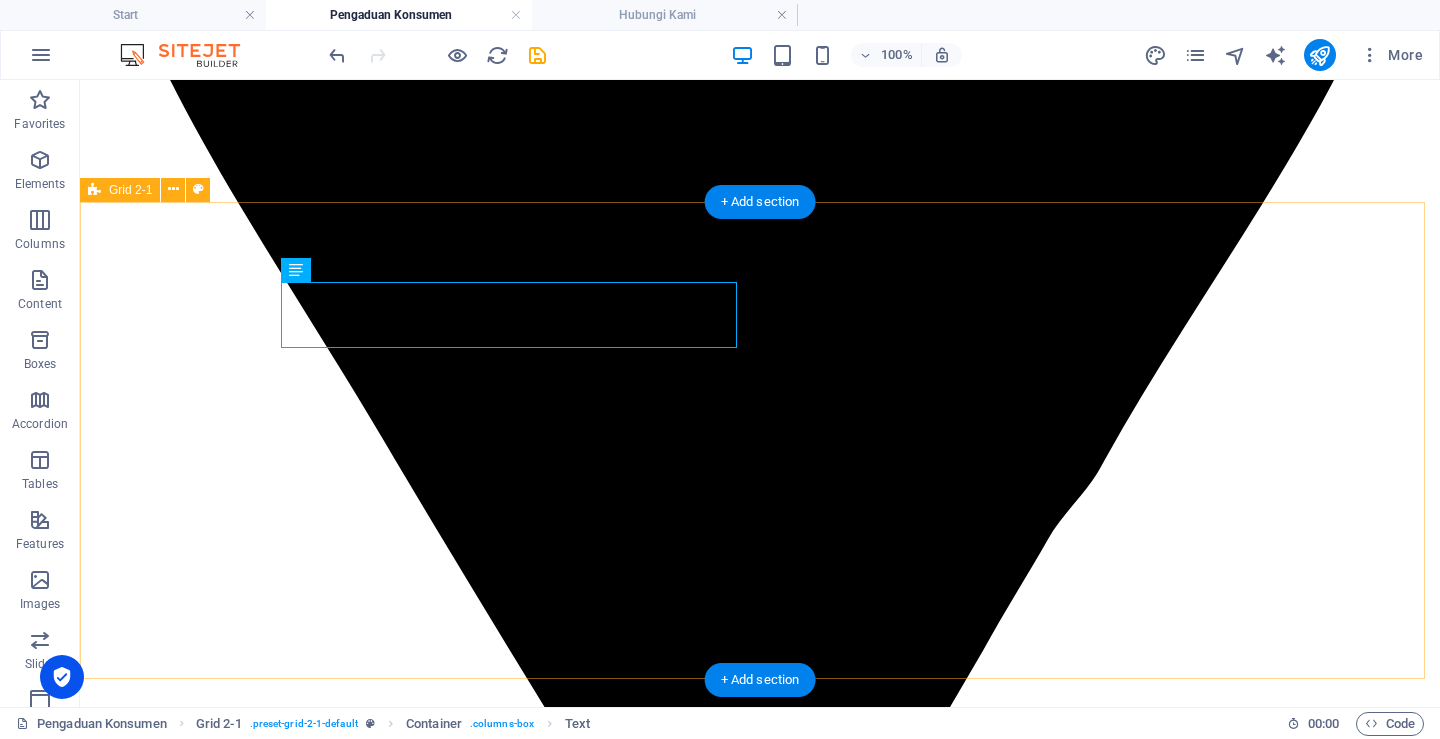 click on "BataraFinance berizin  dan diawasi oleh  Otoritas Jasa Keuangan (OJK)                         Drop content here or  Add elements  Paste clipboard   Batara Finance     Jl Wolter Monginsidi No.88n, Petogogan Kebayoran Baru - Jakarta Selatan ,  Jakarta   12170      +6221 27513330    batara_finance@yahoo.com" at bounding box center [760, 6870] 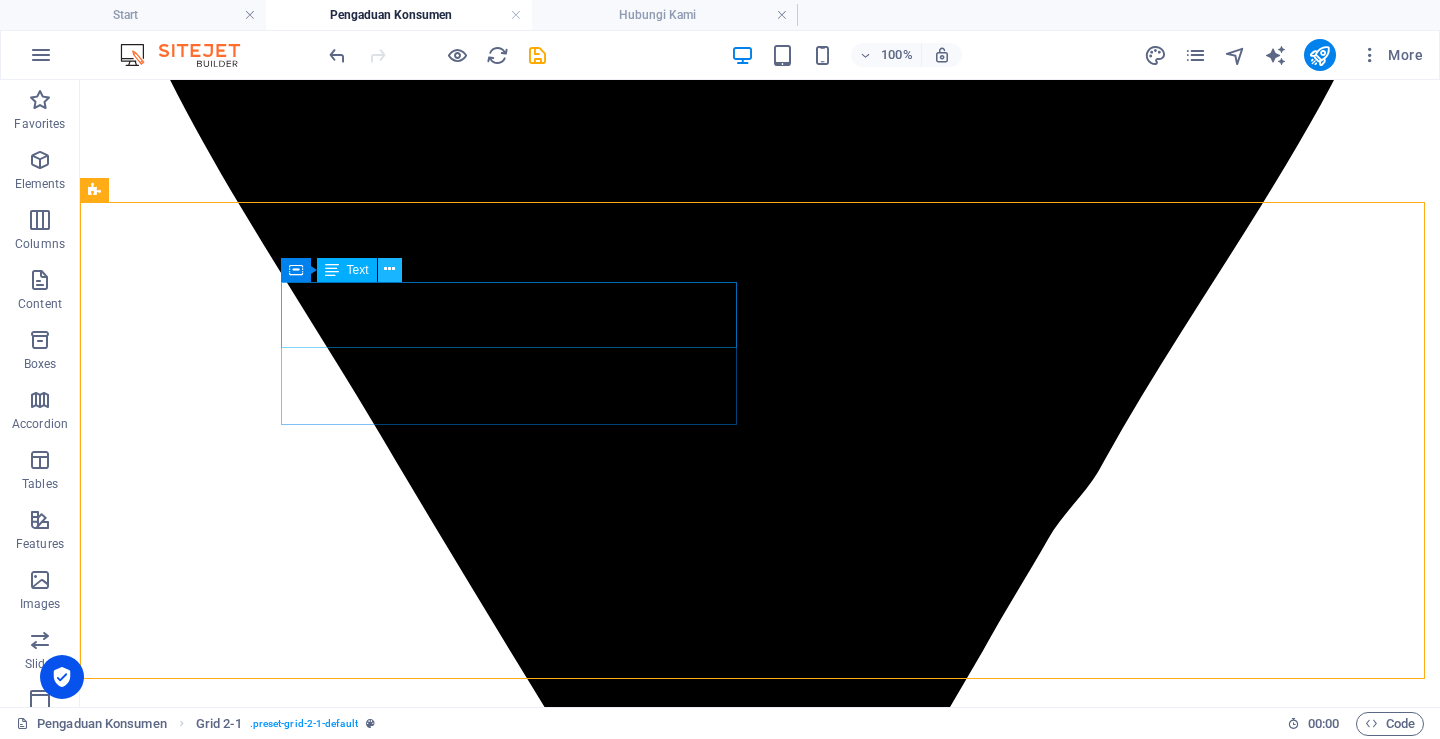 click at bounding box center (389, 269) 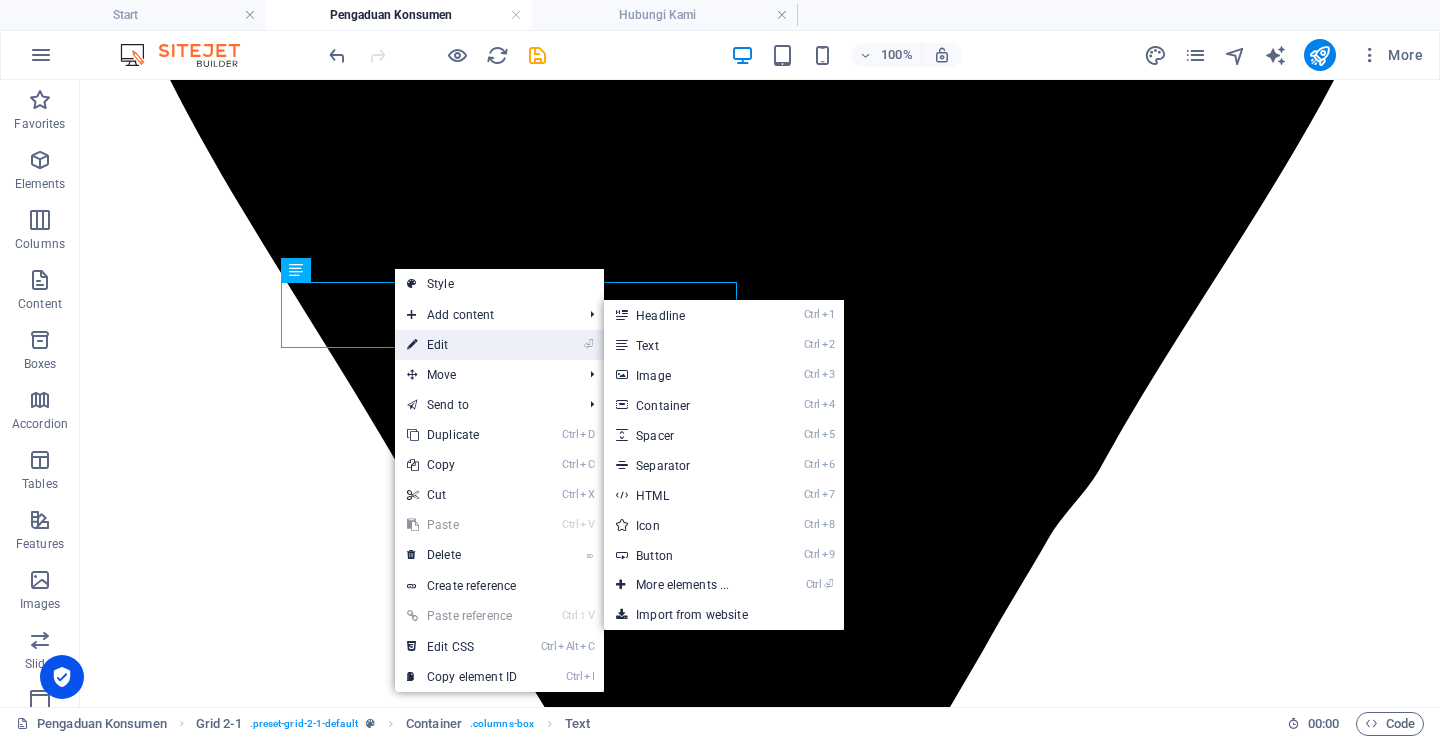 click on "⏎  Edit" at bounding box center (462, 345) 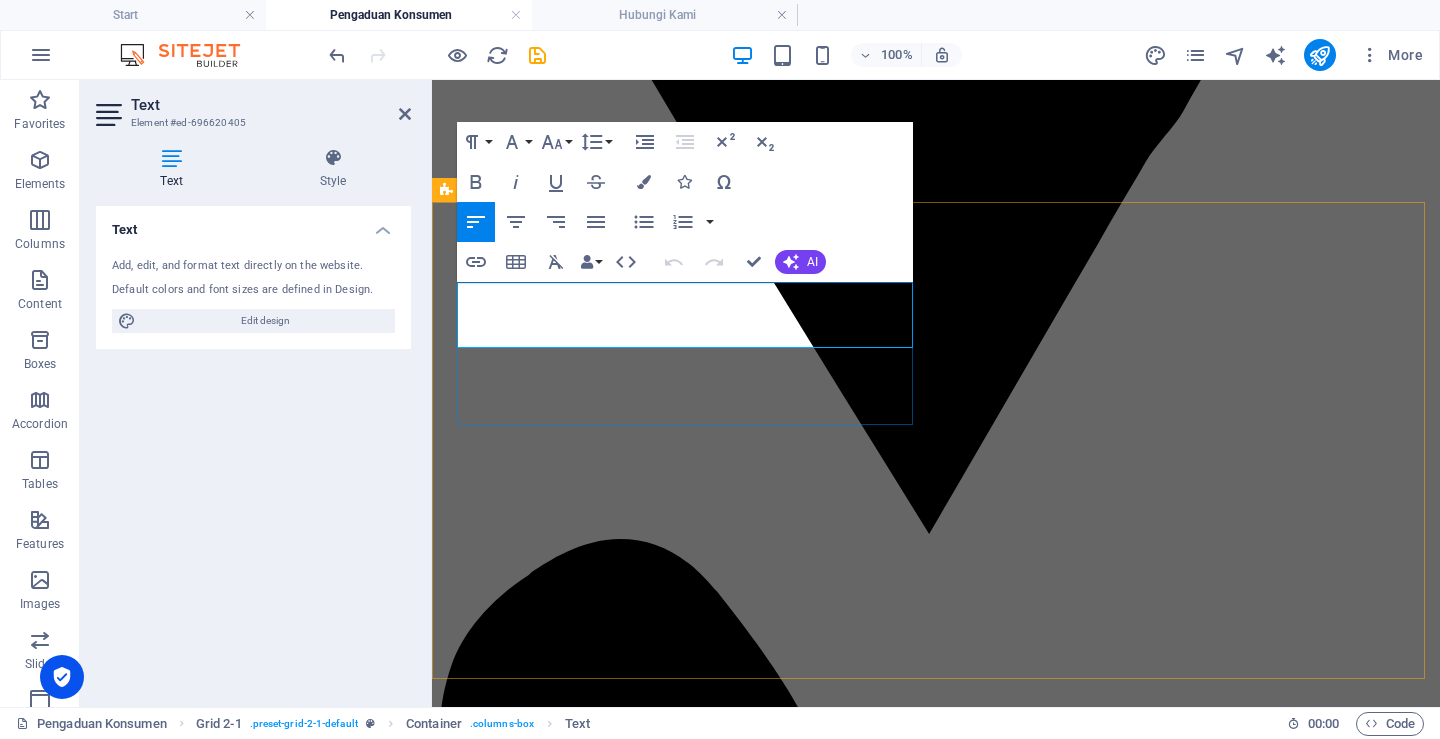 click on "BataraFinance berizin  dan diawasi oleh  Otoritas Jasa Keuangan (OJK)" at bounding box center (595, 2798) 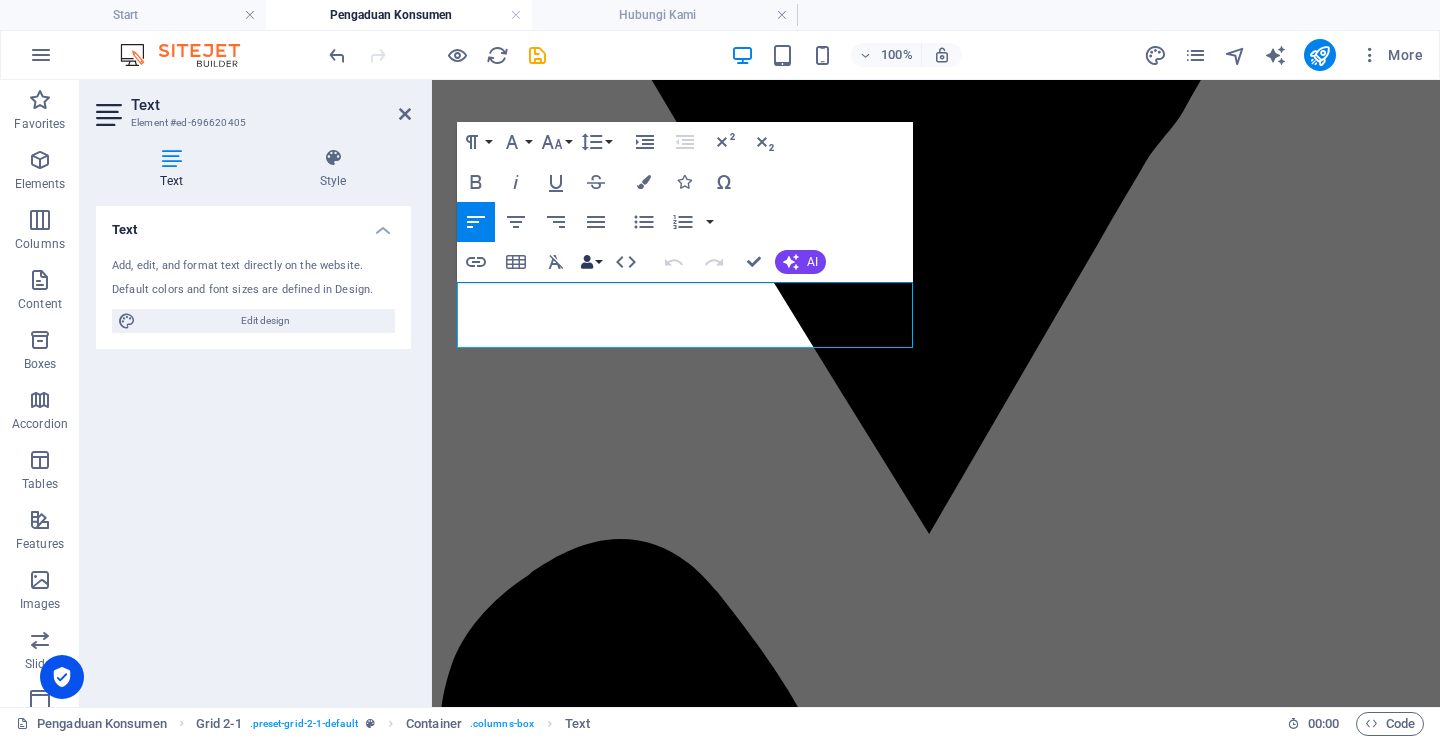 type 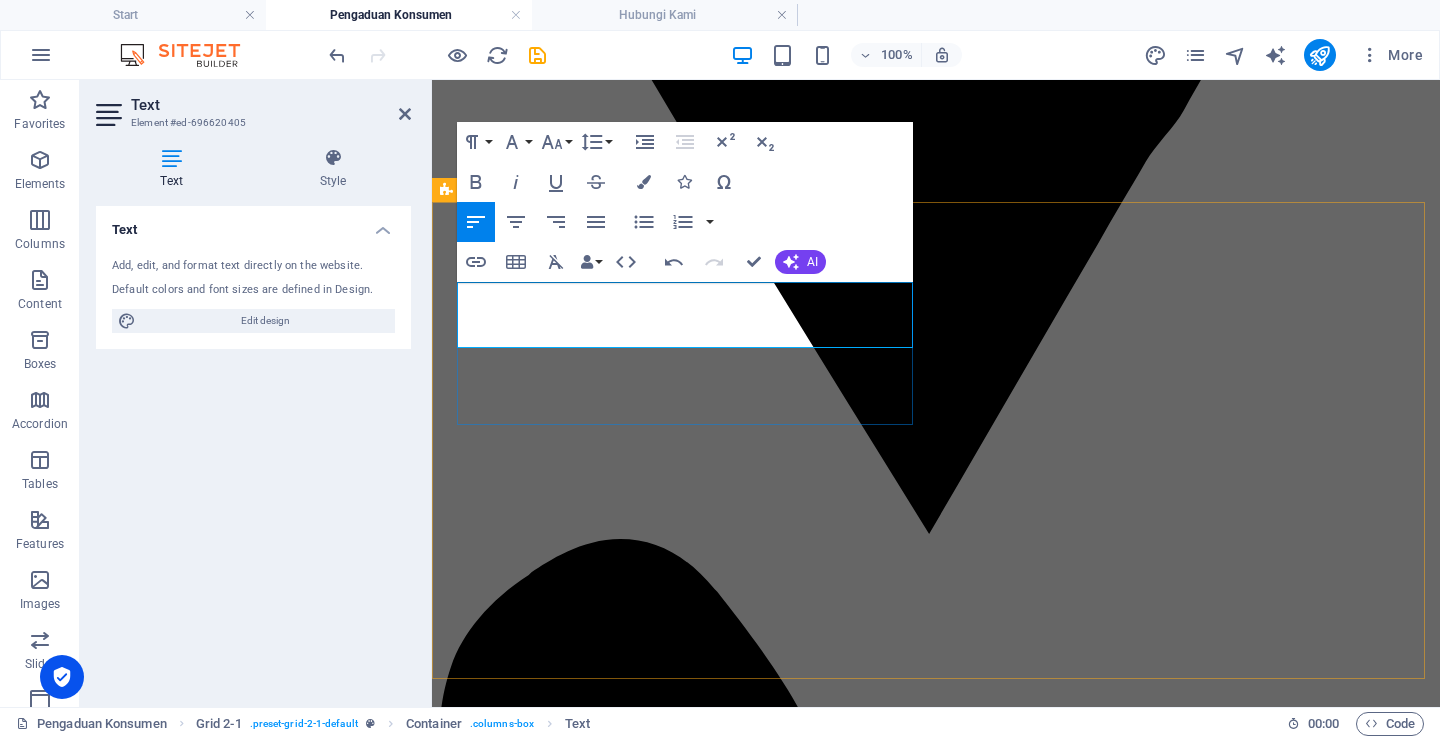 click on "Batara  Finance berizin  dan diawasi oleh  Otoritas Jasa Keuangan (OJK)" at bounding box center [936, 2798] 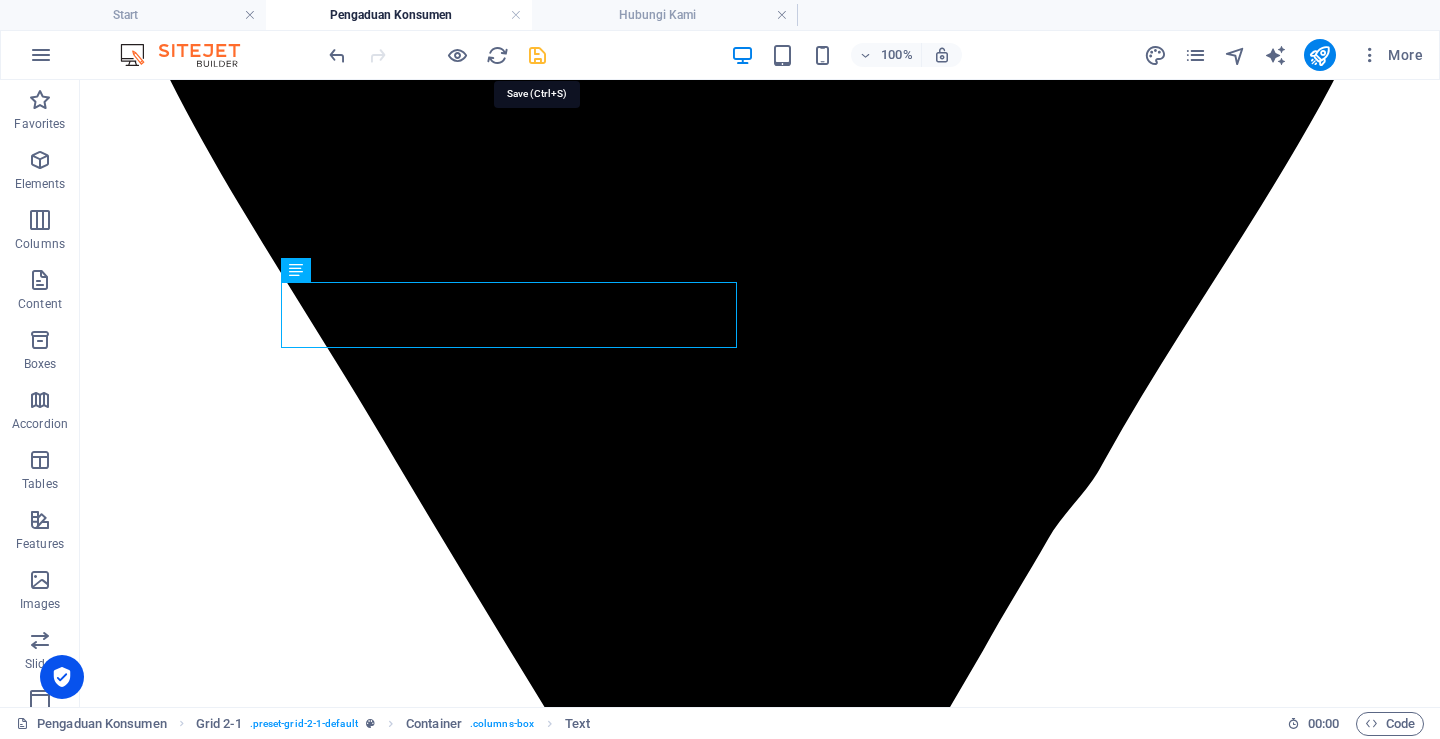 click at bounding box center (537, 55) 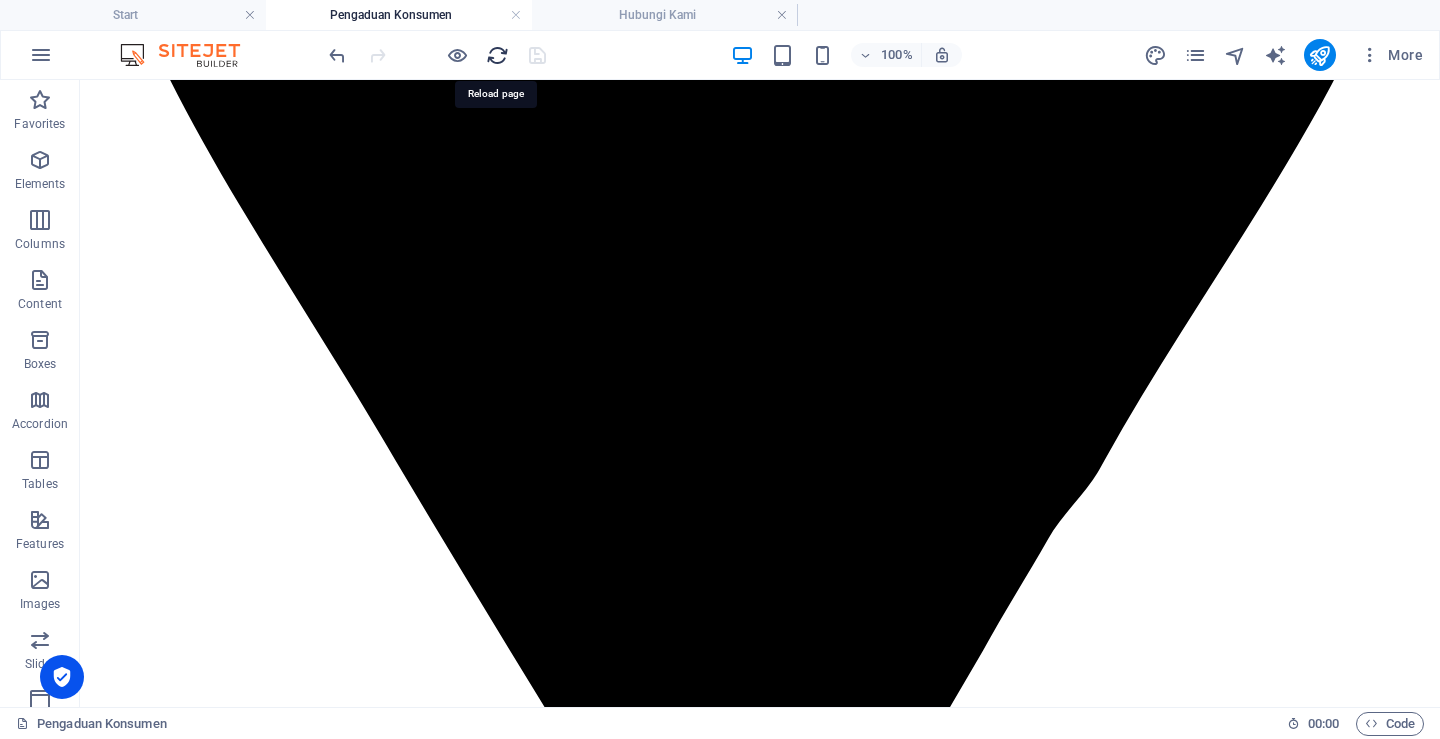 click at bounding box center [497, 55] 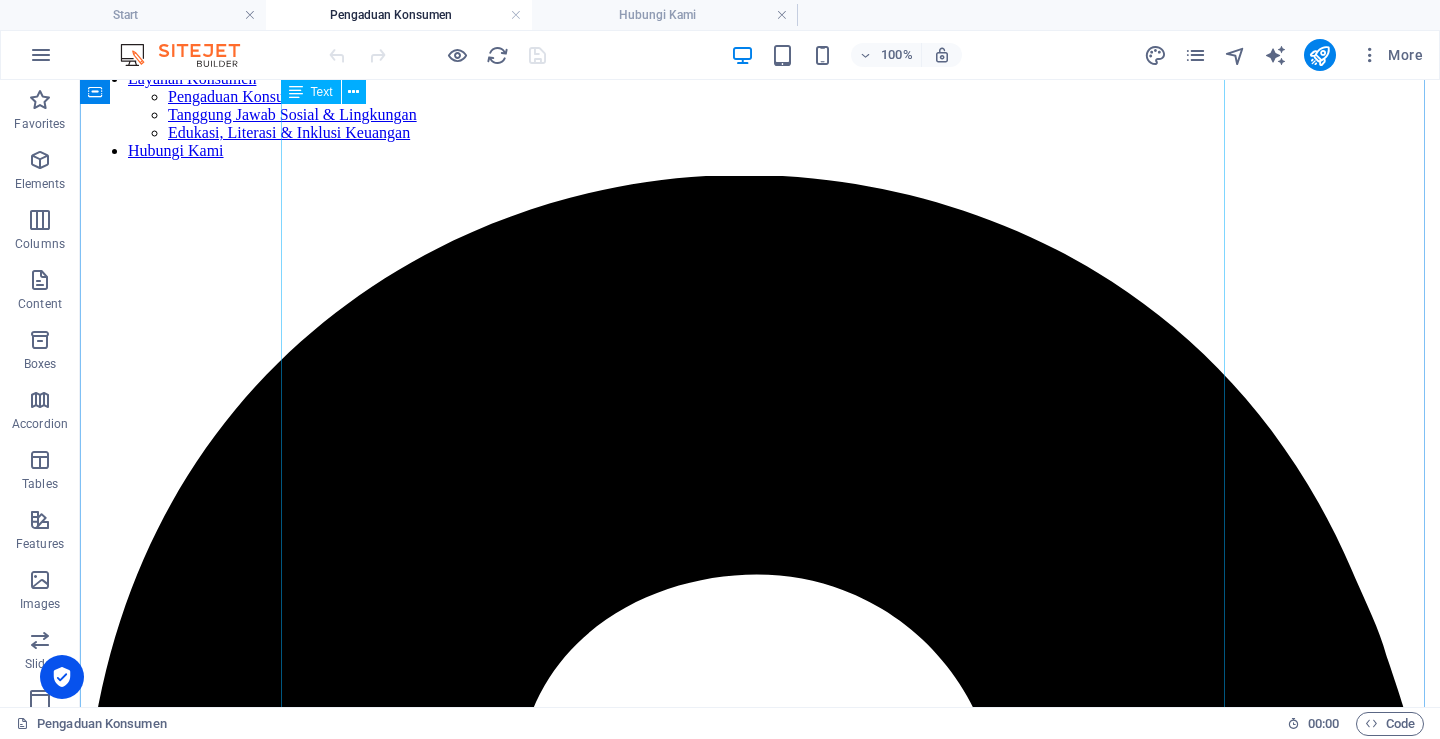 scroll, scrollTop: 200, scrollLeft: 0, axis: vertical 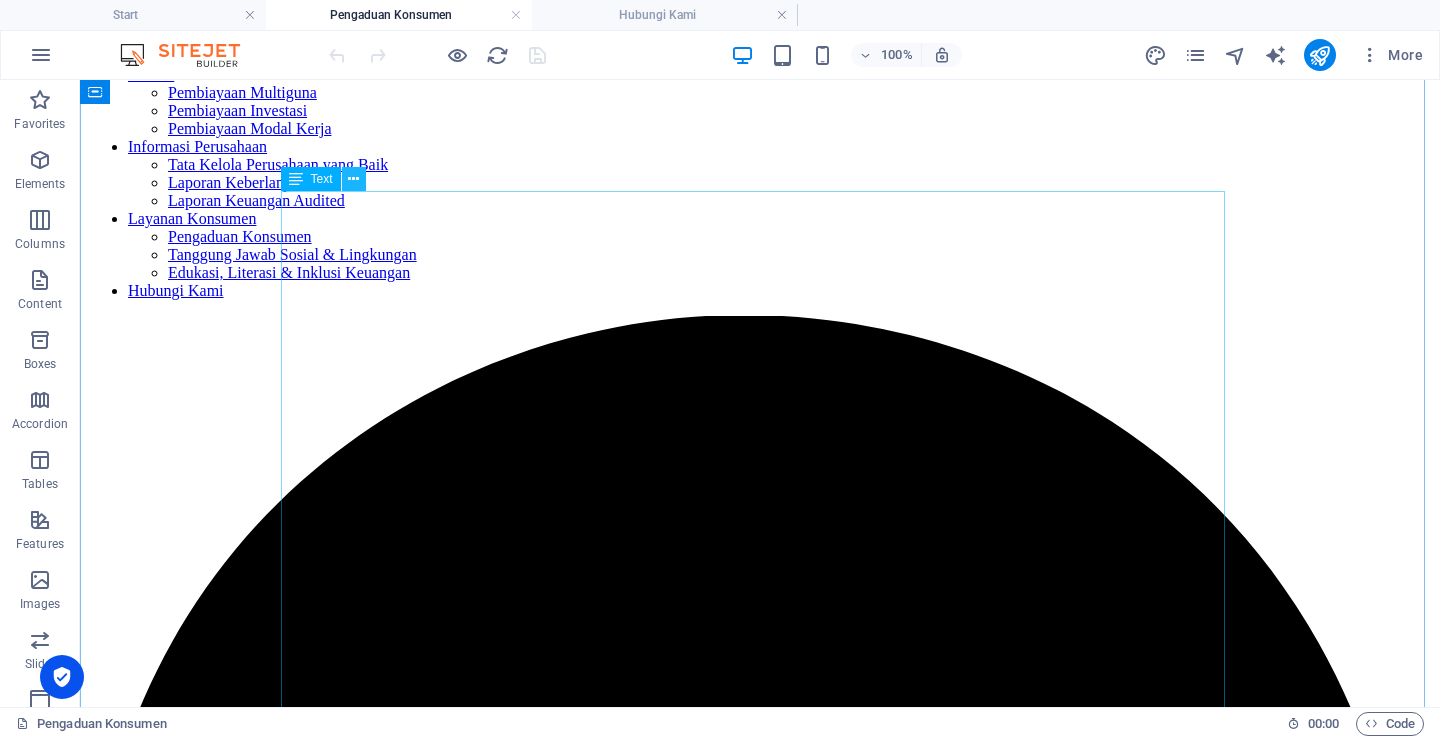 click at bounding box center (353, 179) 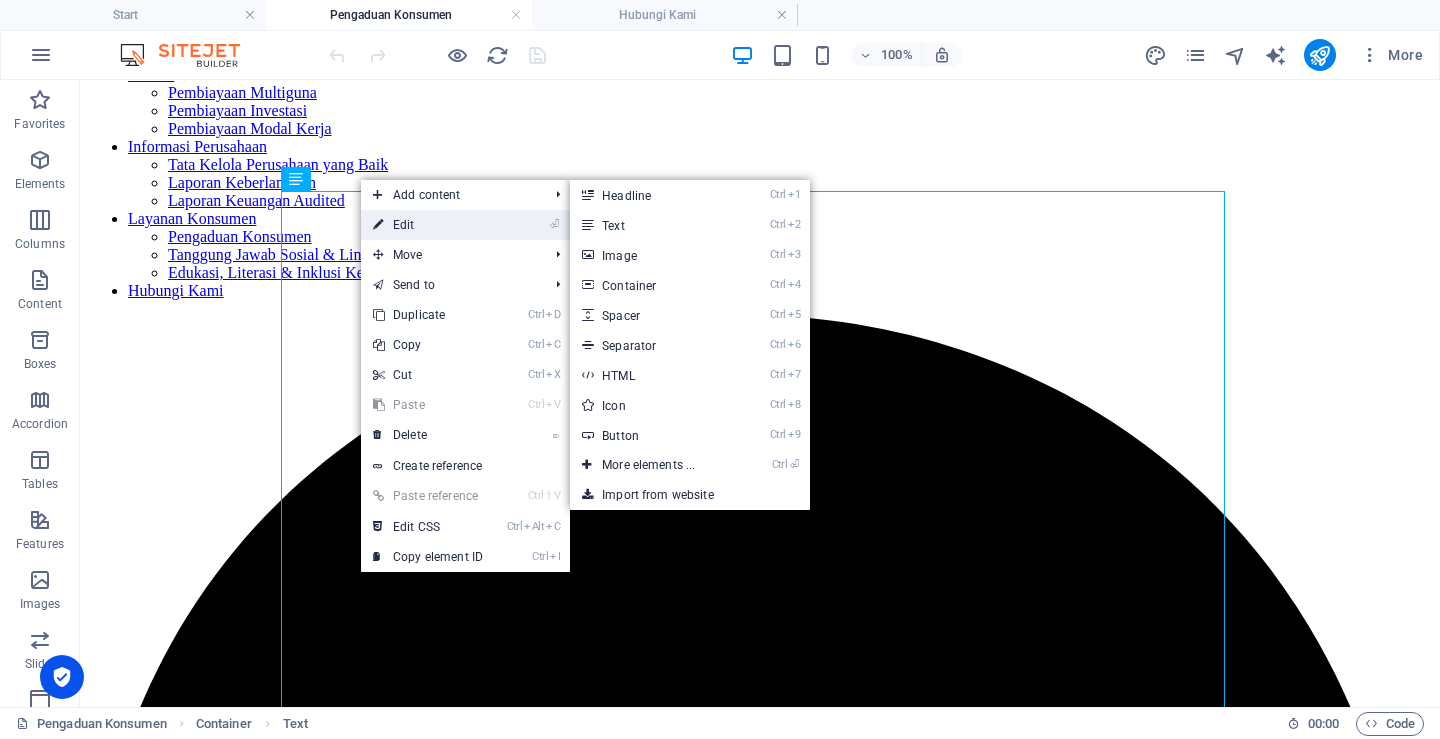click at bounding box center [378, 225] 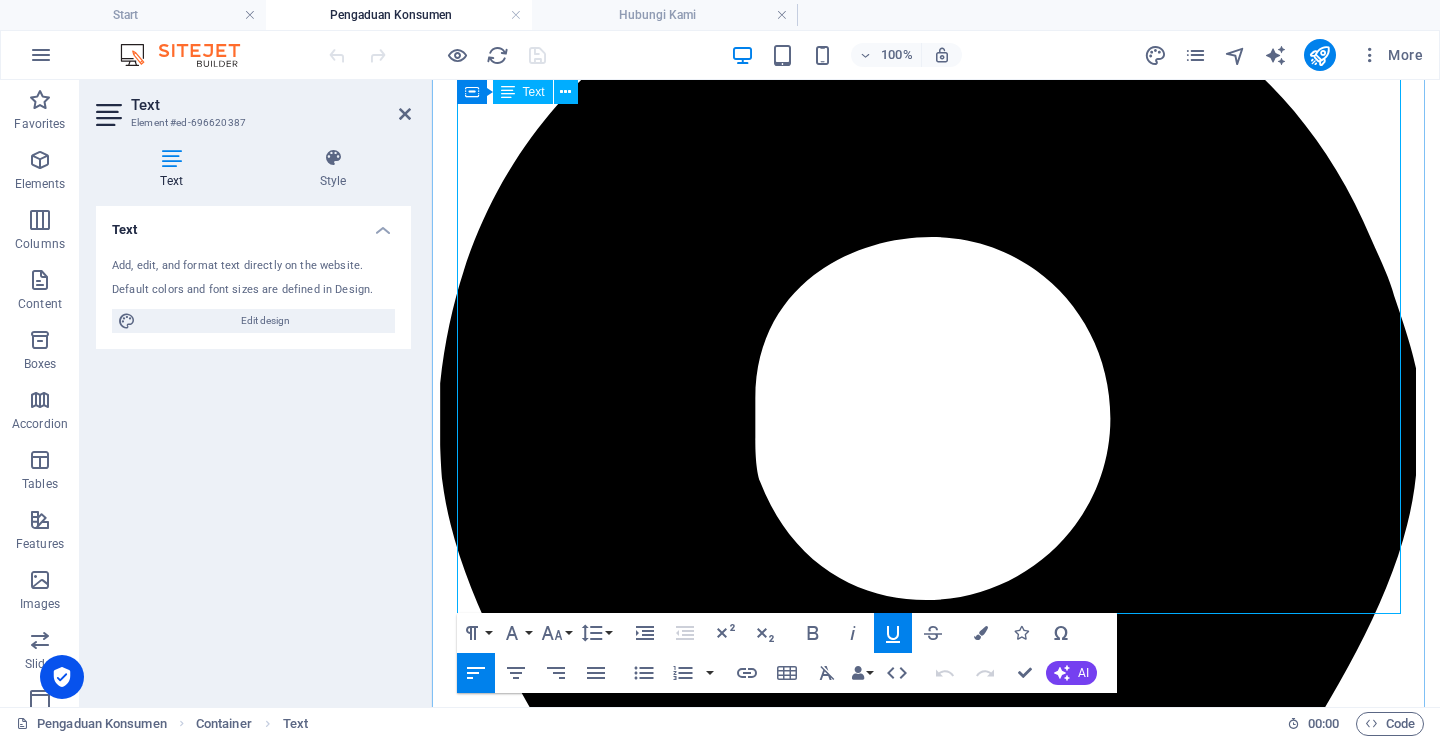 scroll, scrollTop: 600, scrollLeft: 0, axis: vertical 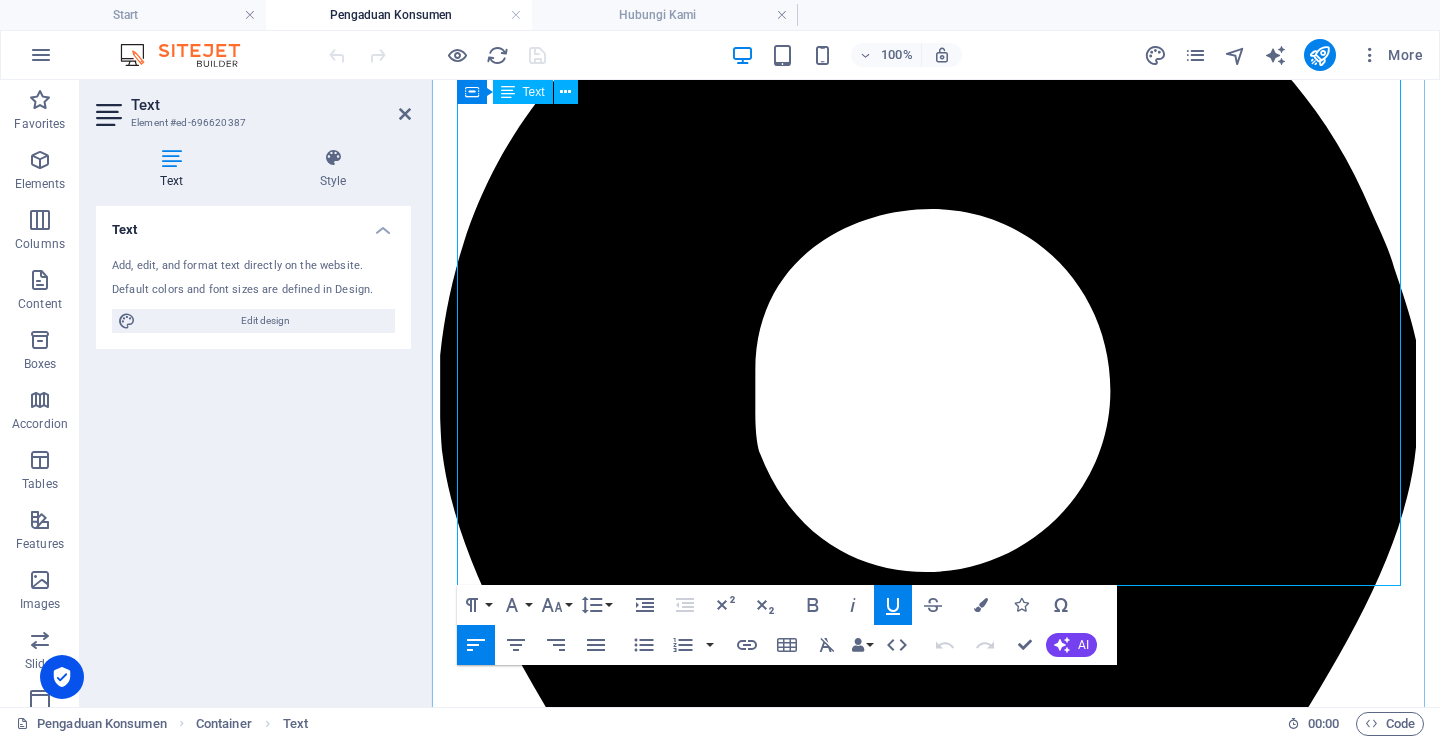 click on "- Melalui Surat resmi ke Unit Perlindungan Konsumen Batara Finance alamat : Komplek Ruko Wolter Monginsidi, Jln.     Wolter Monginsidi No. 88n,   Kebayoran baru, Jakarta Selatan 12180." at bounding box center [996, 3087] 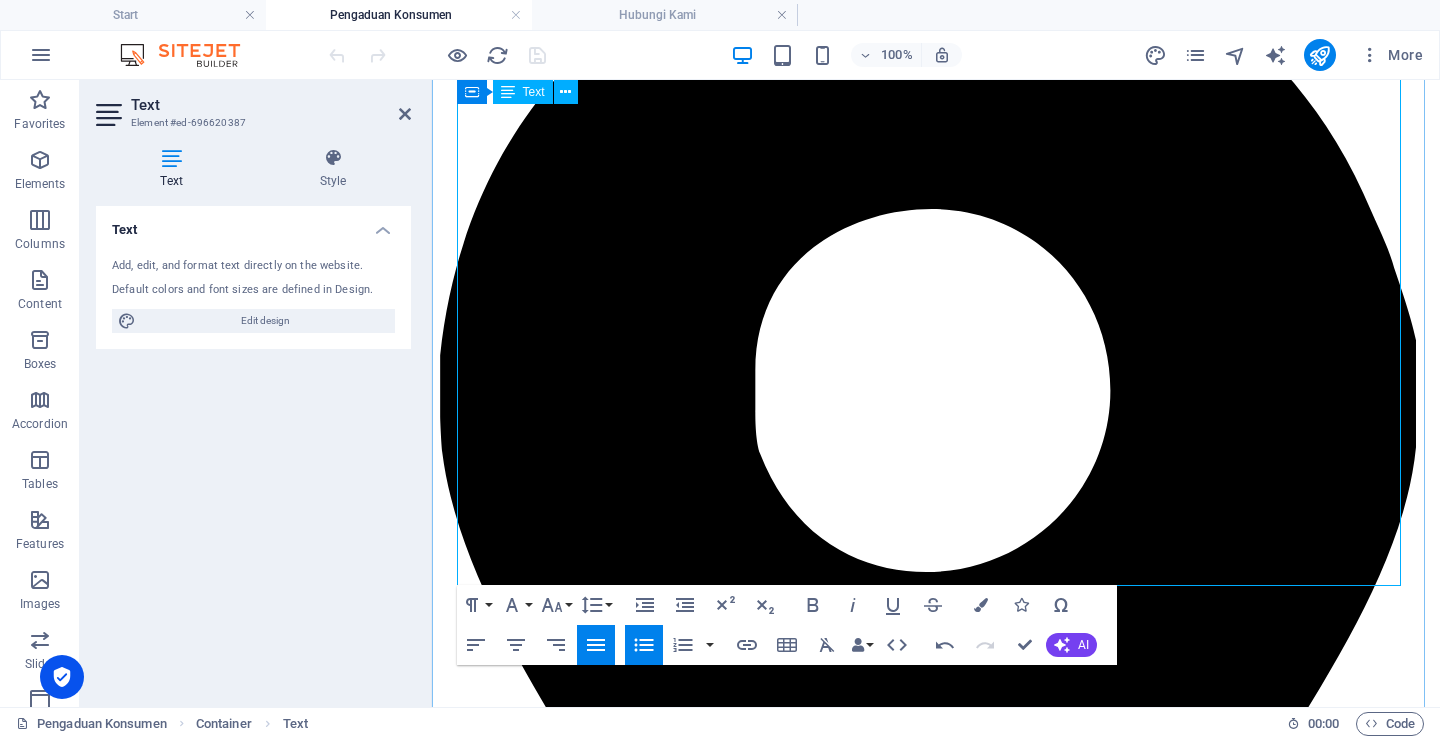 type 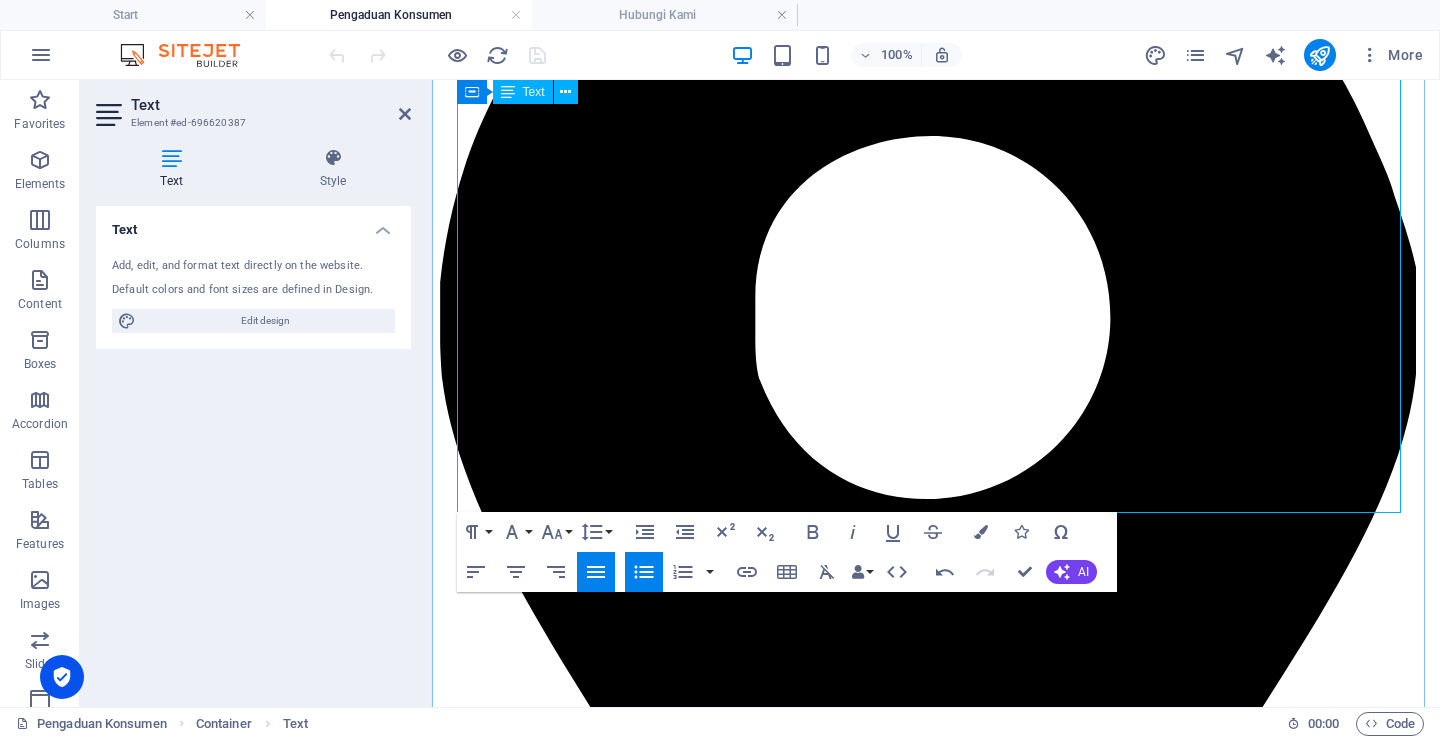 scroll, scrollTop: 700, scrollLeft: 0, axis: vertical 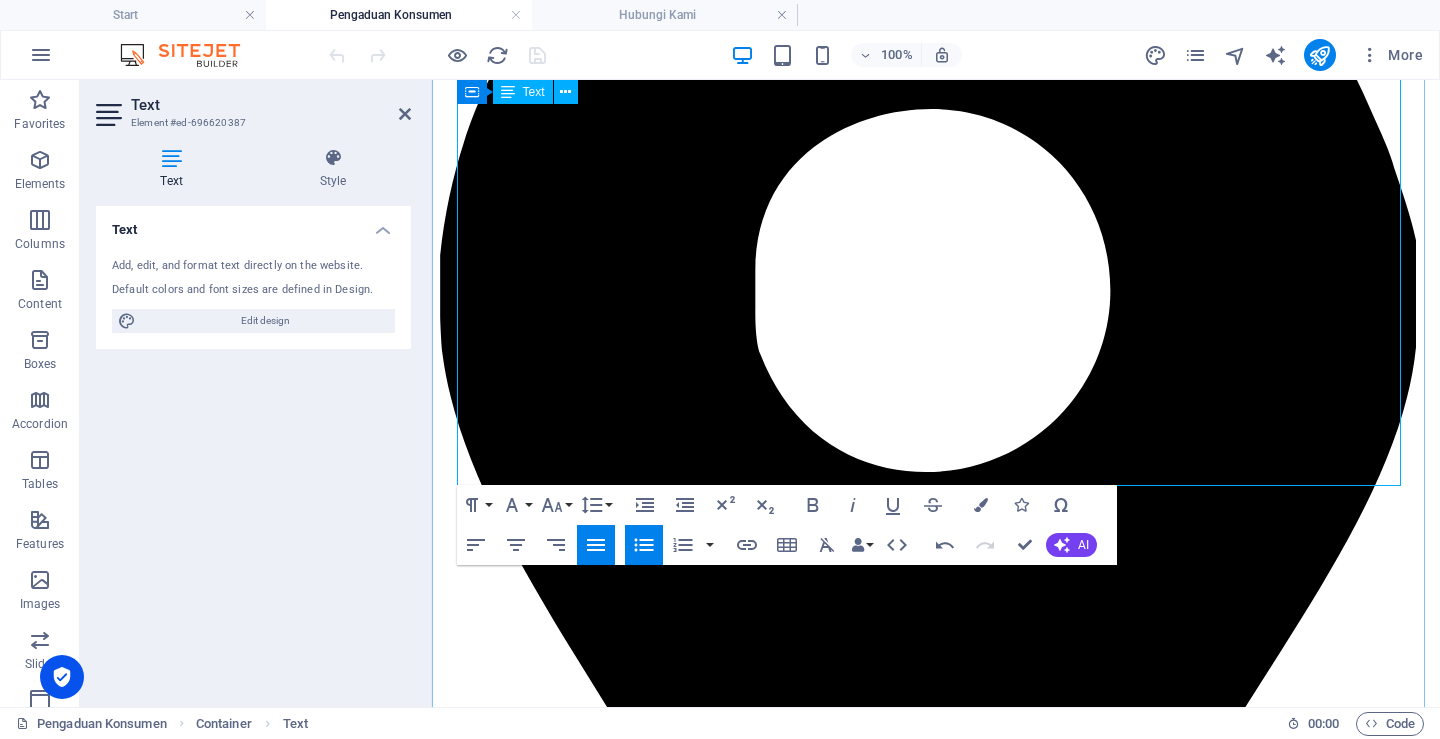 click on "- Mengisi Form Pengaduan dan  Surat Pernyataan Pengaduan, melampirkan fotocopy Identitas Diri, bukti transaksi keuangan terkait permasalahan dan/atau dokumen pendukung lain sehubungan dengan permasalahan yang diadukan." at bounding box center (996, 3092) 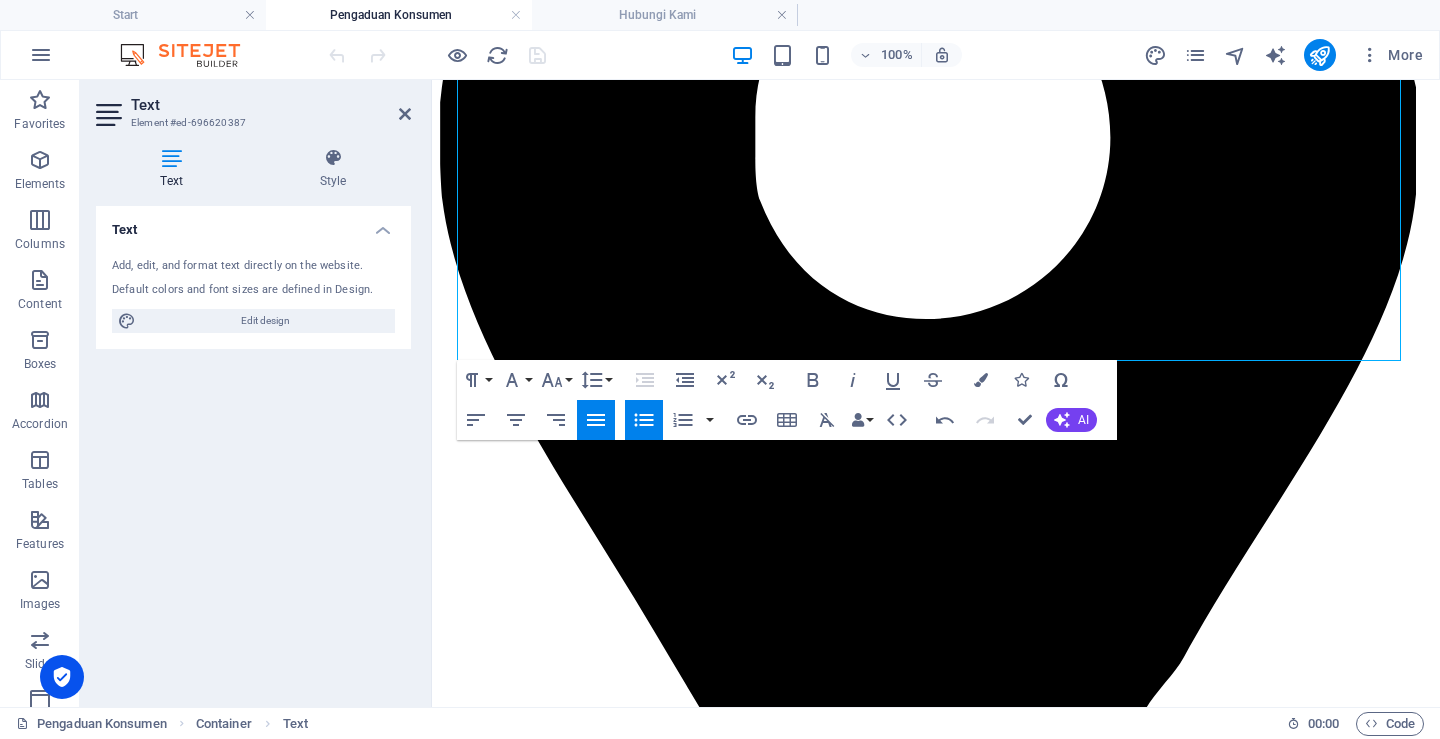 scroll, scrollTop: 900, scrollLeft: 0, axis: vertical 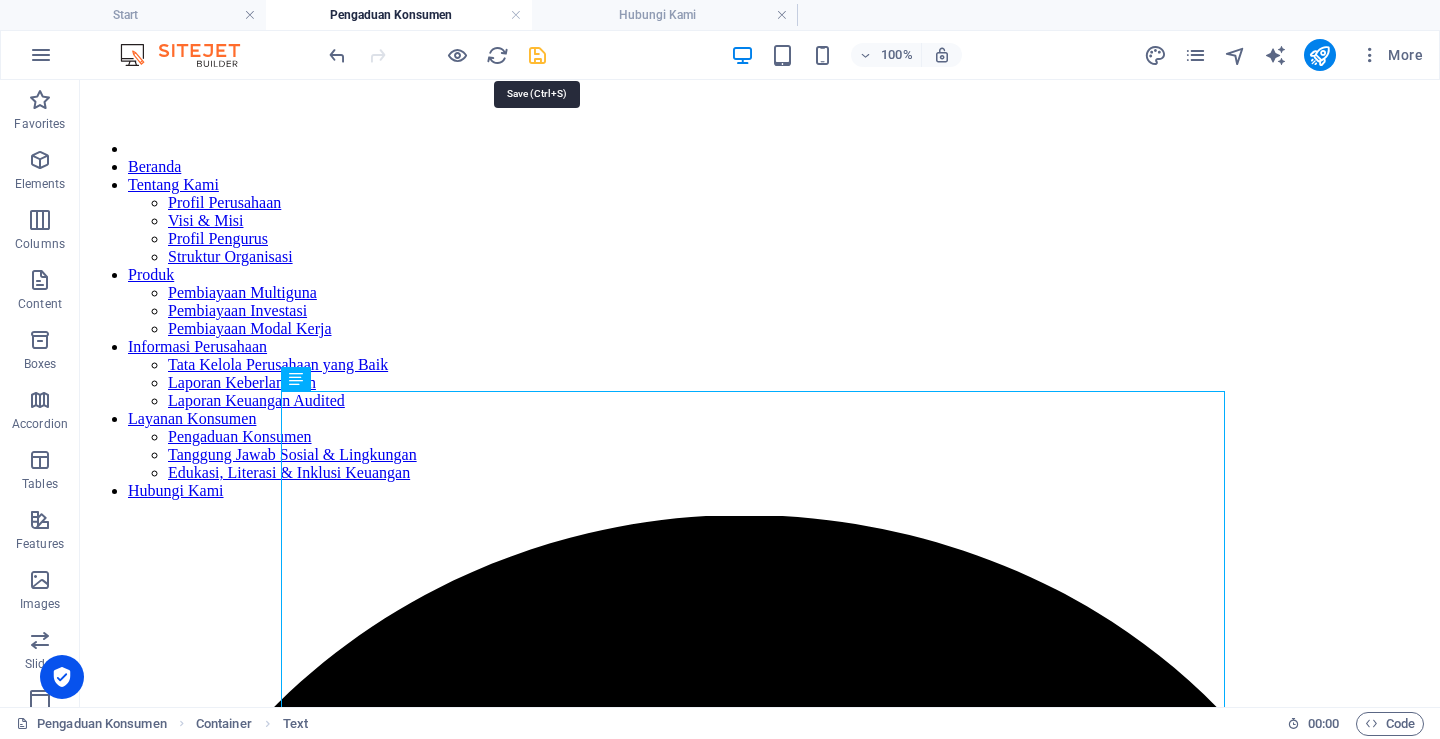 click at bounding box center (537, 55) 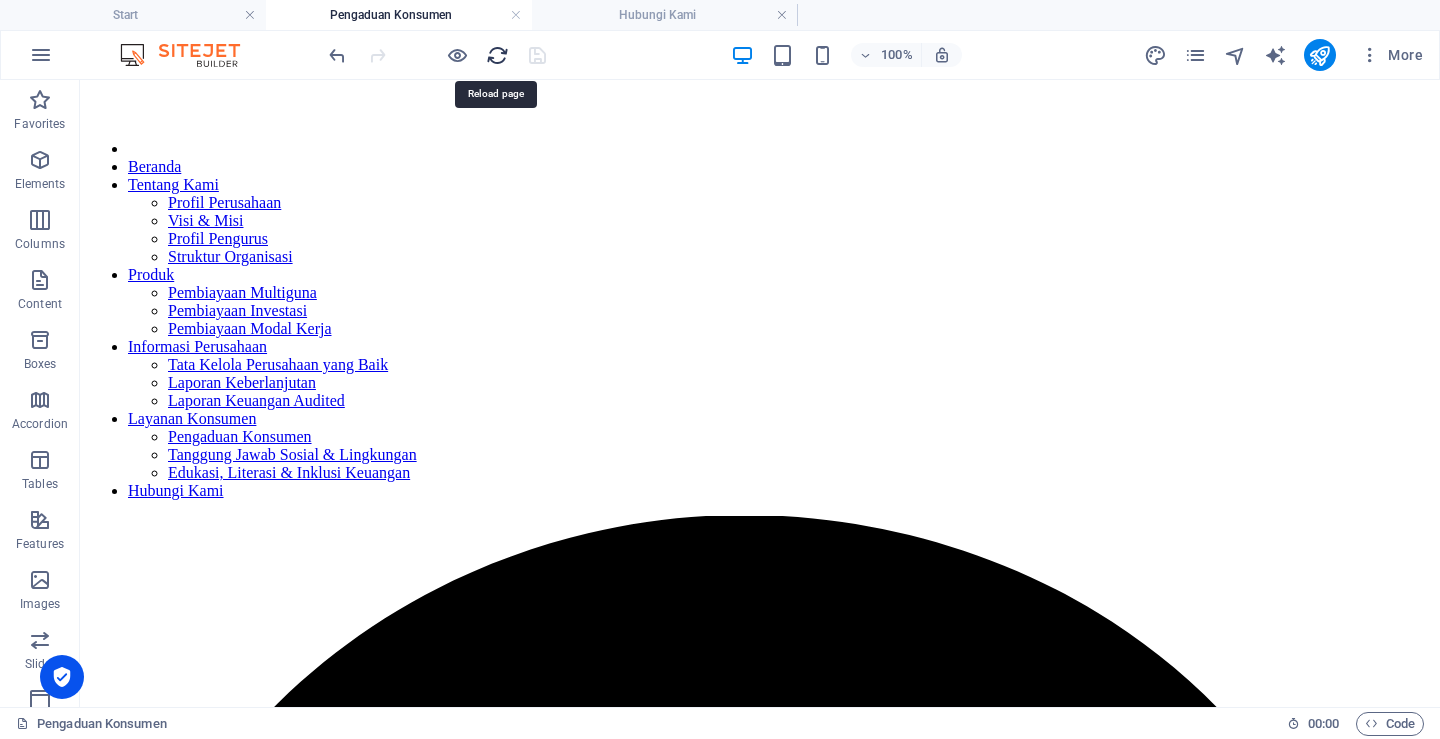 click at bounding box center [497, 55] 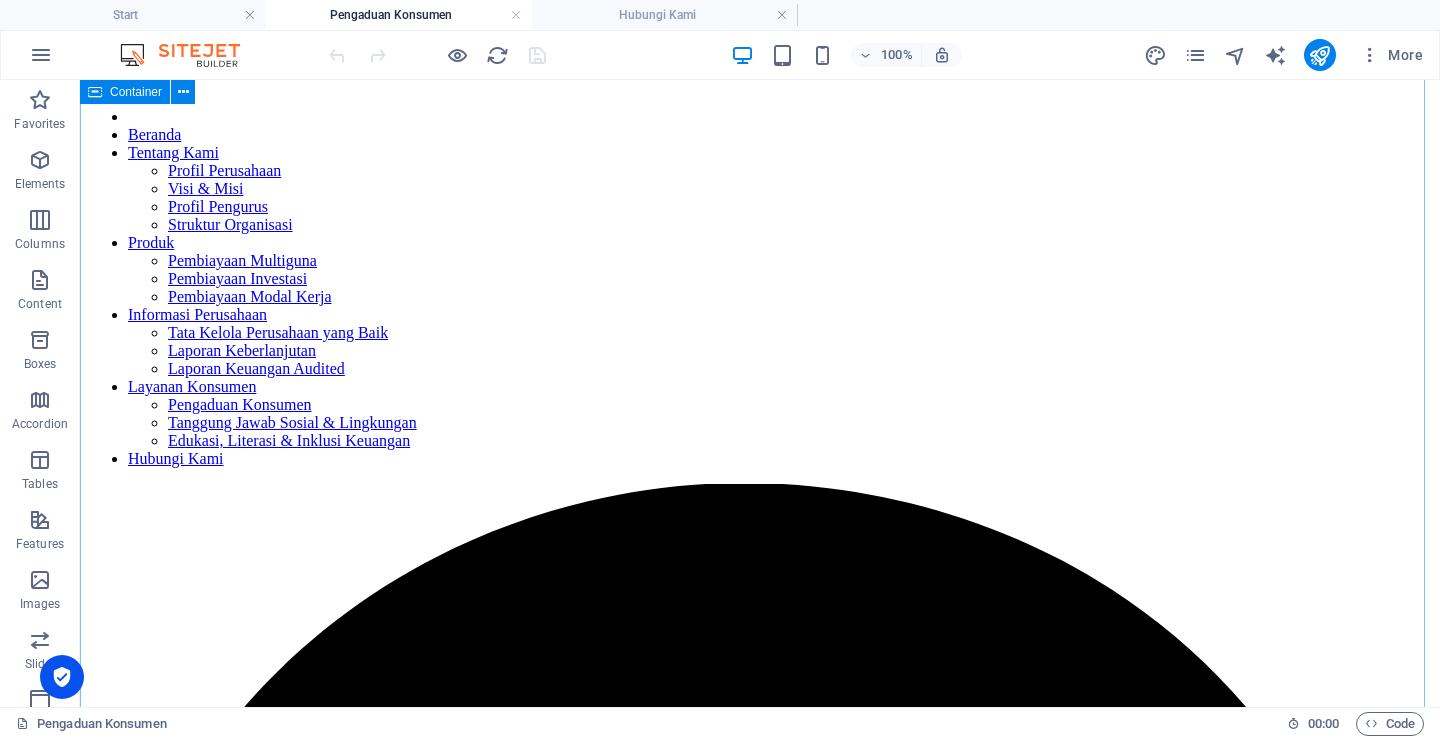 scroll, scrollTop: 0, scrollLeft: 0, axis: both 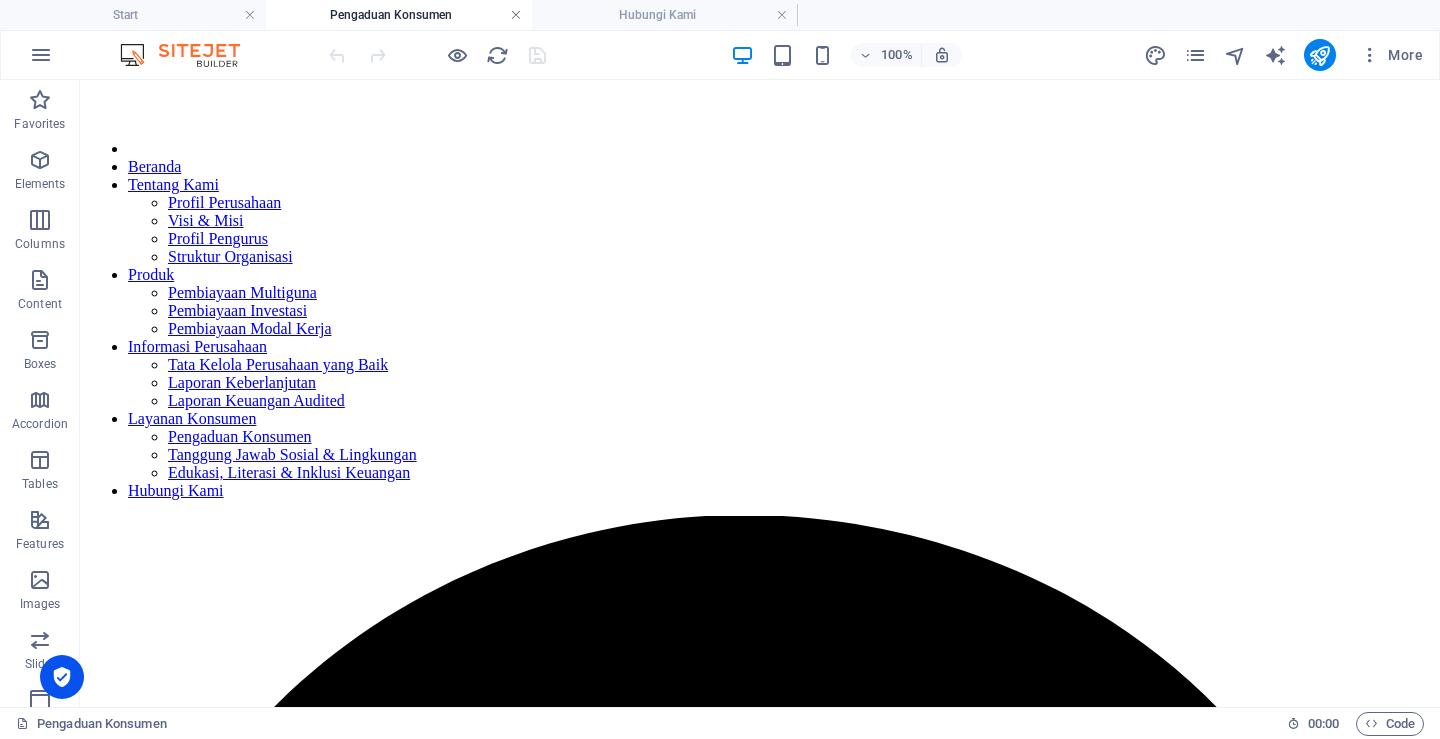 click at bounding box center [516, 15] 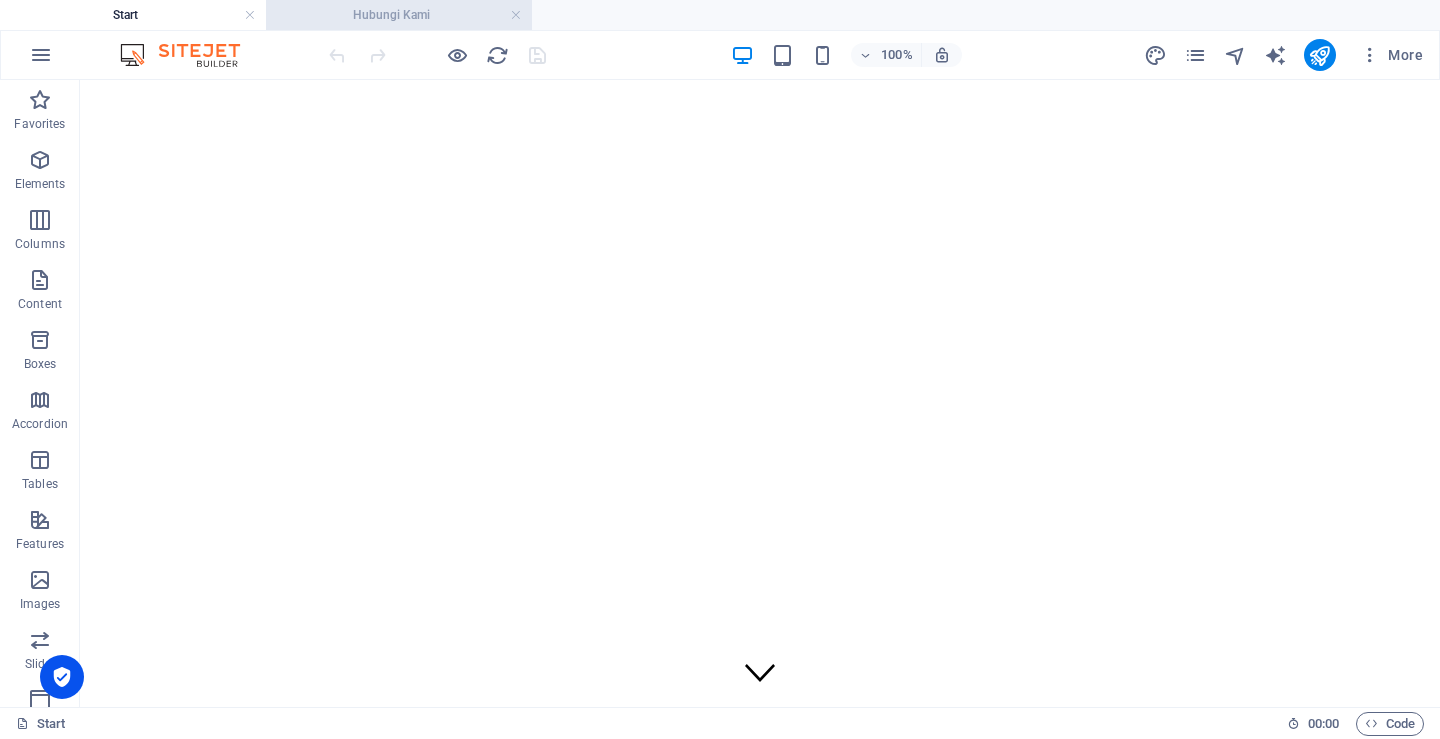 click on "Hubungi Kami" at bounding box center (399, 15) 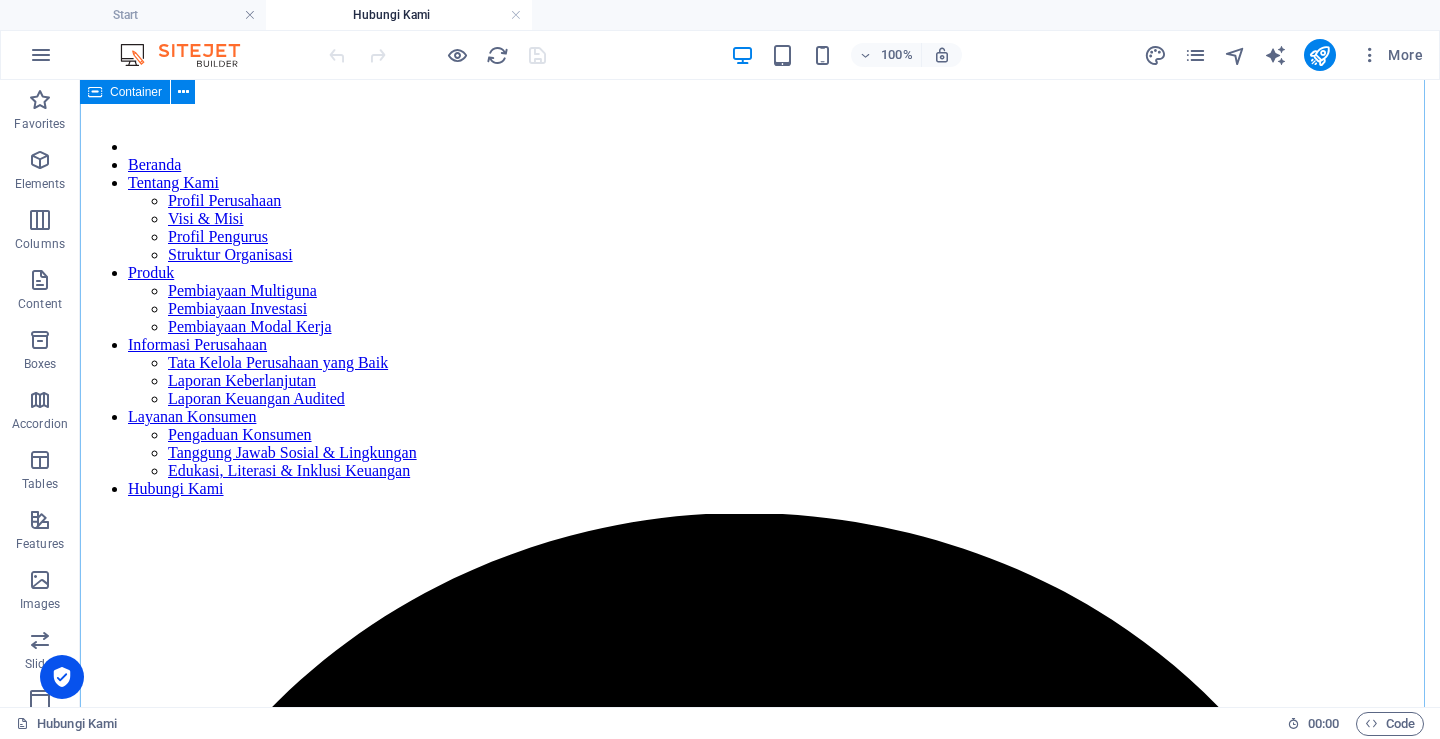 scroll, scrollTop: 0, scrollLeft: 0, axis: both 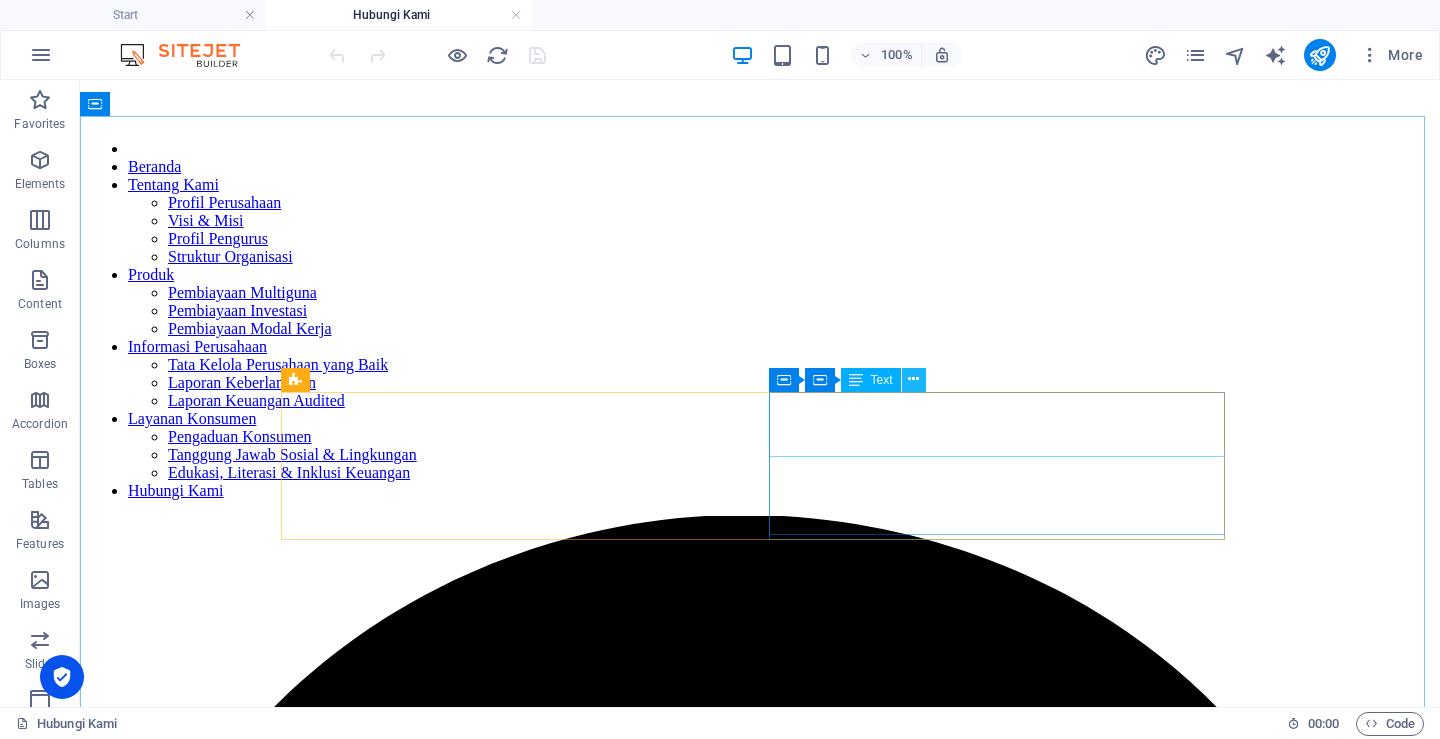 click at bounding box center (913, 379) 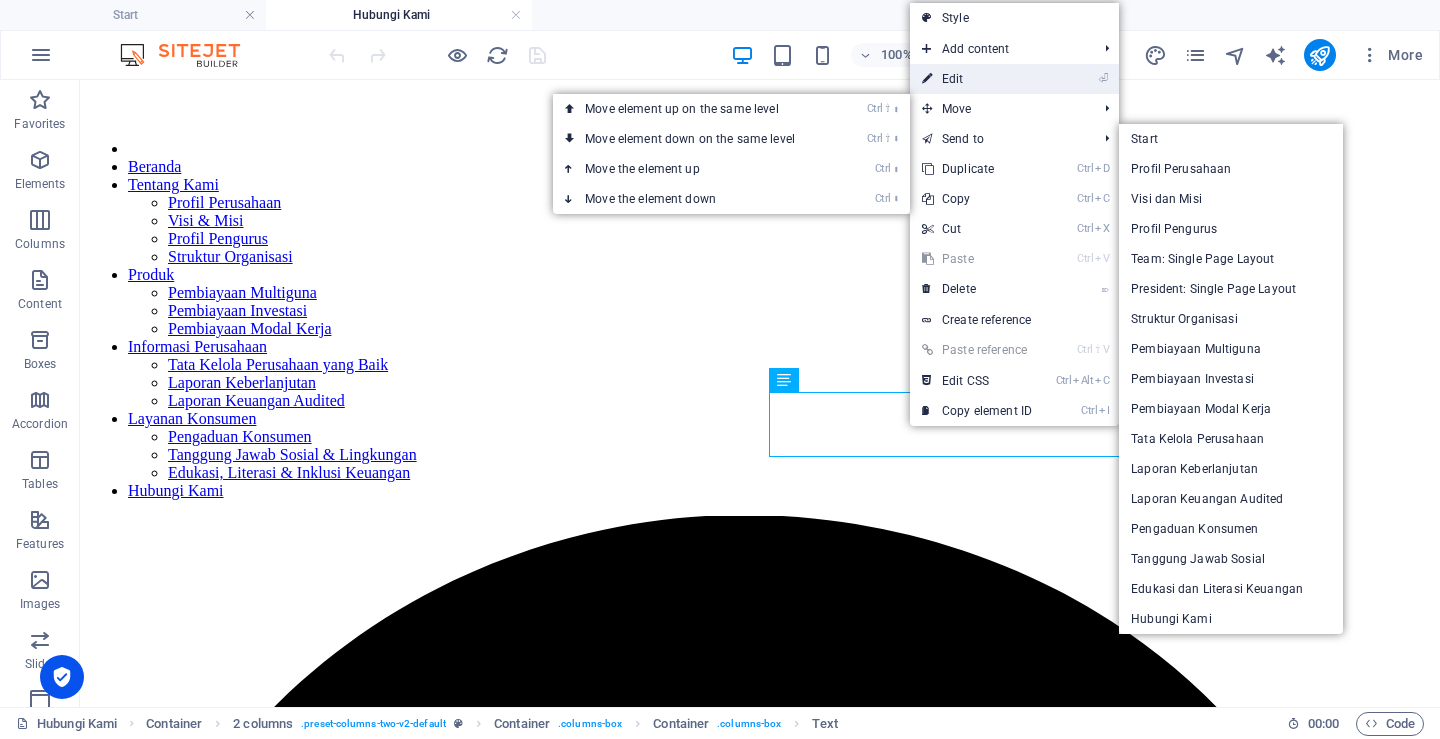 click on "⏎  Edit" at bounding box center [977, 79] 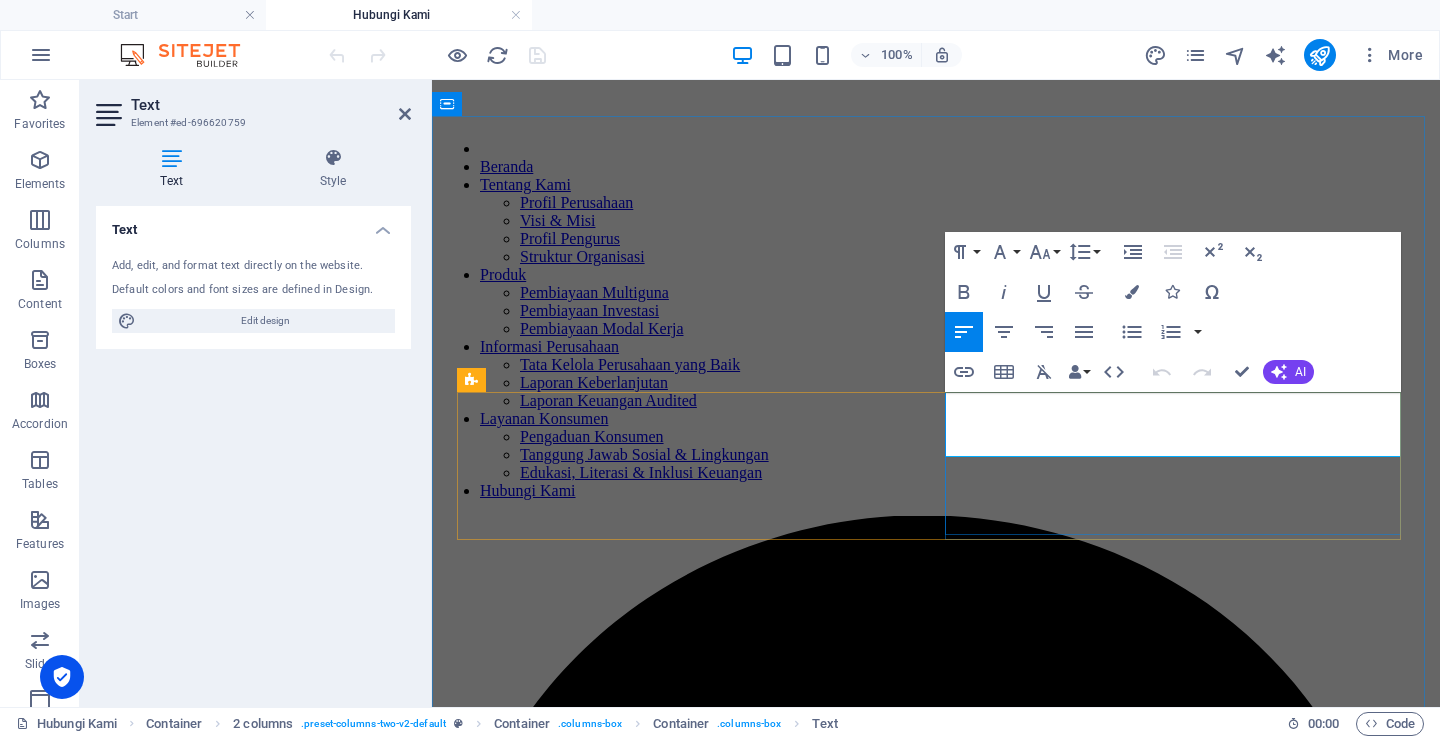 click on "PT. Batara Internasional Finansindo berizin  dan diawasi oleh  Otoritas Jasa Keuangan (OJK)" at bounding box center (936, 3339) 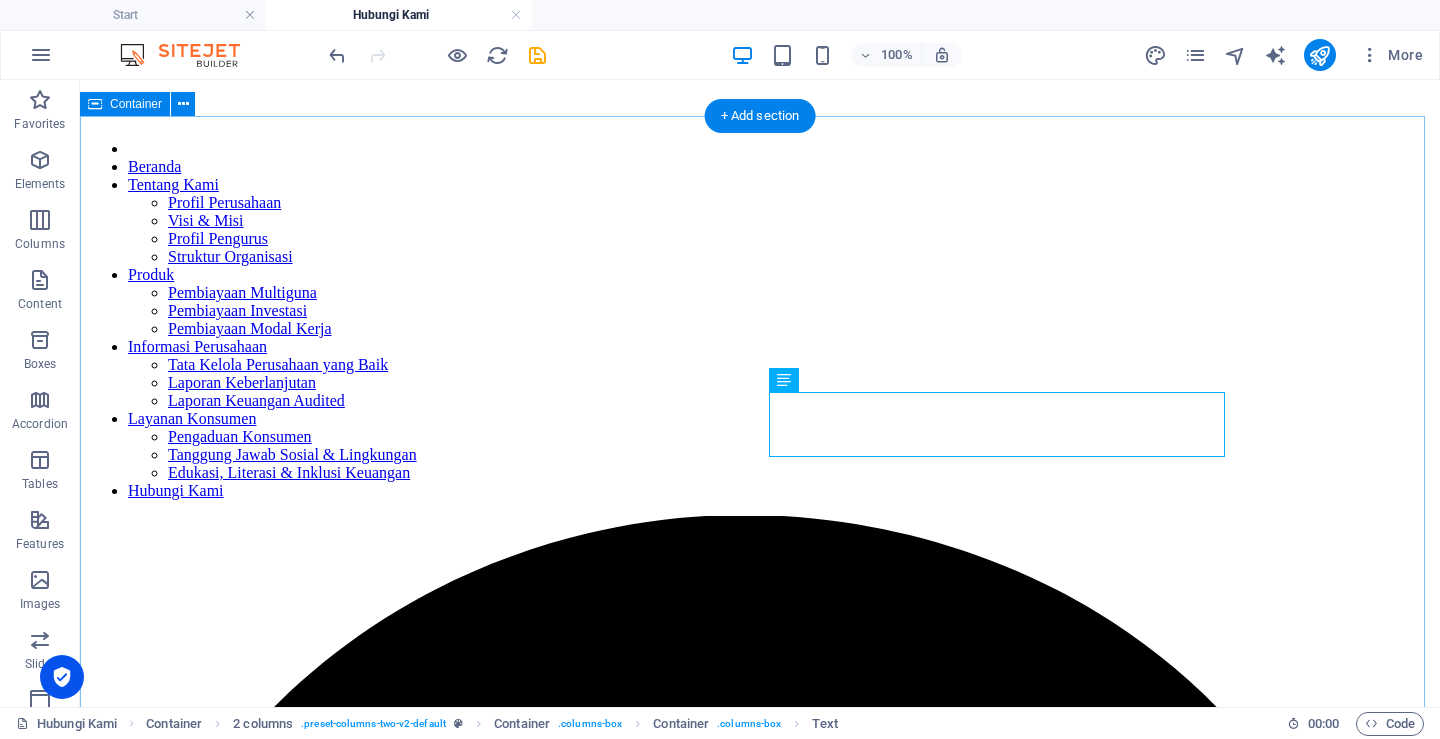 click on "Hubungi Kami   Batara Finance     Jl Wolter Monginsidi No.88n, Petogogan Kebayoran Baru - Jakarta Selatan ,  Jakarta   12170      +6221 27513330    batara_finance@yahoo.com  Batara Finance berizin  dan diawasi oleh  Otoritas Jasa Keuangan (OJK)" at bounding box center [760, 7297] 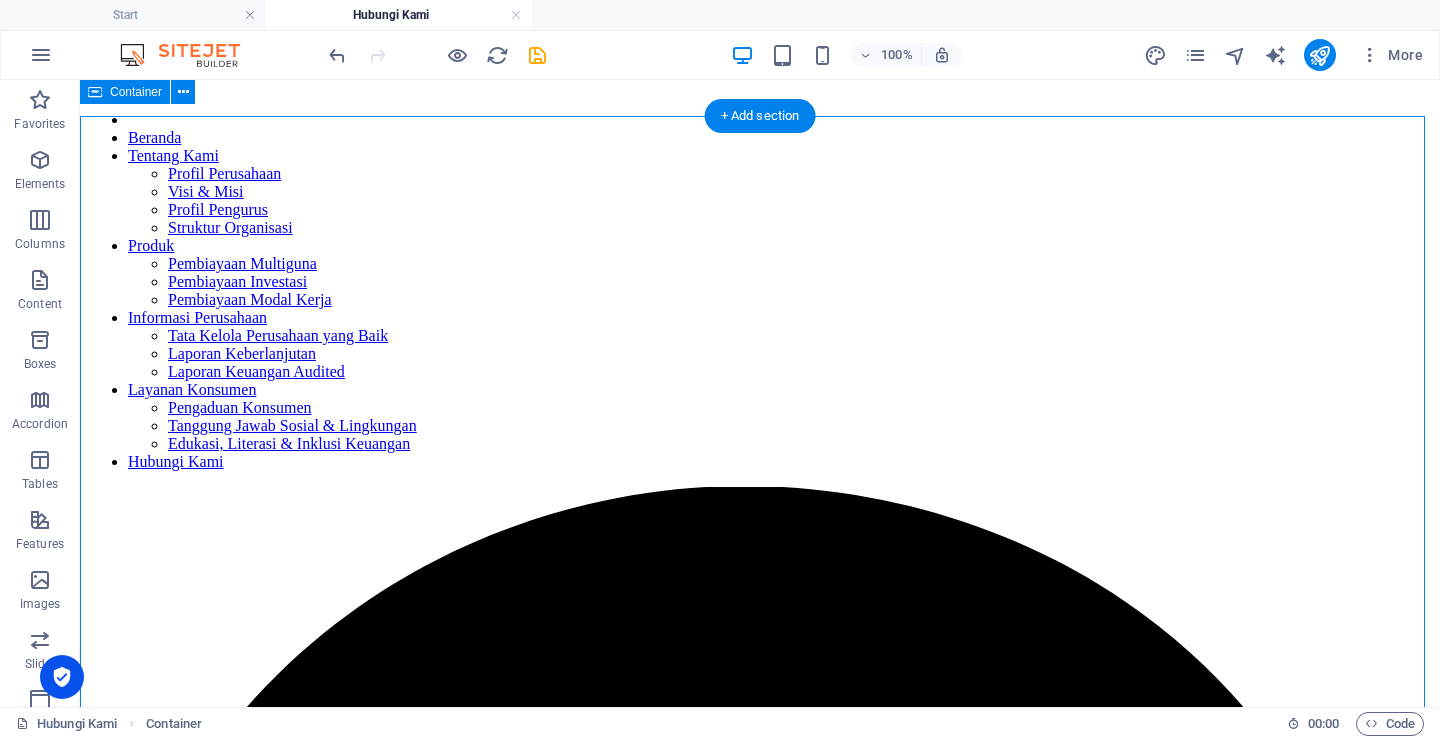 scroll, scrollTop: 0, scrollLeft: 0, axis: both 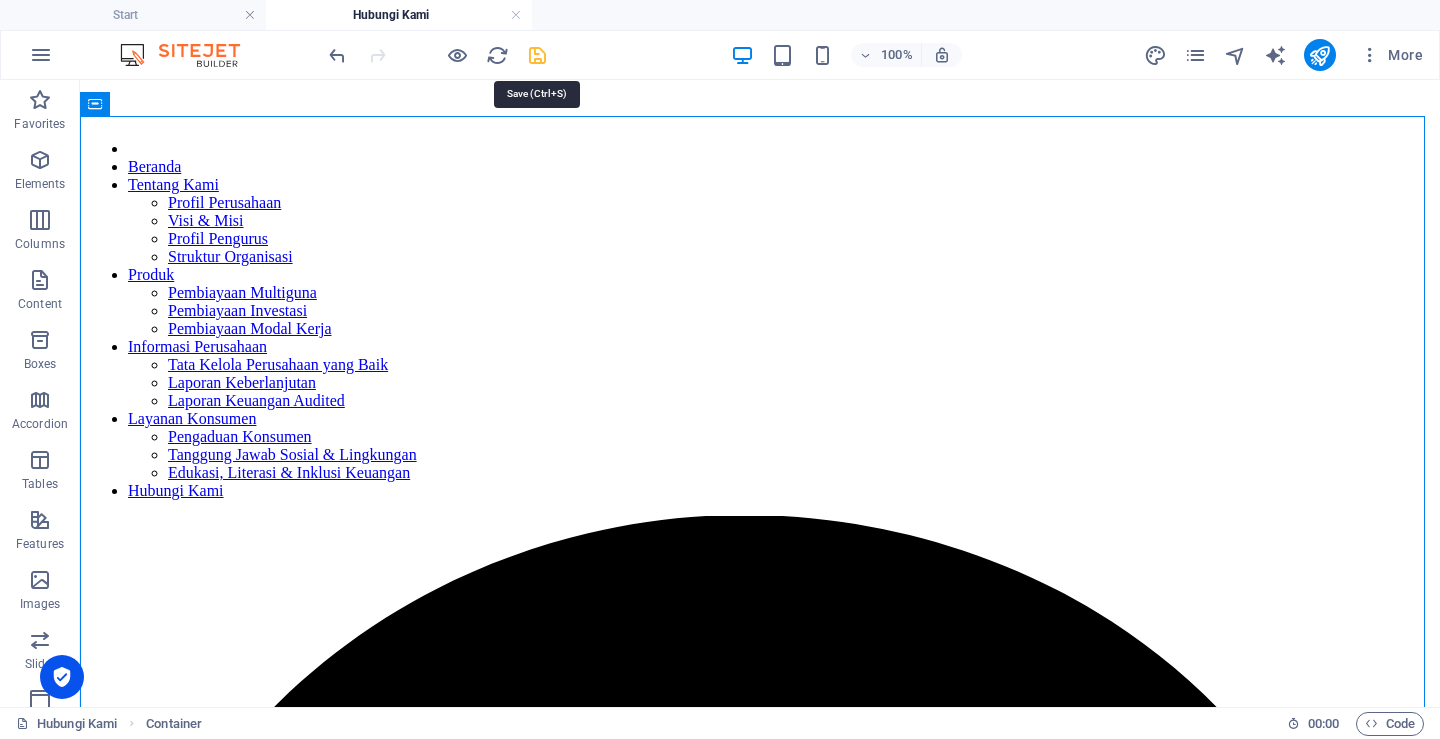 click at bounding box center (537, 55) 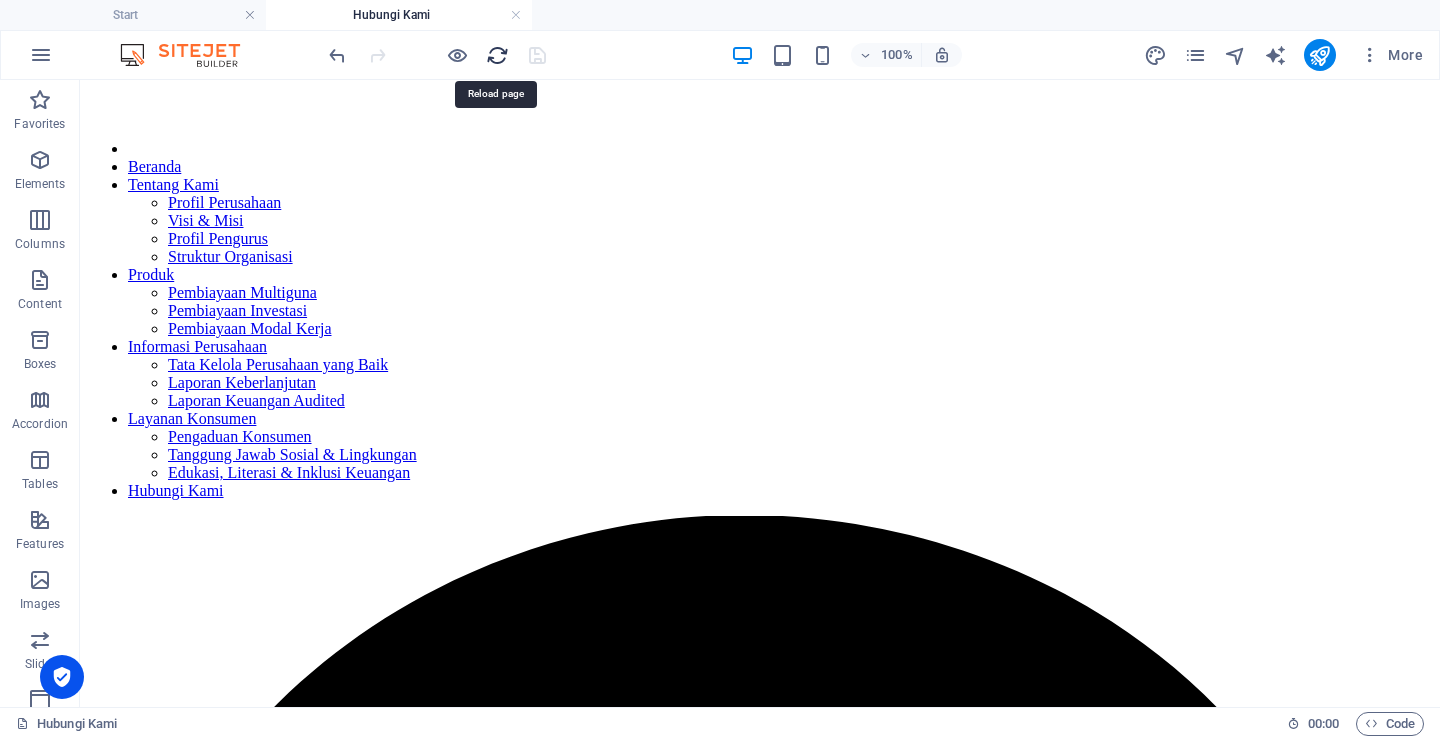 click at bounding box center [497, 55] 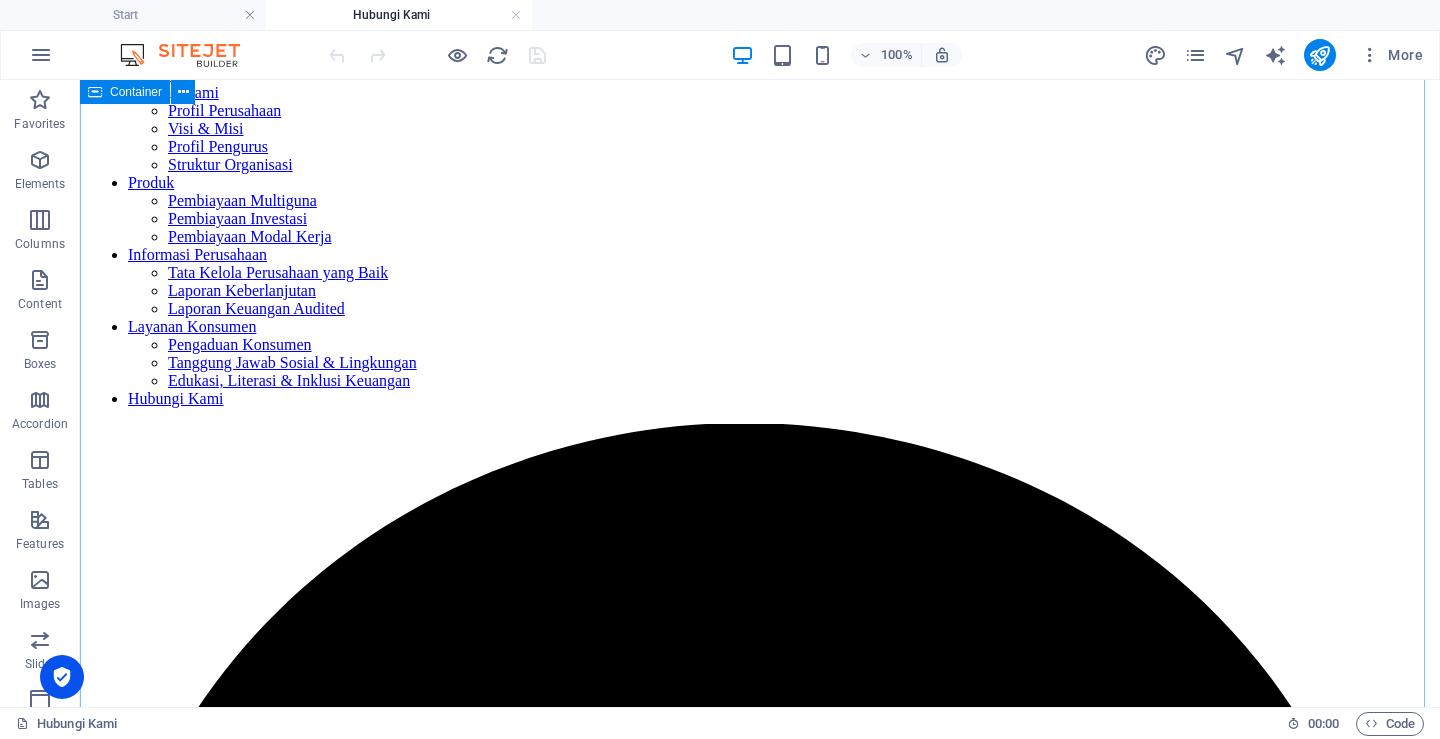 scroll, scrollTop: 0, scrollLeft: 0, axis: both 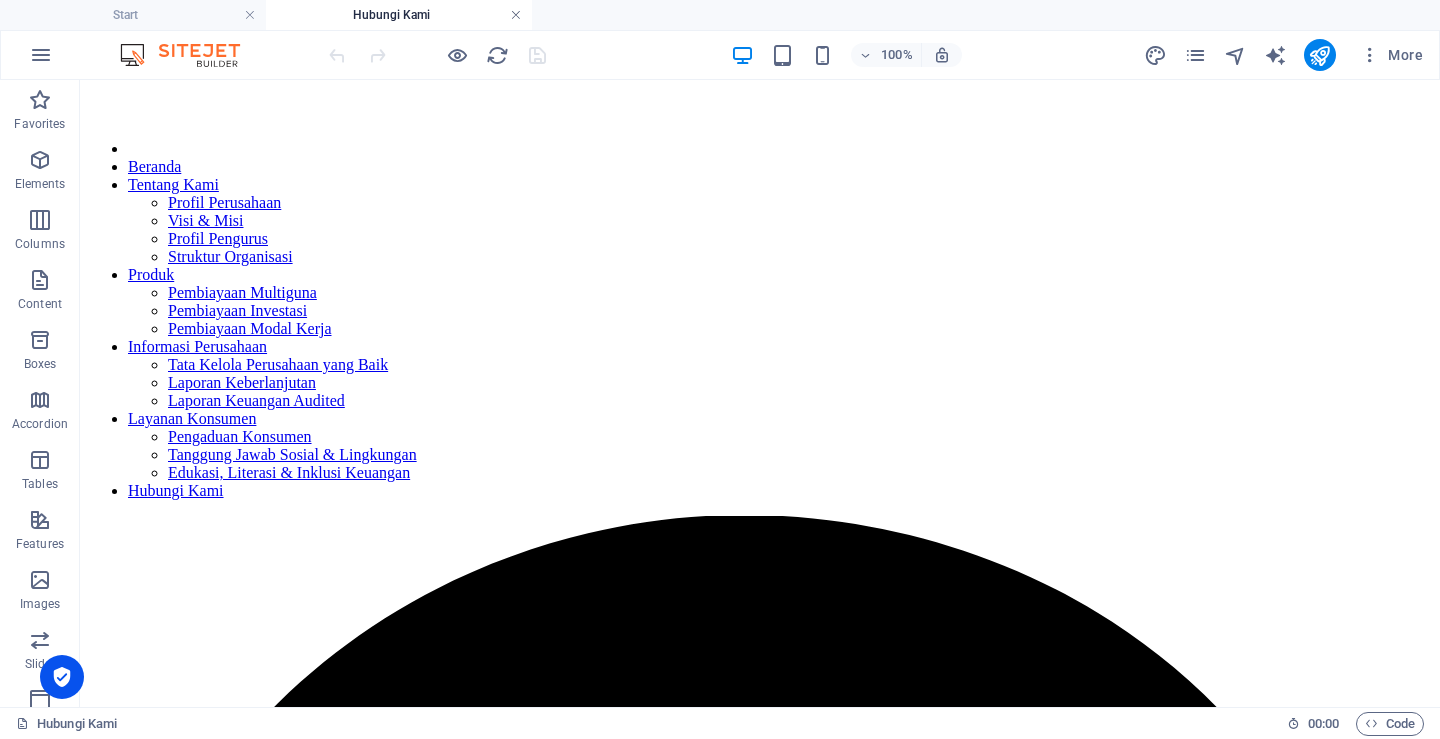 click at bounding box center [516, 15] 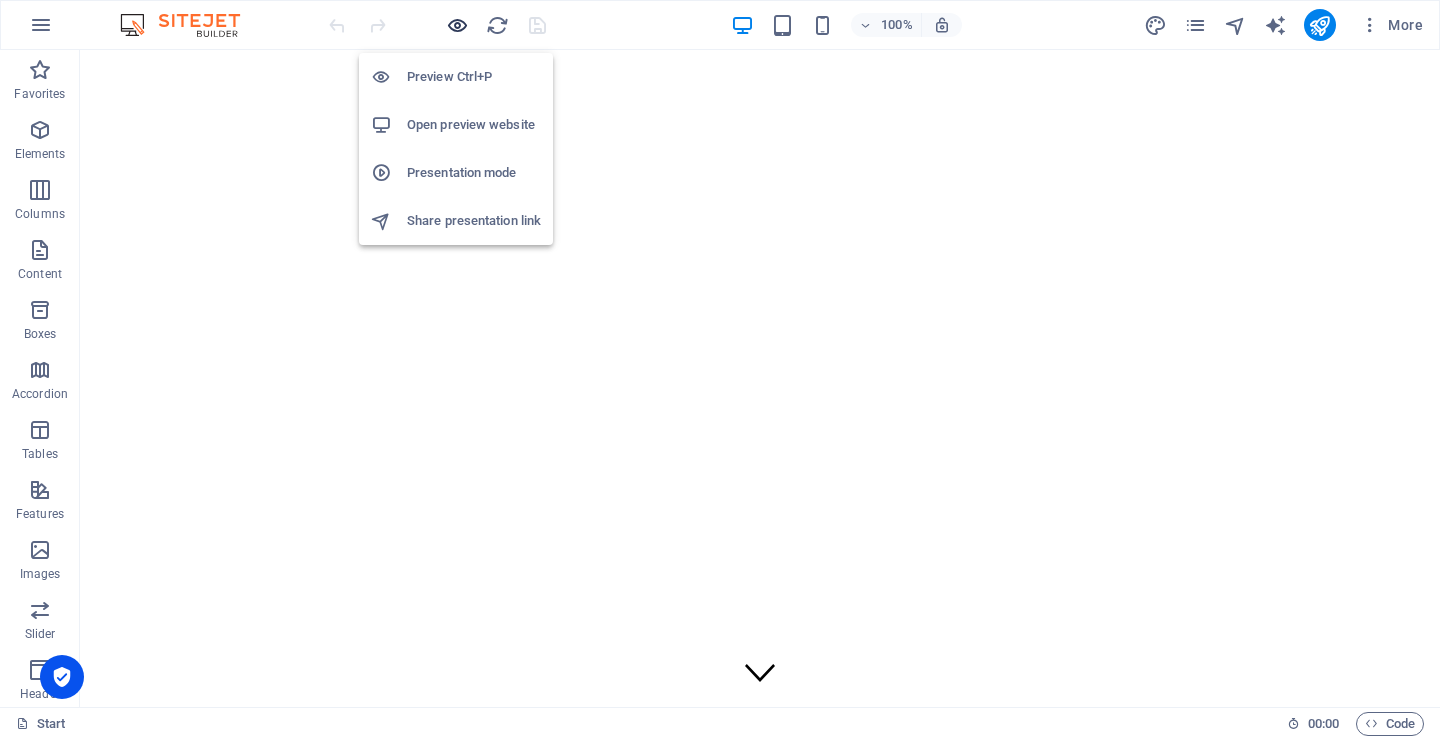 click at bounding box center [457, 25] 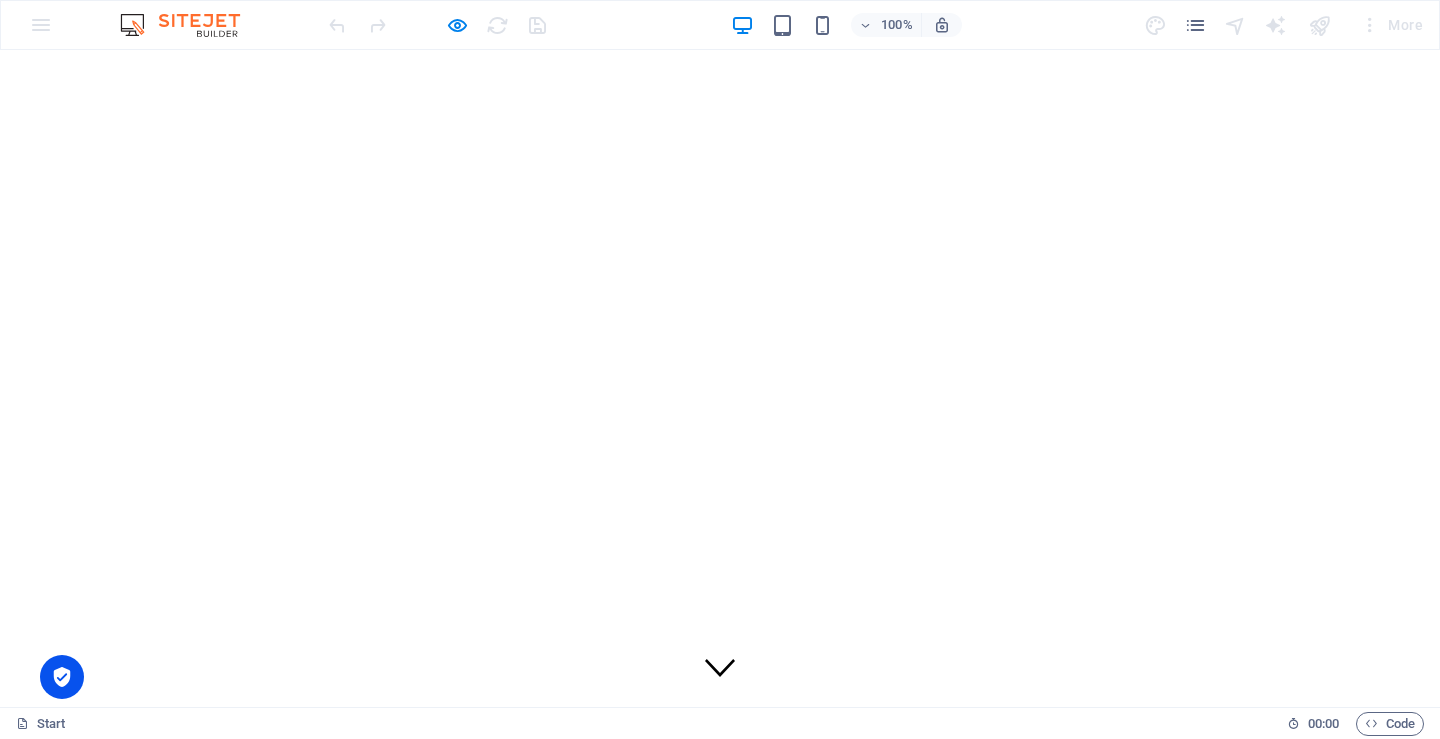 scroll, scrollTop: 0, scrollLeft: 0, axis: both 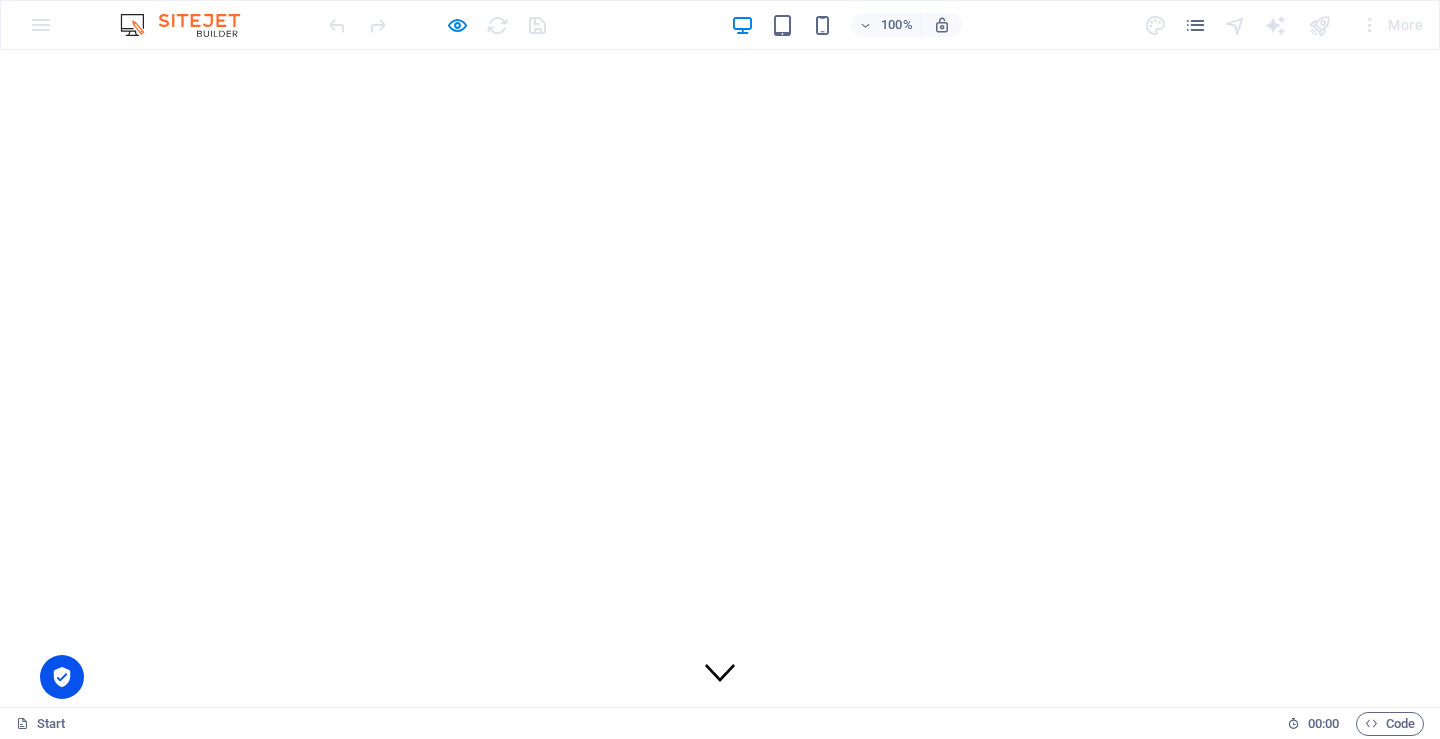 click on "Profil Perusahaan" at bounding box center [144, 829] 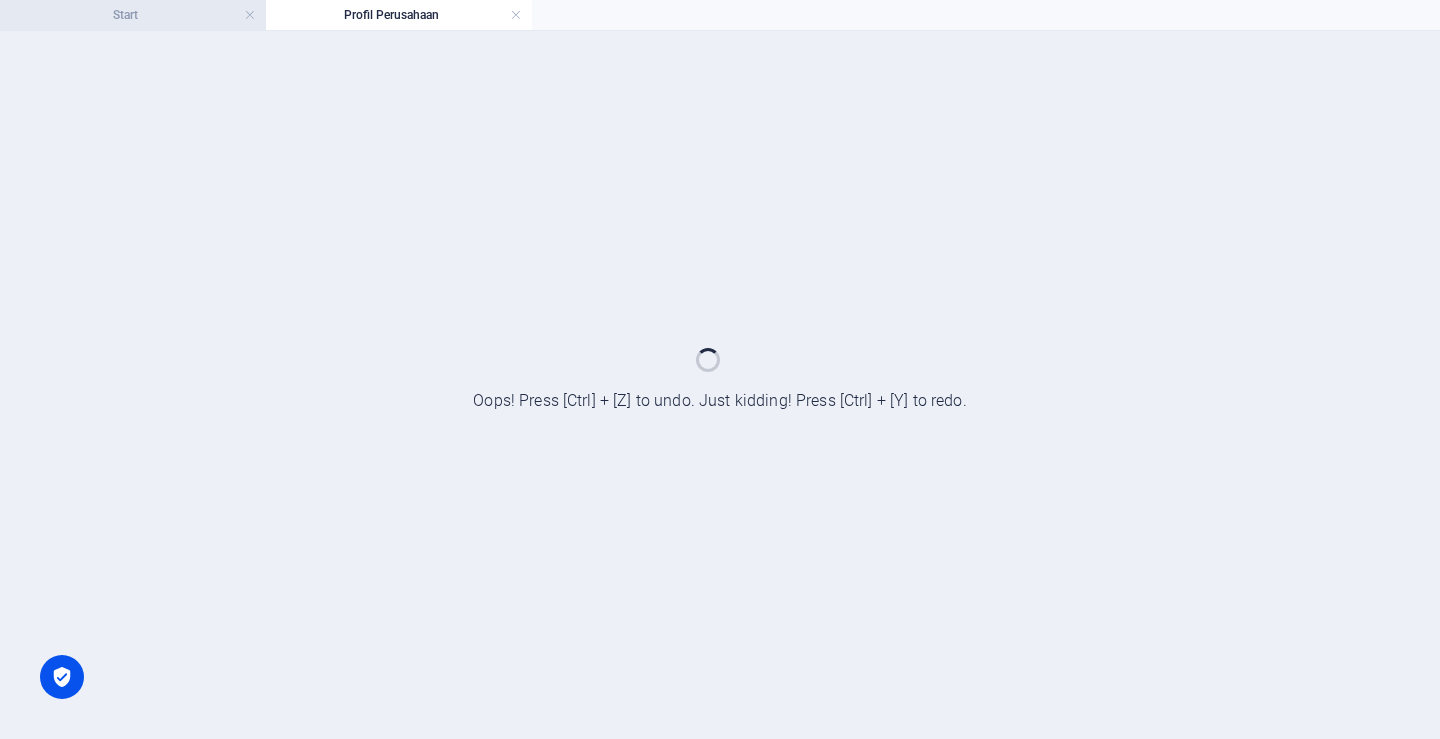 click on "Start" at bounding box center [133, 15] 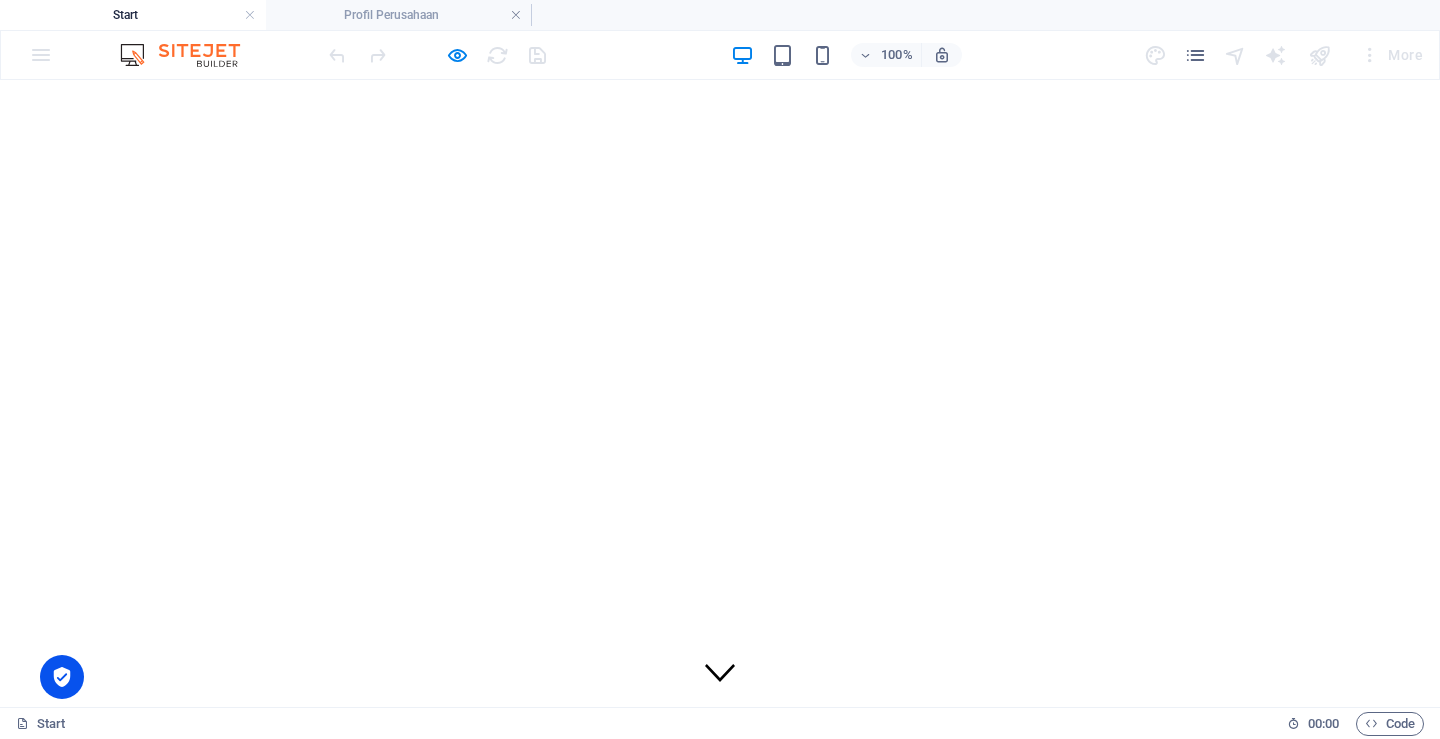 scroll, scrollTop: 0, scrollLeft: 0, axis: both 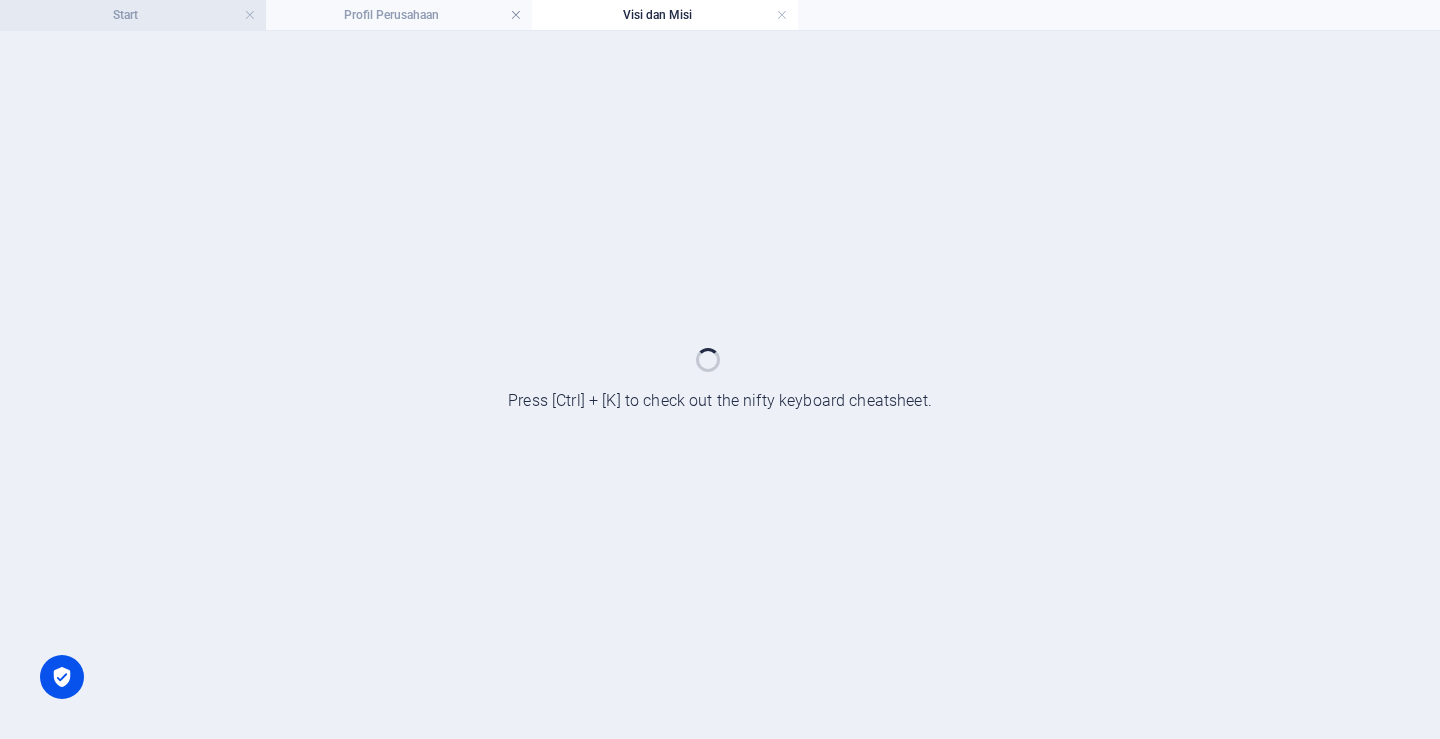 click on "Start" at bounding box center [133, 15] 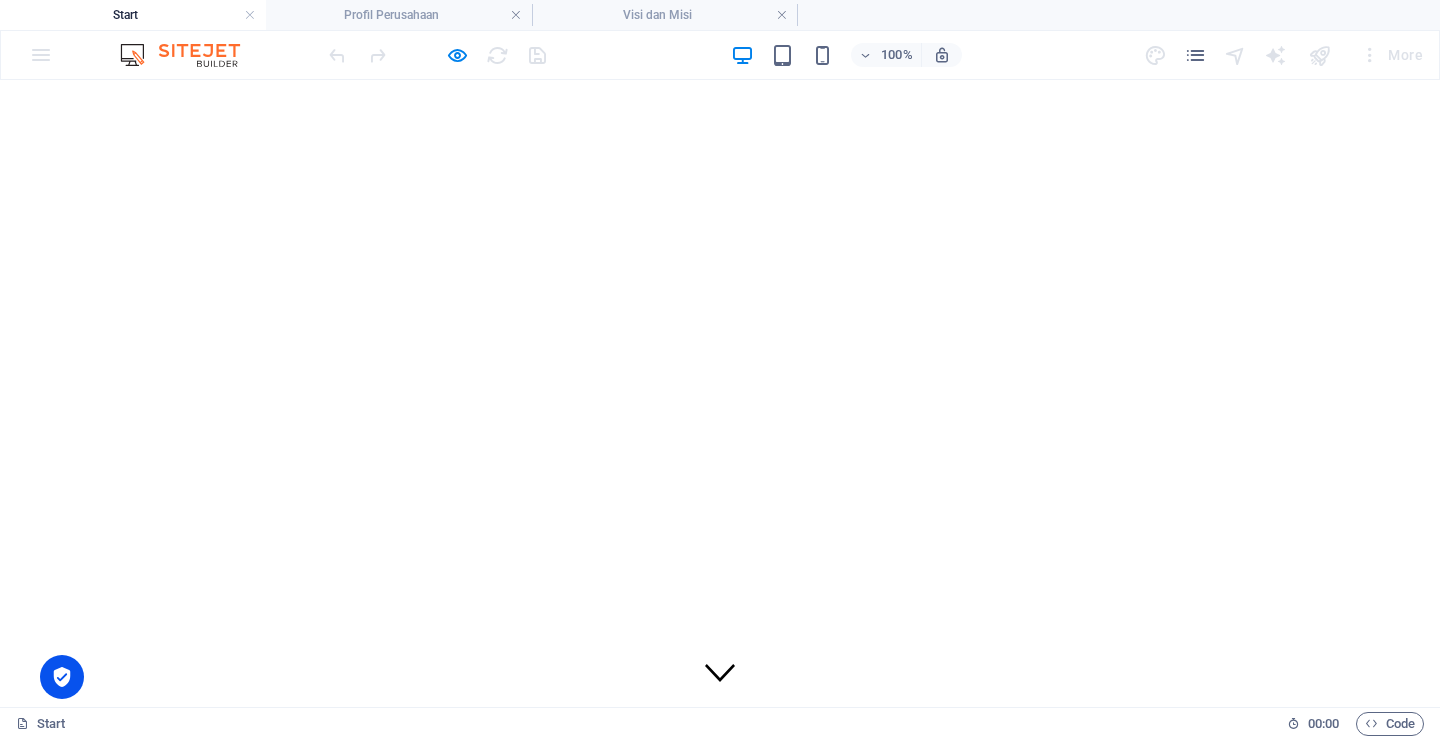 scroll, scrollTop: 0, scrollLeft: 0, axis: both 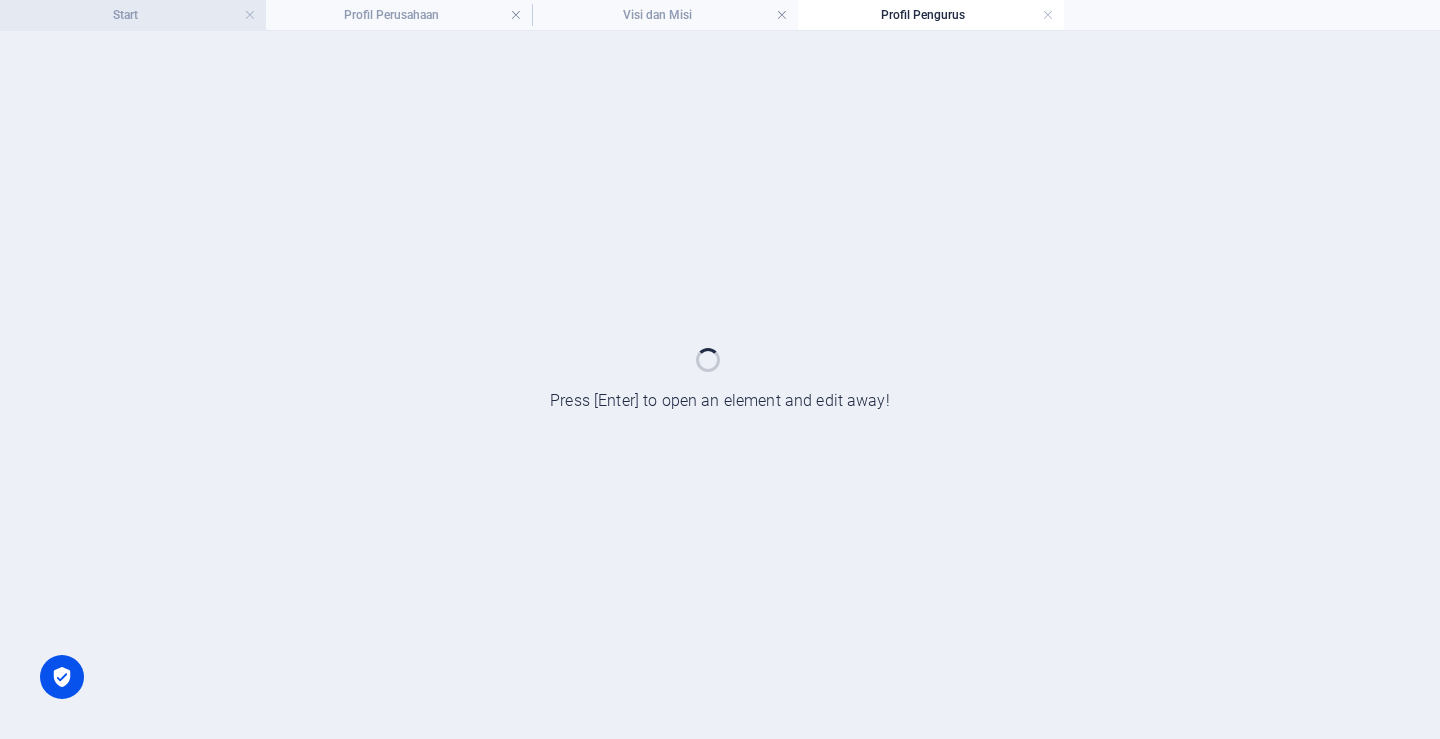 click on "Start" at bounding box center (133, 15) 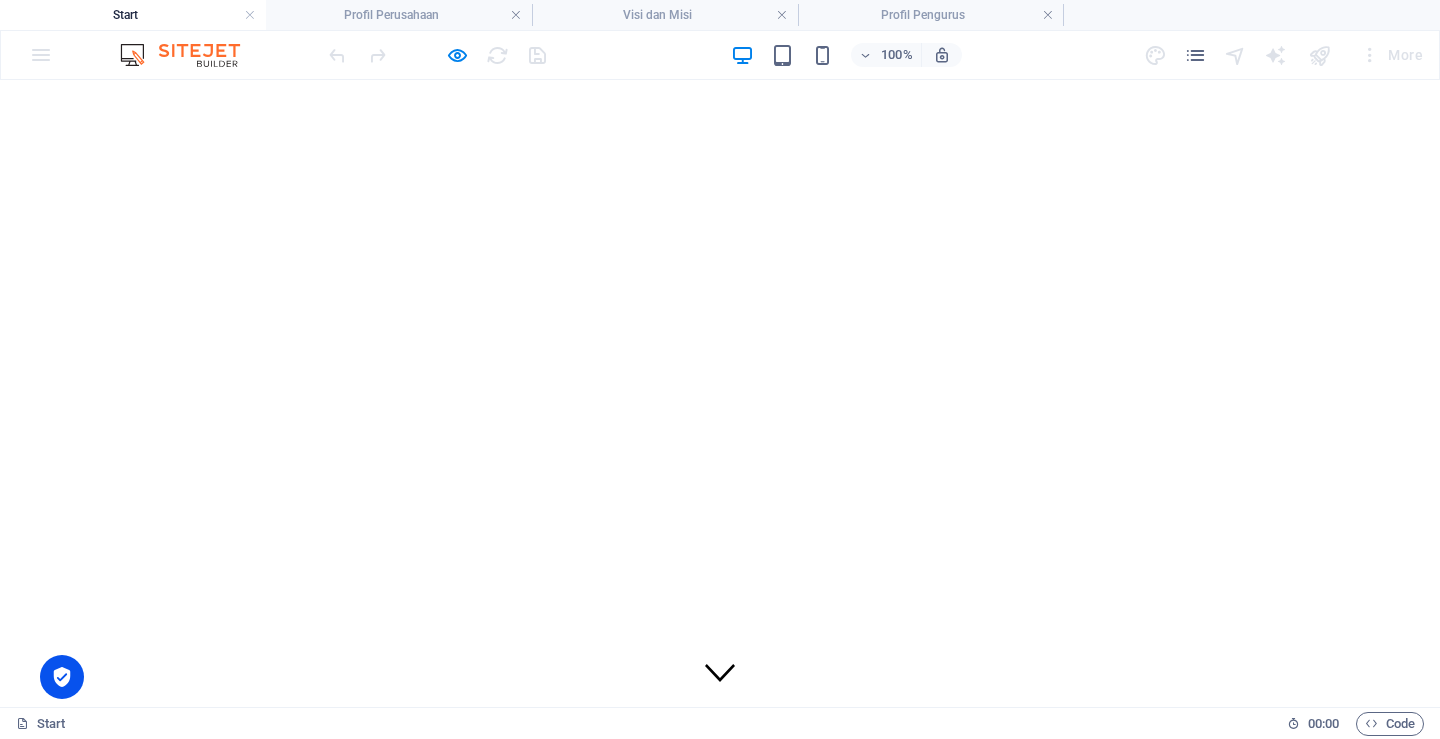 scroll, scrollTop: 0, scrollLeft: 0, axis: both 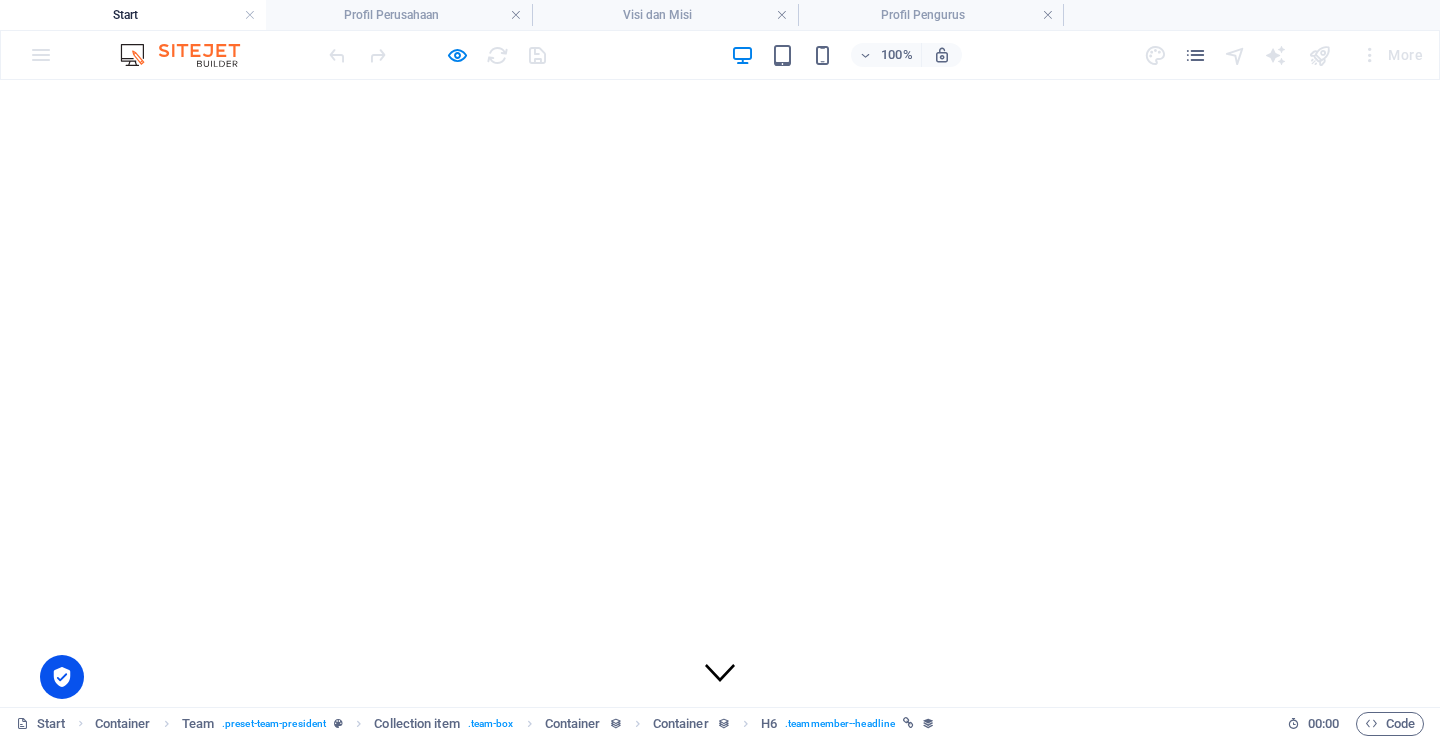 click on "Struktur Organisasi" at bounding box center [150, 913] 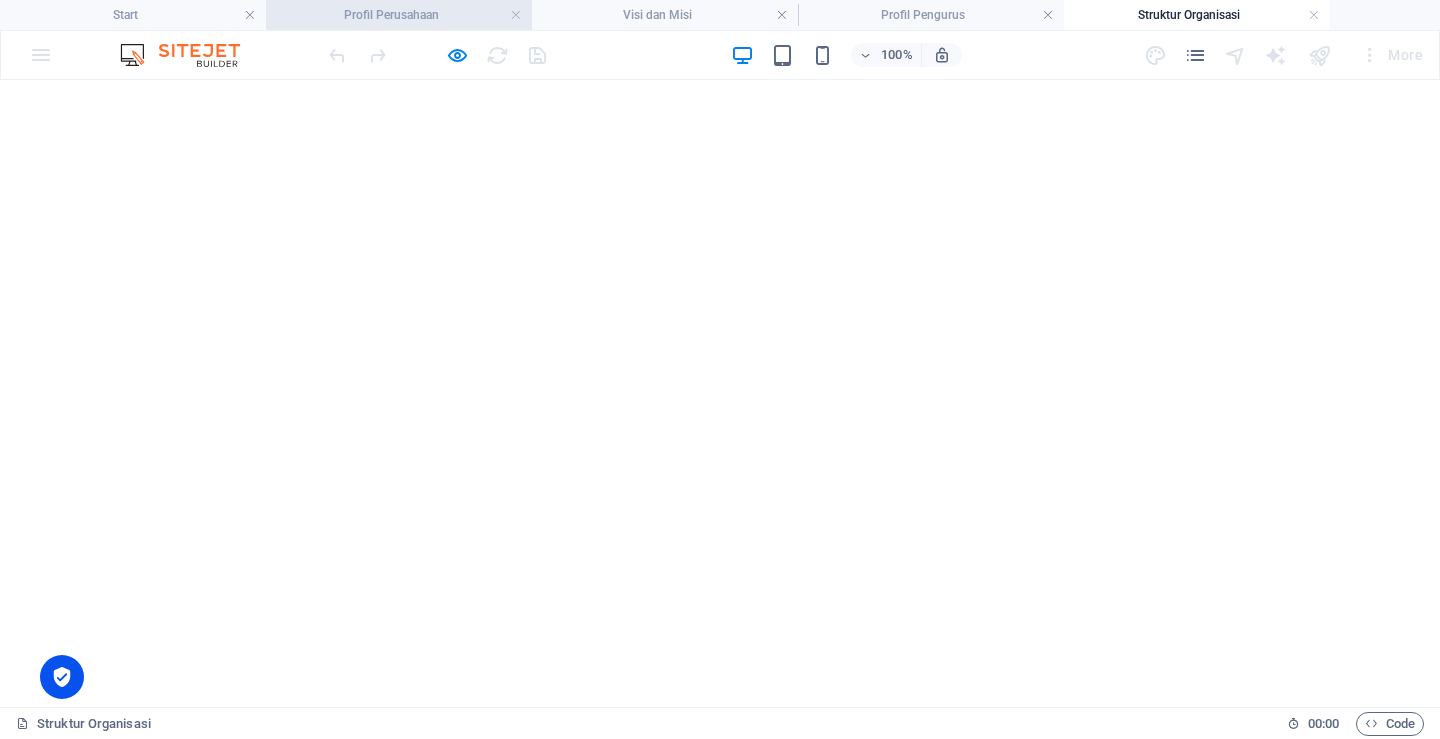 click on "Profil Perusahaan" at bounding box center (399, 15) 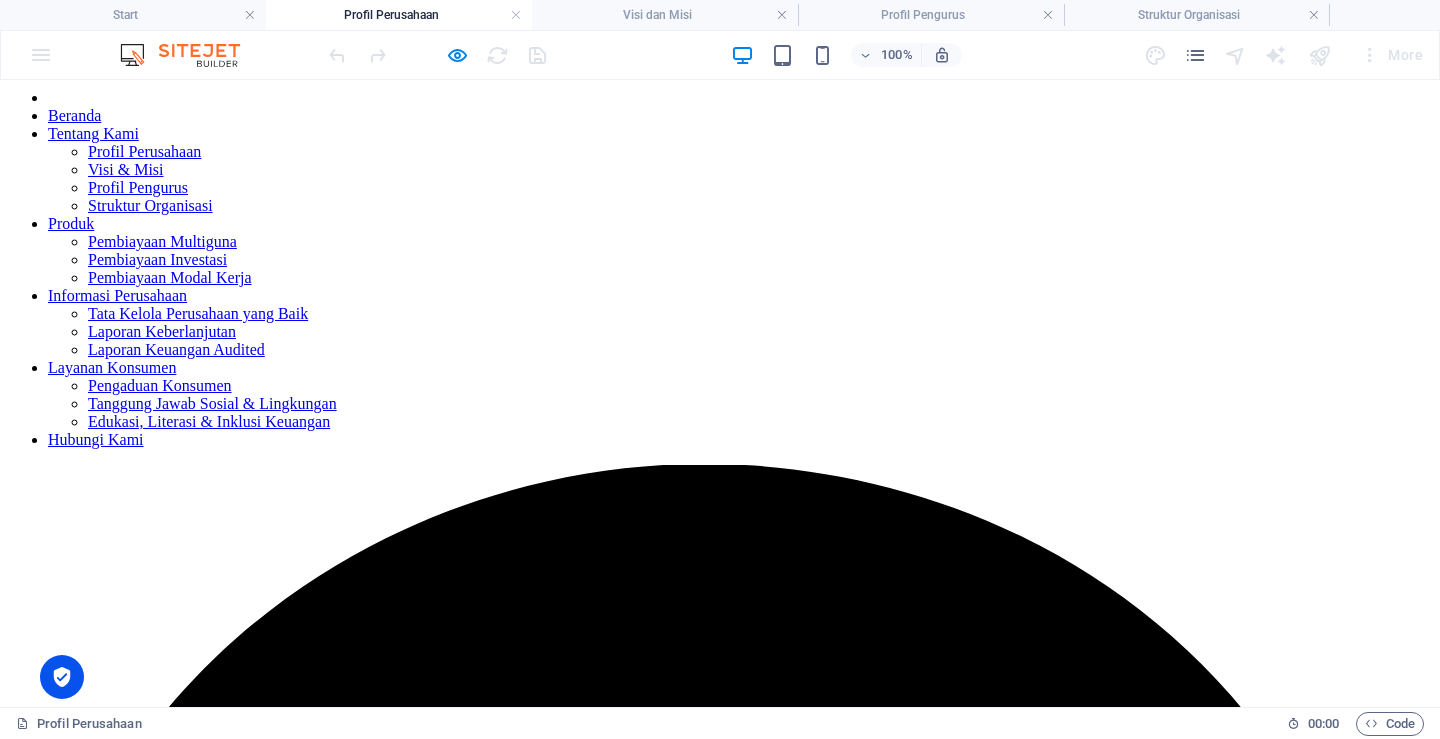 scroll, scrollTop: 0, scrollLeft: 0, axis: both 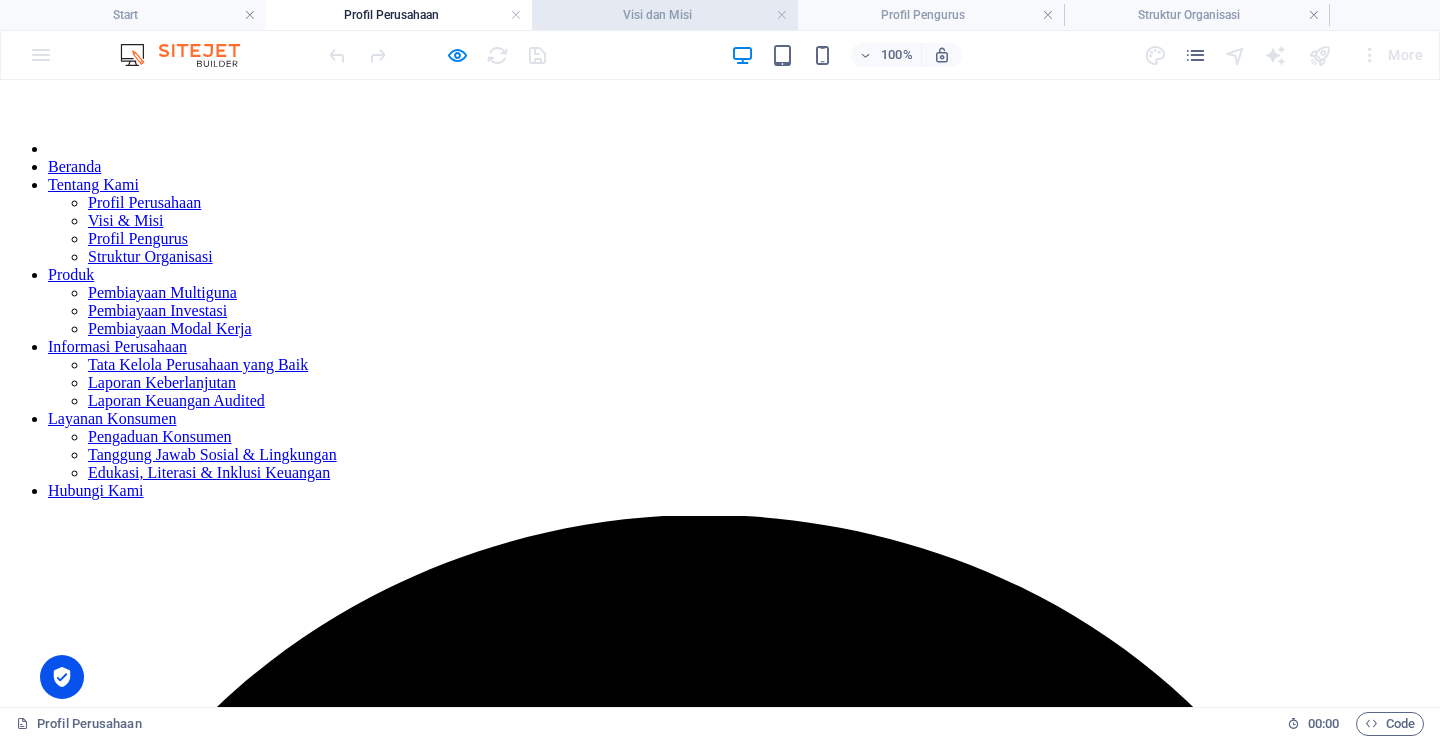 click on "Visi dan Misi" at bounding box center [665, 15] 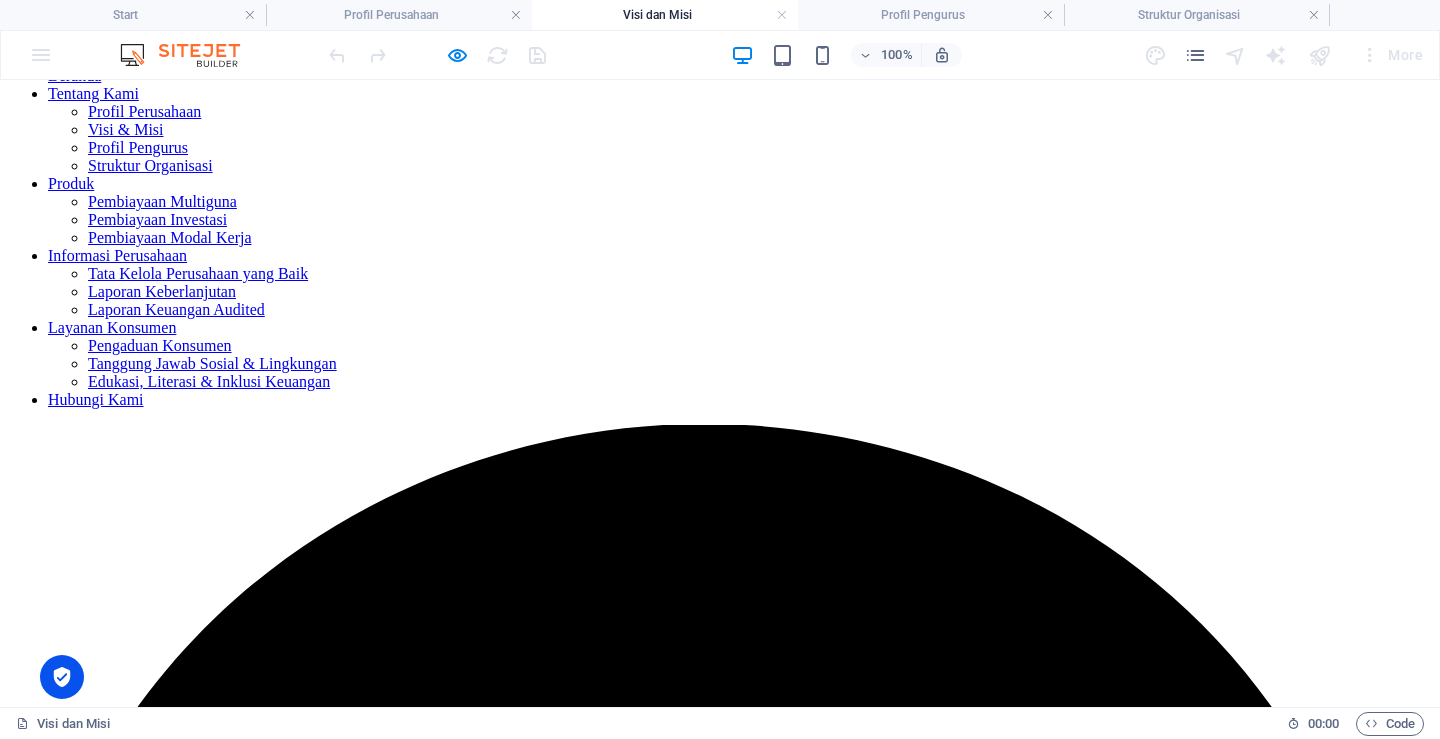 scroll, scrollTop: 0, scrollLeft: 0, axis: both 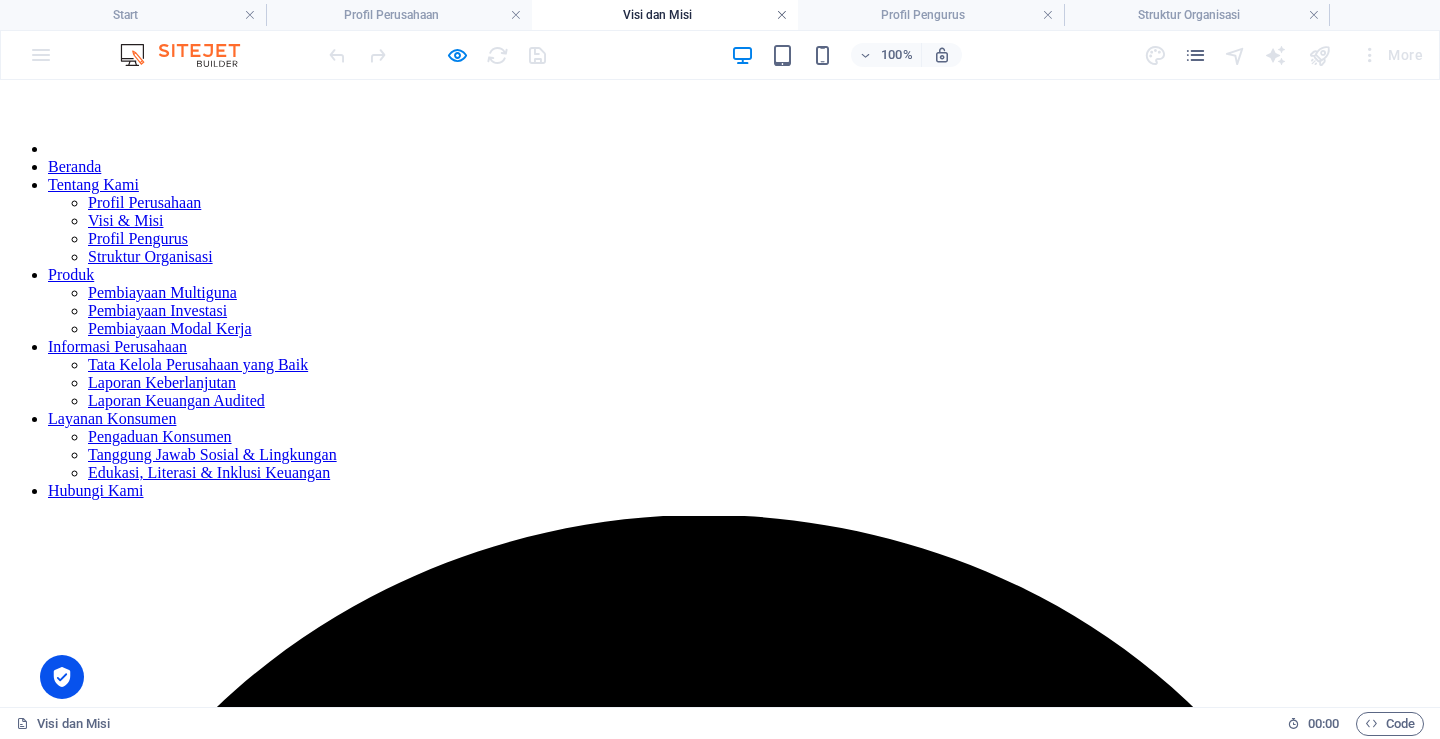 click at bounding box center [782, 15] 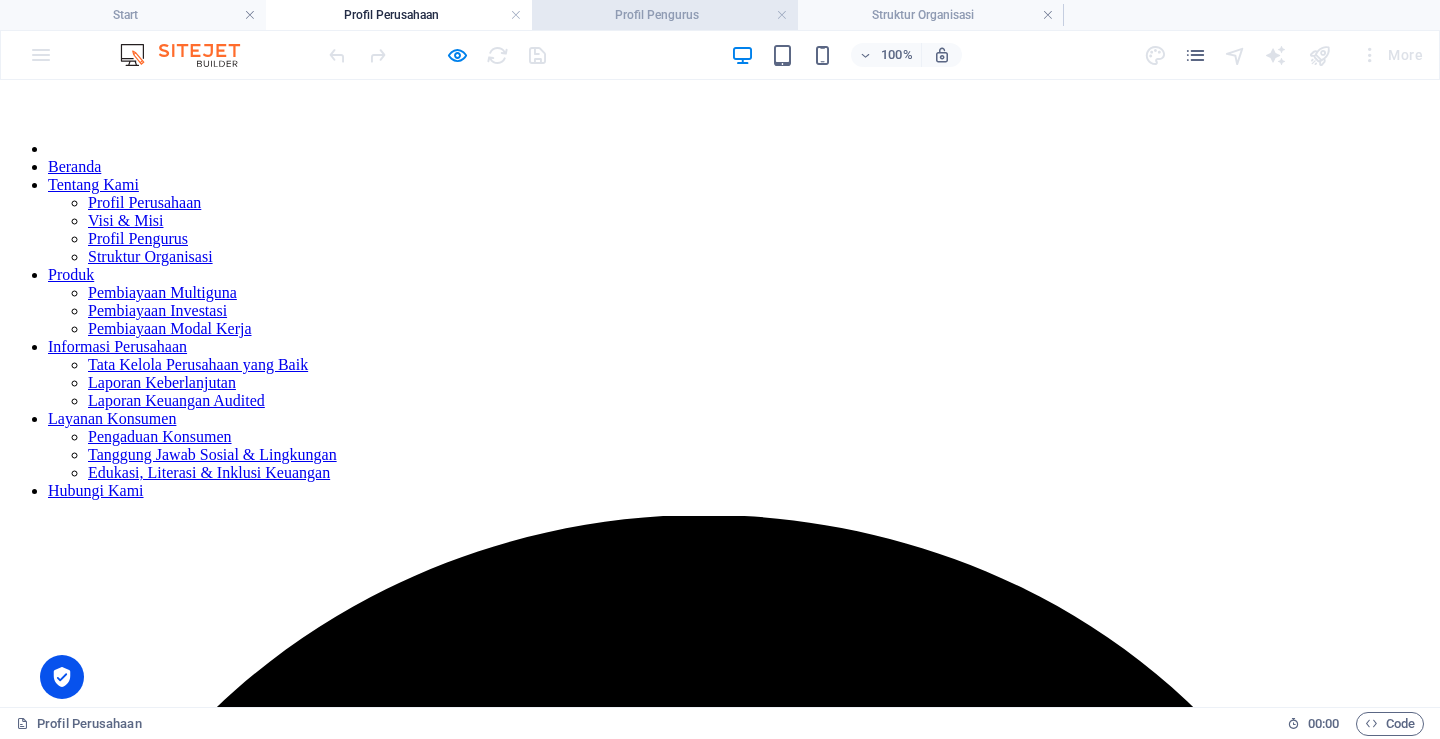 click on "Profil Pengurus" at bounding box center (665, 15) 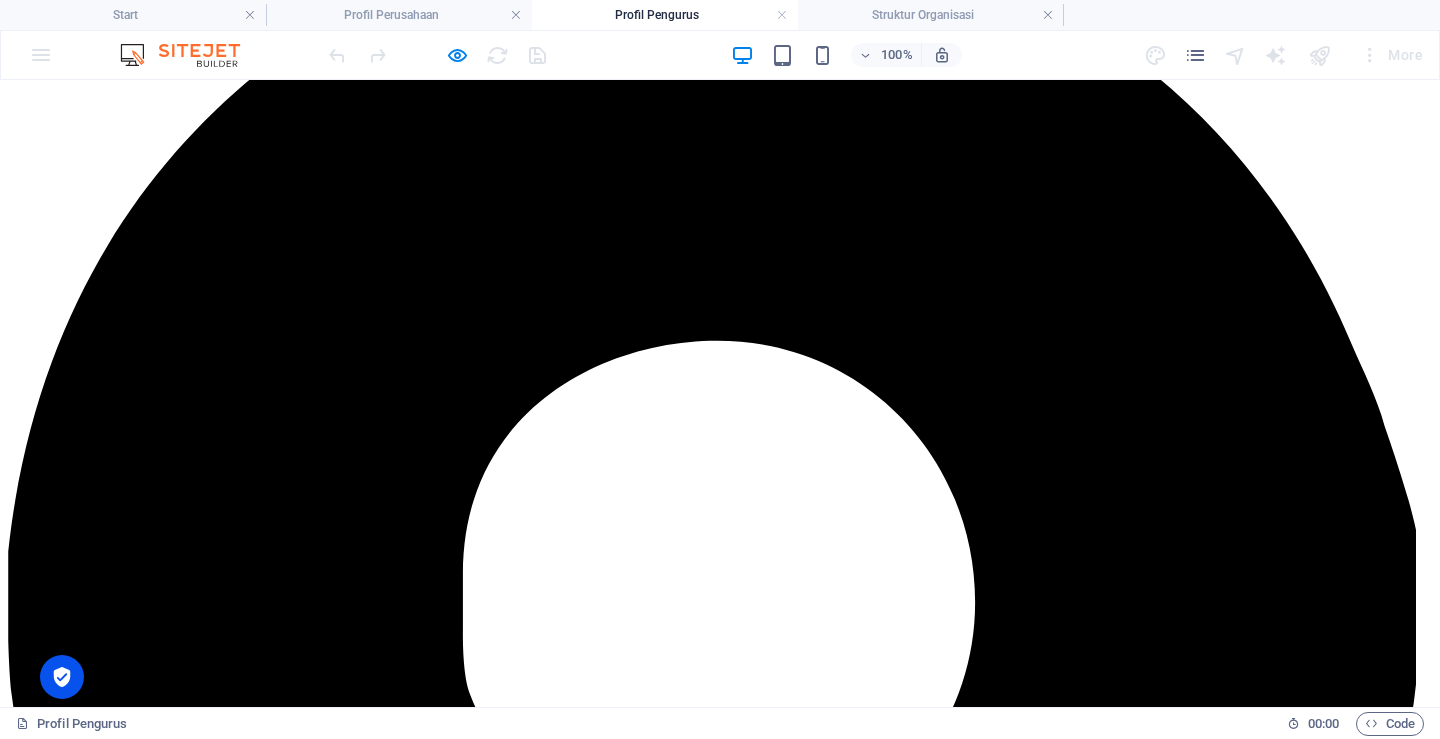 scroll, scrollTop: 600, scrollLeft: 0, axis: vertical 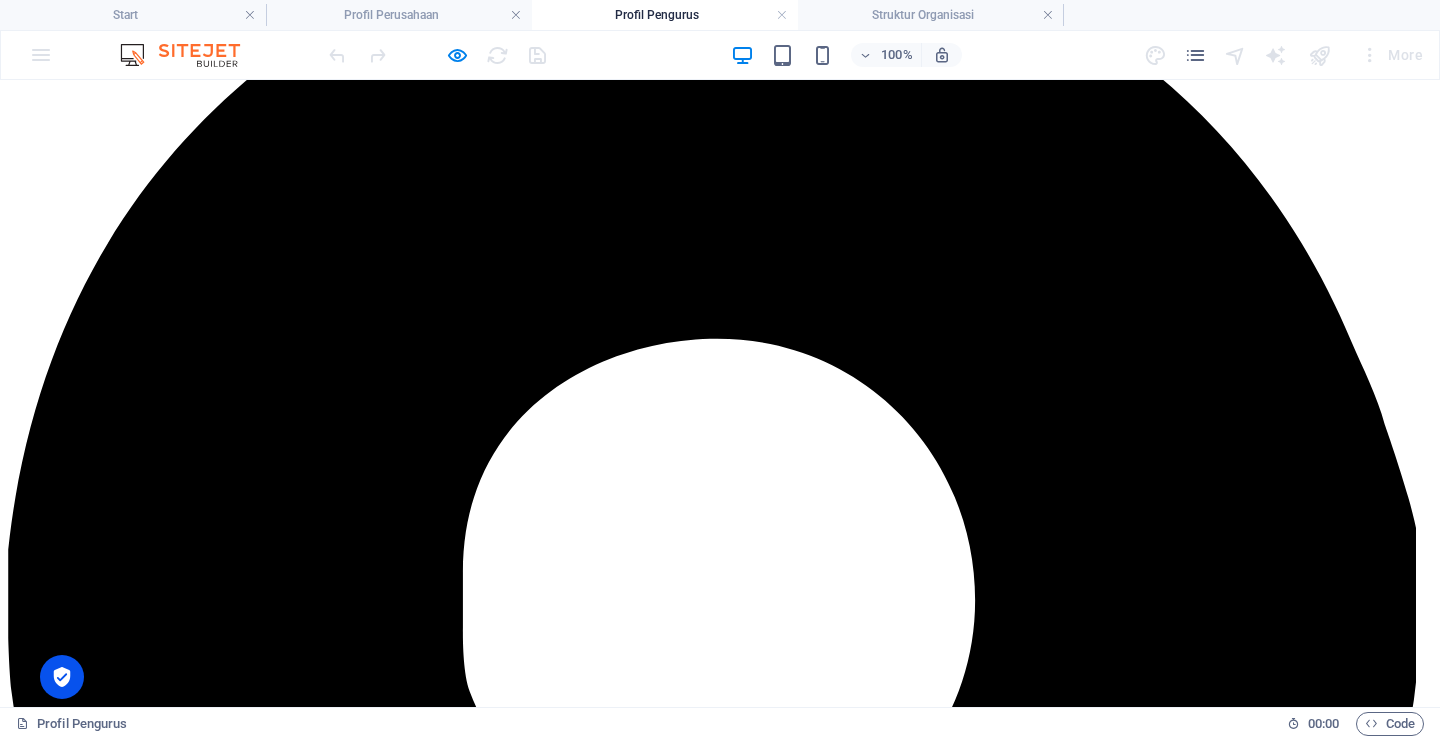 click at bounding box center [720, 4346] 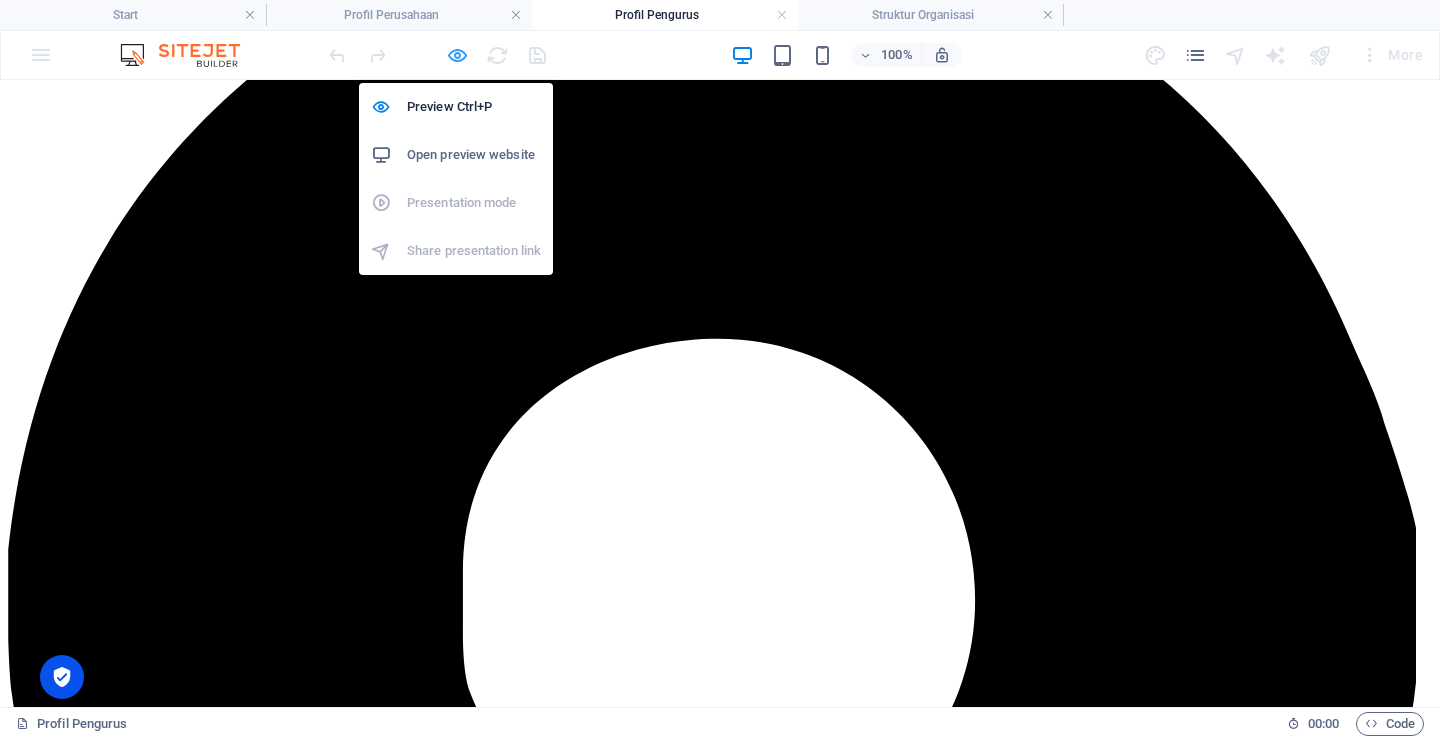 click at bounding box center [457, 55] 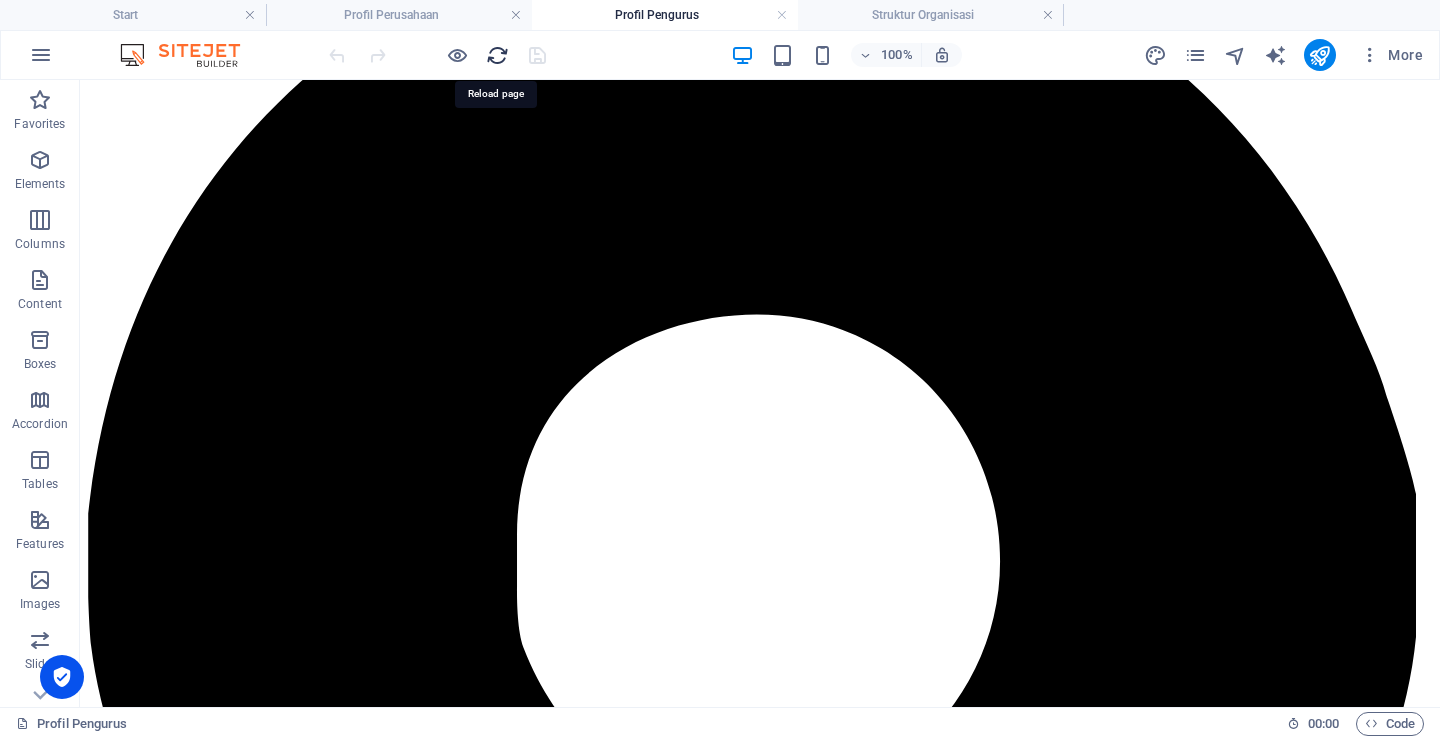 click at bounding box center [497, 55] 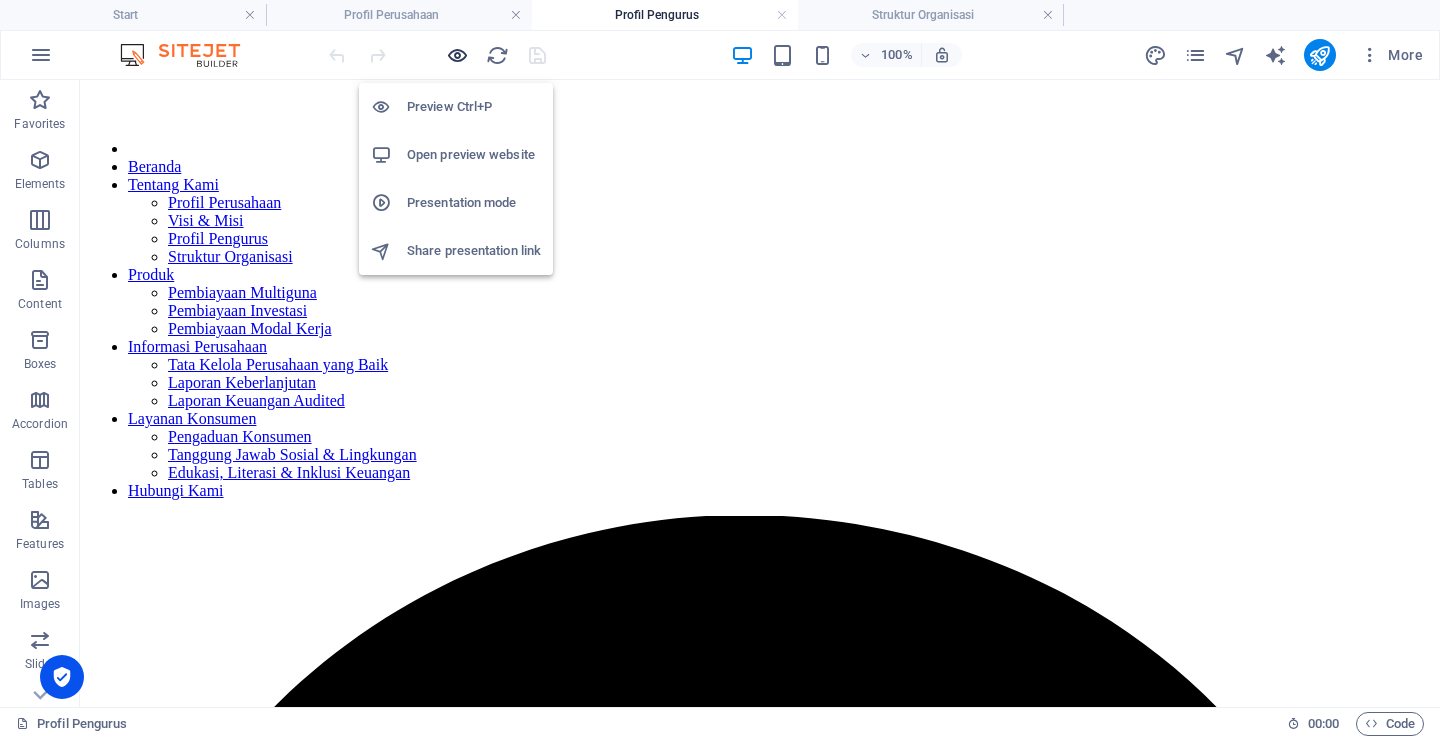 scroll, scrollTop: 0, scrollLeft: 0, axis: both 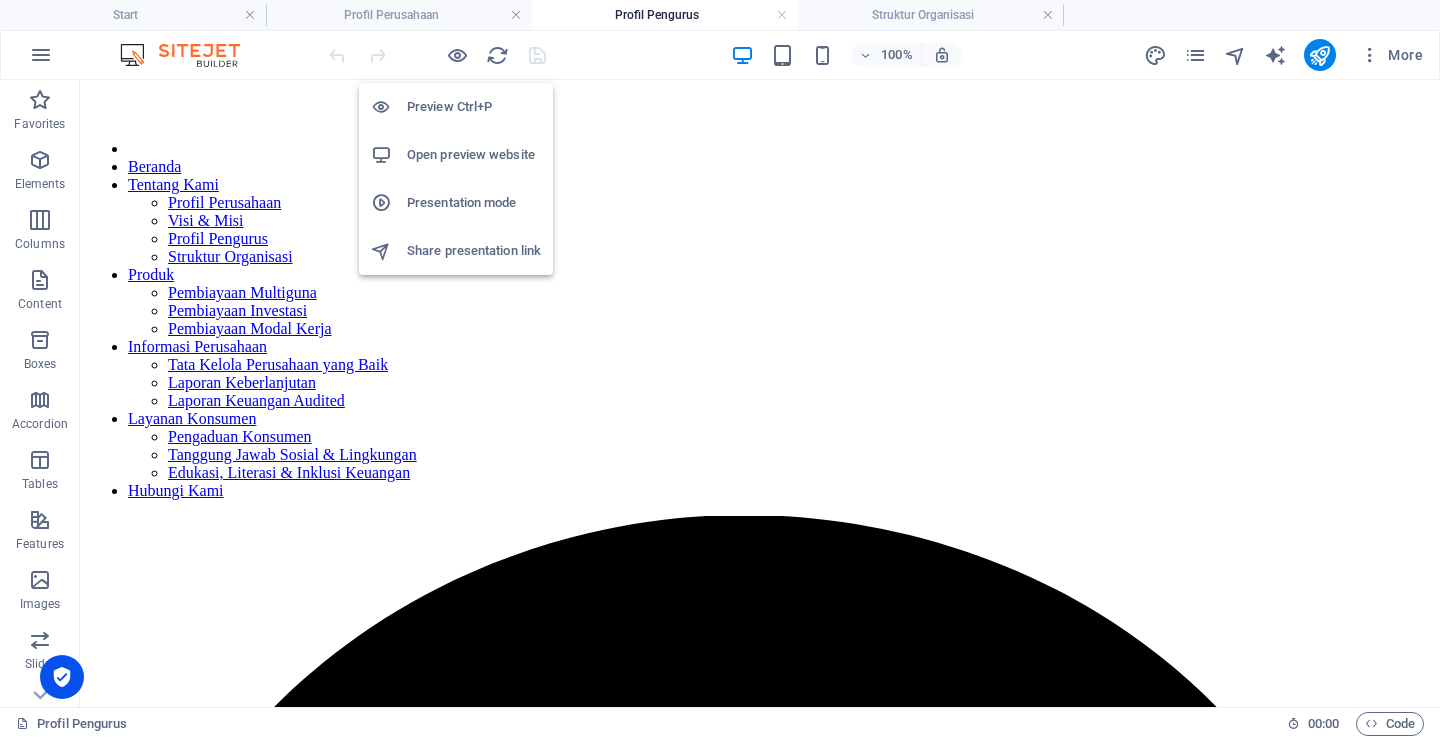 click on "Preview Ctrl+P" at bounding box center (474, 107) 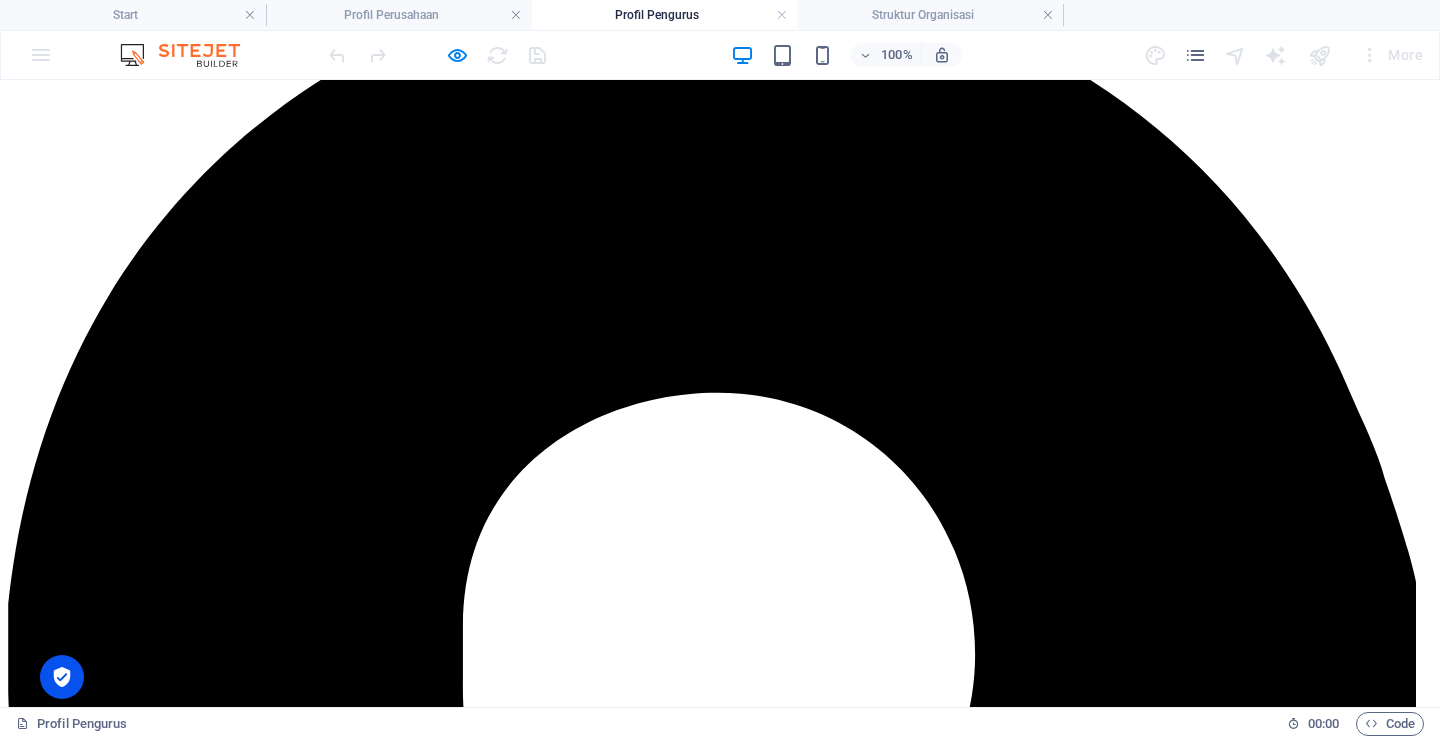 scroll, scrollTop: 600, scrollLeft: 0, axis: vertical 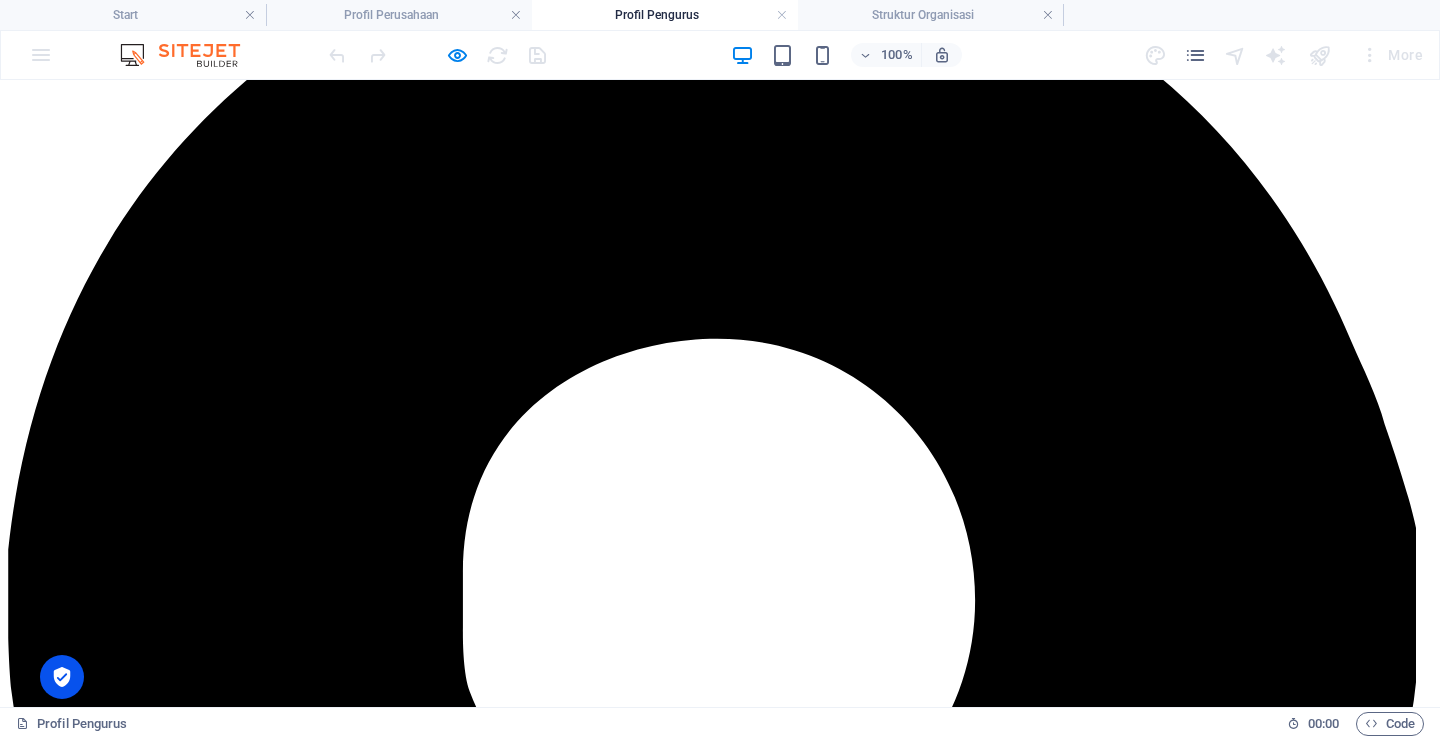 click at bounding box center (258, 5296) 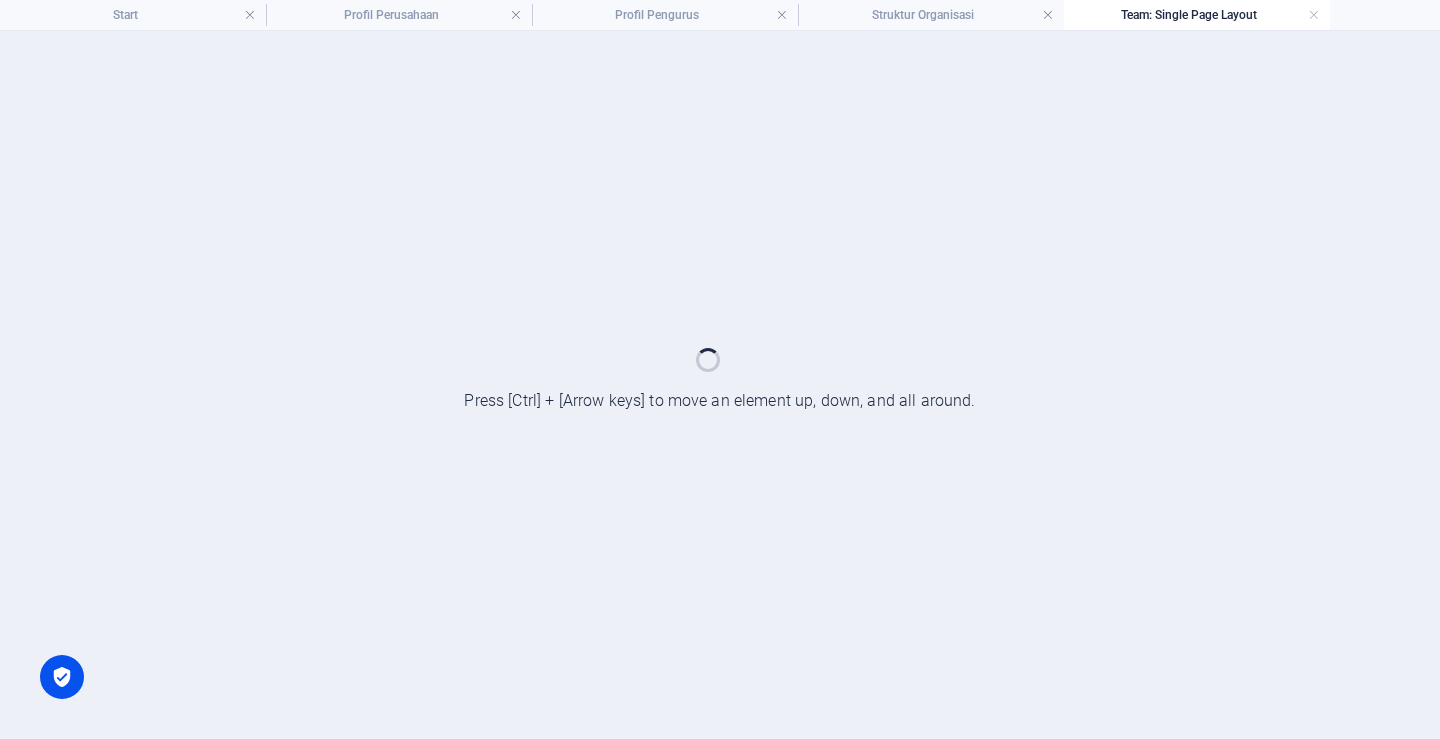 scroll, scrollTop: 0, scrollLeft: 0, axis: both 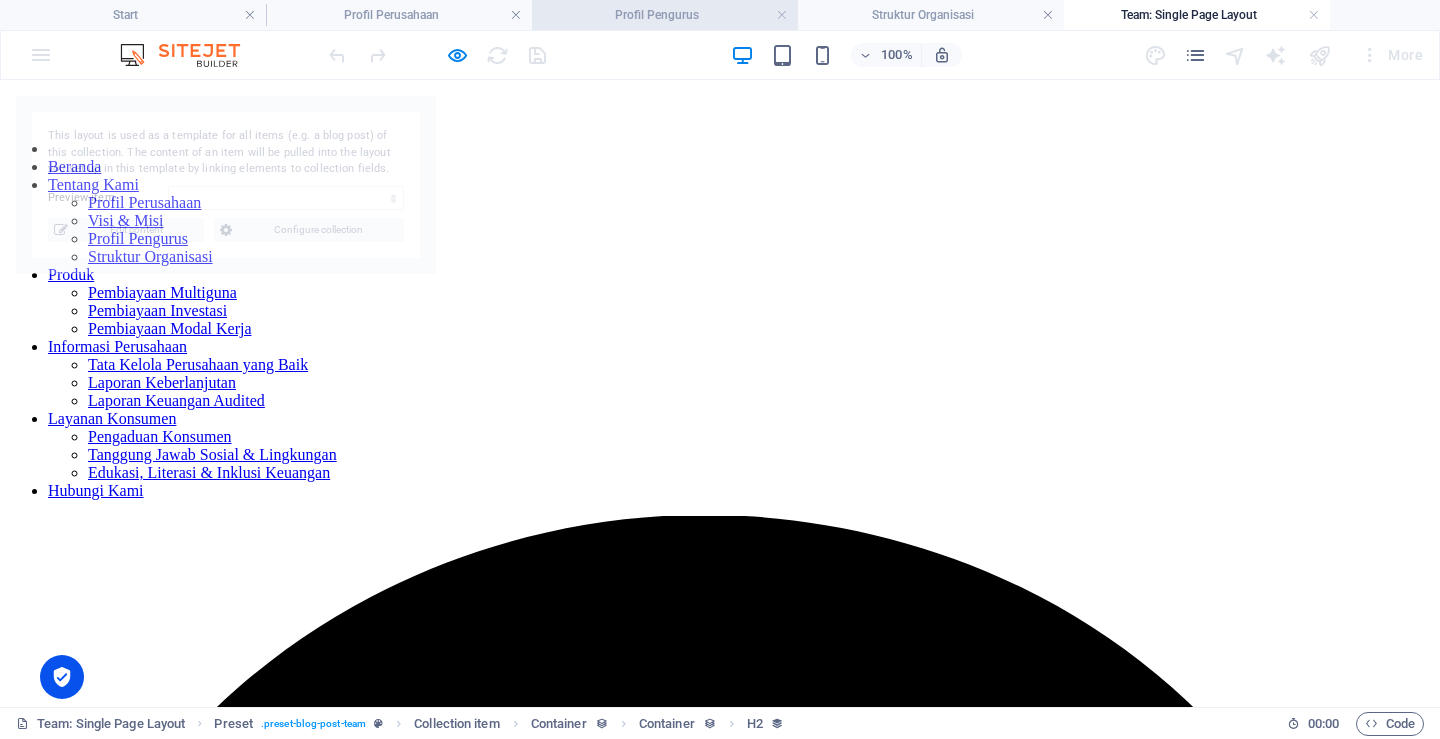 click on "Profil Pengurus" at bounding box center (665, 15) 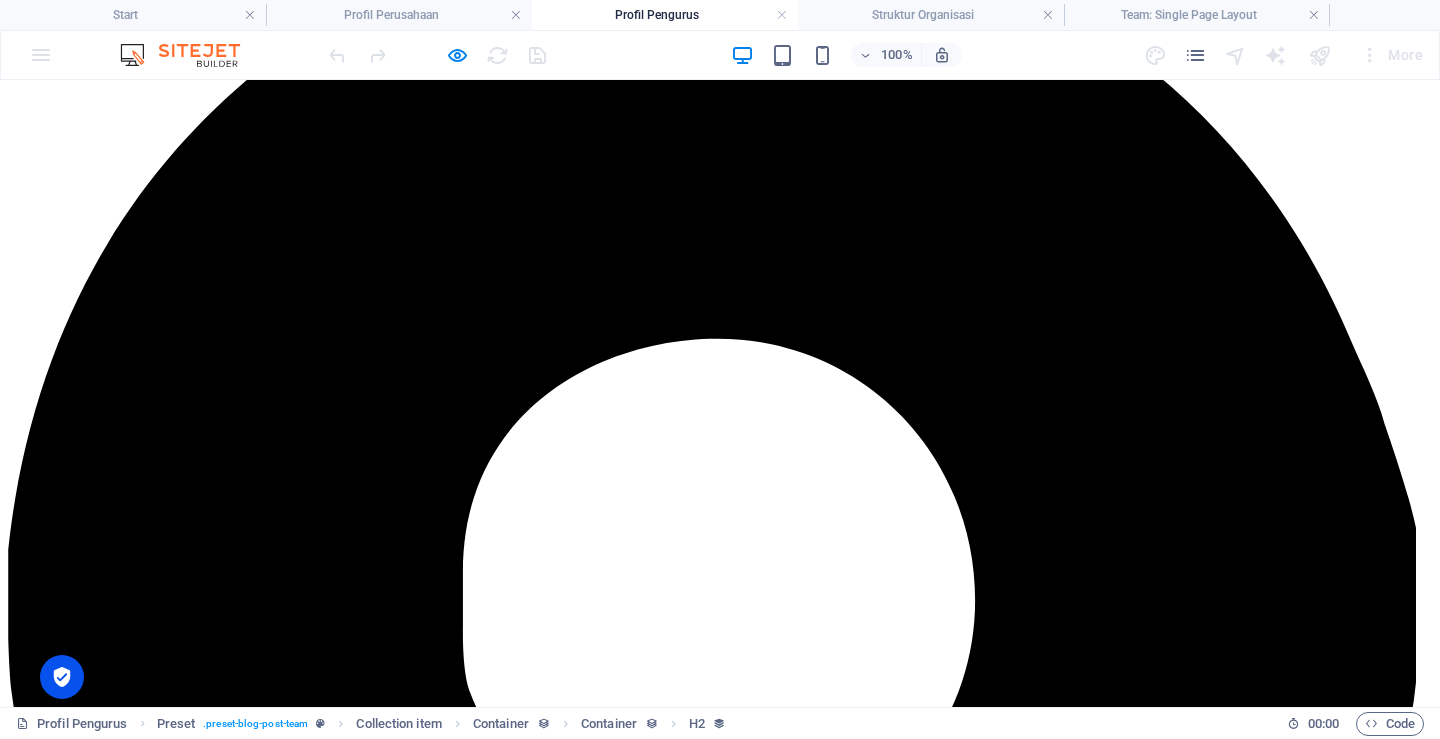 click at bounding box center [258, 4820] 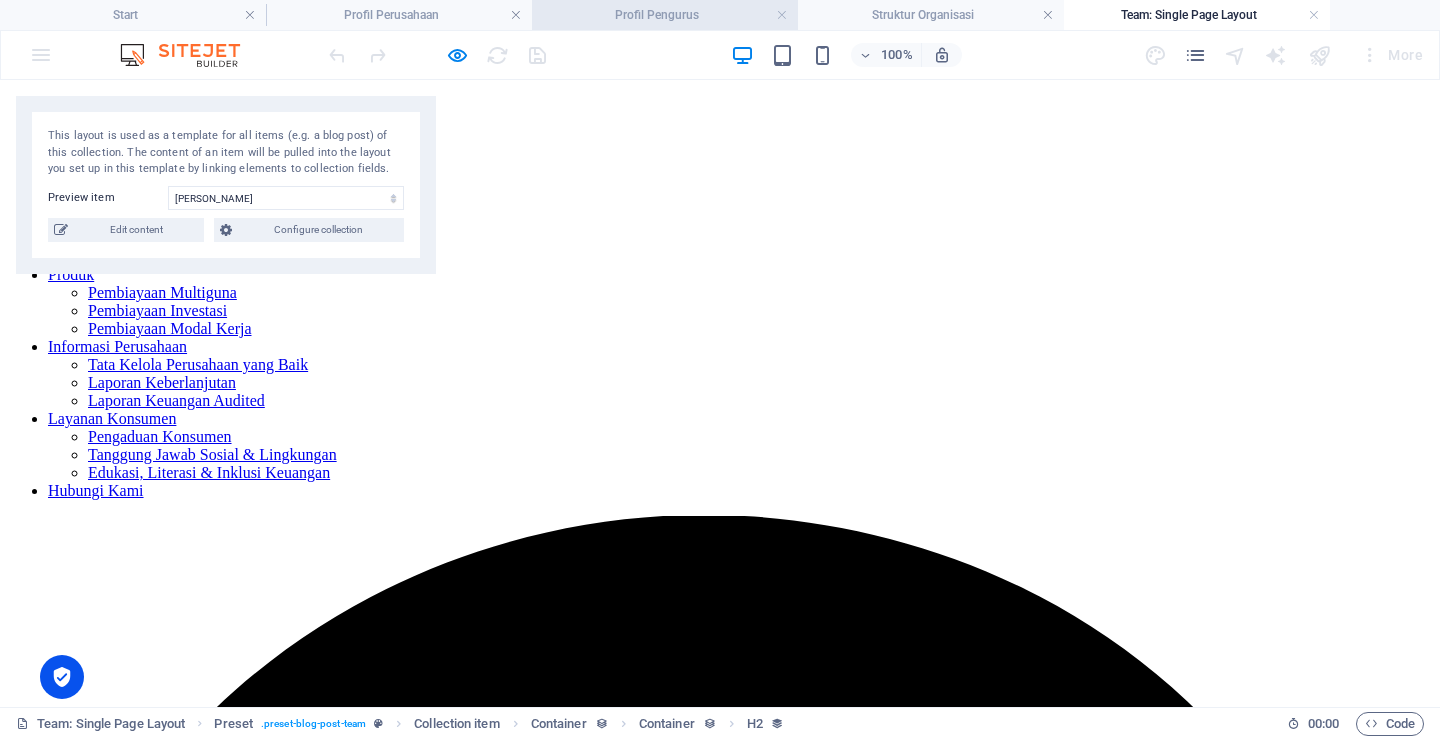 click on "Profil Pengurus" at bounding box center (665, 15) 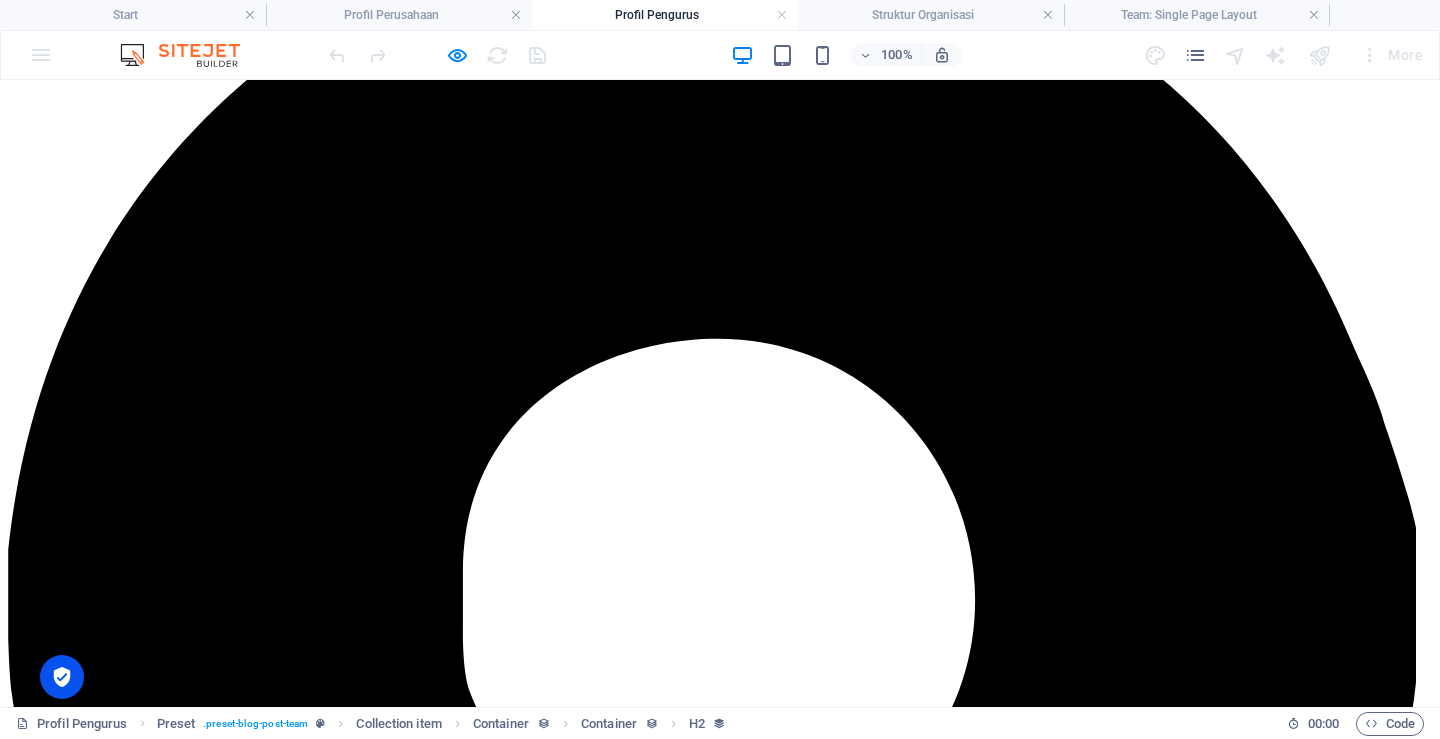 click at bounding box center (258, 4344) 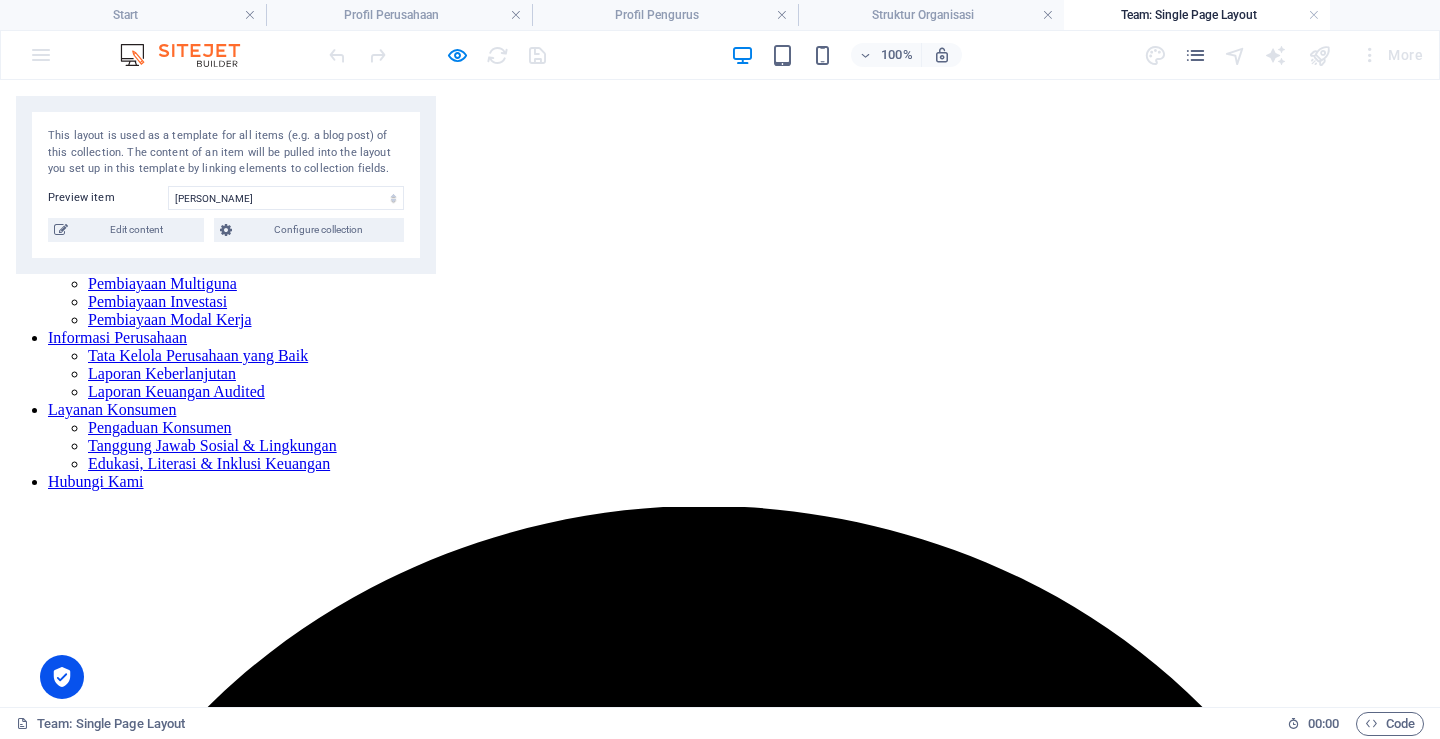 scroll, scrollTop: 0, scrollLeft: 0, axis: both 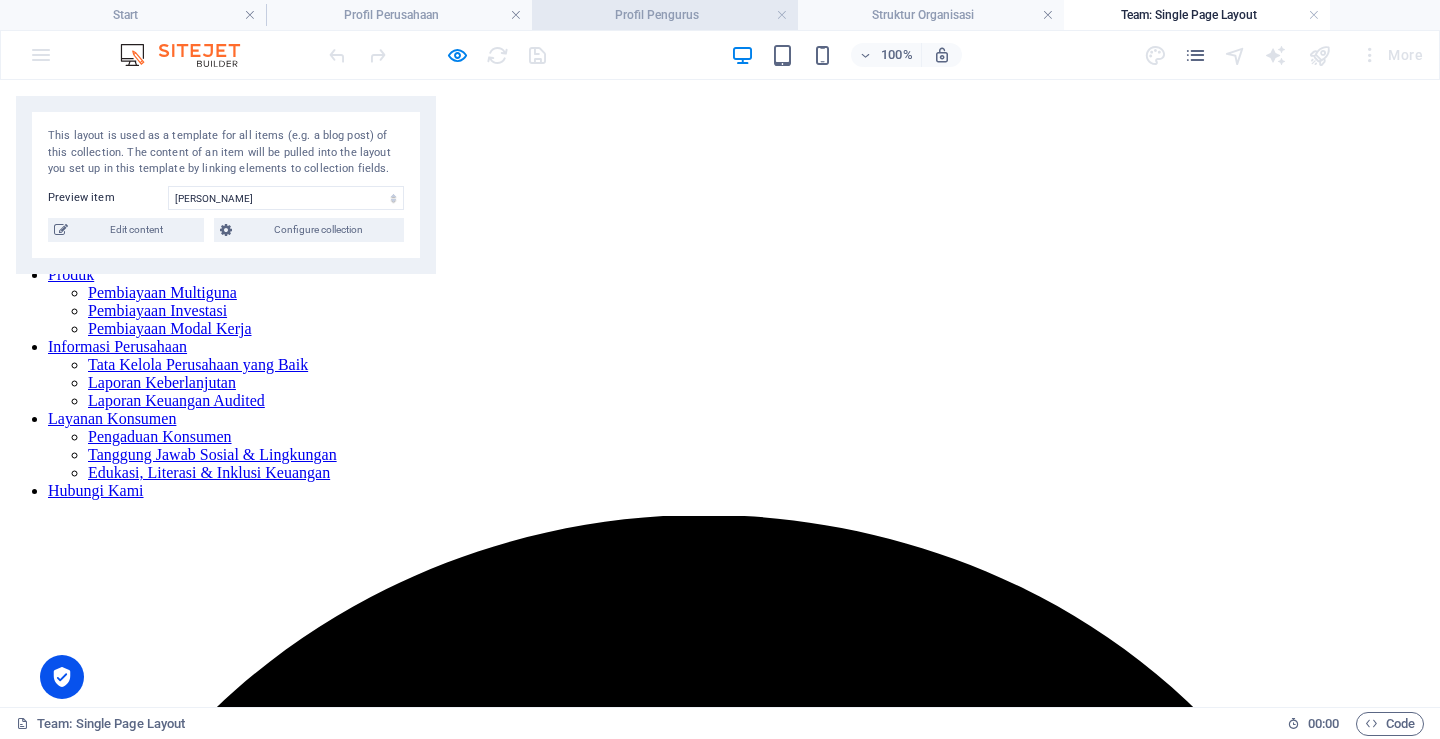 click on "Profil Pengurus" at bounding box center [665, 15] 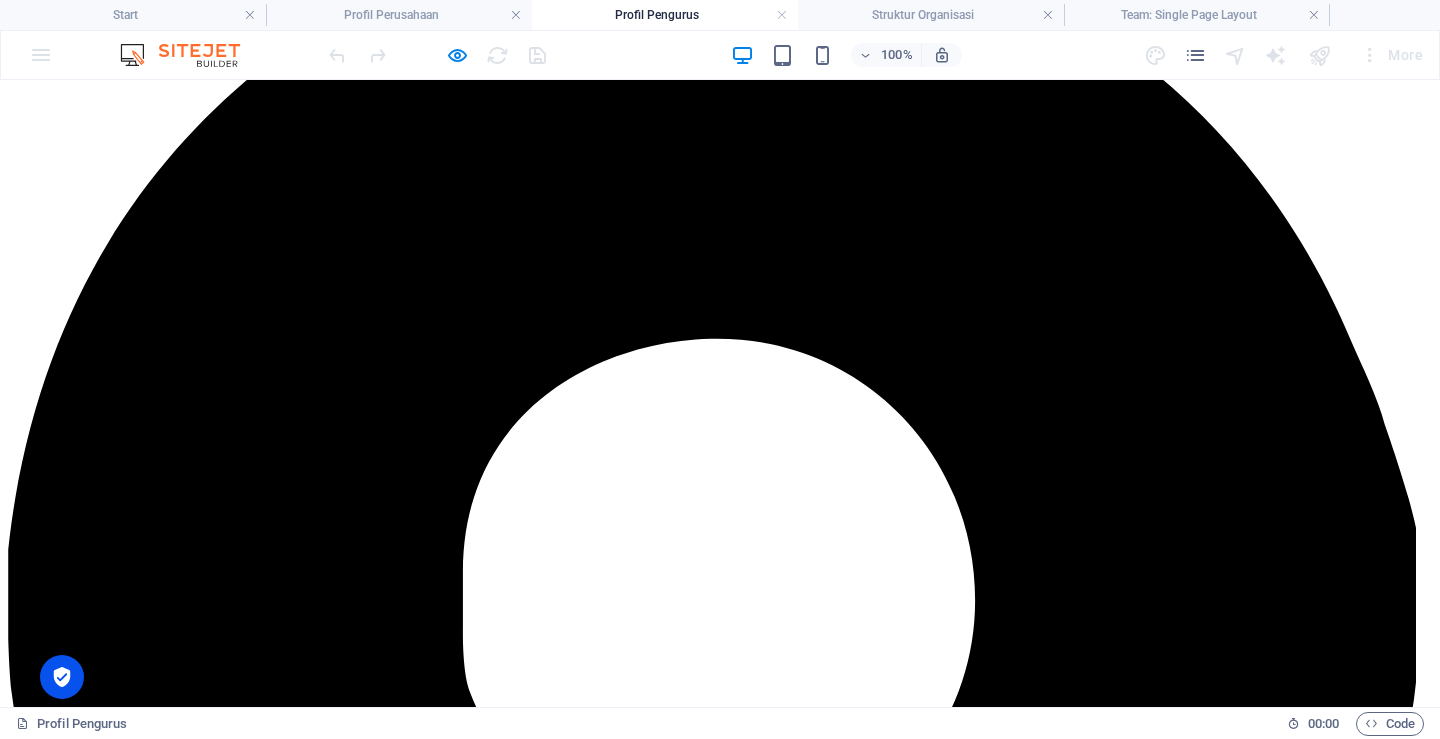 click at bounding box center [258, 4820] 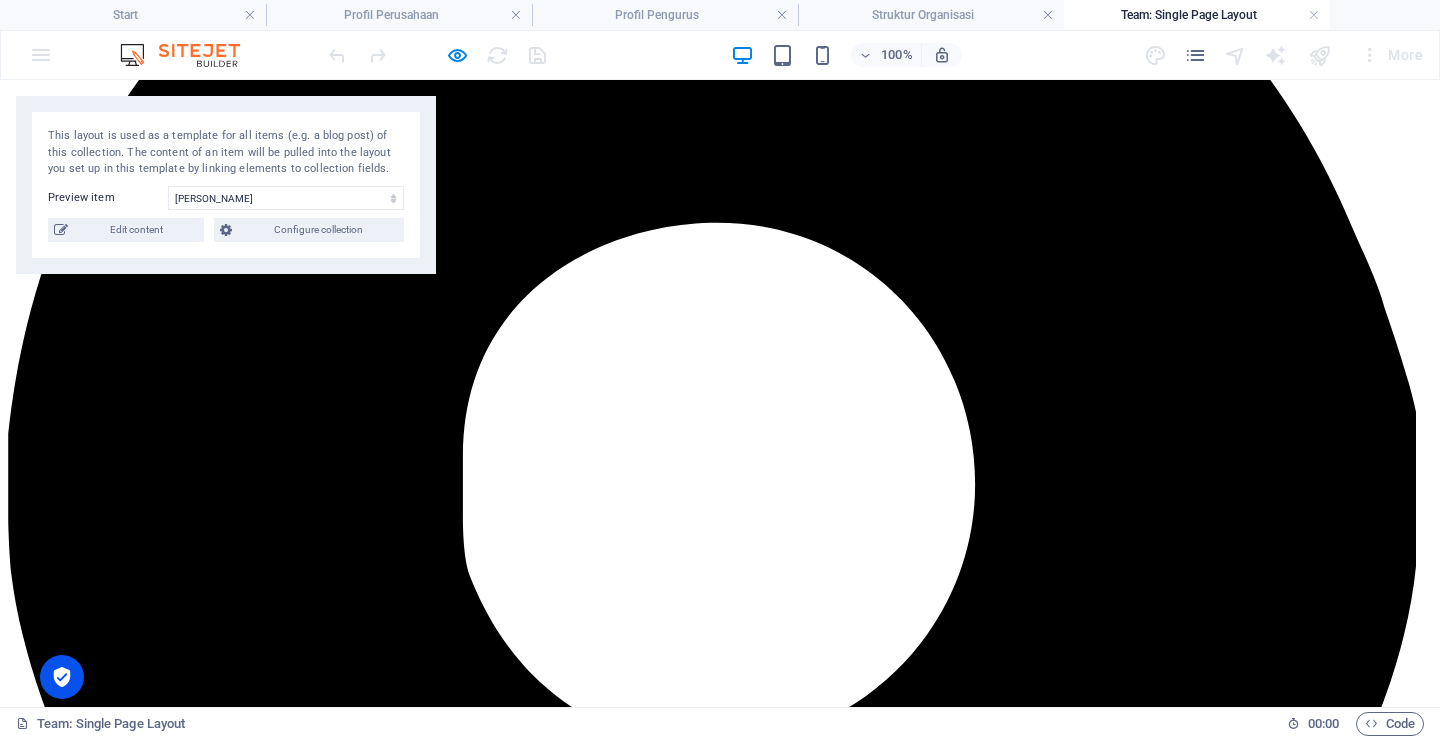scroll, scrollTop: 721, scrollLeft: 0, axis: vertical 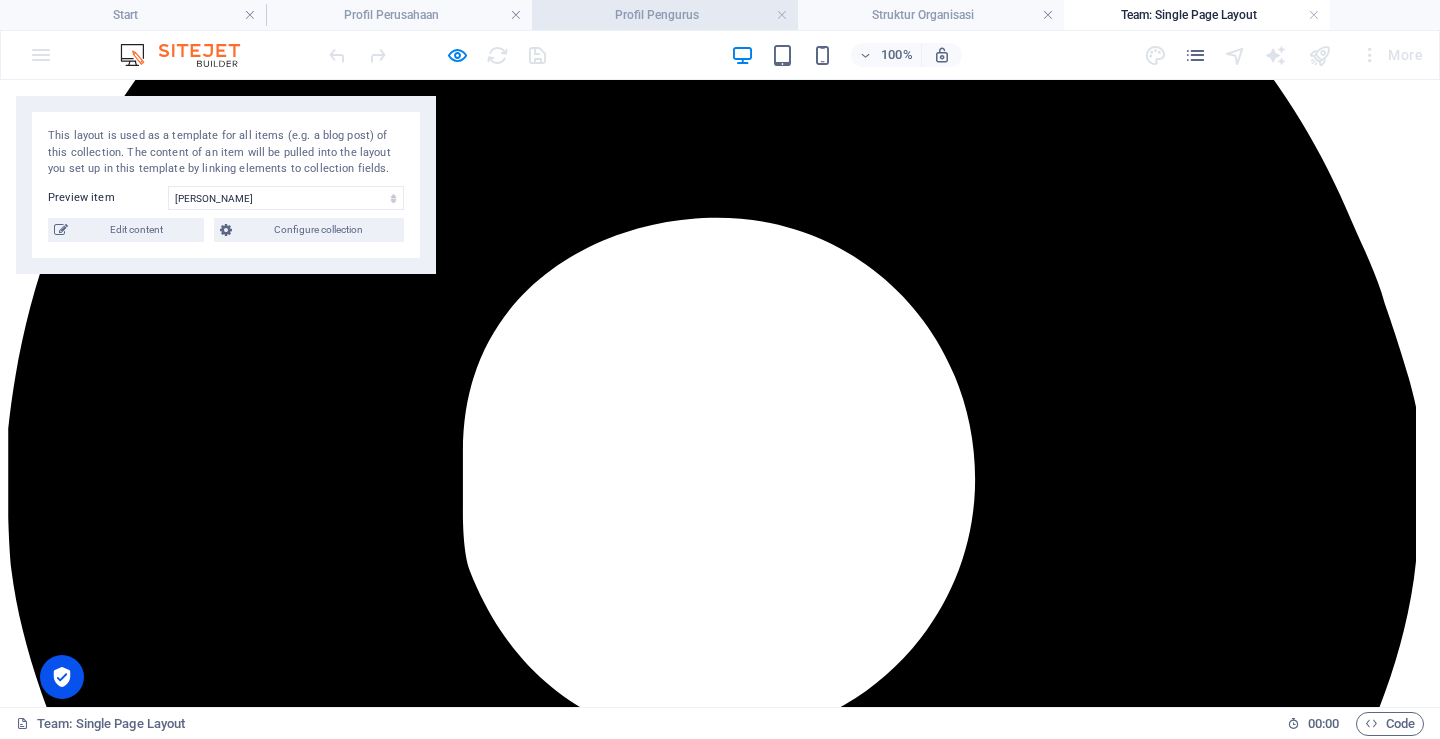 click on "Profil Pengurus" at bounding box center (665, 15) 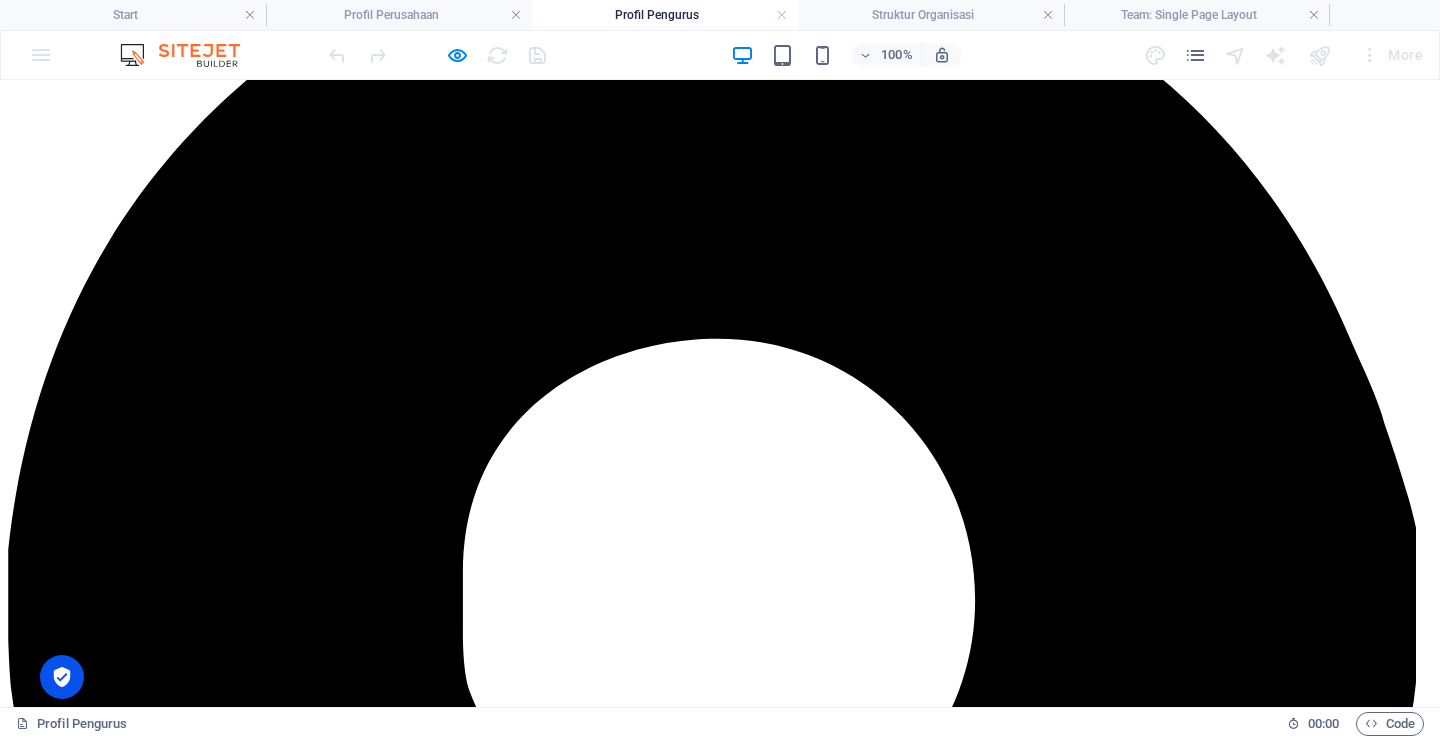 scroll, scrollTop: 0, scrollLeft: 0, axis: both 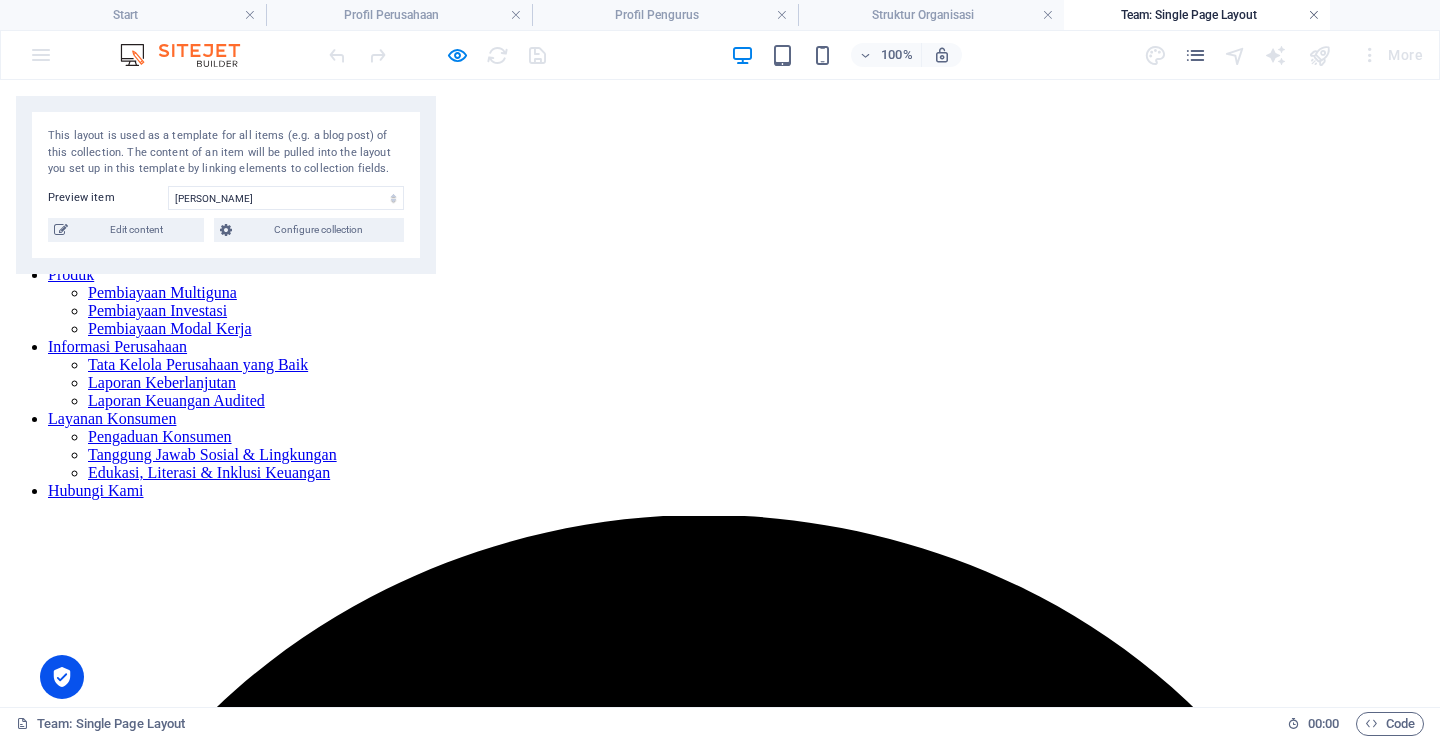 click at bounding box center [1314, 15] 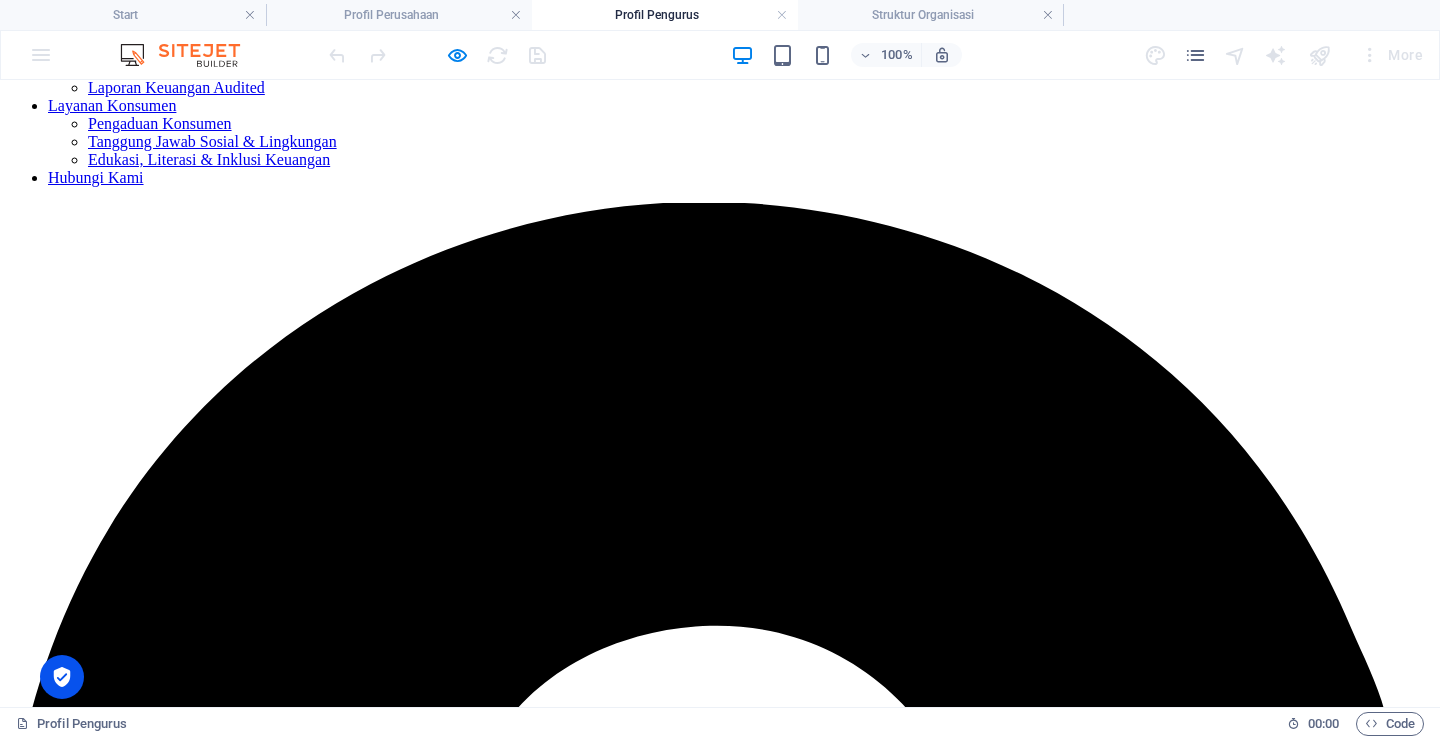 scroll, scrollTop: 300, scrollLeft: 0, axis: vertical 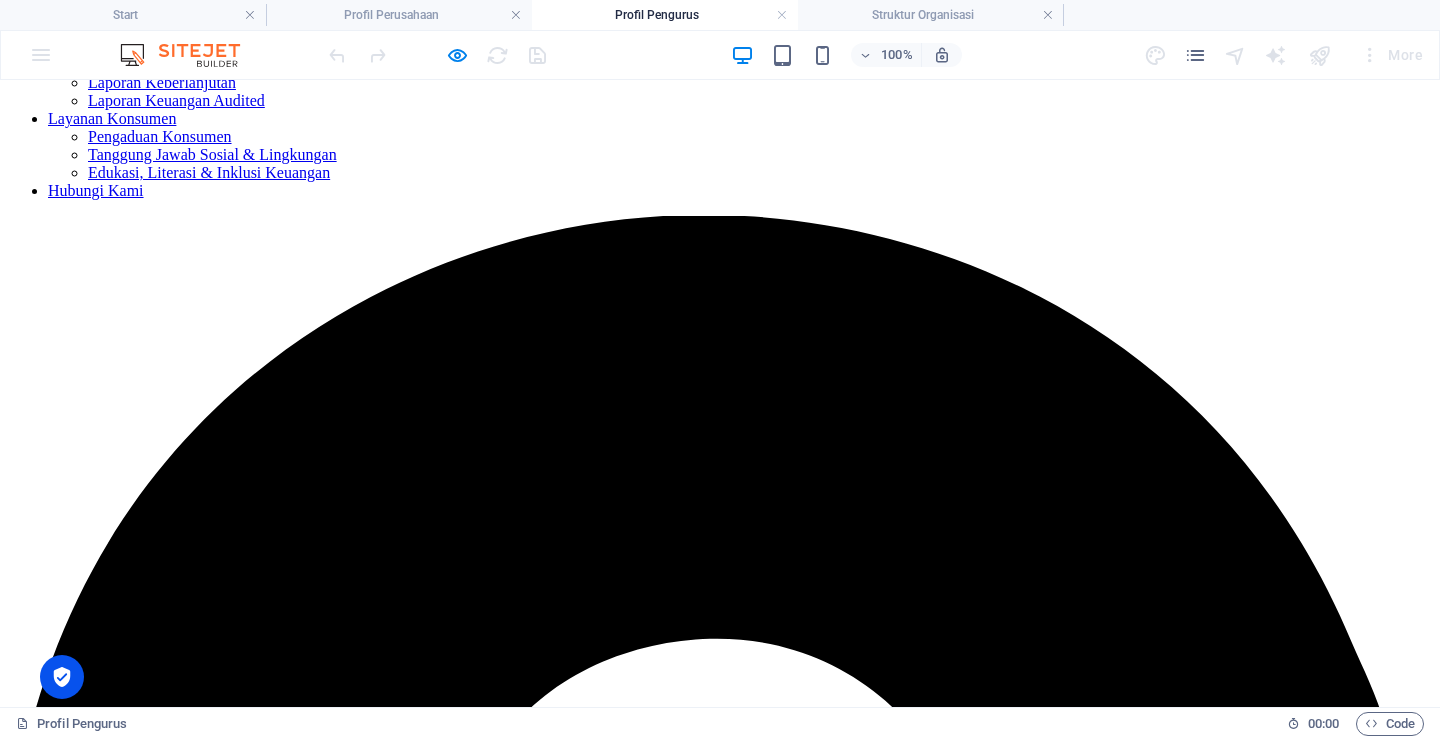 click at bounding box center (258, 4113) 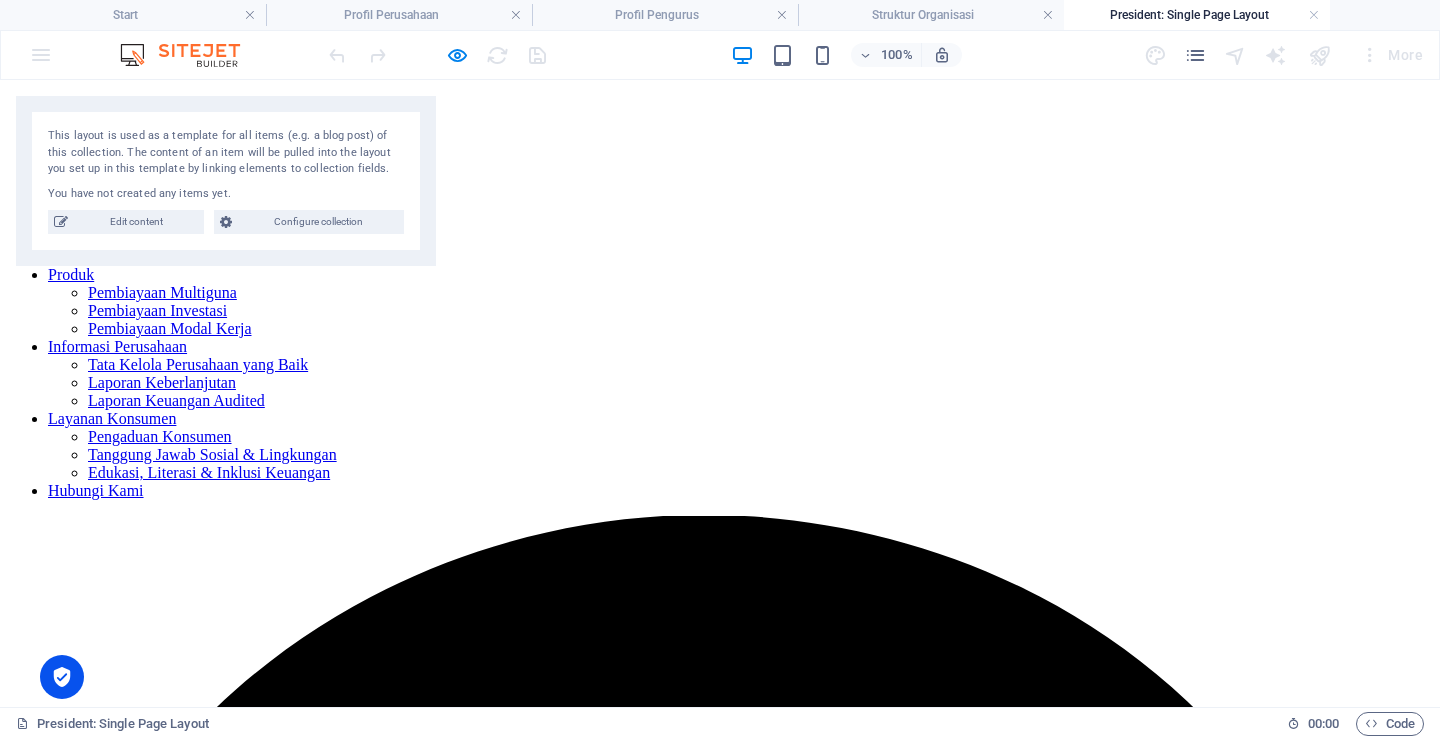 scroll, scrollTop: 0, scrollLeft: 0, axis: both 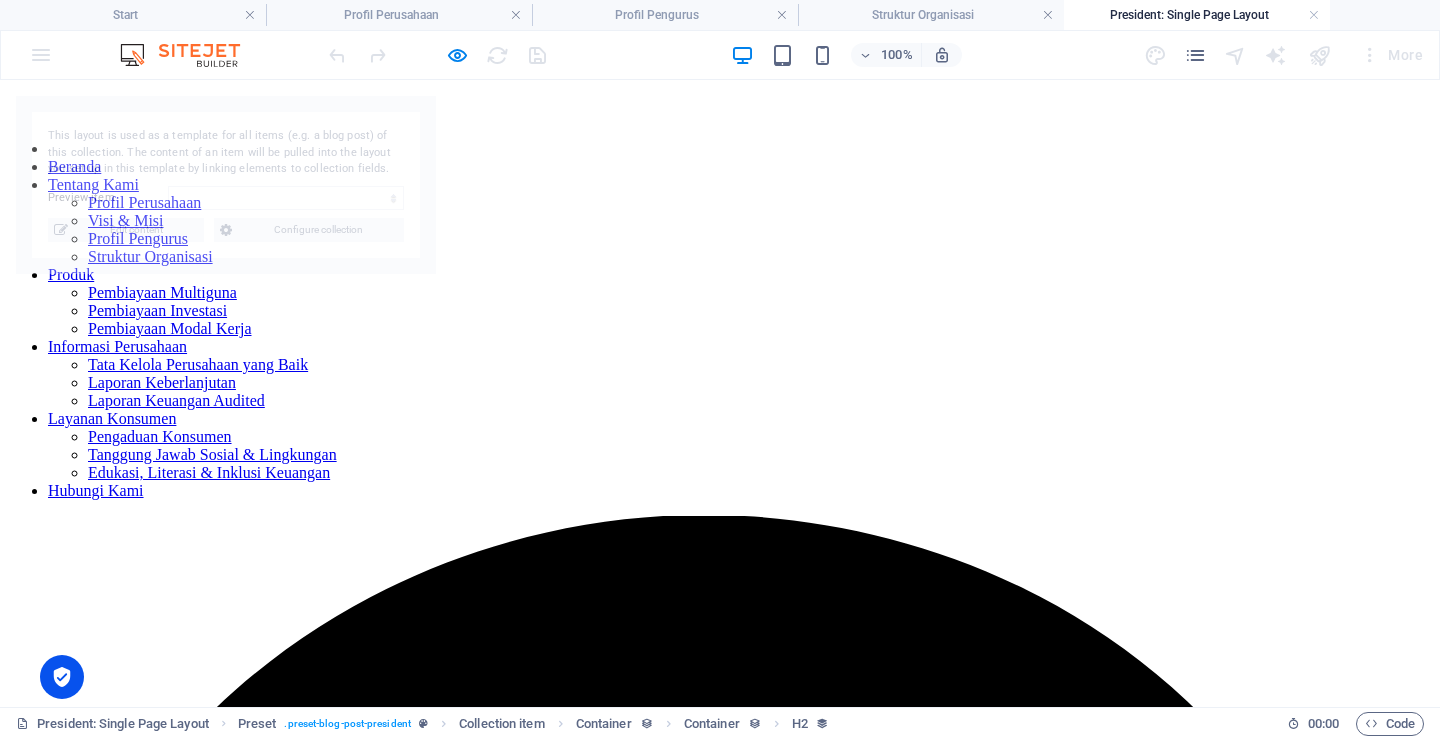 select on "681af9c04be3196fe90a20a9" 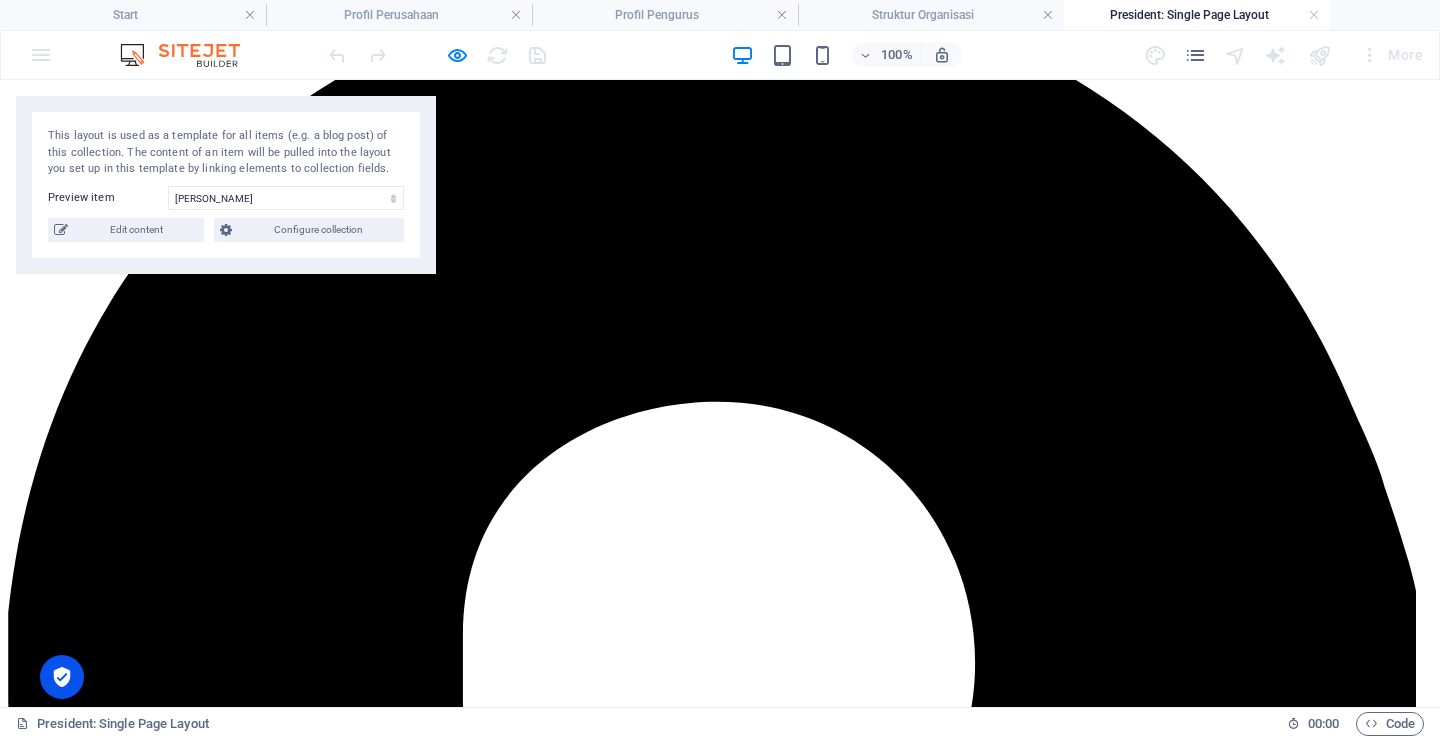 scroll, scrollTop: 551, scrollLeft: 0, axis: vertical 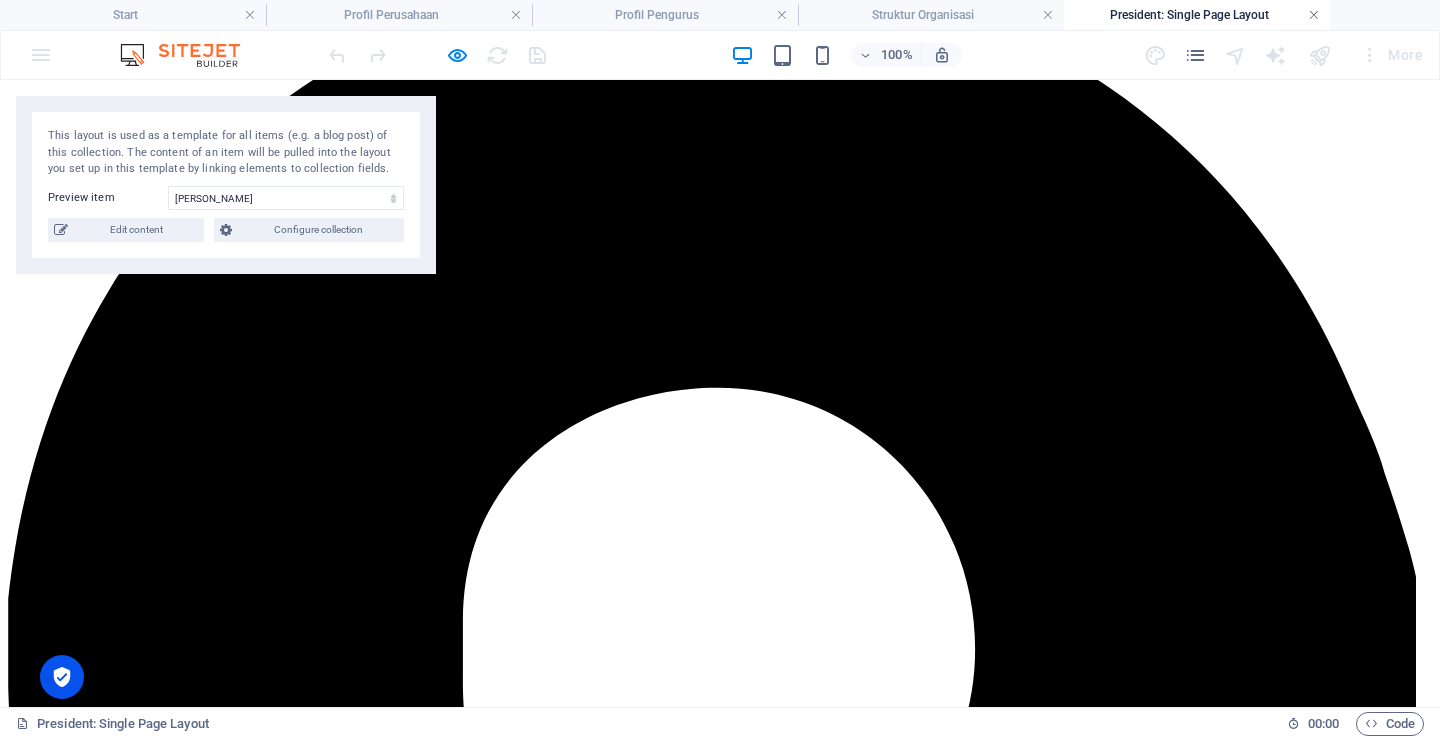 click at bounding box center [1314, 15] 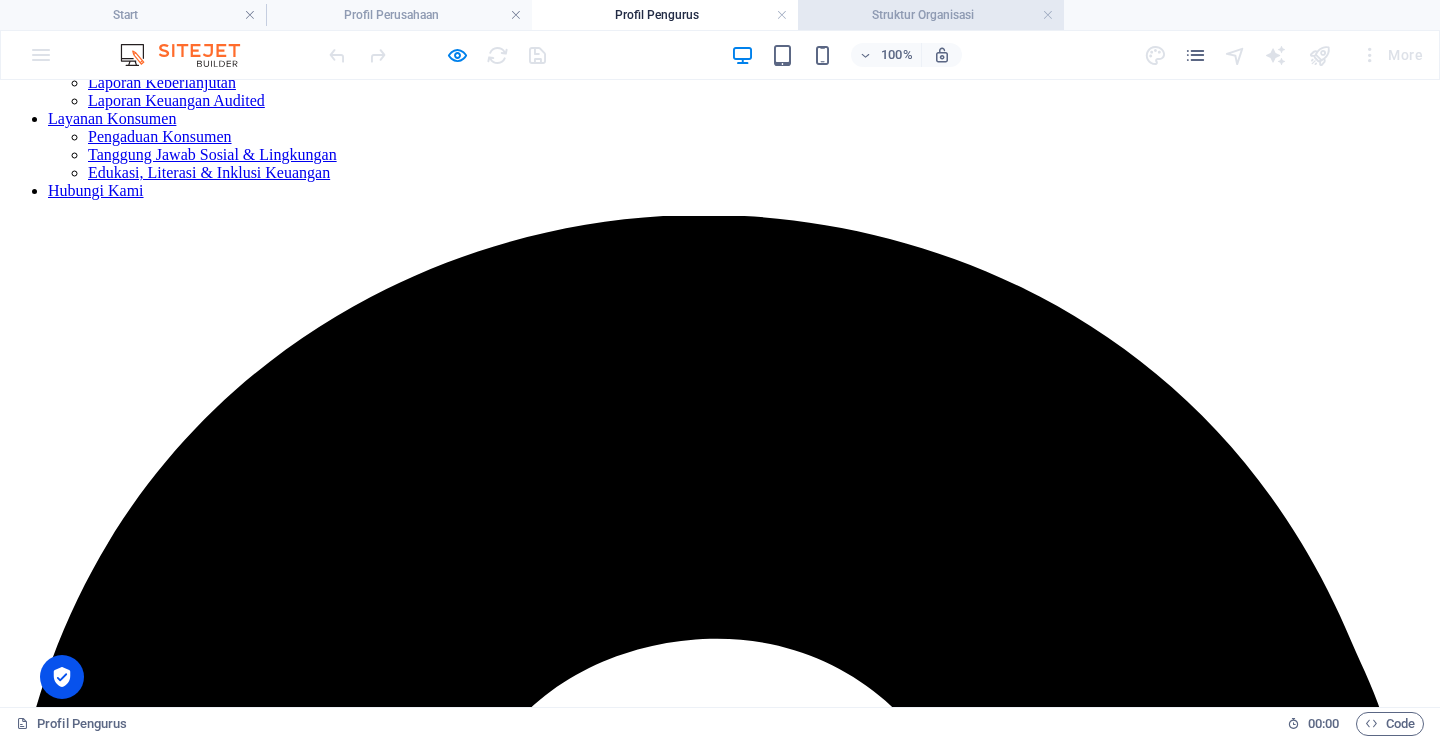 click on "Struktur Organisasi" at bounding box center [931, 15] 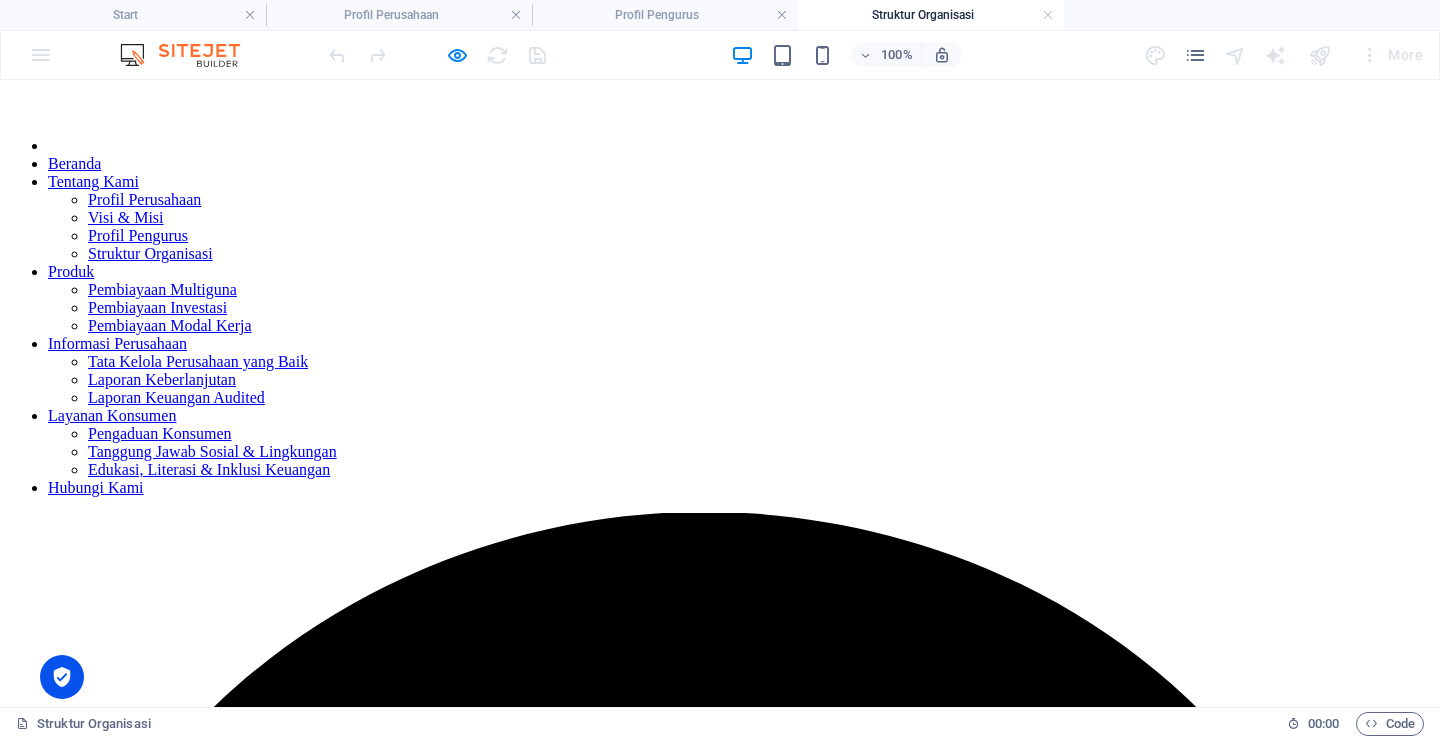 scroll, scrollTop: 0, scrollLeft: 0, axis: both 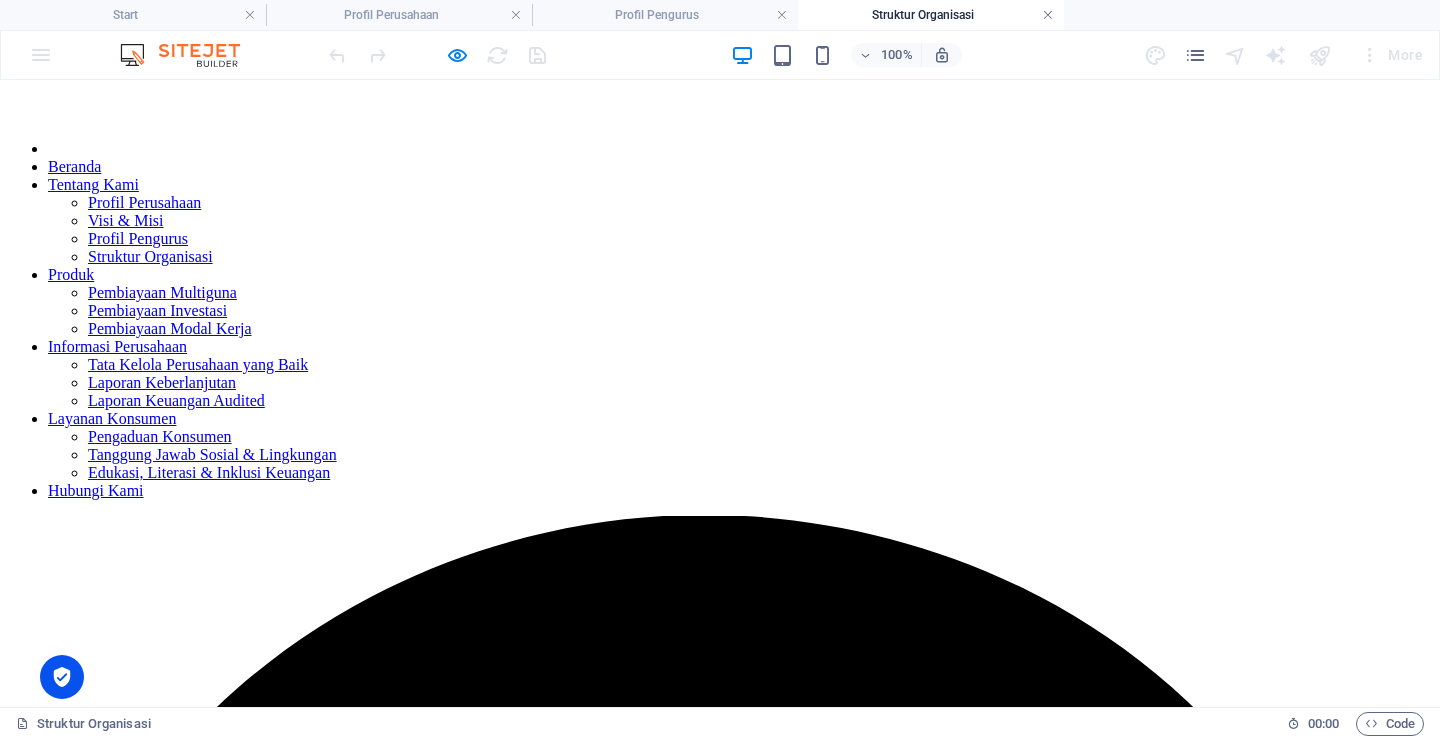 click at bounding box center [1048, 15] 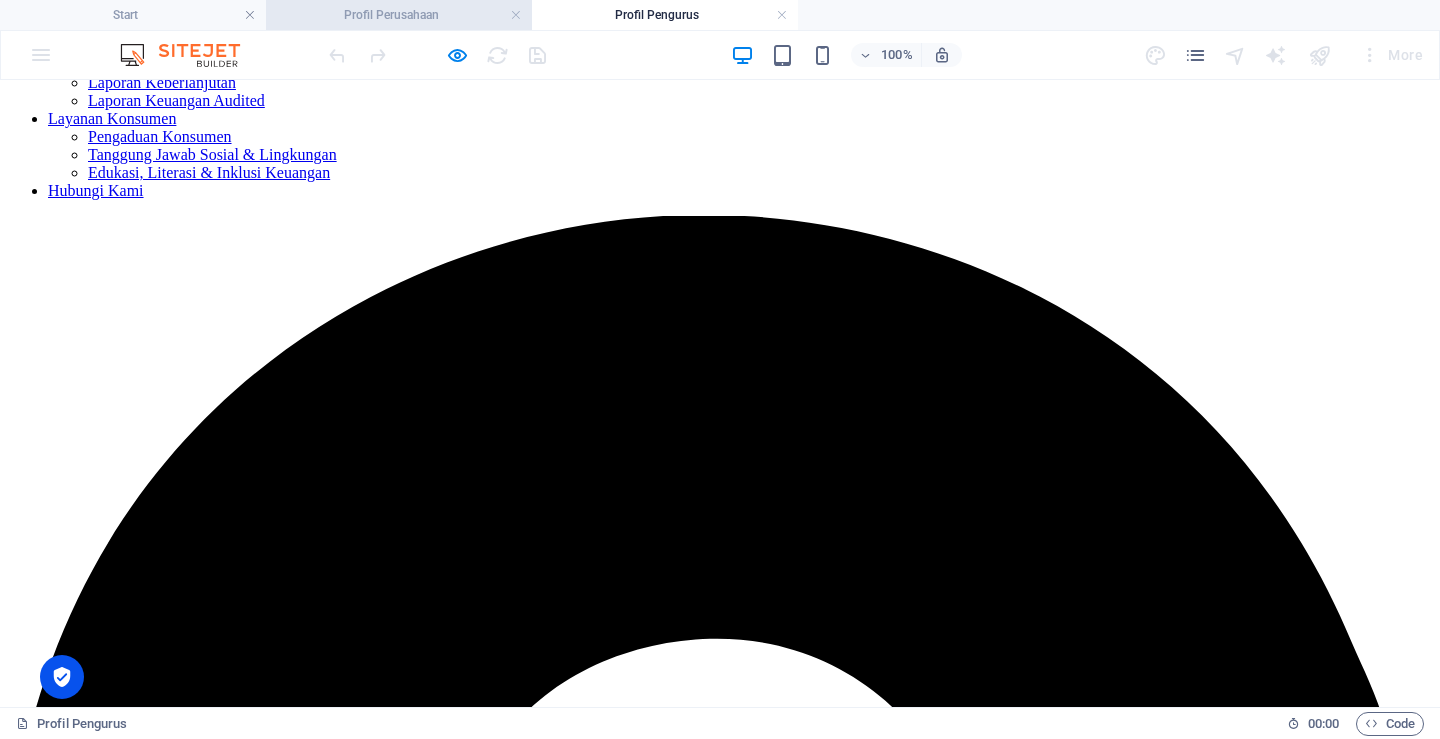 click on "Profil Perusahaan" at bounding box center [399, 15] 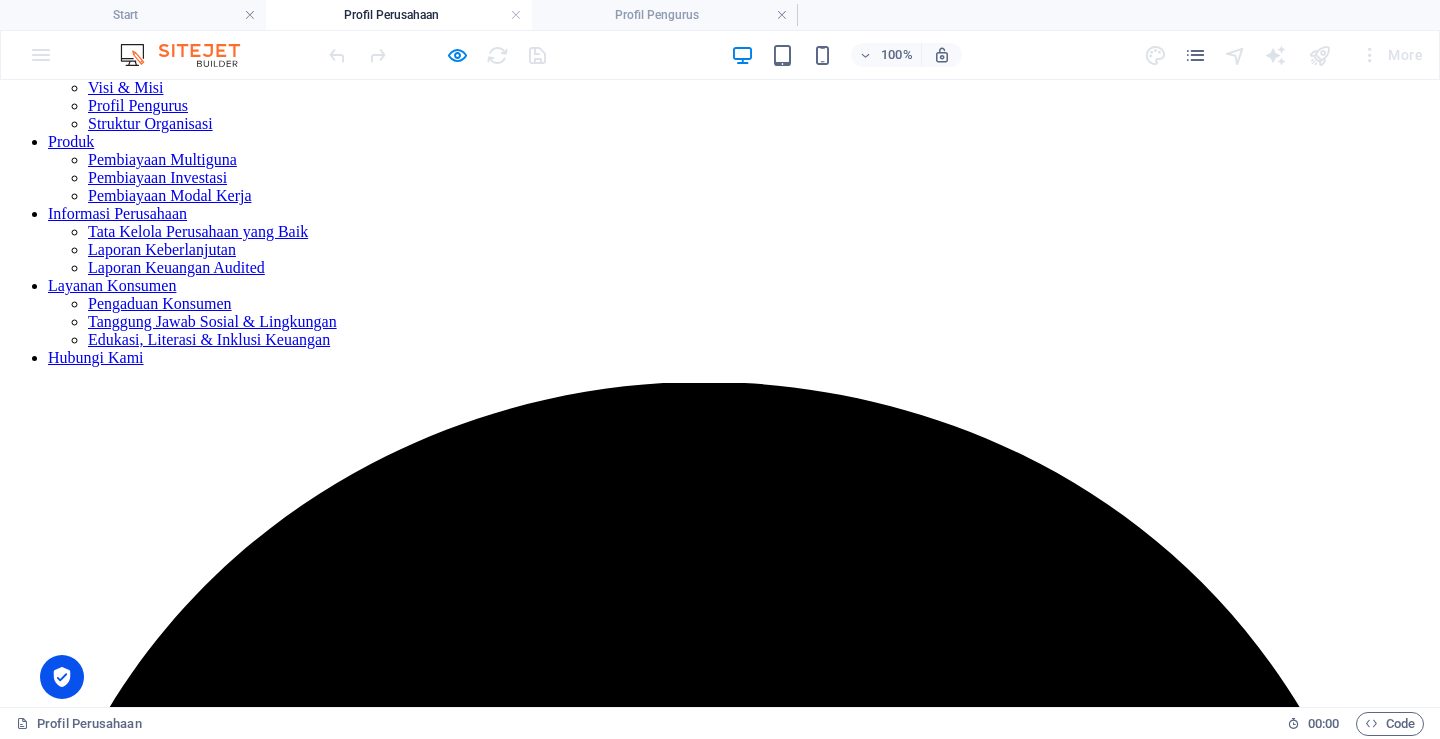 scroll, scrollTop: 100, scrollLeft: 0, axis: vertical 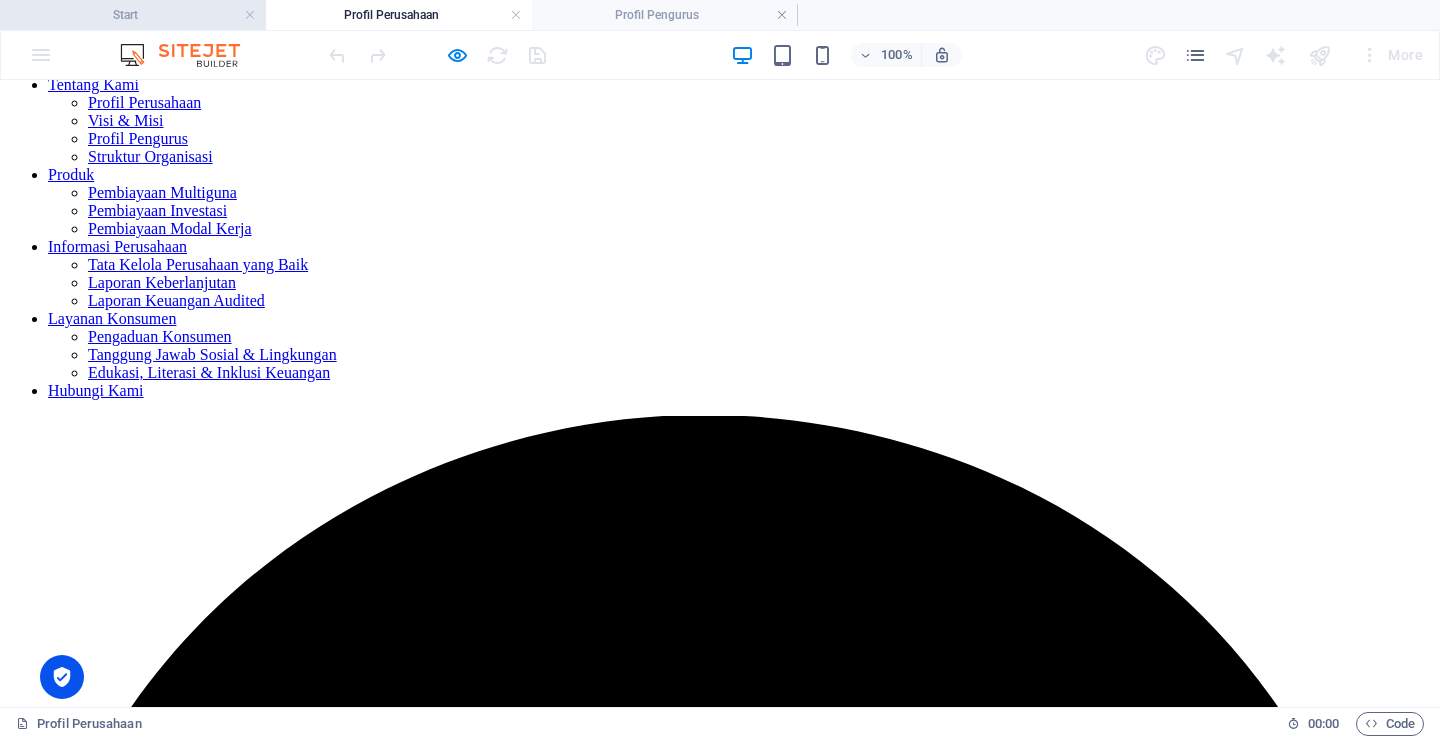 click on "Start" at bounding box center [133, 15] 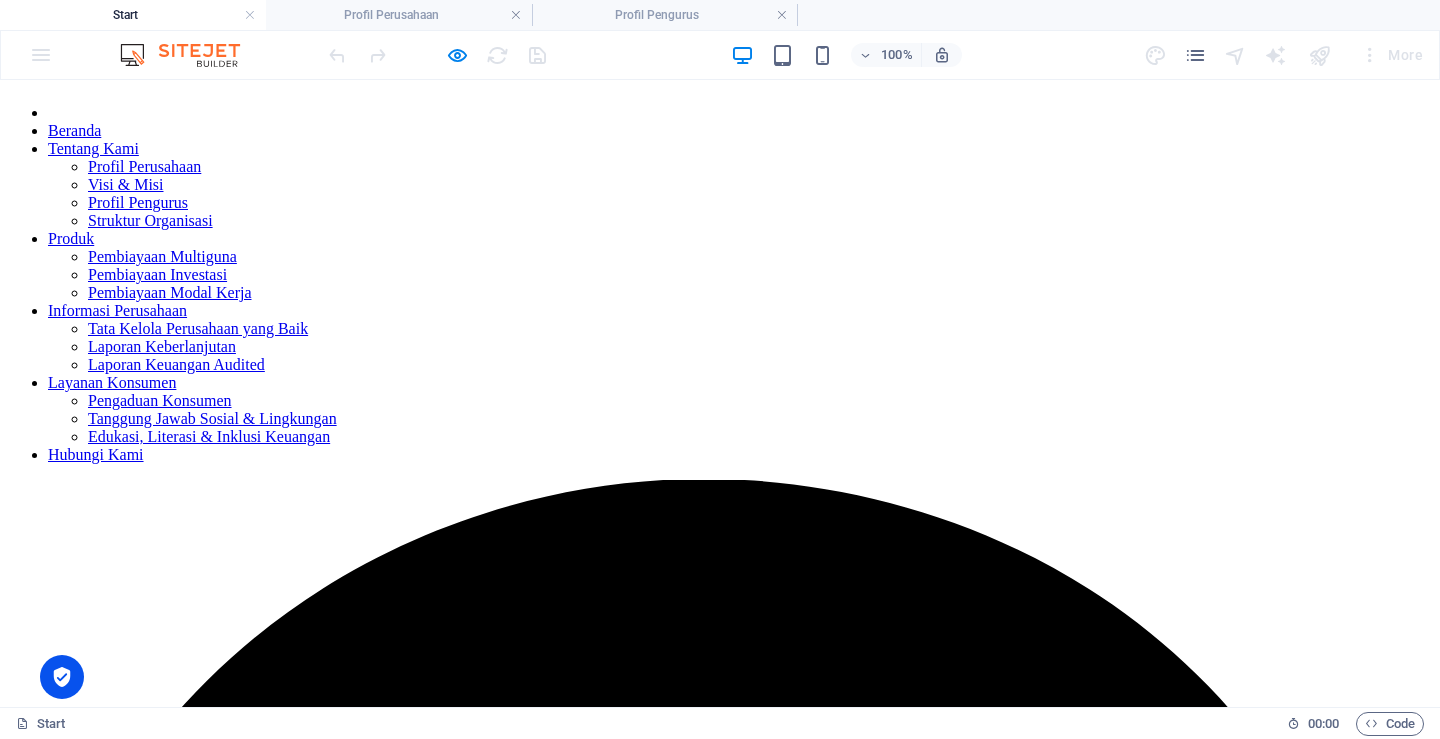 scroll, scrollTop: 0, scrollLeft: 0, axis: both 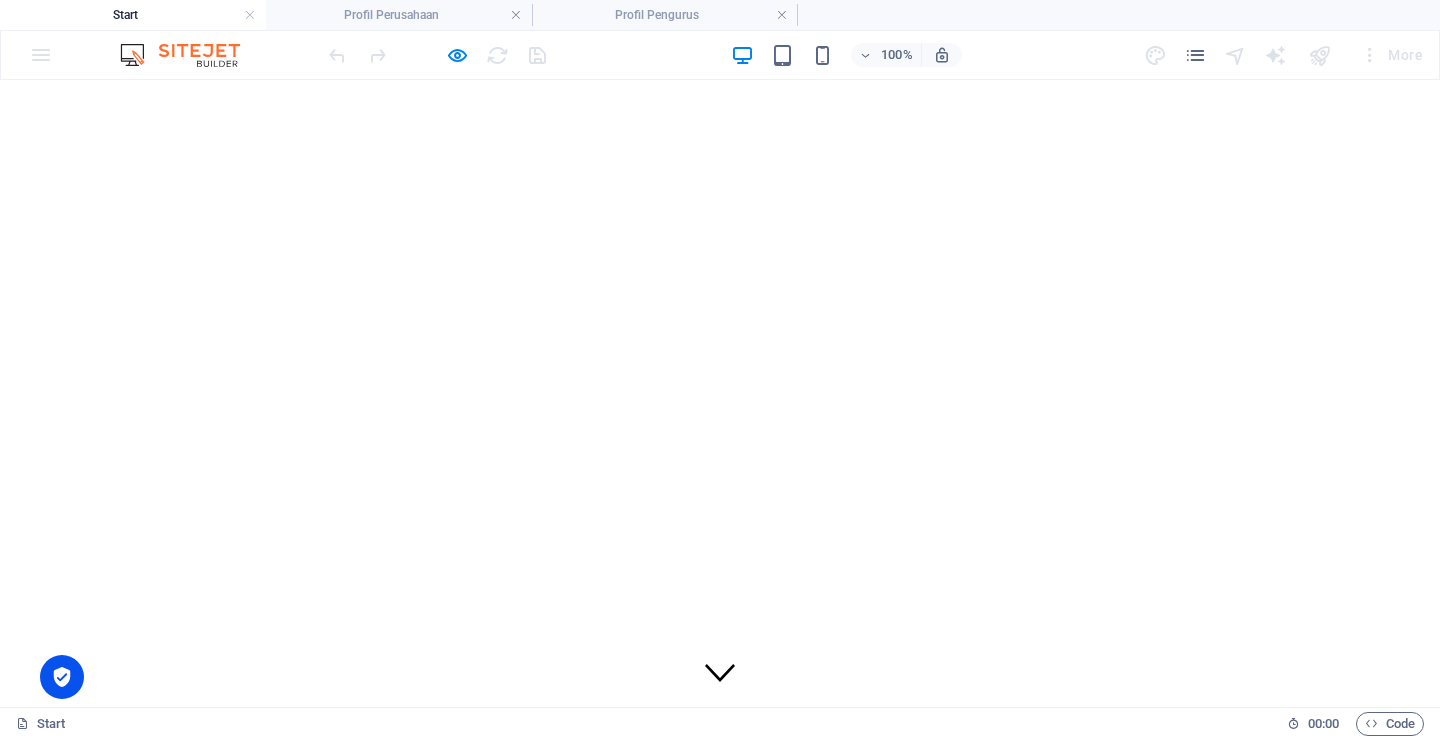 click on "Hubungi Kami" at bounding box center (96, 1117) 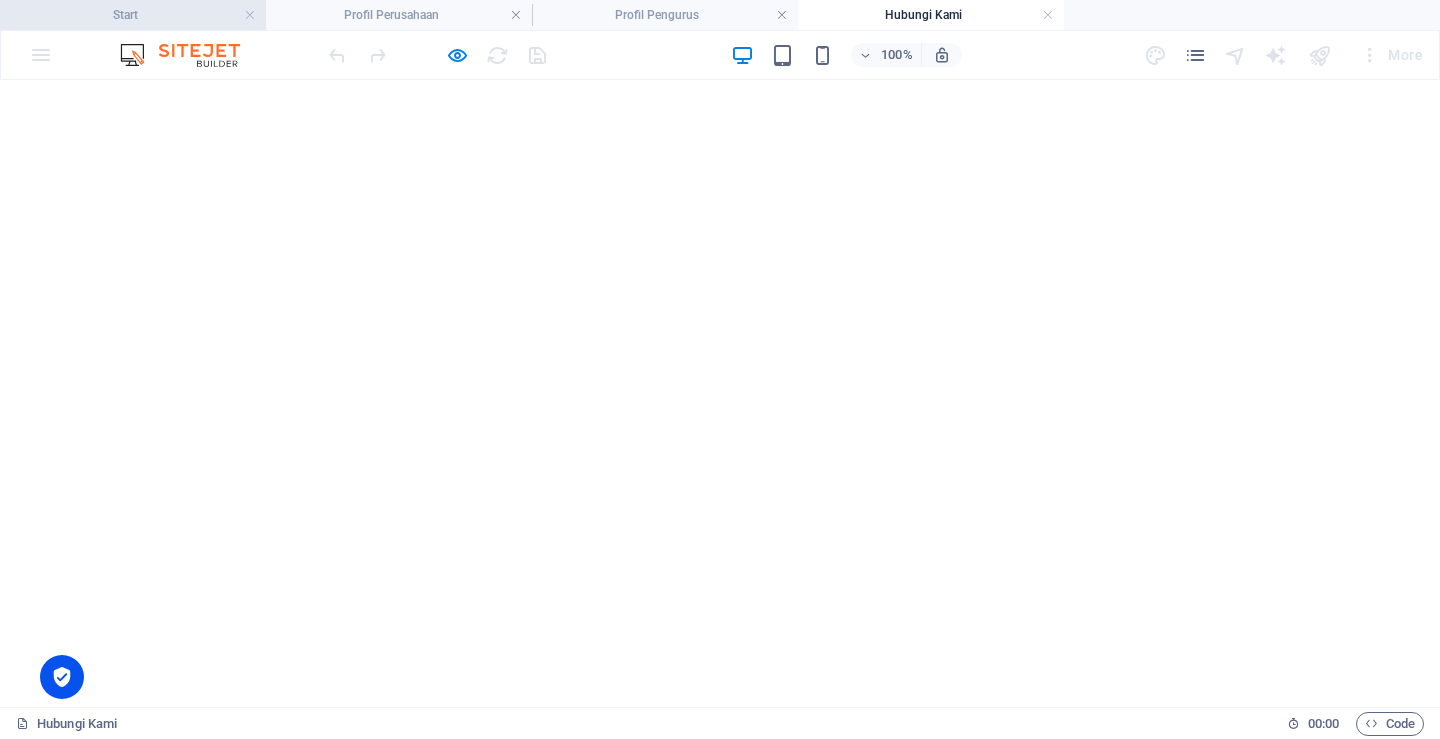 click on "Start" at bounding box center (133, 15) 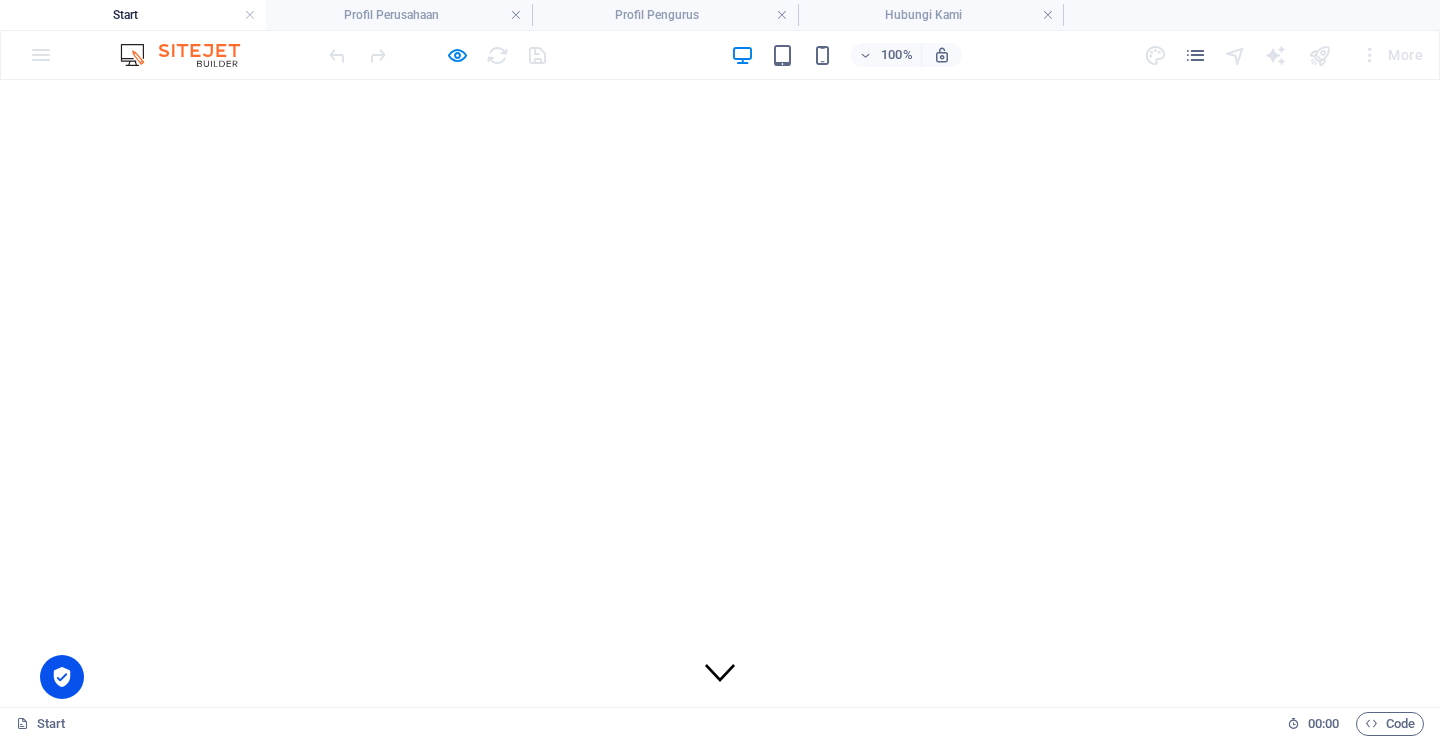 scroll, scrollTop: 0, scrollLeft: 0, axis: both 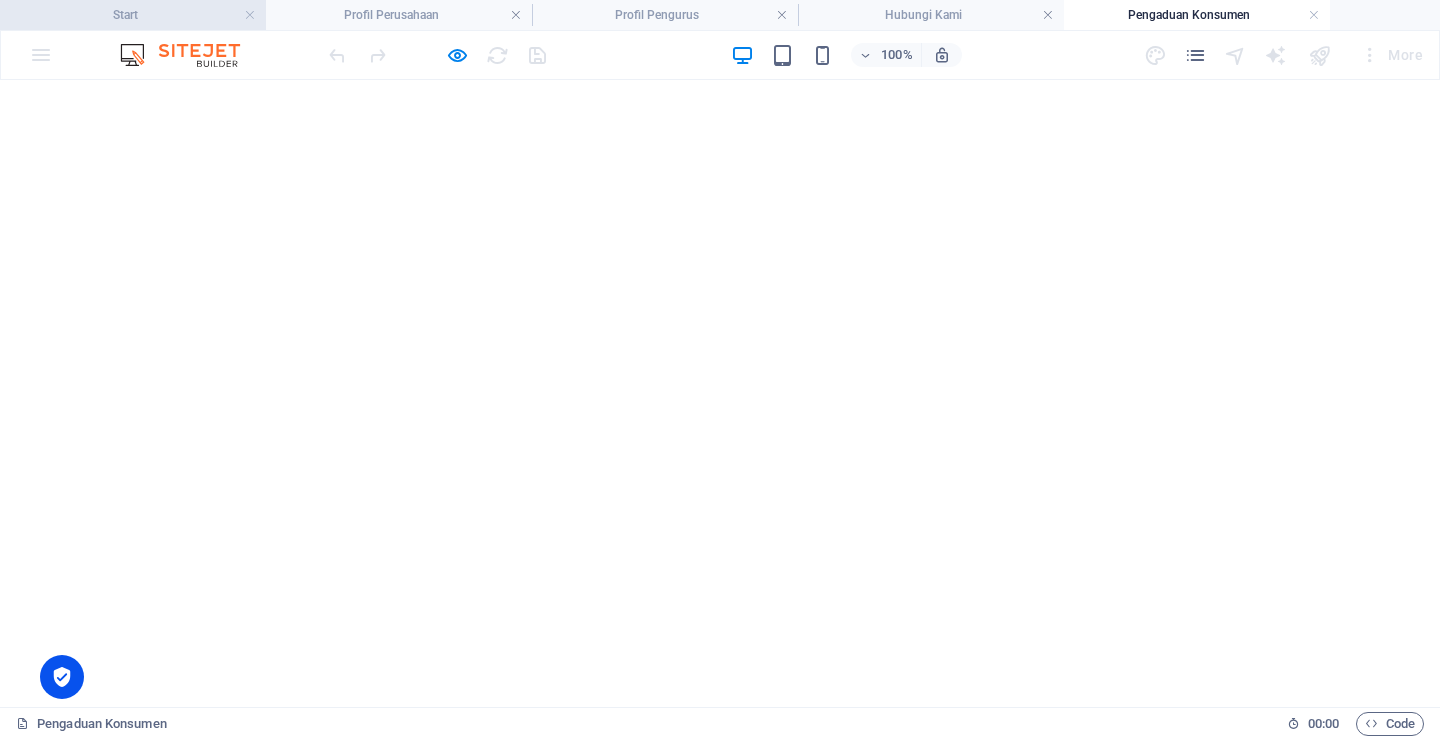 click on "Start" at bounding box center (133, 15) 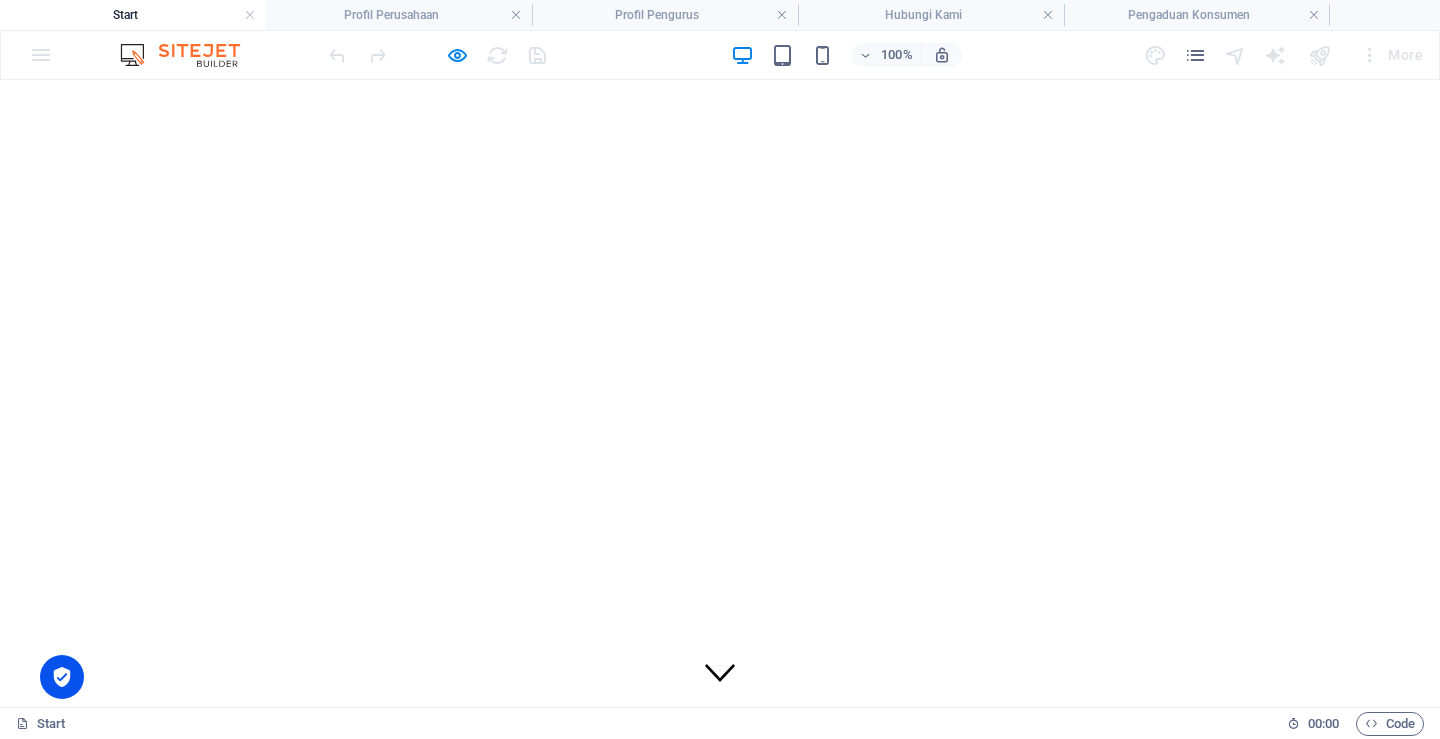 scroll, scrollTop: 0, scrollLeft: 0, axis: both 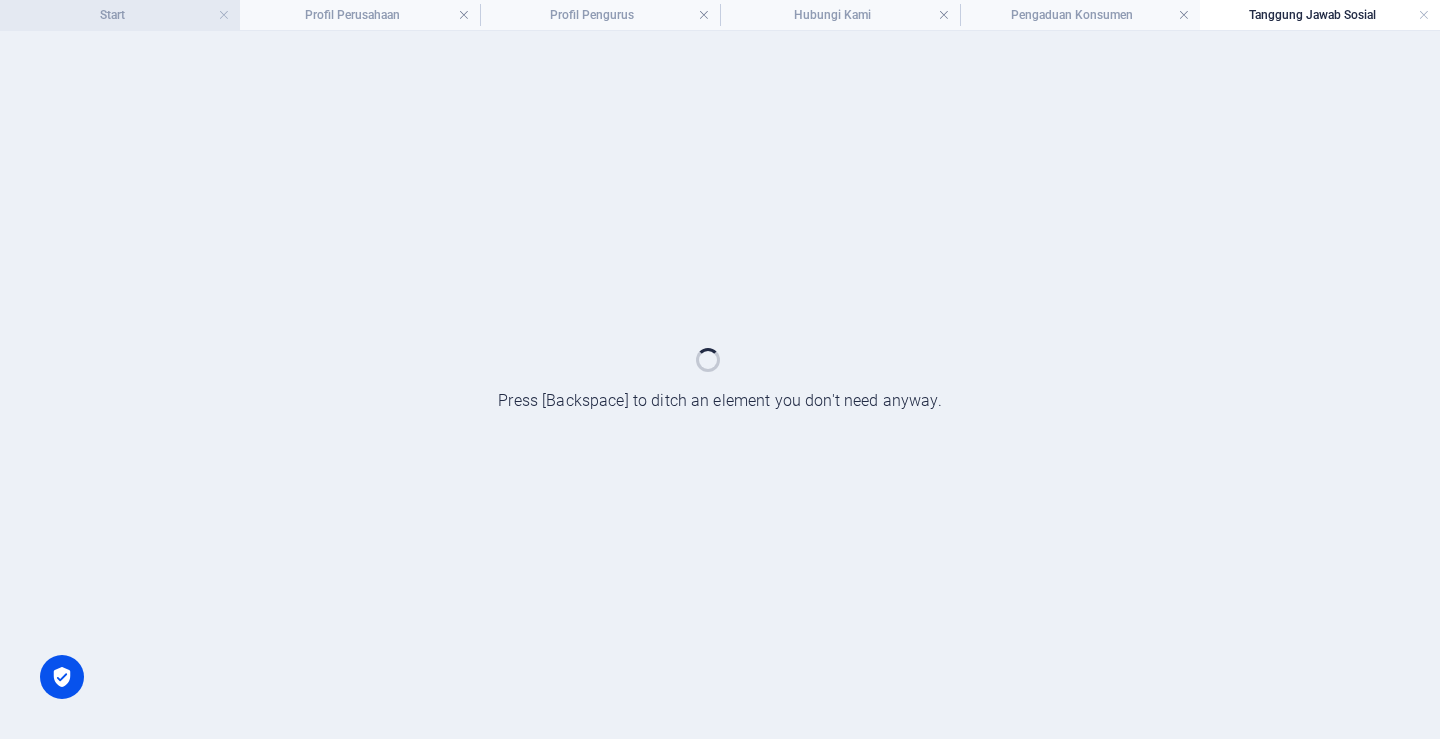 click on "Start" at bounding box center (120, 15) 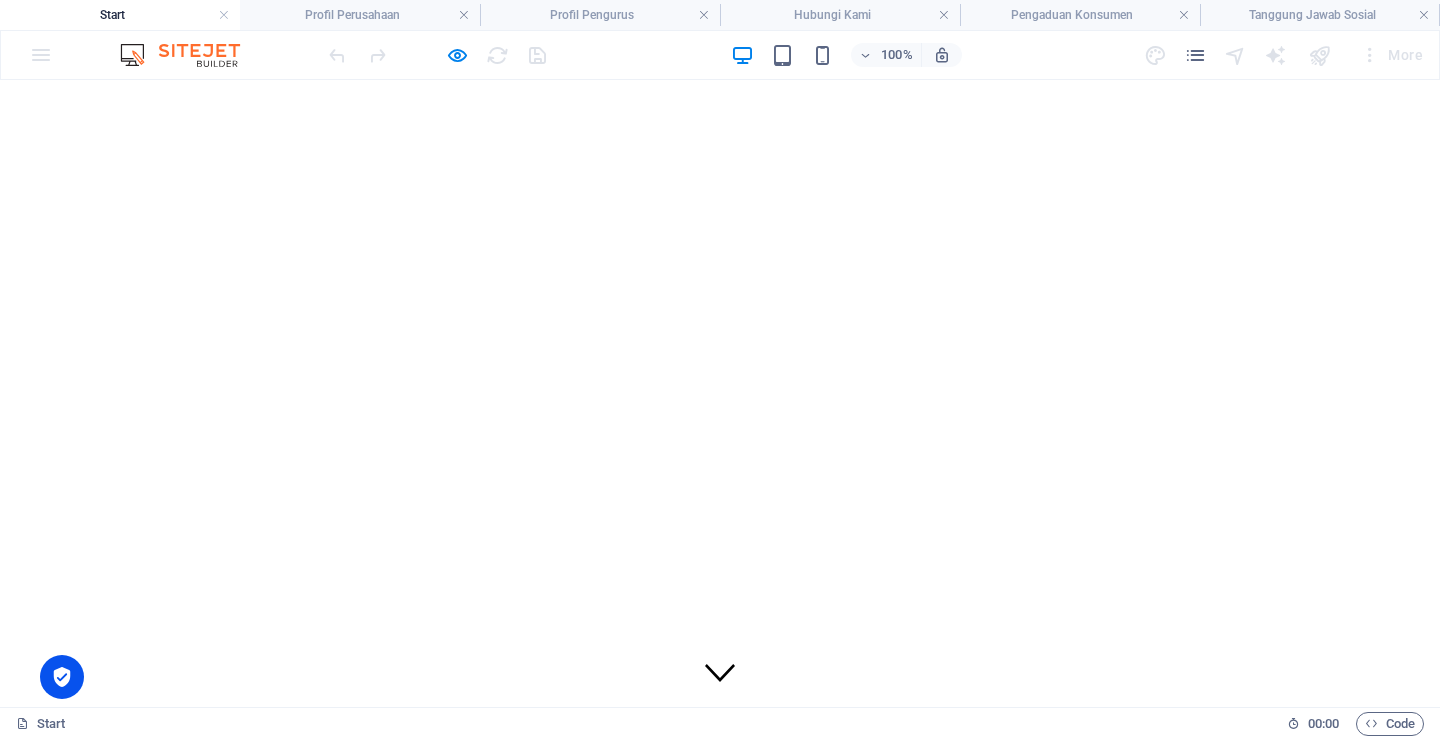 scroll, scrollTop: 0, scrollLeft: 0, axis: both 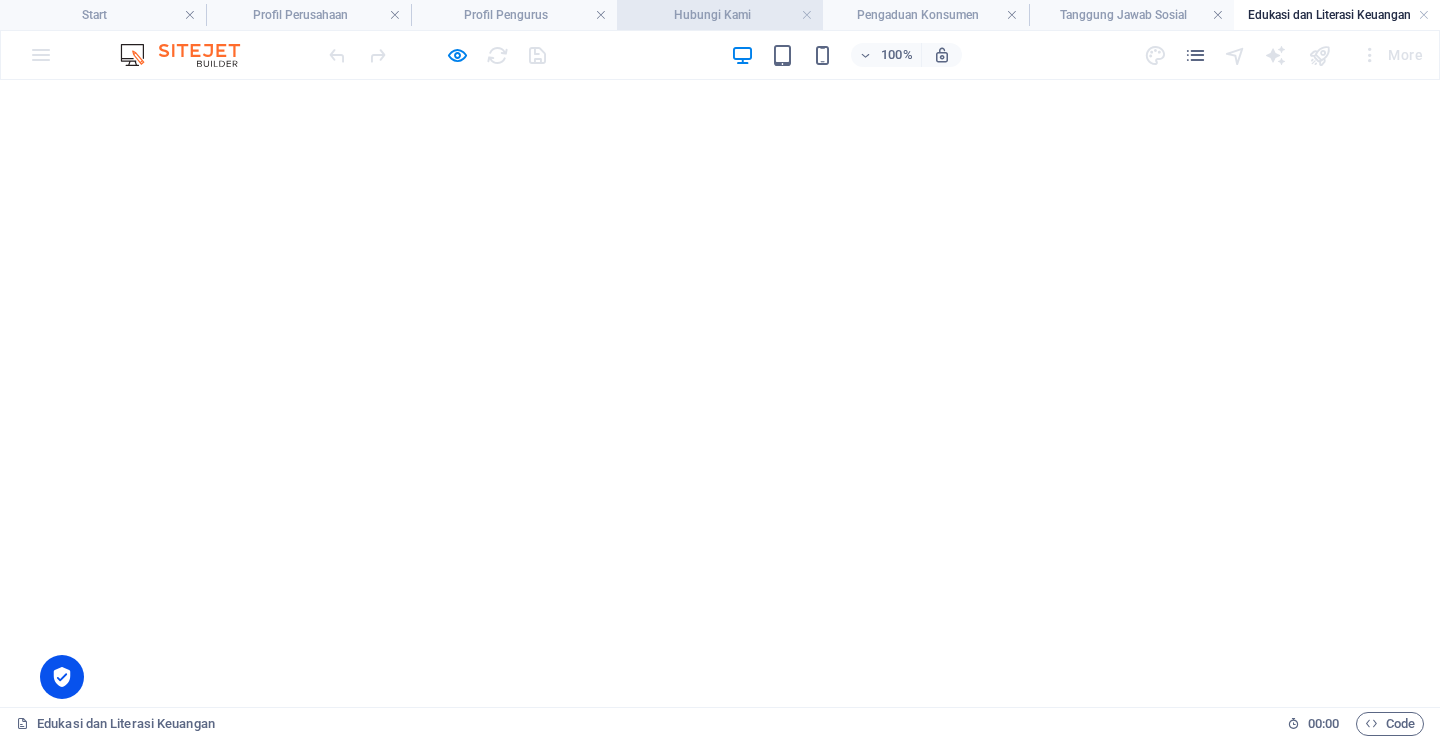 click on "Hubungi Kami" at bounding box center [720, 15] 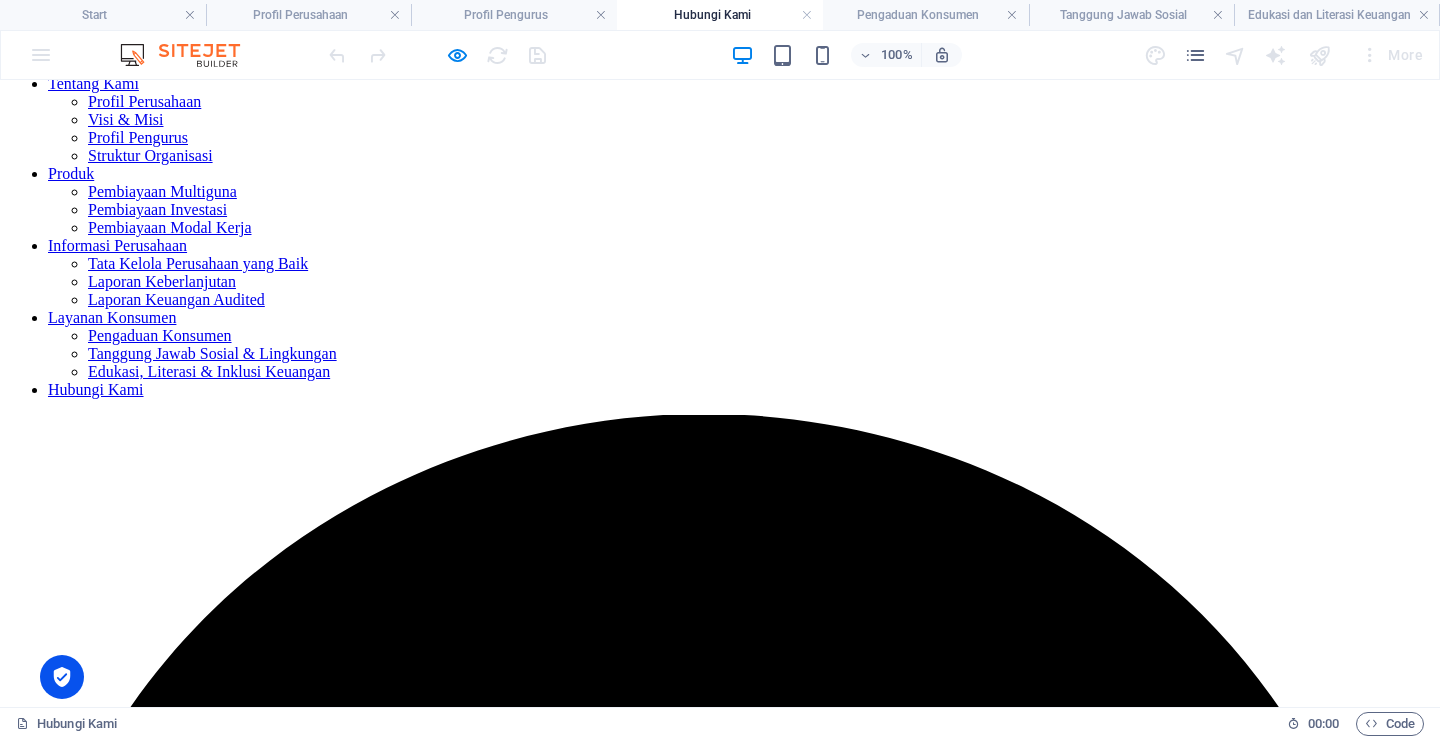 scroll, scrollTop: 0, scrollLeft: 0, axis: both 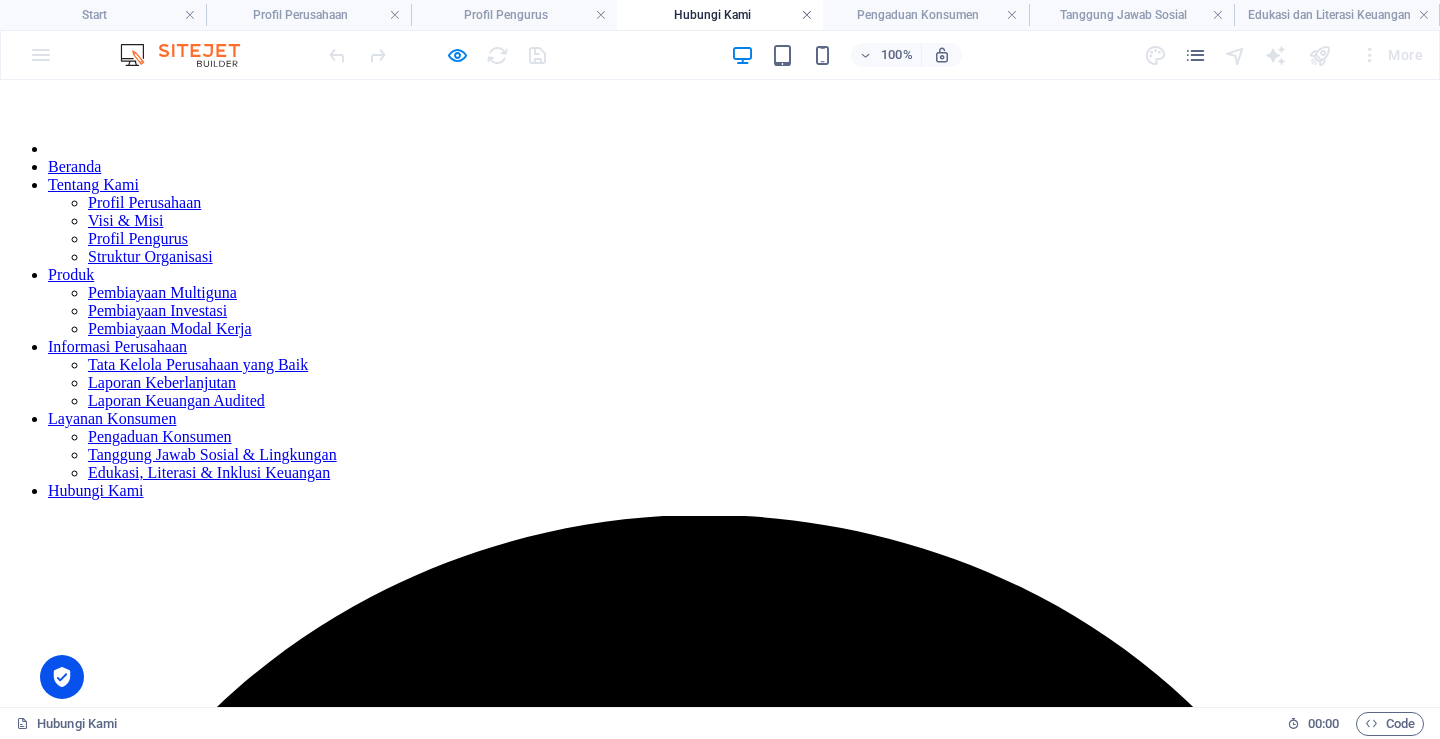 click at bounding box center [807, 15] 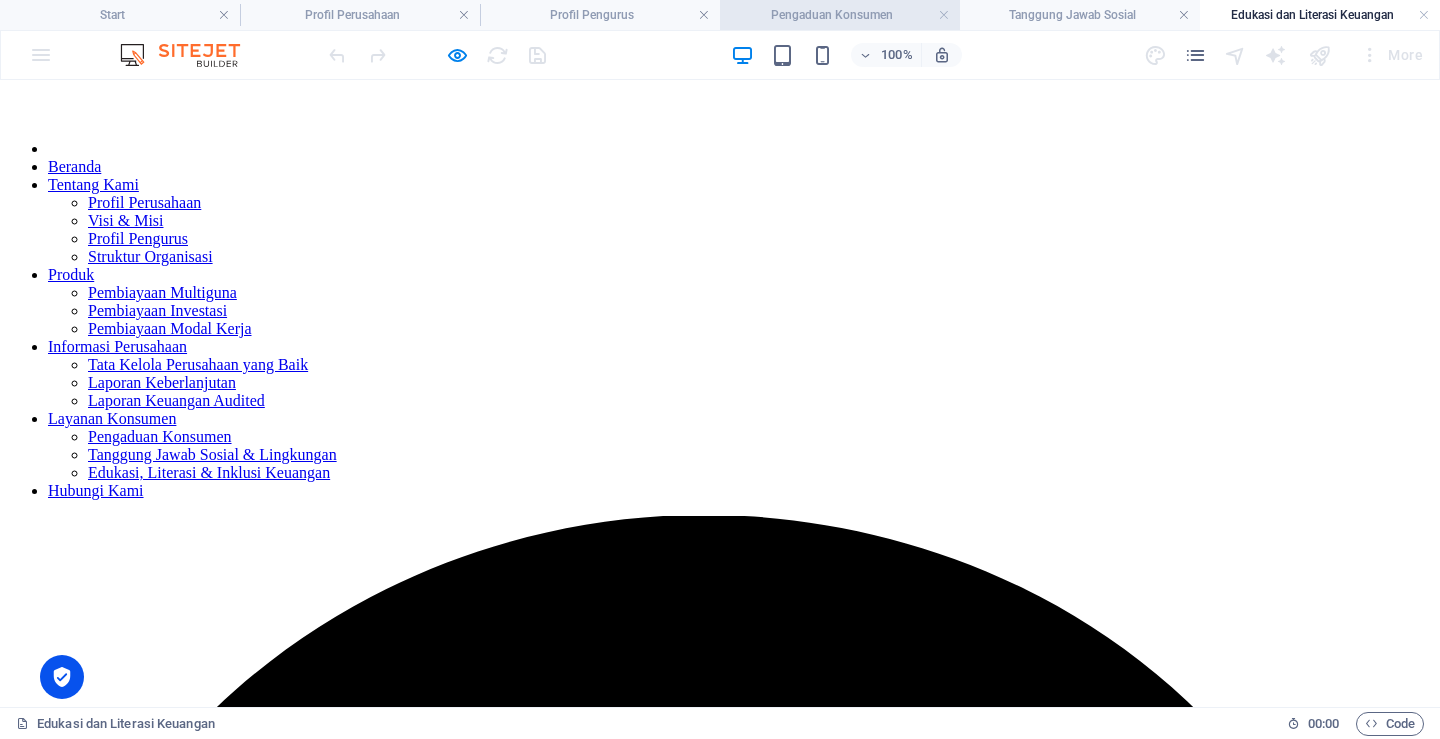 click on "Pengaduan Konsumen" at bounding box center [840, 15] 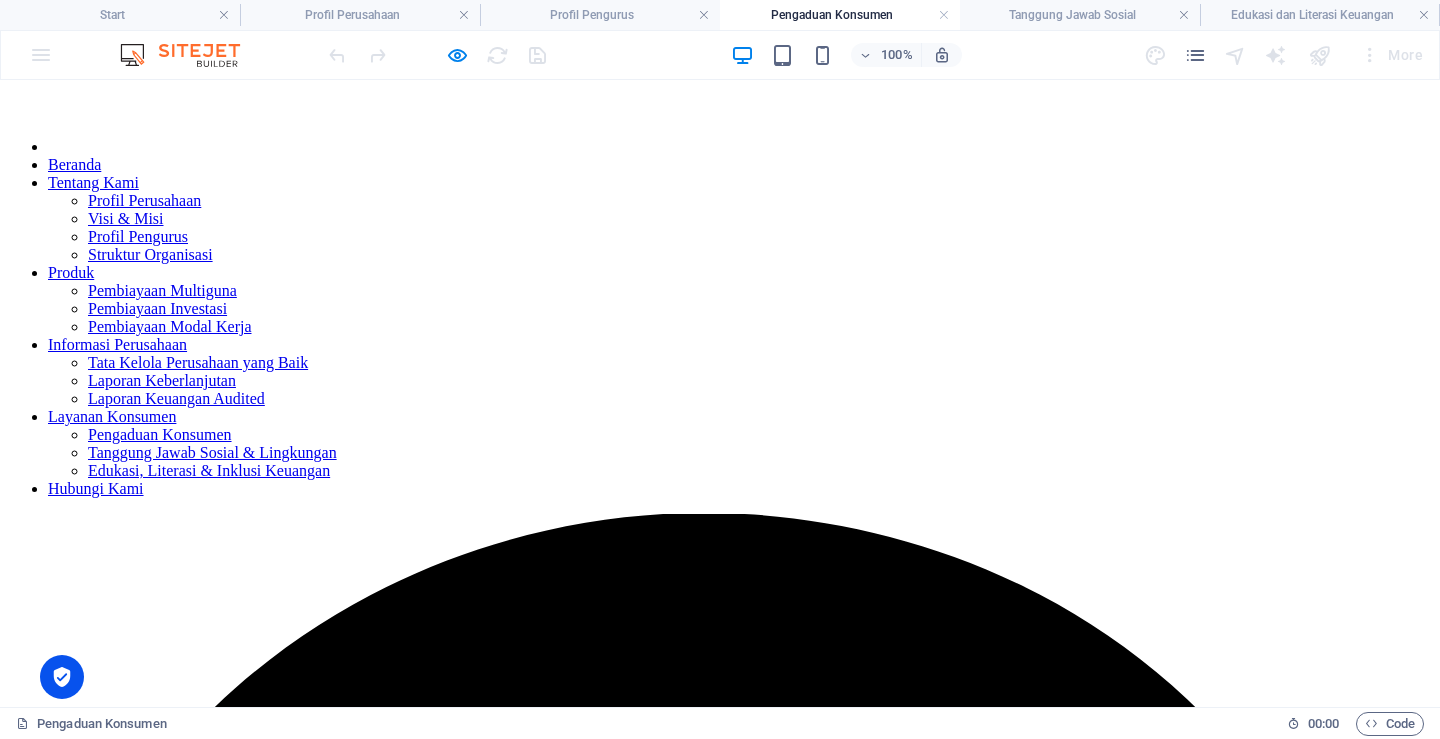 scroll, scrollTop: 0, scrollLeft: 0, axis: both 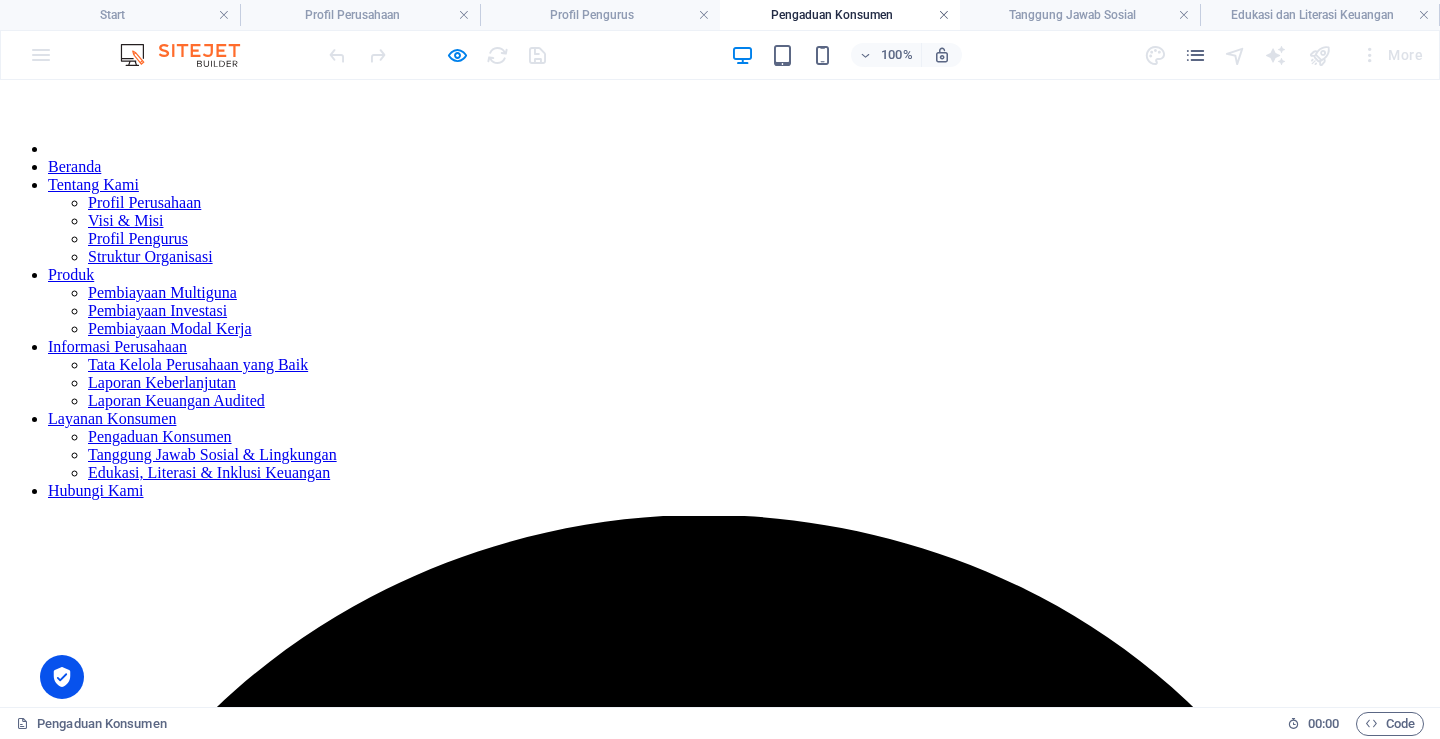click at bounding box center (944, 15) 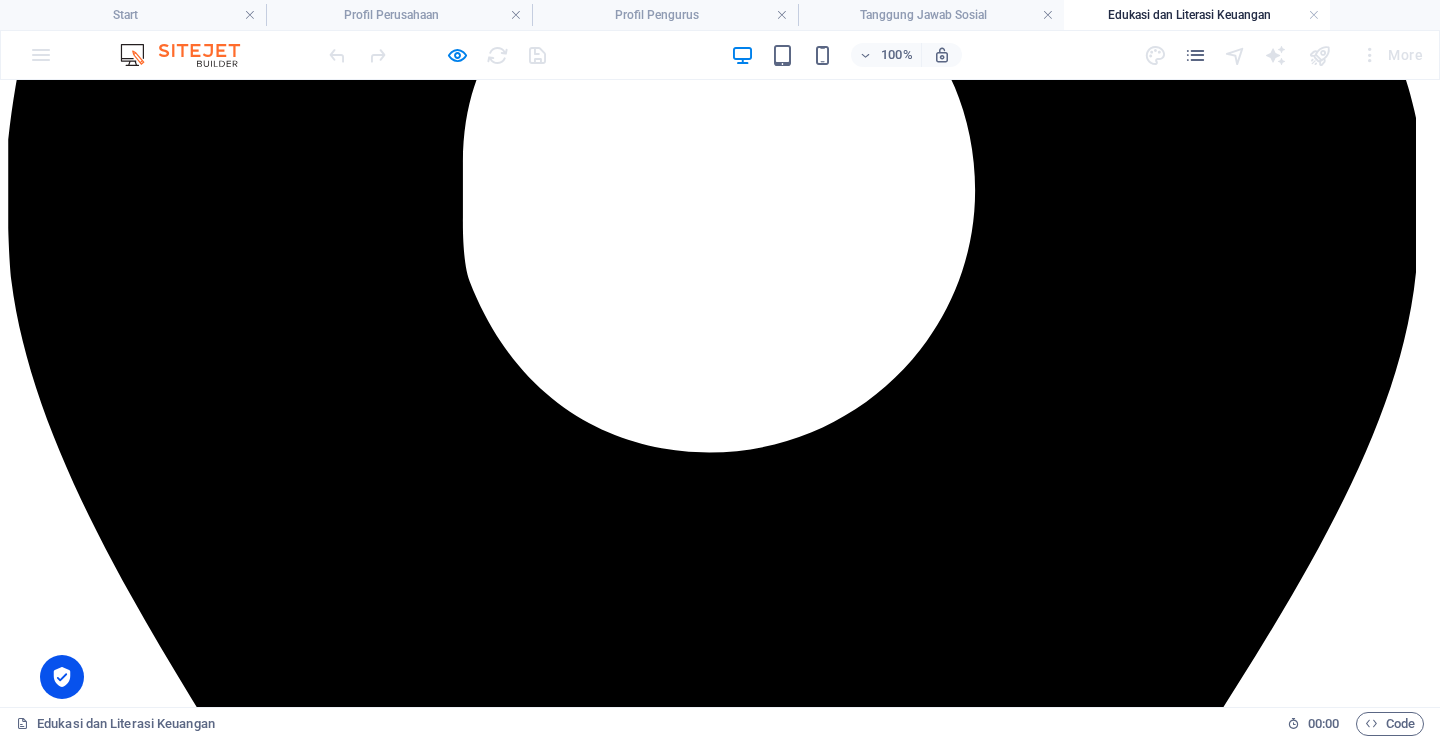 scroll, scrollTop: 1000, scrollLeft: 0, axis: vertical 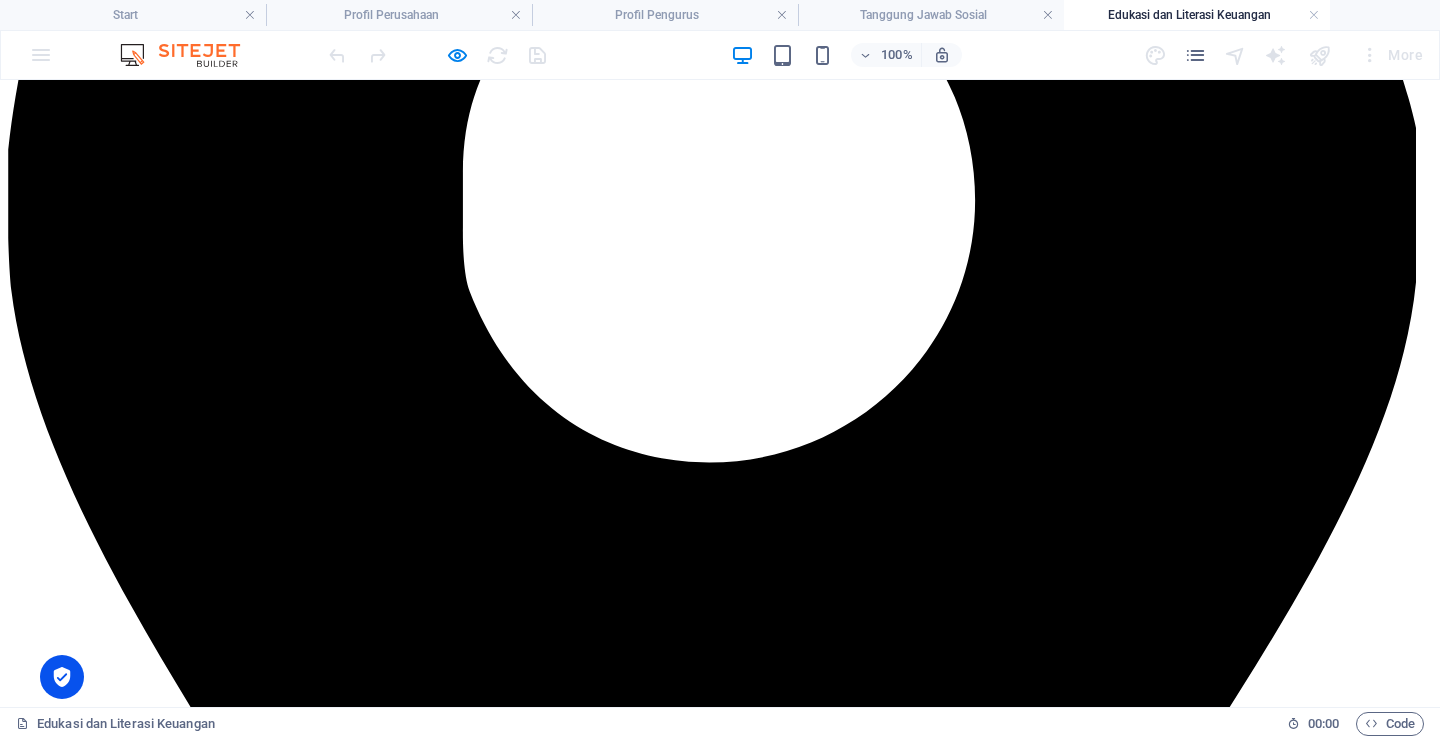 click on "2021" at bounding box center [720, 3878] 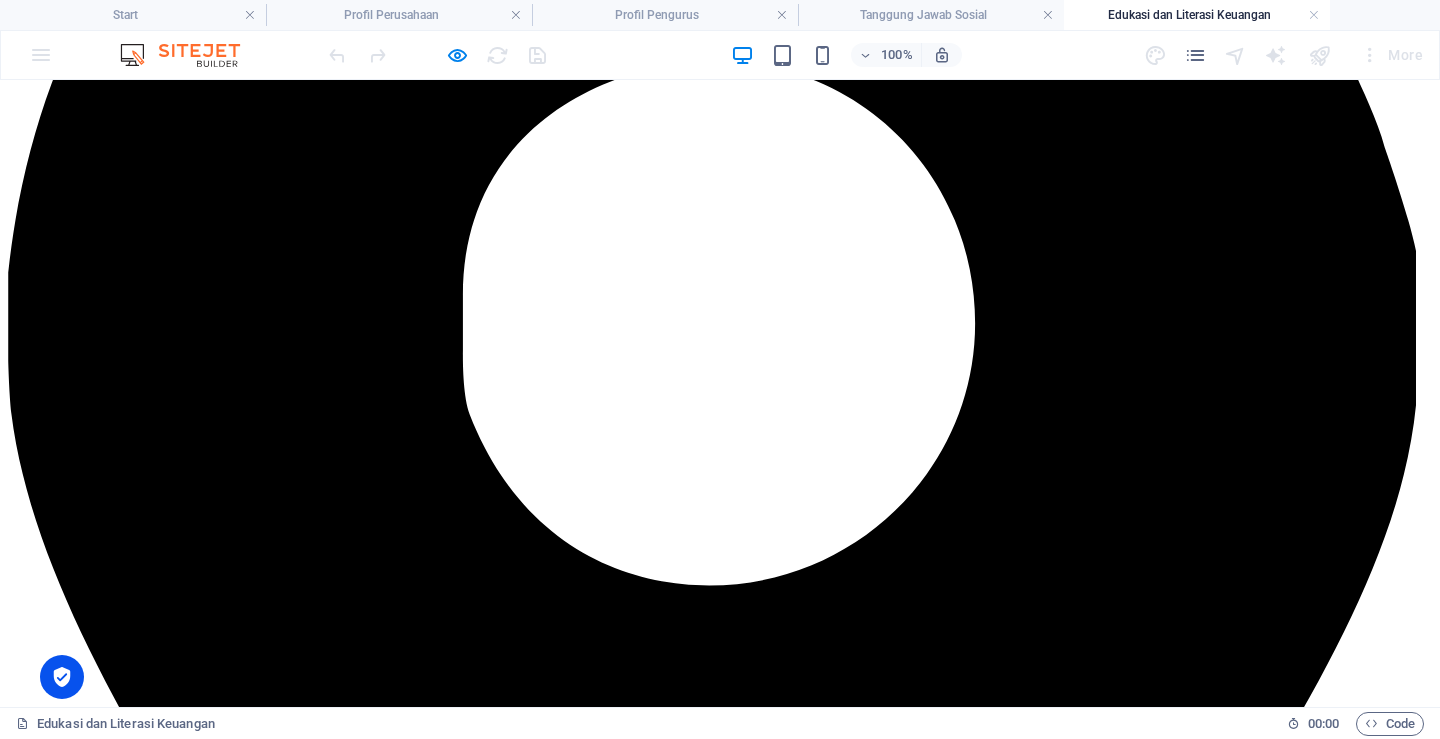 scroll, scrollTop: 820, scrollLeft: 0, axis: vertical 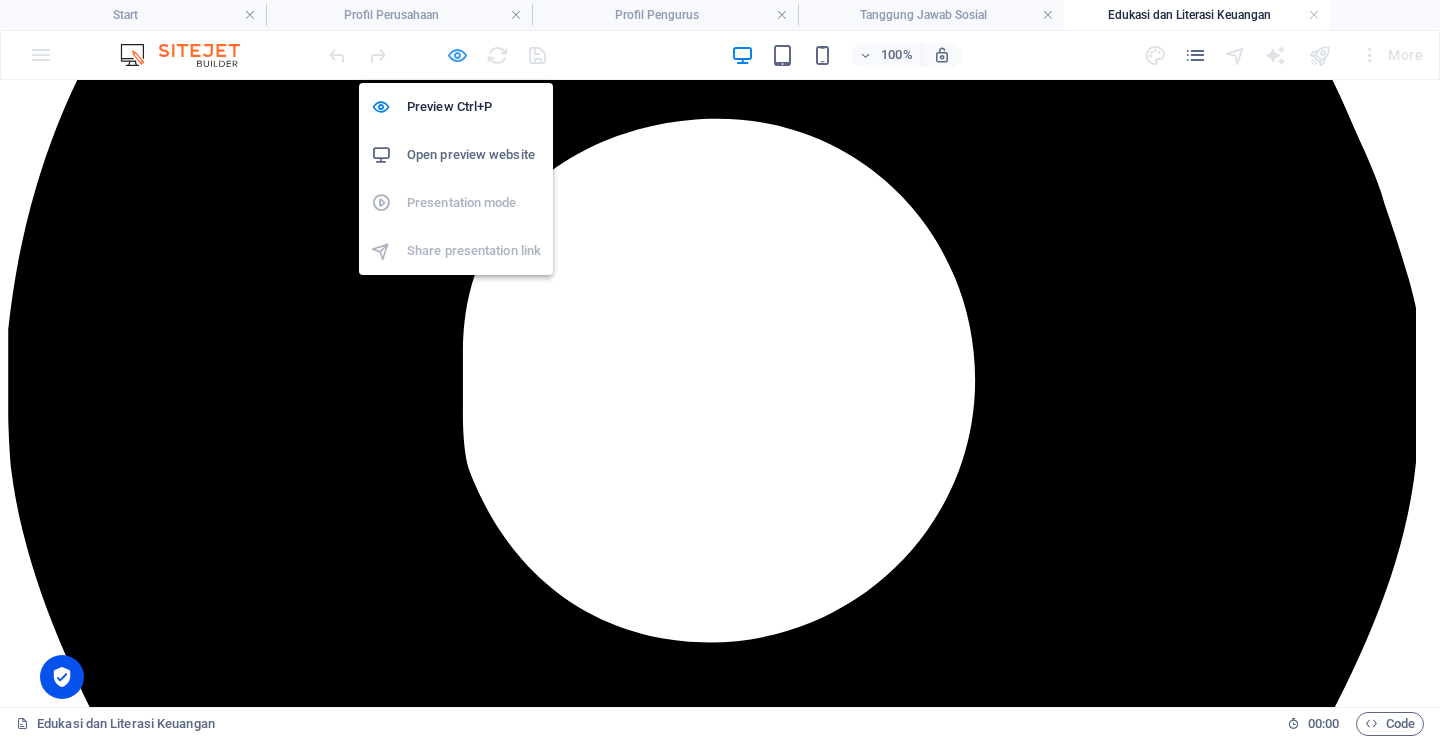 click at bounding box center [457, 55] 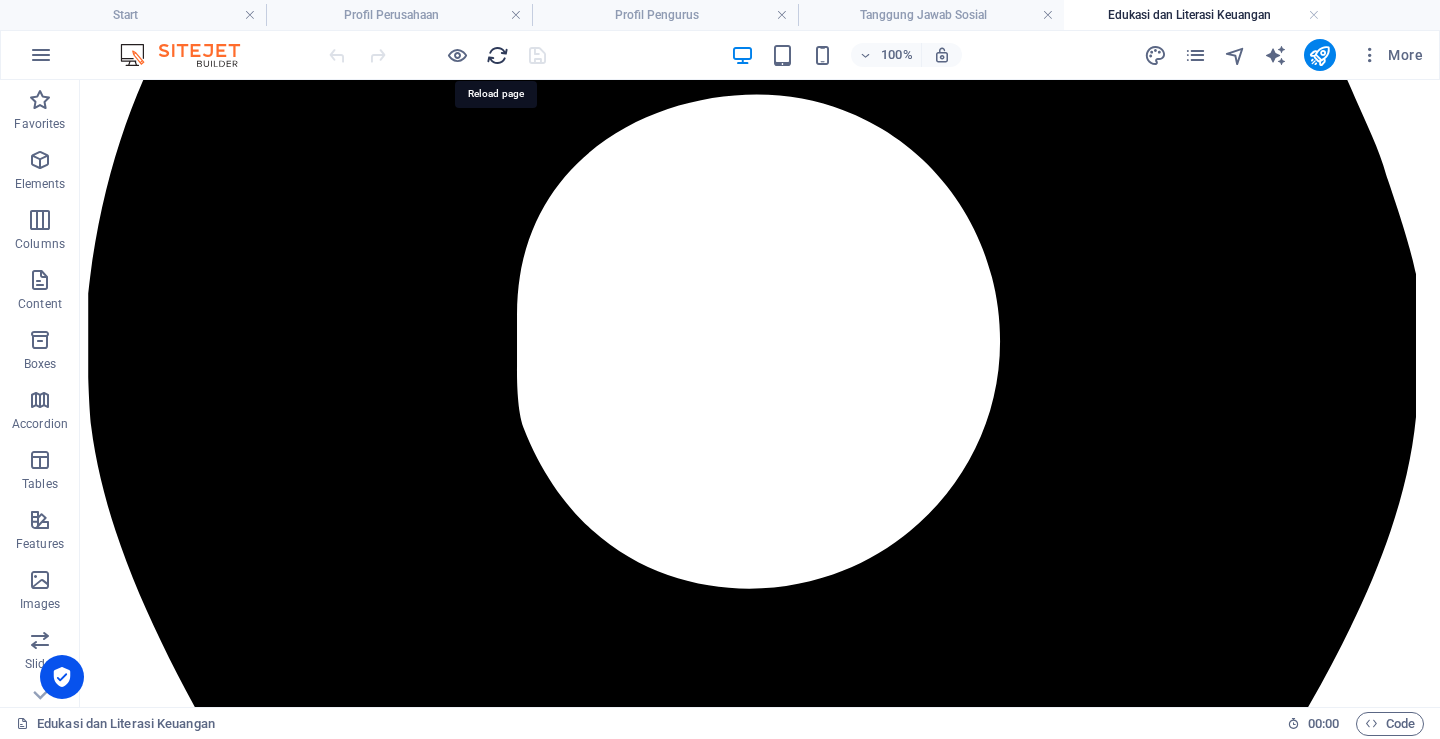 click at bounding box center (497, 55) 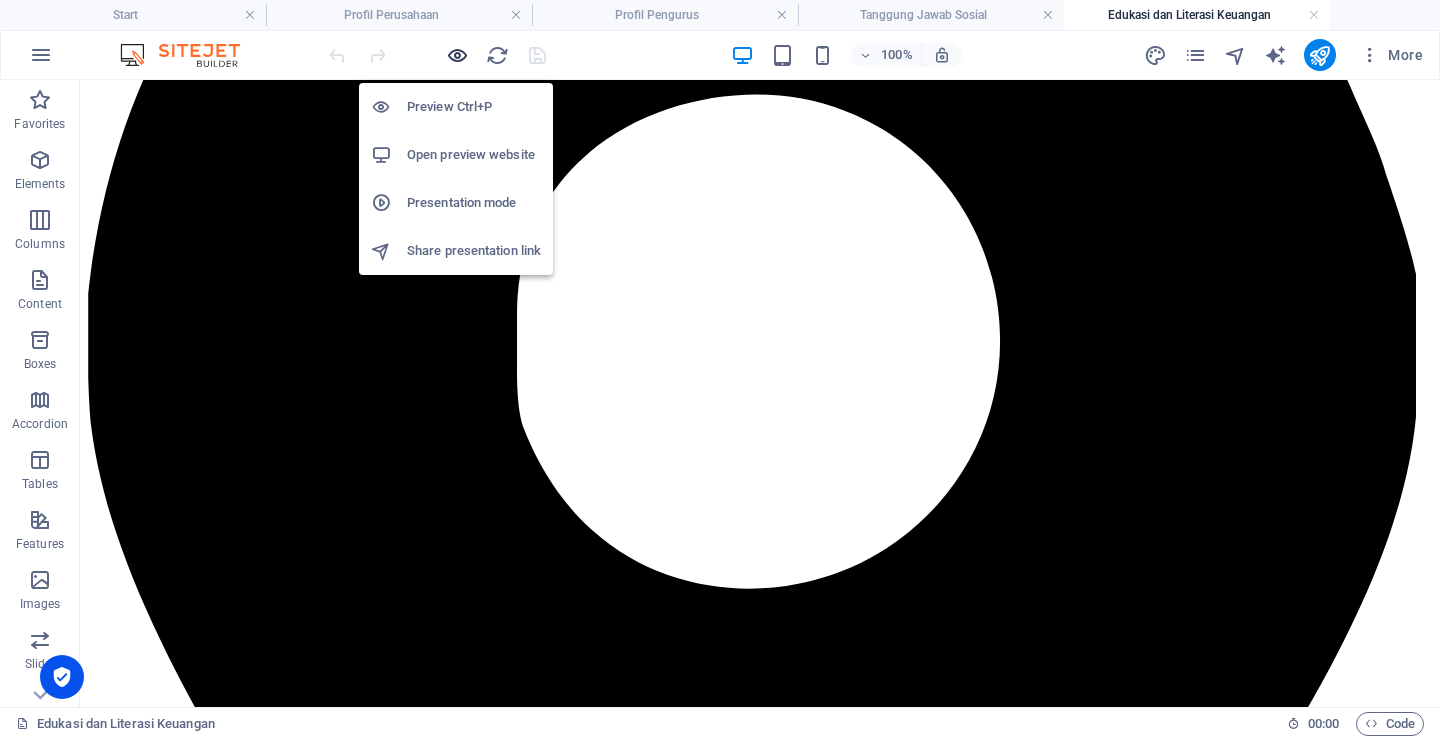 click at bounding box center (457, 55) 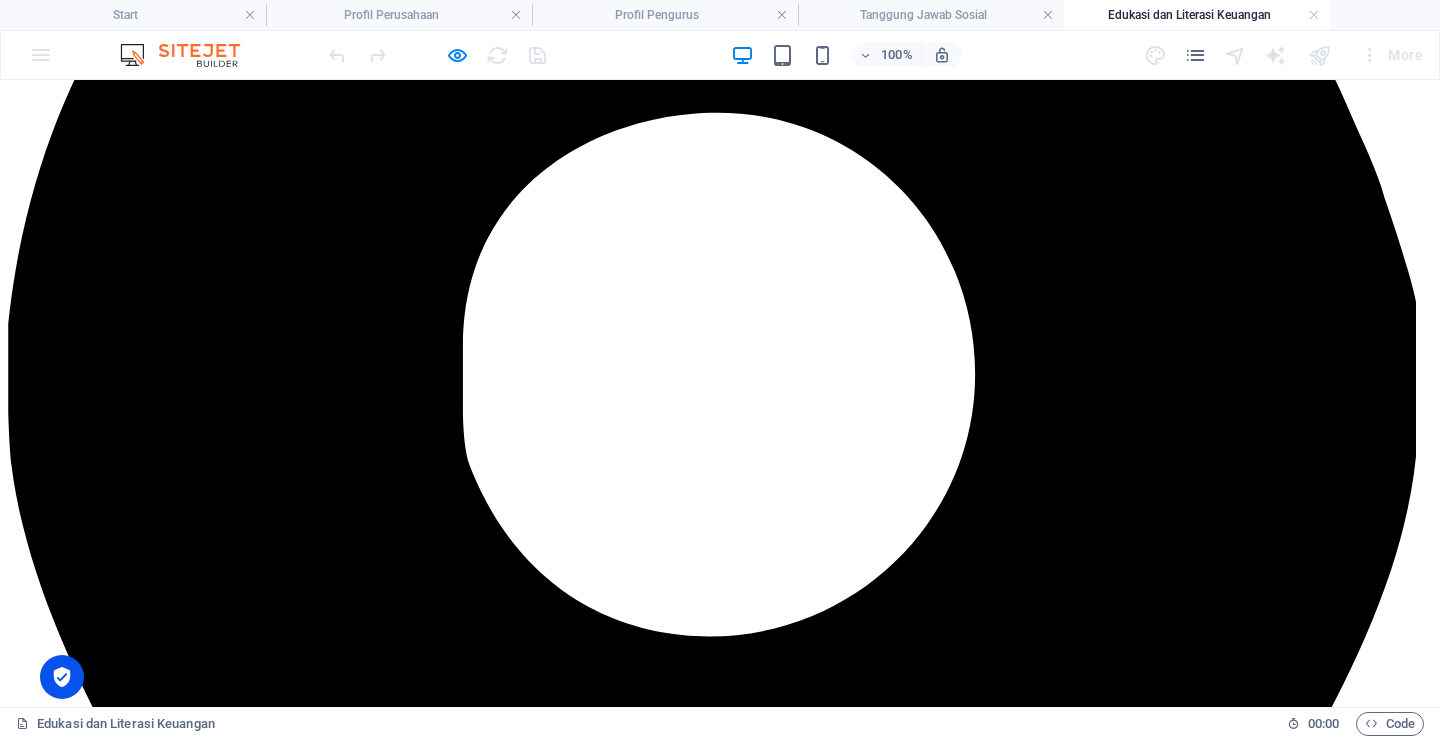 scroll, scrollTop: 1000, scrollLeft: 0, axis: vertical 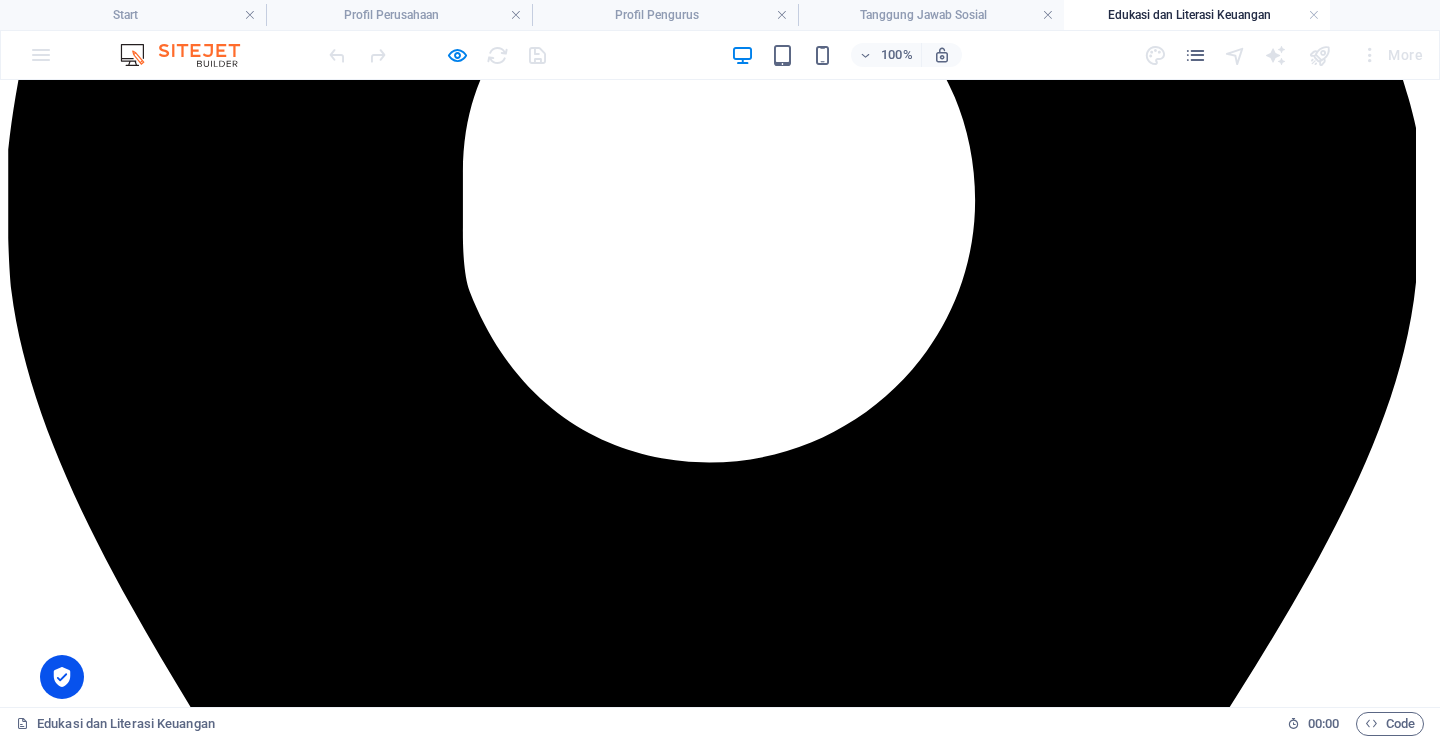 click on "2021" at bounding box center [720, 3877] 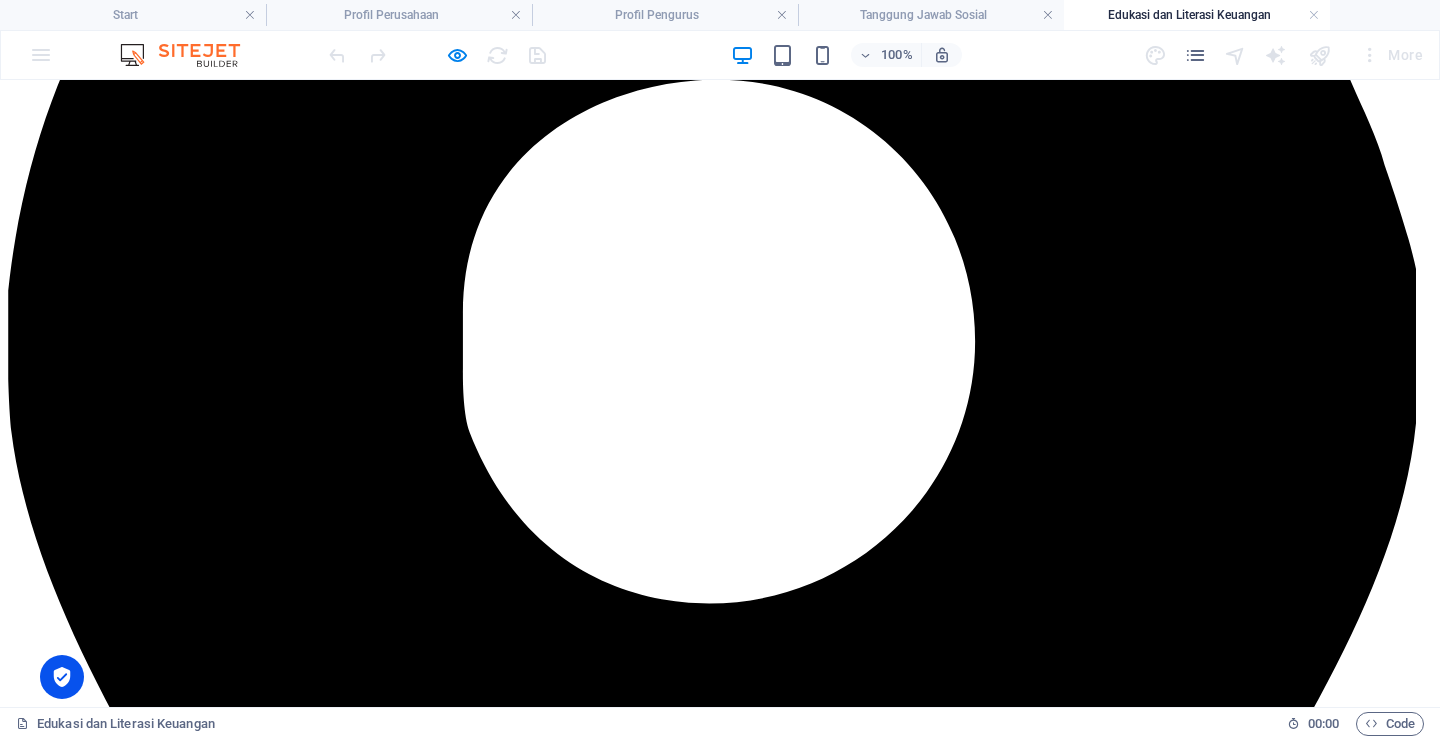 click on "2022" at bounding box center [720, 4036] 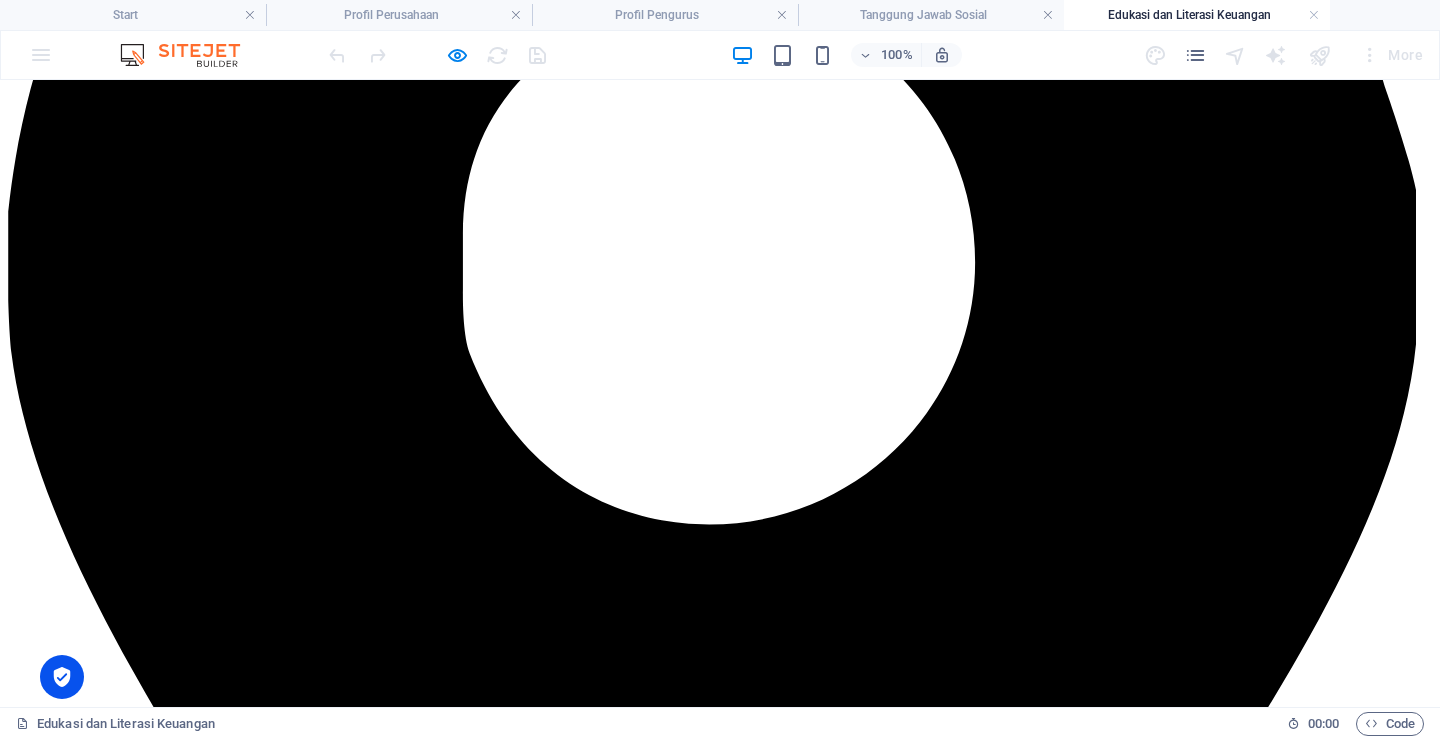 scroll, scrollTop: 1019, scrollLeft: 0, axis: vertical 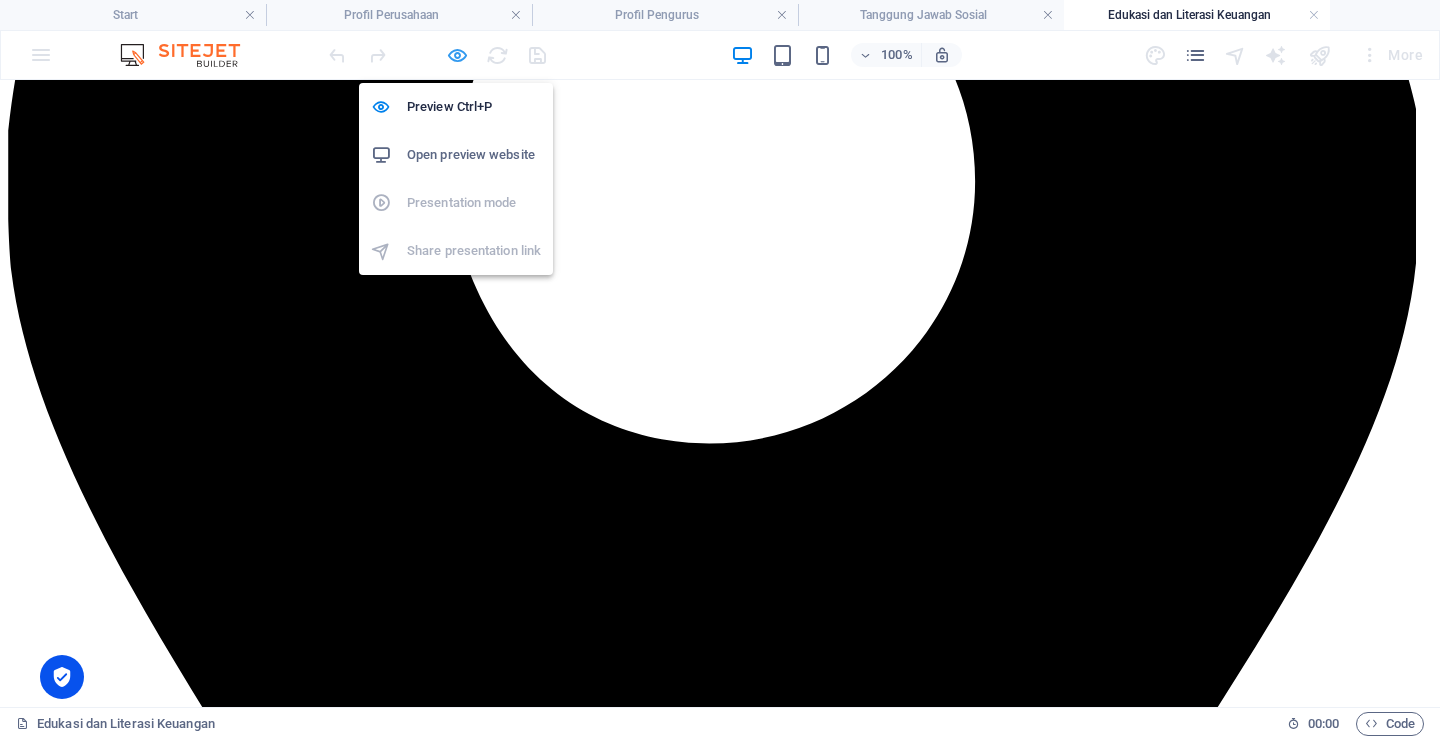 click at bounding box center [457, 55] 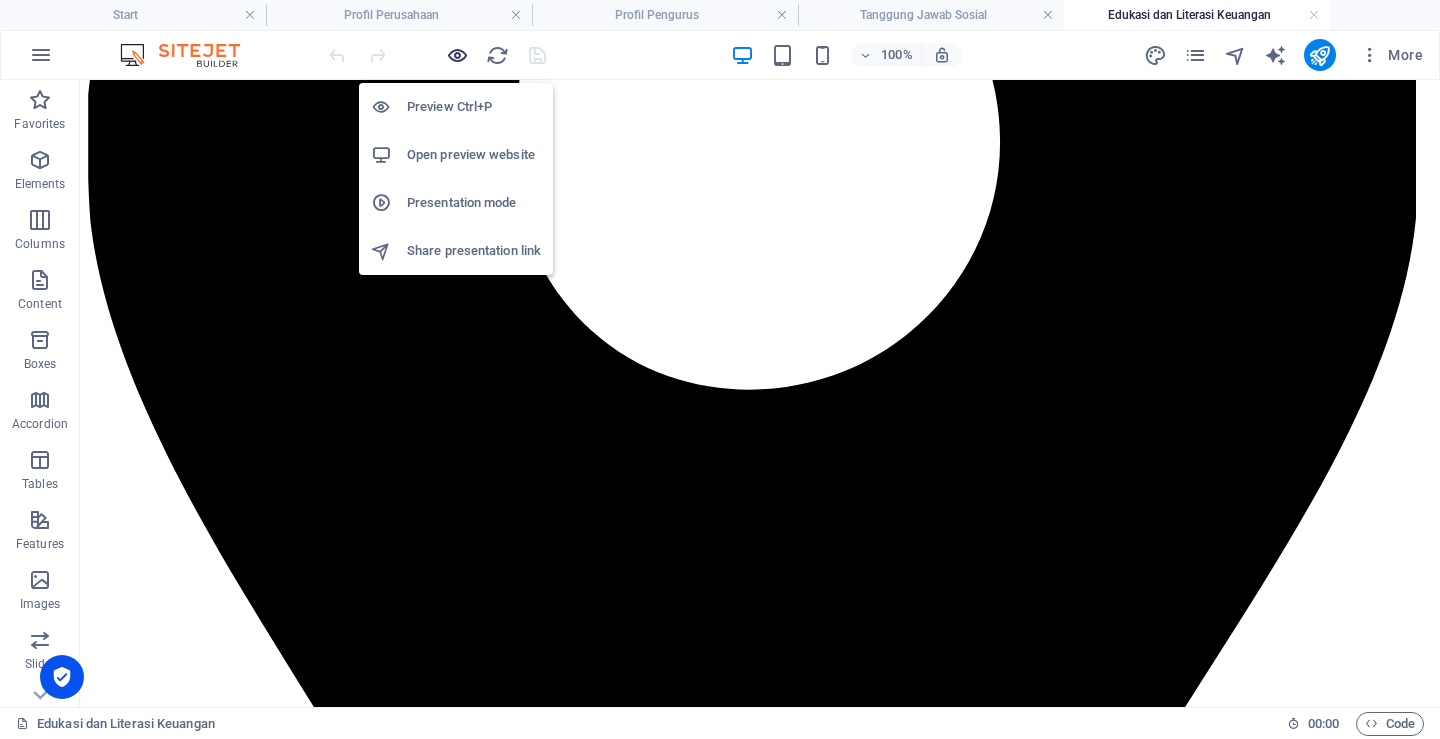 click at bounding box center (457, 55) 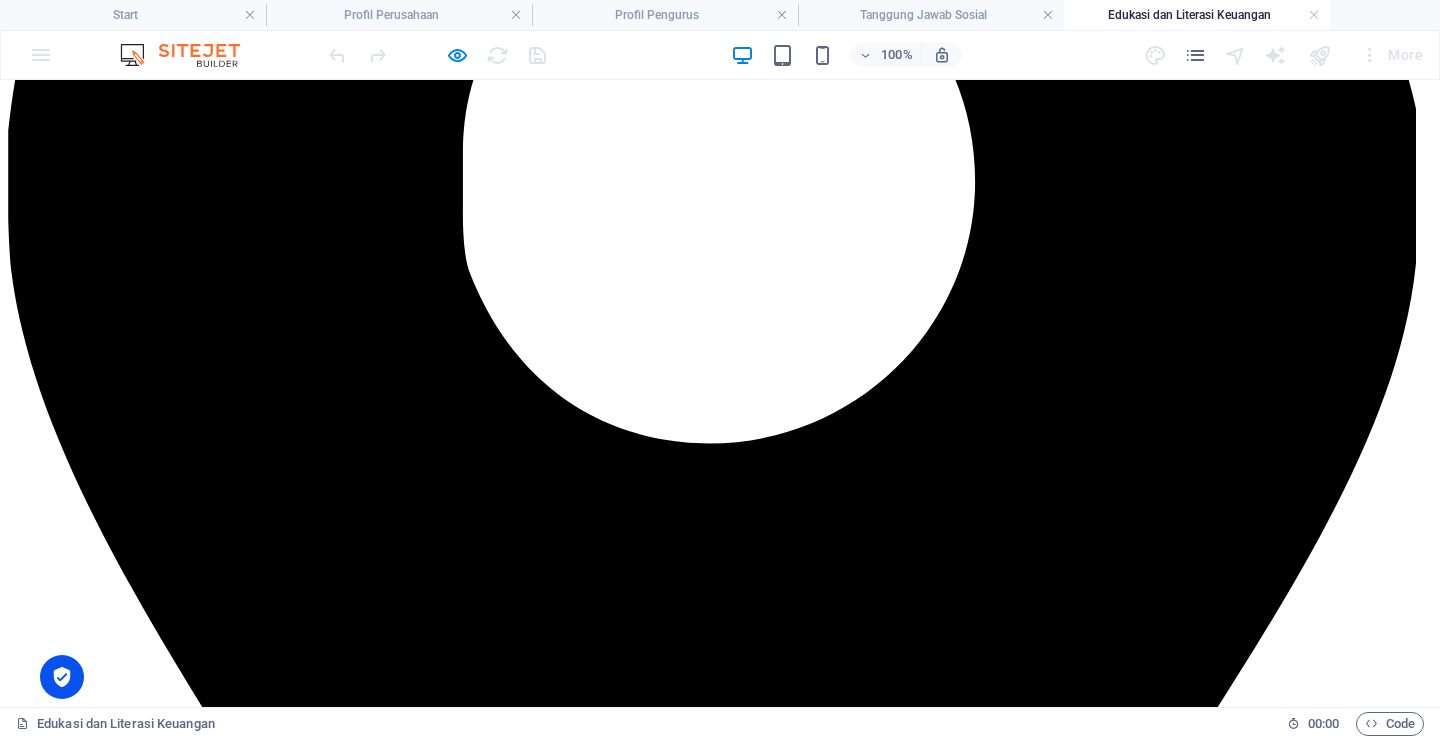 click on "2025" at bounding box center [720, 3930] 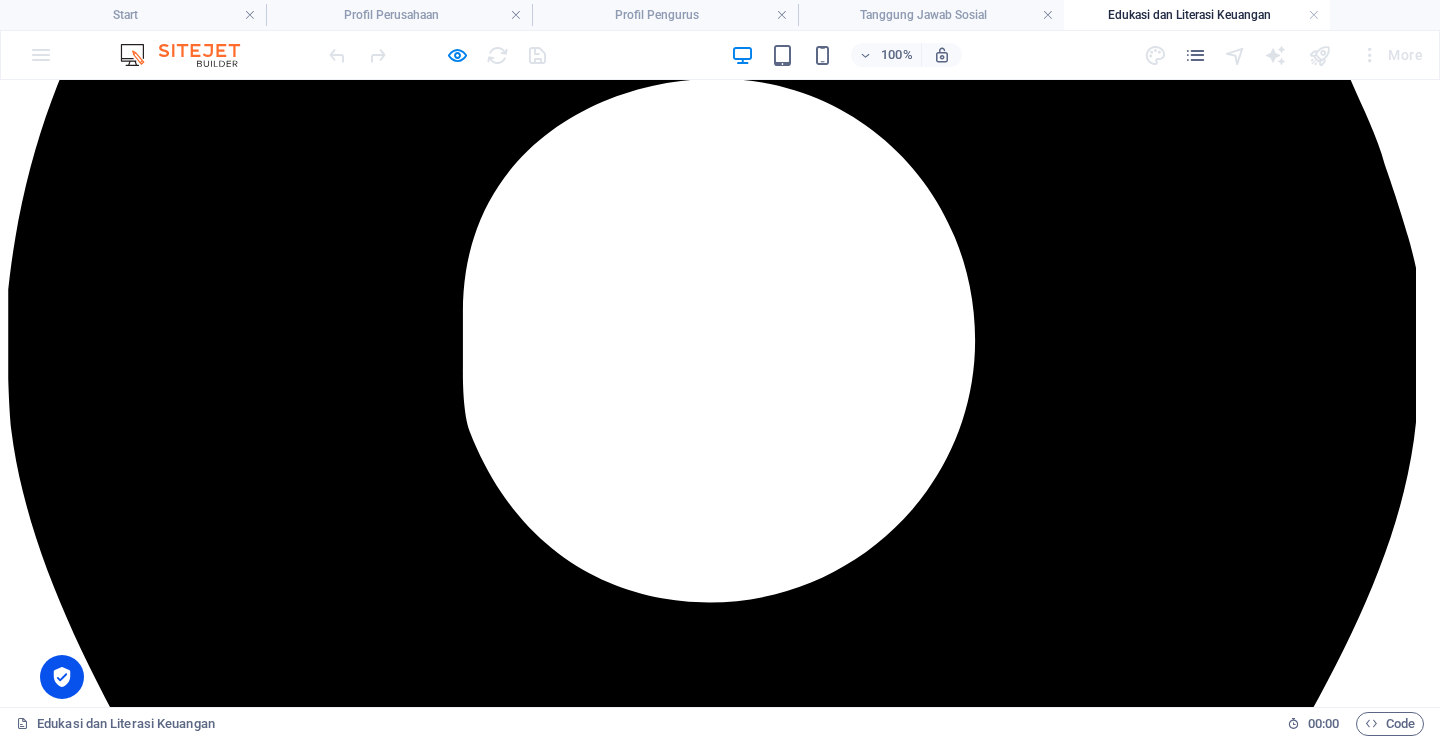 click on "2021" at bounding box center (720, 4017) 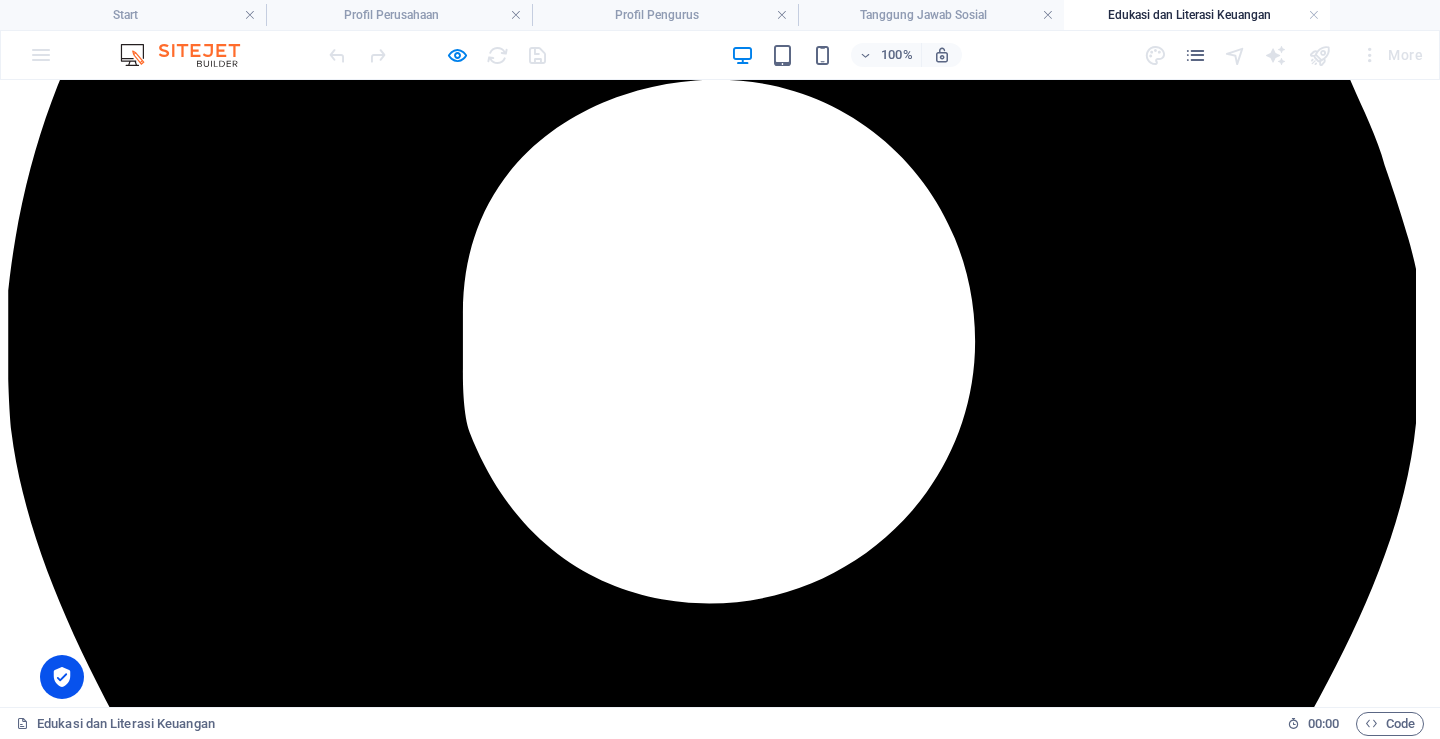 click on "Show all" at bounding box center [720, 4000] 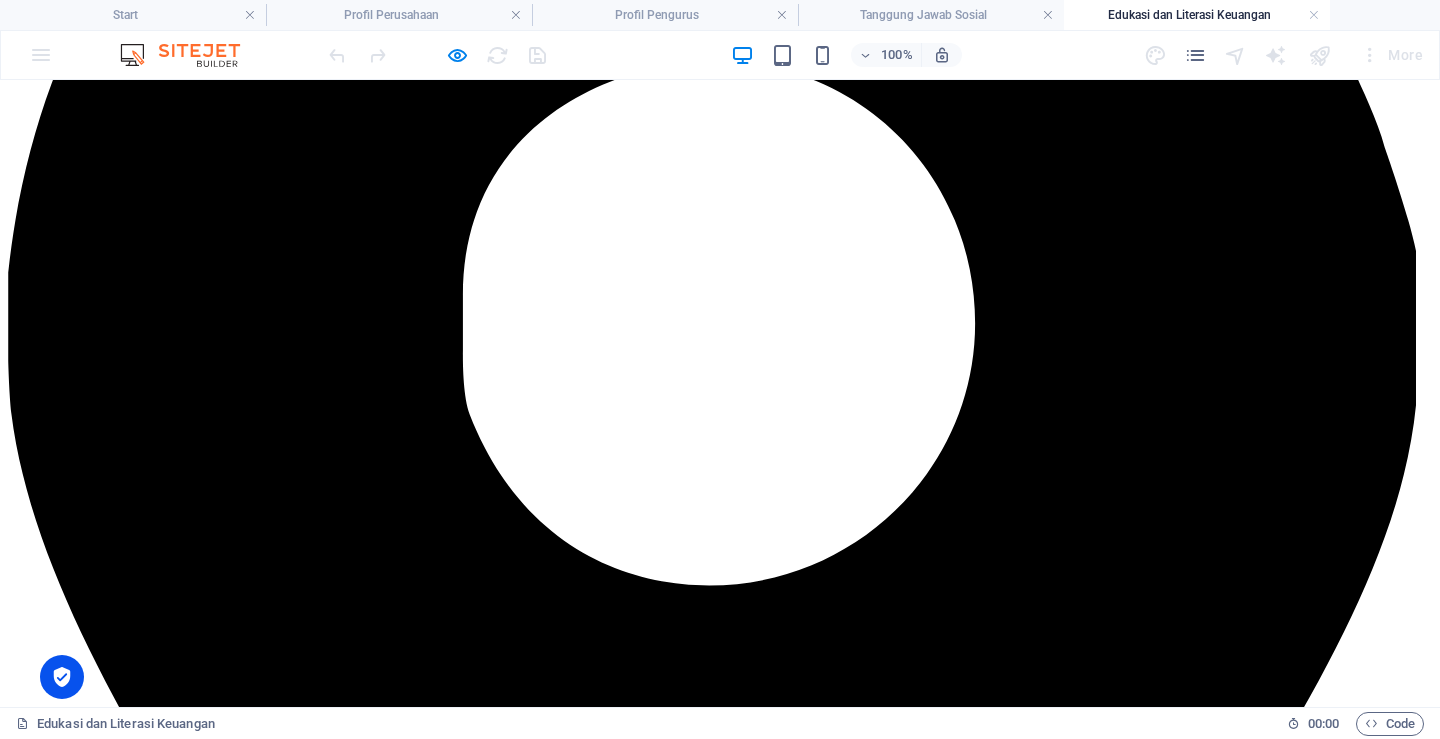 scroll, scrollTop: 820, scrollLeft: 0, axis: vertical 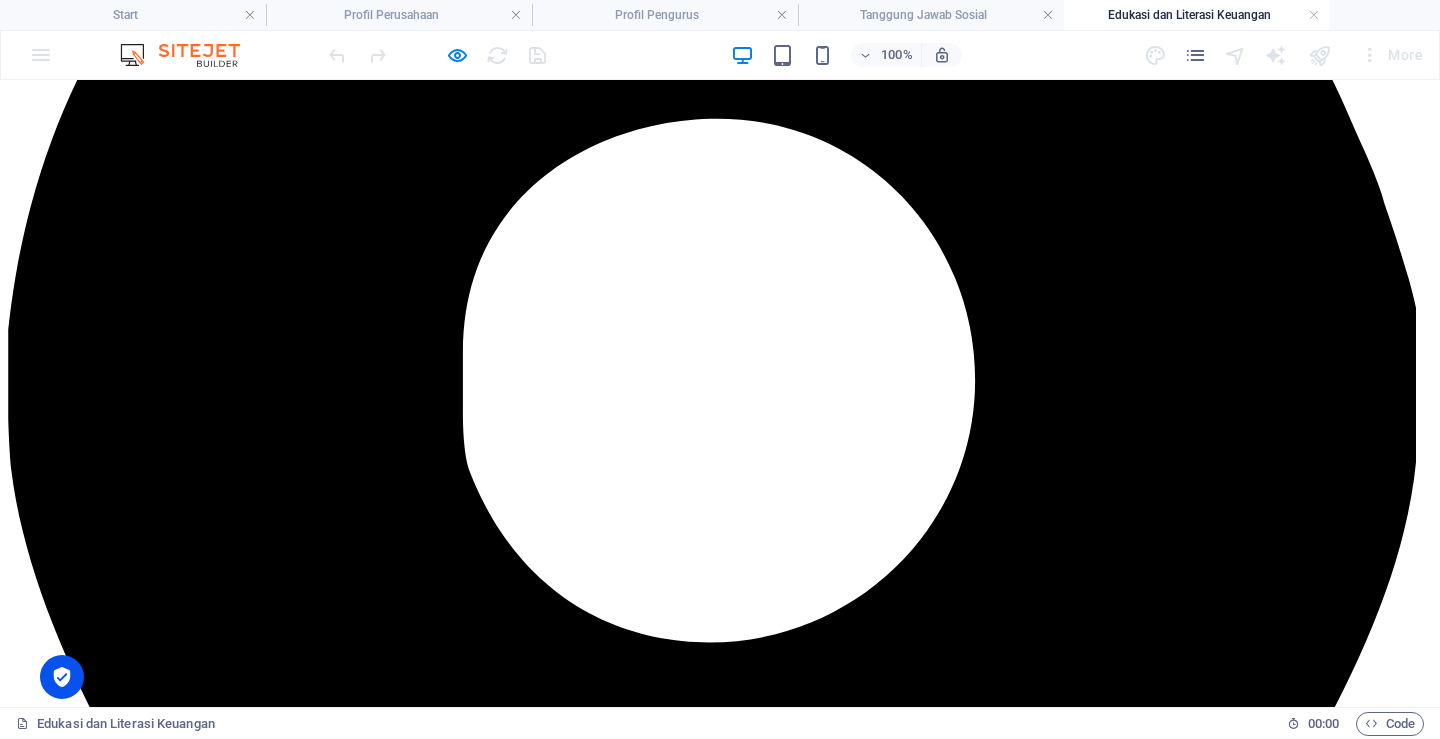 click on "2021" at bounding box center [720, 4057] 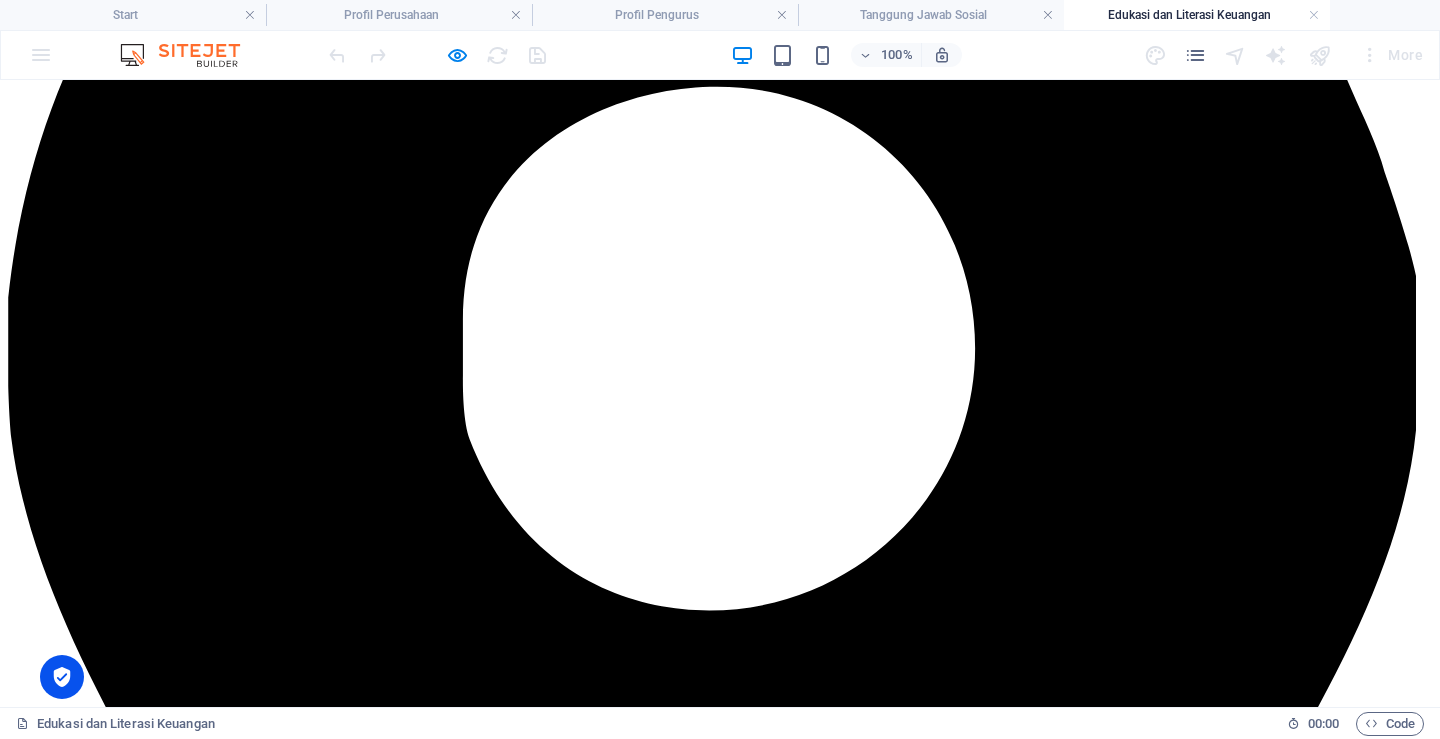 scroll, scrollTop: 859, scrollLeft: 0, axis: vertical 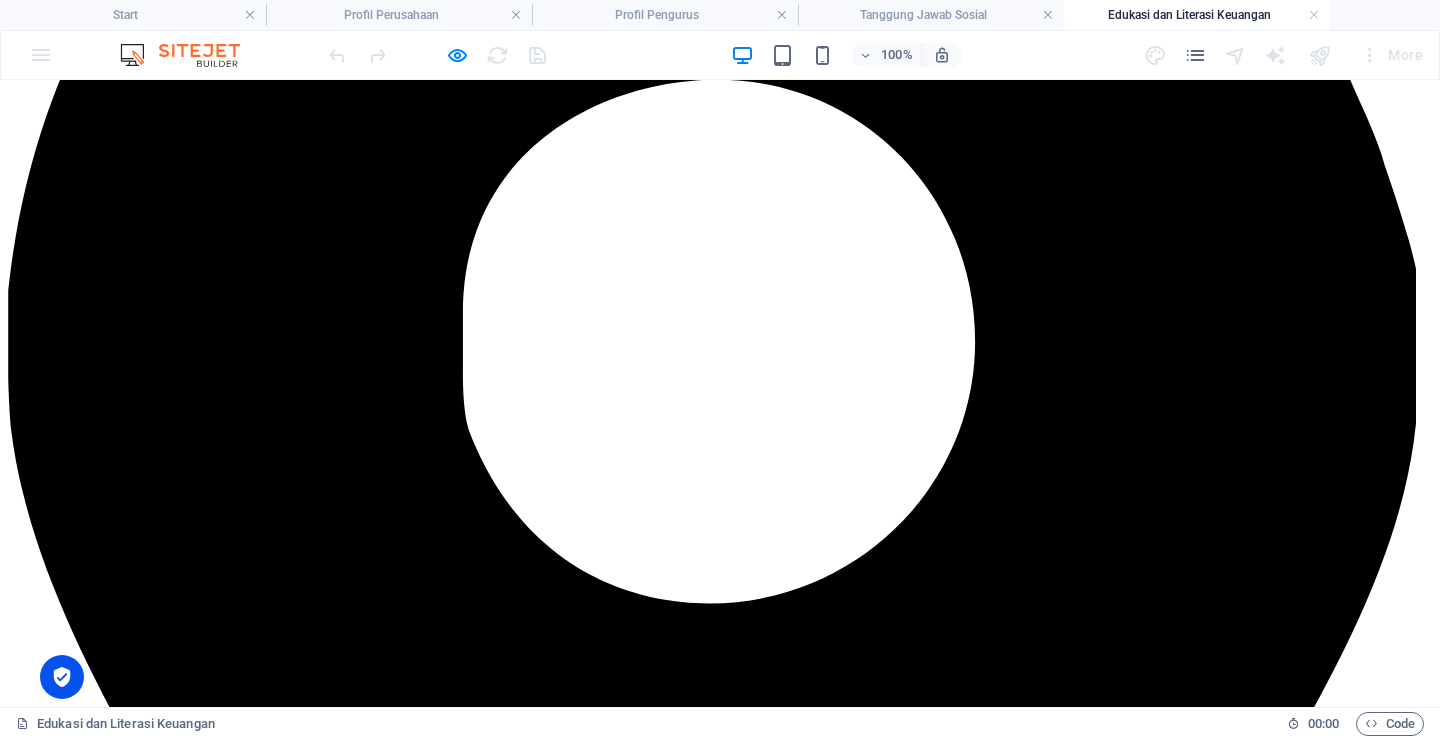click on "Show all" at bounding box center (720, 4000) 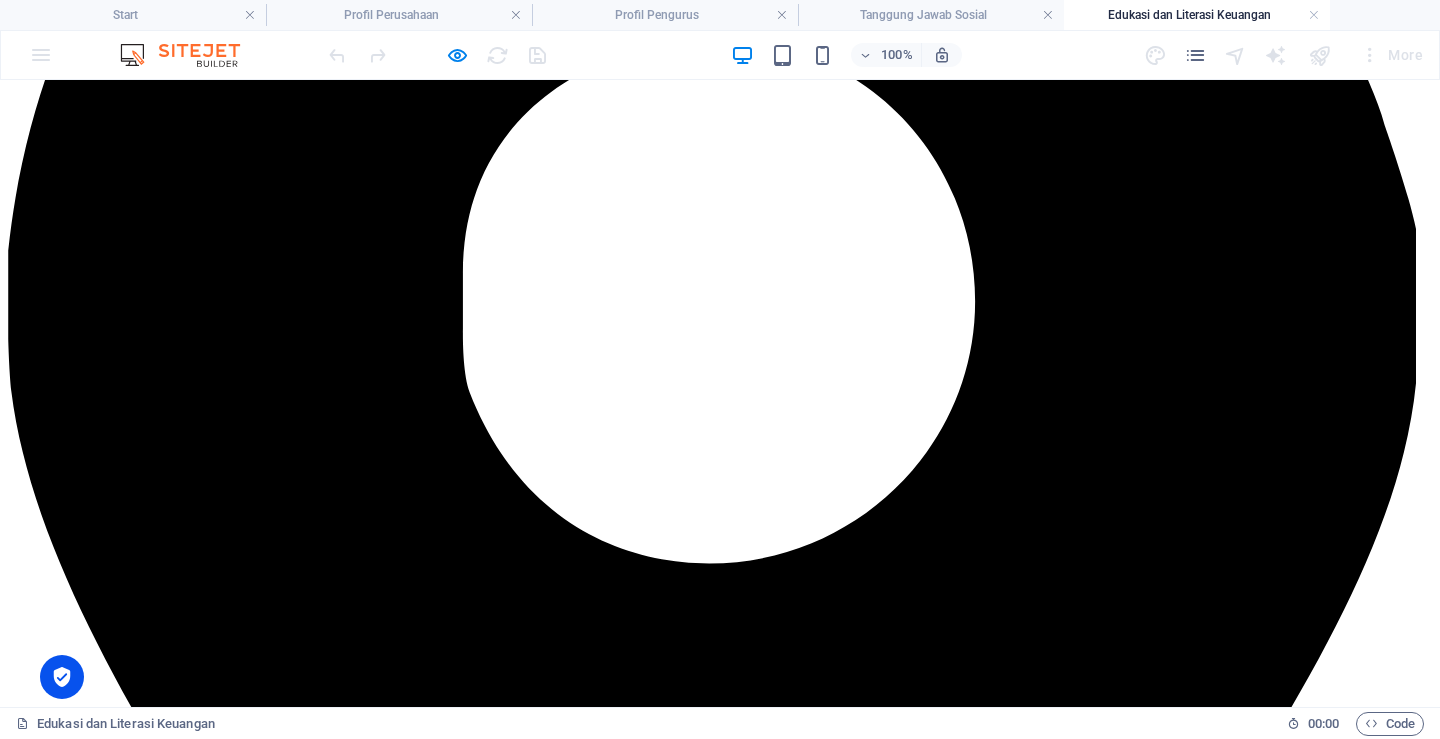 scroll, scrollTop: 820, scrollLeft: 0, axis: vertical 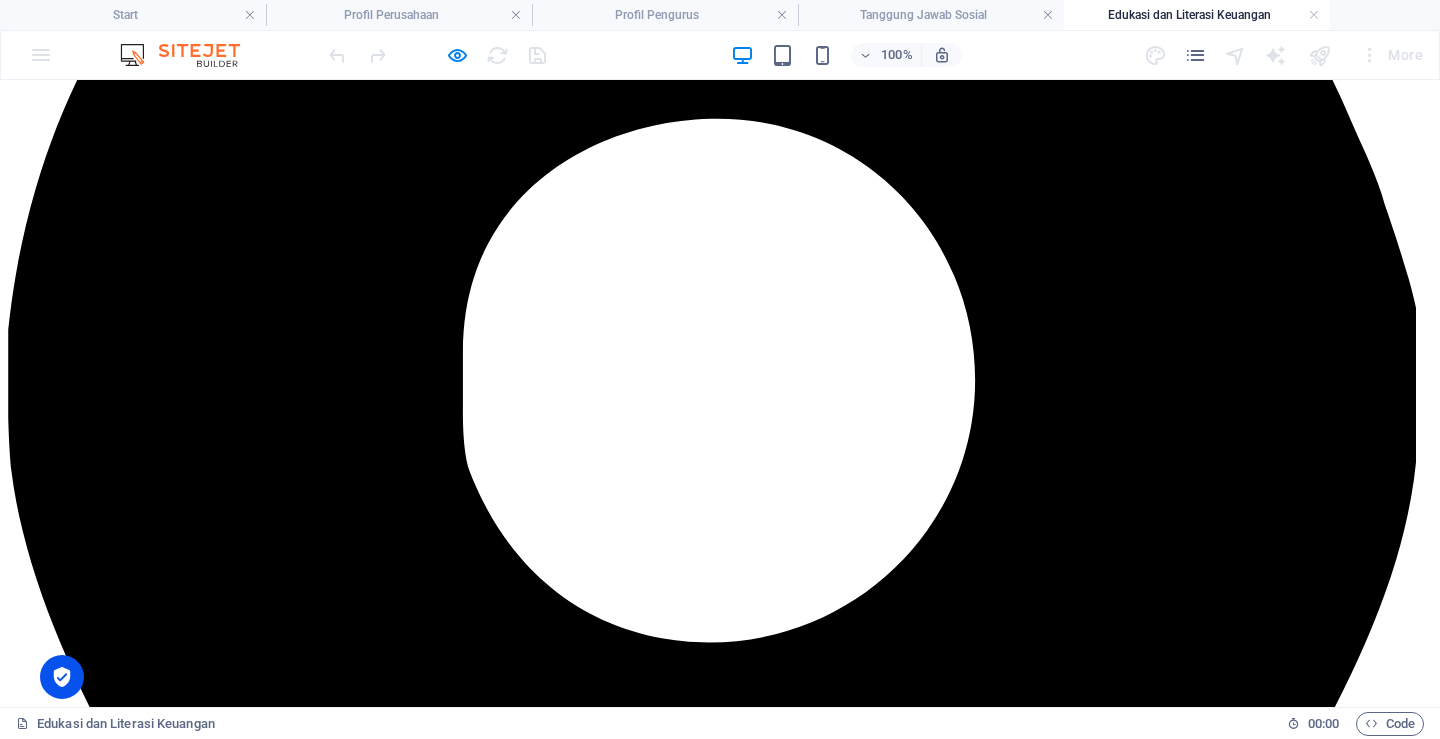 click on "2021" at bounding box center [720, 4057] 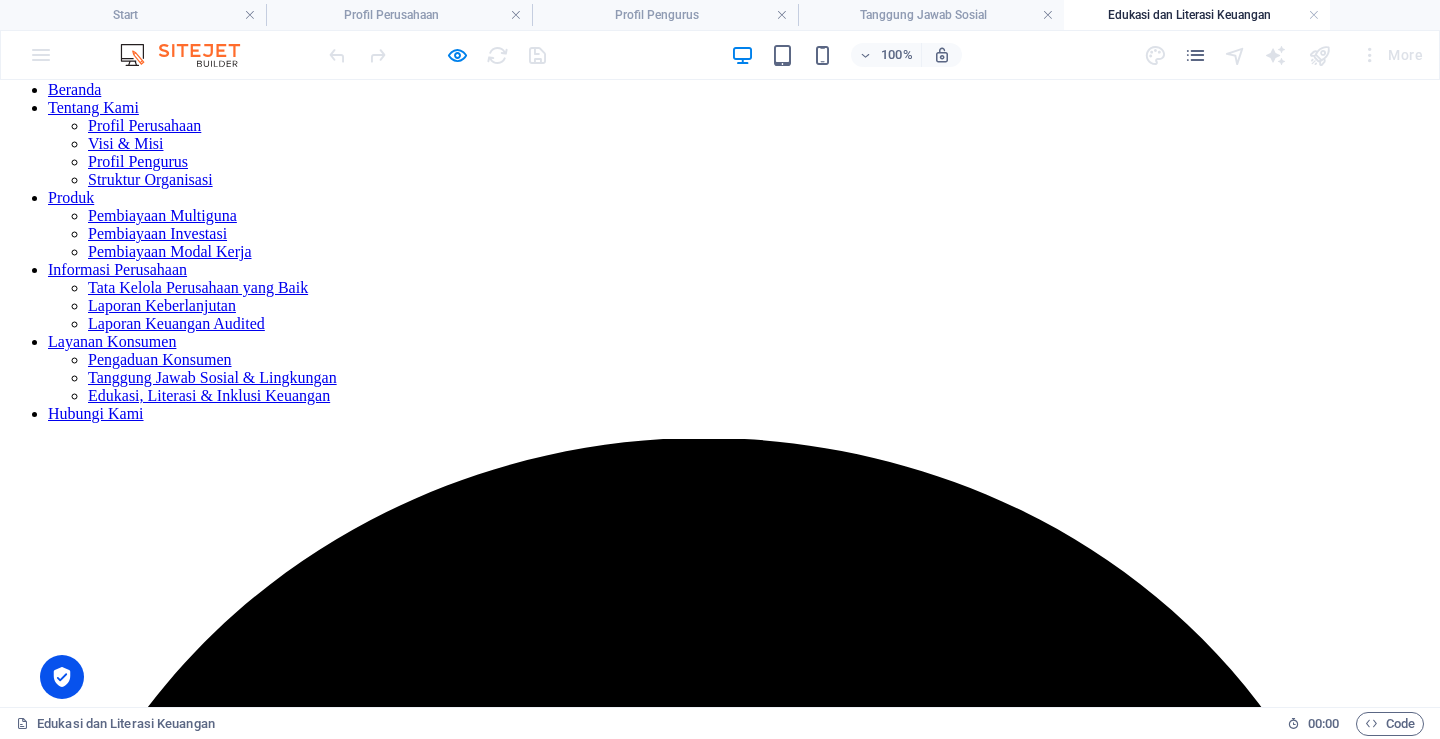 scroll, scrollTop: 0, scrollLeft: 0, axis: both 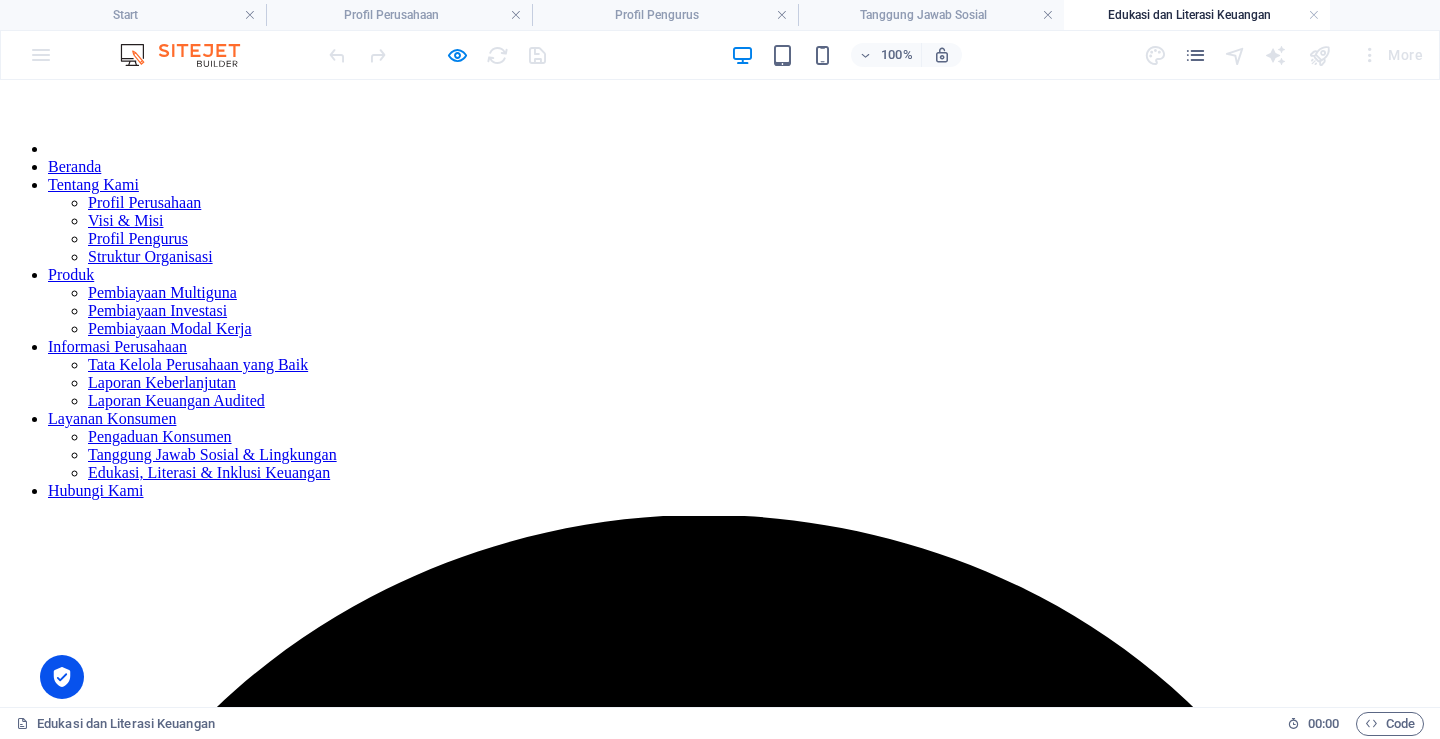 click on "Edukasi dan Literasi Keuangan" at bounding box center [1197, 15] 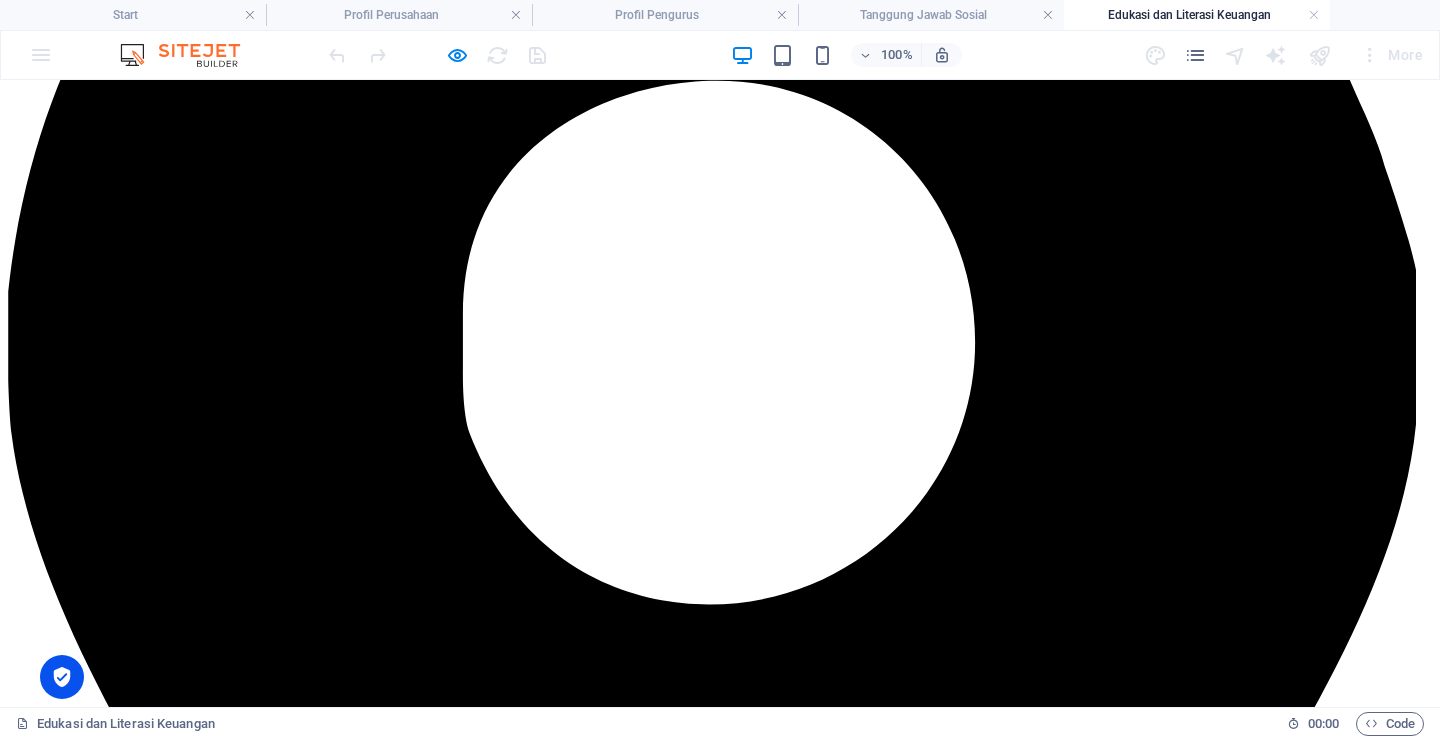 scroll, scrollTop: 859, scrollLeft: 0, axis: vertical 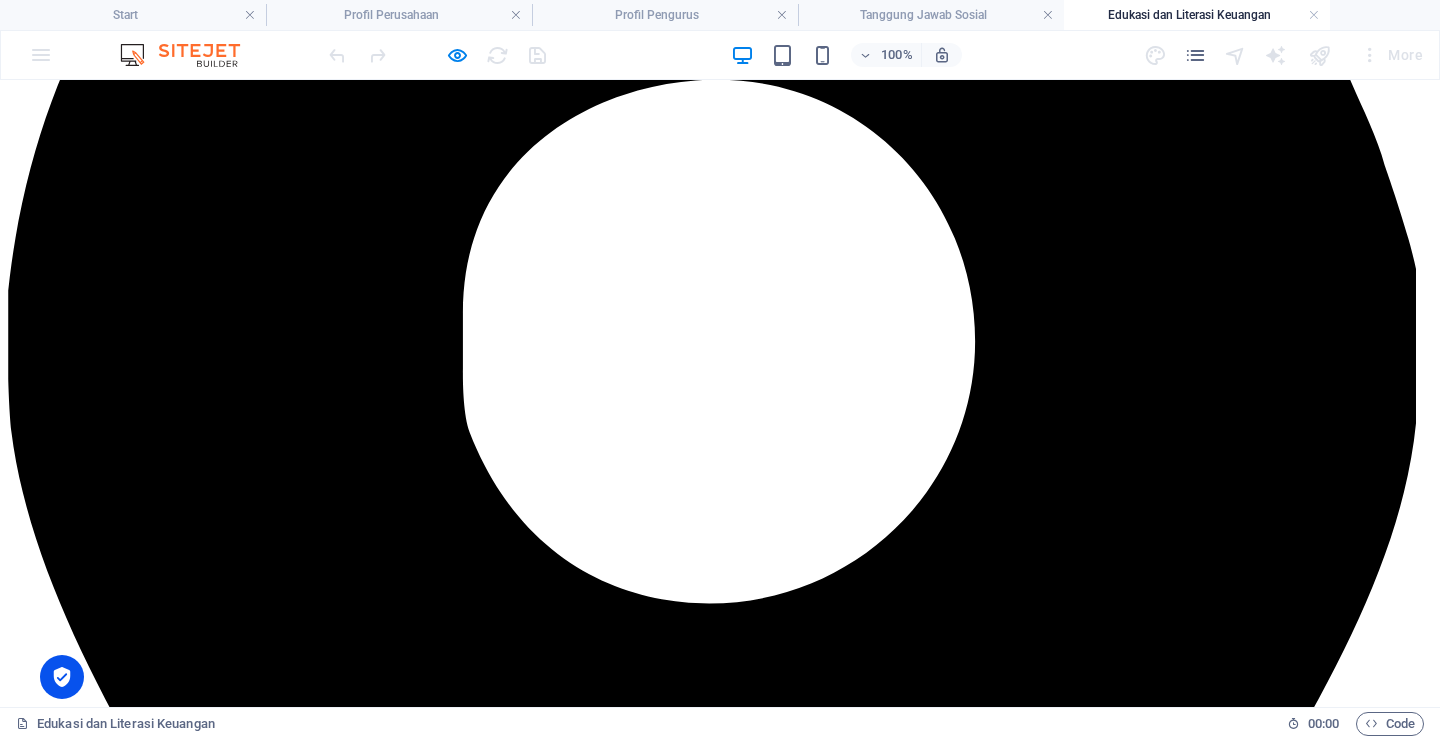 click on "Edukasi, Literasi dan Inklusi Keuangan LITERASI DAN INKLUSI KEUANGAN  BATARA FINANCE  Sebagai bentuk komitmen kami dalam mendukung peningkatan pemahaman dan akses masyarakat terhadap lembaga, produk, dan layanan keuangan, Batara Finance secara aktif menjalankan kegiatan edukasi, literasi inklusi keuangan. Kegiatan ini dilaksanakan secara berkala, paling sedikit satu kali dalam setiap semester, sebagai bagian dari program tahunan perusahaan. Melalui program ini, kami ingin memastikan bahwa masyarakat tidak hanya memiliki akses terhadap layanan keuangan, tetapi juga memahami cara mengelolanya dengan baik, sesuai dengan kebutuhan dan kemampuan masing-masing. Upaya ini juga merupakan bentuk kepatuhan kami terhadap ketentuan peraturan perundang-undangan yang berlaku. Adapun definisi dari ketiga pilar utama yang menjadi fokus kami : 1.  Literasi Keuangan   2.  Inklusi Keuangan   3.  Edukasi Keuangan Show all 2021 2022 2023 2024 2025" at bounding box center (720, 7215) 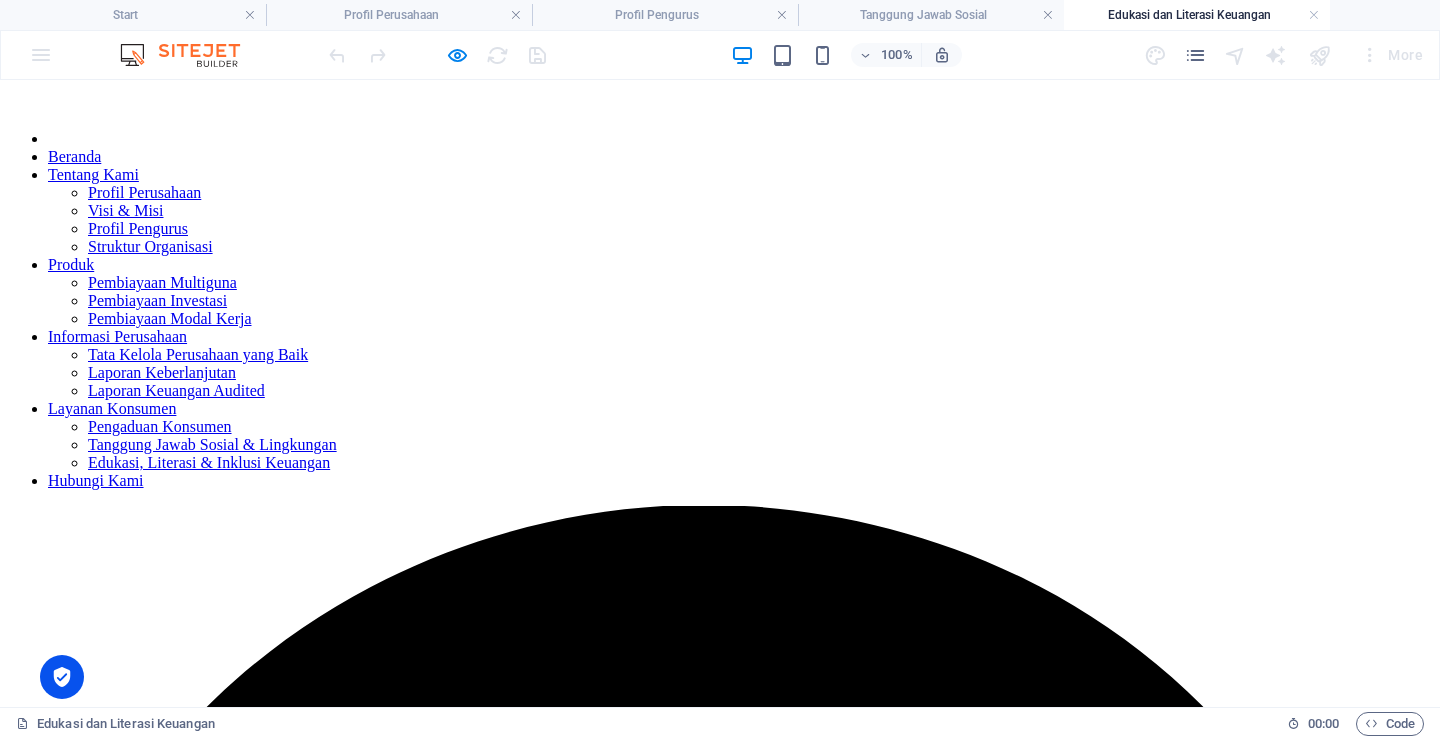 scroll, scrollTop: 0, scrollLeft: 0, axis: both 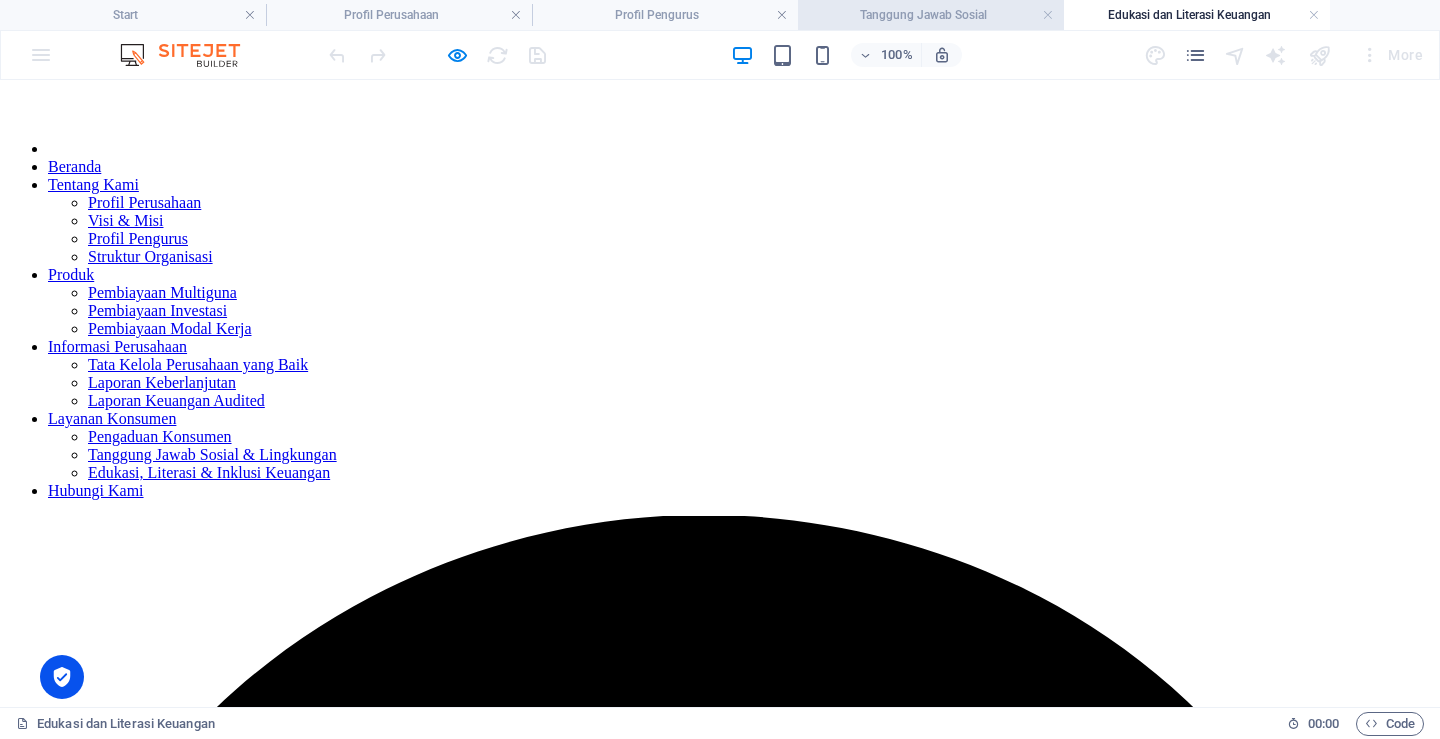click on "Tanggung Jawab Sosial" at bounding box center [931, 15] 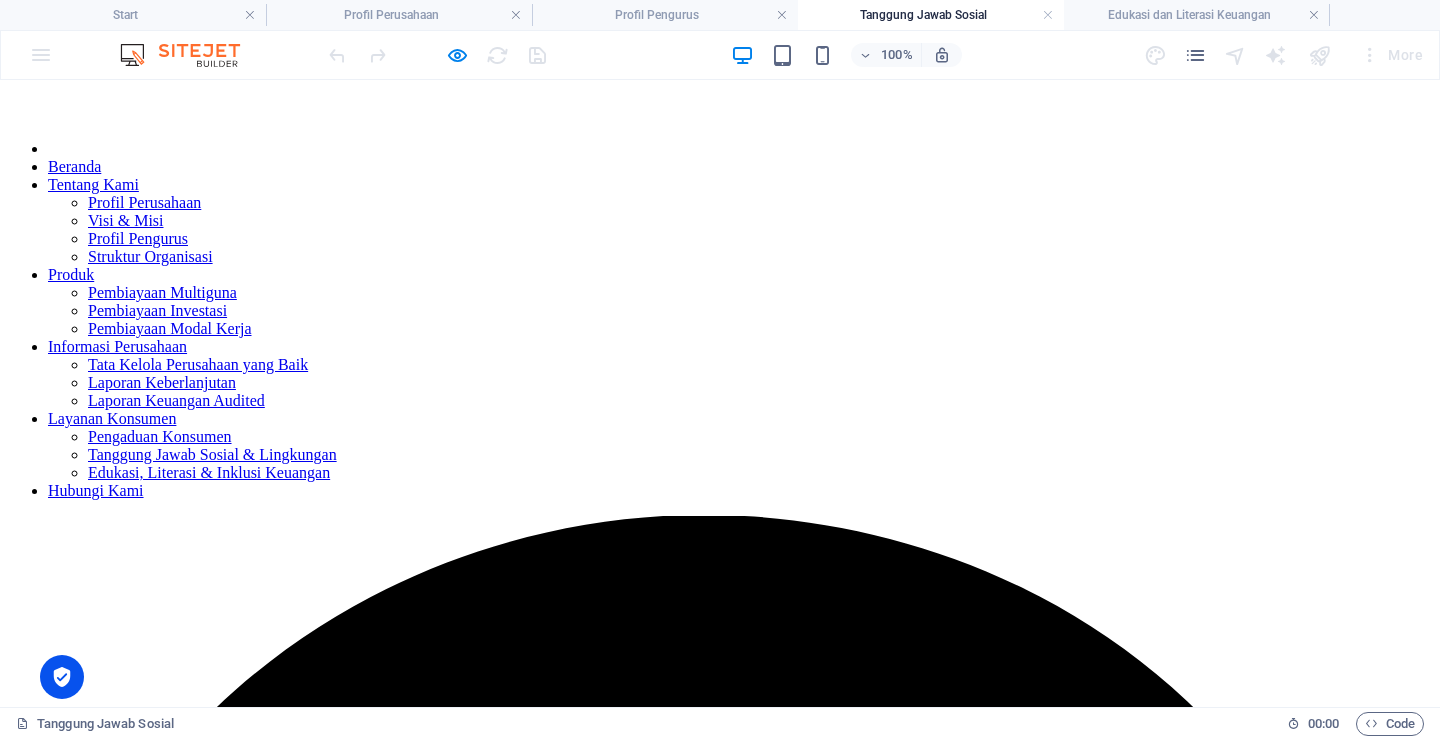 click at bounding box center [233, 6446] 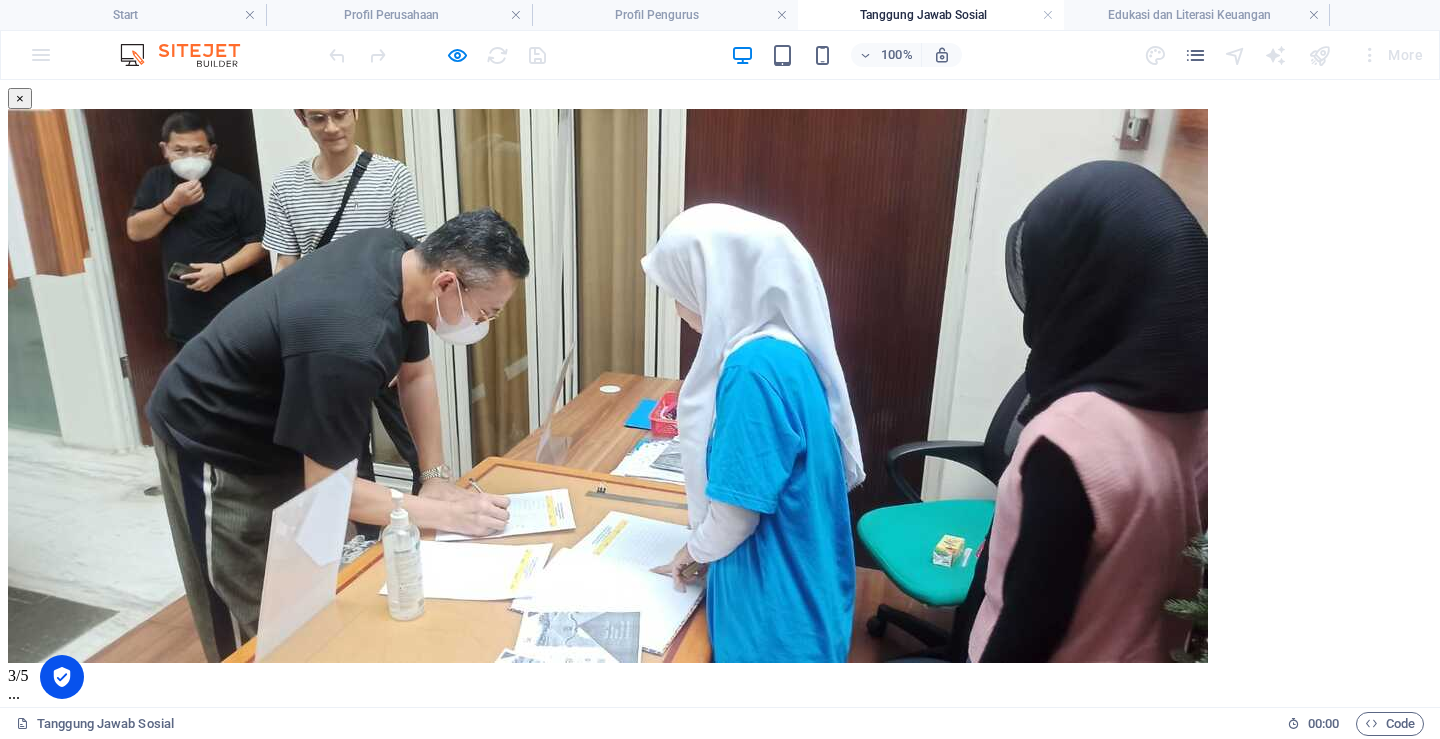 click on "×" at bounding box center [20, 98] 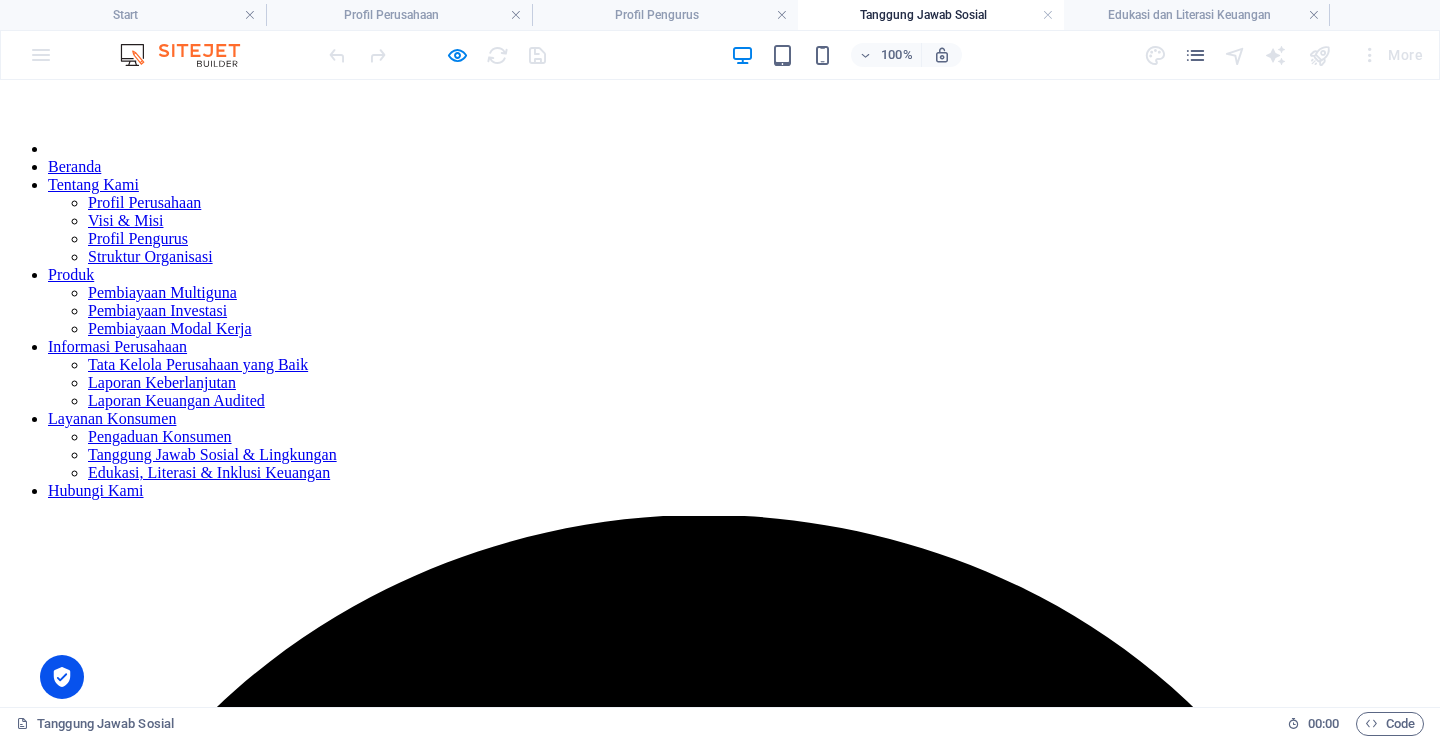 click at bounding box center (348, 5957) 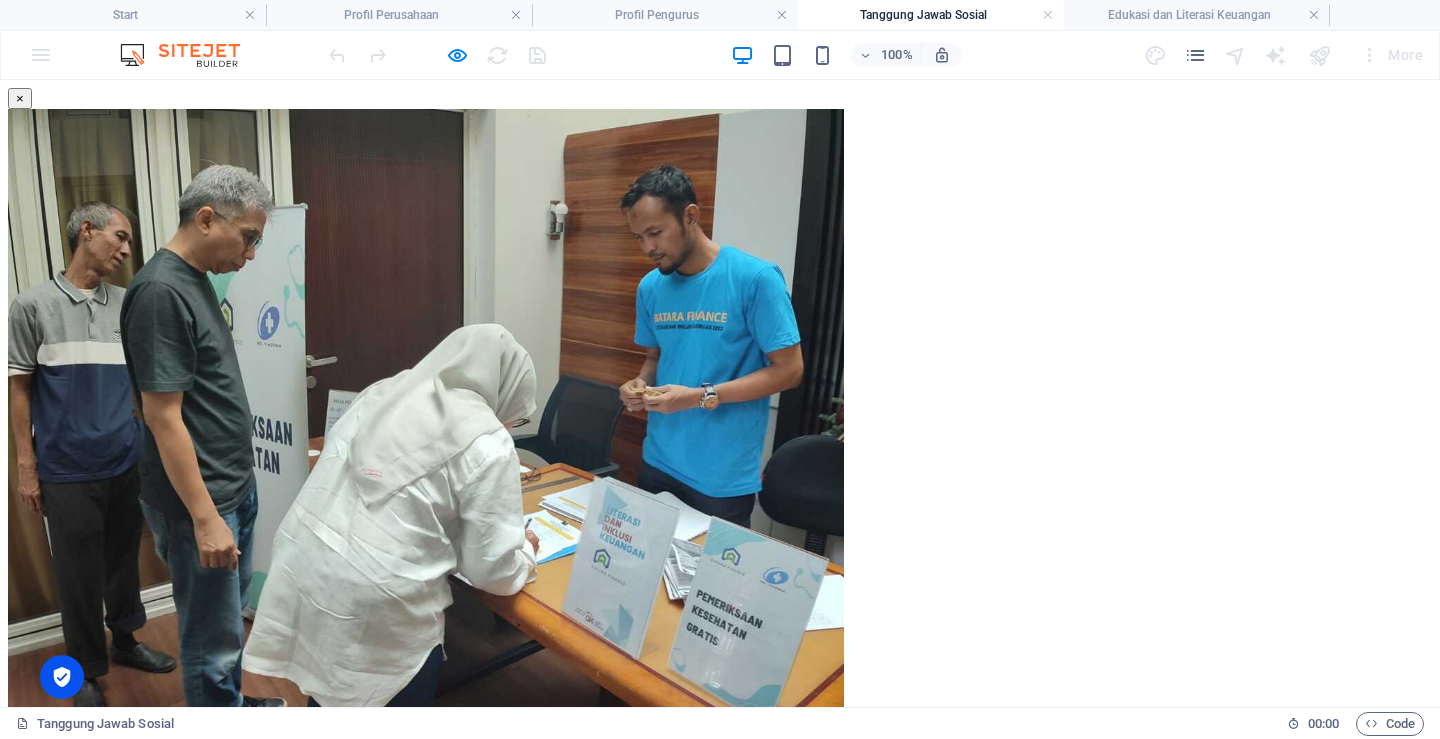 click on "×" at bounding box center (20, 98) 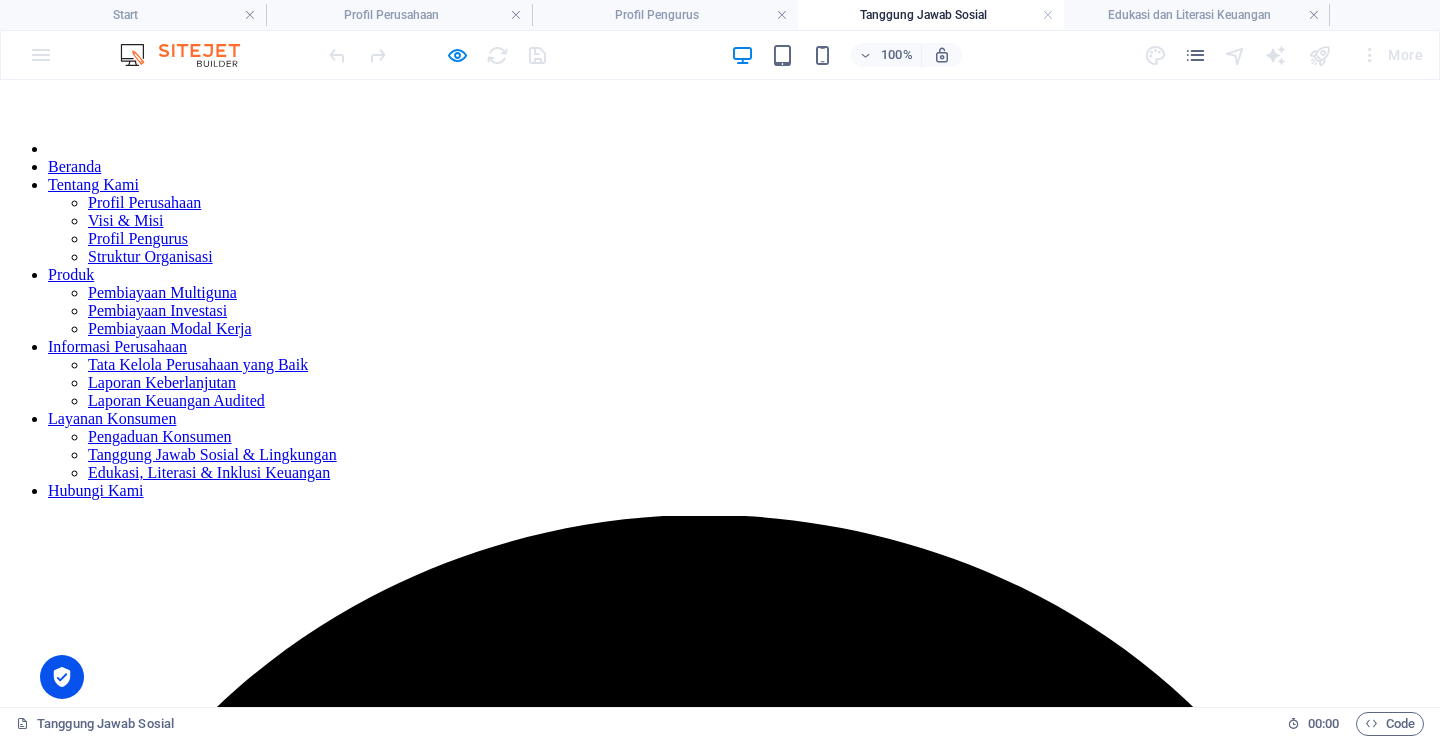 click at bounding box center [348, 7538] 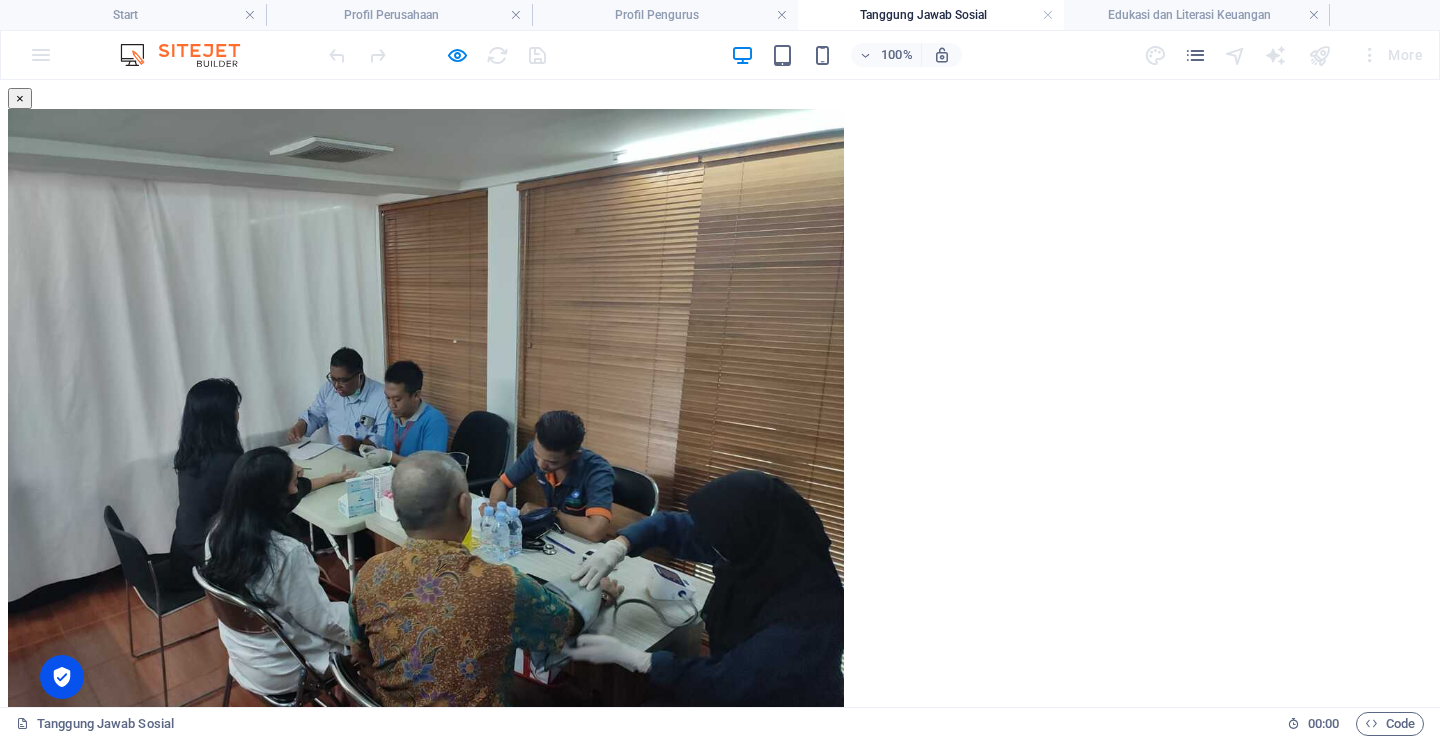 click on "×" at bounding box center (20, 98) 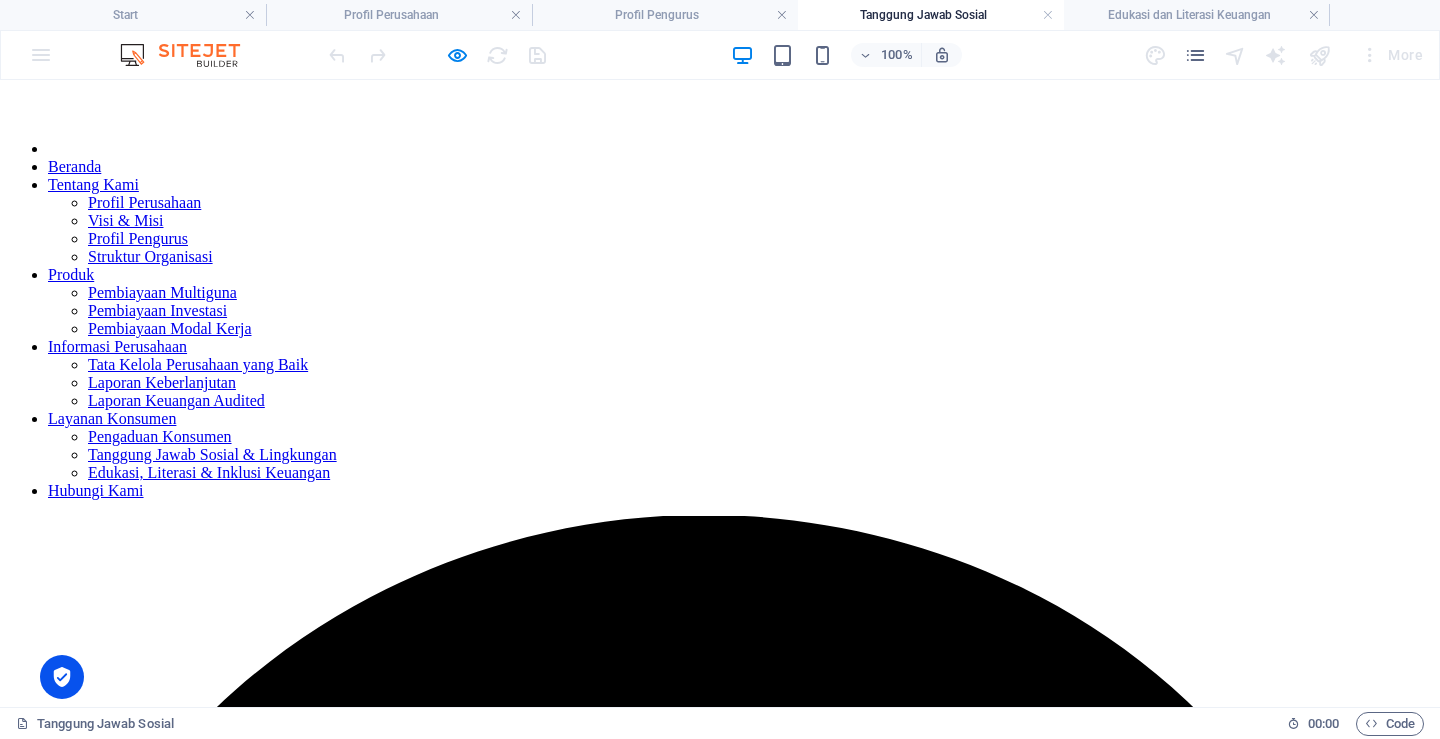 click at bounding box center (348, 6934) 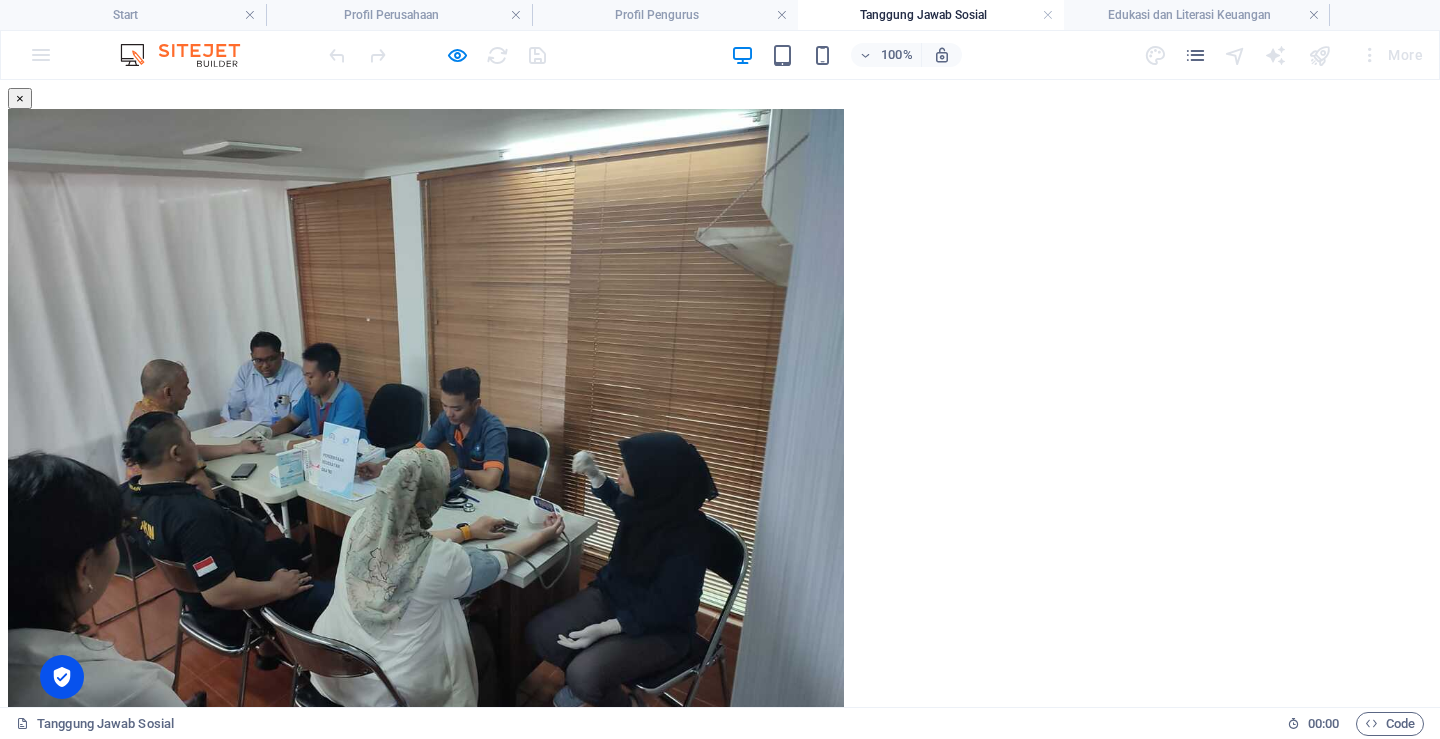 click on "×" at bounding box center (20, 98) 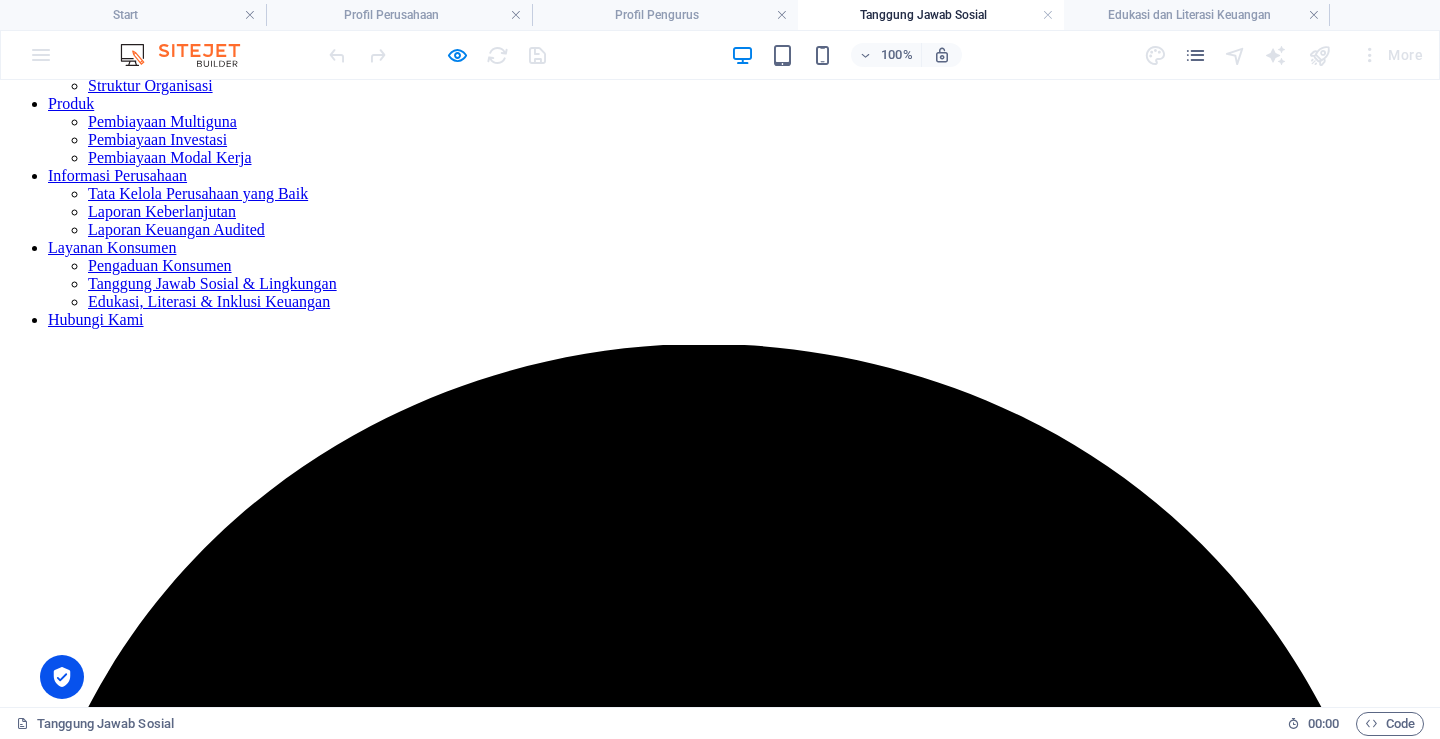 scroll, scrollTop: 190, scrollLeft: 0, axis: vertical 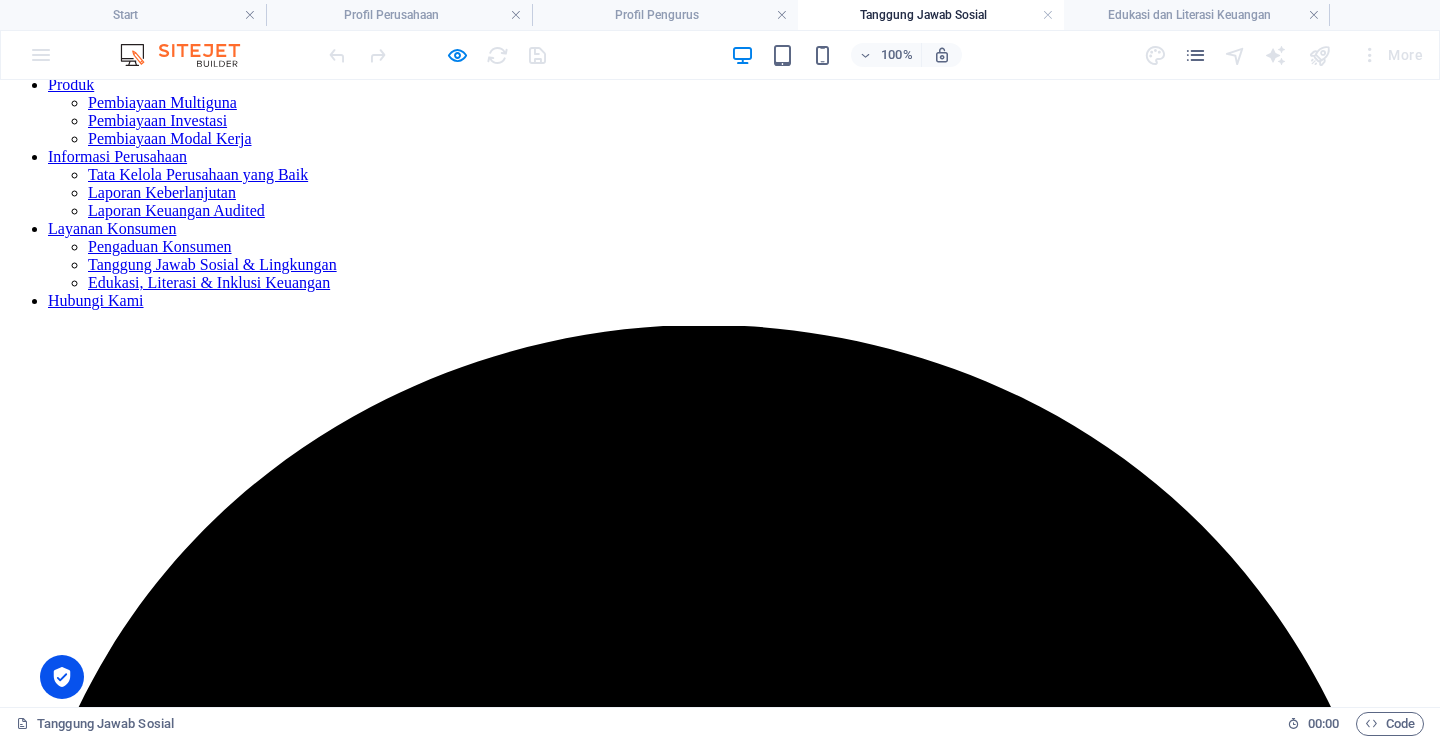 click at bounding box center [768, 11280] 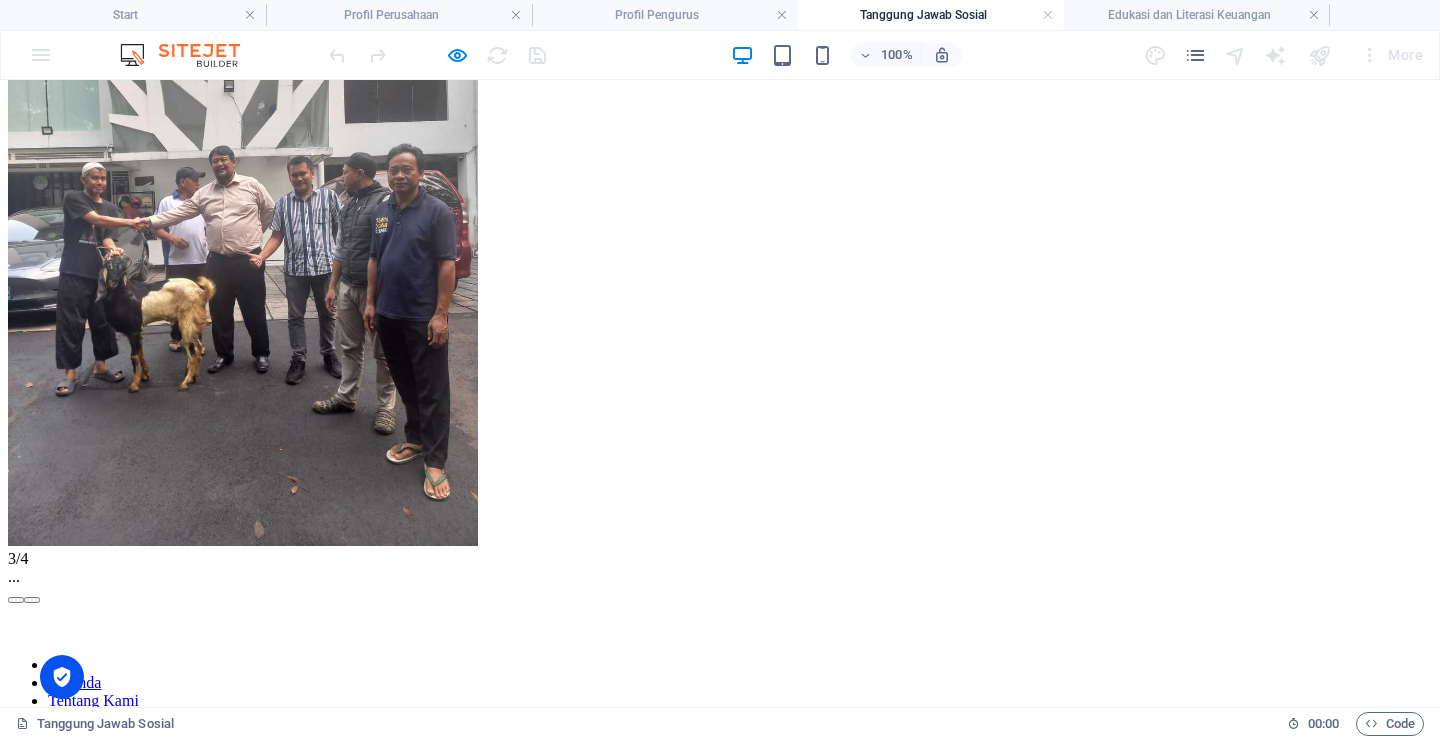 click on "×" at bounding box center [20, -92] 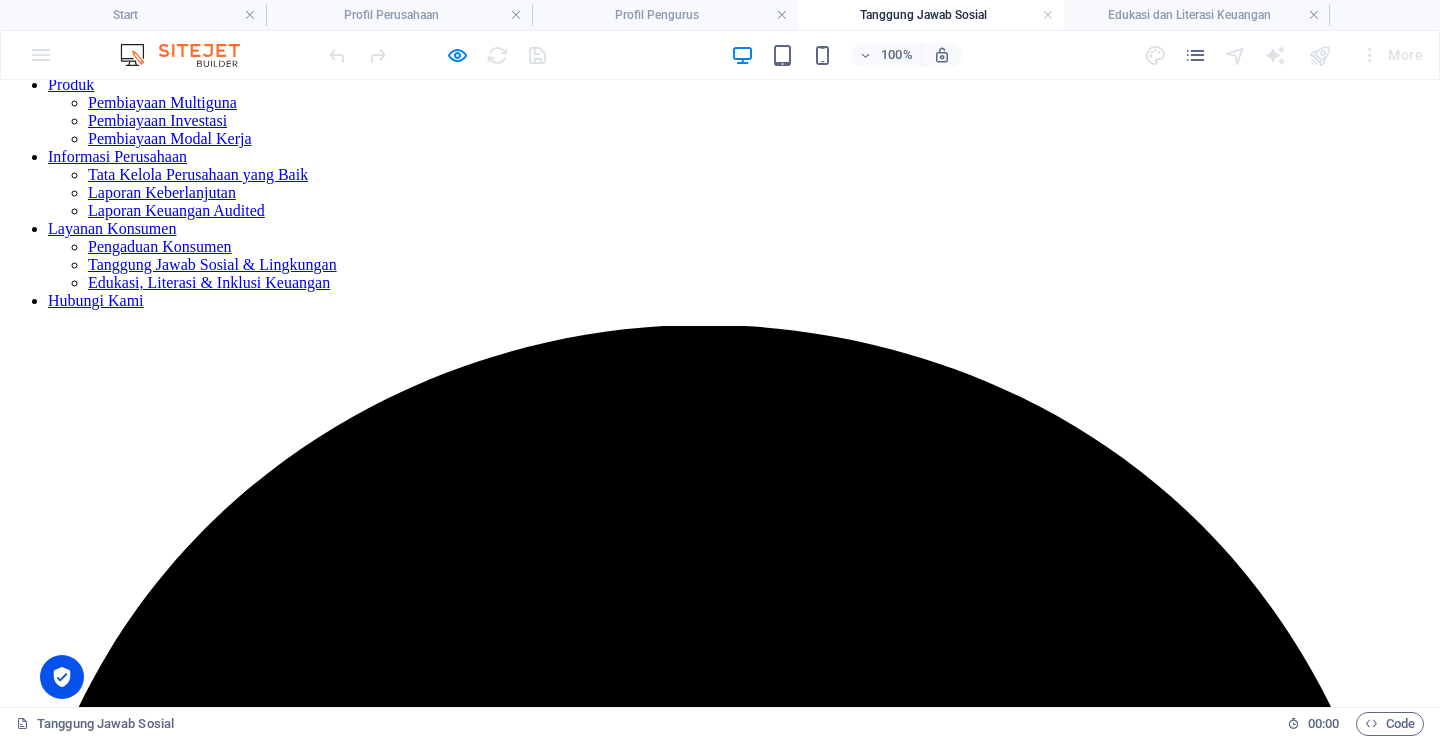 click at bounding box center (768, 8392) 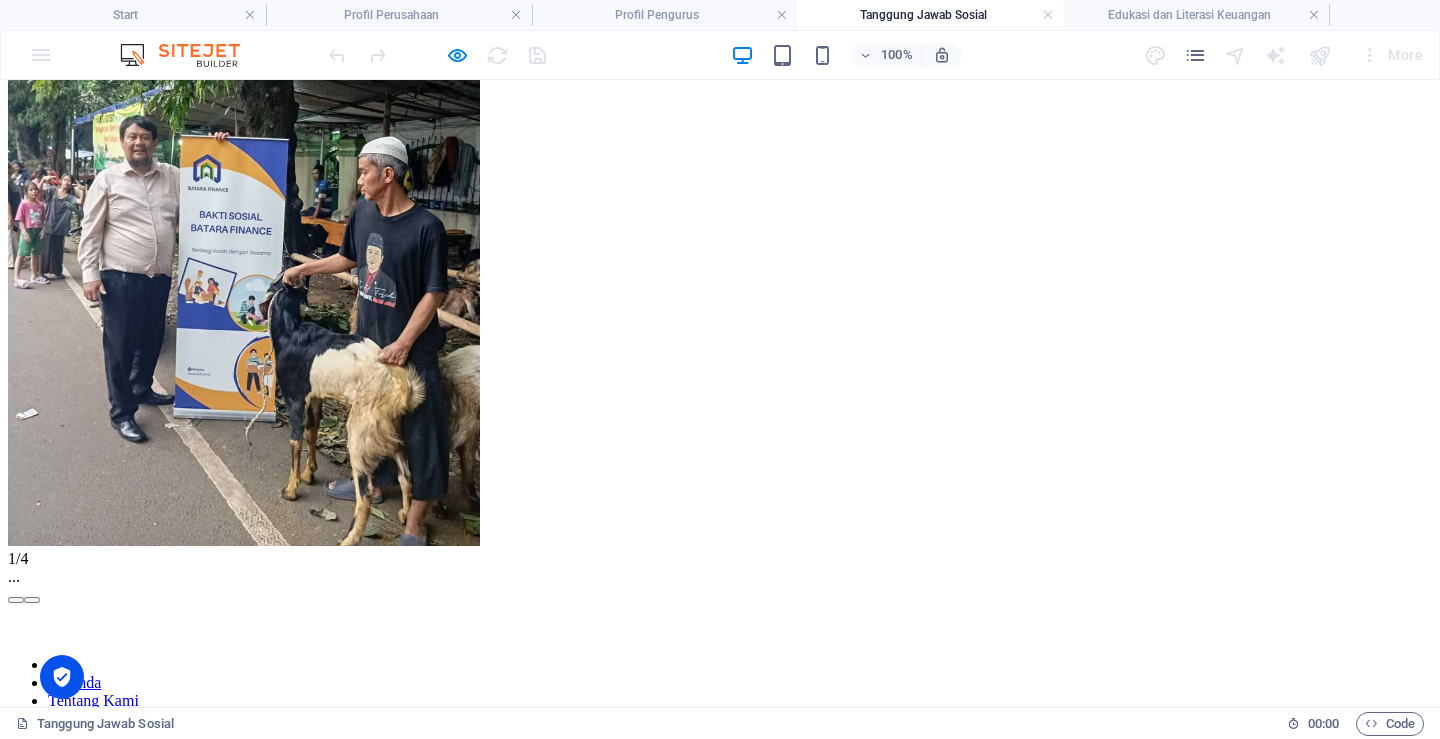 click at bounding box center [32, 600] 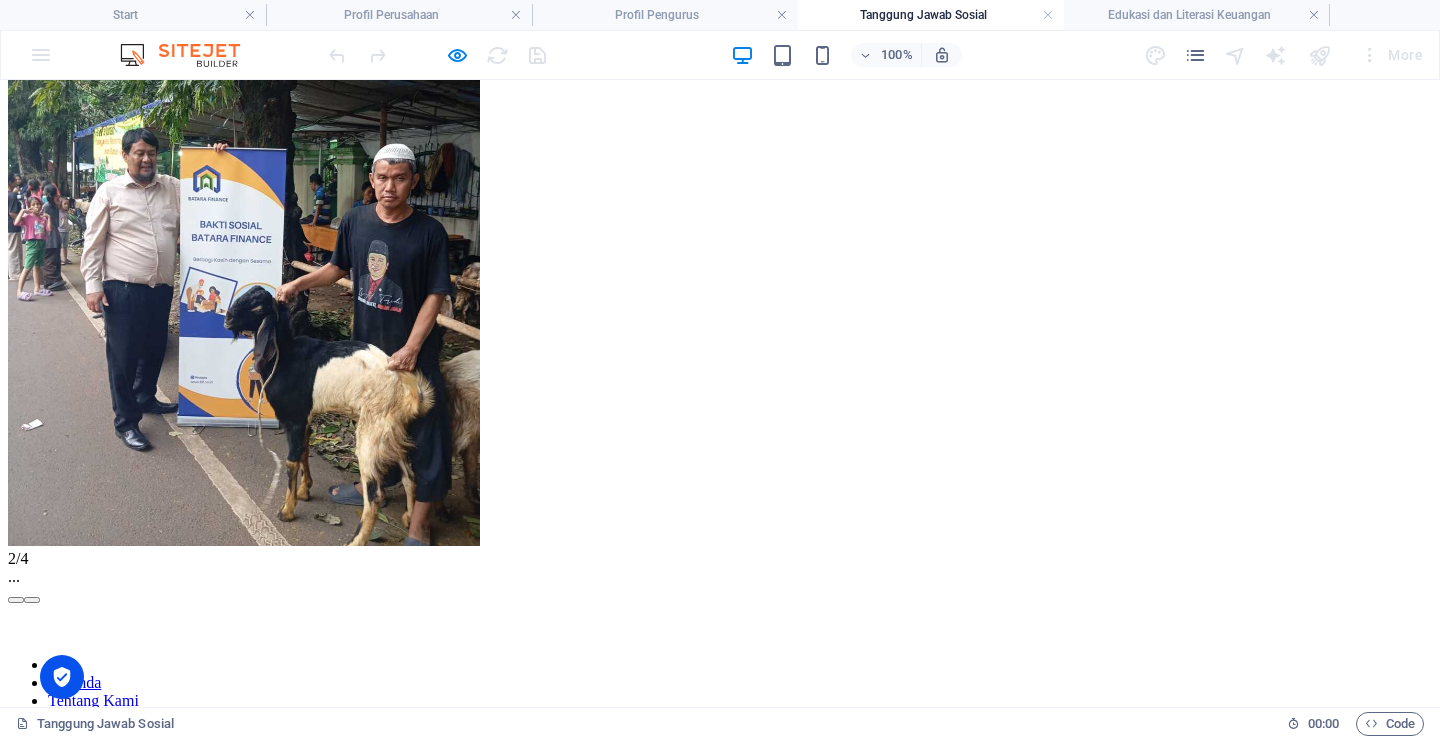 click at bounding box center [32, 600] 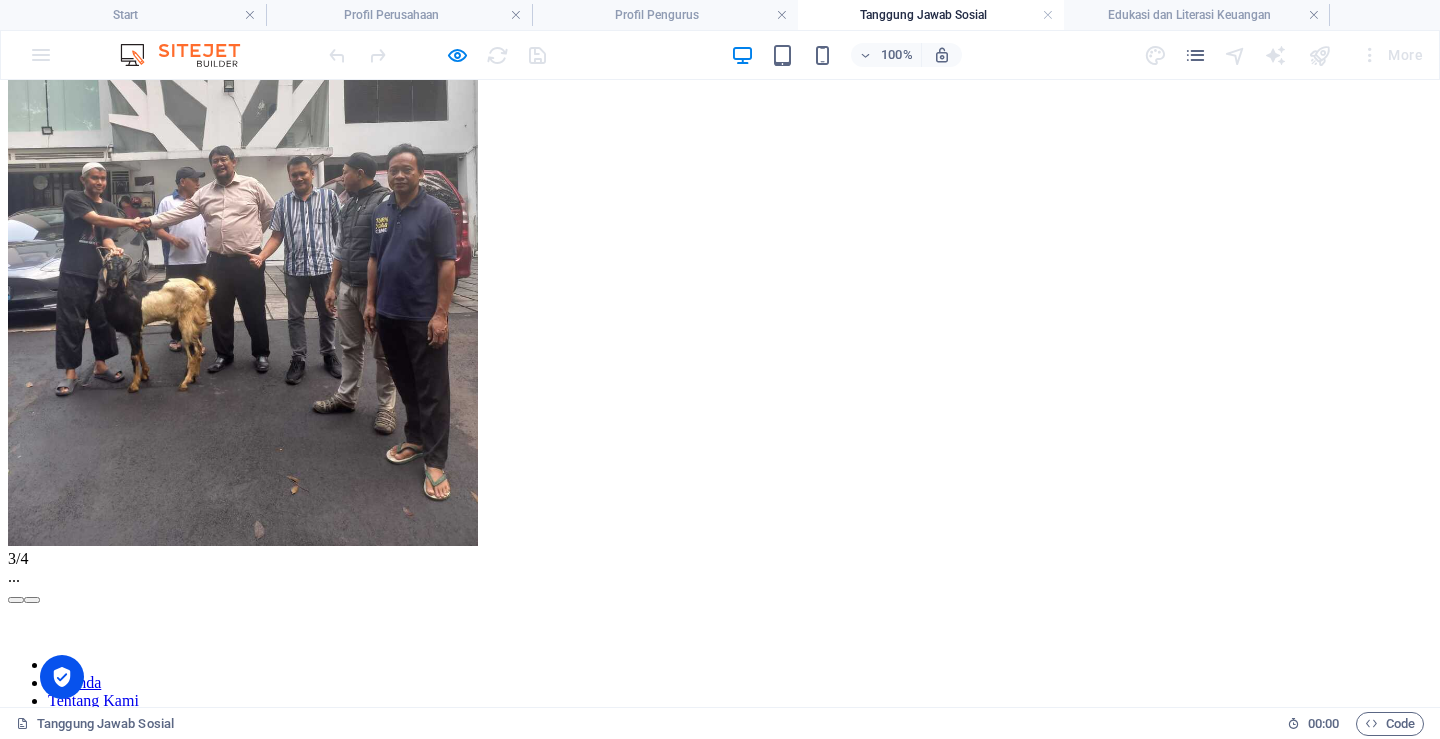 click at bounding box center [32, 600] 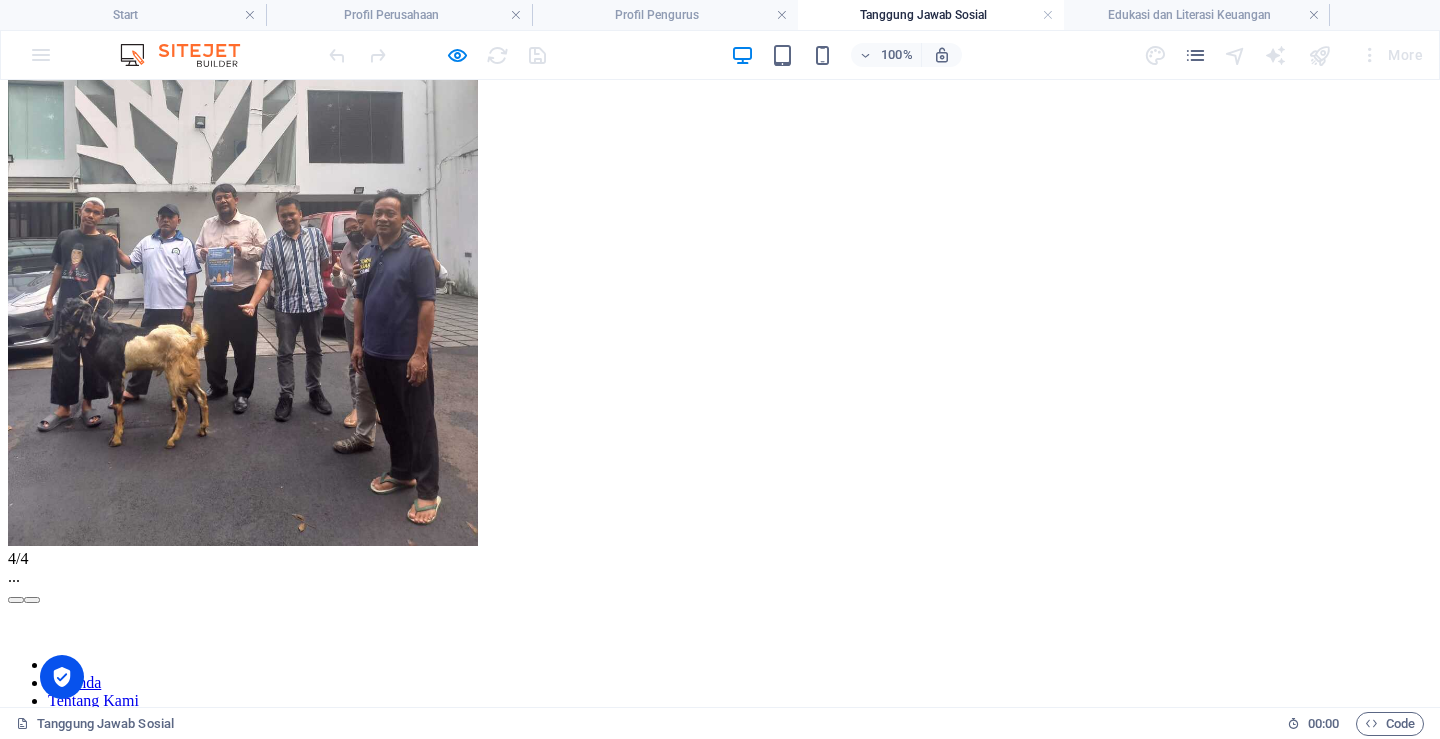 click at bounding box center [32, 600] 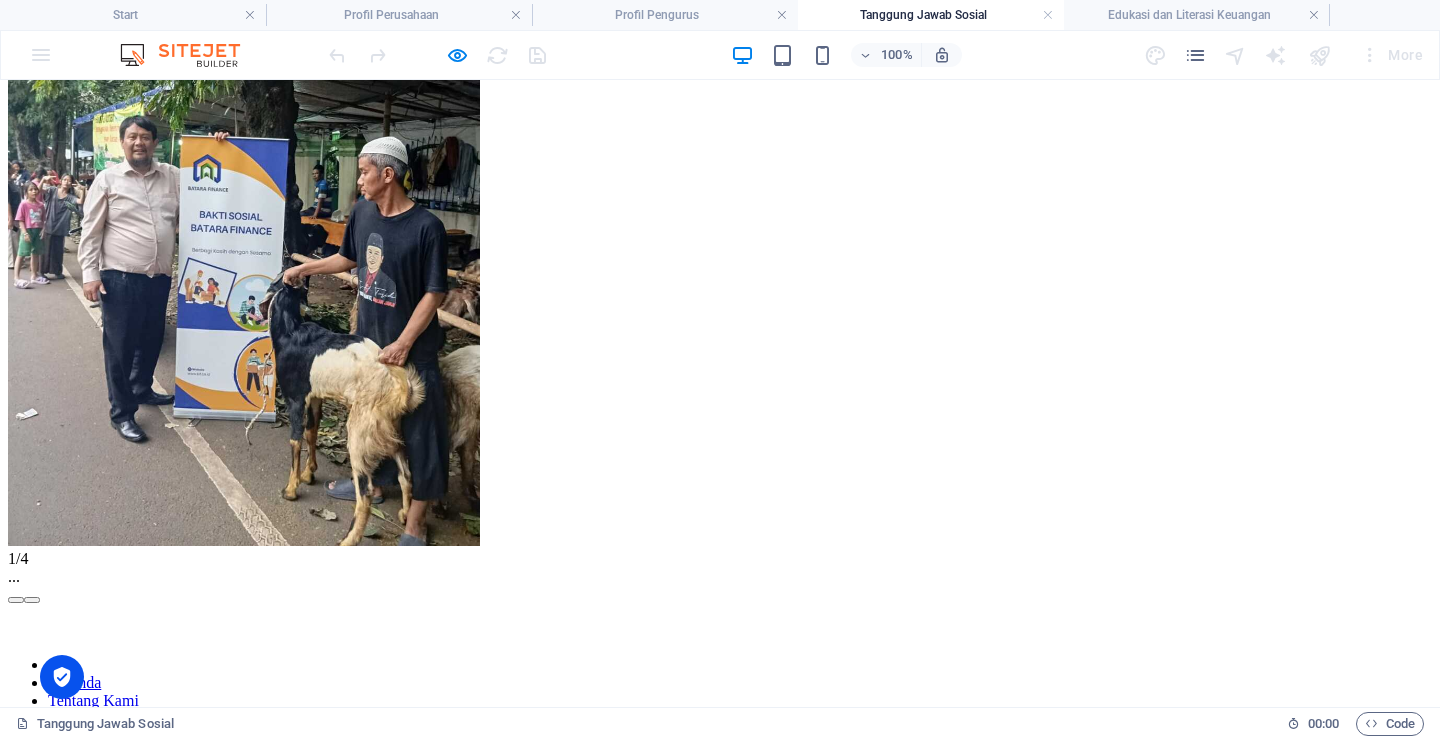 click on "×" at bounding box center (20, -92) 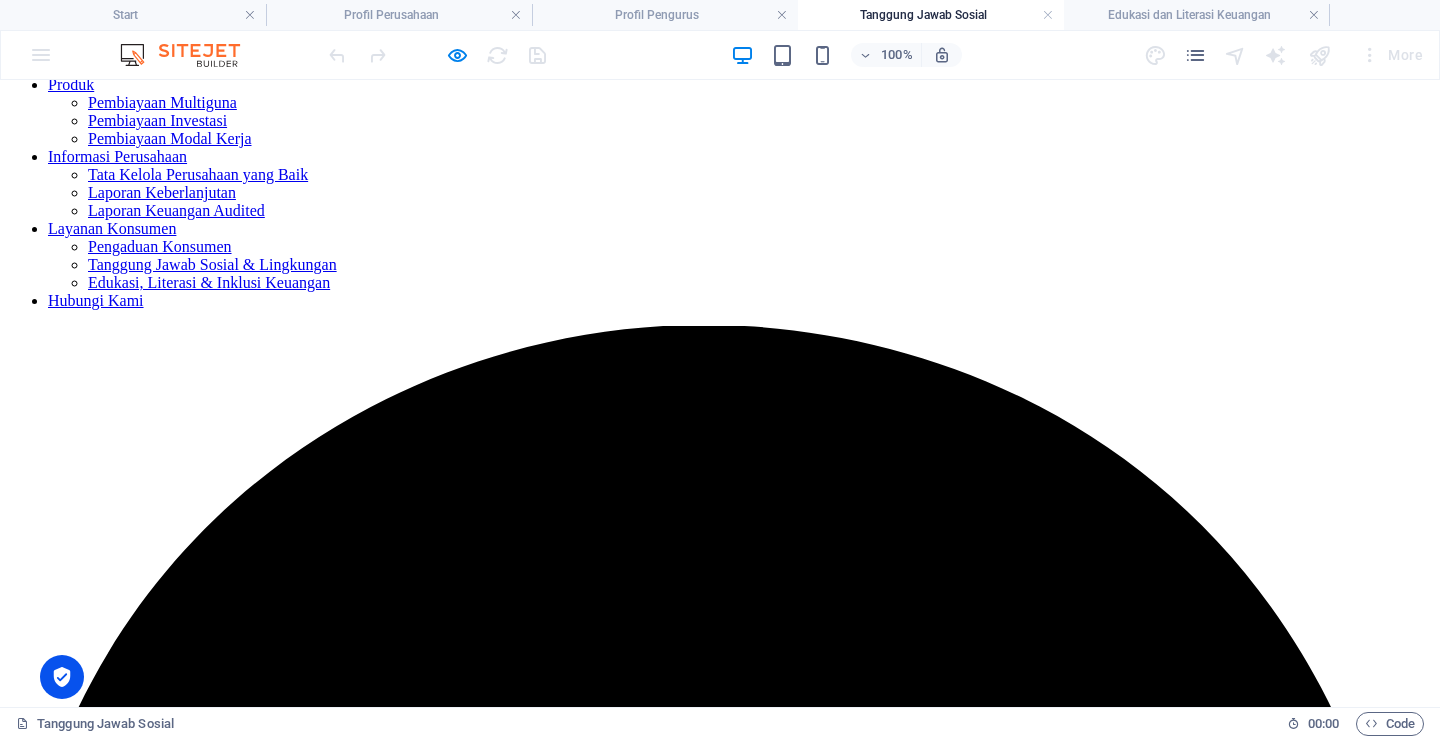 click on "Tanggung Jawab Sosial dan Lingkungan" at bounding box center (720, 8646) 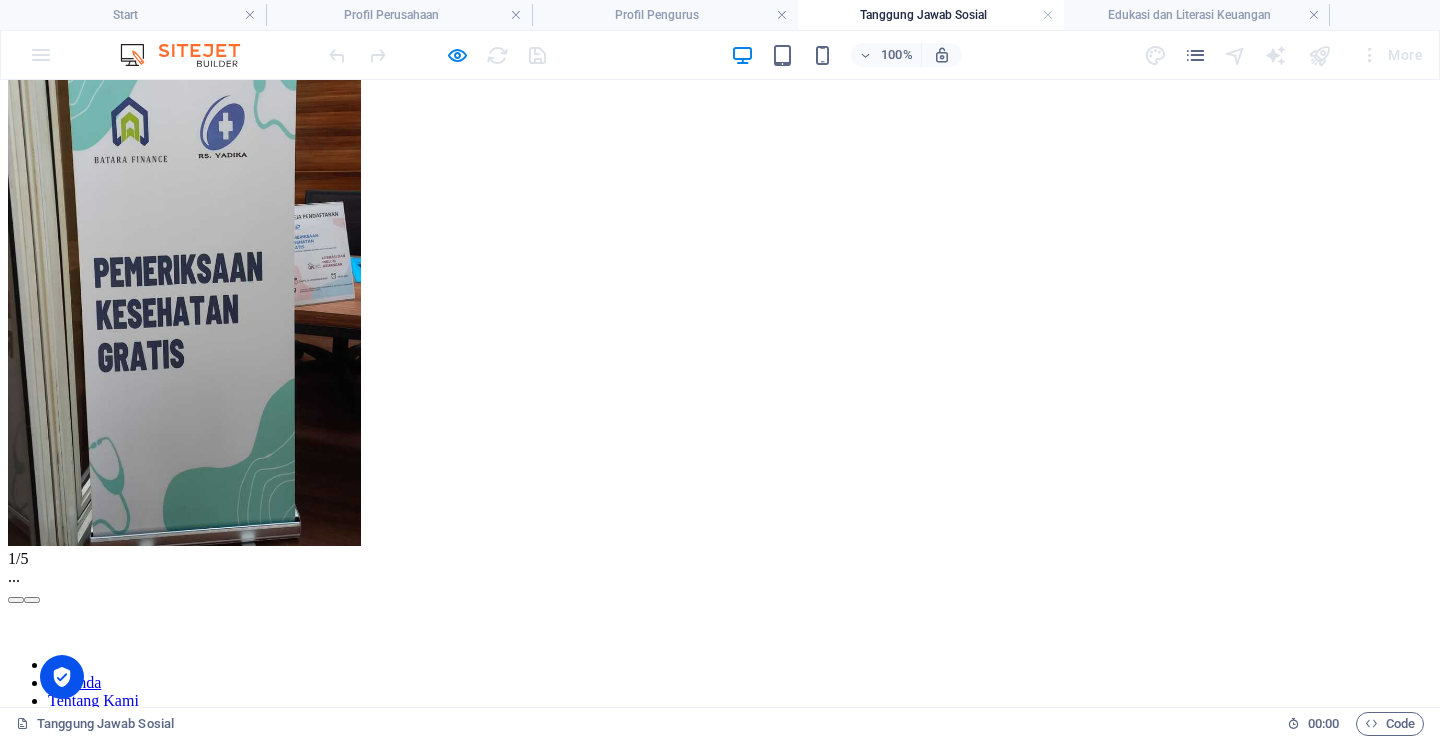 click at bounding box center [32, 600] 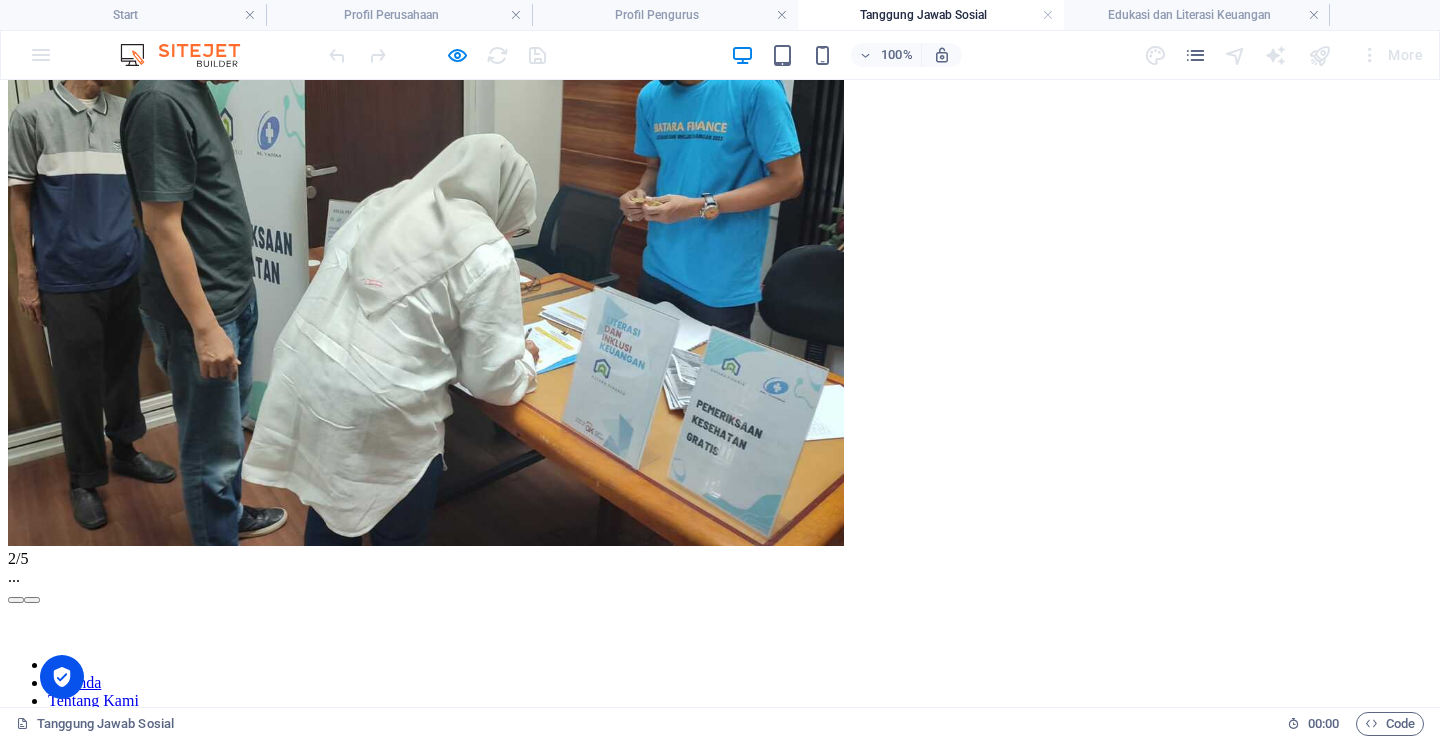 click at bounding box center [32, 600] 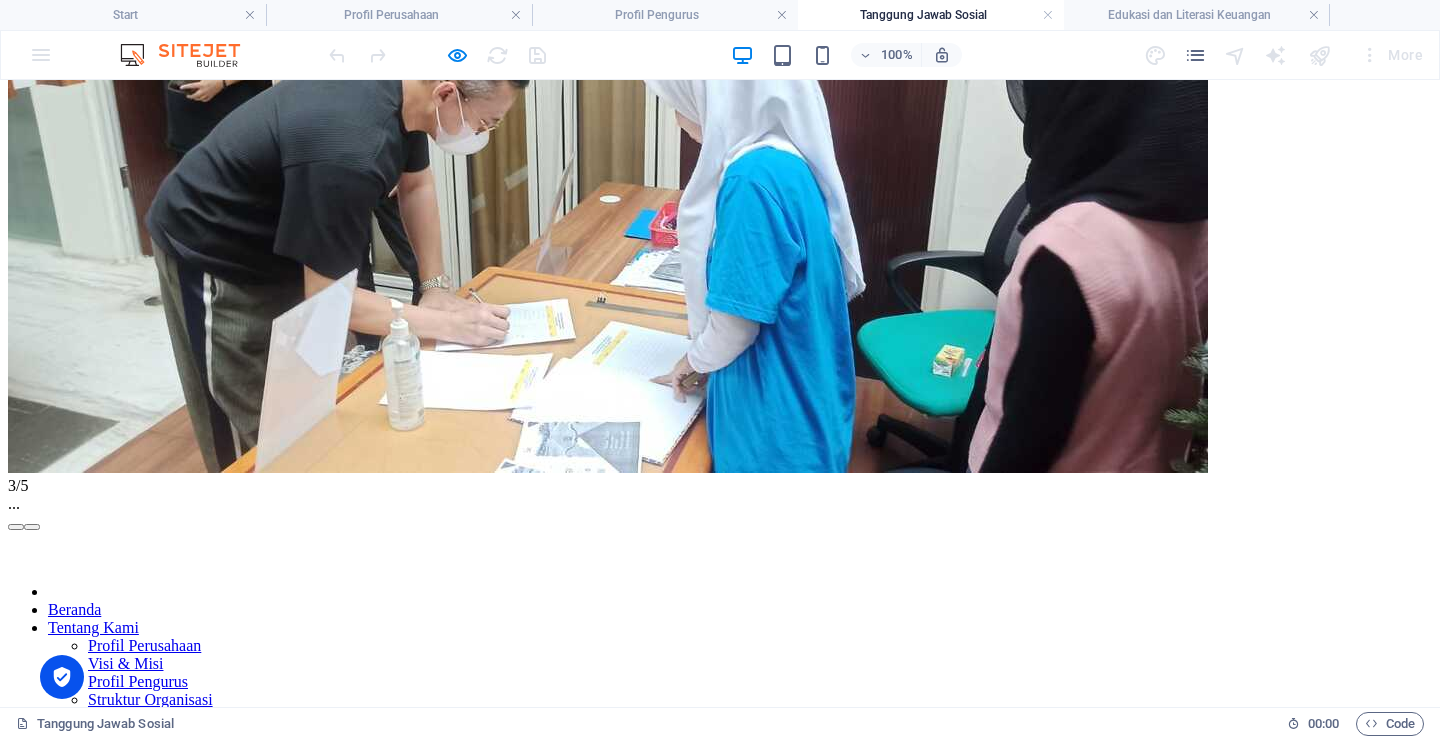 click at bounding box center (32, 527) 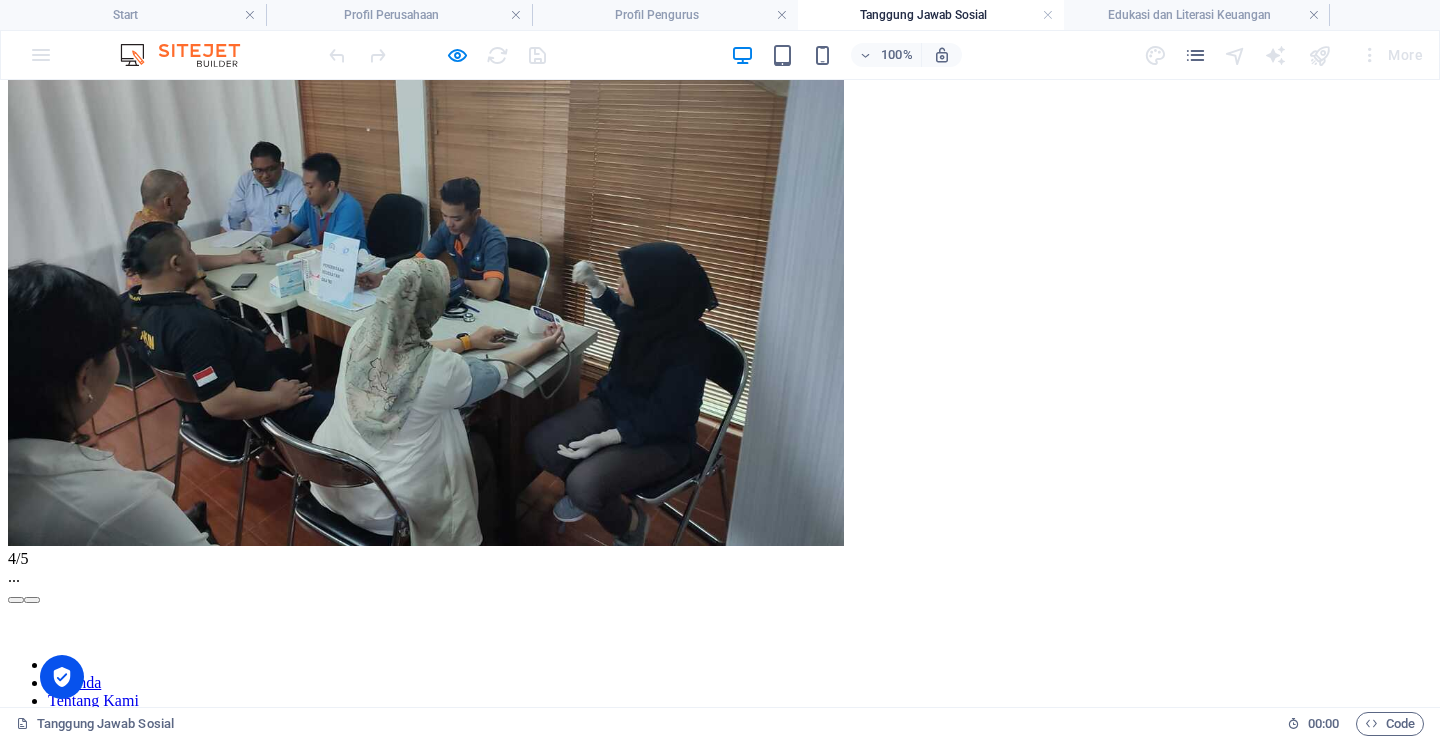 click at bounding box center (32, 600) 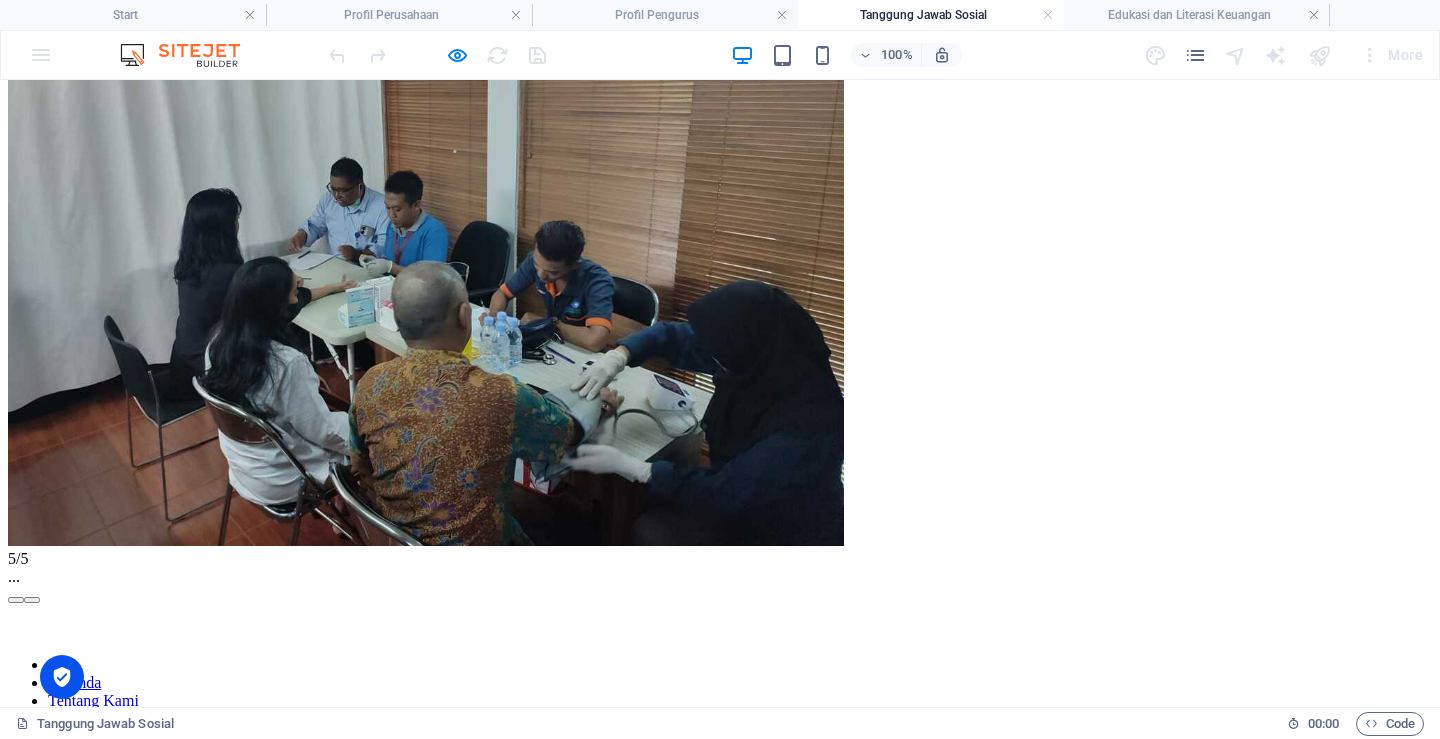 click on "×" at bounding box center (20, -92) 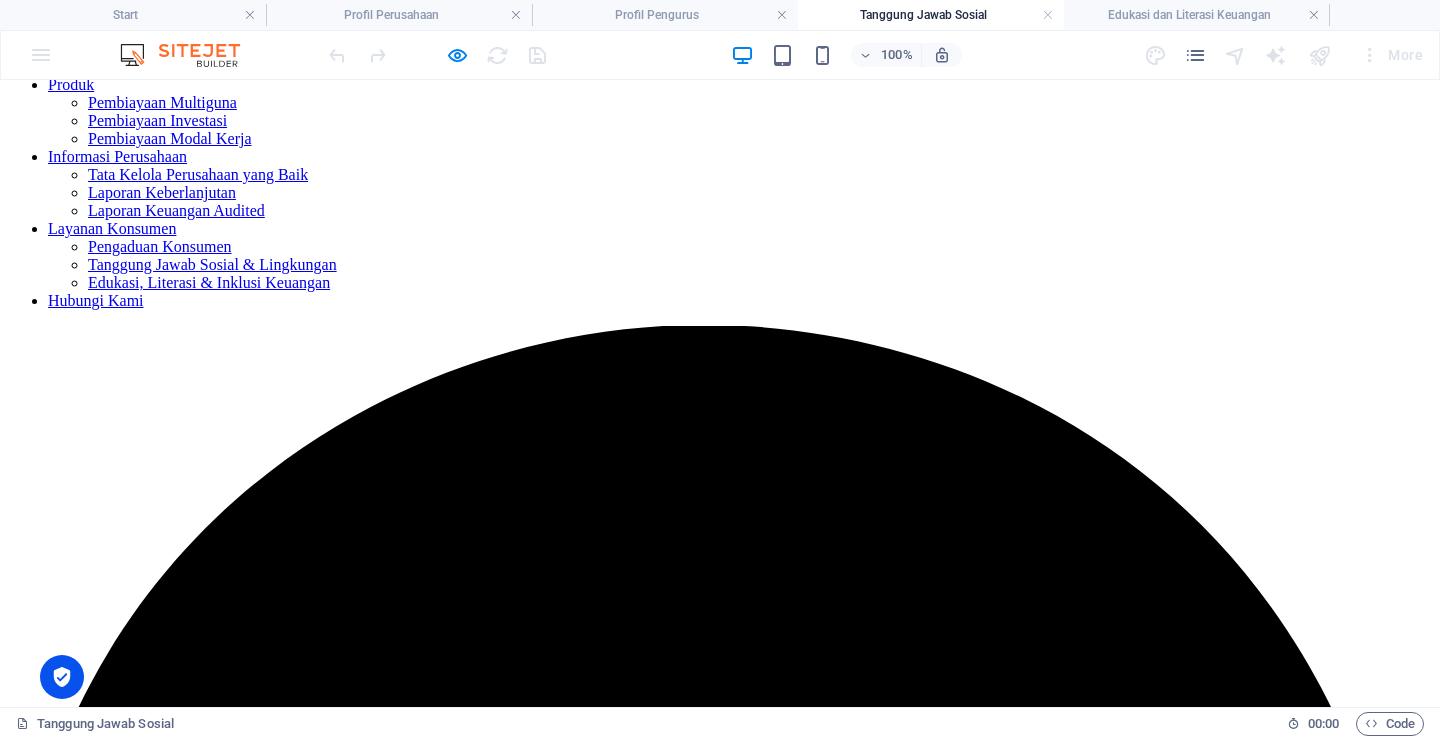 click on "Tanggung Jawab Sosial dan Lingkungan" at bounding box center [720, 8646] 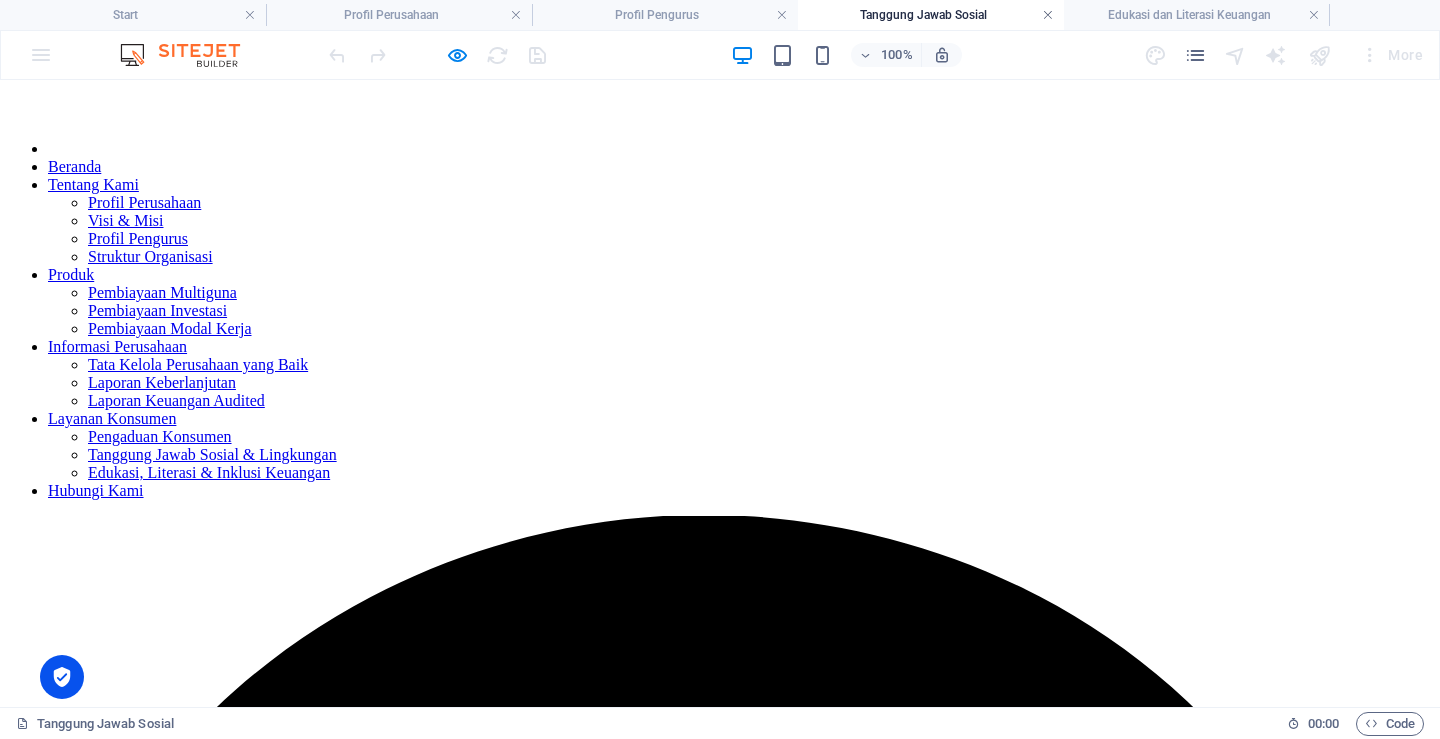 click at bounding box center (1048, 15) 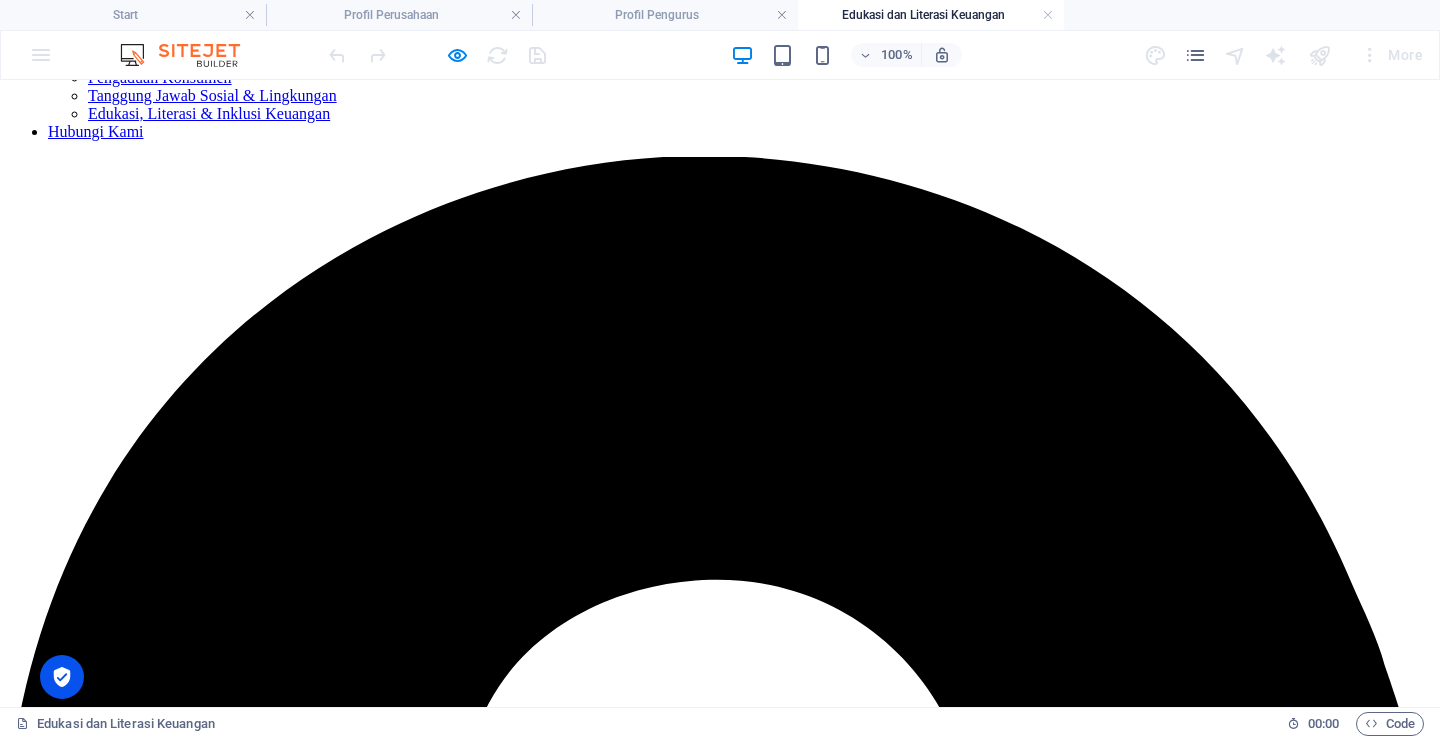 scroll, scrollTop: 259, scrollLeft: 0, axis: vertical 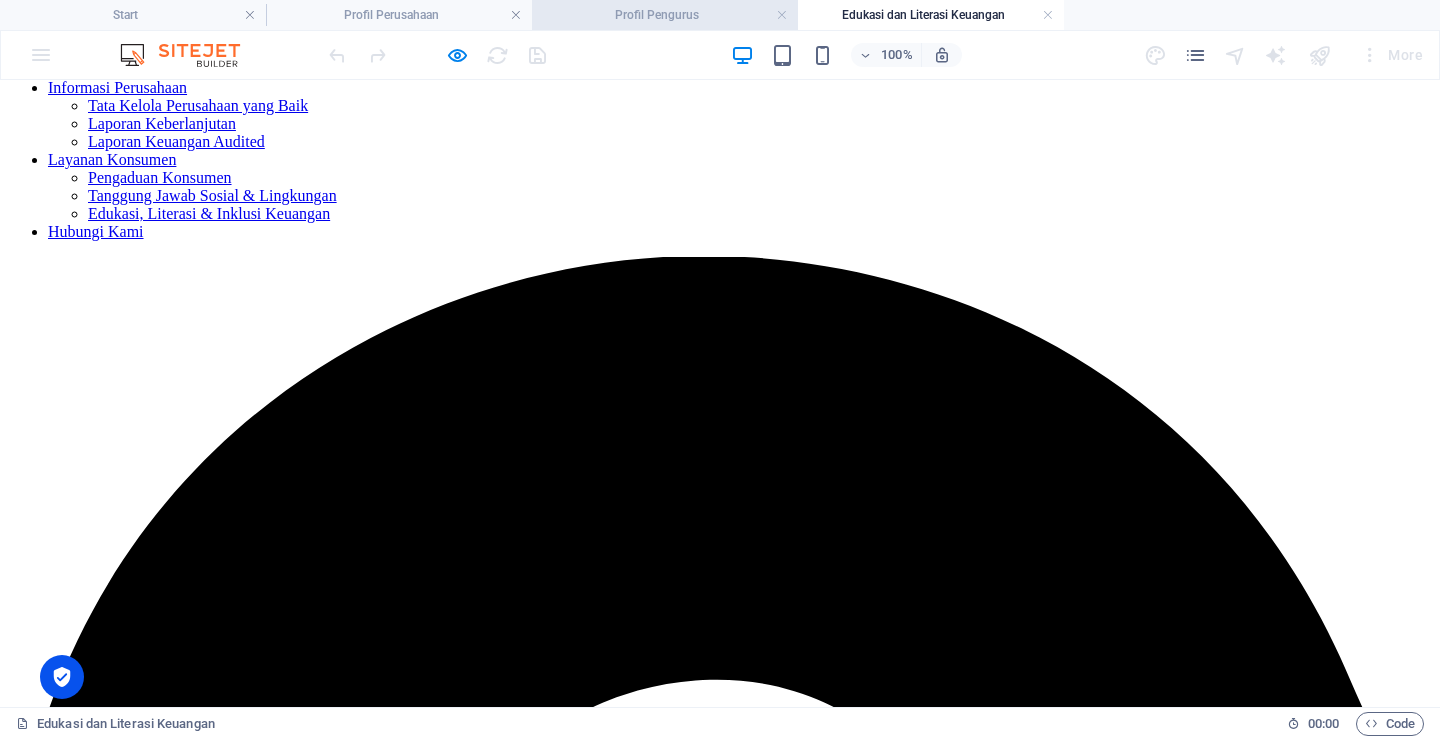 click on "Profil Pengurus" at bounding box center [665, 15] 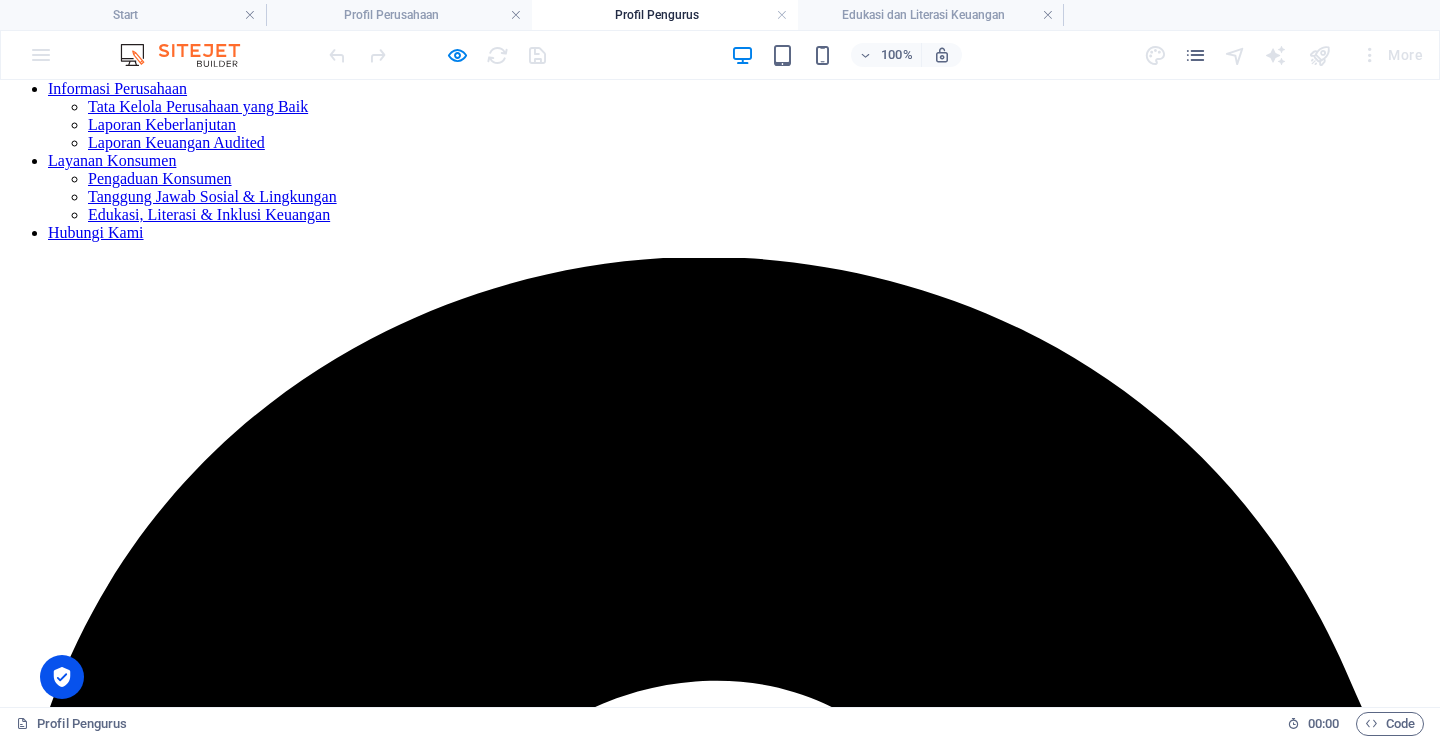 scroll, scrollTop: 200, scrollLeft: 0, axis: vertical 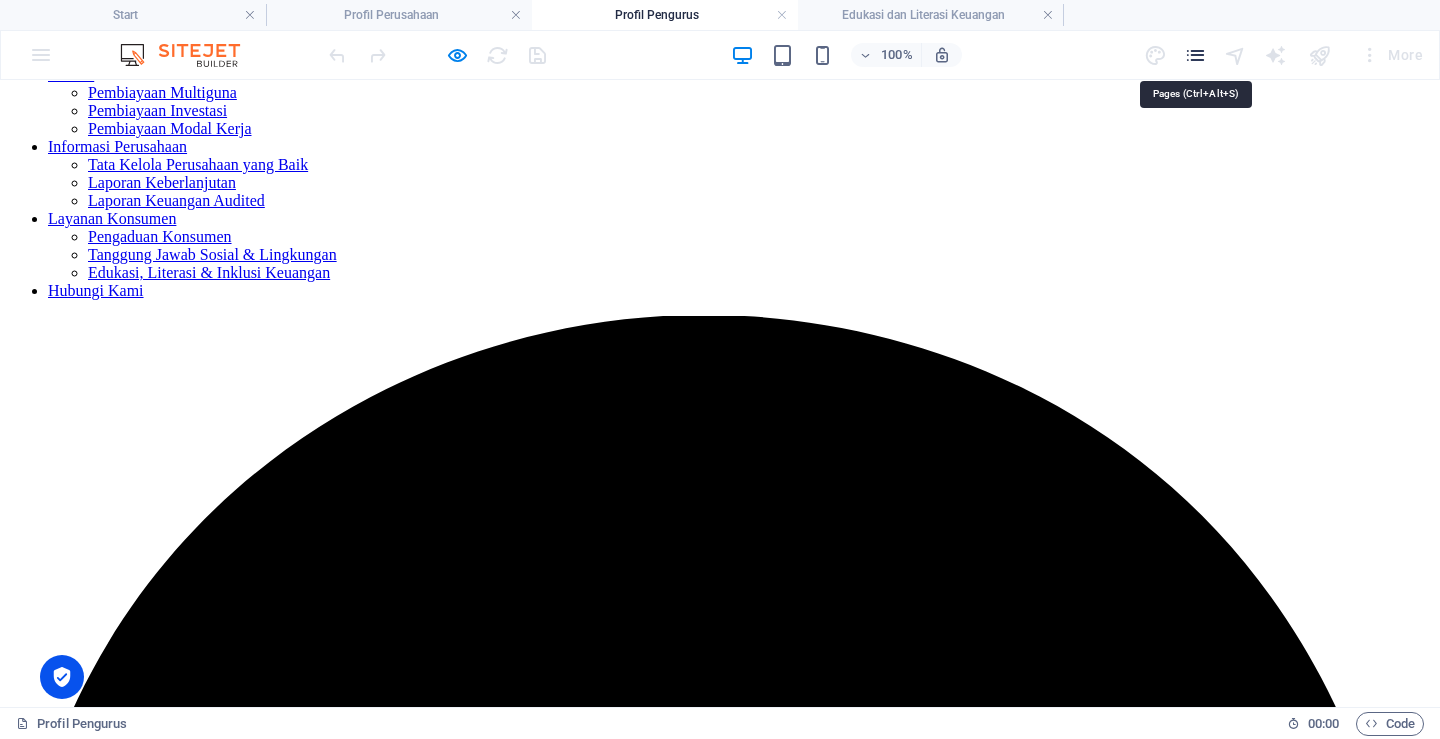 click at bounding box center (1195, 55) 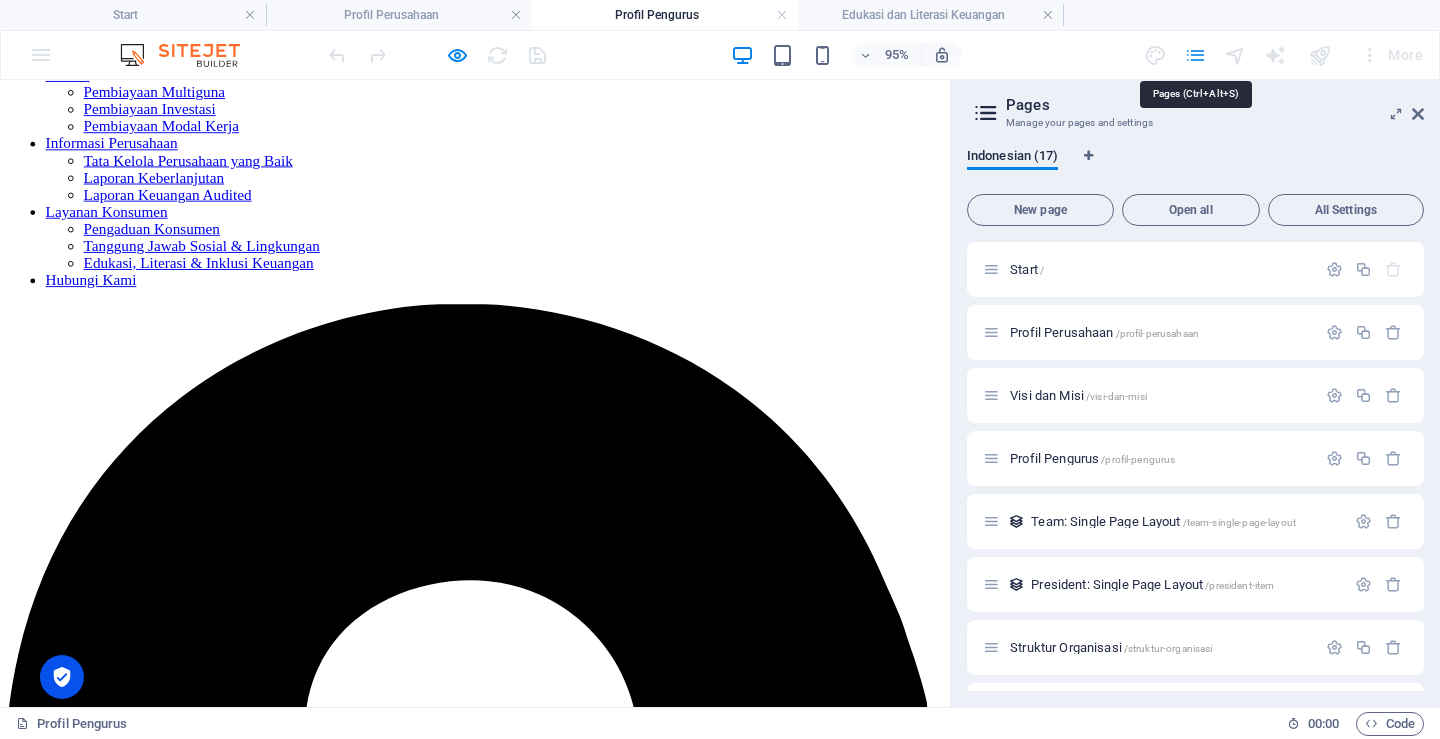 click at bounding box center (1195, 55) 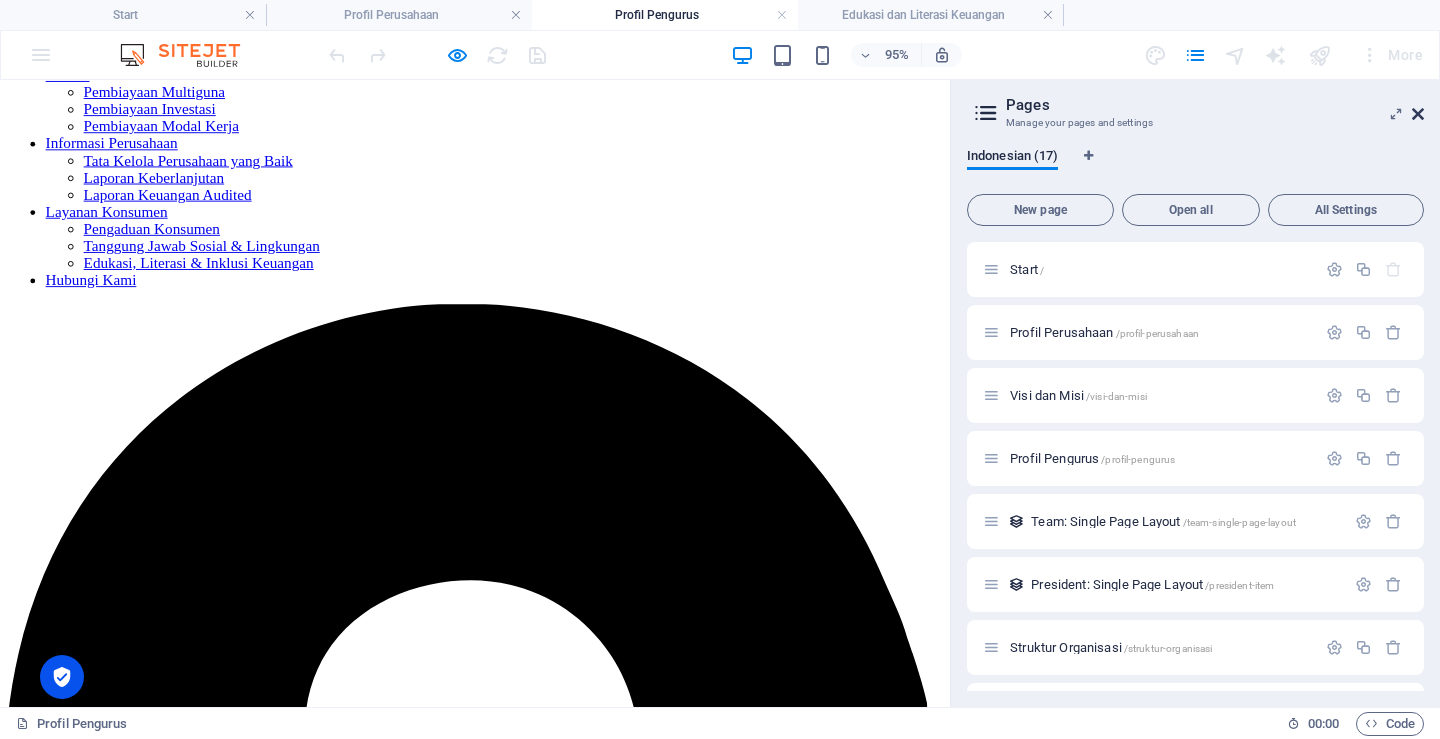 click at bounding box center (1418, 114) 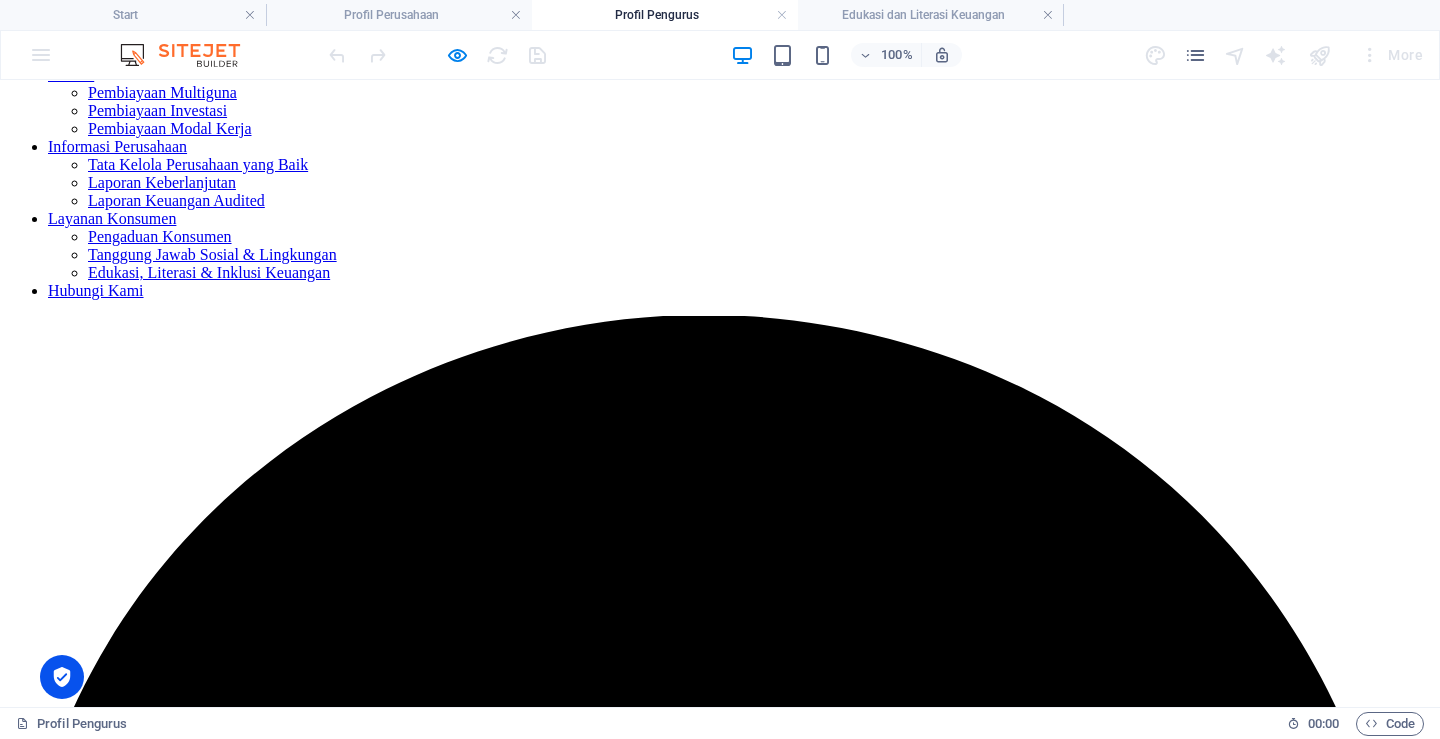 click on "More" at bounding box center (1391, 55) 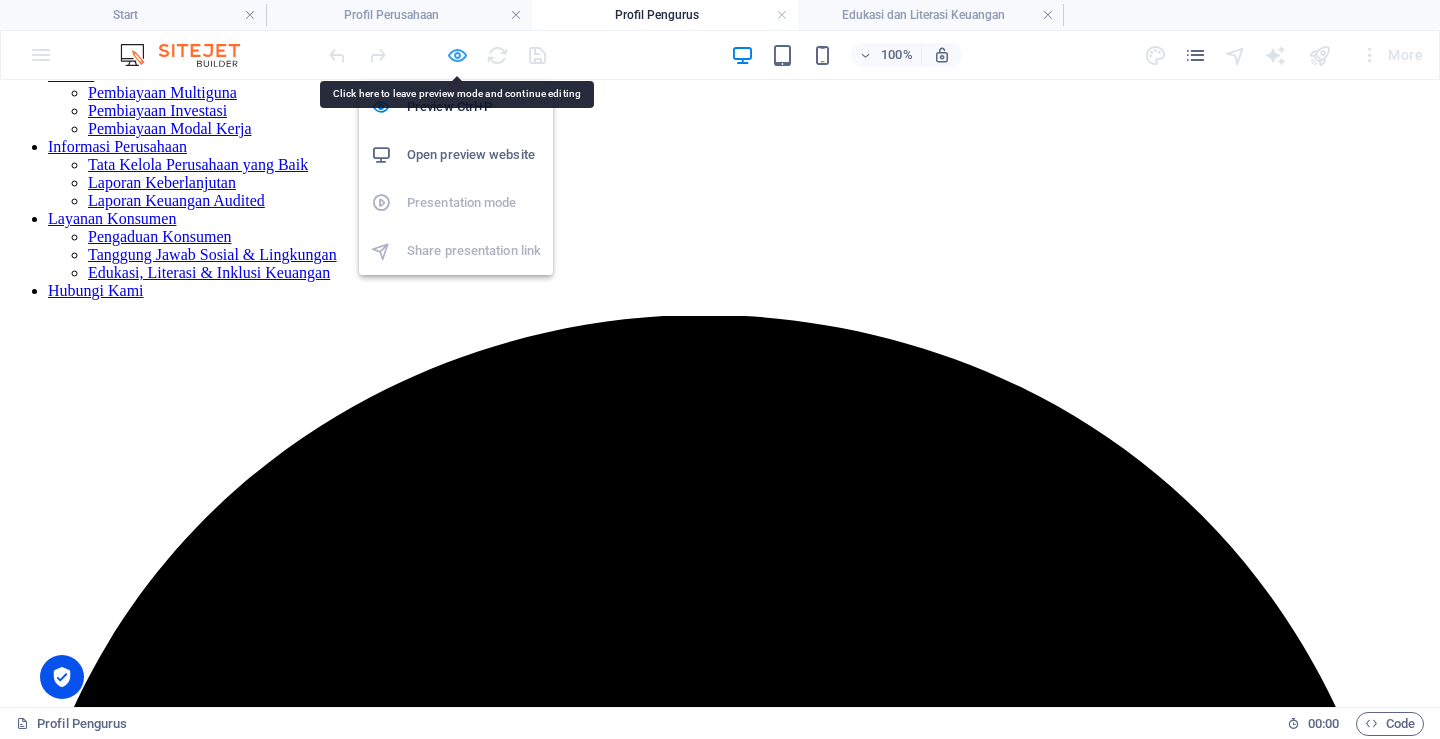 click at bounding box center (457, 55) 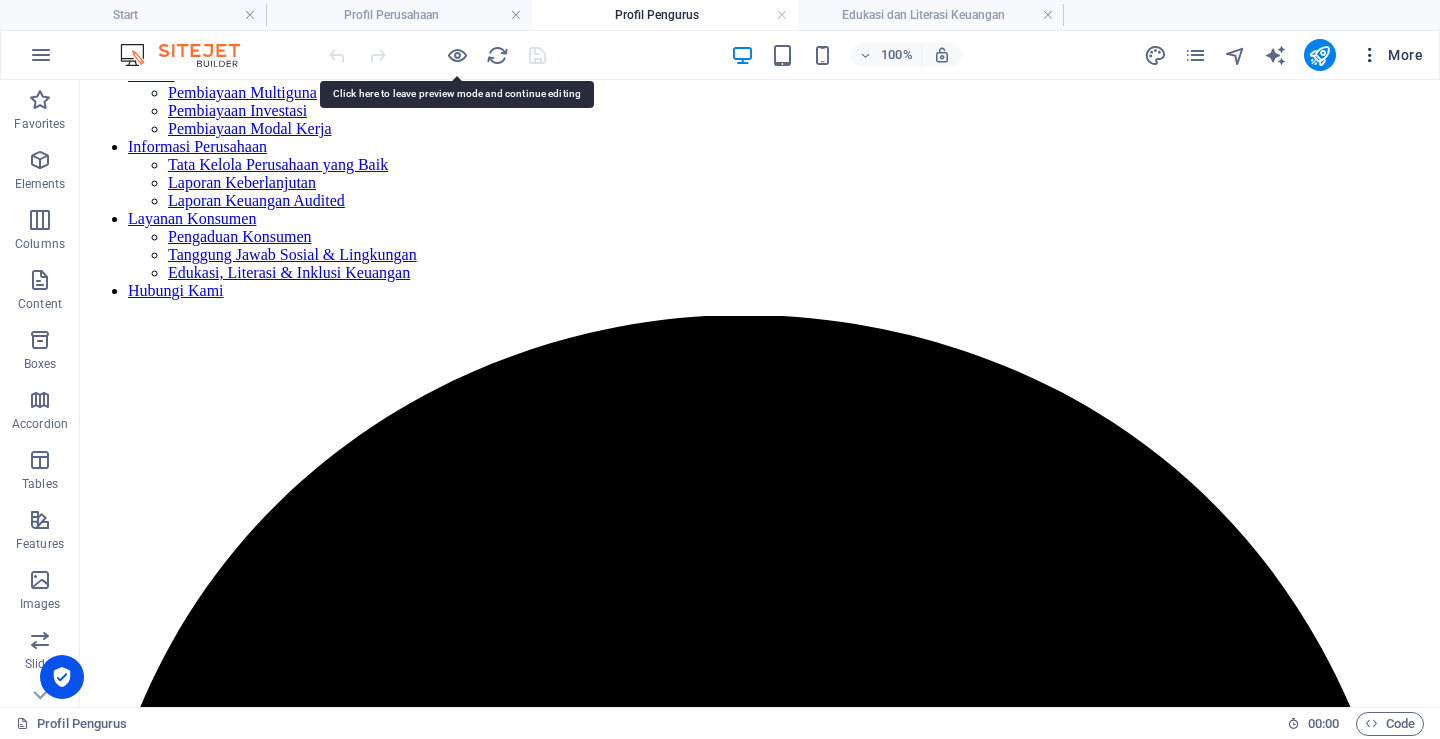 click on "More" at bounding box center (1391, 55) 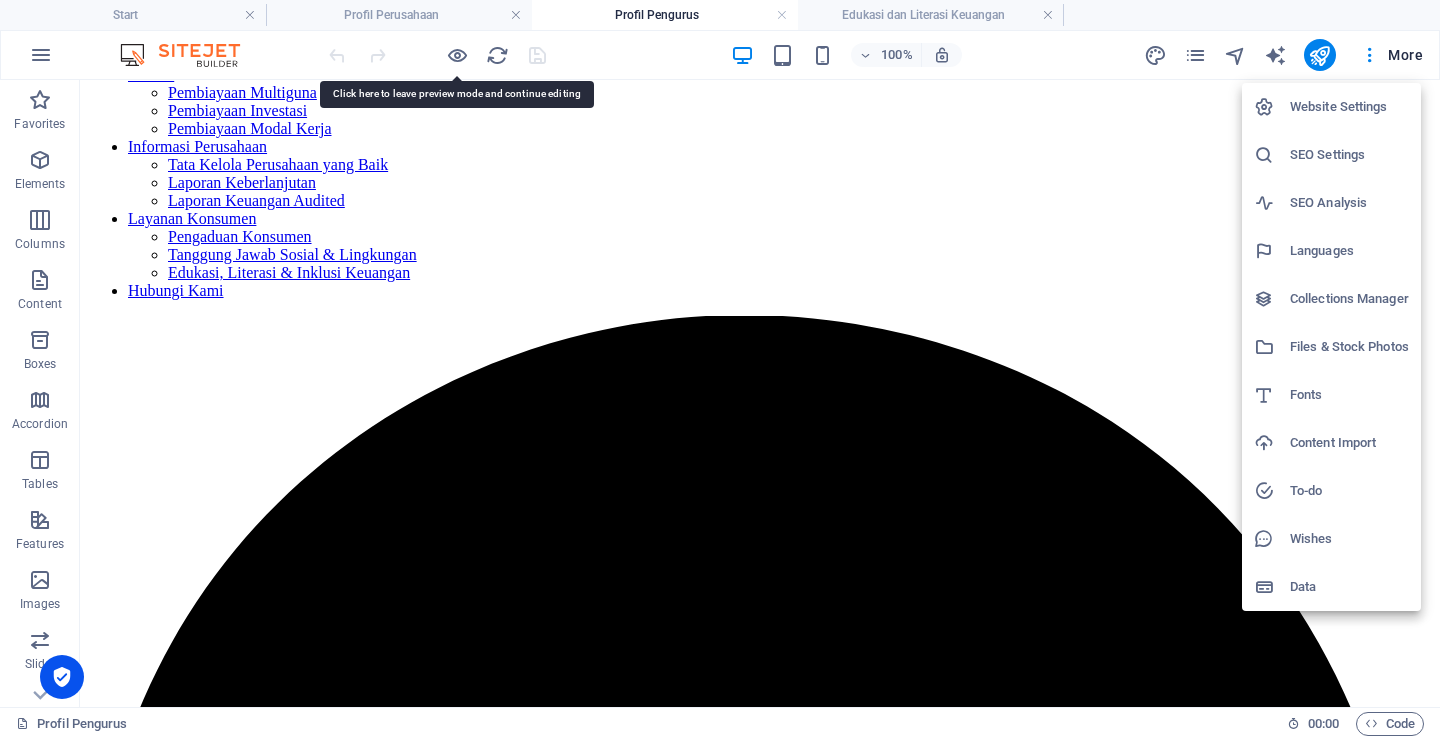 click on "Collections Manager" at bounding box center (1349, 299) 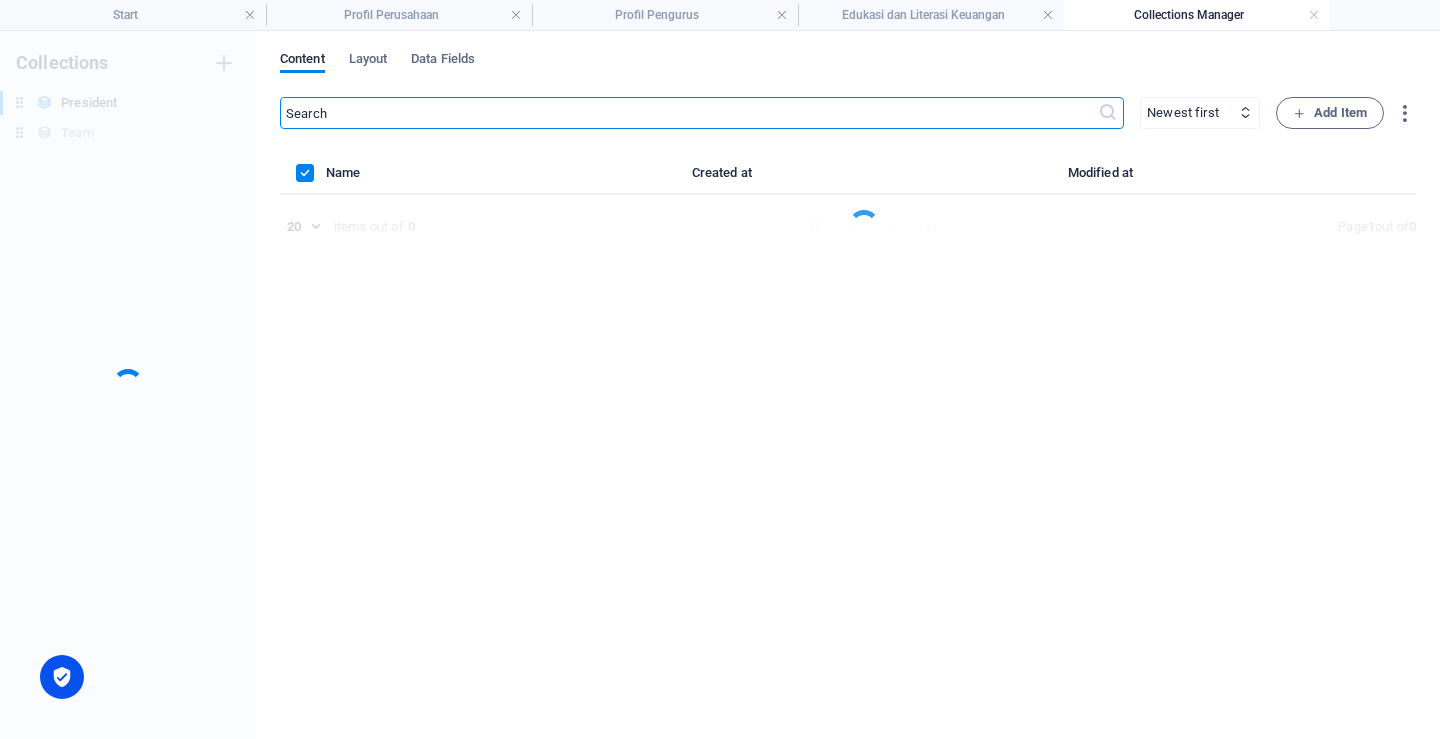 scroll, scrollTop: 0, scrollLeft: 0, axis: both 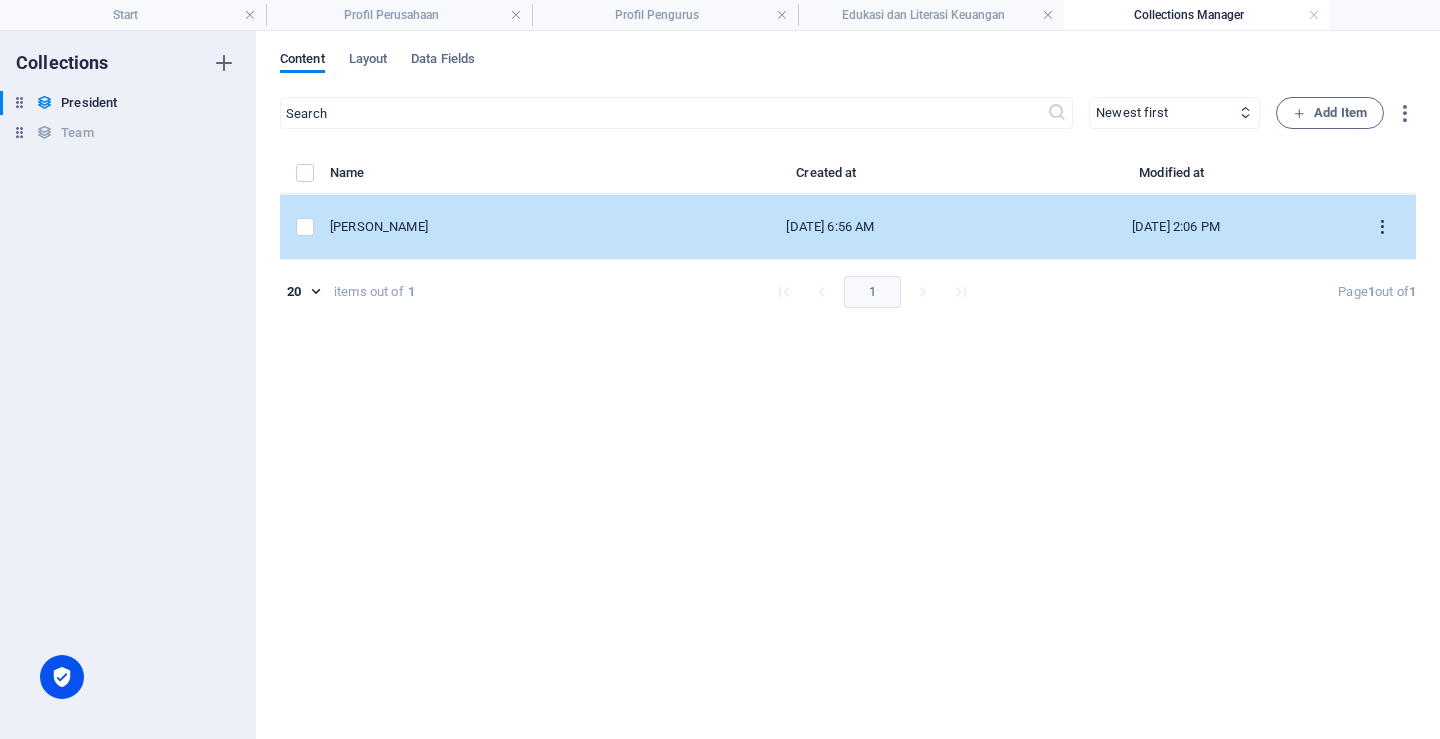 click at bounding box center [1382, 227] 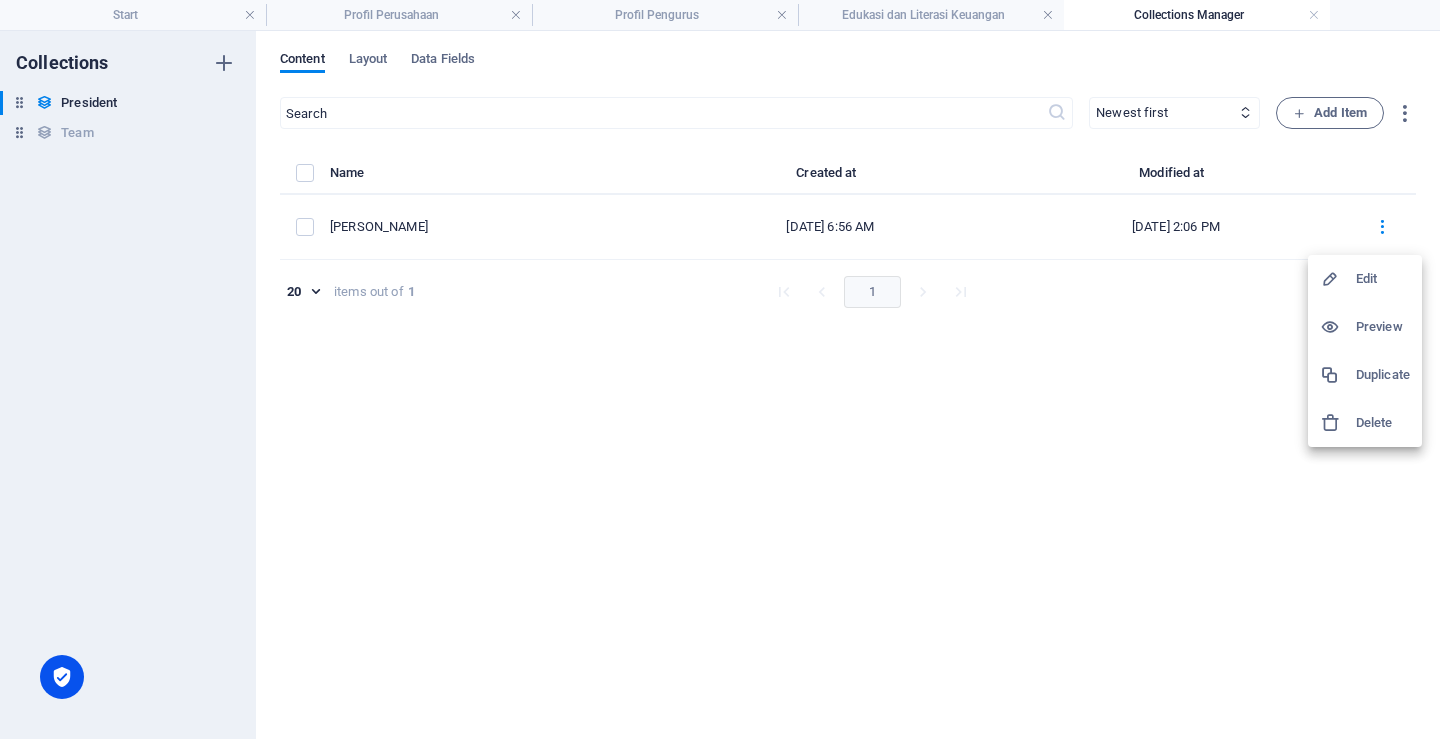 click on "Edit" at bounding box center (1383, 279) 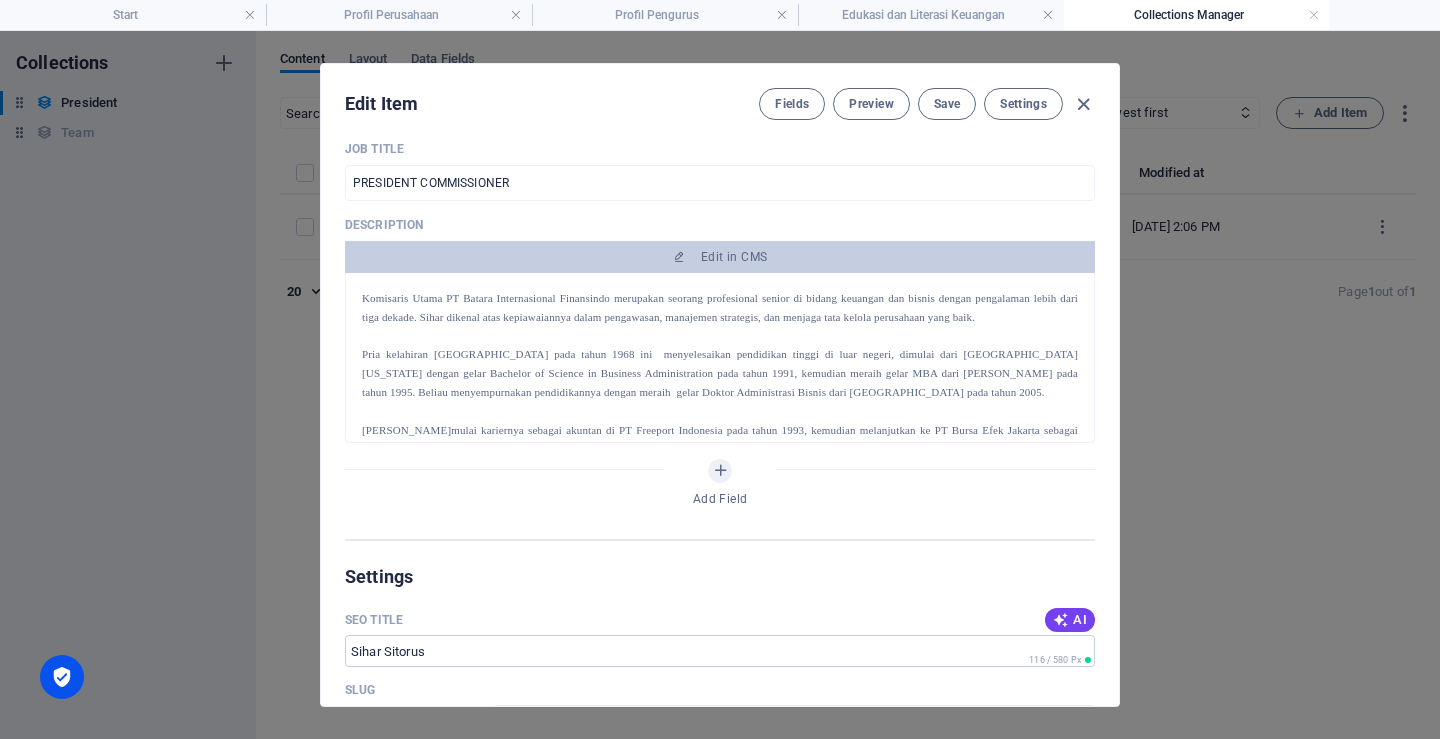 scroll, scrollTop: 500, scrollLeft: 0, axis: vertical 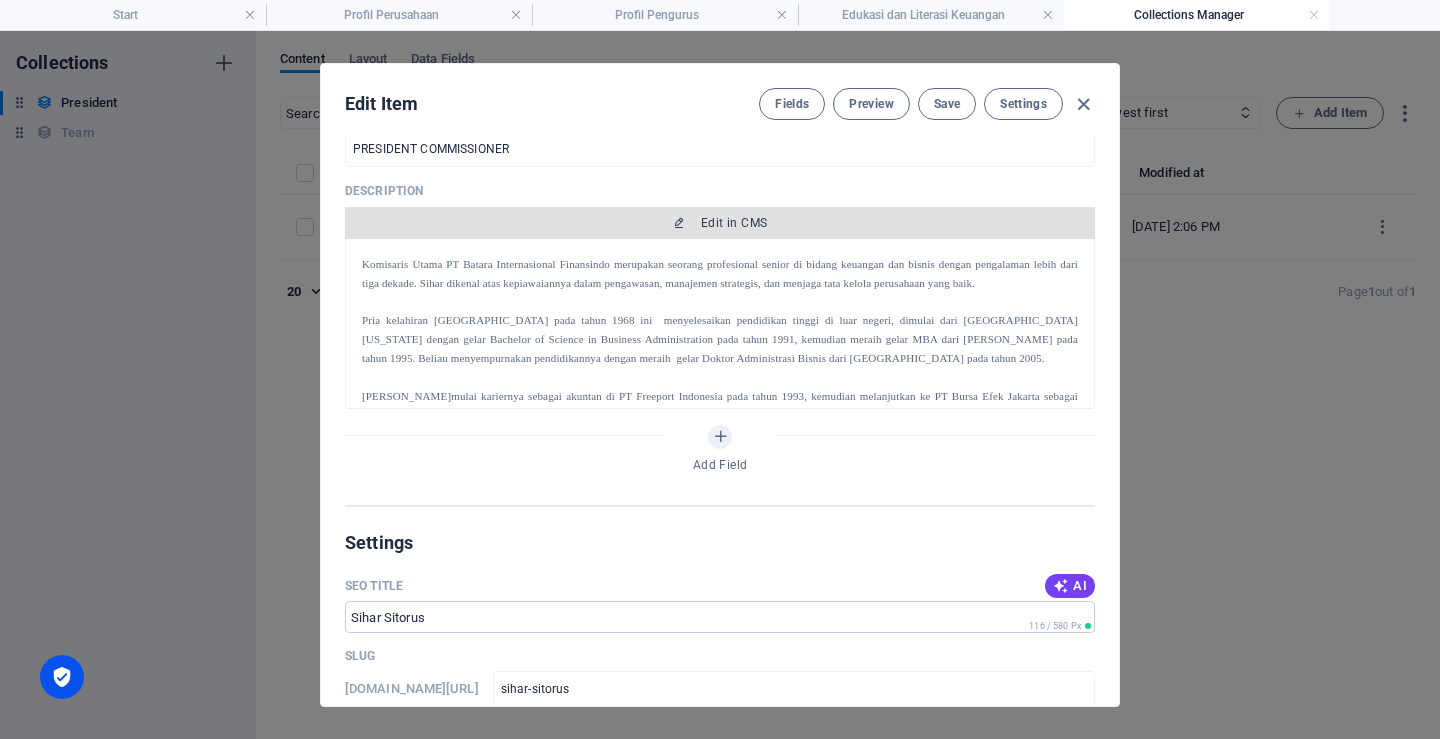 click on "Edit in CMS" at bounding box center [734, 223] 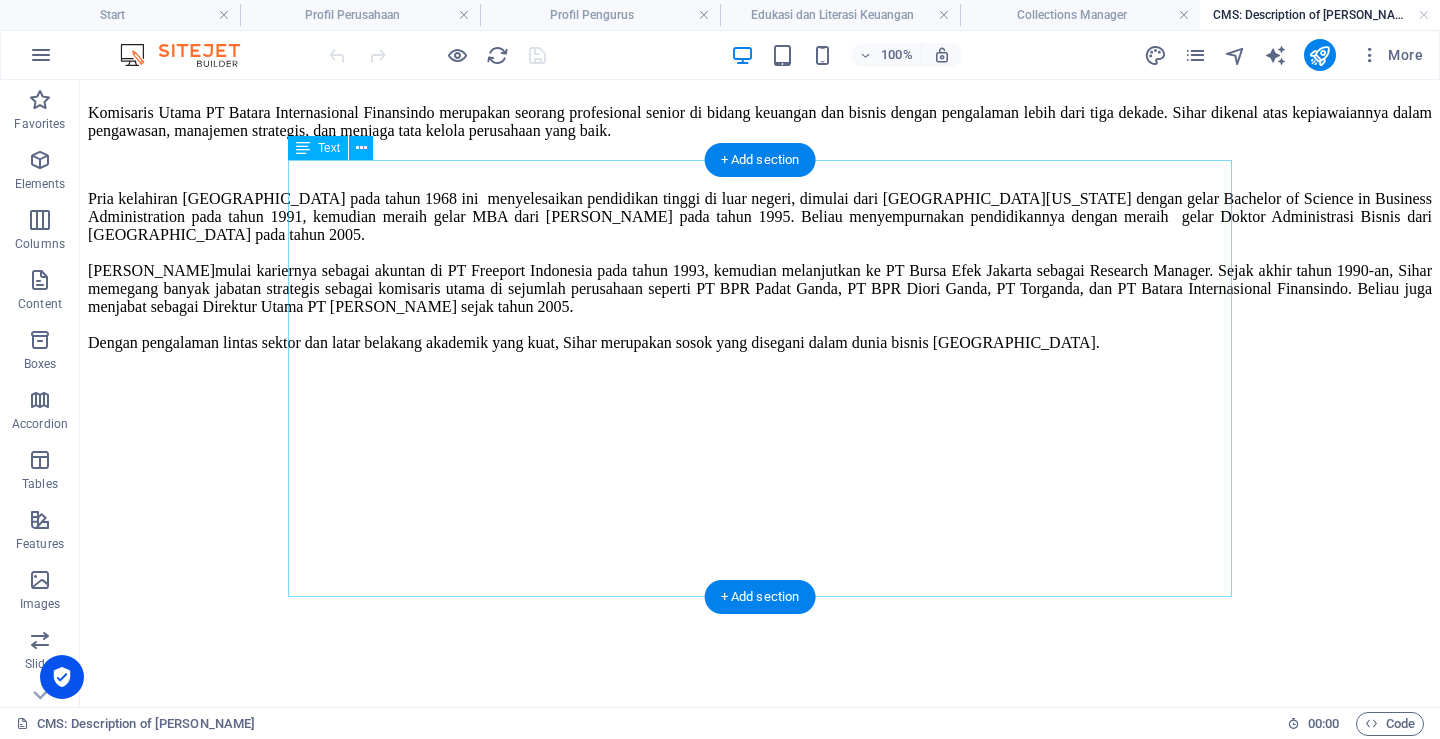 scroll, scrollTop: 0, scrollLeft: 0, axis: both 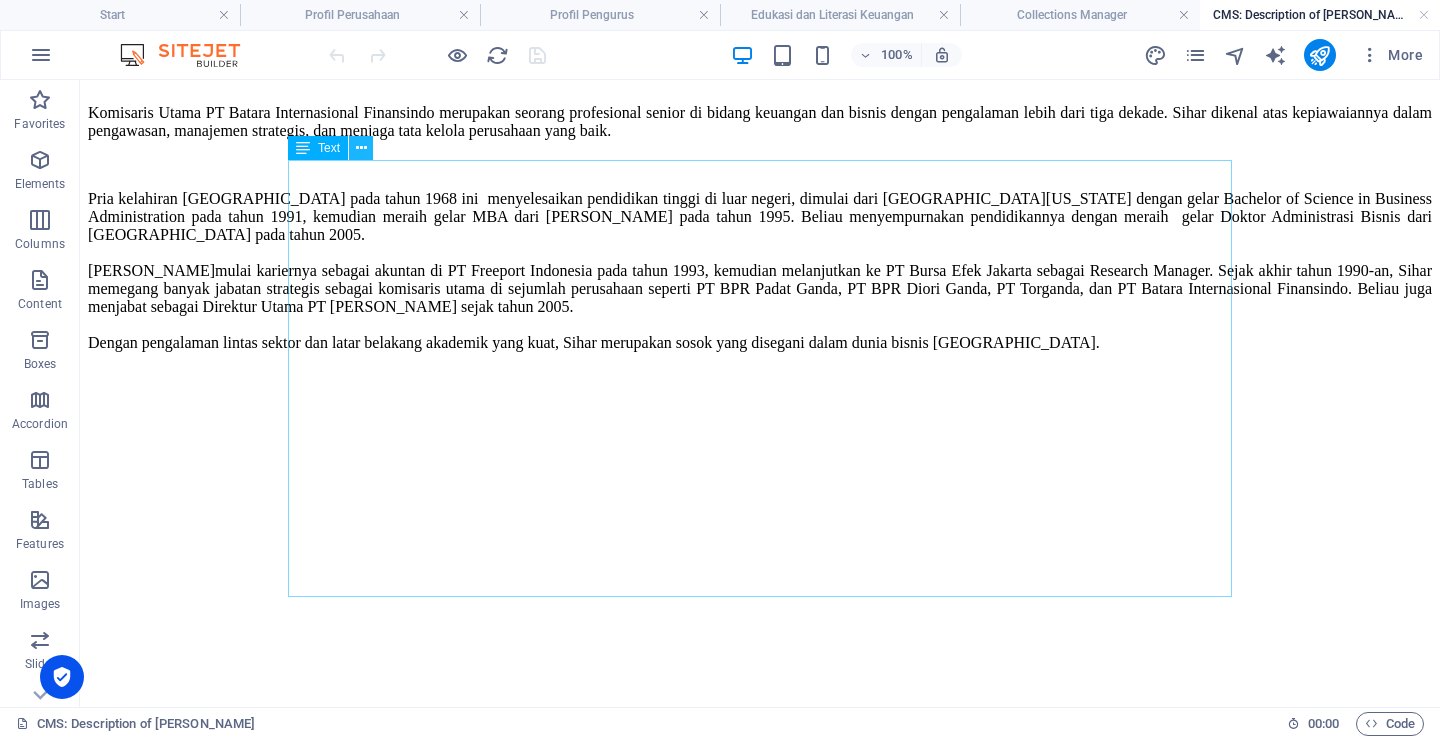 click at bounding box center (361, 148) 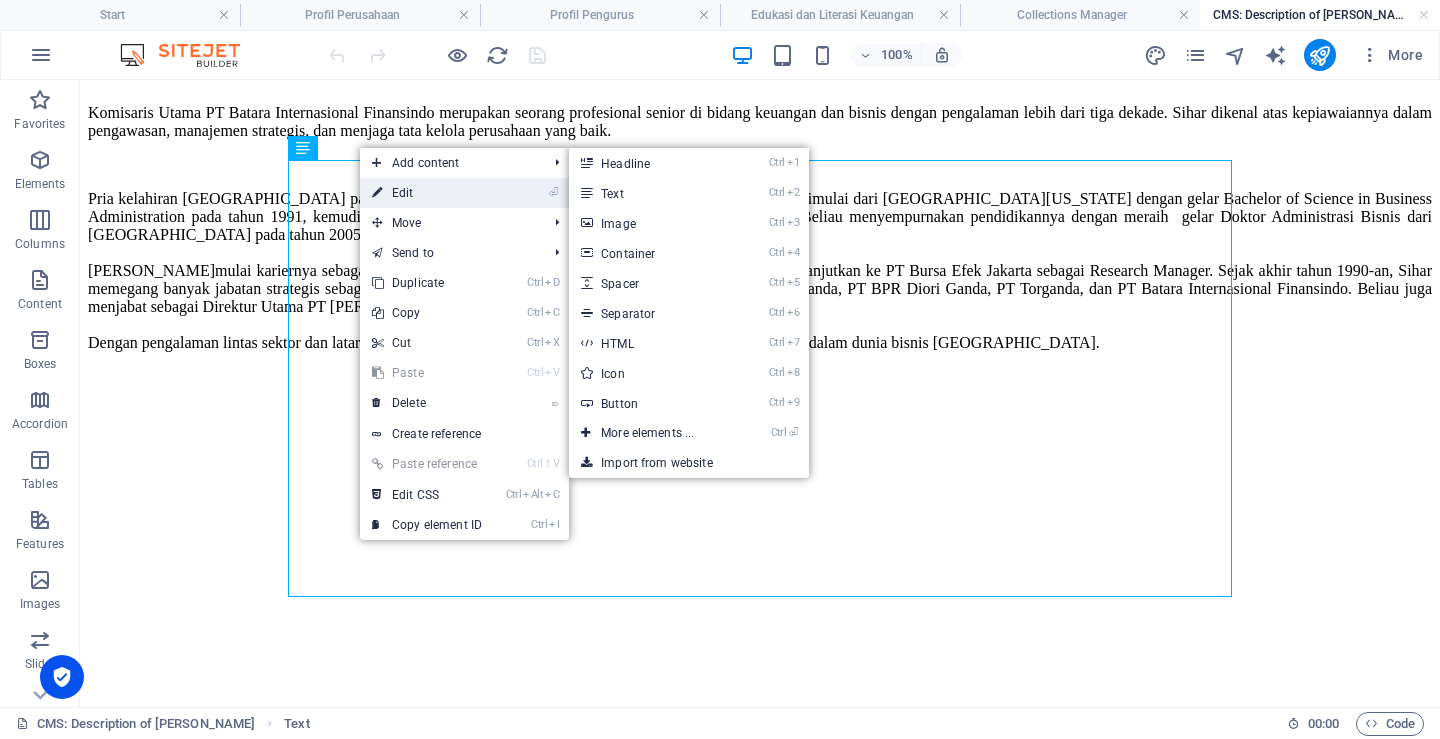 click at bounding box center (377, 193) 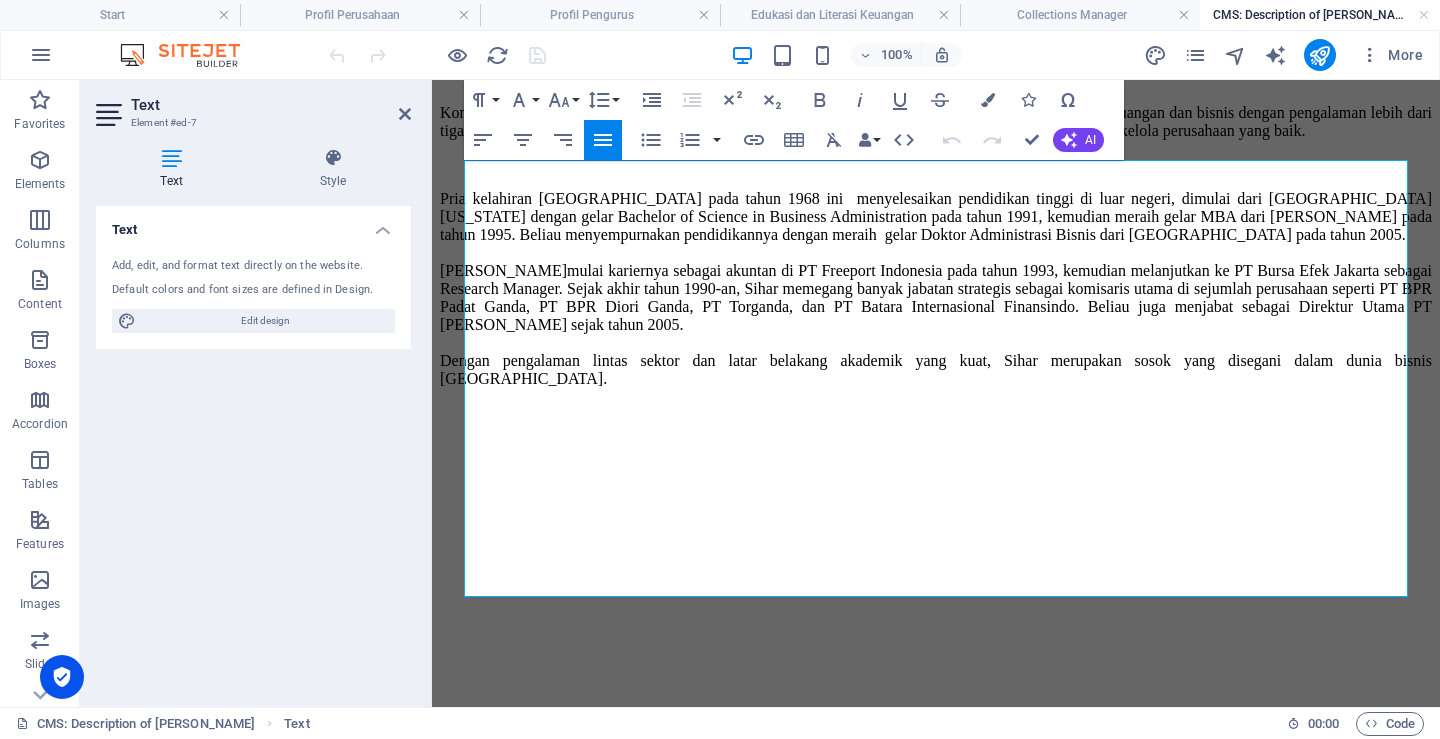 click on "Komisaris Utama PT Batara Internasional Finansindo merupakan seorang profesional senior di bidang keuangan dan bisnis dengan pengalaman lebih dari tiga dekade. Sihar dikenal atas kepiawaiannya dalam pengawasan, manajemen strategis, dan menjaga tata kelola perusahaan yang baik." at bounding box center [936, 121] 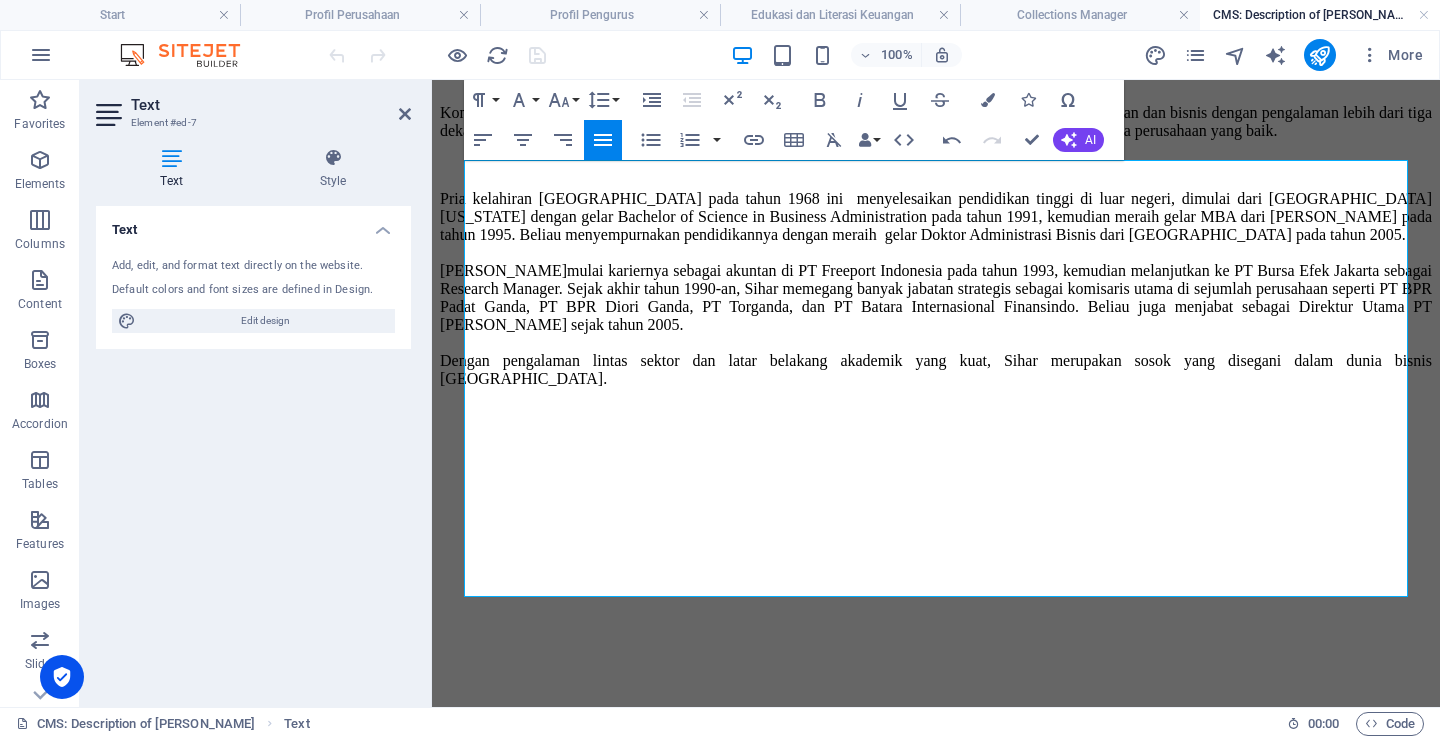 type 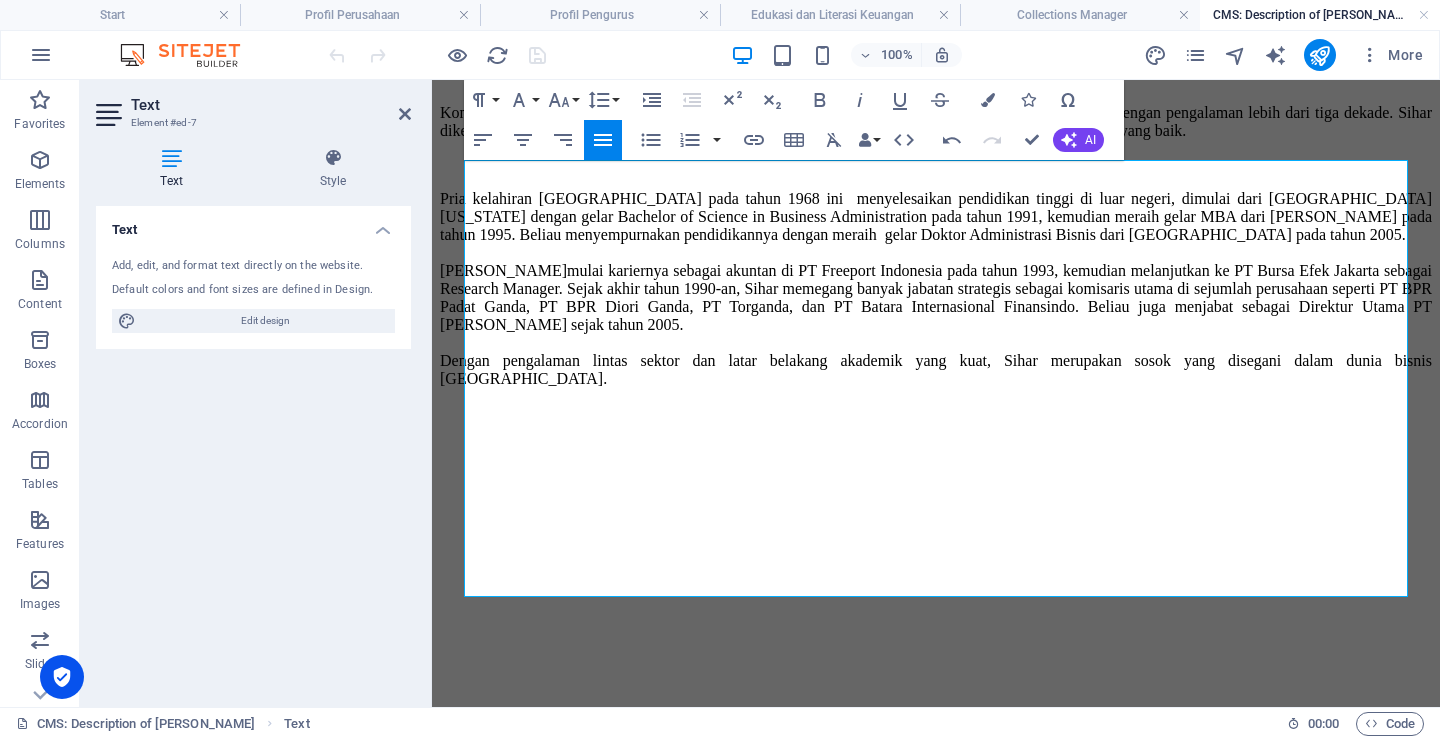 click on "Komisaris Utama Batara Finance merupakan seorang profesional senior di bidang keuangan dan bisnis dengan pengalaman lebih dari tiga dekade. Sihar dikenal atas kepiawaiannya dalam pengawasan, manajemen strategis, dan menjaga tata kelola perusahaan yang baik." at bounding box center [936, 122] 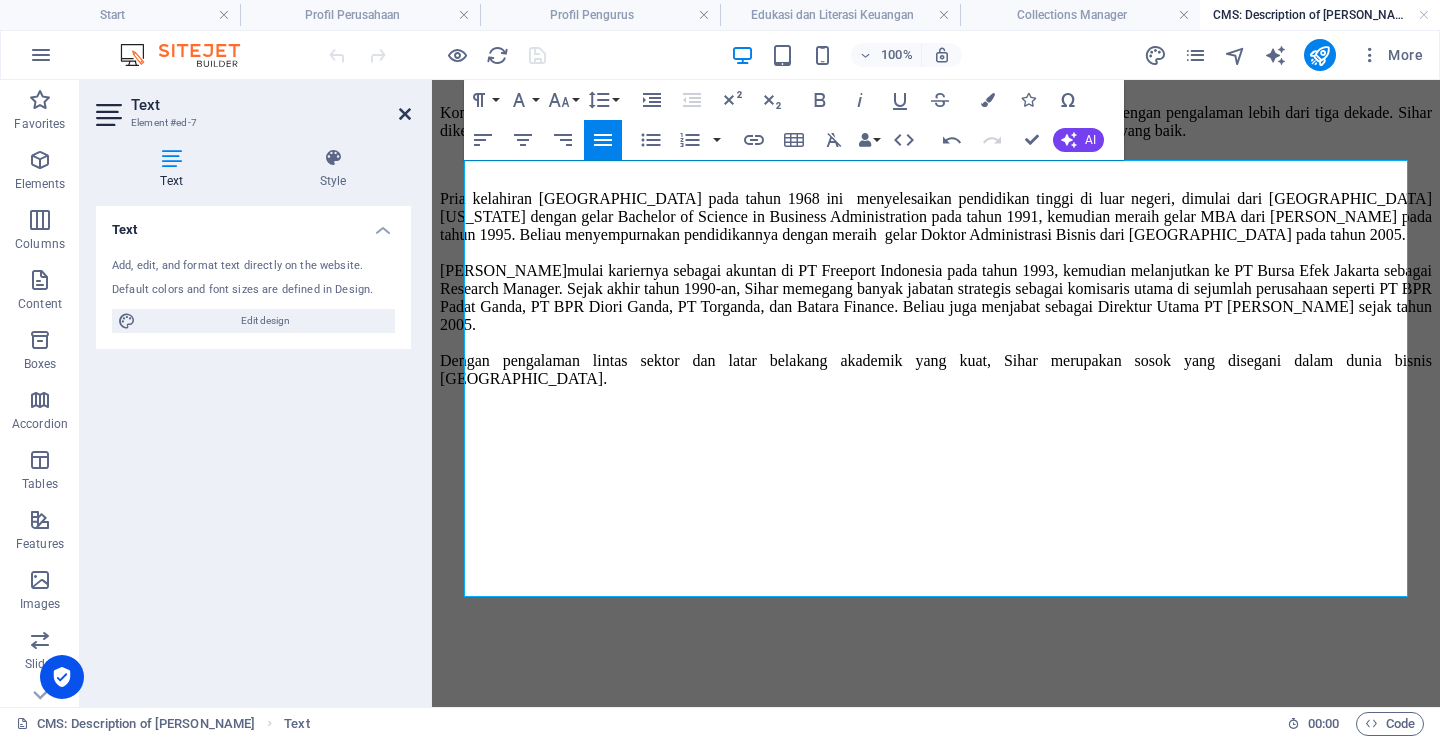 click at bounding box center [405, 114] 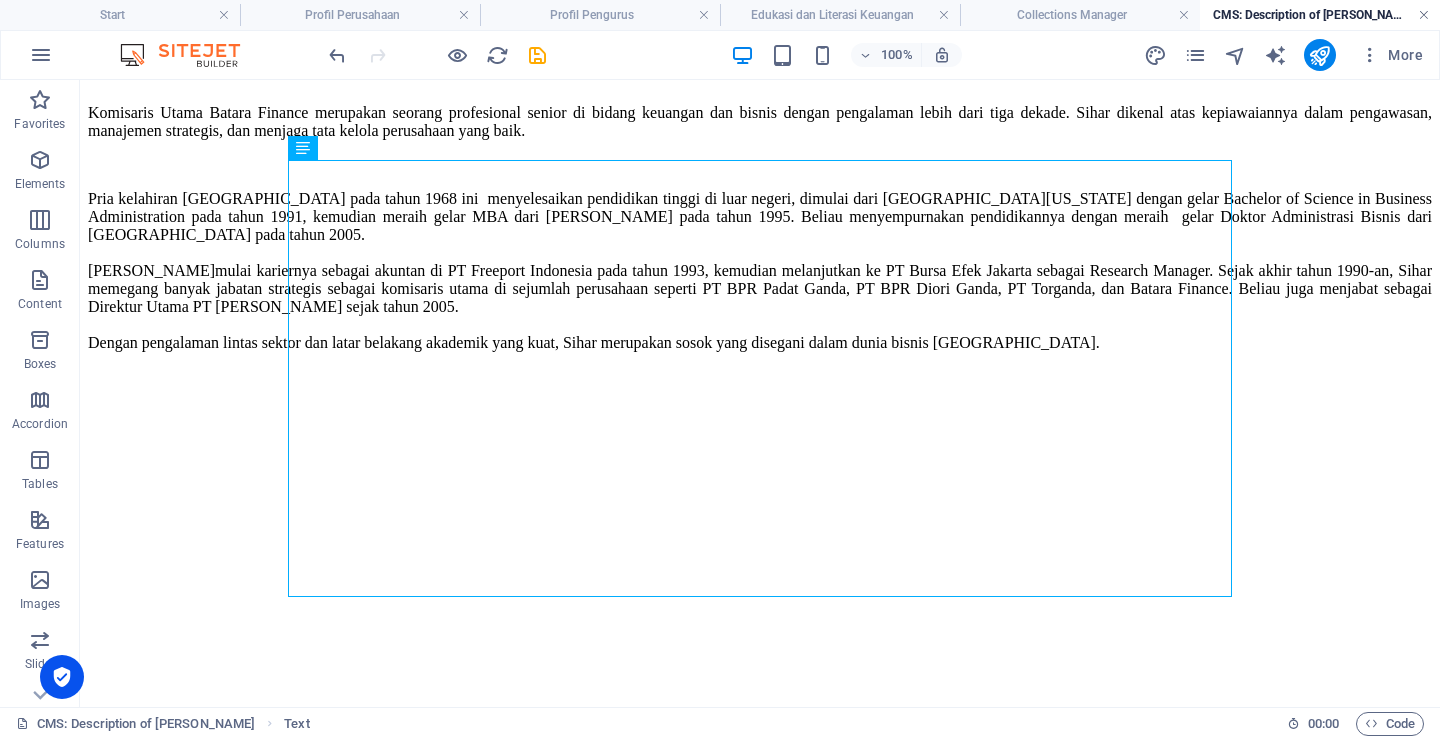 click at bounding box center [1424, 15] 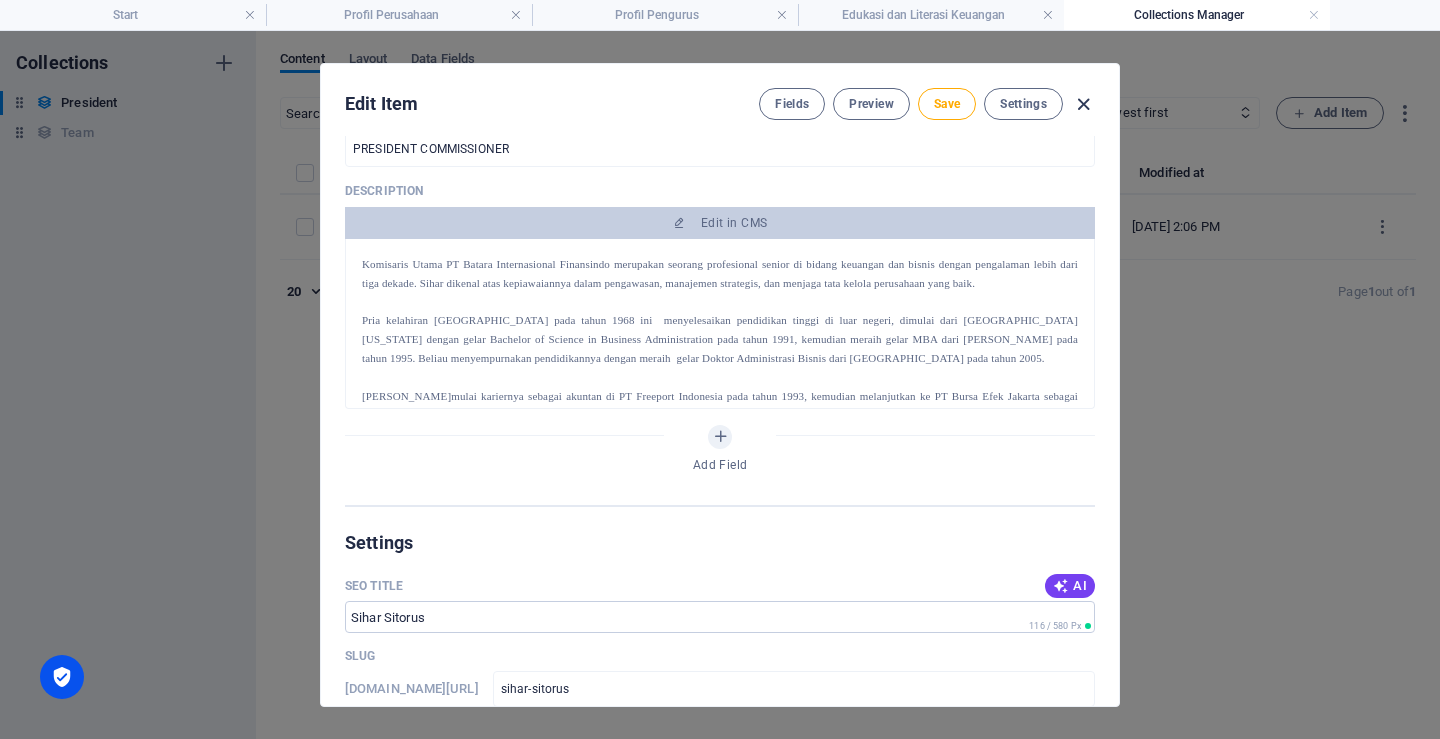 click at bounding box center (1083, 104) 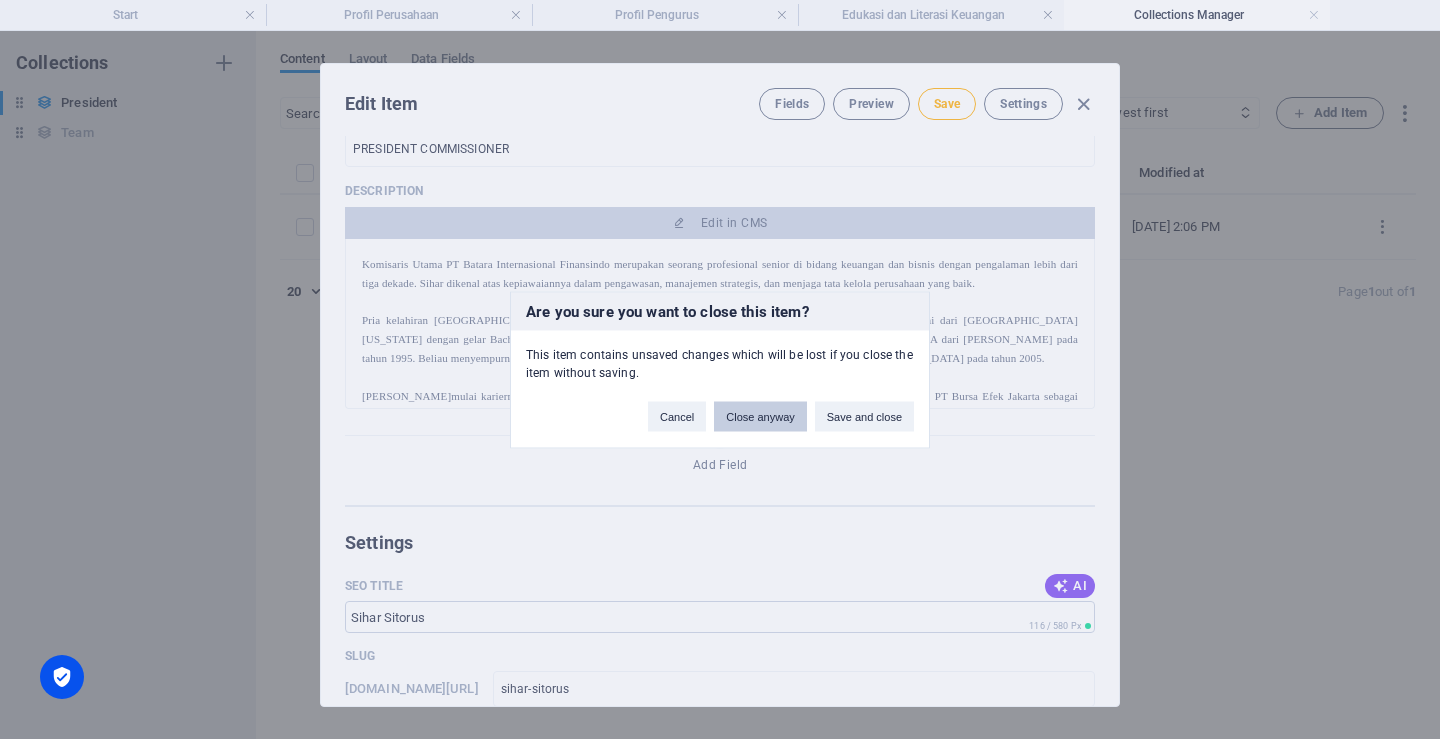 click on "Close anyway" at bounding box center (760, 416) 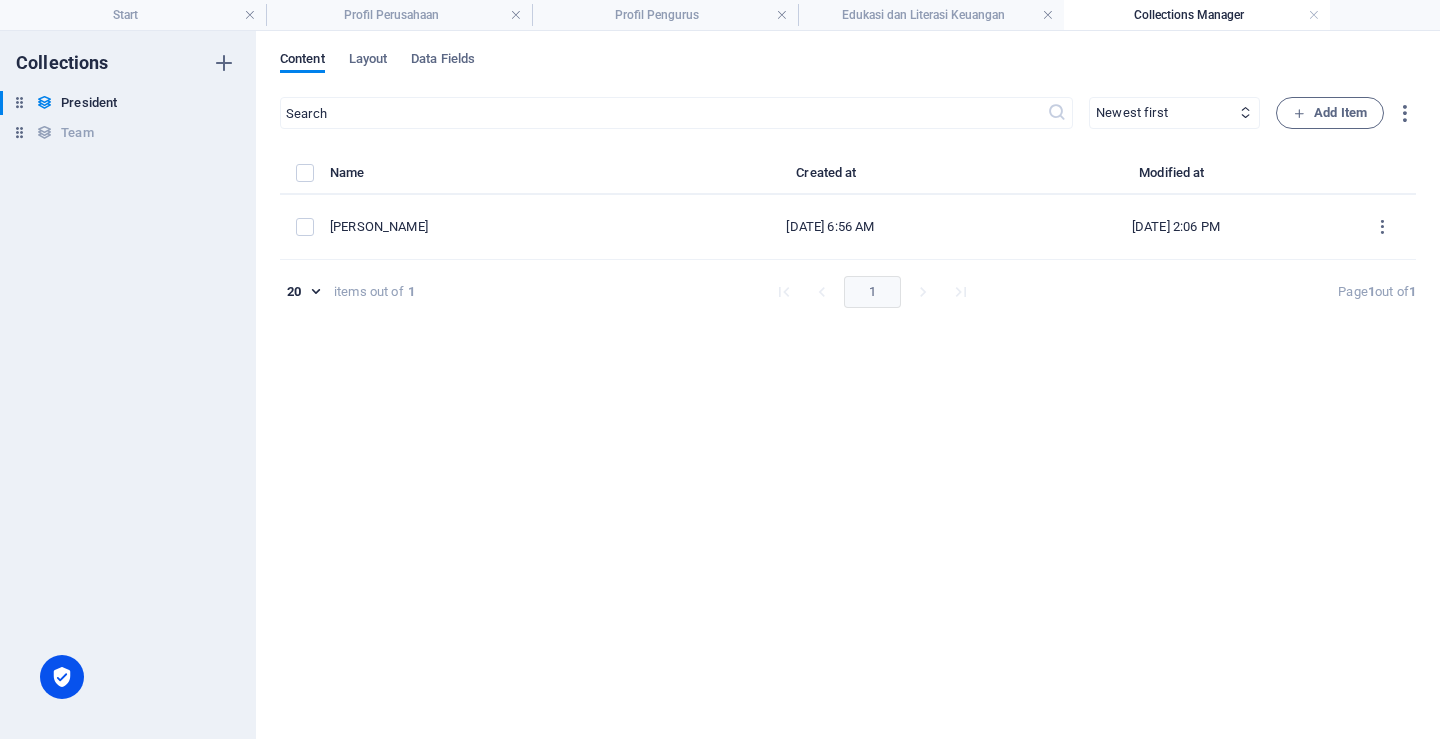 scroll, scrollTop: 421, scrollLeft: 0, axis: vertical 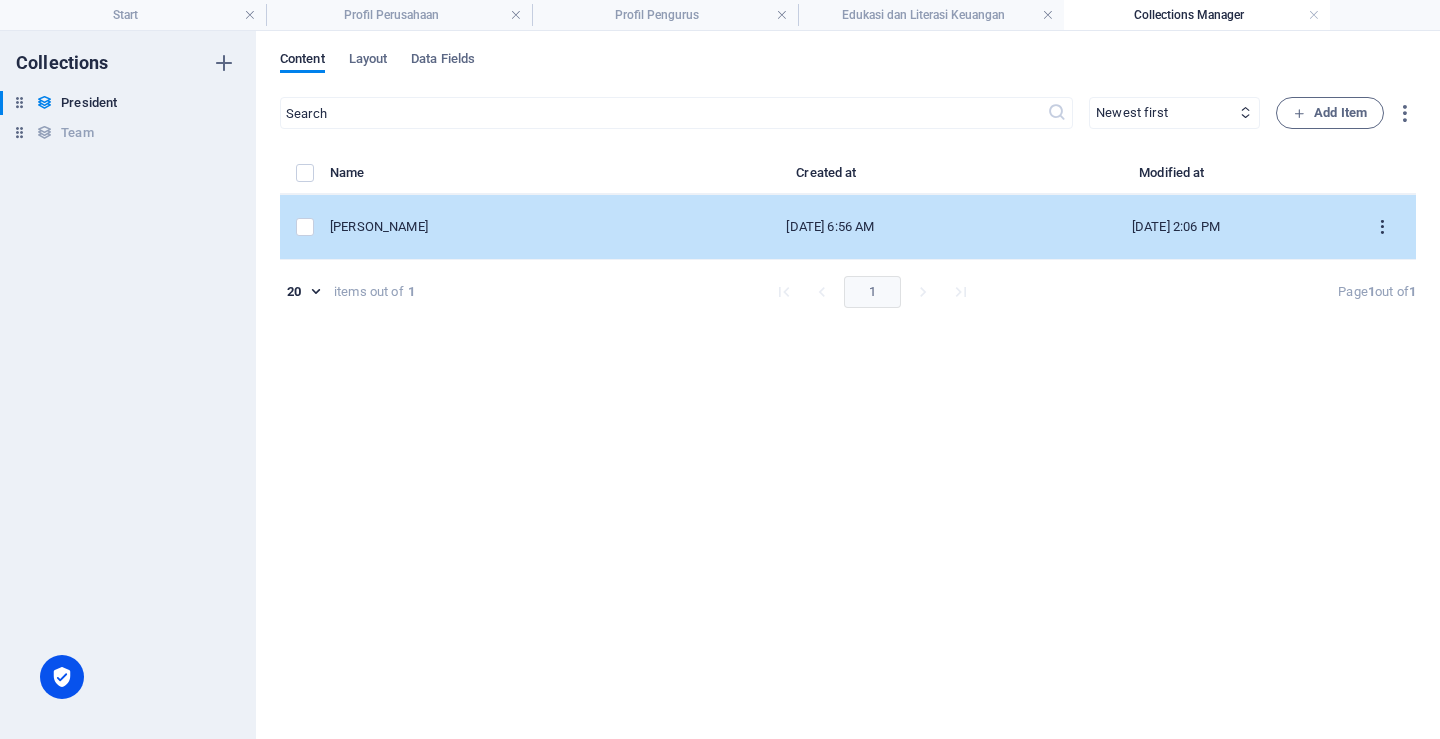 click at bounding box center (1382, 227) 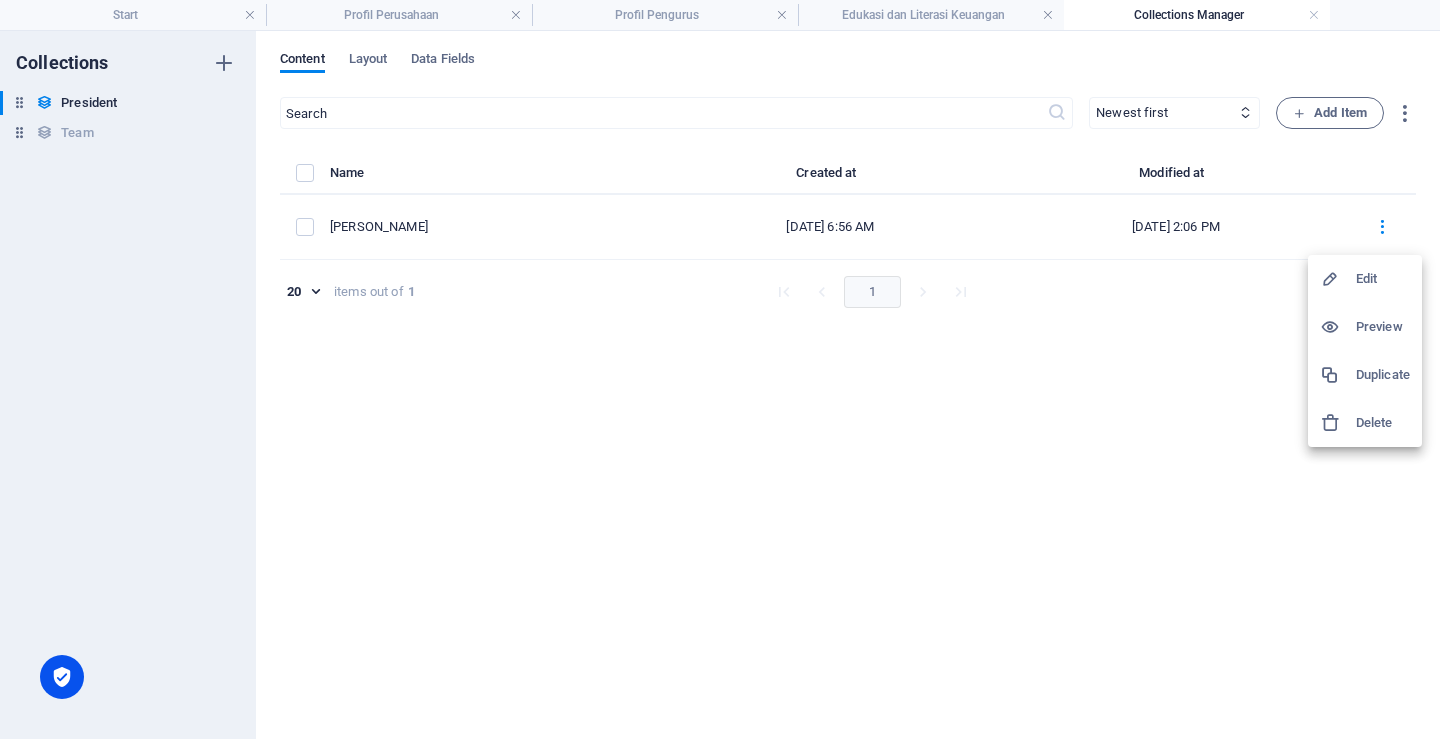 click on "Edit" at bounding box center (1383, 279) 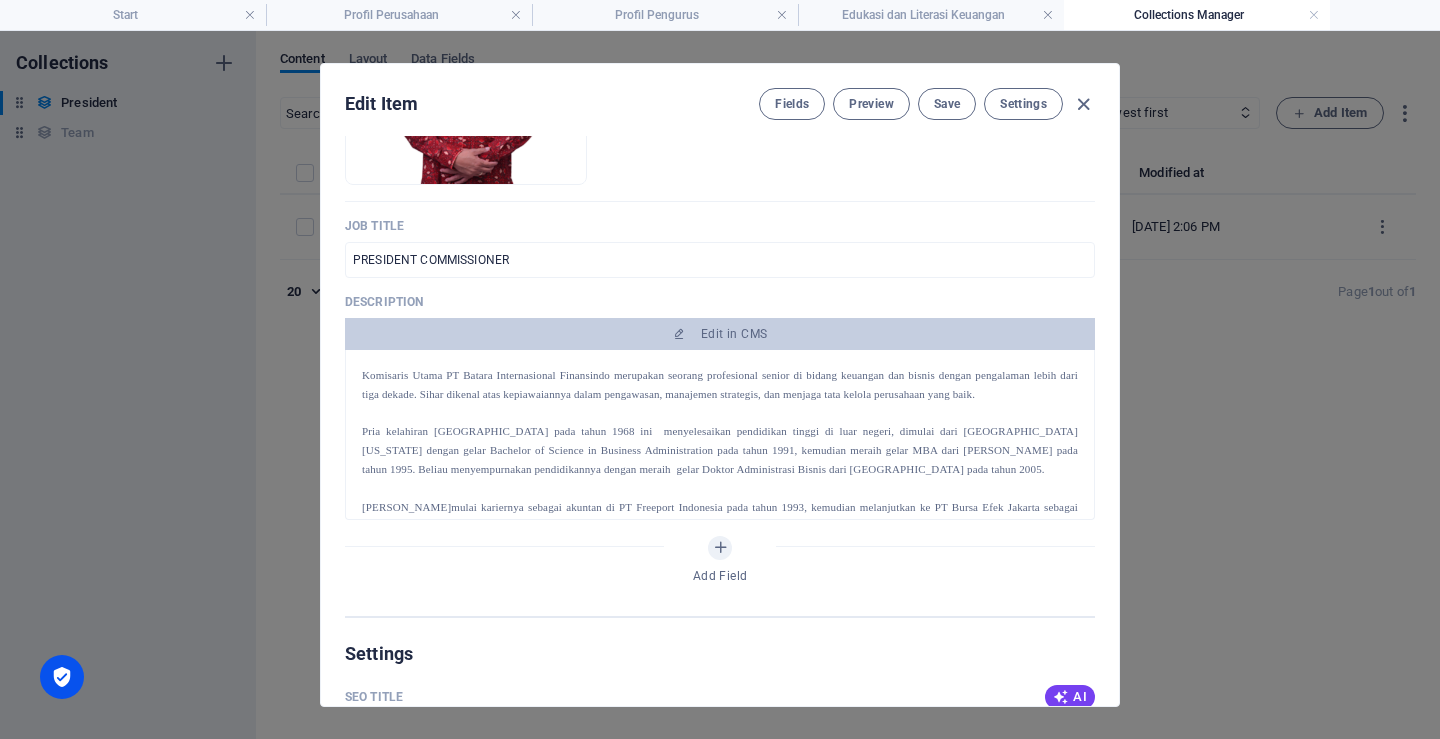 scroll, scrollTop: 400, scrollLeft: 0, axis: vertical 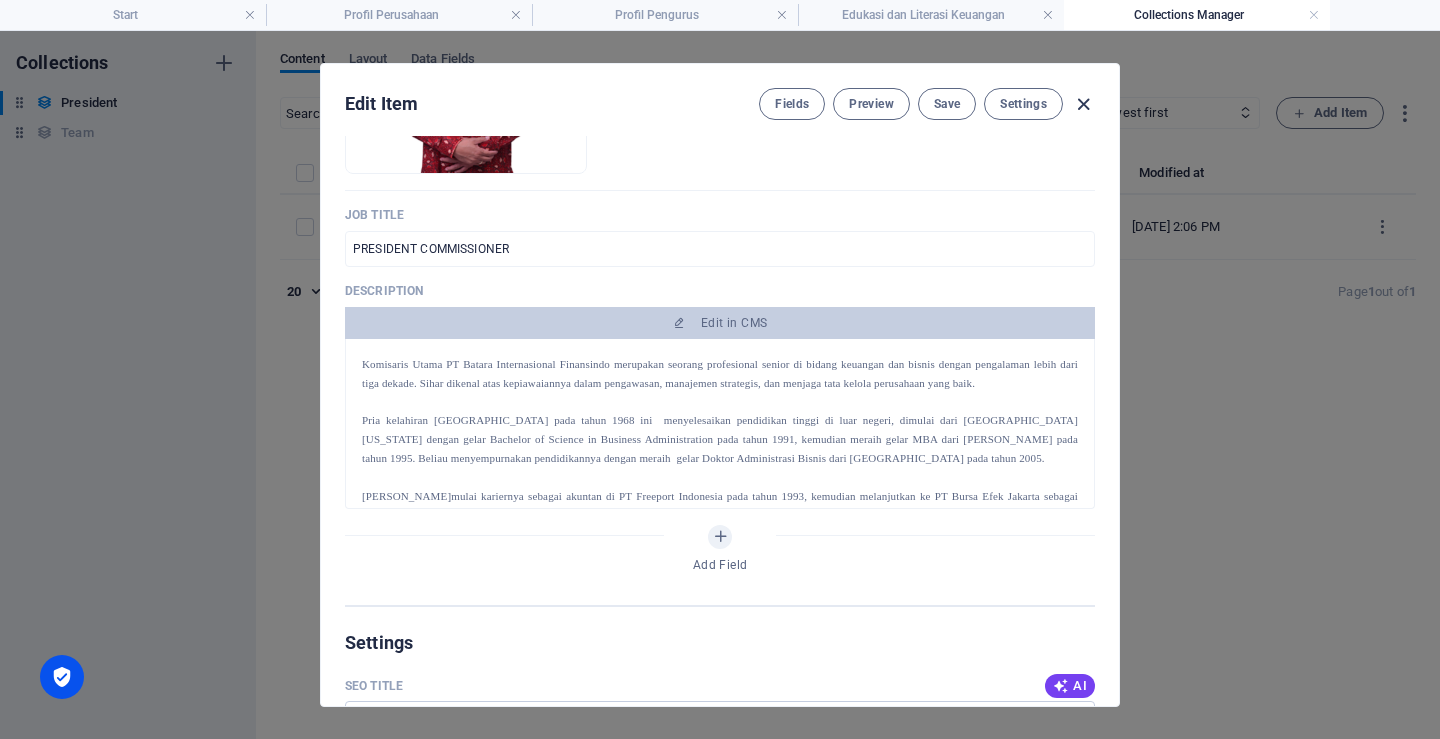 click at bounding box center (1083, 104) 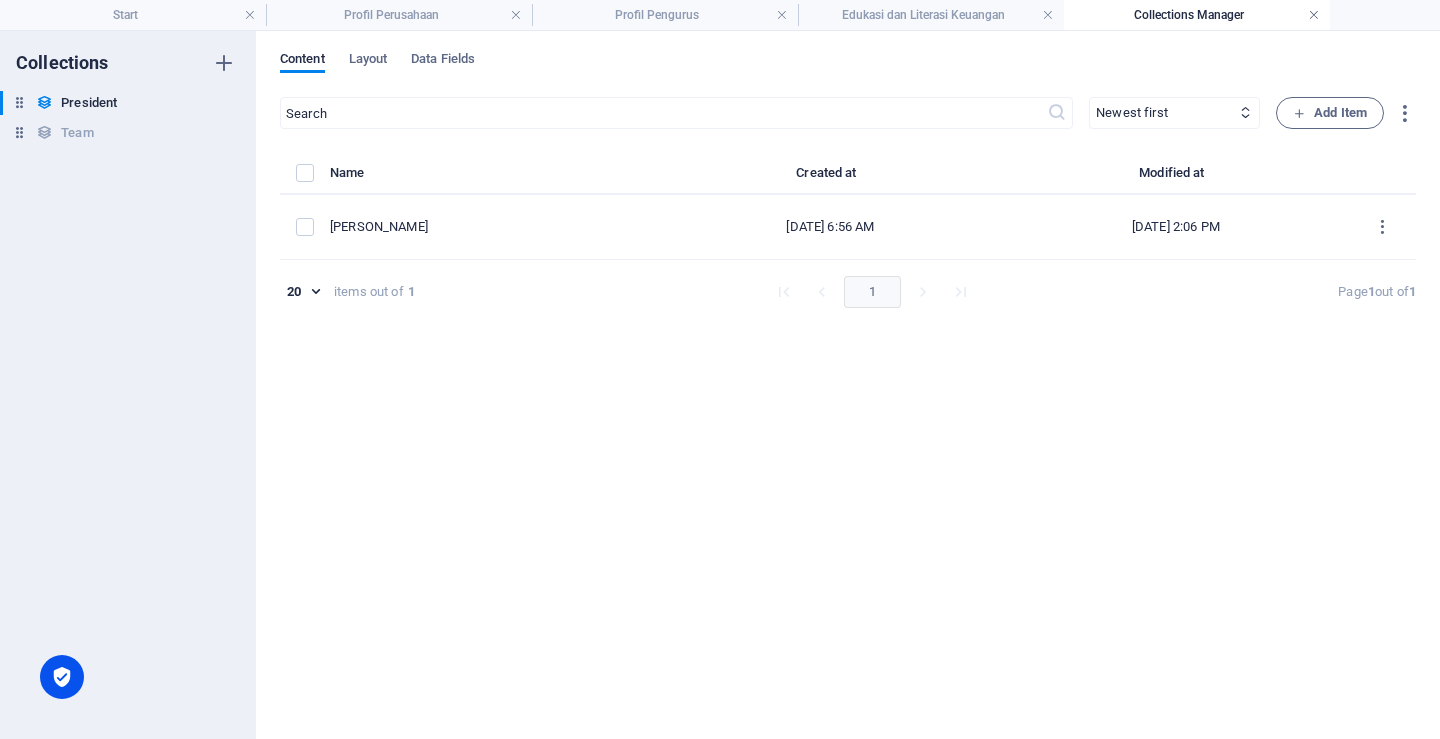 click at bounding box center [1314, 15] 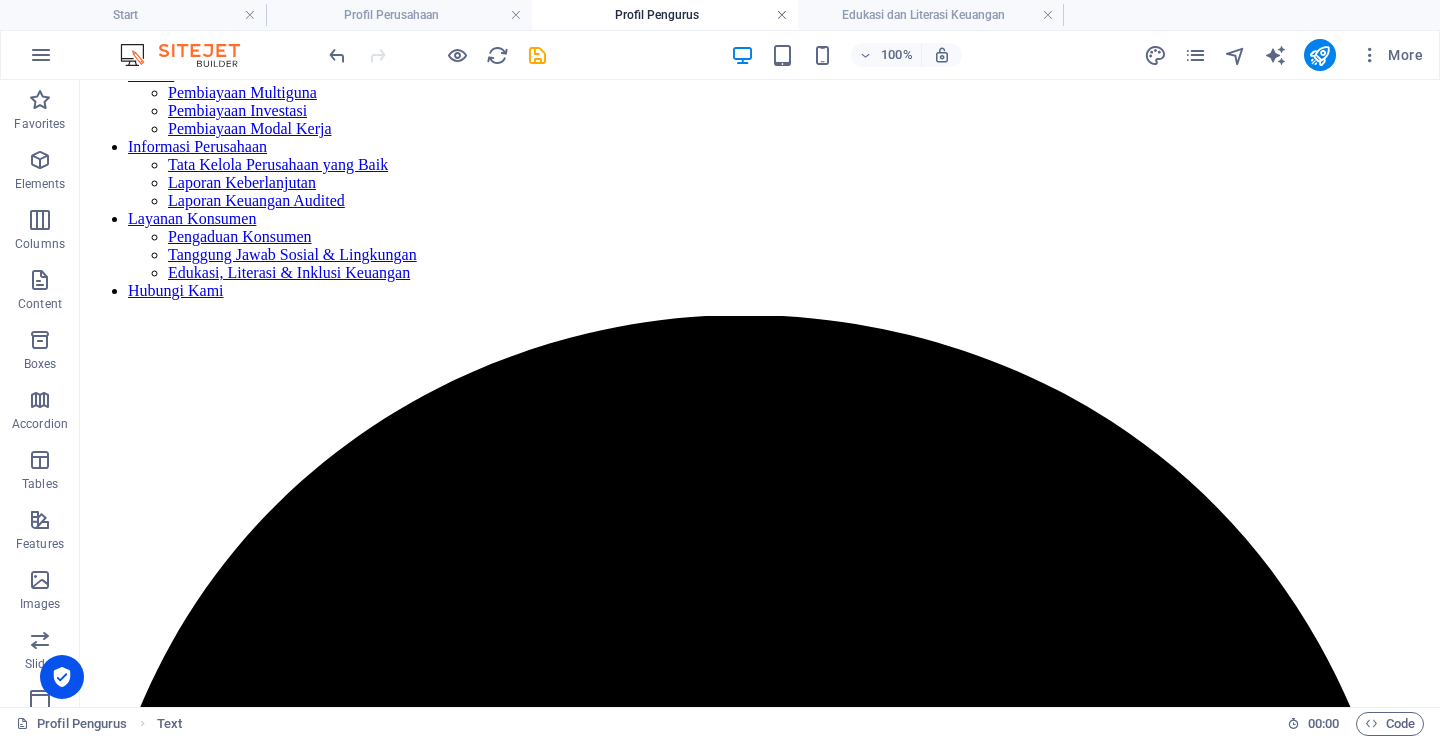 click at bounding box center (782, 15) 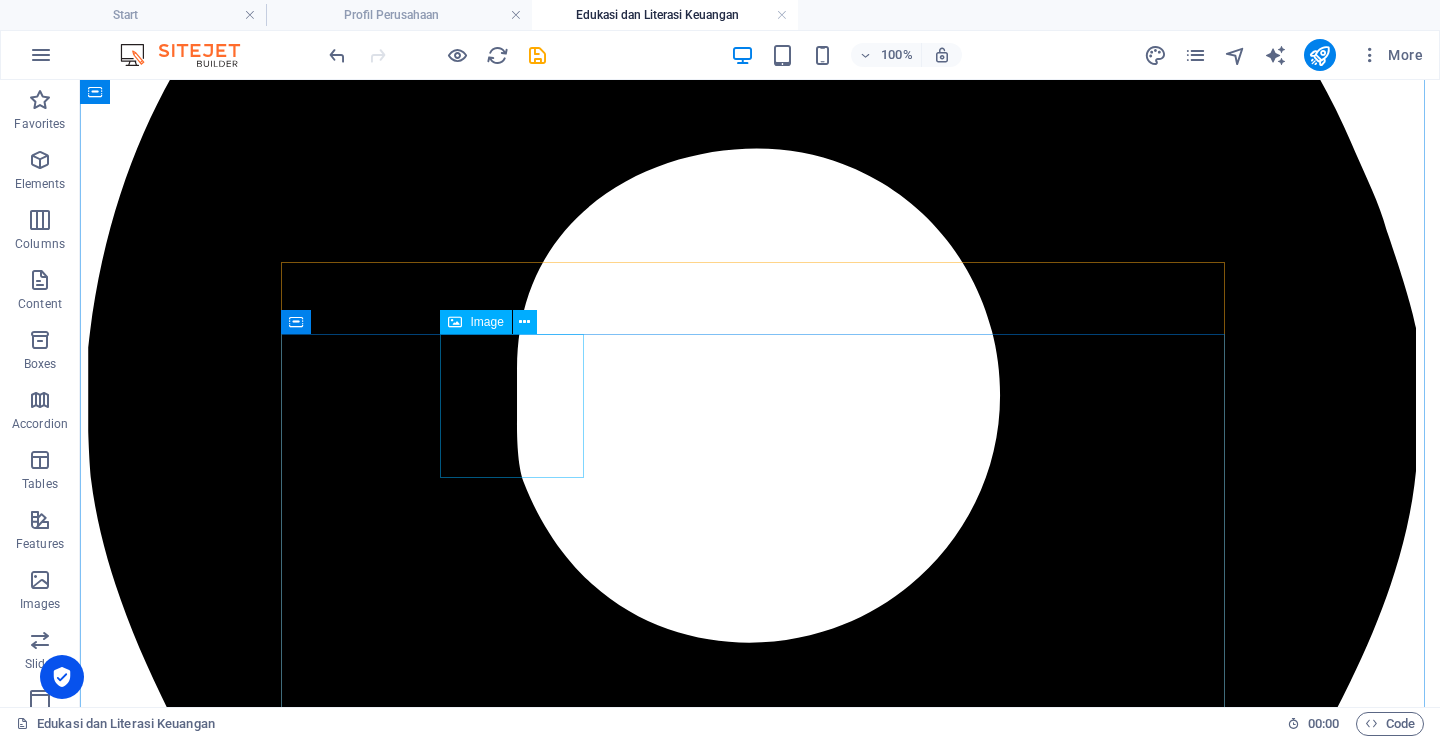 scroll, scrollTop: 700, scrollLeft: 0, axis: vertical 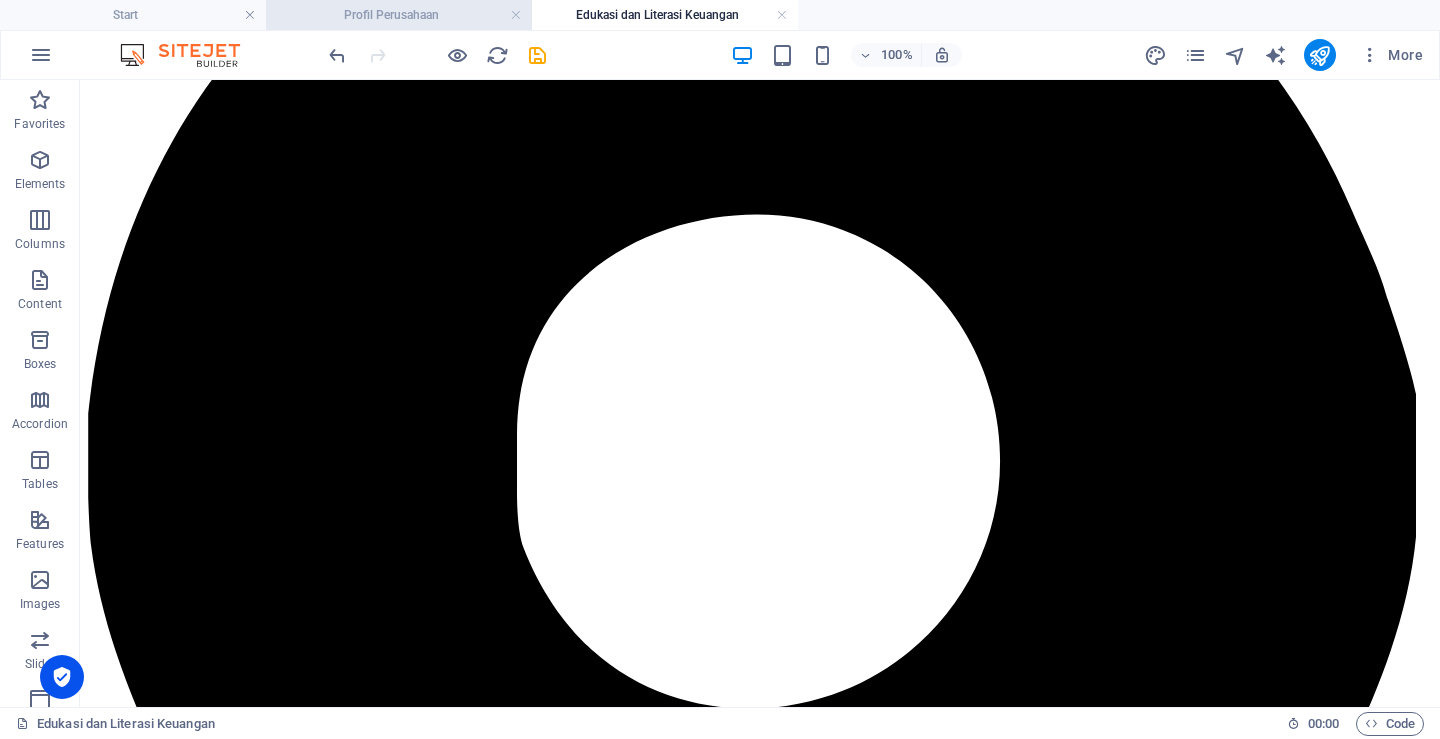 click on "Profil Perusahaan" at bounding box center (399, 15) 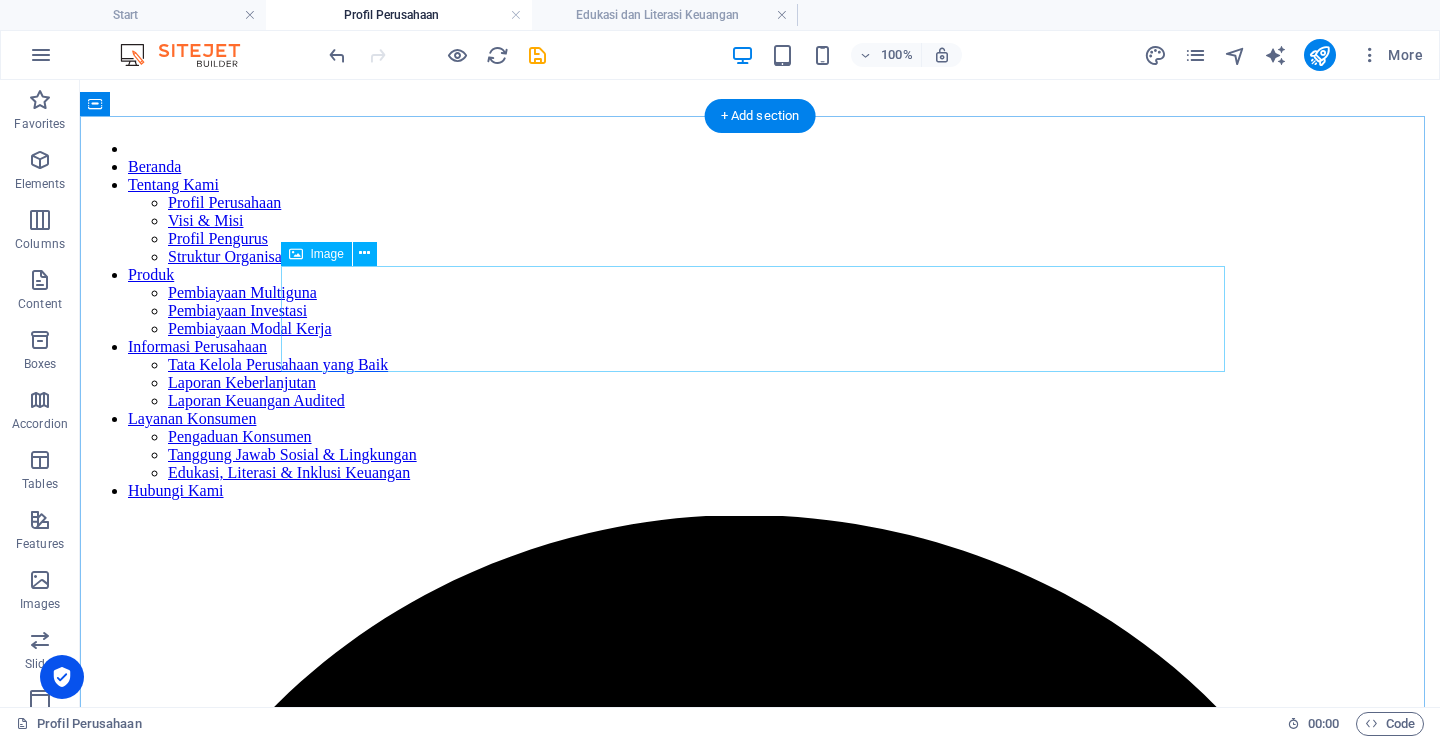 scroll, scrollTop: 100, scrollLeft: 0, axis: vertical 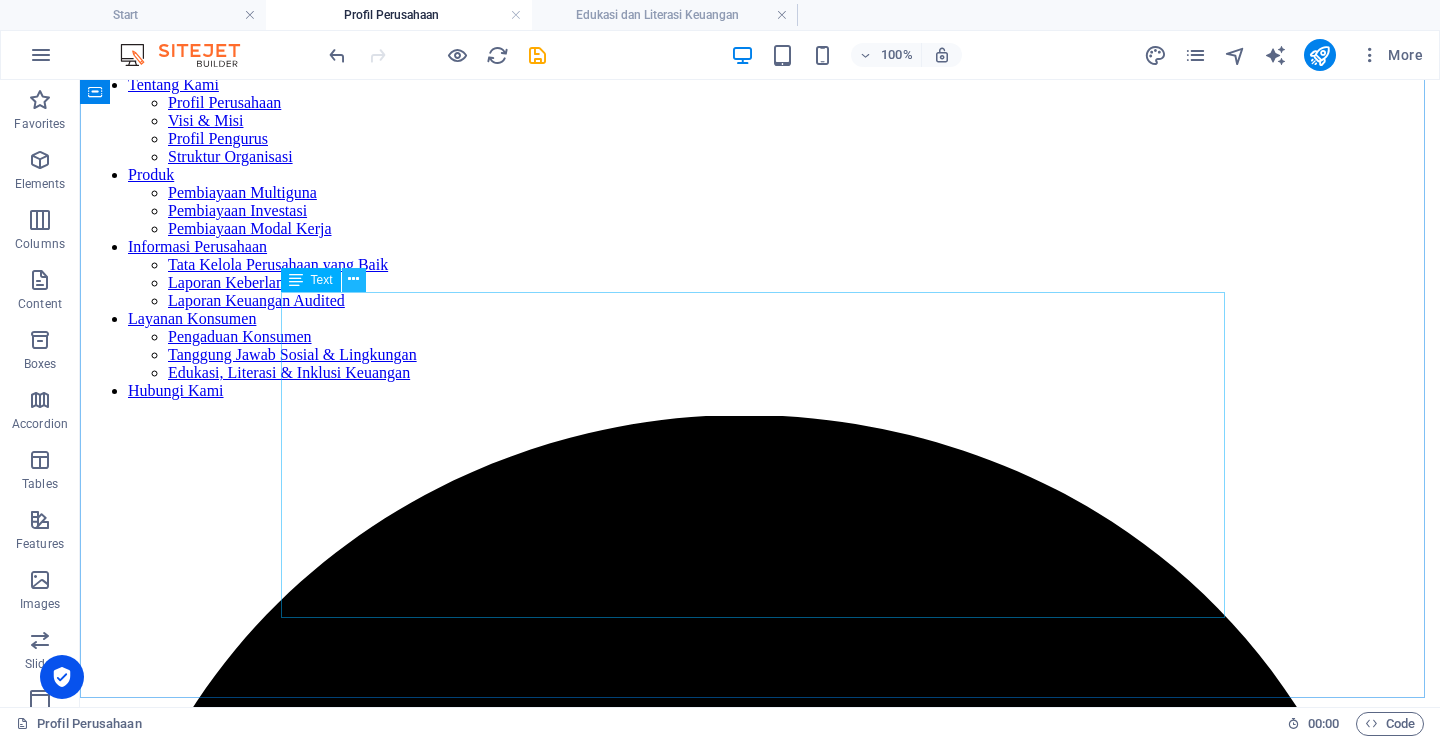 click at bounding box center [353, 279] 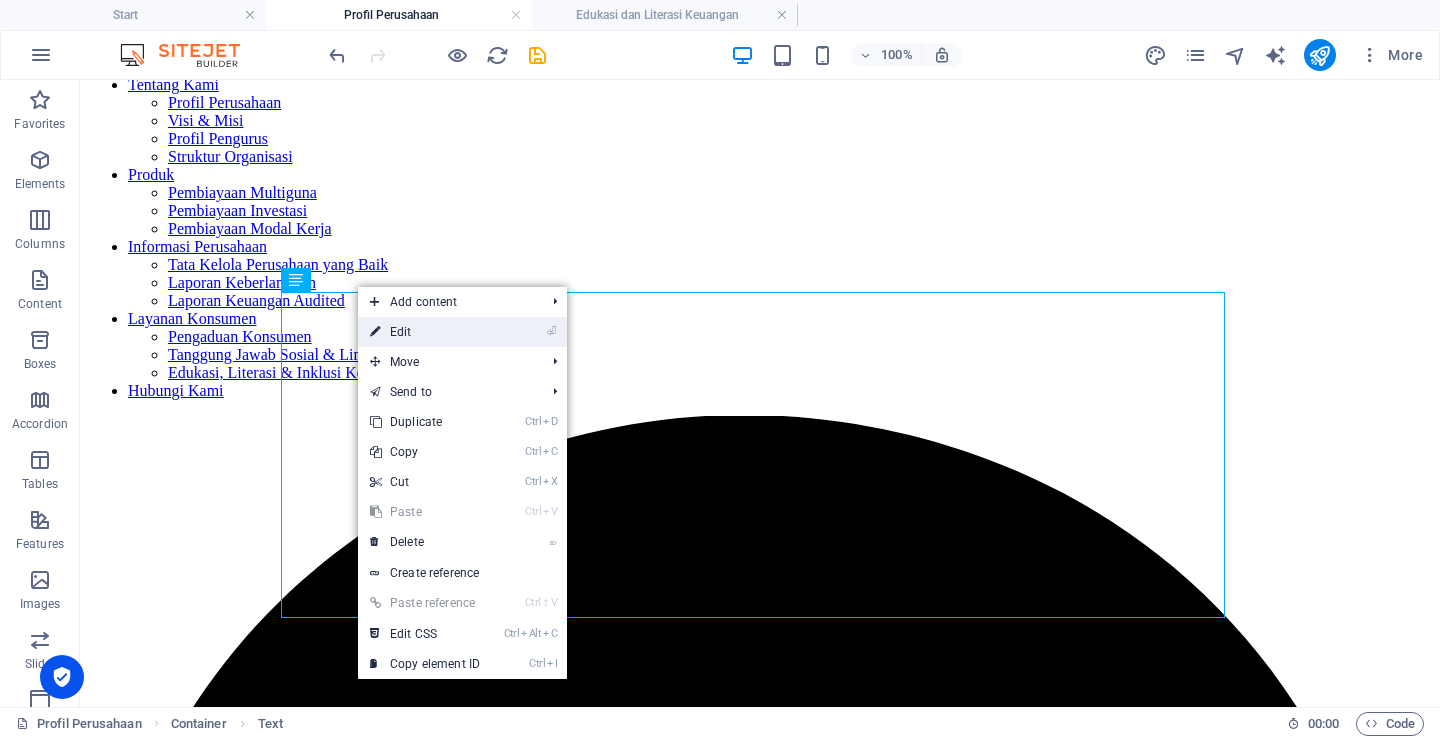 click on "⏎  Edit" at bounding box center (425, 332) 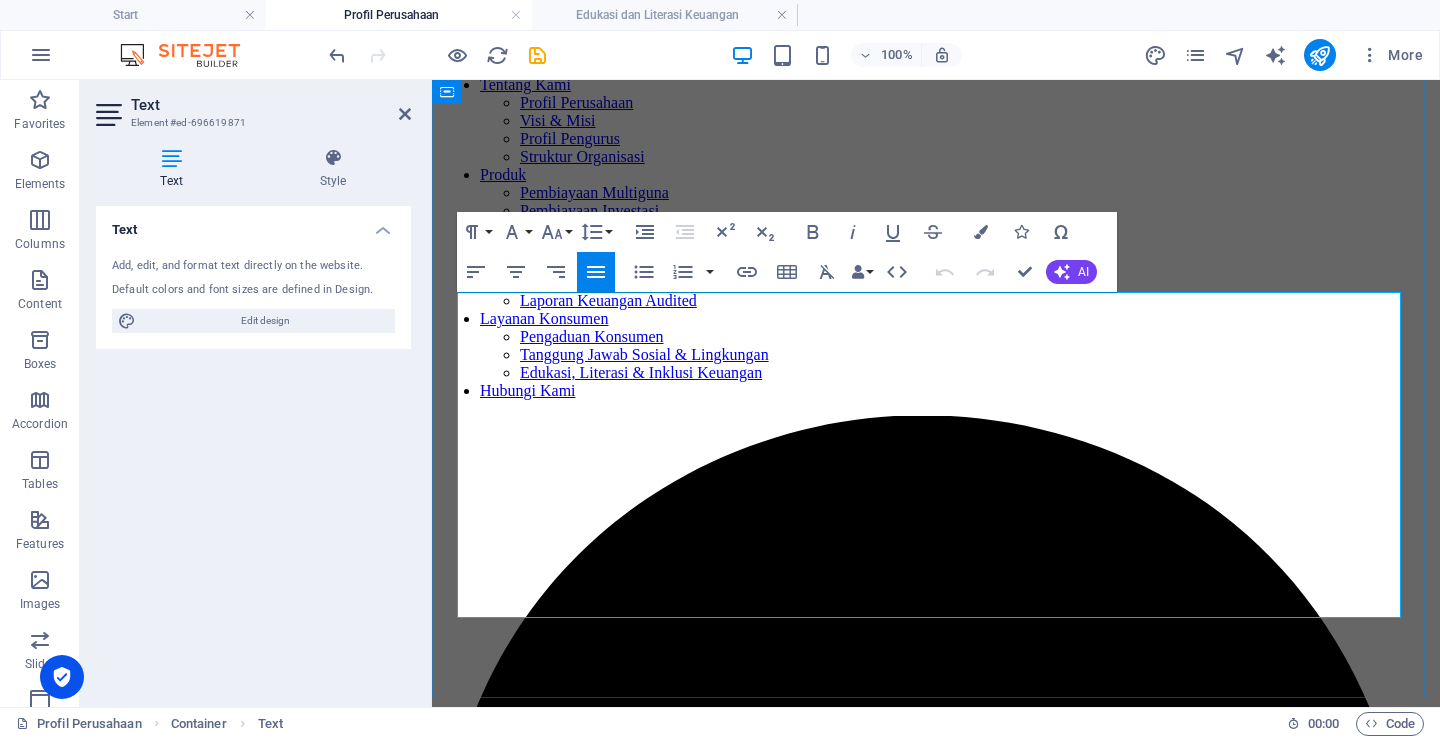 click on "PT. Batara Internasional Finansindo (PT. BIF) didirikan pada 20 Desember 1984, dengan akta pendirian No. 86. Perusahaan semula bernama PT. Anugerah Harta Lestari Leasing Internasional (AHLLI) dan berganti nama menjadi PT. Batara Internasional Finansindo pada tahun 1996. Sebagai perusahaan yang telah mendapatkan izin pembiayaan dari Kementerian Keuangan RI (No. NR. 322/KMK 017/1997), kami berkomitmen untuk memberikan solusi pembiayaan yang inovatif, sesuai dengan ketentuan POJK No. 28/POJK.05/2014. Kami melayani berbagai jenis pembiayaan, termasuk pembiayaan motor besar (moge), bus pariwisata, mobil, alat berat, truk, mesin industri, serta properti. PT. BIF hadir untuk mendukung kebutuhan modal usaha dan investasi Anda dengan fleksibilitas dan profesionalisme tinggi, menjadikan kami mitra terpercaya dalam berbagai sektor industri." at bounding box center (936, 3173) 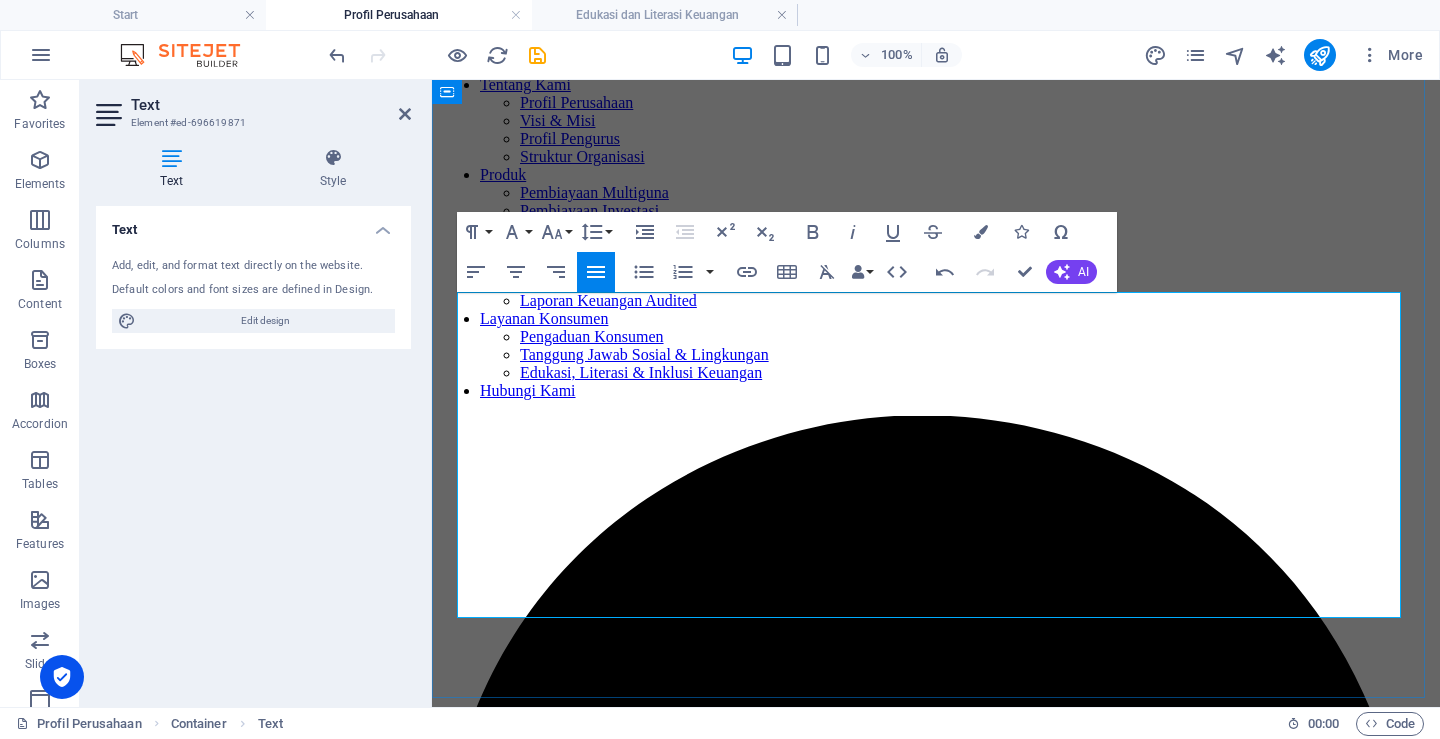 type 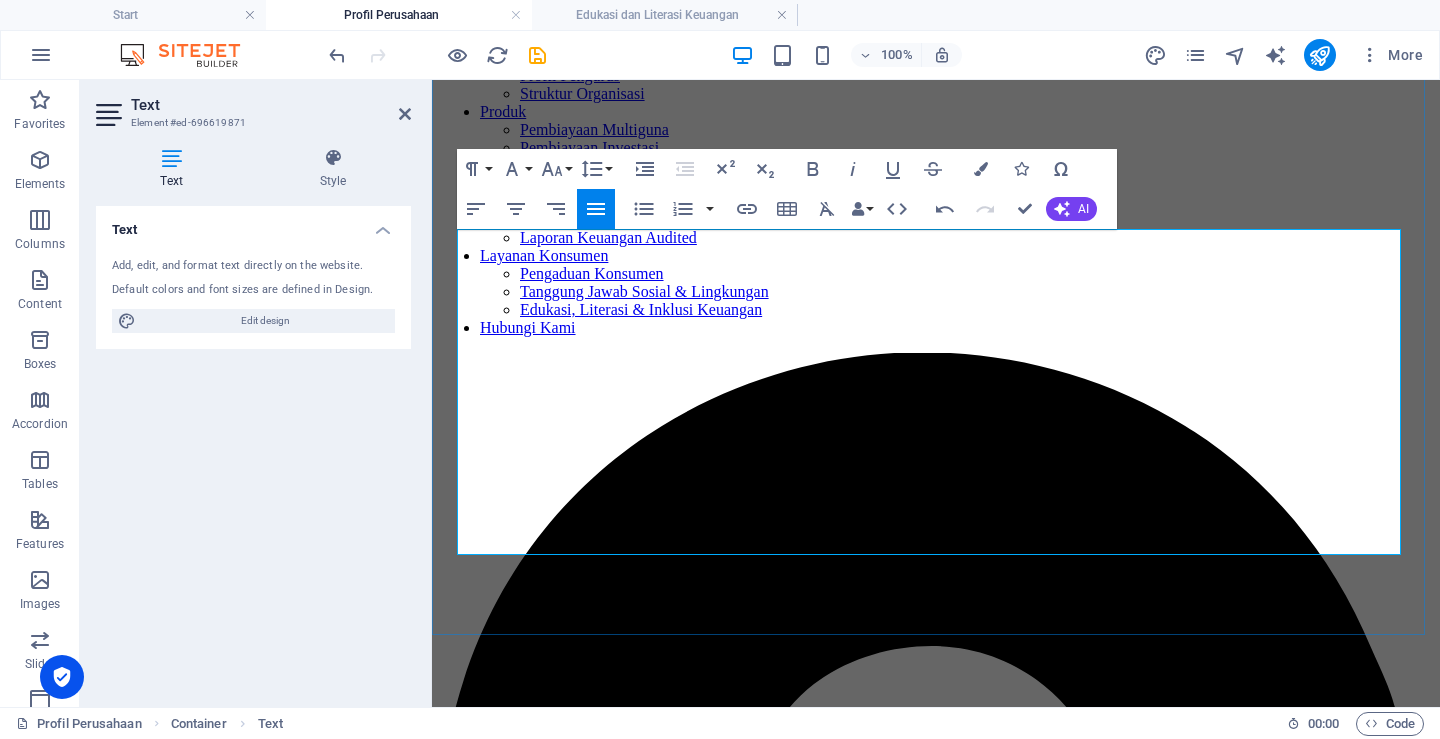 scroll, scrollTop: 200, scrollLeft: 0, axis: vertical 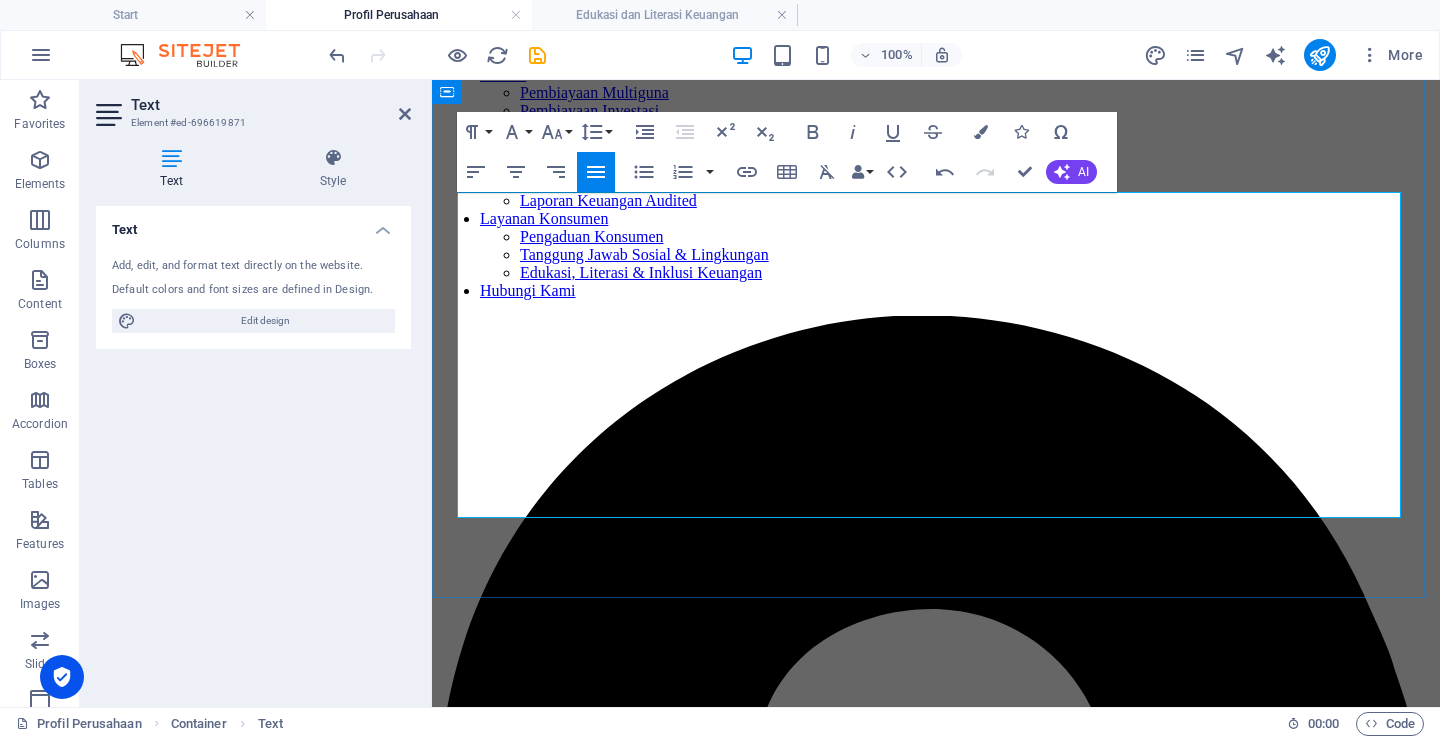 click on "Batara Finance (PT. Batara Internasional Finansindo)  didirikan pada 20 Desember 1984, dengan akta pendirian No. 86. Perusahaan semula bernama PT. Anugerah Harta Lestari Leasing Internasional (AHLLI) dan berganti nama menjadi Batara Finance  ( PT. Batara Internasional Finansindo)  pada tahun 1996. Sebagai perusahaan yang telah mendapatkan izin pembiayaan dari Kementerian Keuangan RI (No. NR. 322/KMK 017/1997), kami berkomitmen untuk memberikan solusi pembiayaan yang inovatif, sesuai dengan ketentuan POJK No. 28/POJK.05/2014. Kami melayani berbagai jenis pembiayaan, termasuk pembiayaan motor besar (moge), bus pariwisata, mobil, alat berat, truk, mesin industri, serta properti. PT. BIF hadir untuk mendukung kebutuhan modal usaha dan investasi Anda dengan fleksibilitas dan profesionalisme tinggi, menjadikan kami mitra terpercaya dalam berbagai sektor industri." at bounding box center [936, 3084] 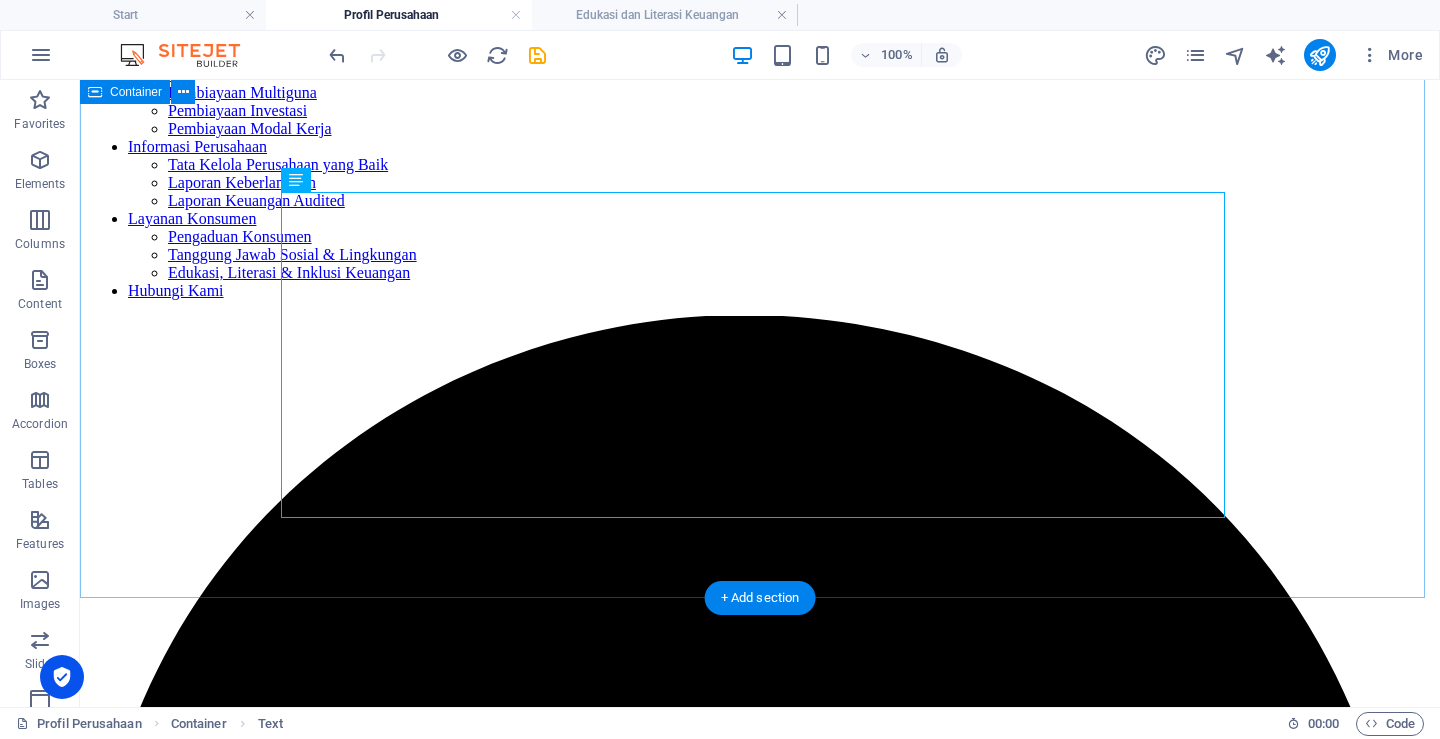 scroll, scrollTop: 100, scrollLeft: 0, axis: vertical 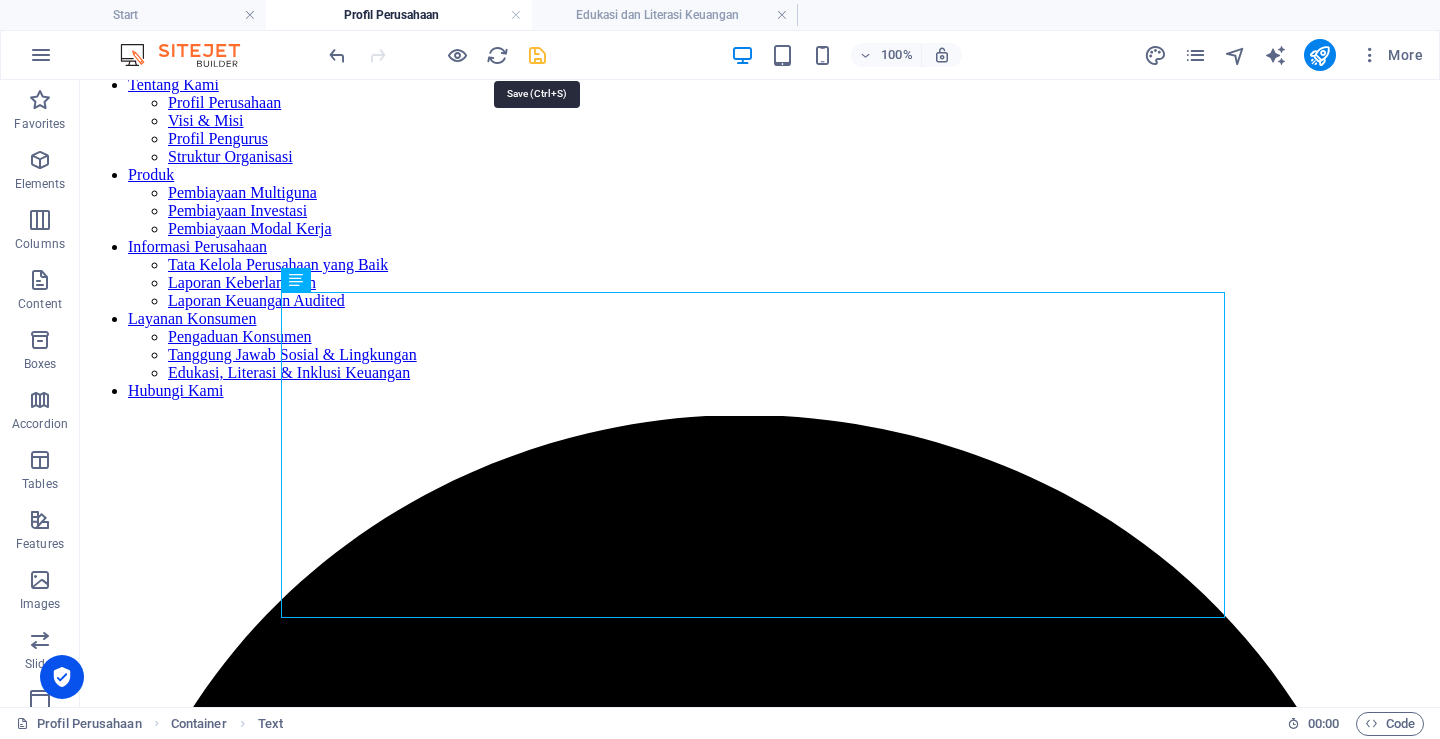 click at bounding box center [537, 55] 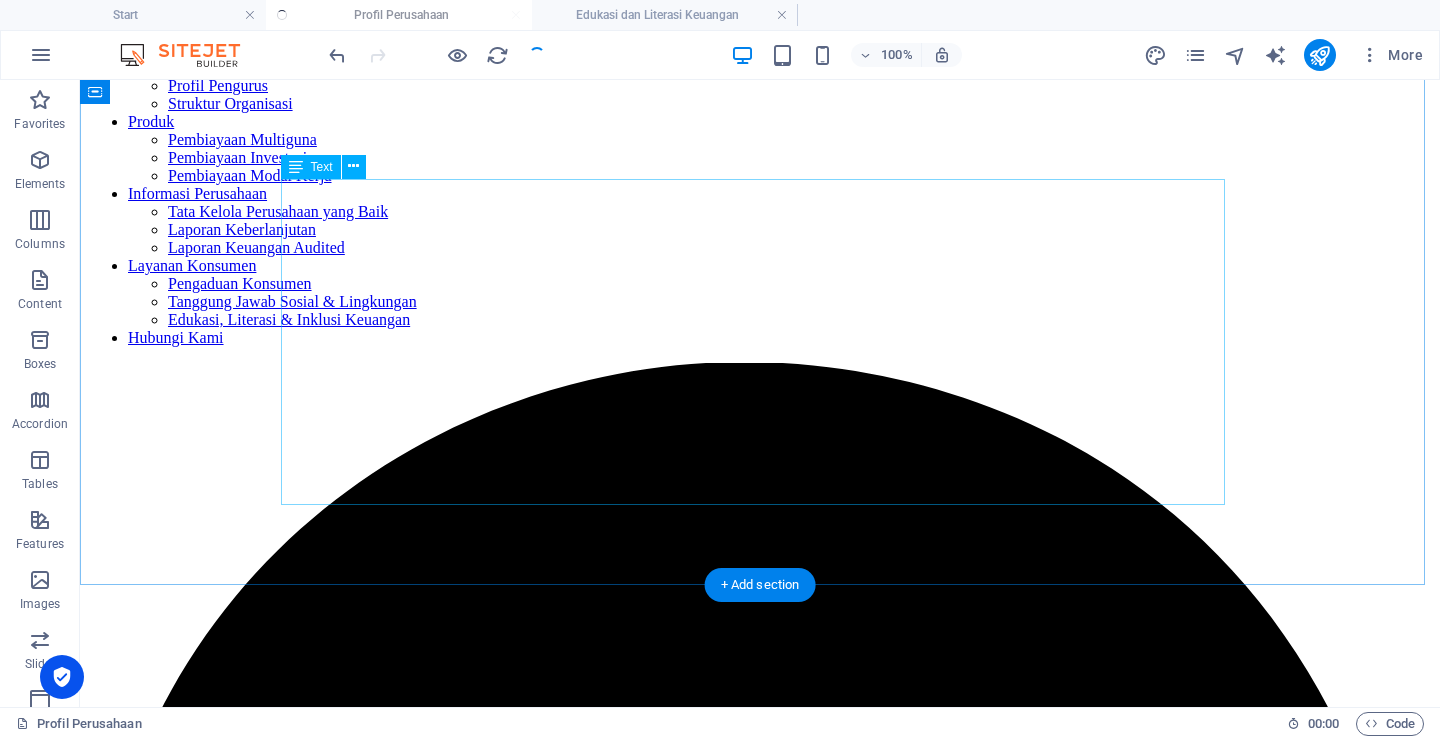 scroll, scrollTop: 119, scrollLeft: 0, axis: vertical 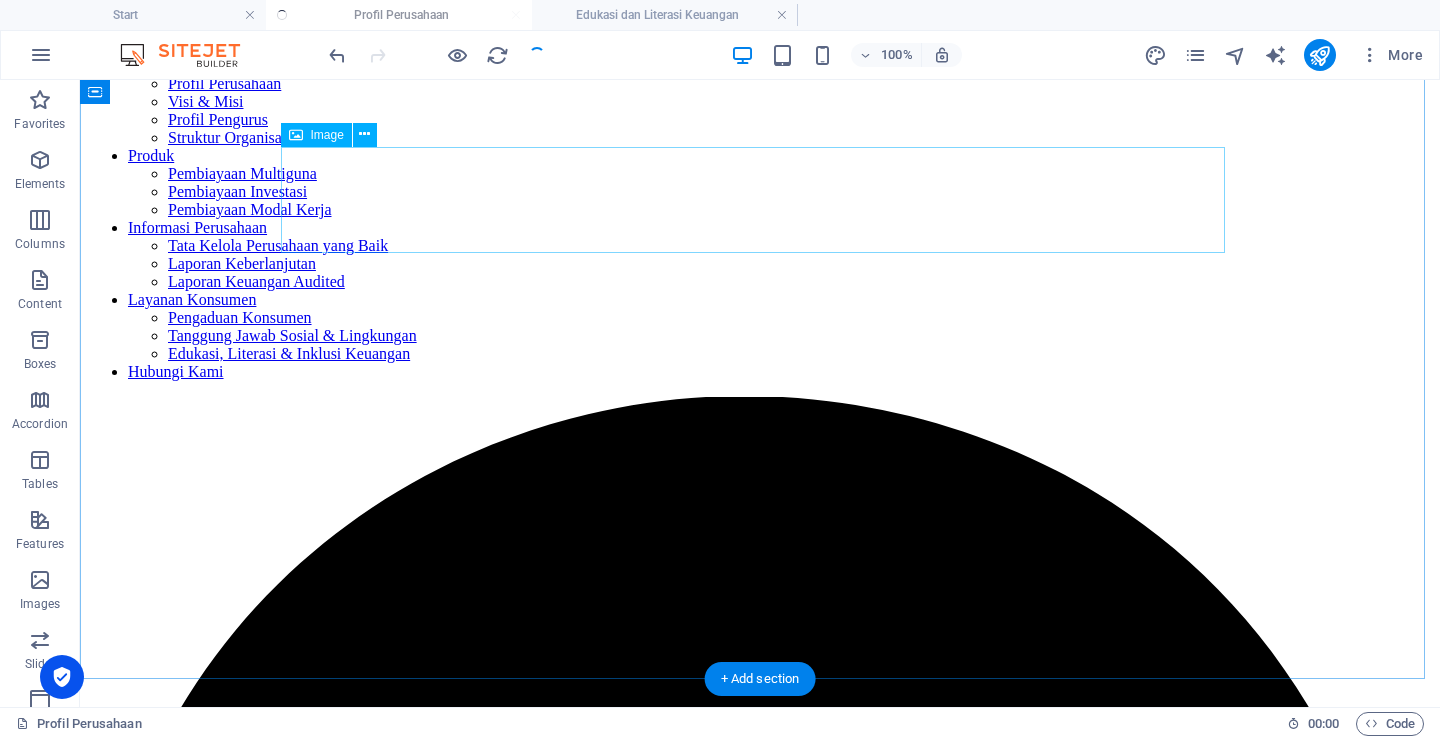 click at bounding box center (760, 3822) 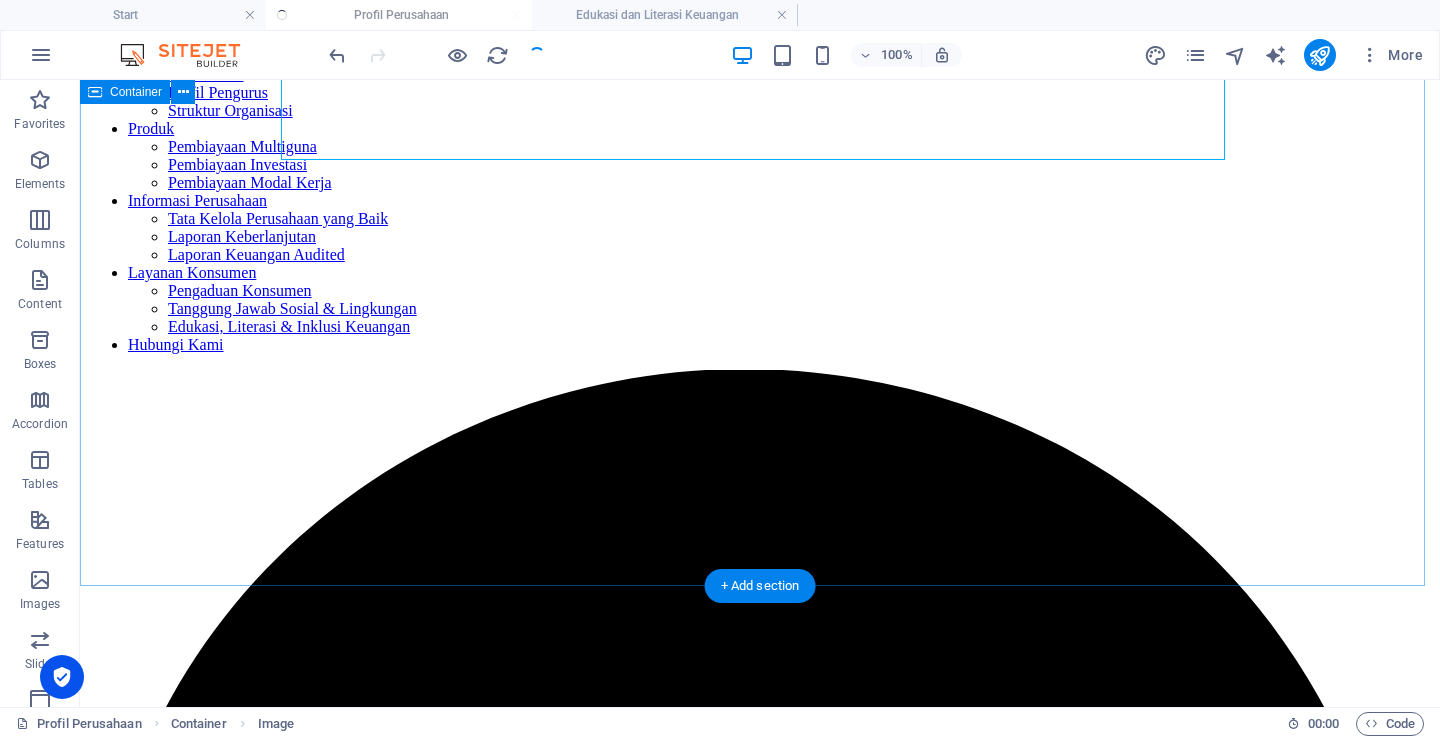scroll, scrollTop: 119, scrollLeft: 0, axis: vertical 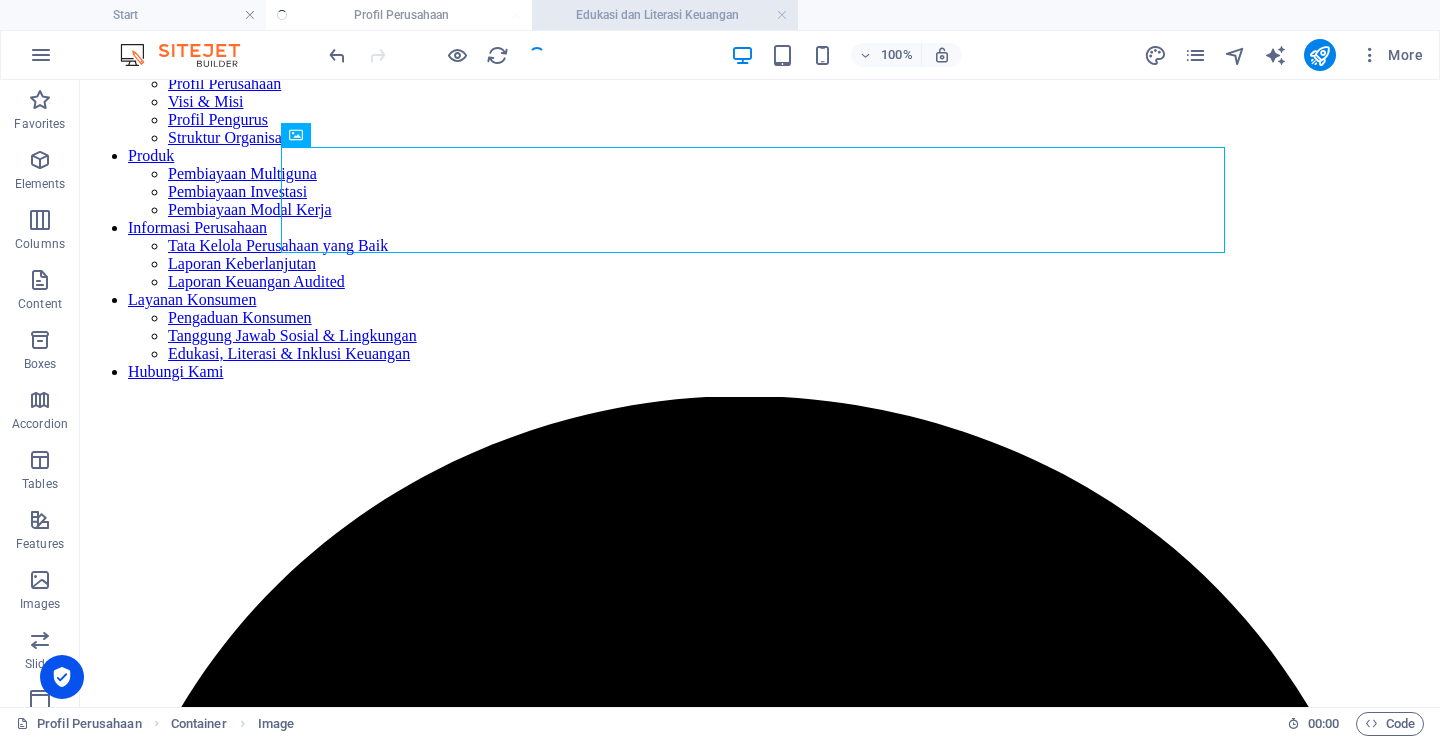 click on "Edukasi dan Literasi Keuangan" at bounding box center (665, 15) 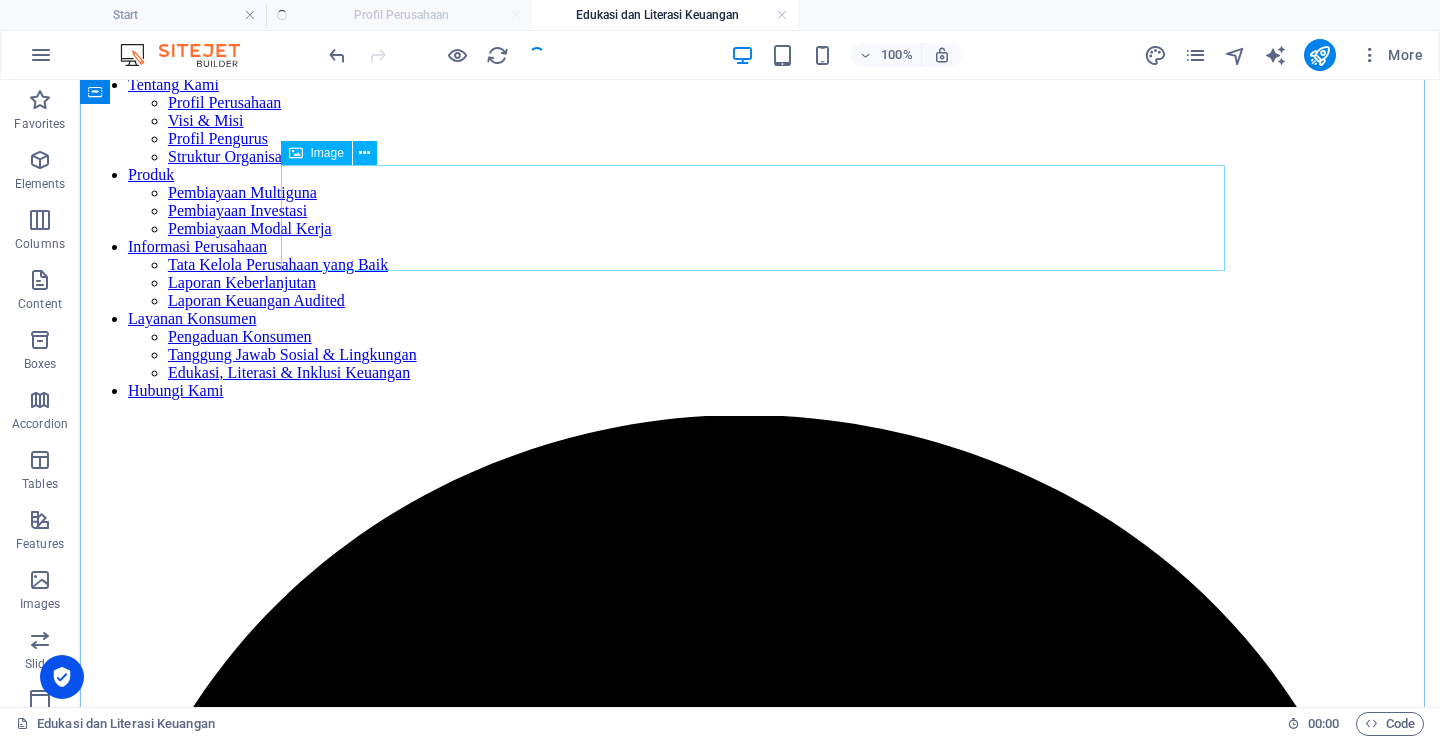 scroll, scrollTop: 0, scrollLeft: 0, axis: both 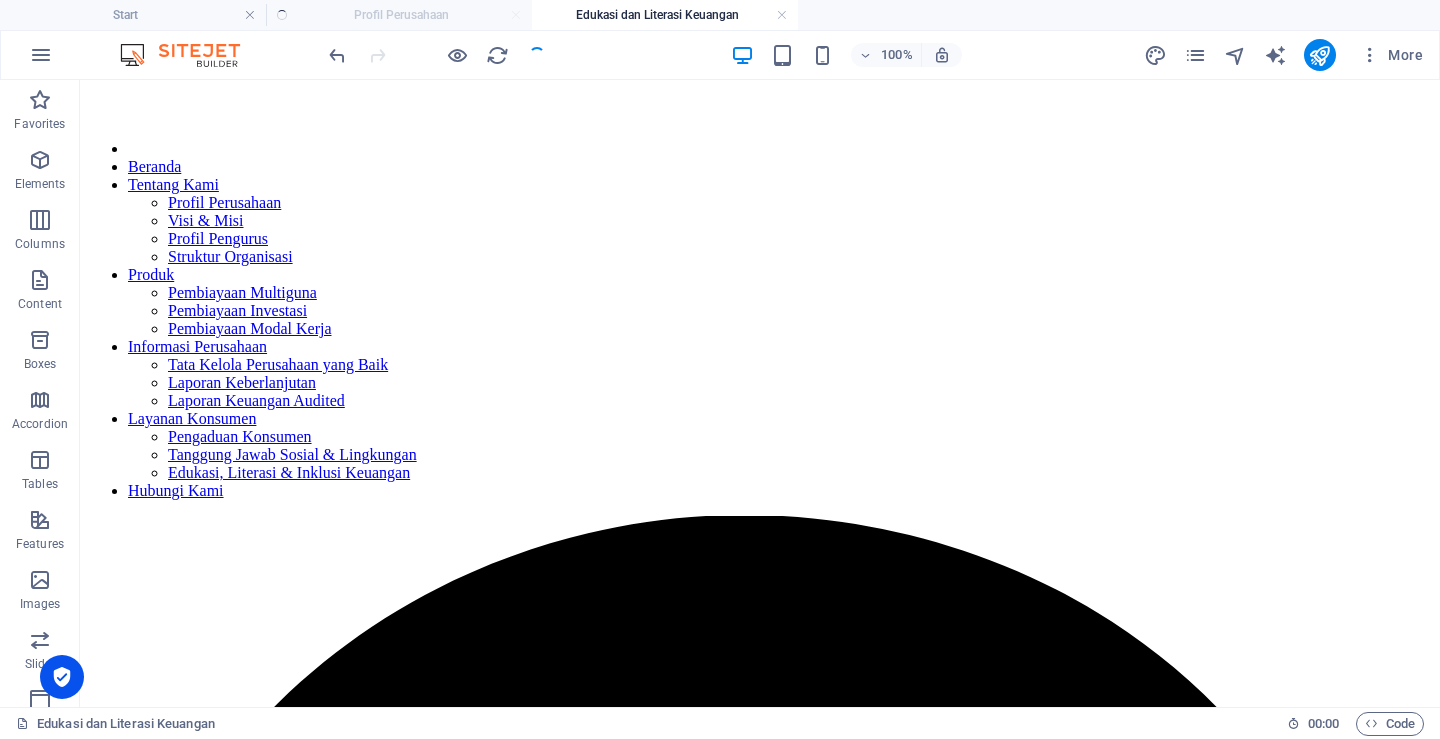 click on "Start Profil Perusahaan Edukasi dan Literasi Keuangan" at bounding box center [720, 15] 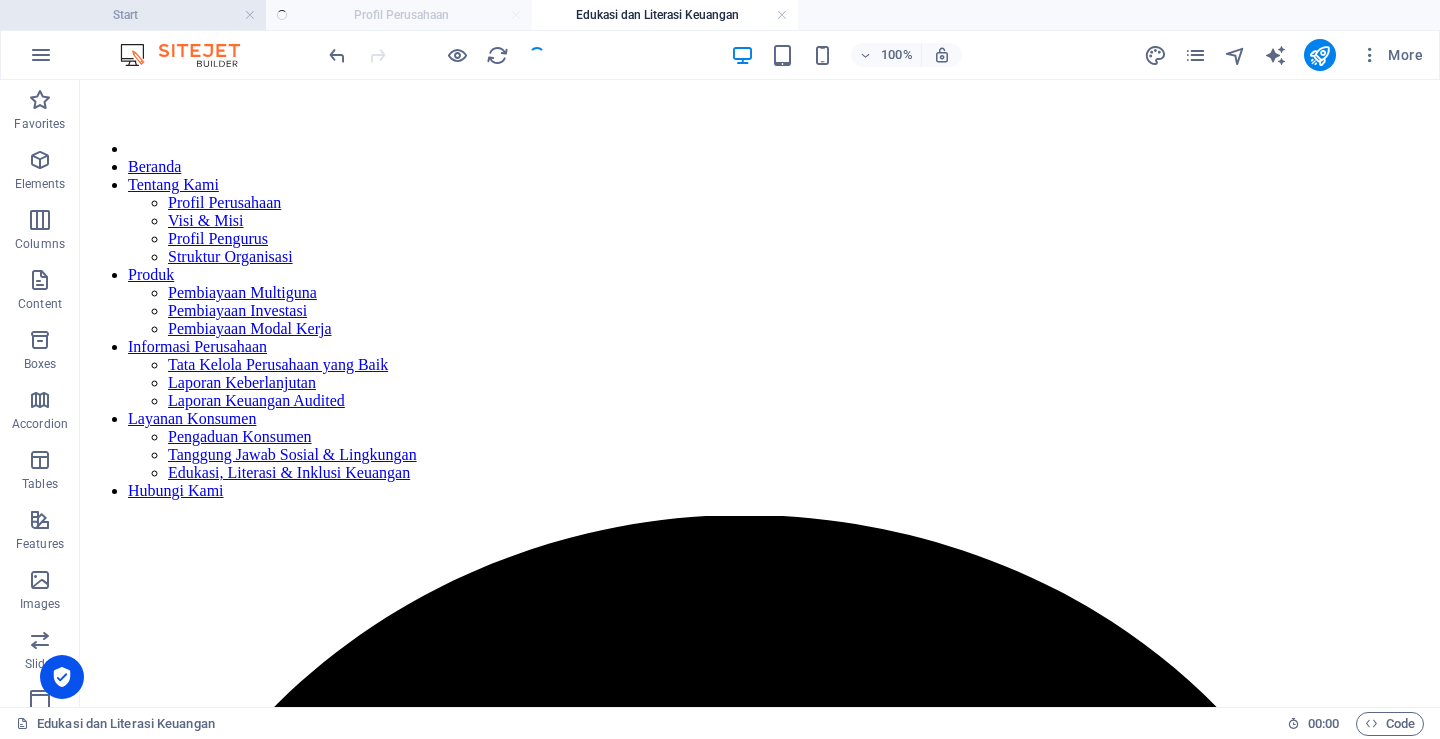 click on "Start" at bounding box center (133, 15) 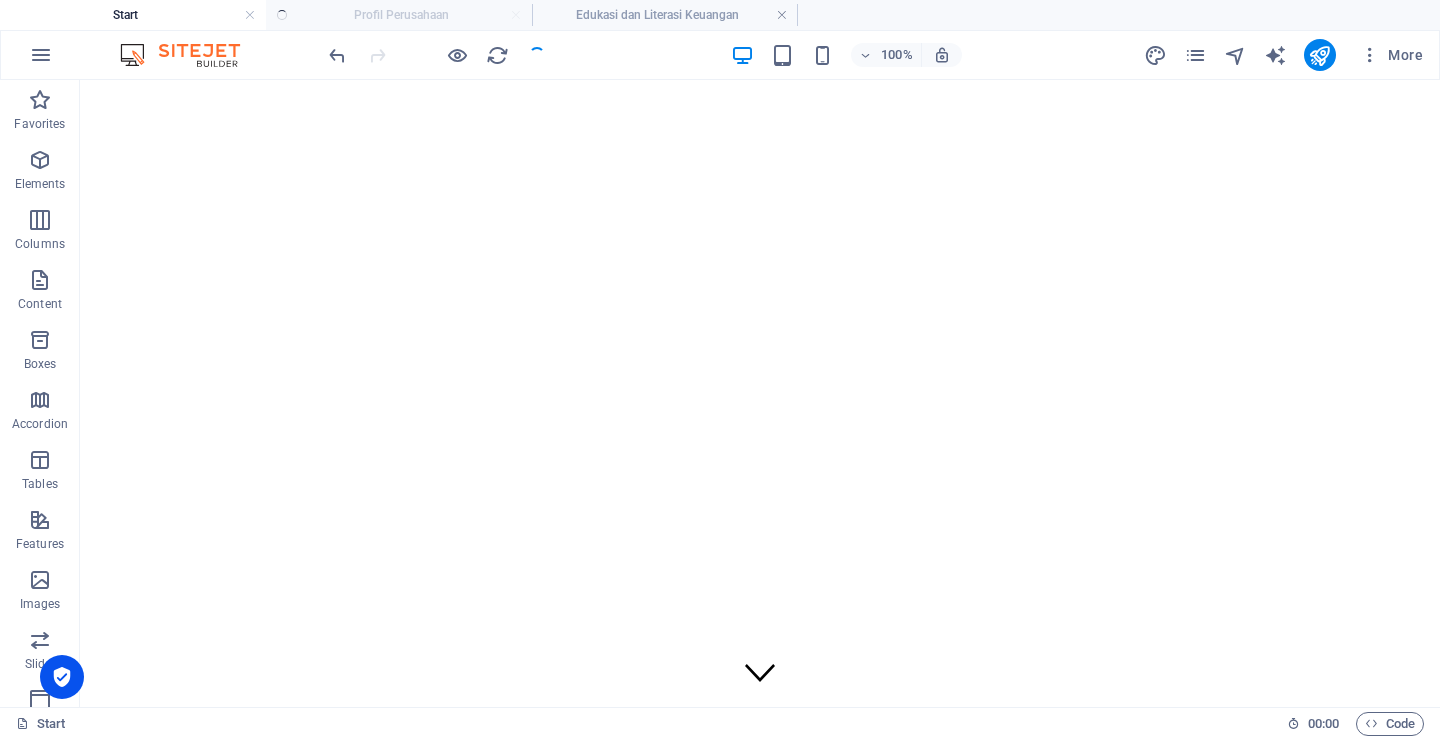 click on "Start Profil Perusahaan Edukasi dan Literasi Keuangan" at bounding box center [720, 15] 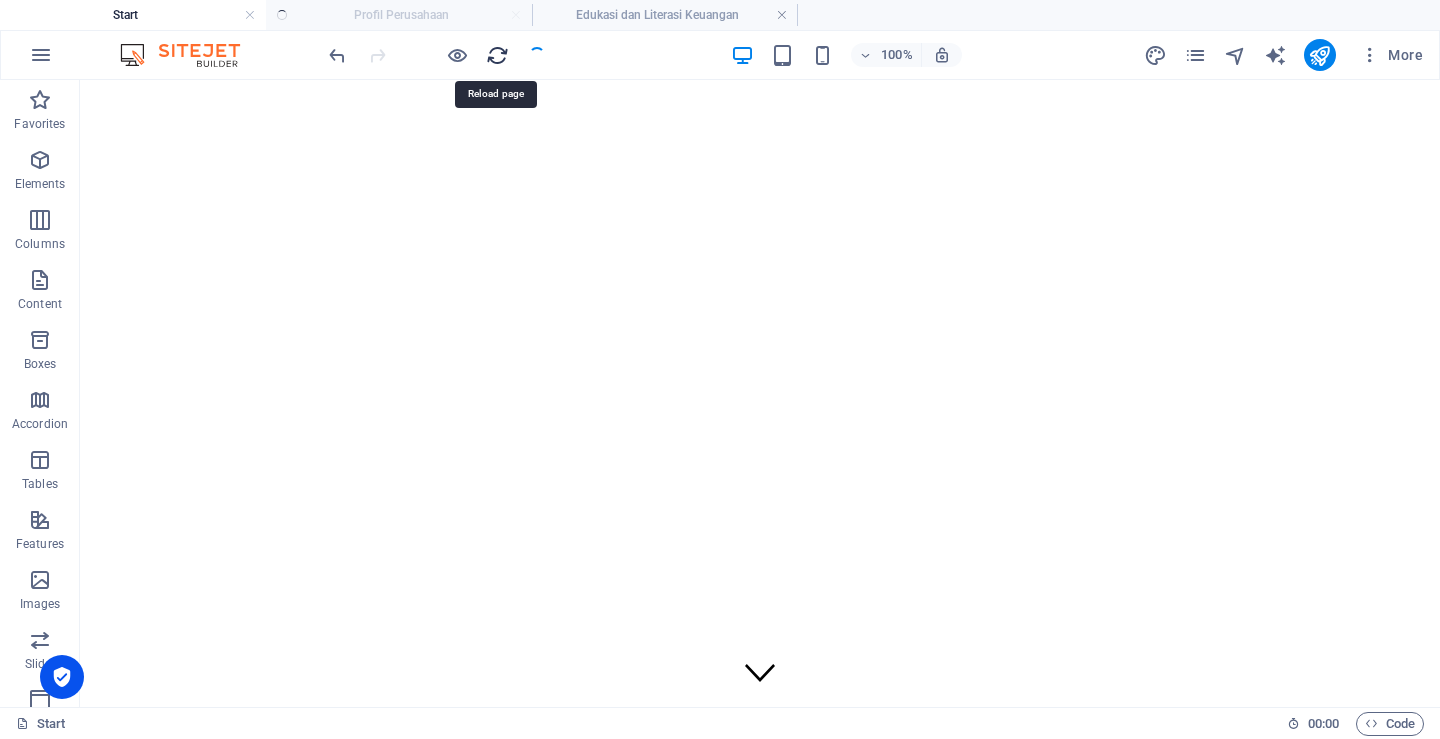 click at bounding box center [497, 55] 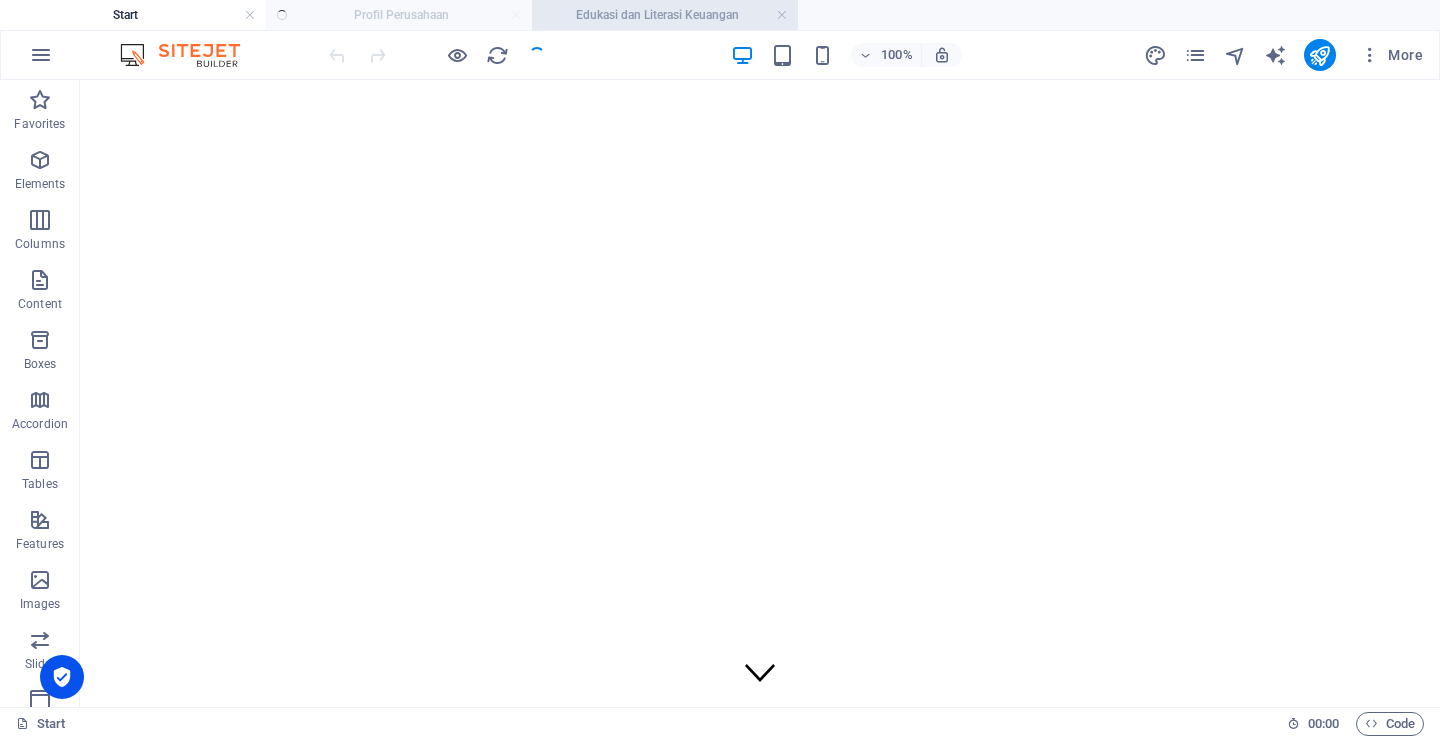 click on "Edukasi dan Literasi Keuangan" at bounding box center (665, 15) 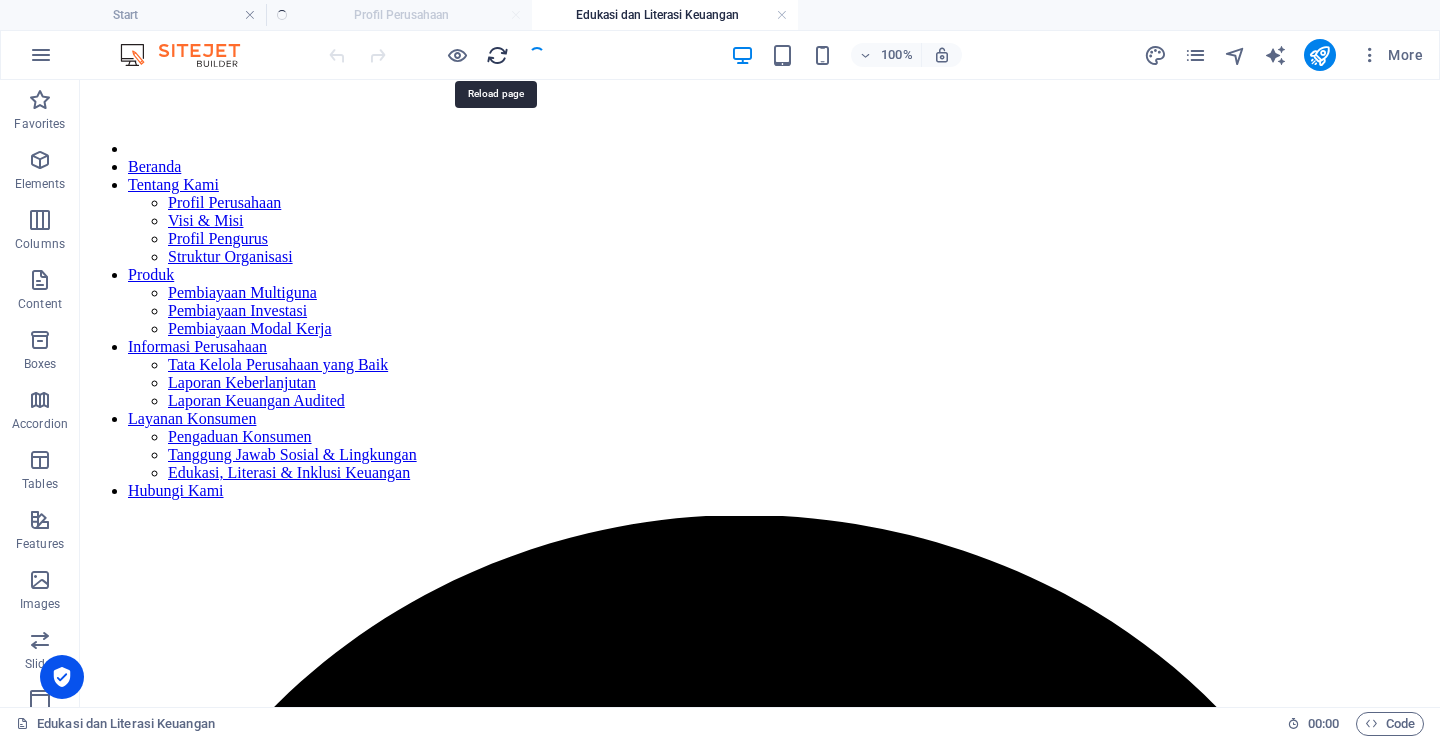 click at bounding box center (497, 55) 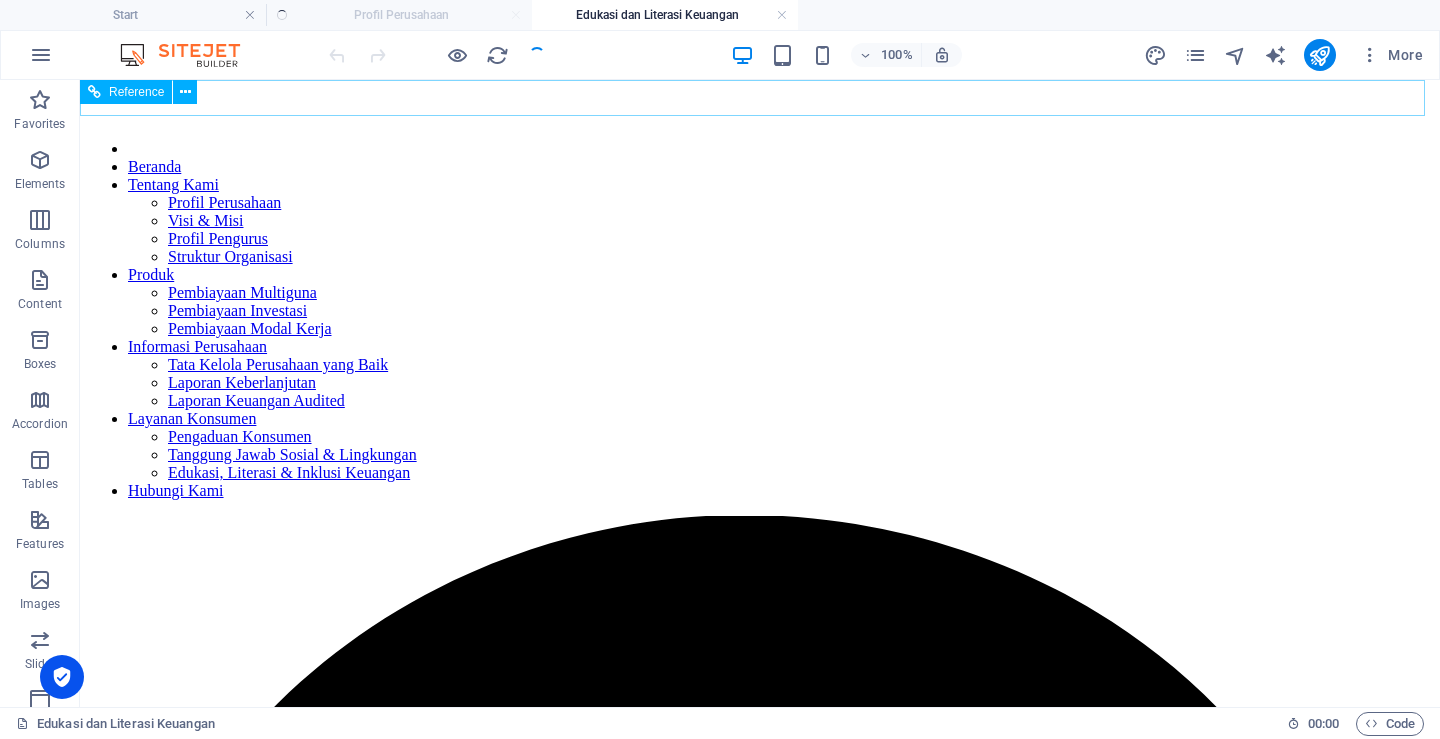 scroll, scrollTop: 0, scrollLeft: 0, axis: both 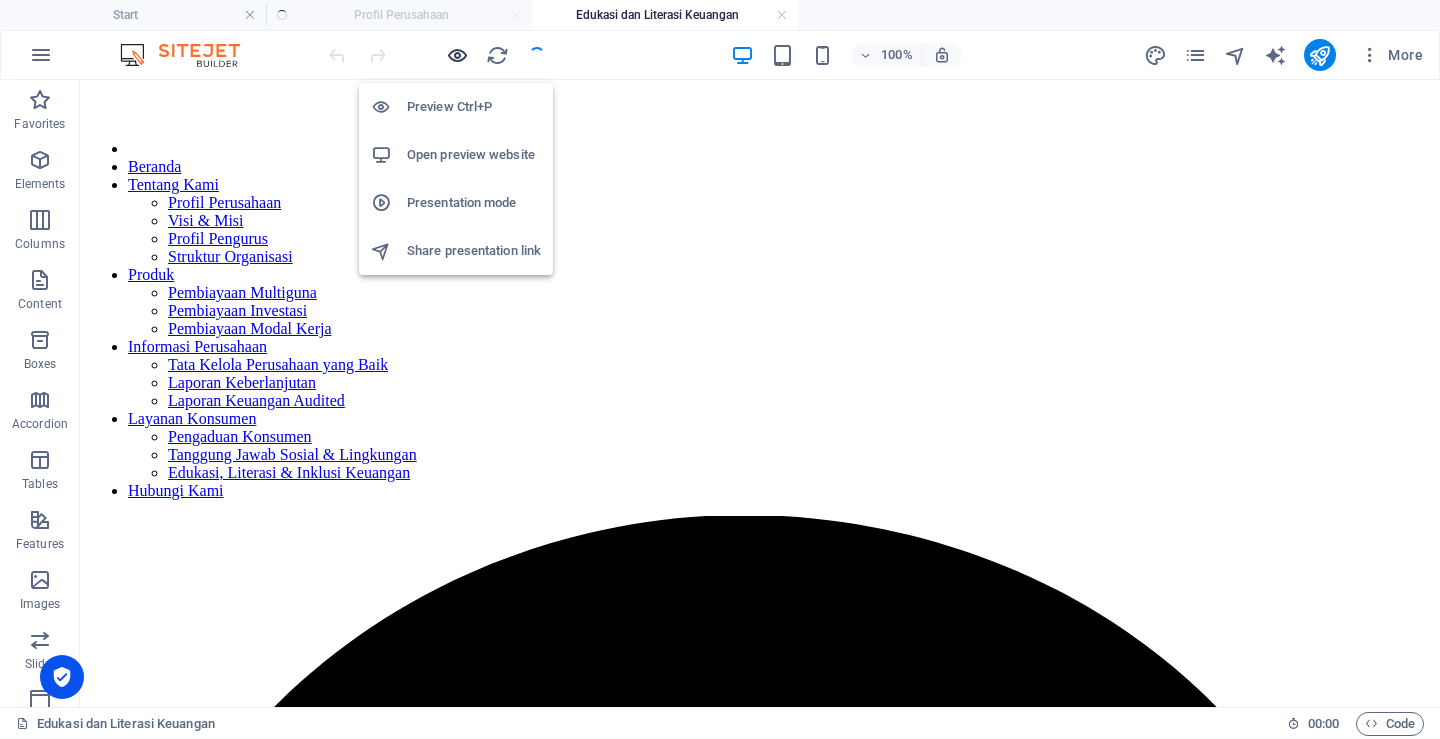 click at bounding box center (457, 55) 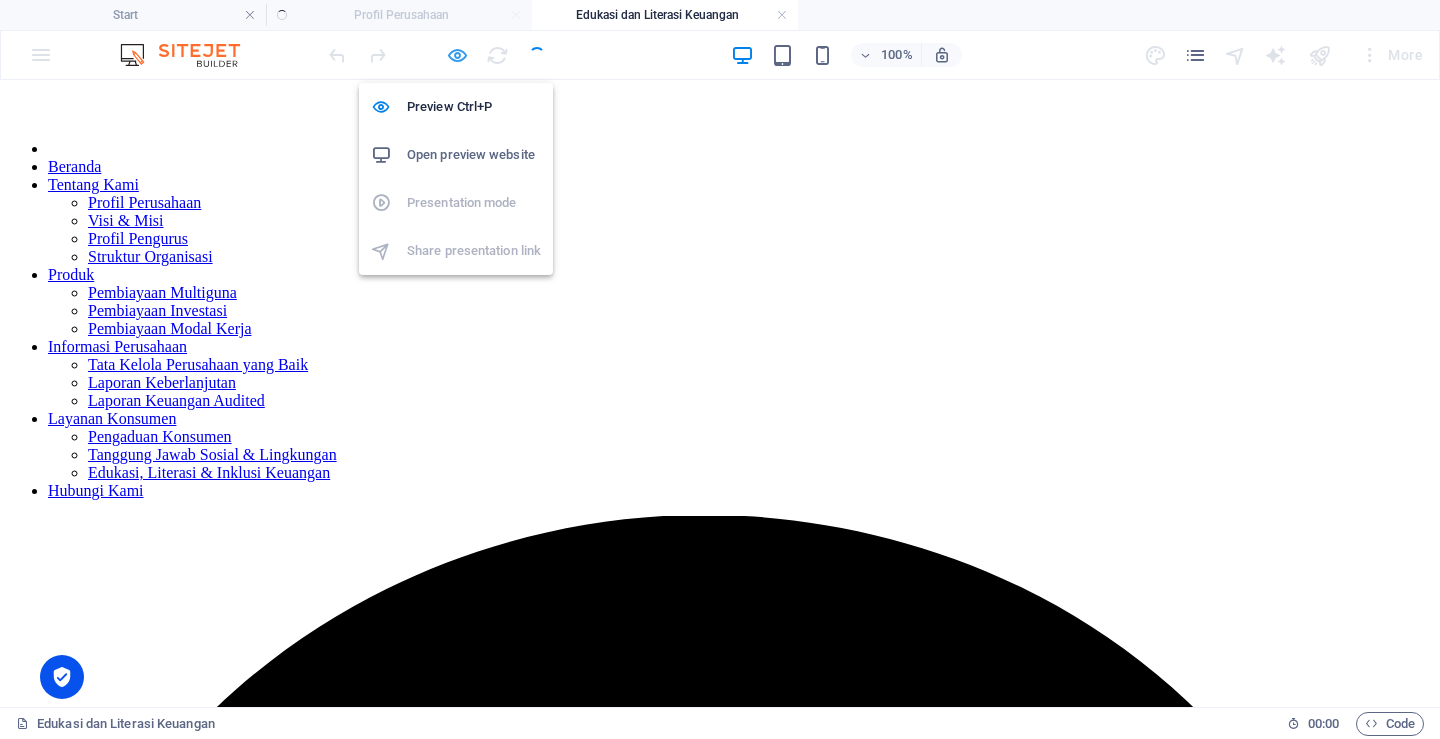 click at bounding box center (457, 55) 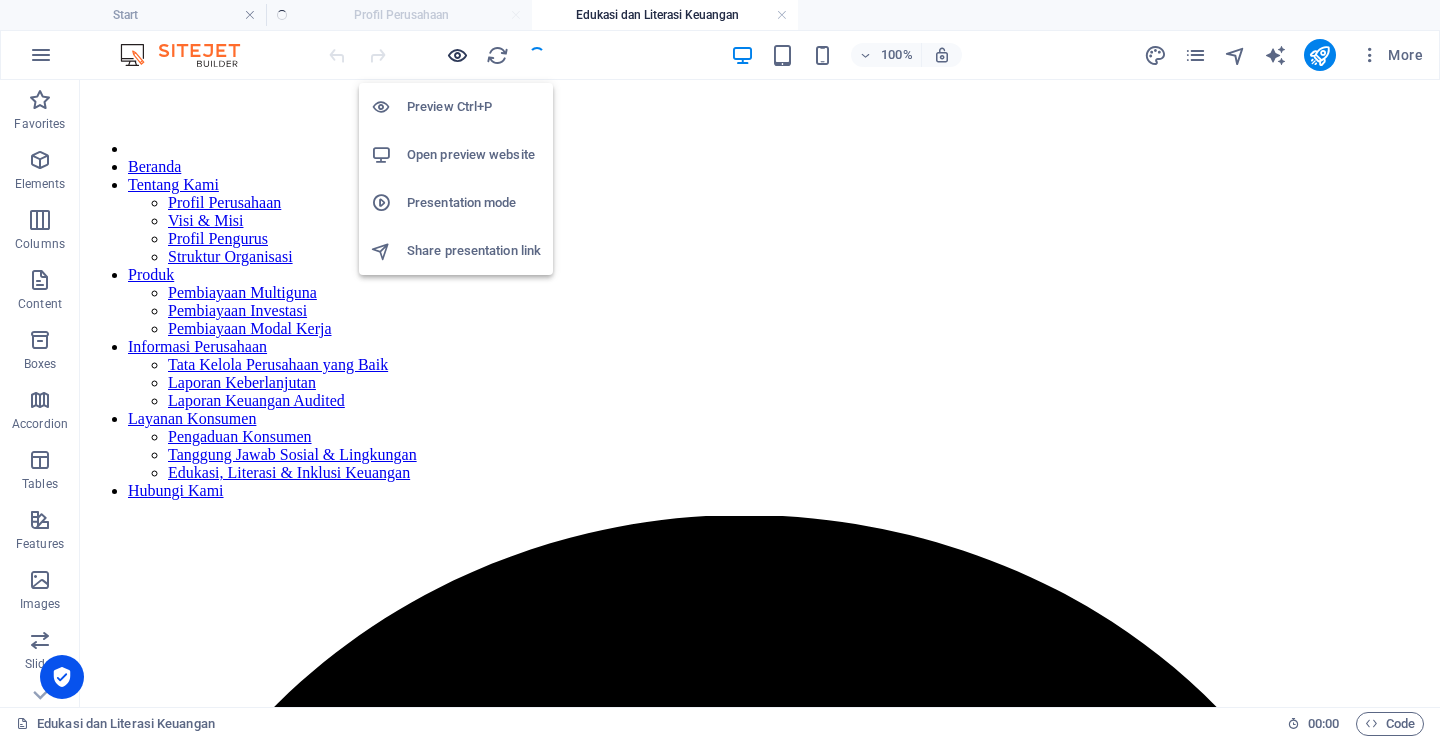 click at bounding box center [457, 55] 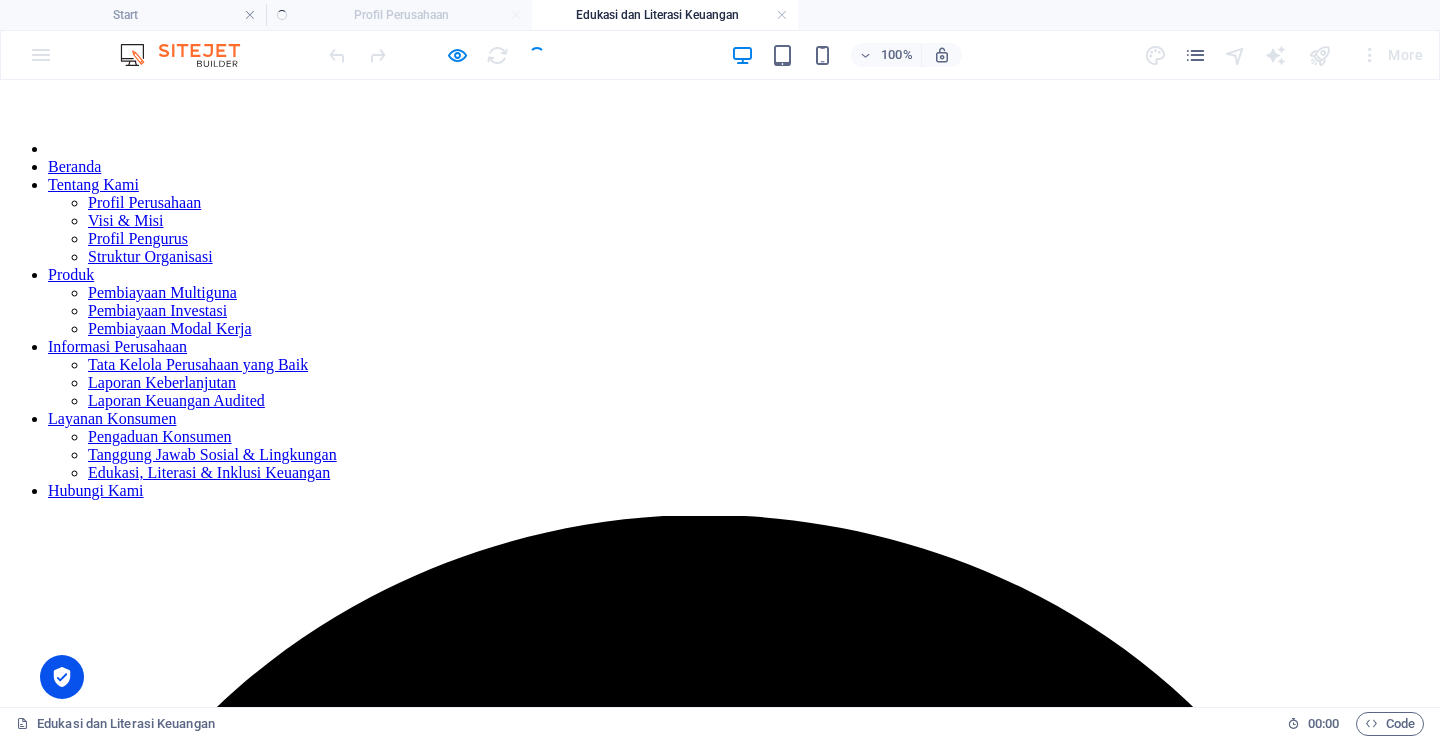 click on "Profil Perusahaan" at bounding box center (144, 202) 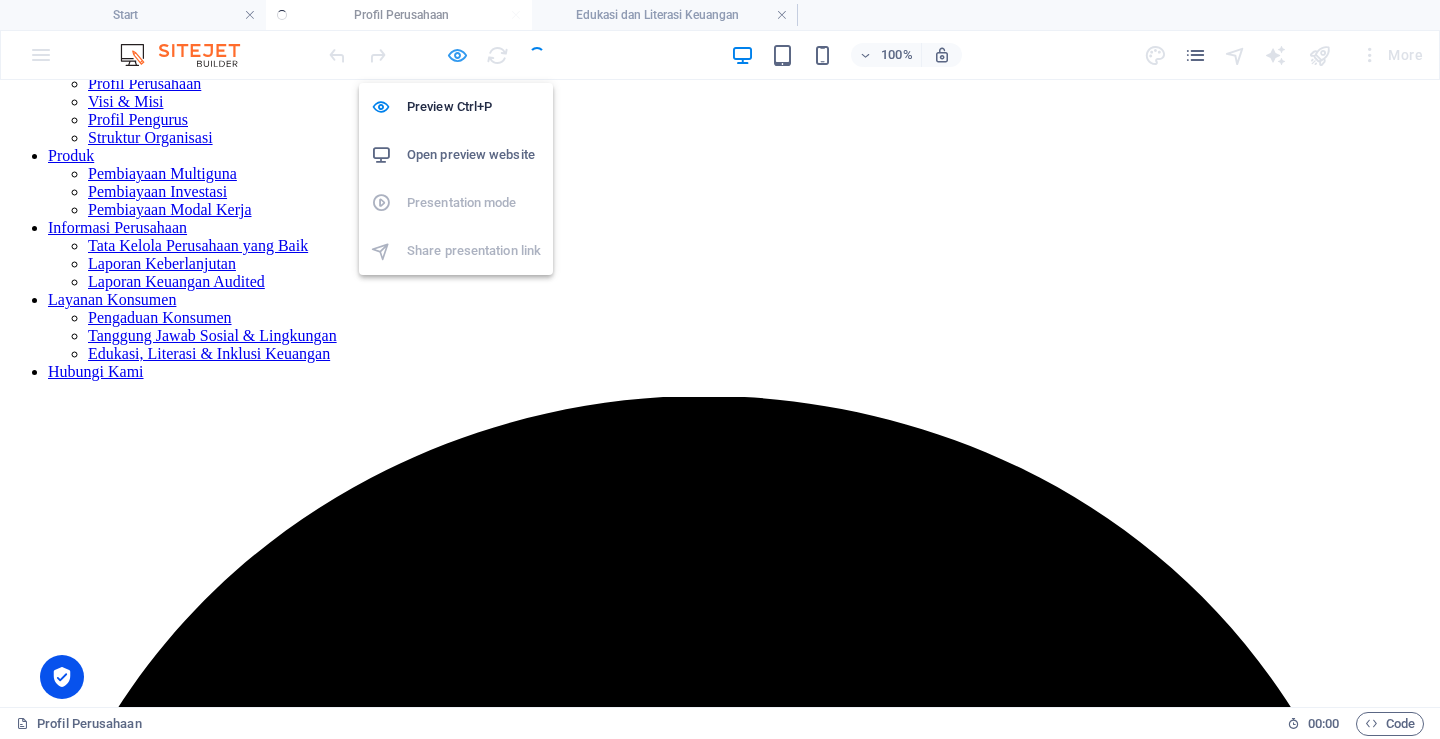click at bounding box center [457, 55] 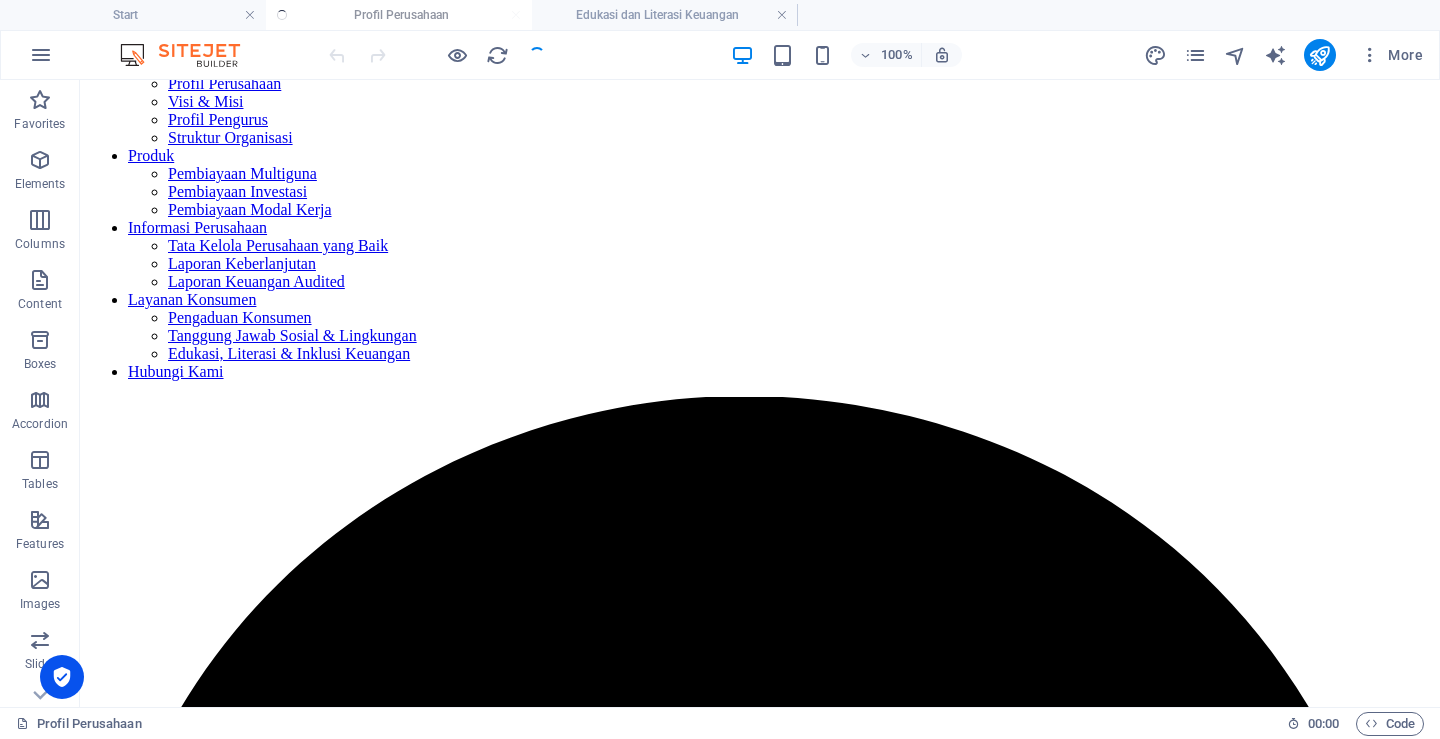 click on "Start Profil Perusahaan Edukasi dan Literasi Keuangan" at bounding box center (720, 15) 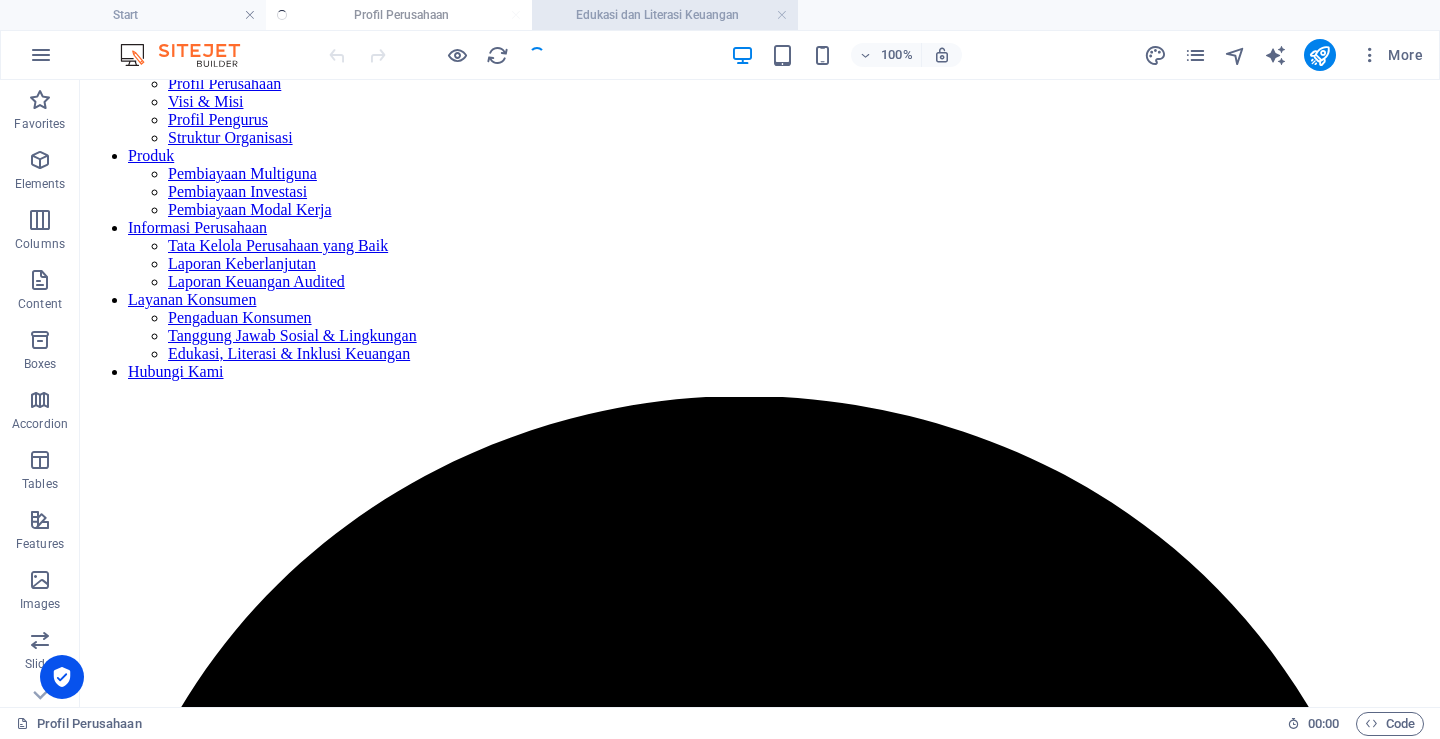 click on "Edukasi dan Literasi Keuangan" at bounding box center [665, 15] 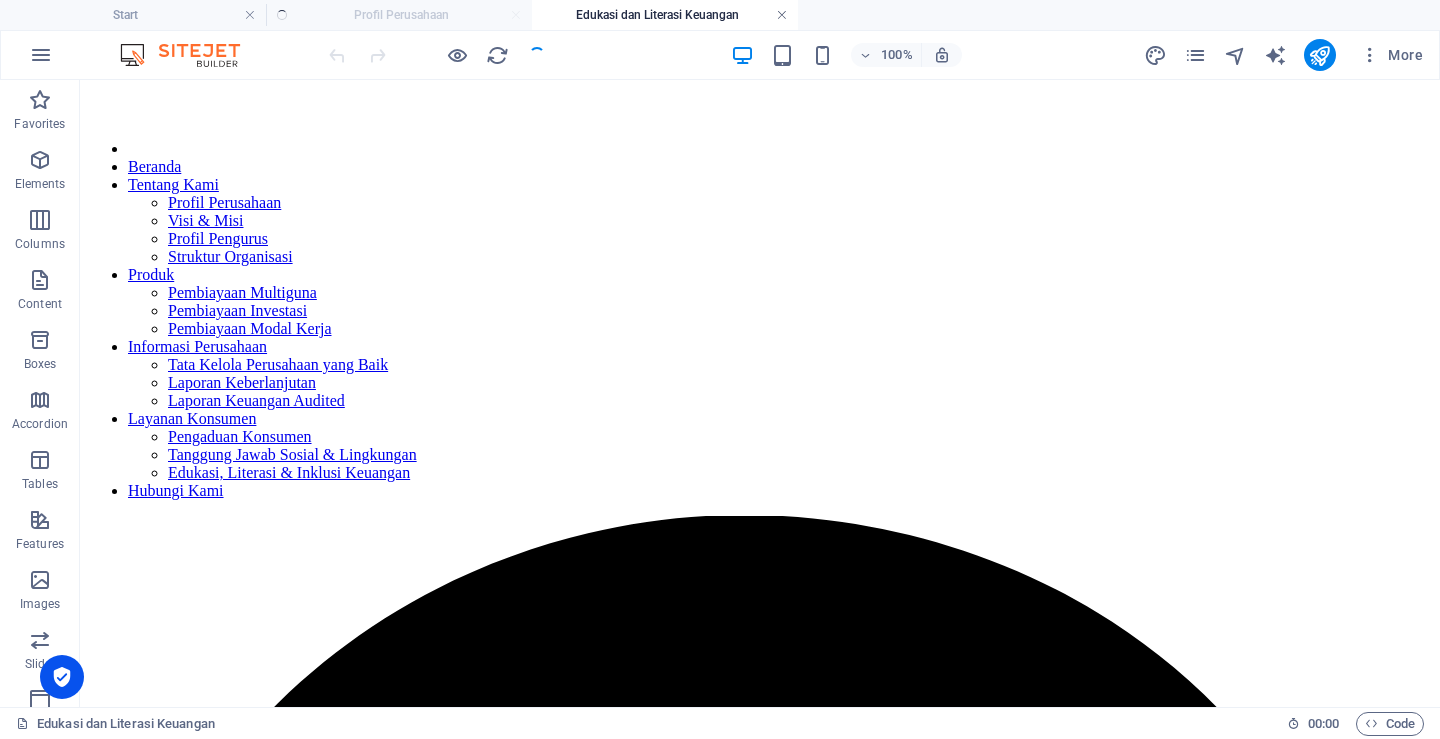 click at bounding box center (782, 15) 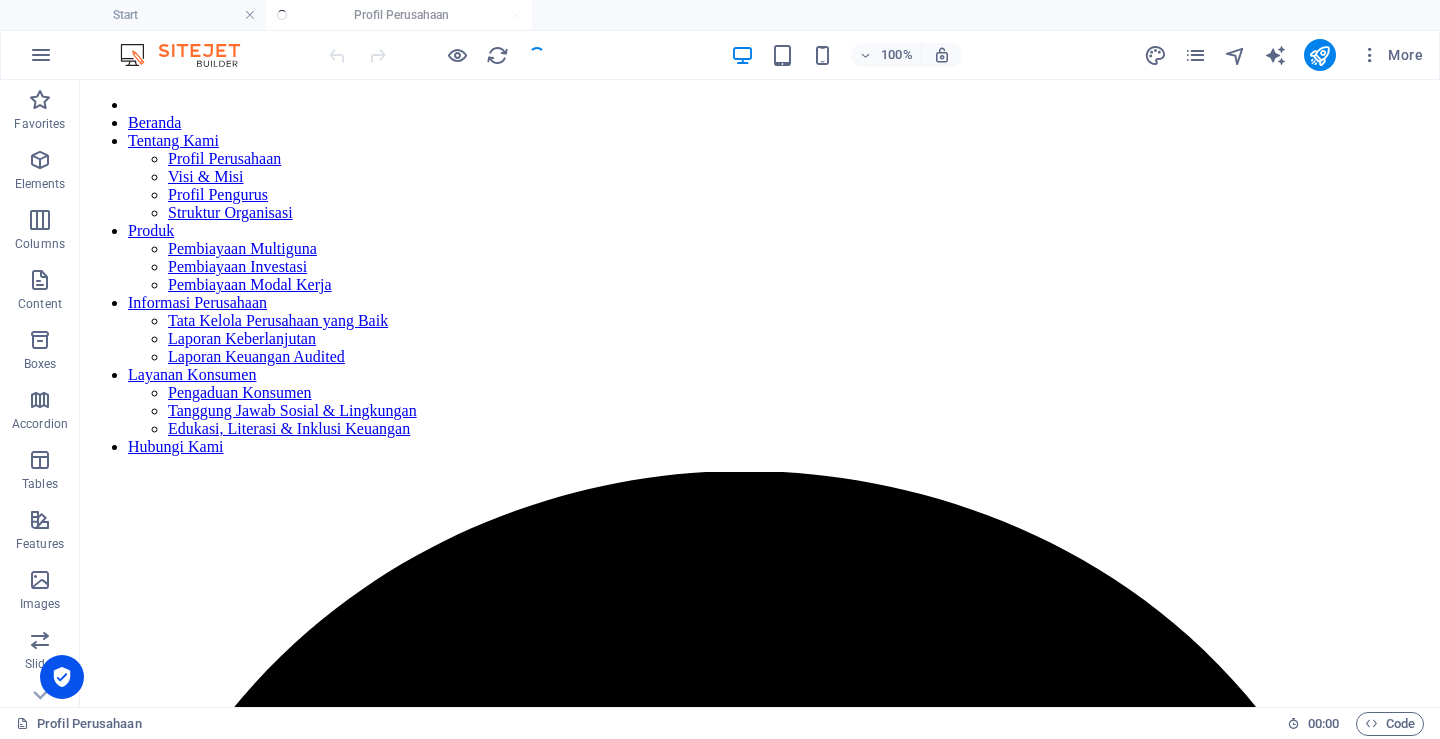 scroll, scrollTop: 119, scrollLeft: 0, axis: vertical 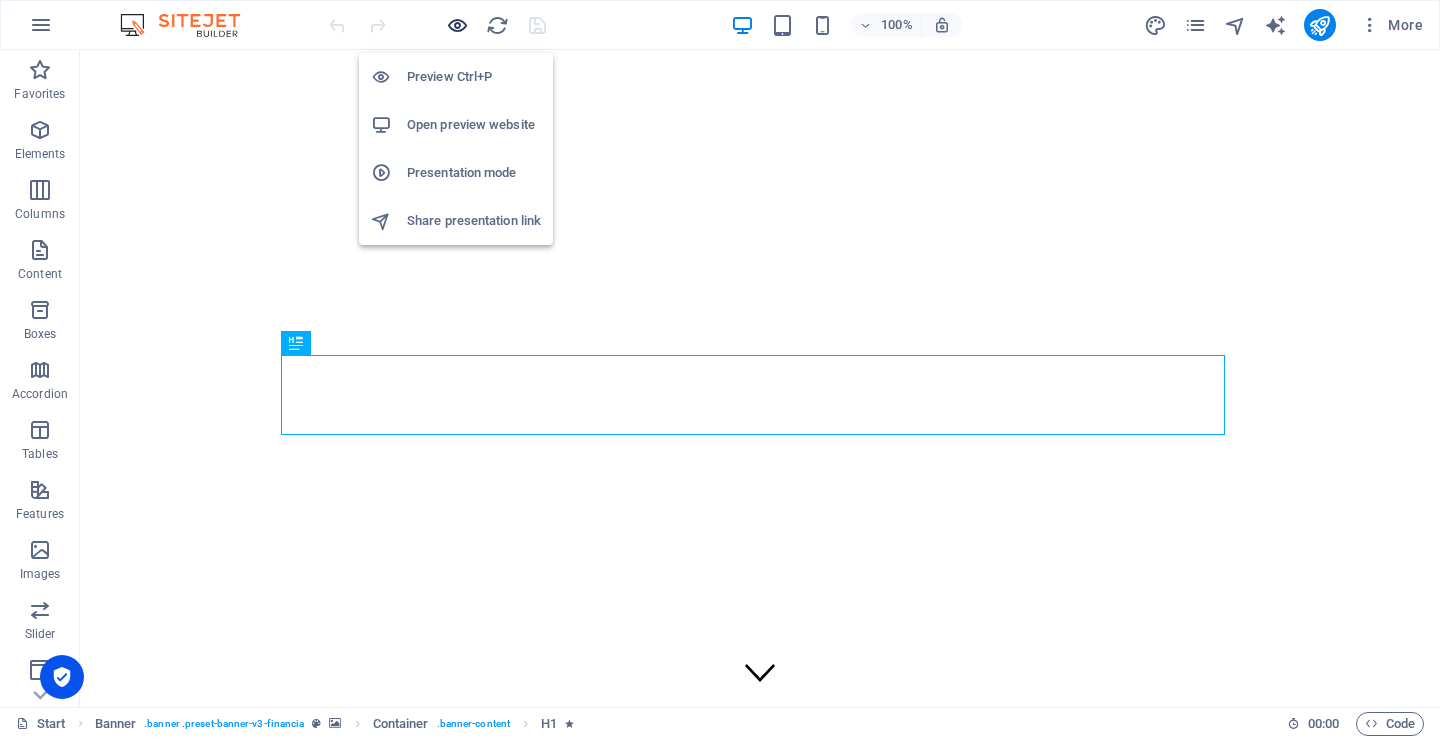 click at bounding box center (457, 25) 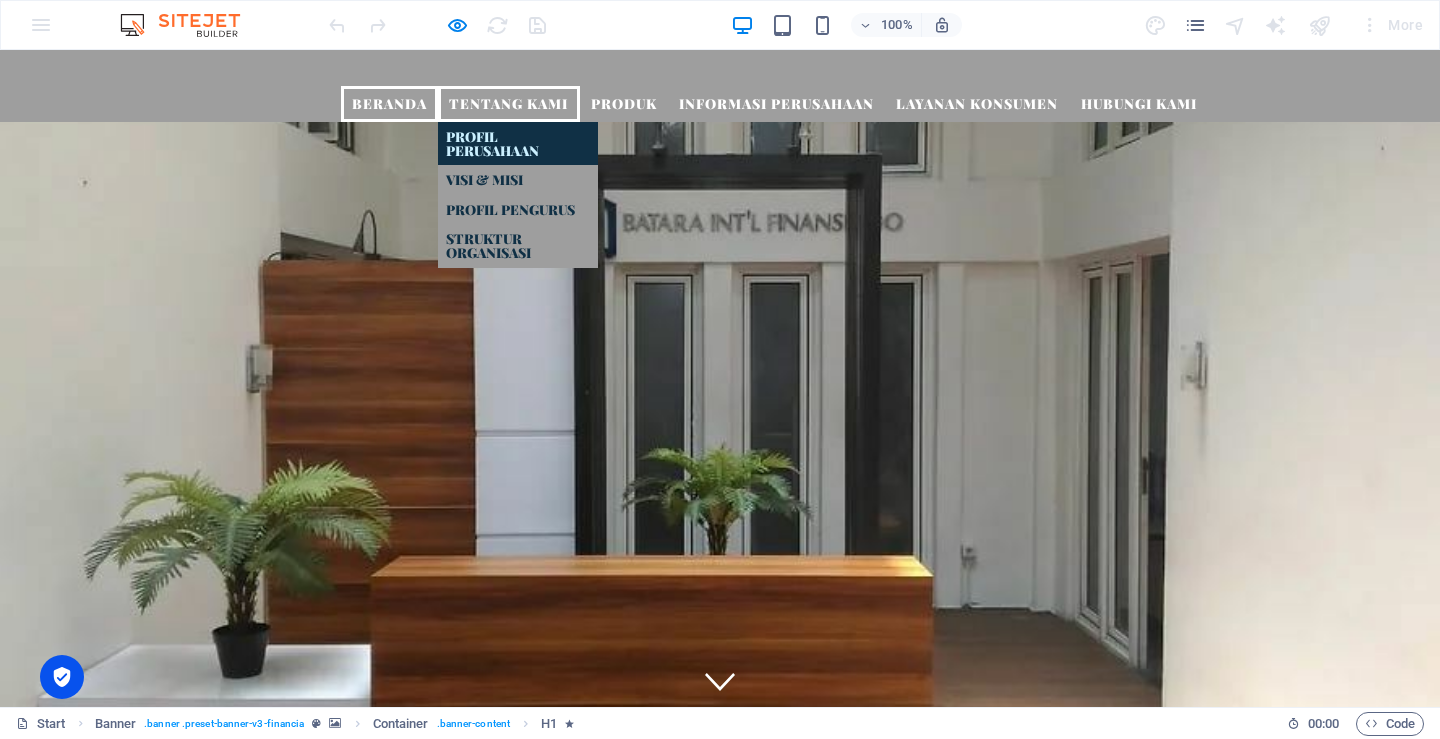 click on "Profil Perusahaan" at bounding box center (518, 143) 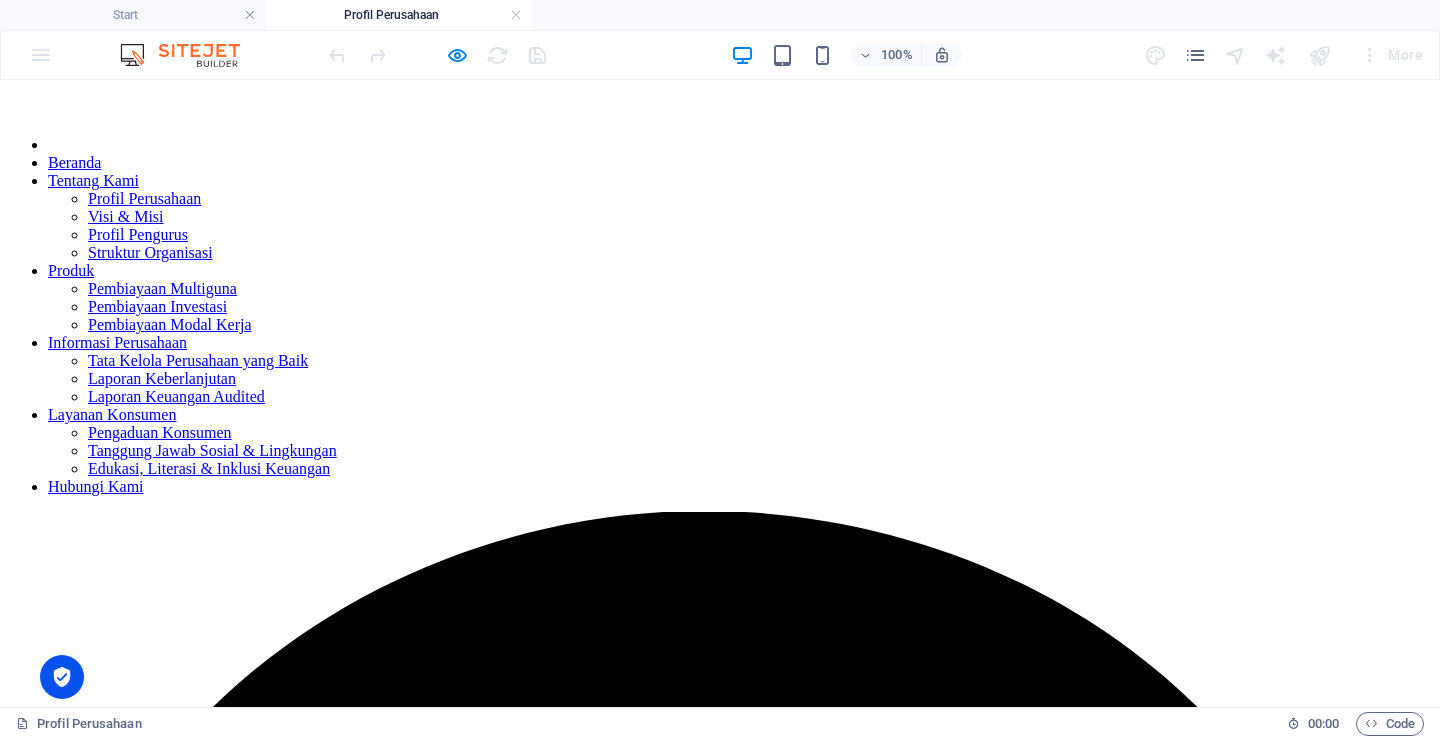 scroll, scrollTop: 0, scrollLeft: 0, axis: both 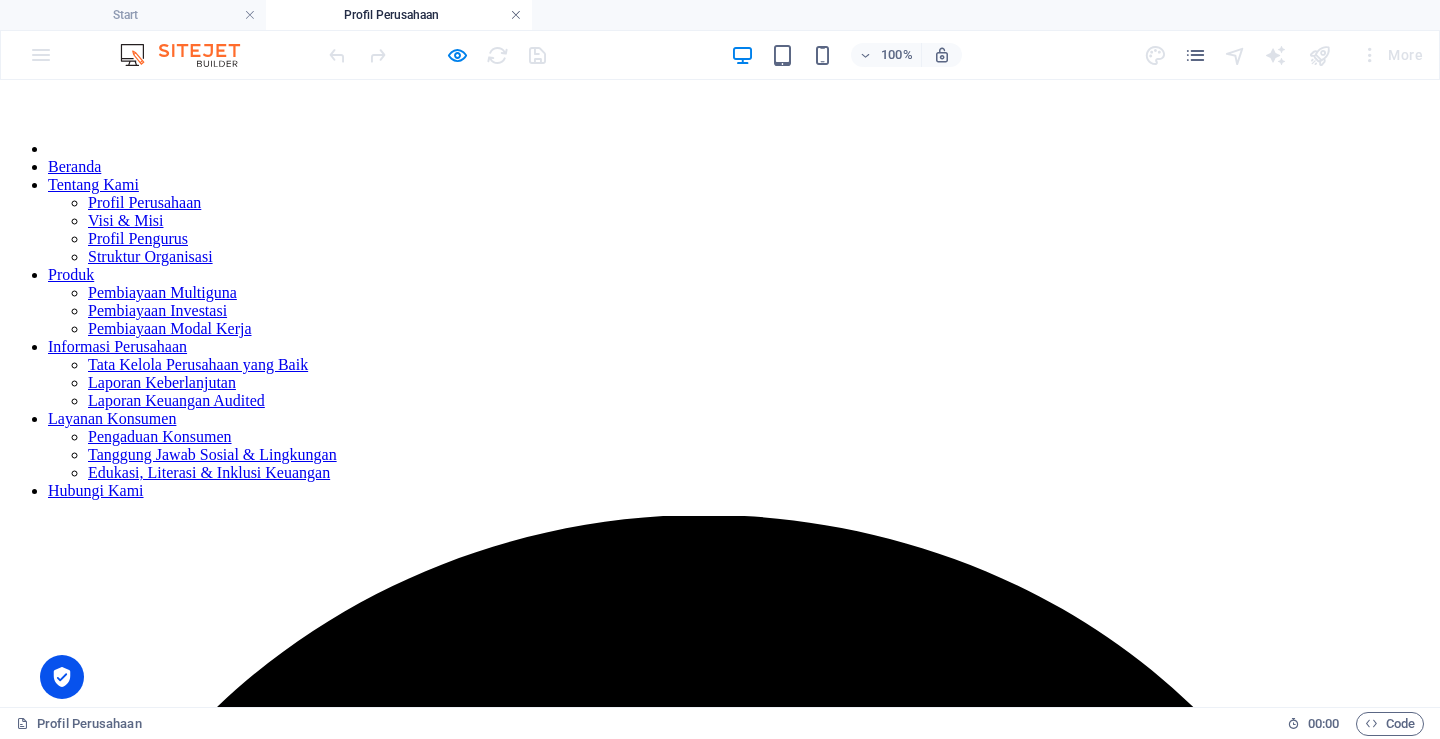 click at bounding box center [516, 15] 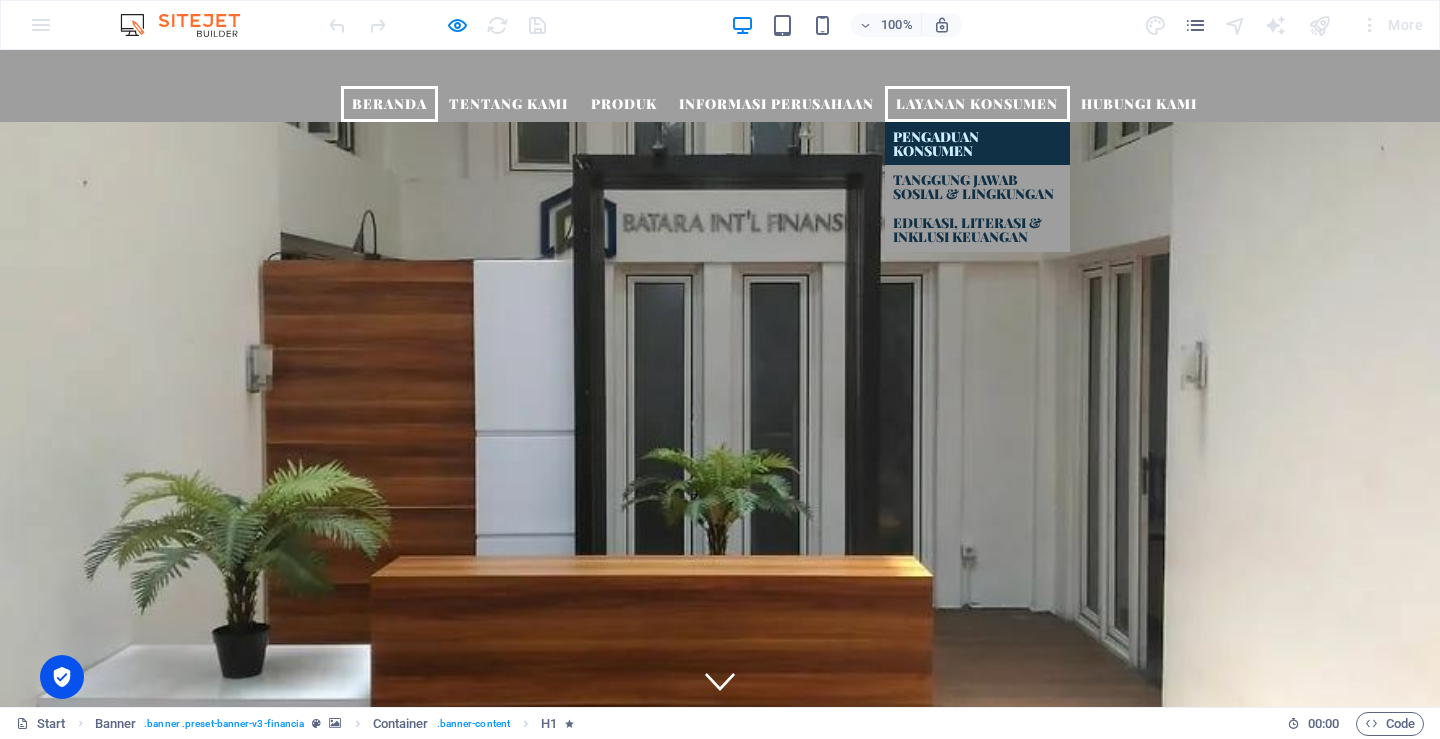 click on "Pengaduan Konsumen" at bounding box center [977, 143] 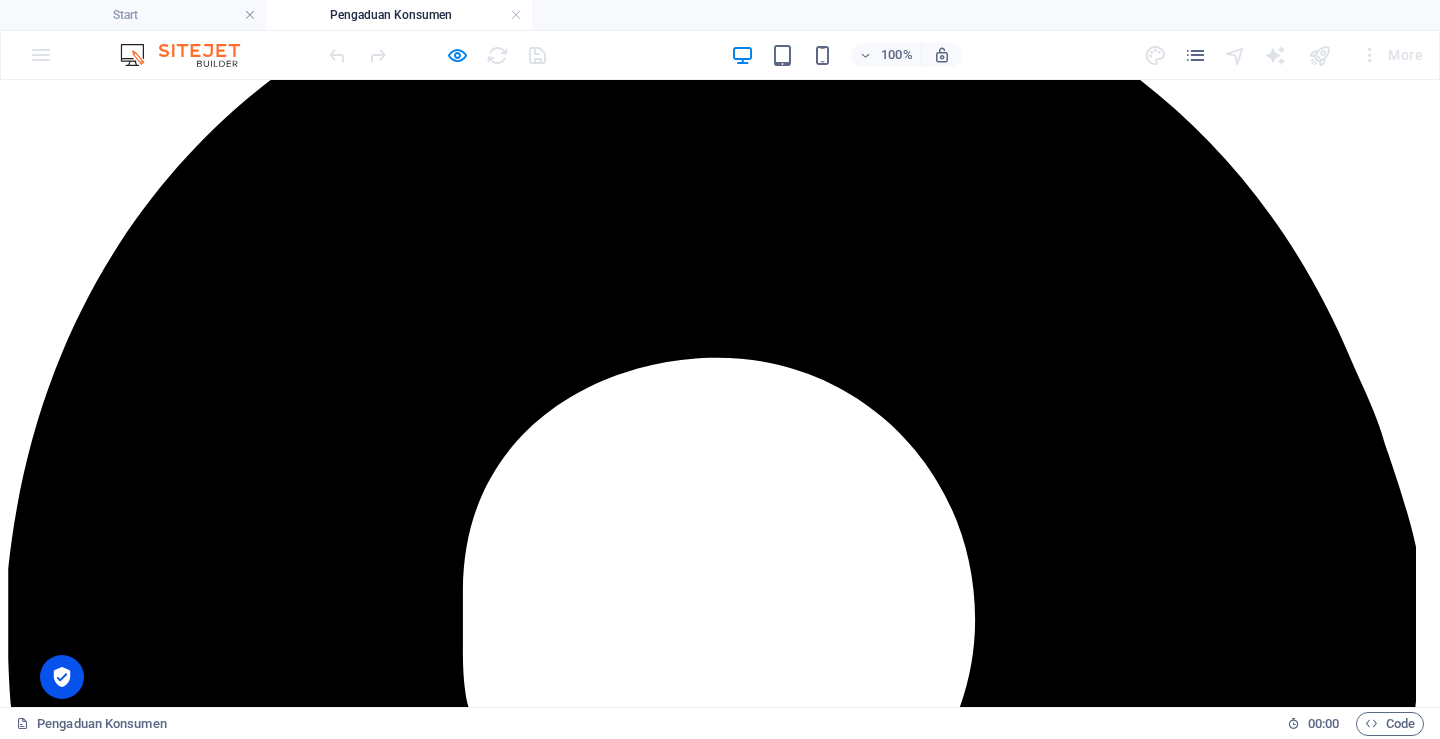 scroll, scrollTop: 182, scrollLeft: 0, axis: vertical 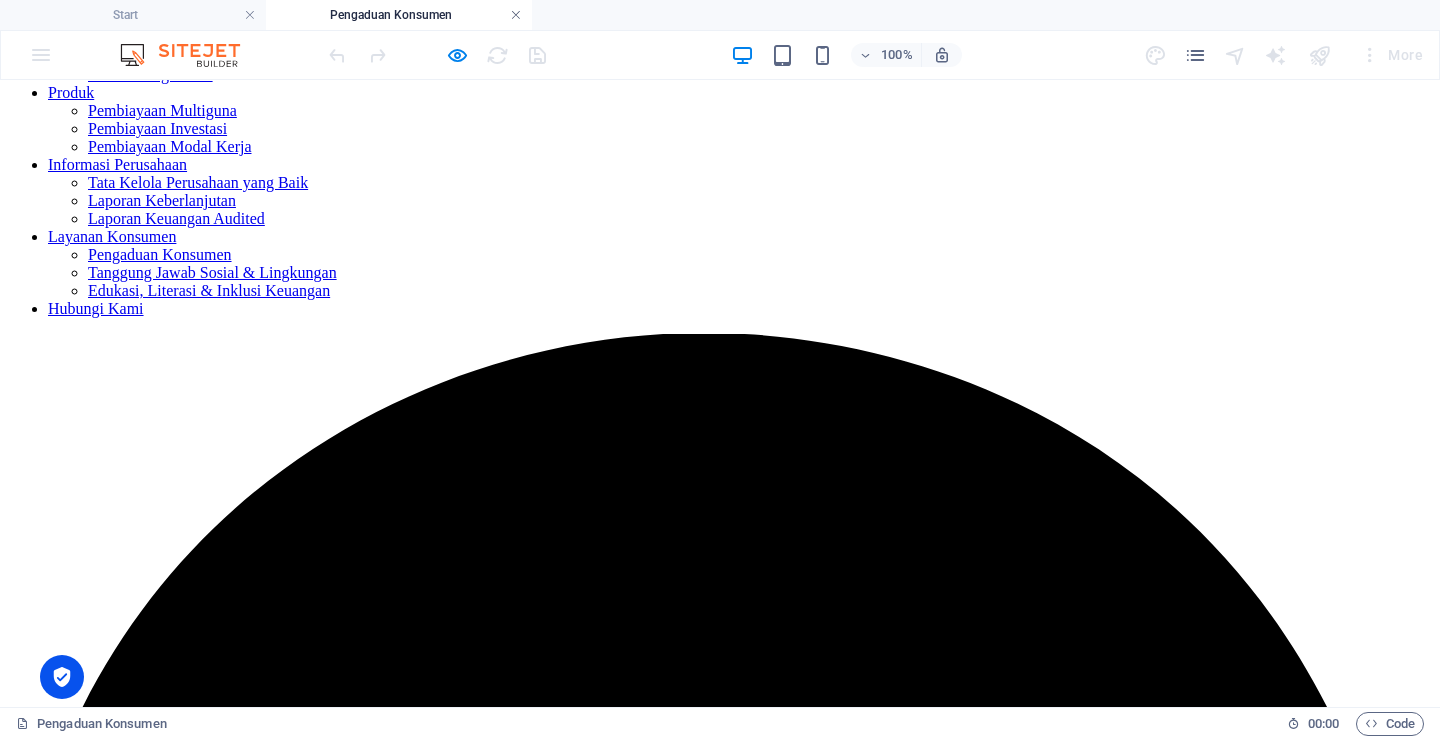 click at bounding box center [516, 15] 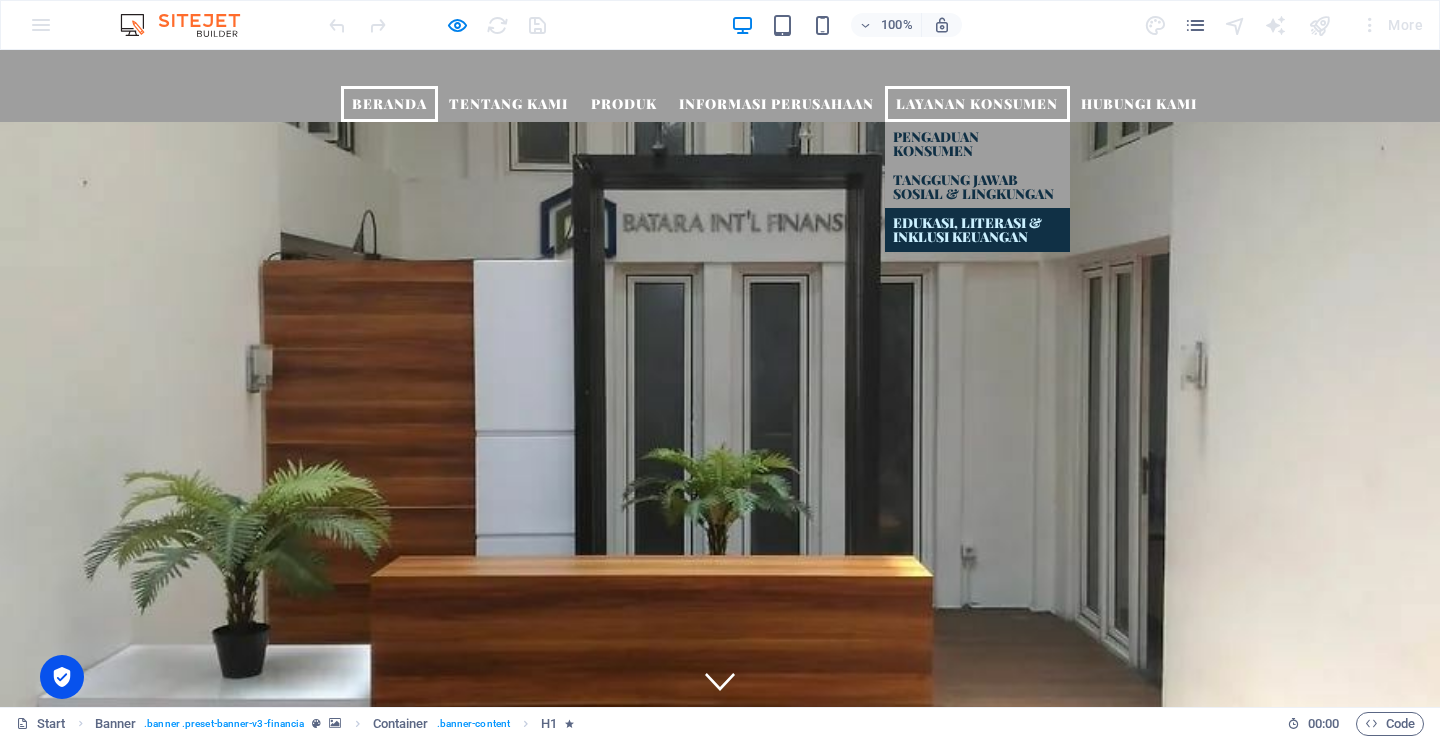 click on "Edukasi, Literasi & Inklusi Keuangan" at bounding box center [977, 229] 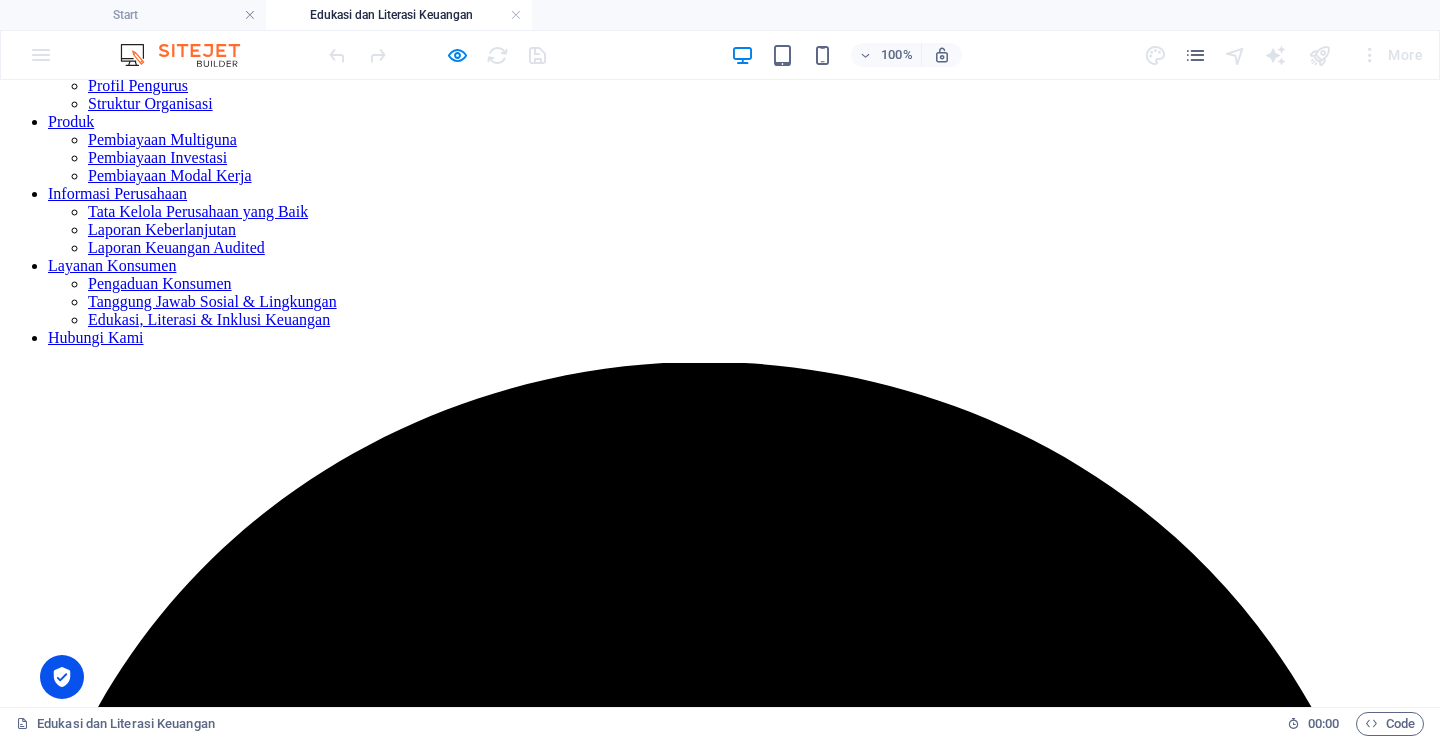 scroll, scrollTop: 100, scrollLeft: 0, axis: vertical 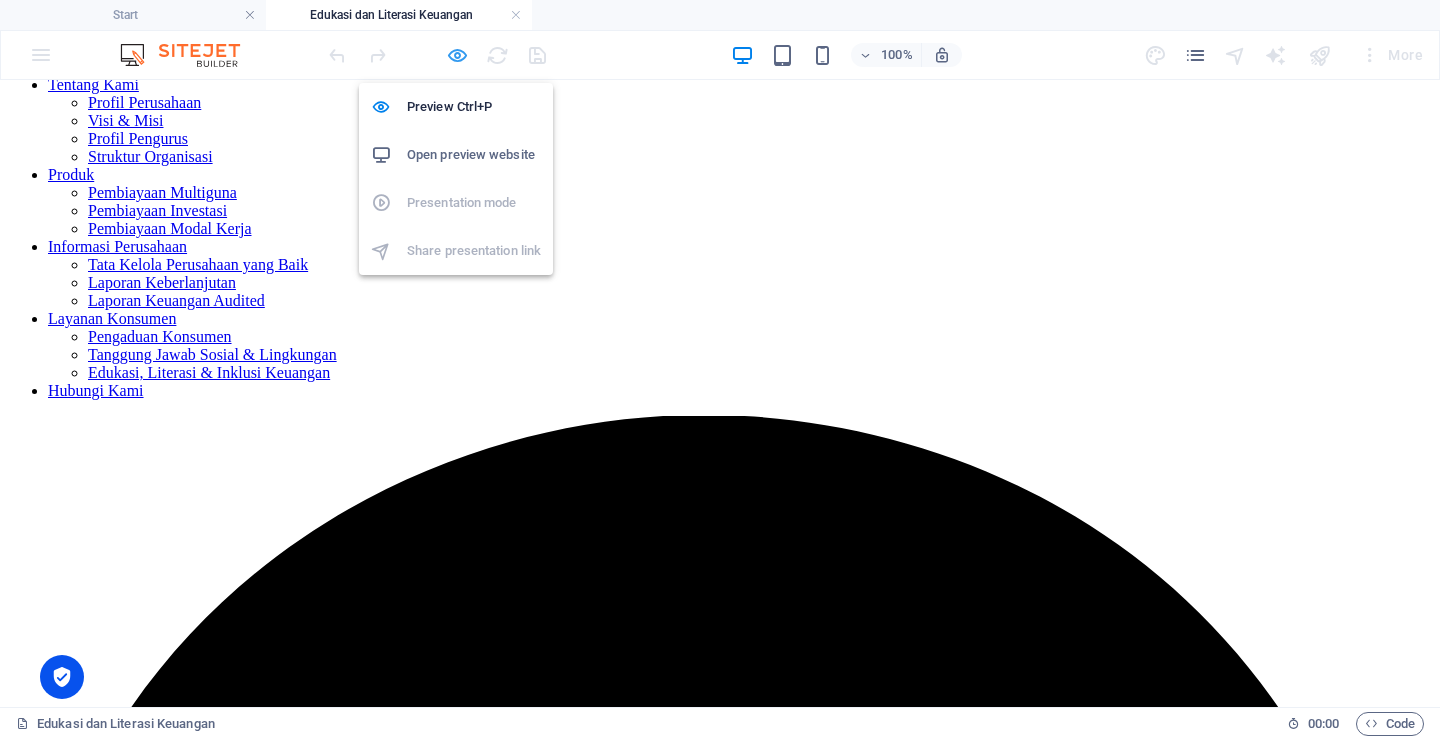 click at bounding box center (457, 55) 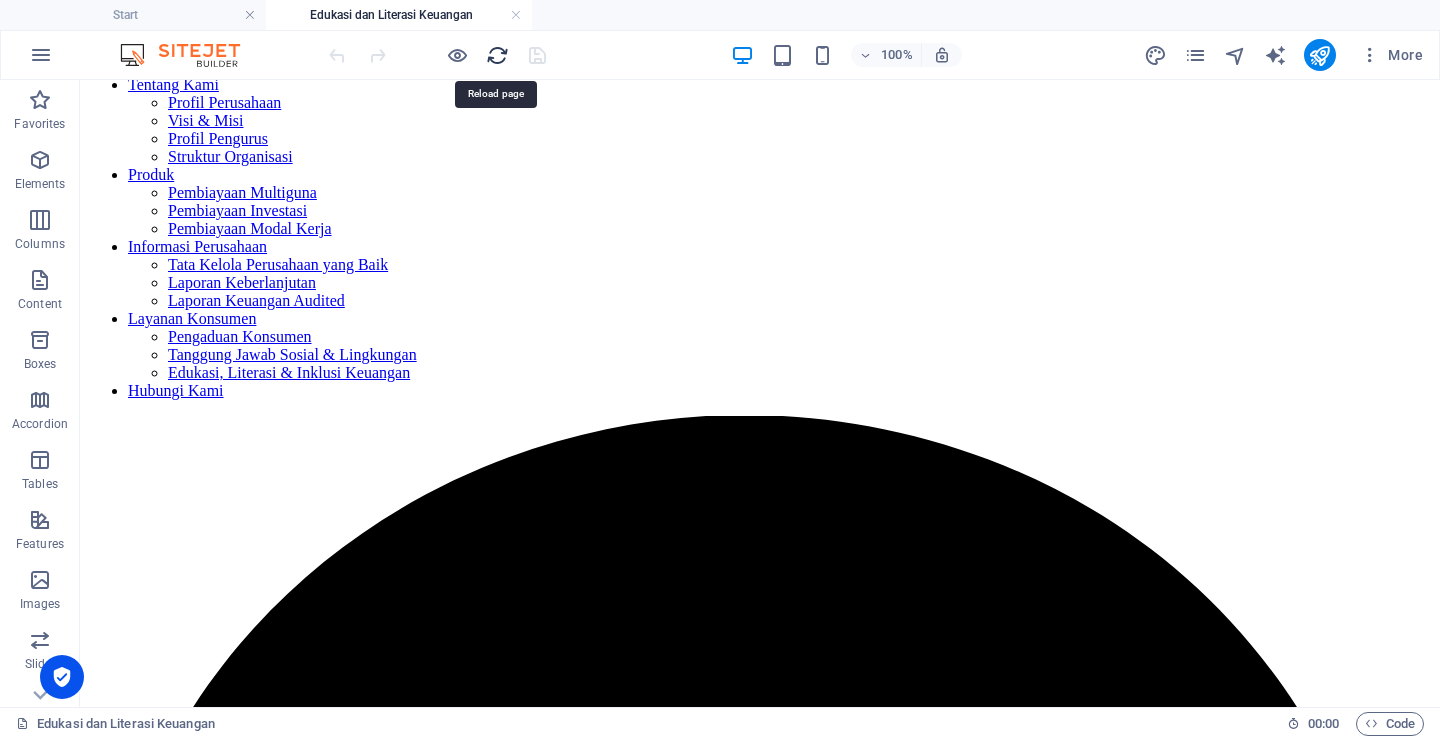 click at bounding box center (497, 55) 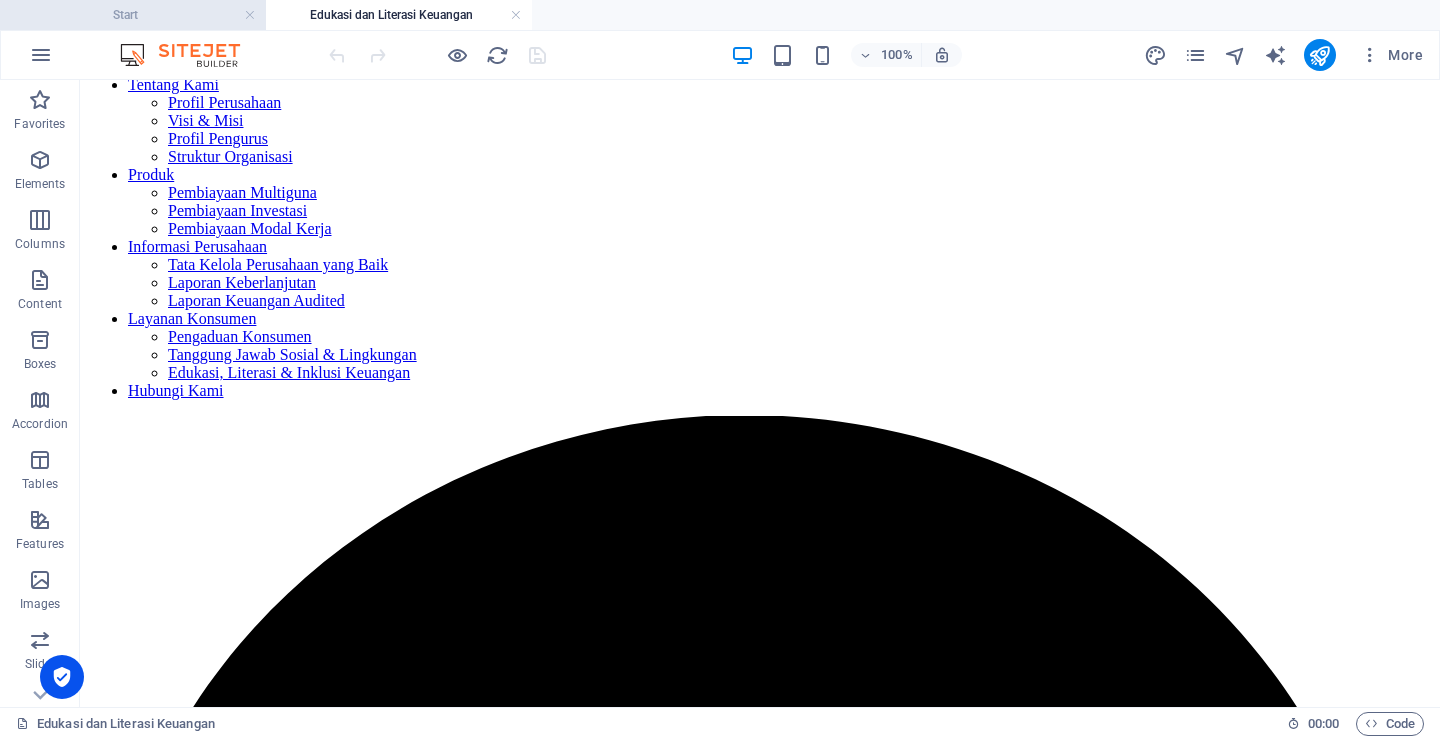 click on "Start" at bounding box center [133, 15] 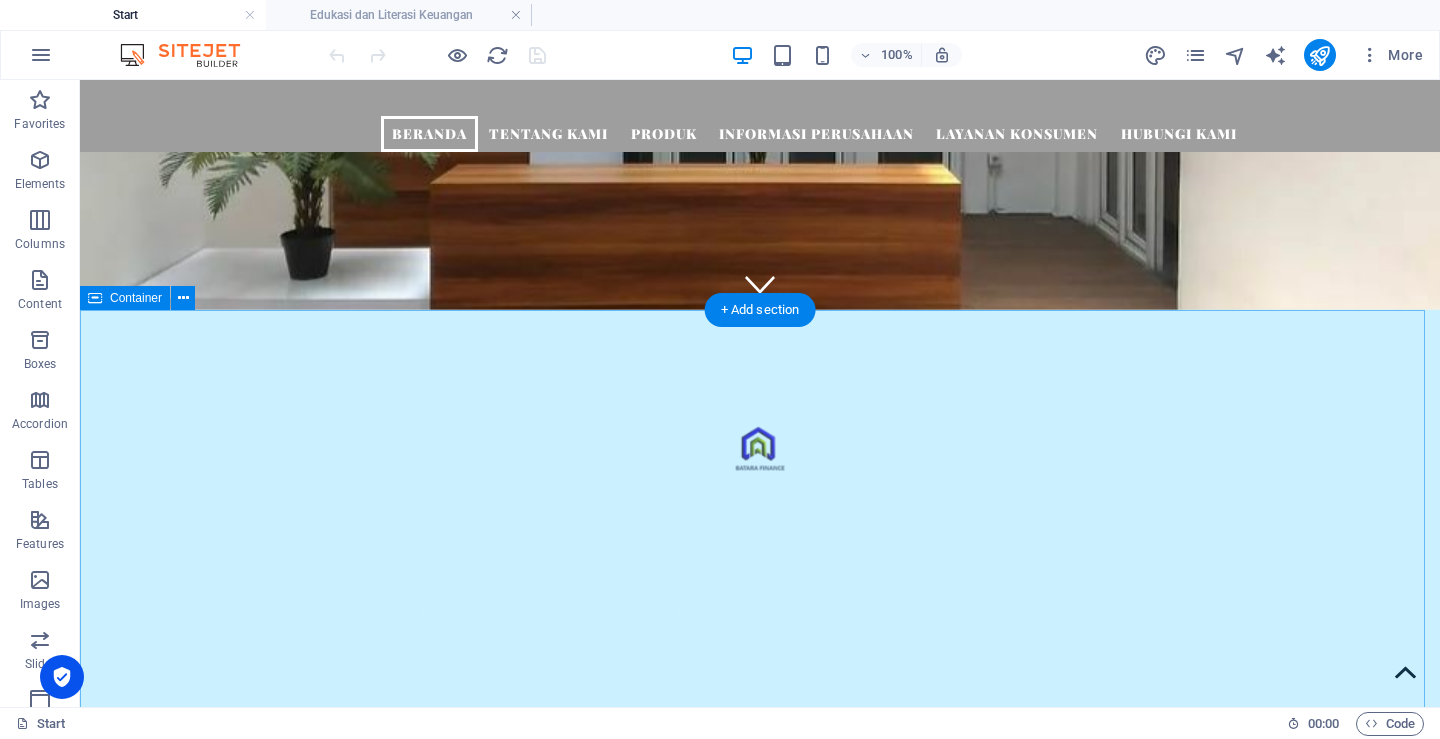 scroll, scrollTop: 0, scrollLeft: 0, axis: both 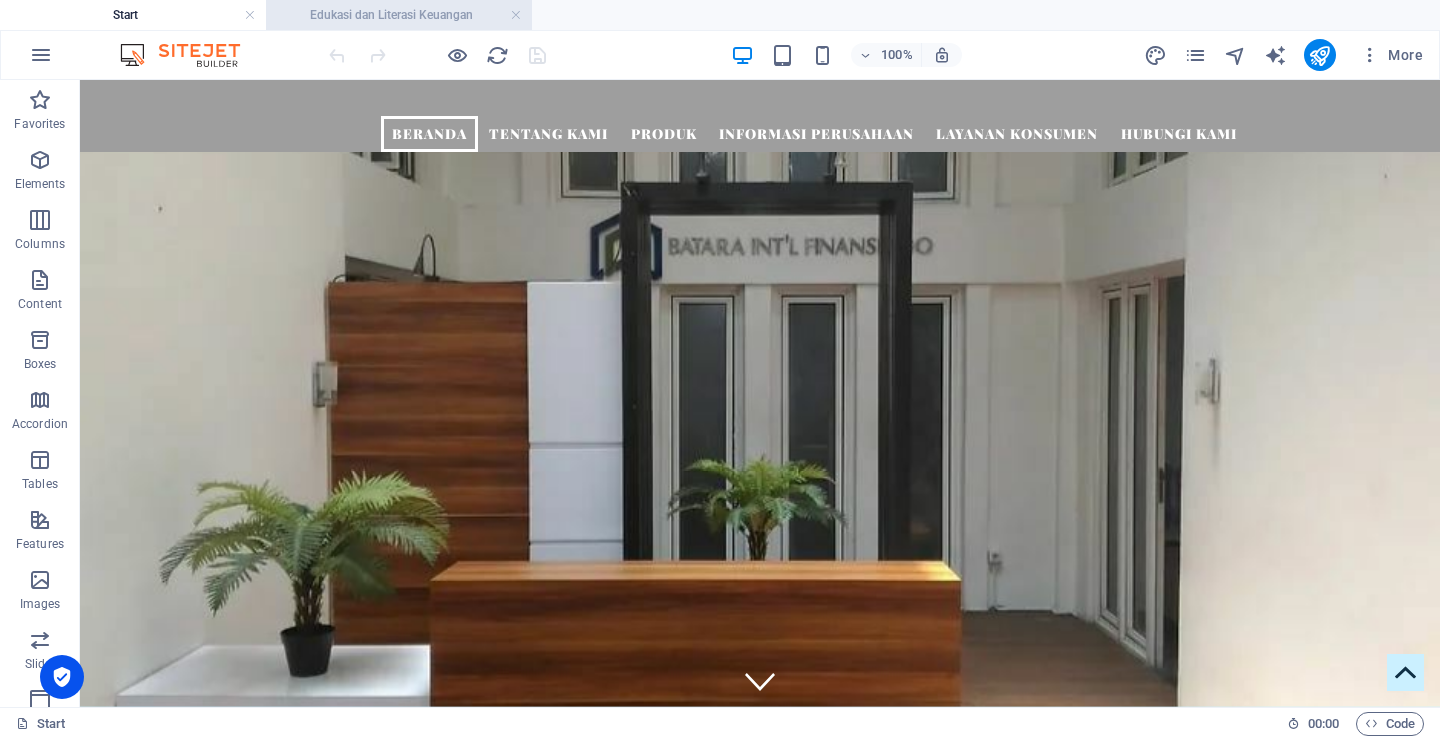 click on "Edukasi dan Literasi Keuangan" at bounding box center (399, 15) 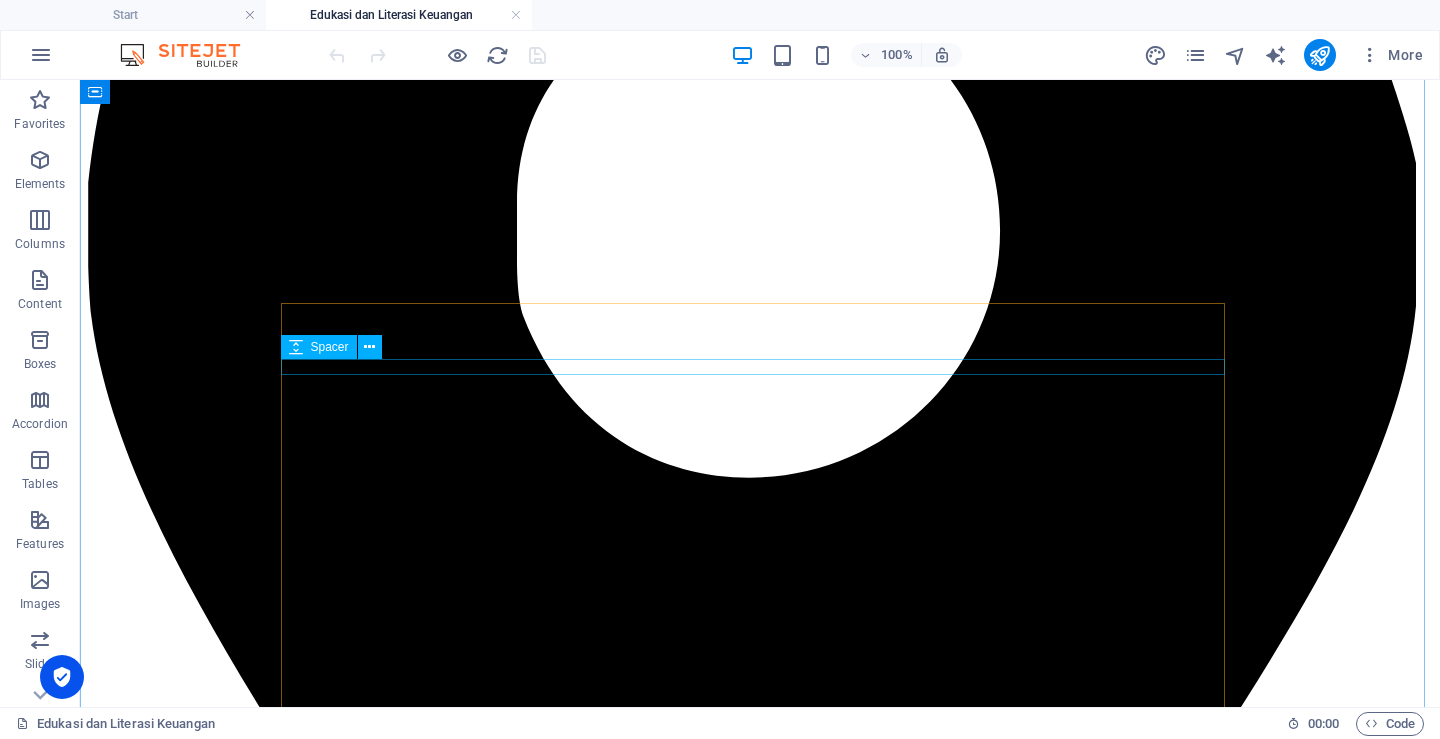scroll, scrollTop: 900, scrollLeft: 0, axis: vertical 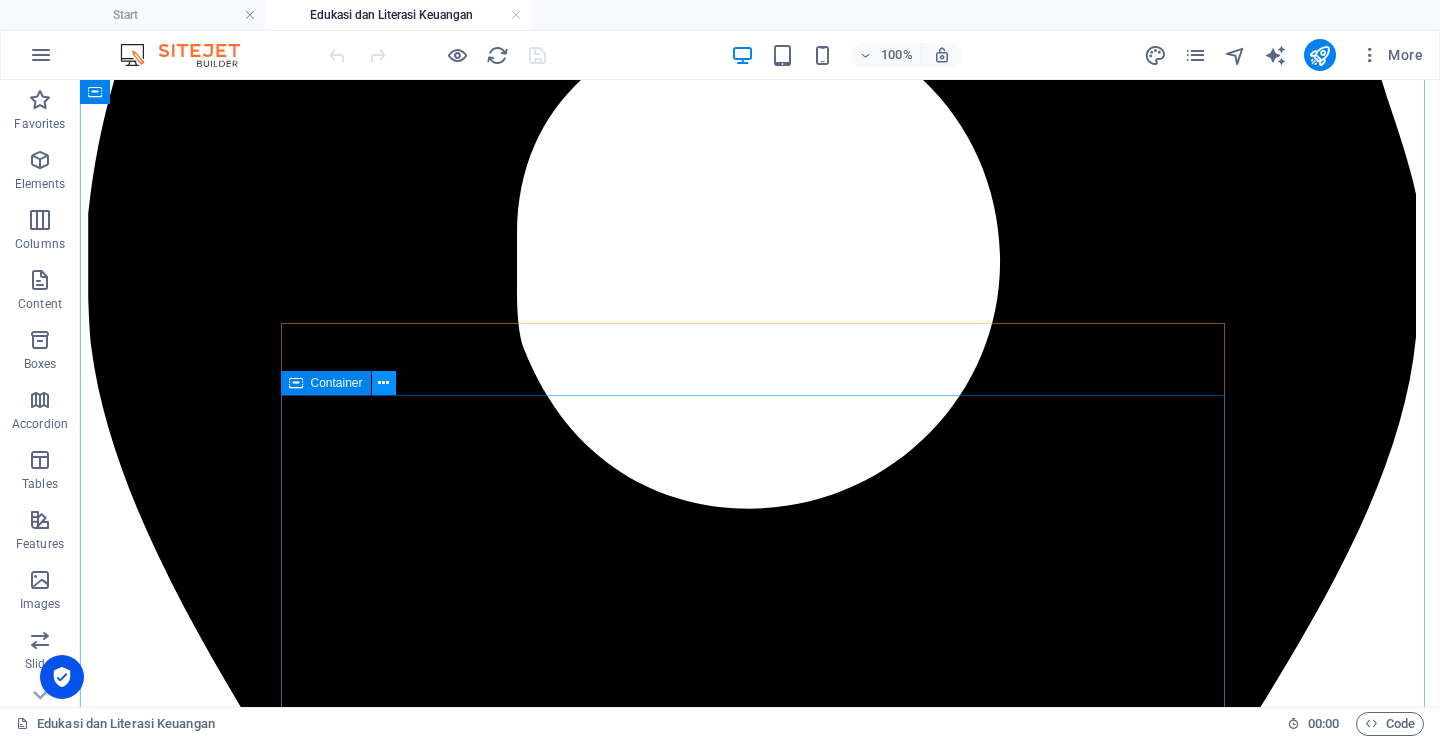 click at bounding box center (384, 383) 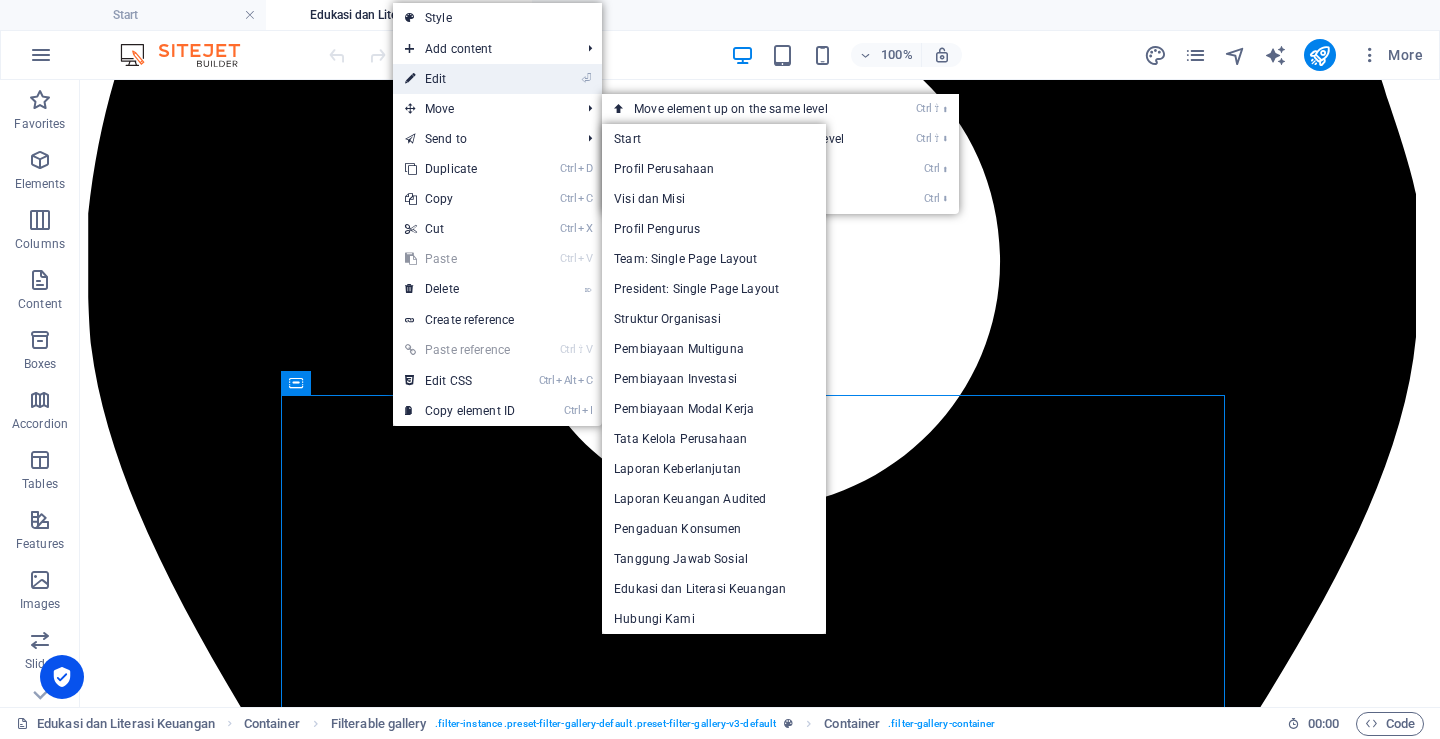 click on "⏎  Edit" at bounding box center (460, 79) 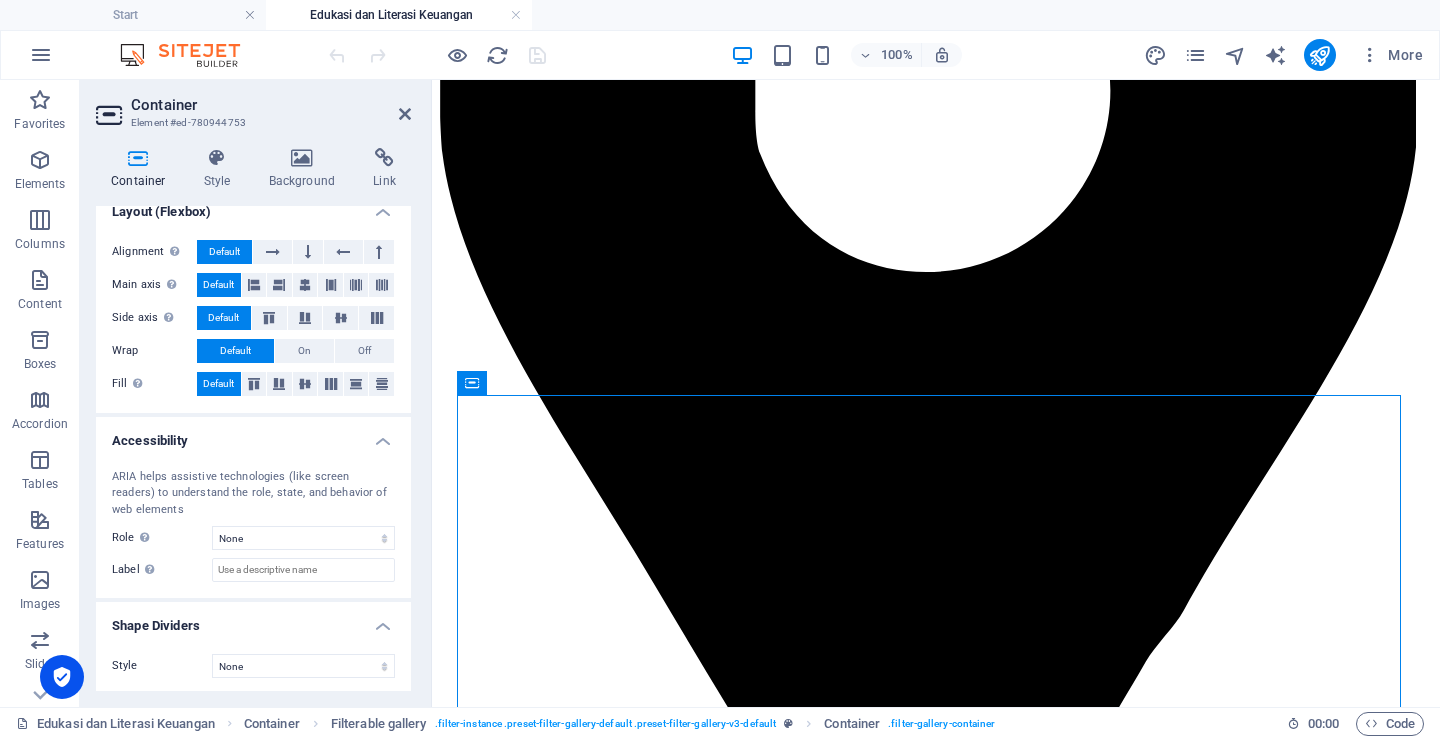 scroll, scrollTop: 324, scrollLeft: 0, axis: vertical 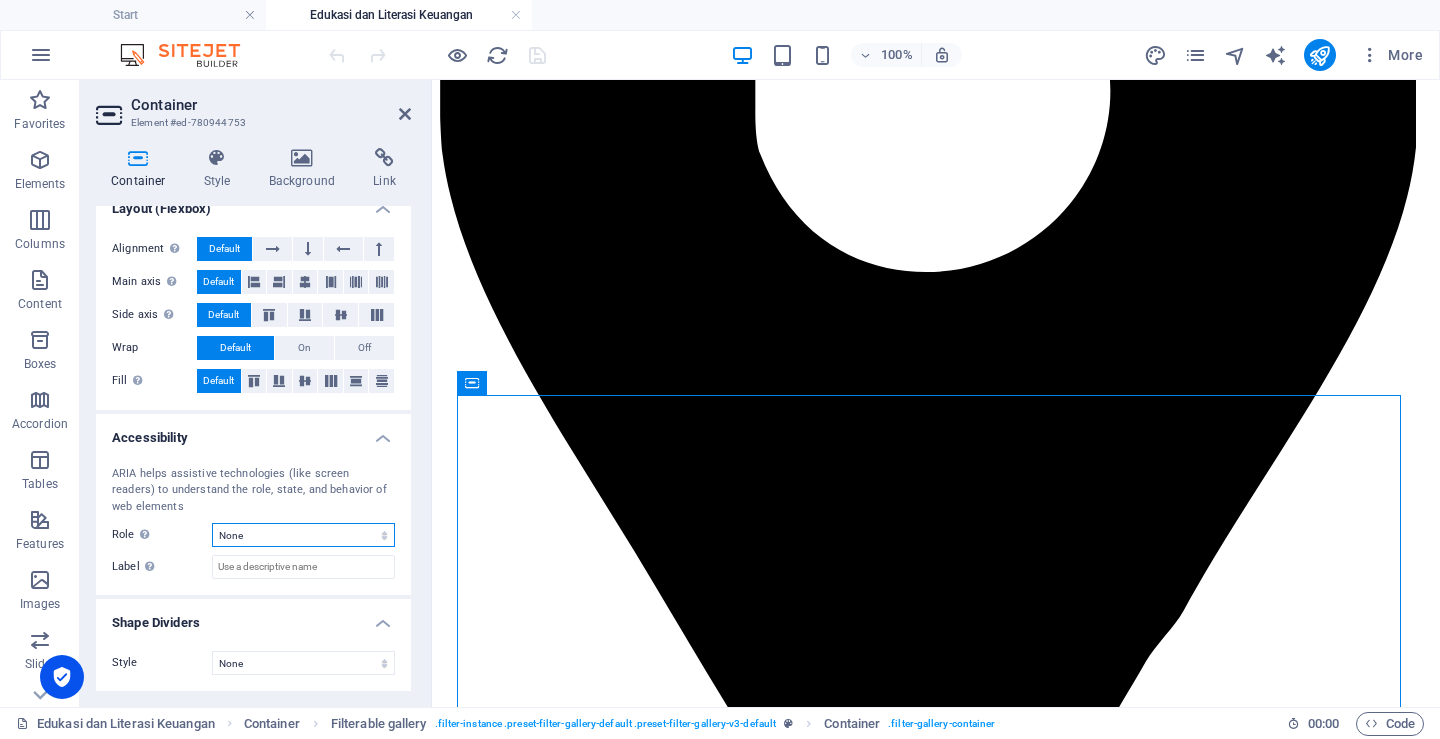 click on "None Header Footer Section Banner Presentation Separator Complementary Region Dialog Comment Marquee Timer" at bounding box center [303, 535] 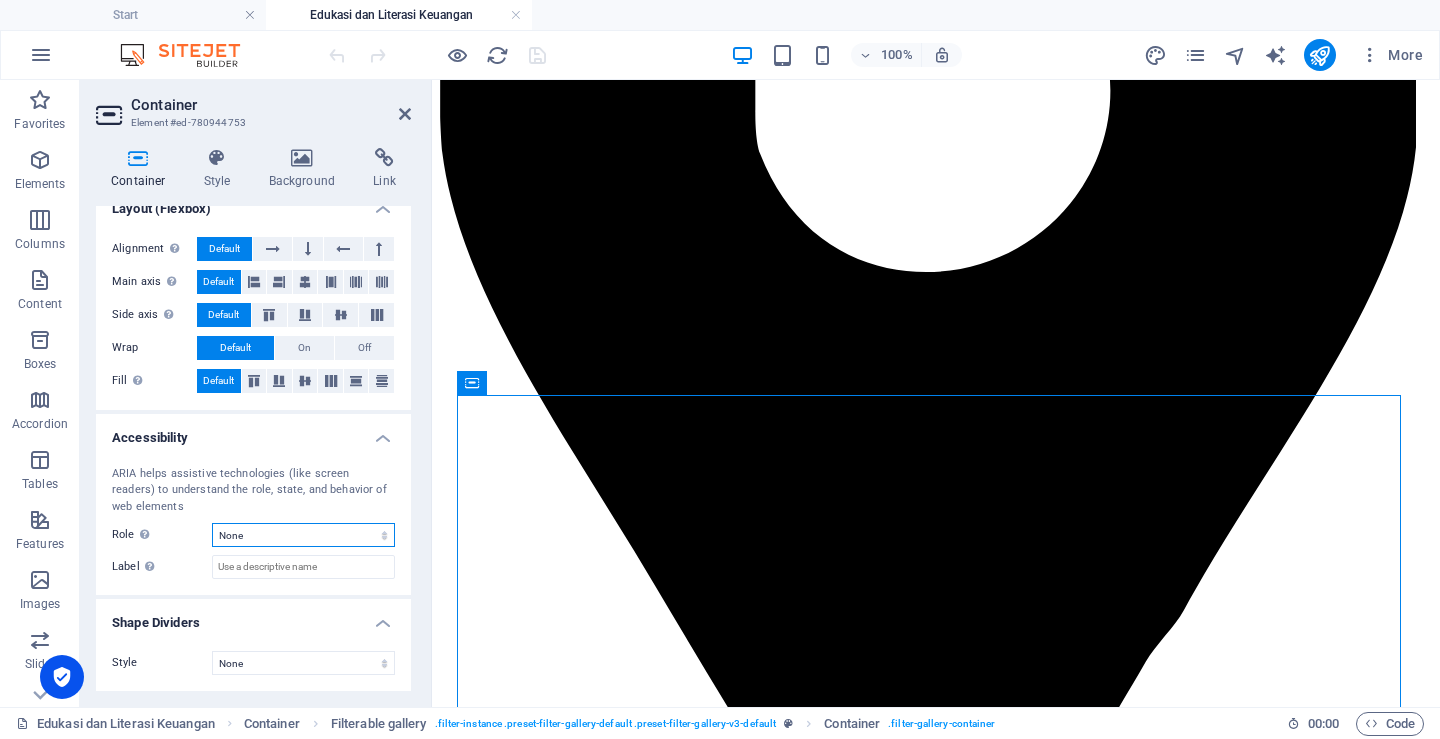 click on "None Header Footer Section Banner Presentation Separator Complementary Region Dialog Comment Marquee Timer" at bounding box center (303, 535) 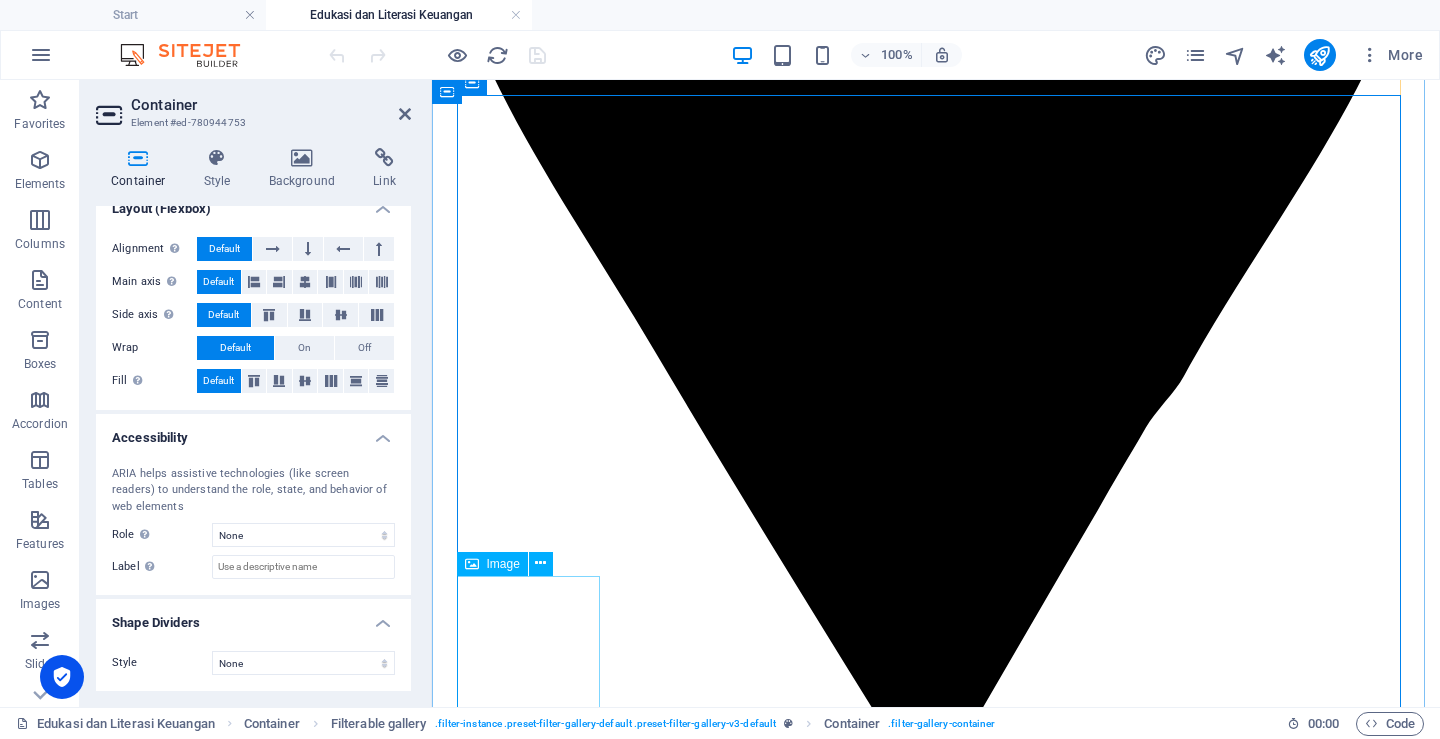 scroll, scrollTop: 1200, scrollLeft: 0, axis: vertical 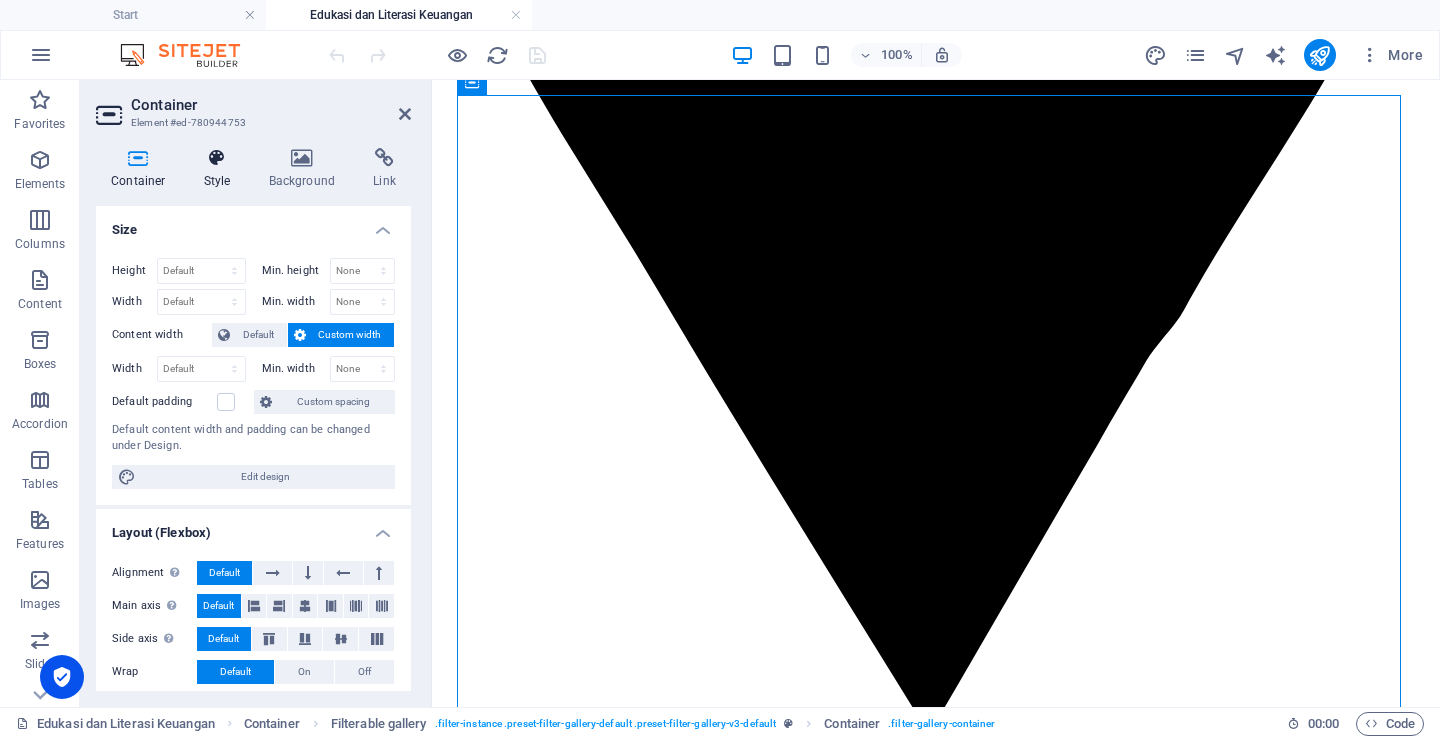 click at bounding box center (217, 158) 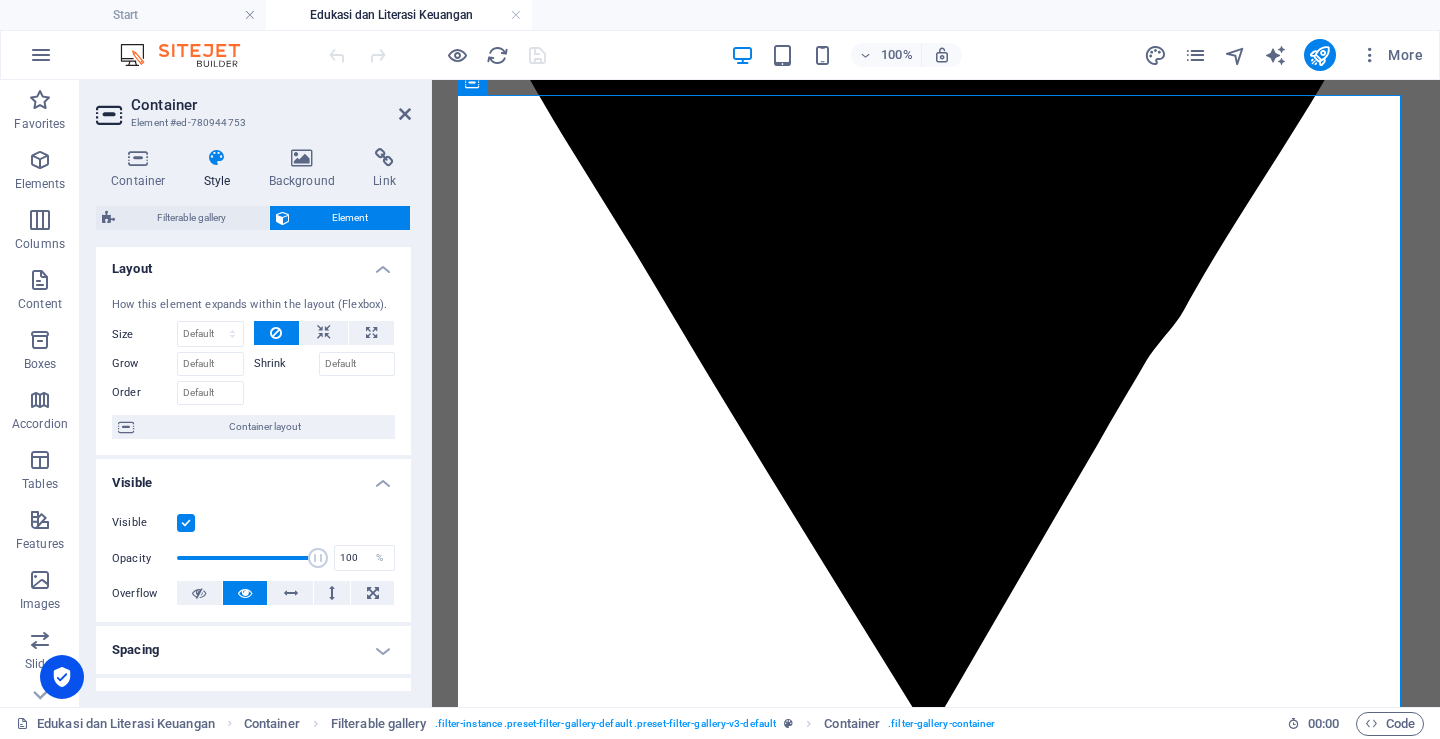 scroll, scrollTop: 0, scrollLeft: 0, axis: both 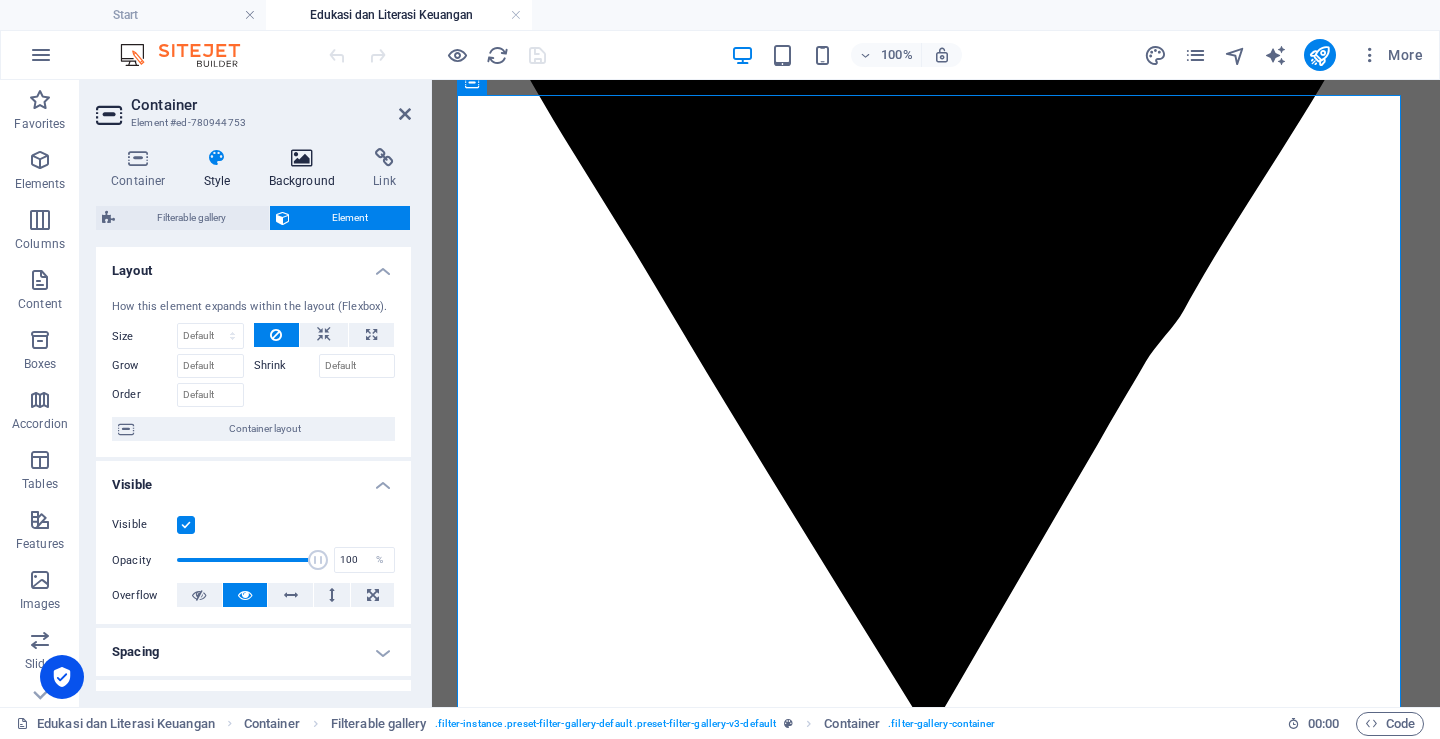 click at bounding box center (302, 158) 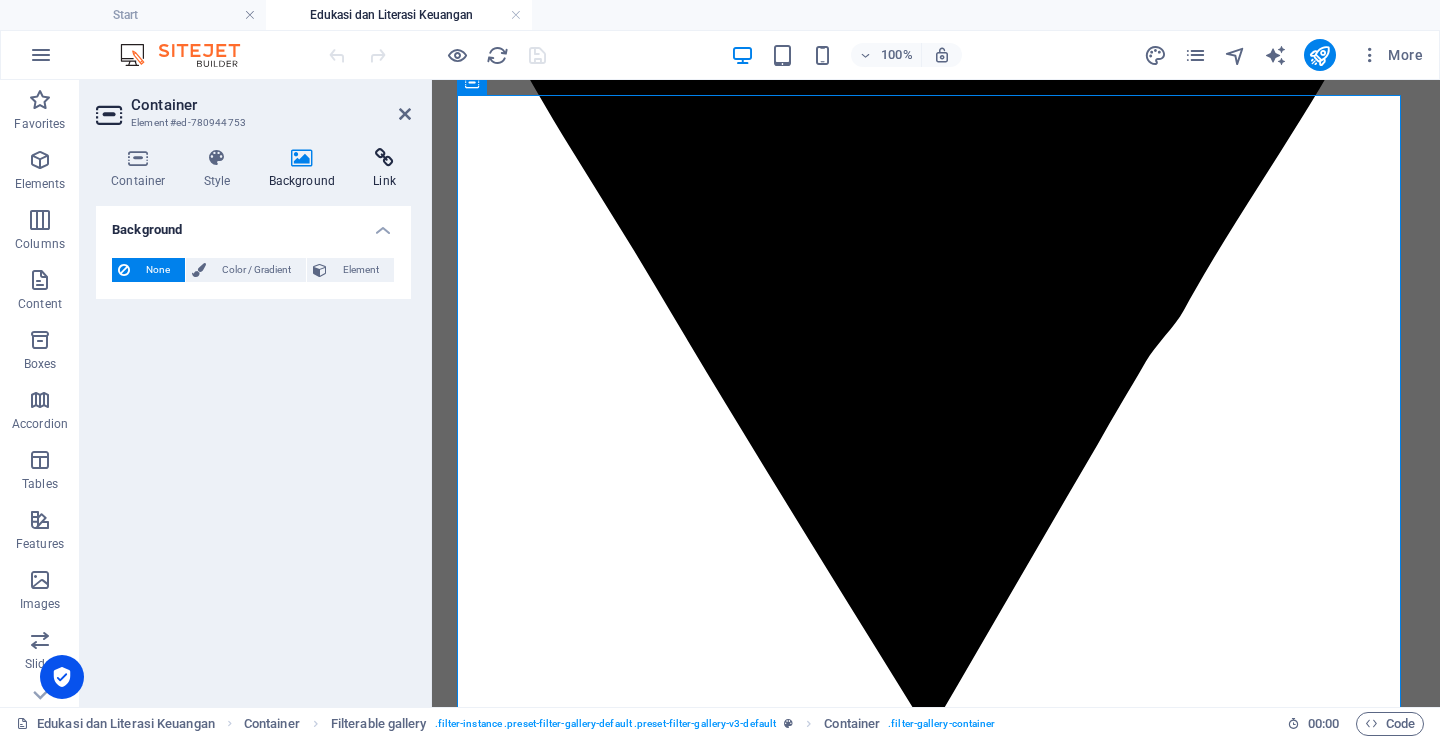 click at bounding box center (384, 158) 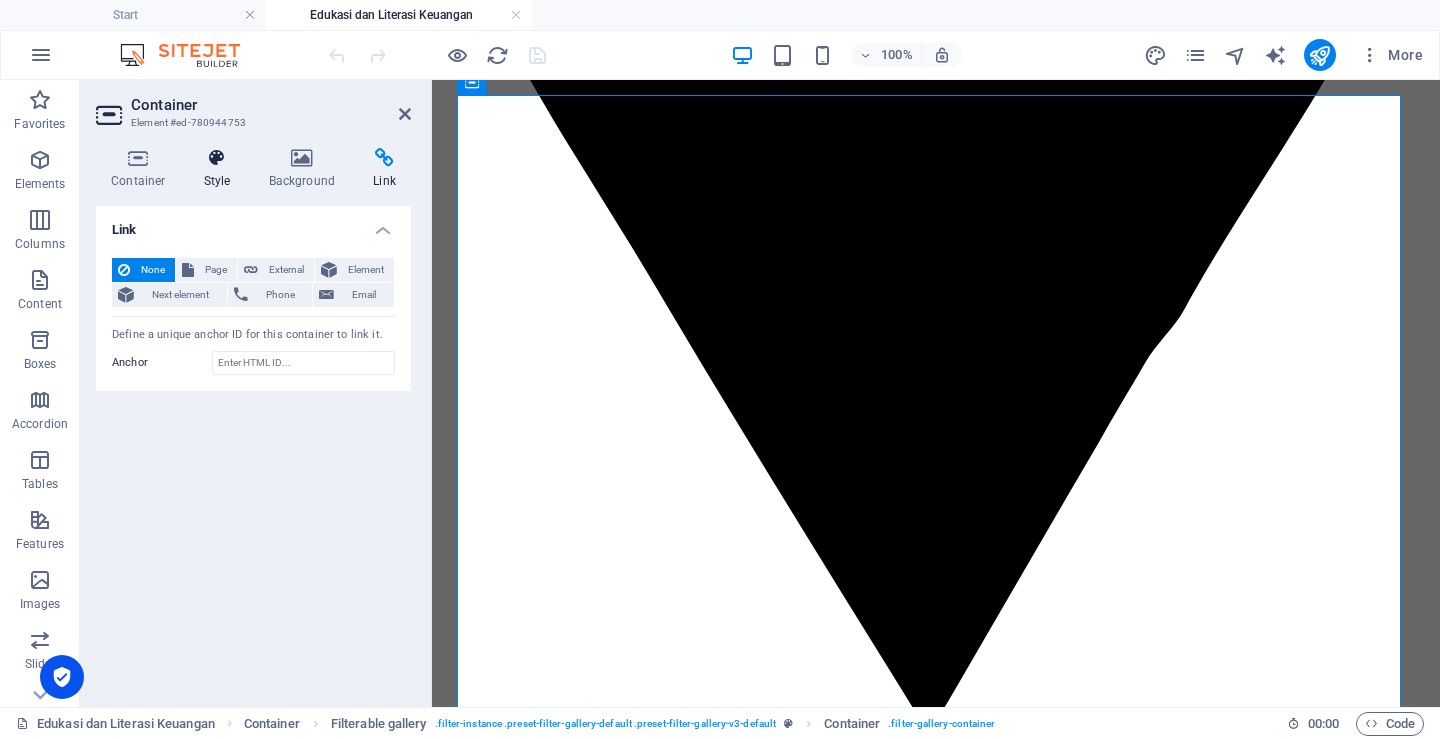 click on "Style" at bounding box center [221, 169] 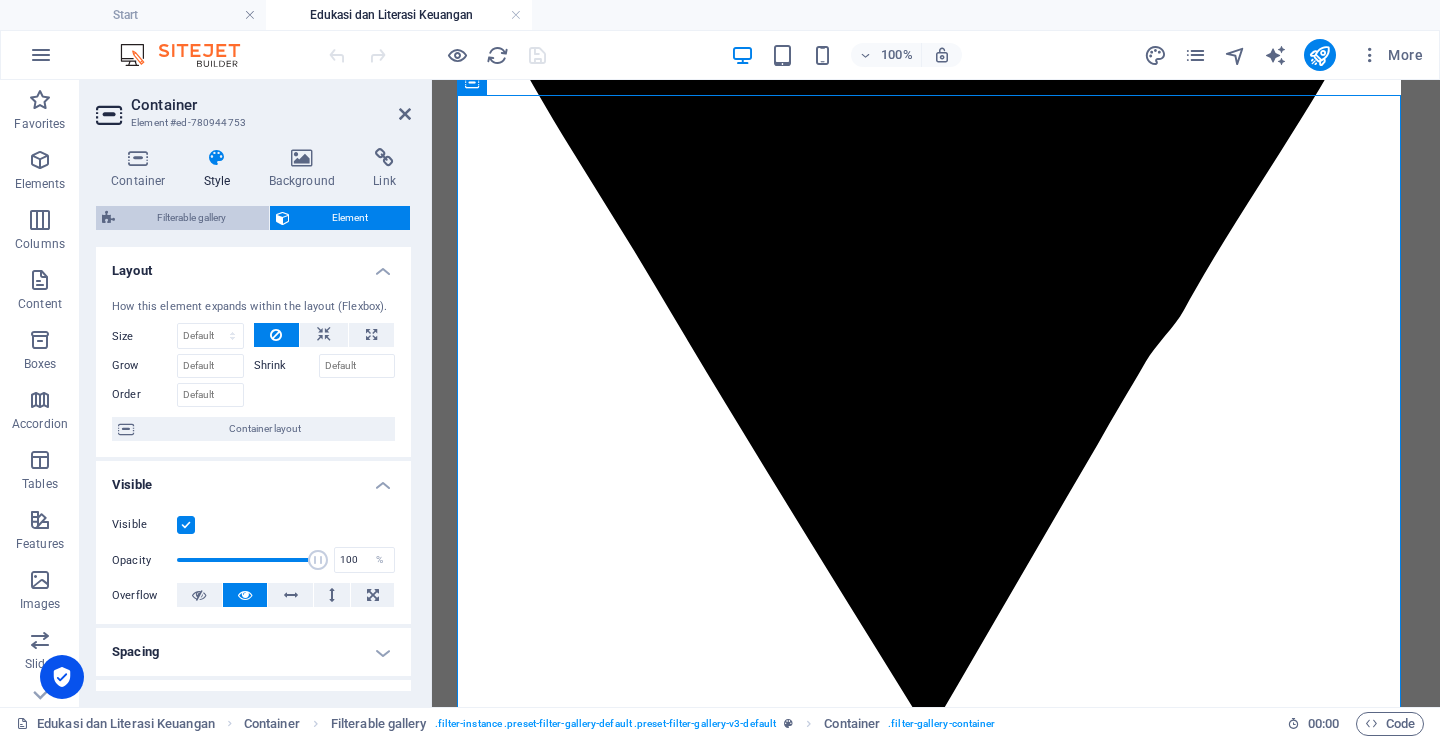 click on "Filterable gallery" at bounding box center (192, 218) 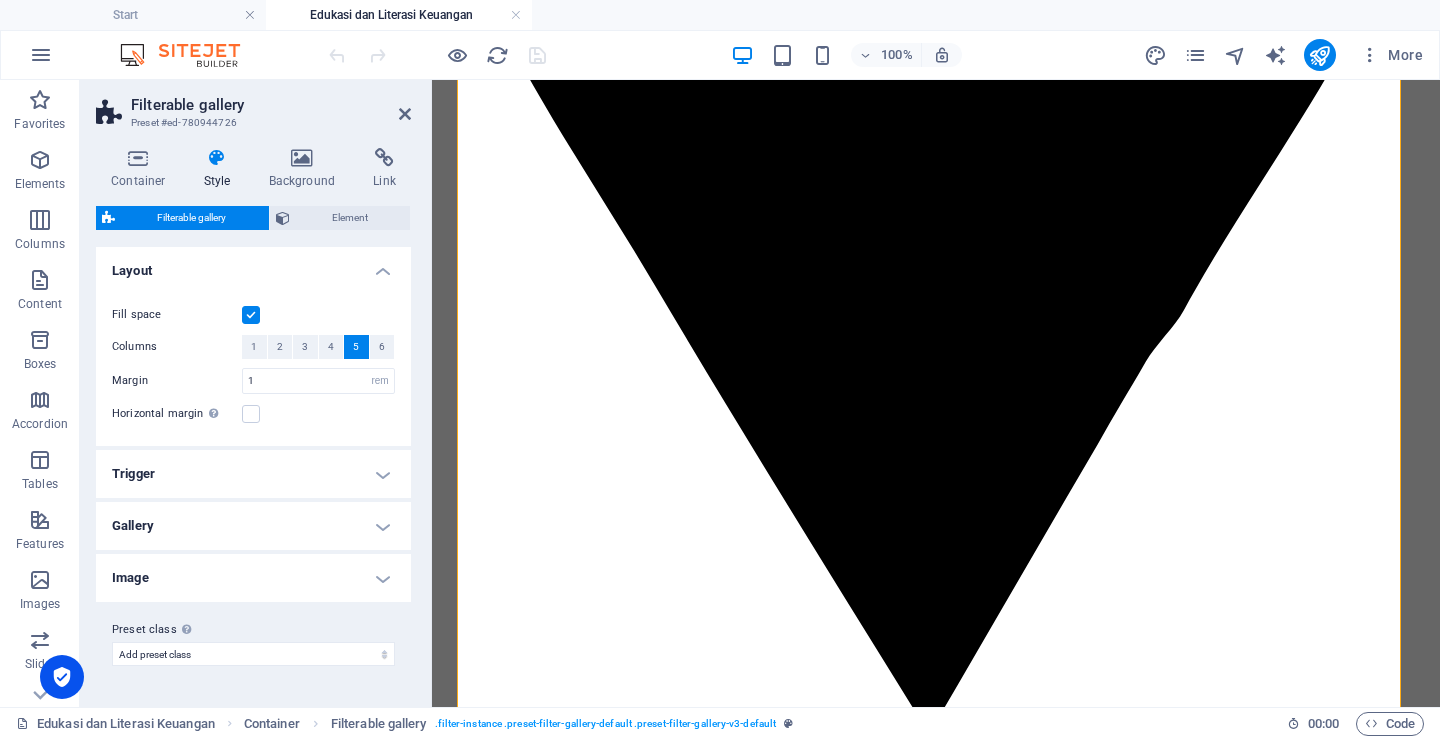 click on "Image" at bounding box center [253, 578] 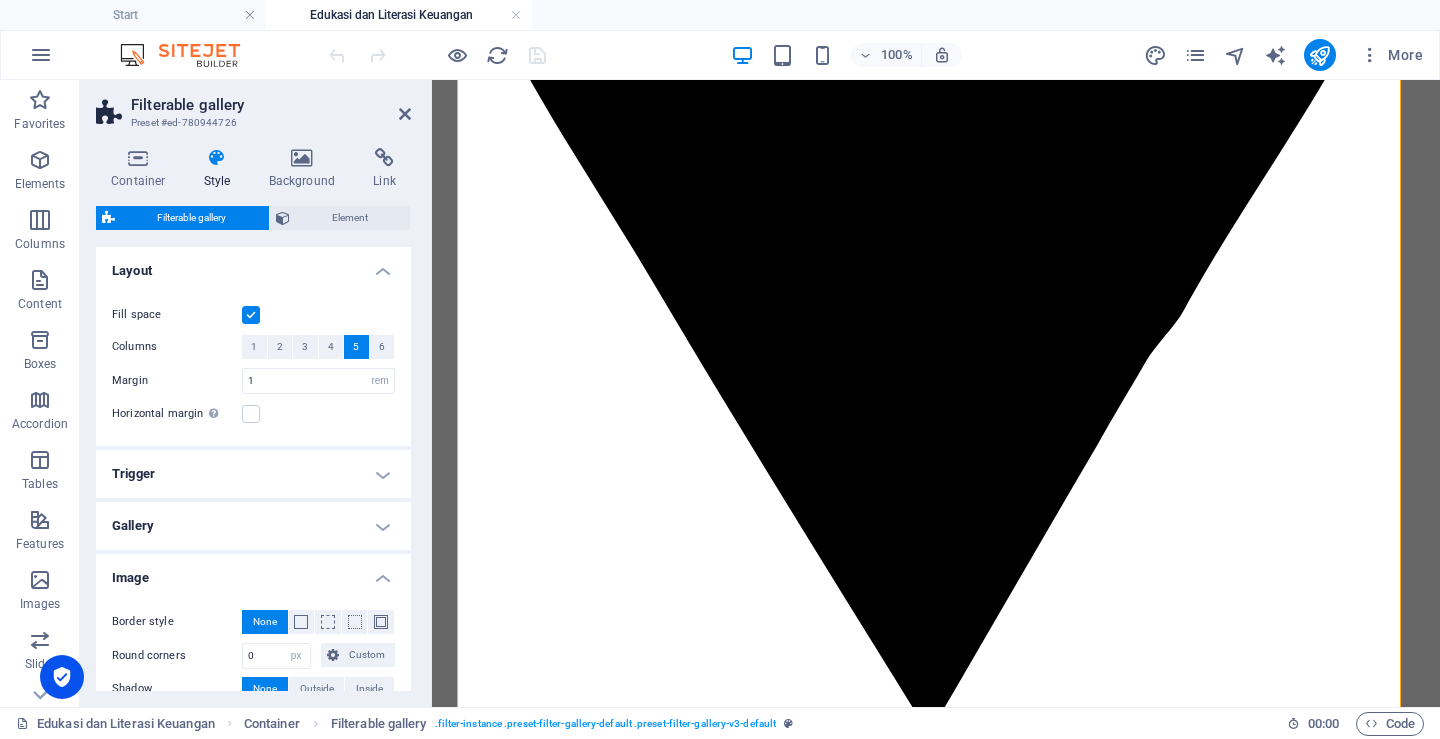 scroll, scrollTop: 111, scrollLeft: 0, axis: vertical 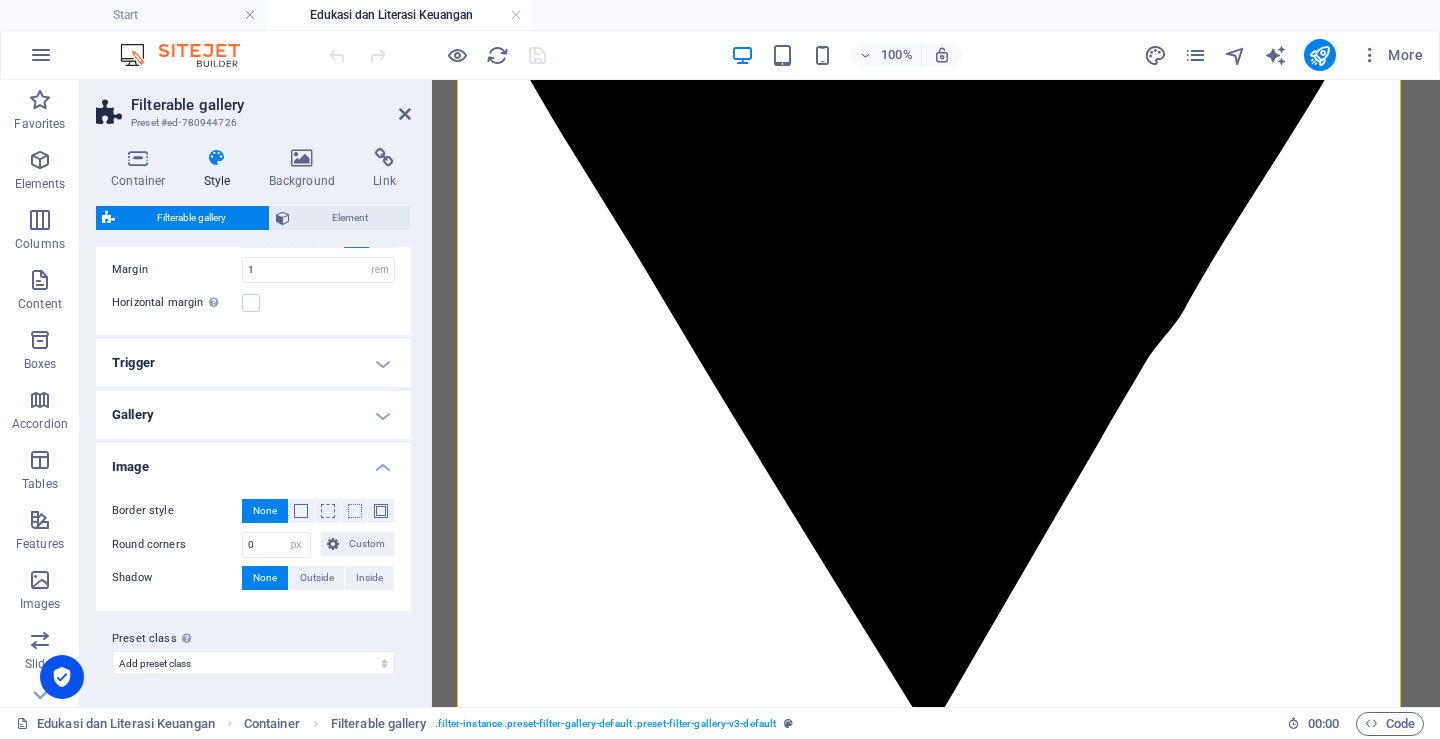 click on "Image" at bounding box center [253, 461] 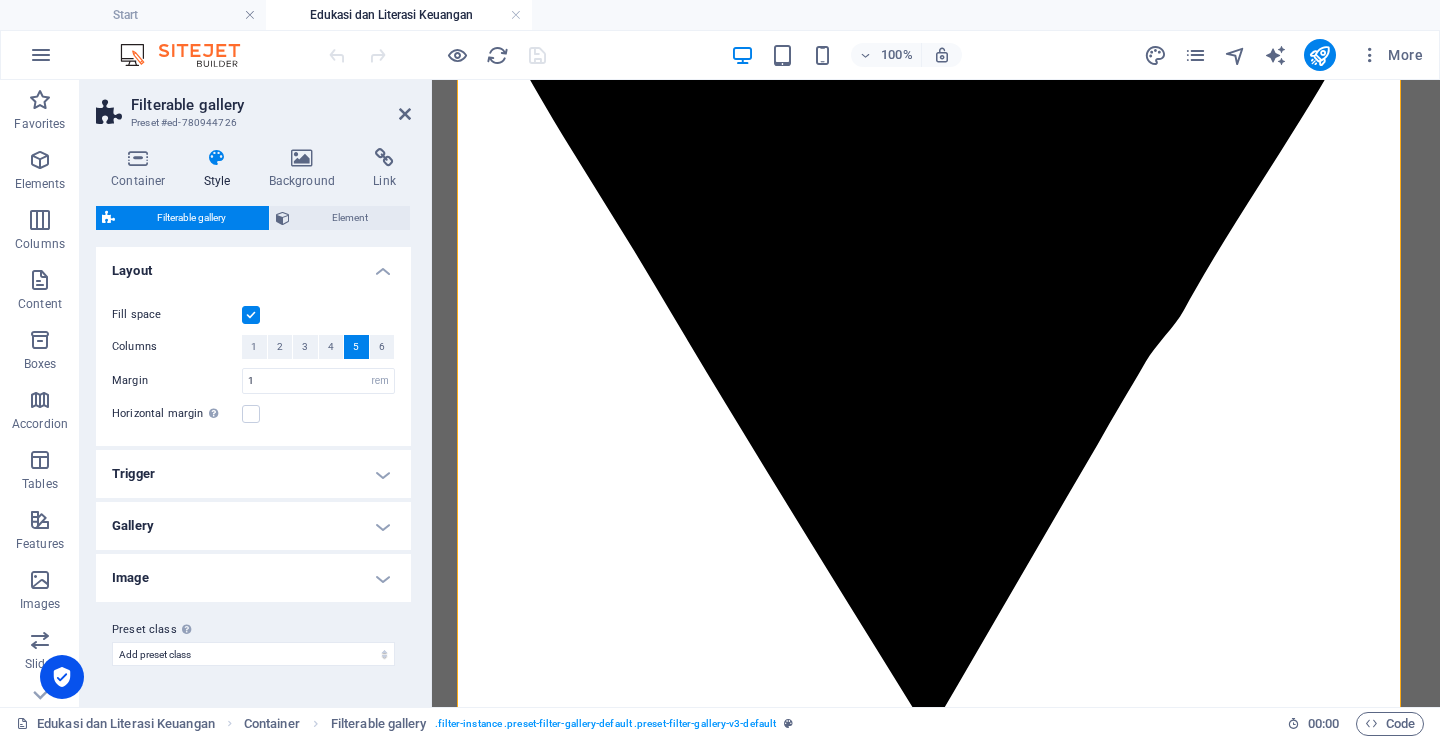 click on "Gallery" at bounding box center [253, 526] 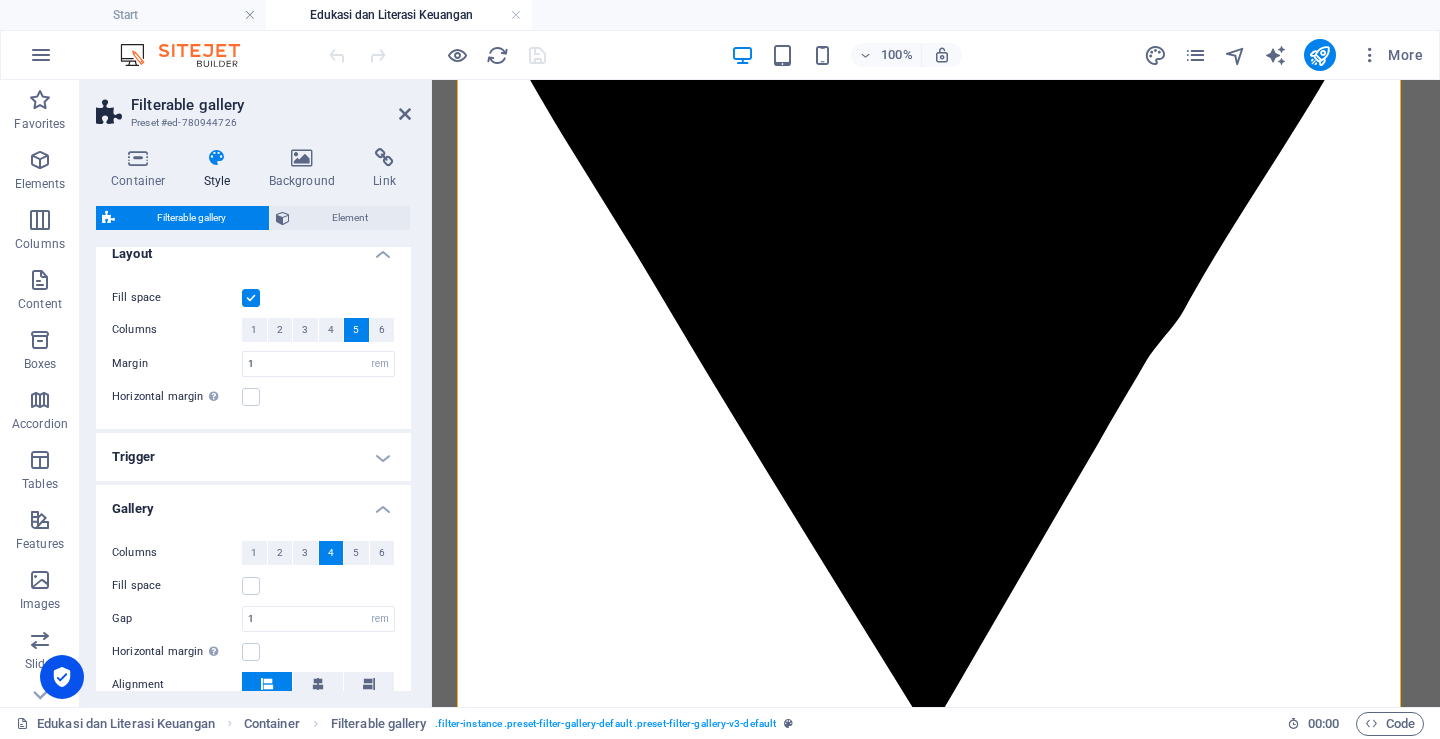 scroll, scrollTop: 0, scrollLeft: 0, axis: both 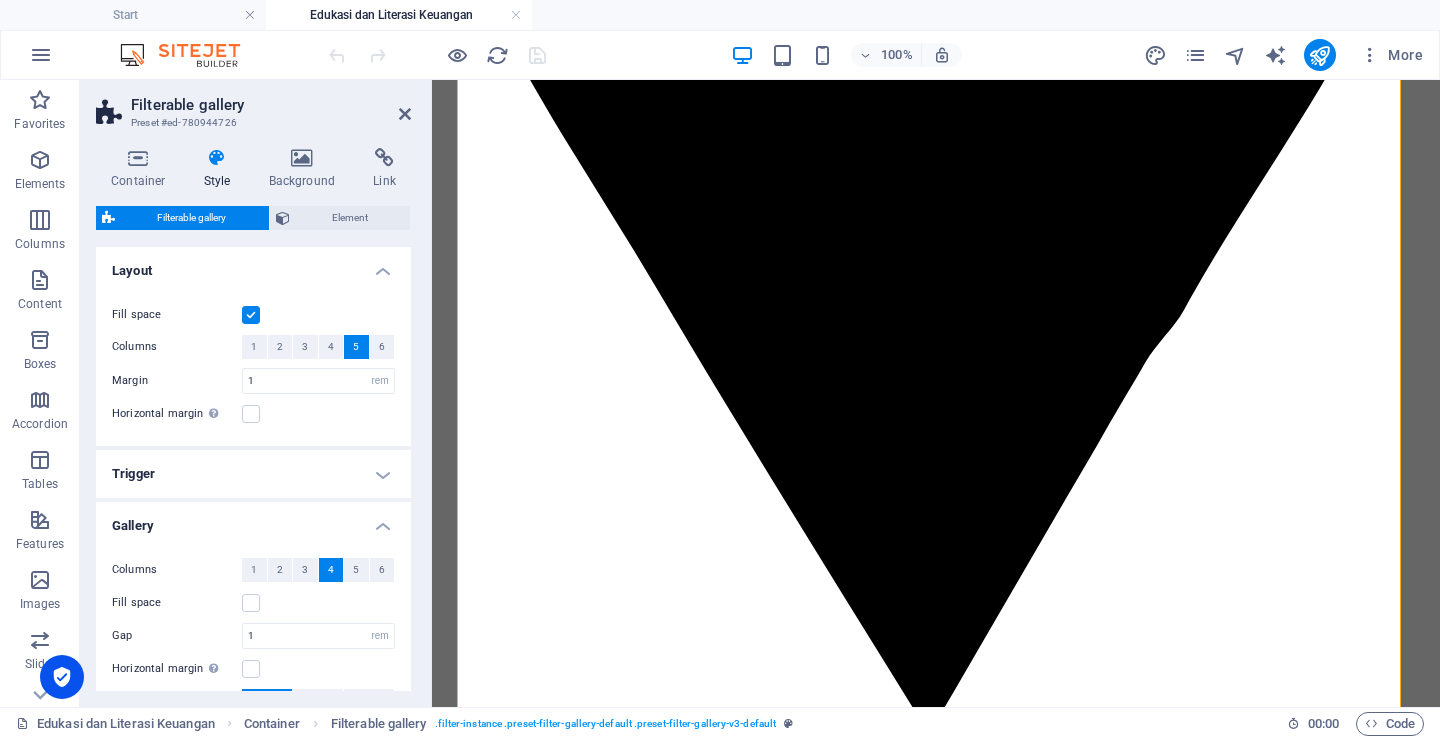 click on "Gallery" at bounding box center (253, 520) 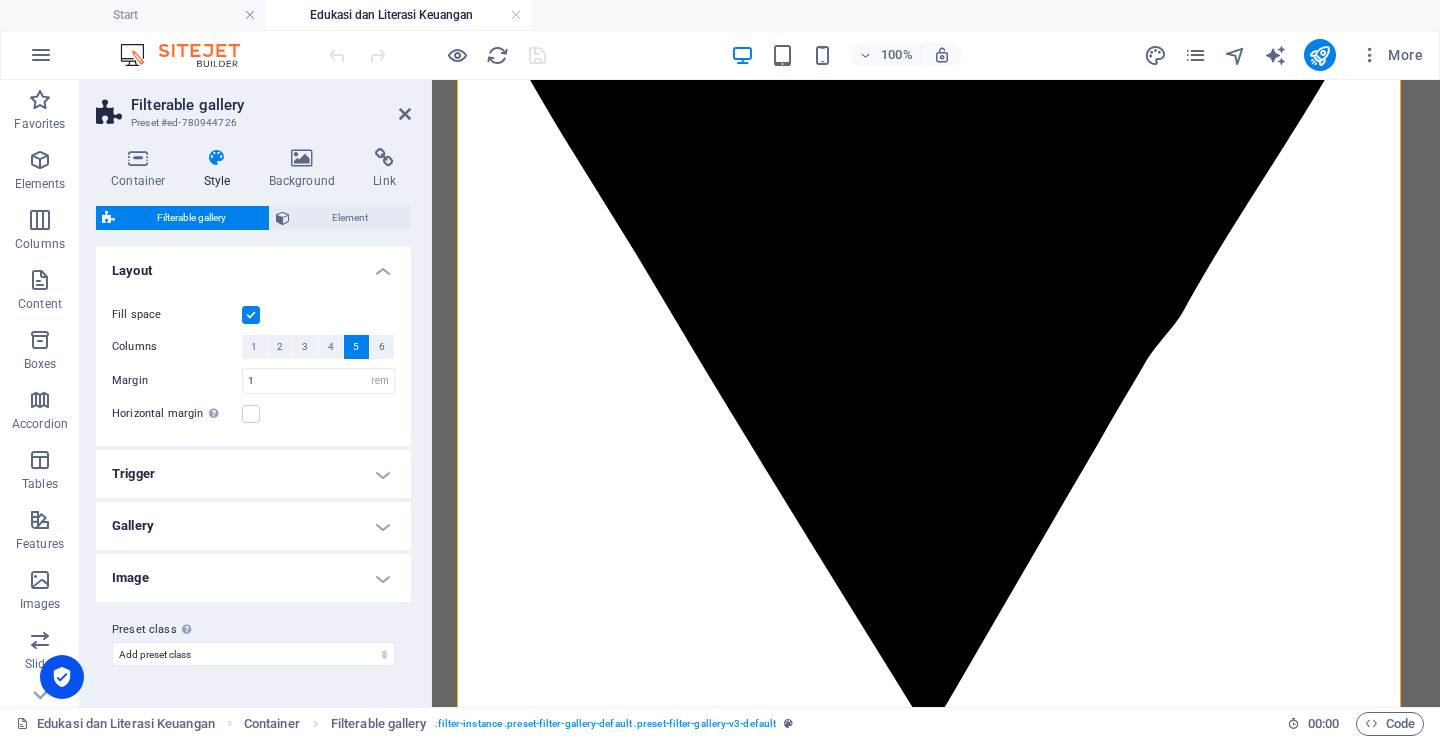 click on "Trigger" at bounding box center (253, 474) 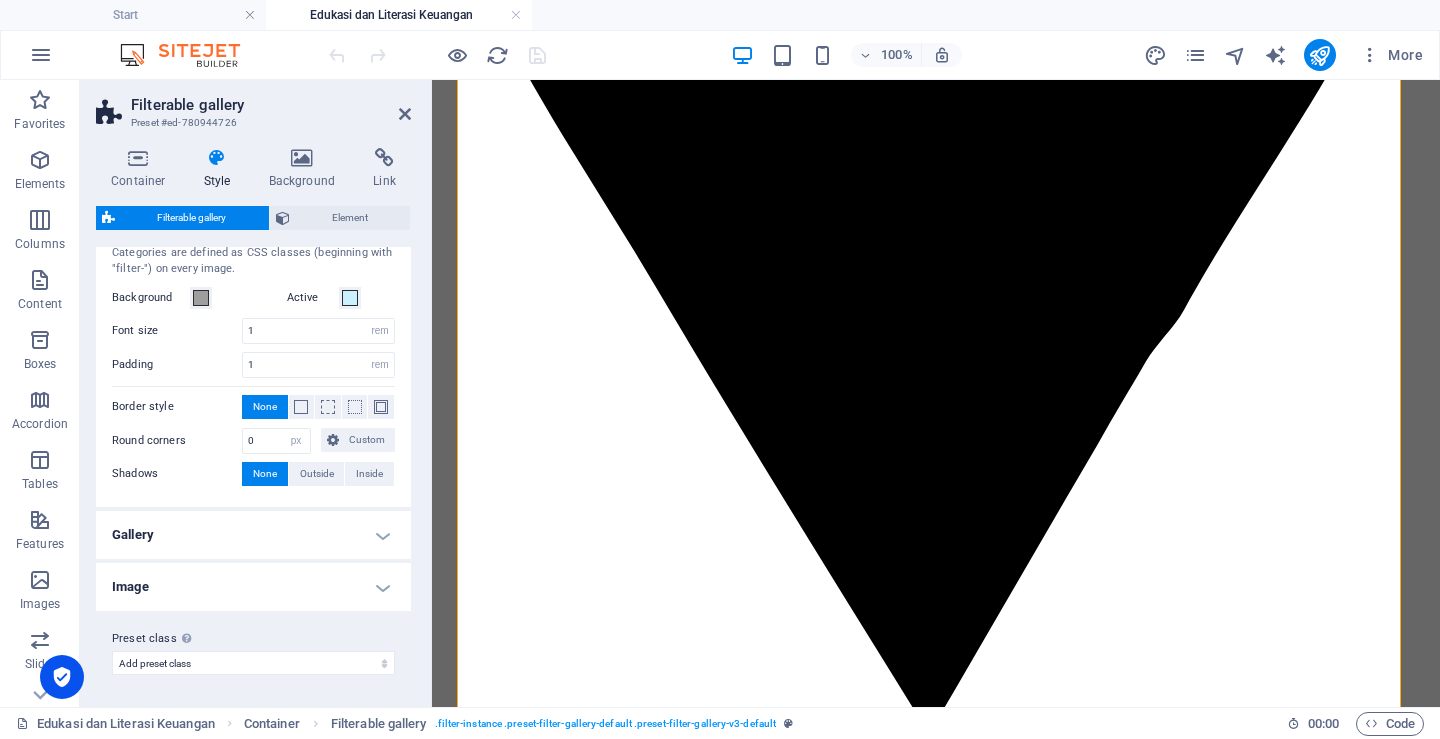 scroll, scrollTop: 0, scrollLeft: 0, axis: both 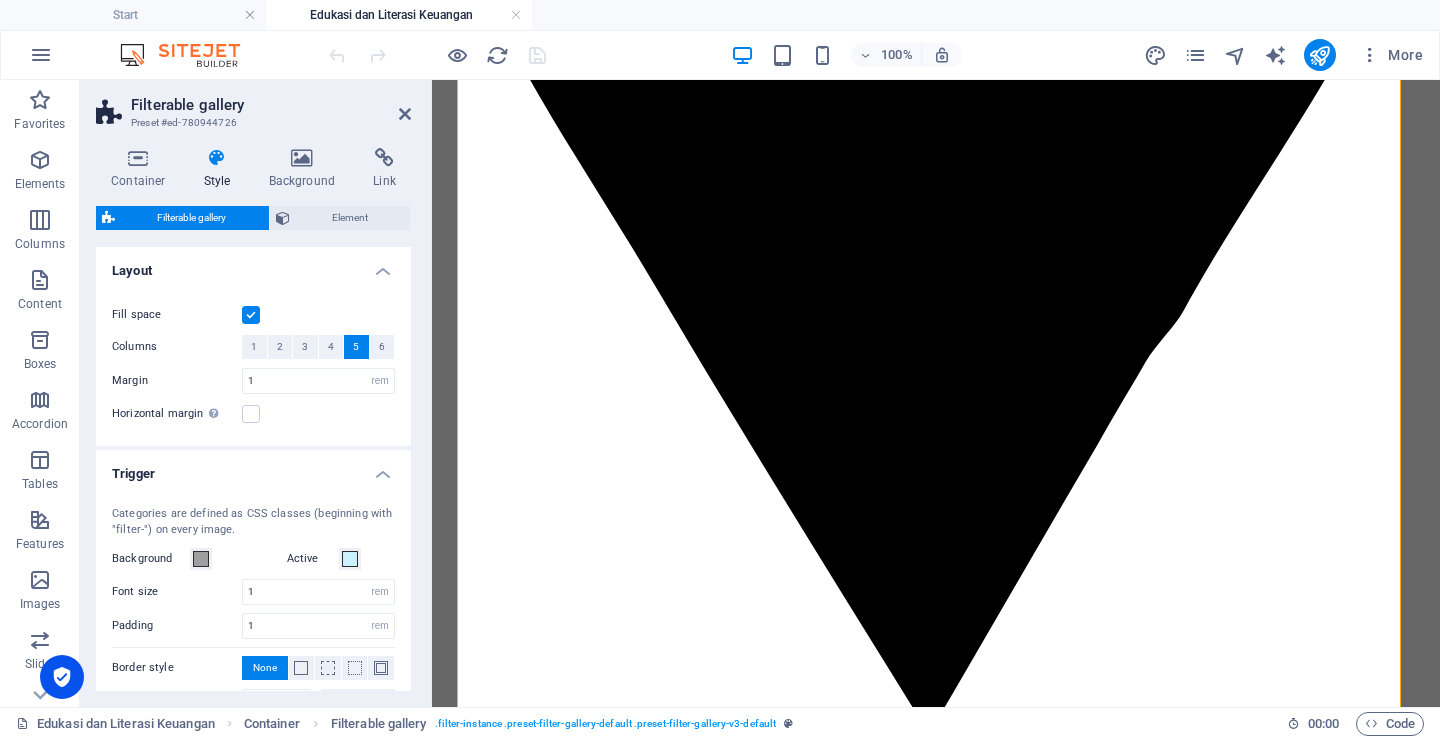 click on "Trigger" at bounding box center [253, 468] 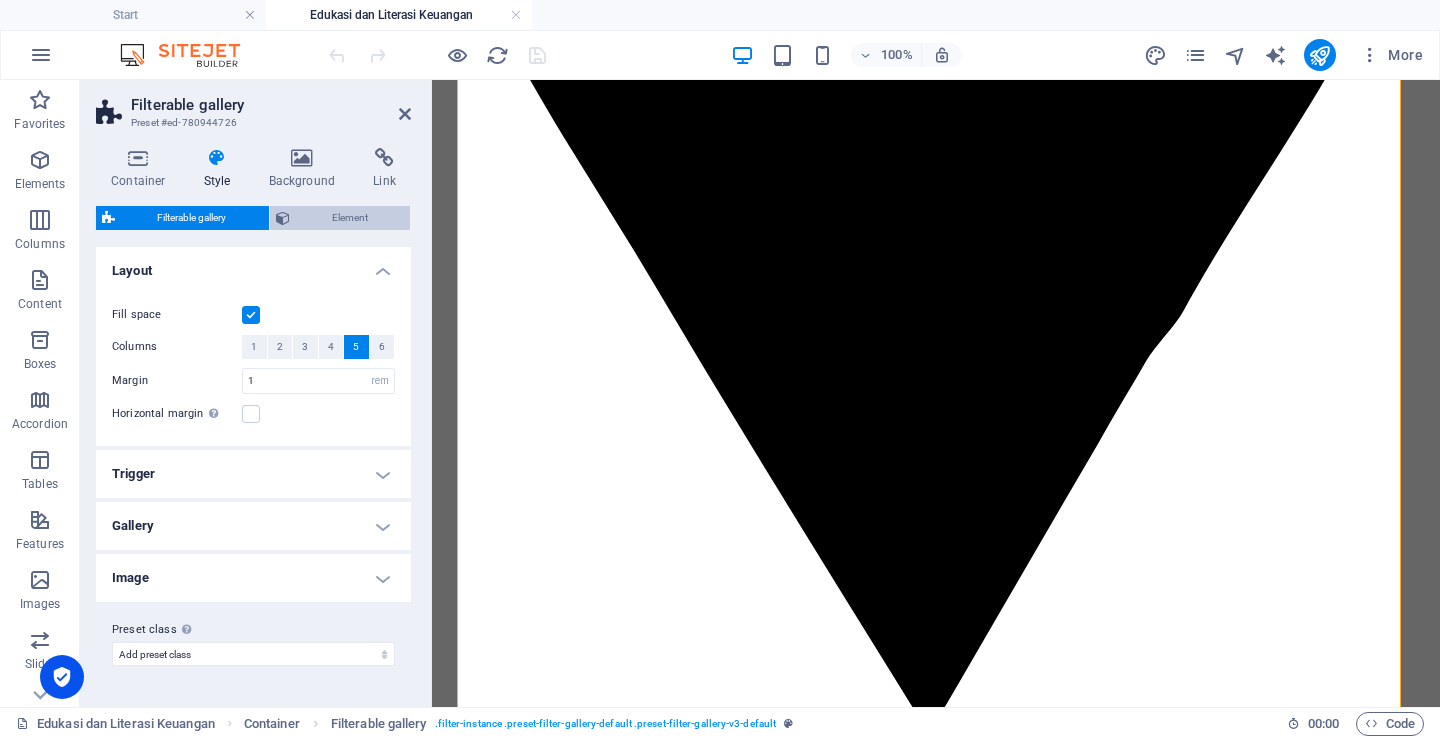 click on "Element" at bounding box center (350, 218) 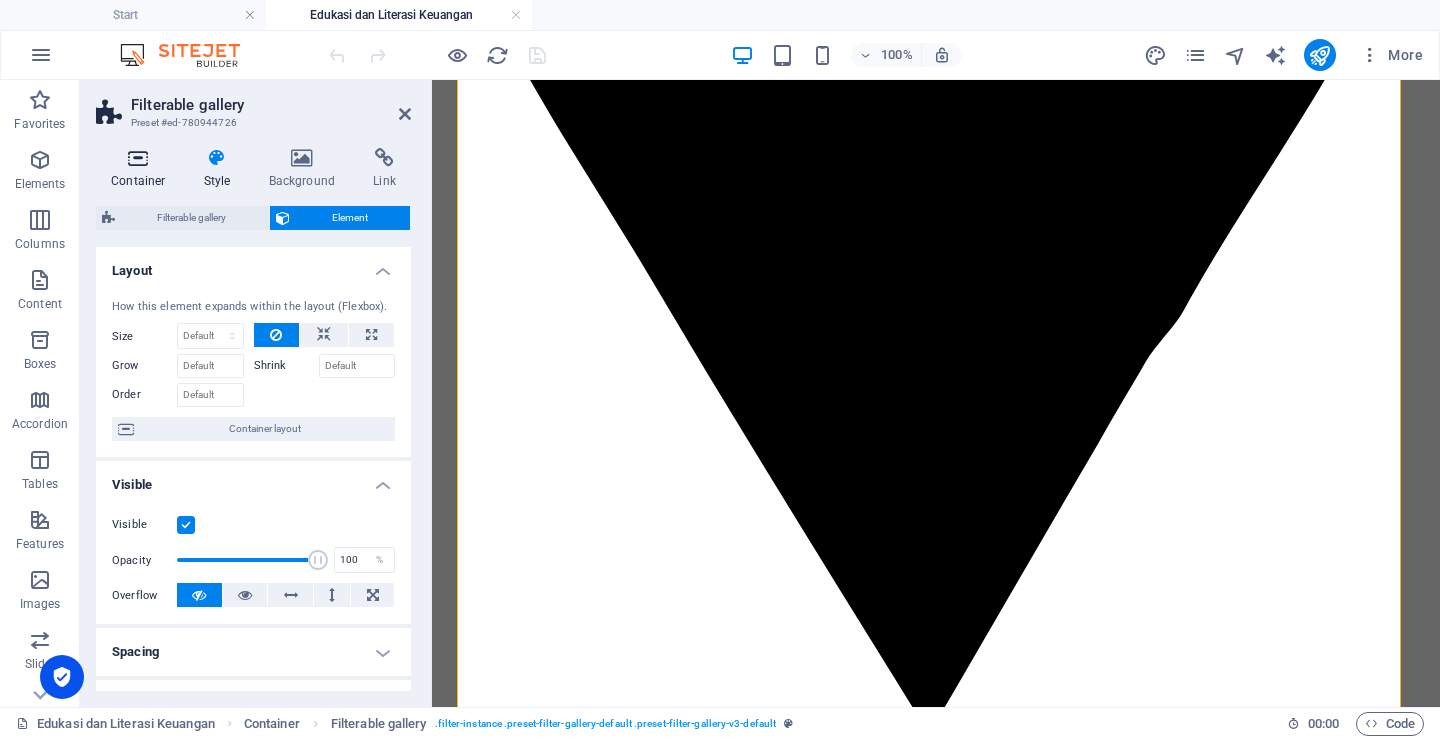 click on "Container" at bounding box center [142, 169] 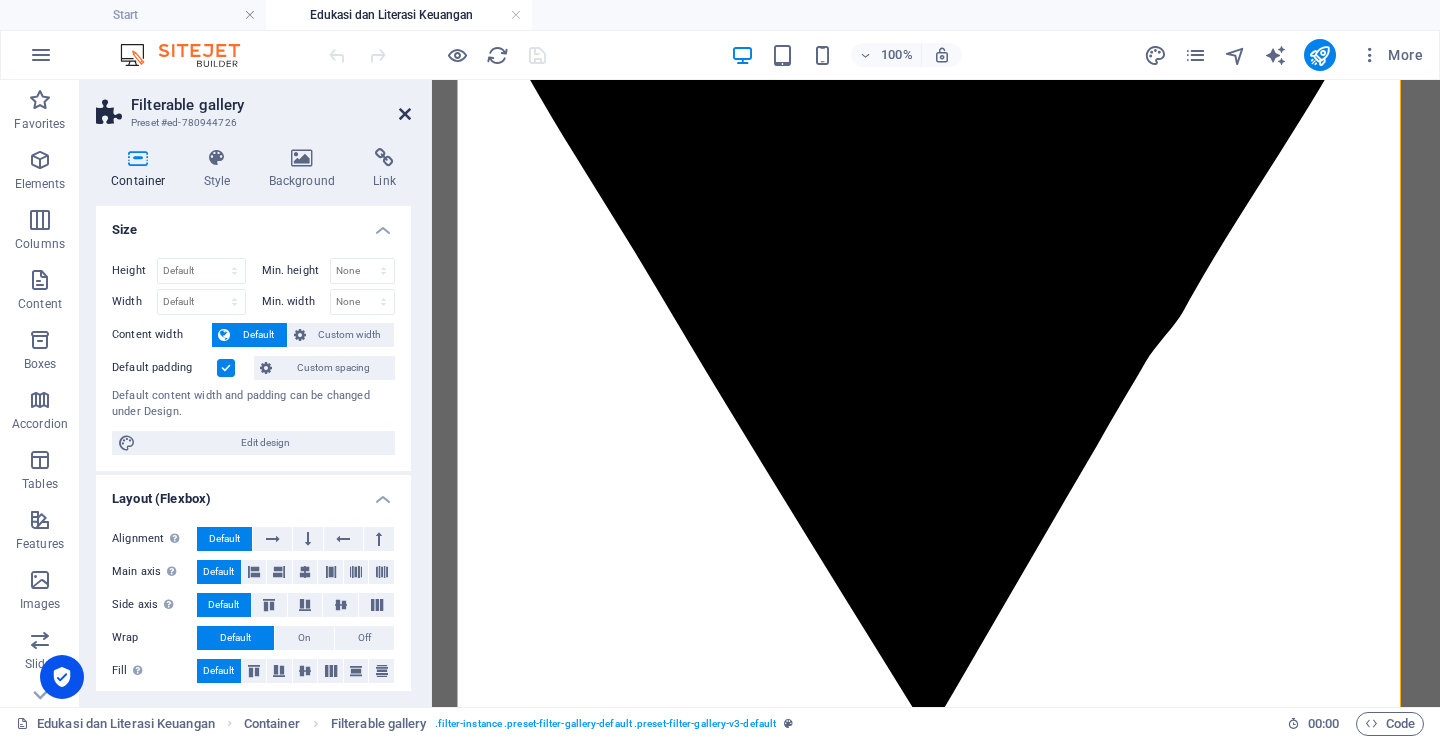 drag, startPoint x: 320, startPoint y: 32, endPoint x: 400, endPoint y: 112, distance: 113.137085 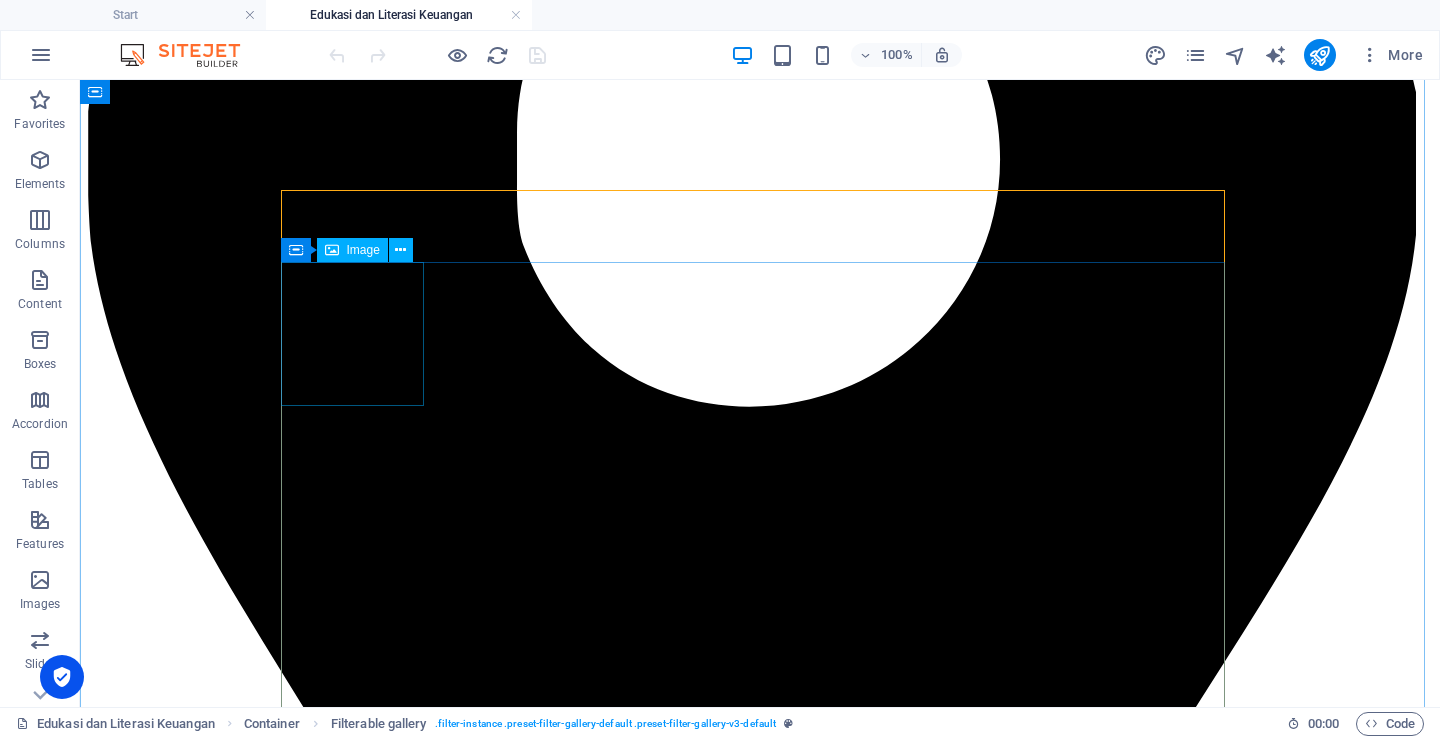 scroll, scrollTop: 1000, scrollLeft: 0, axis: vertical 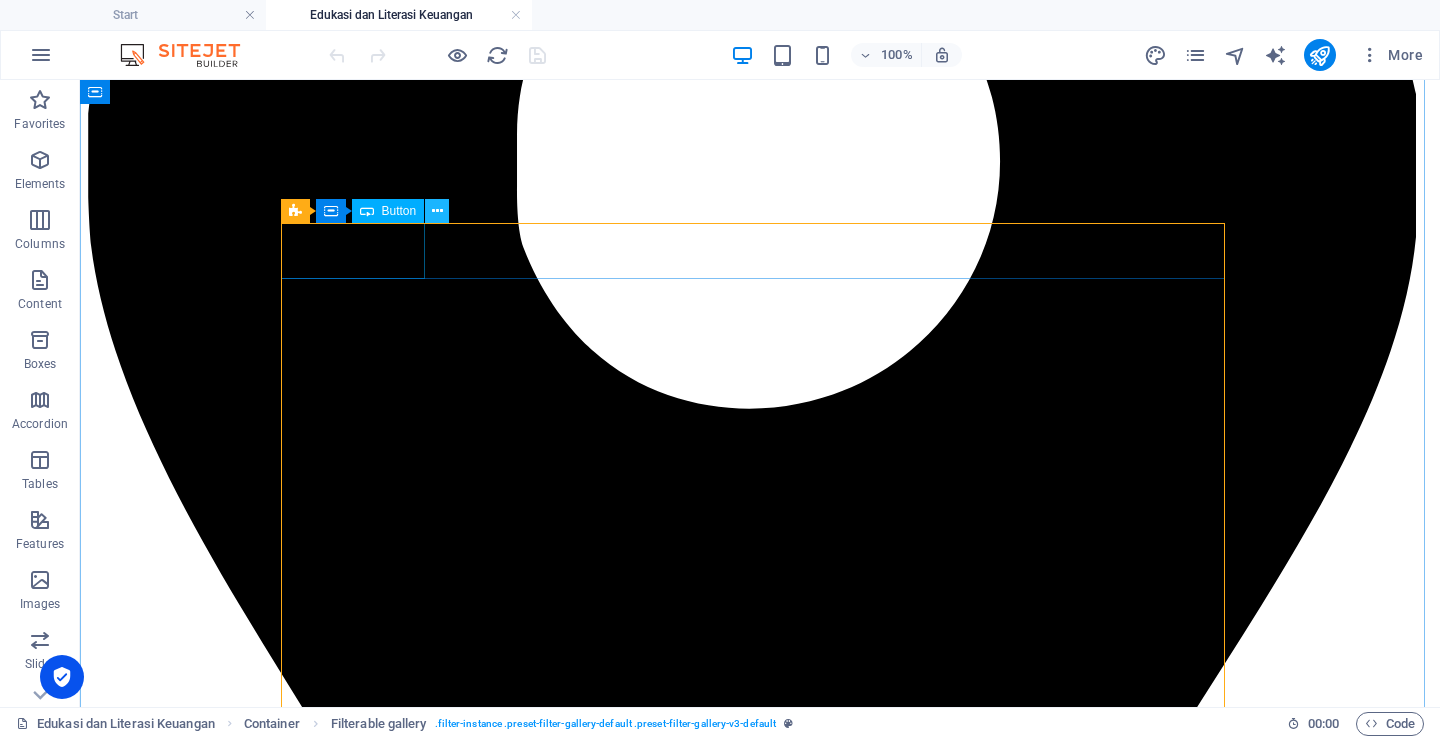 click at bounding box center (437, 211) 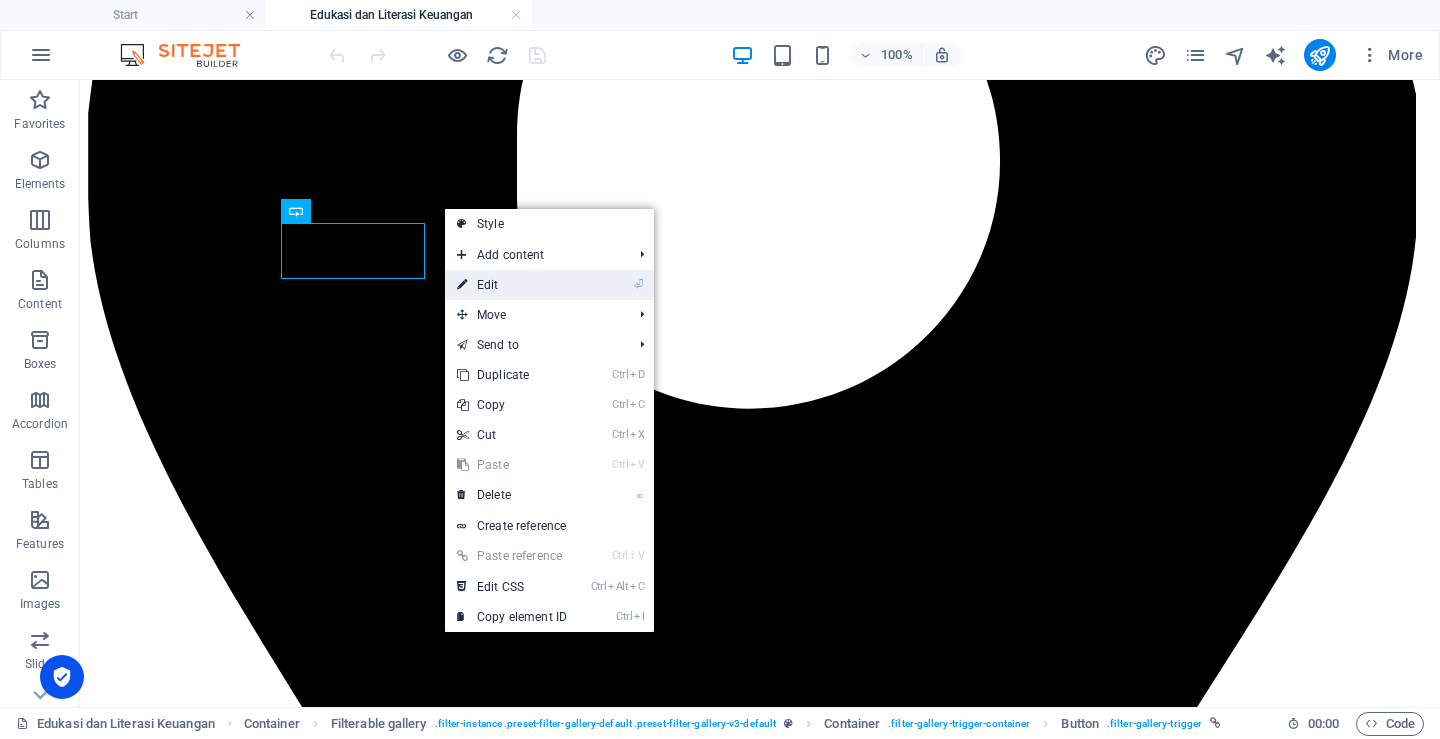 click on "⏎  Edit" at bounding box center (512, 285) 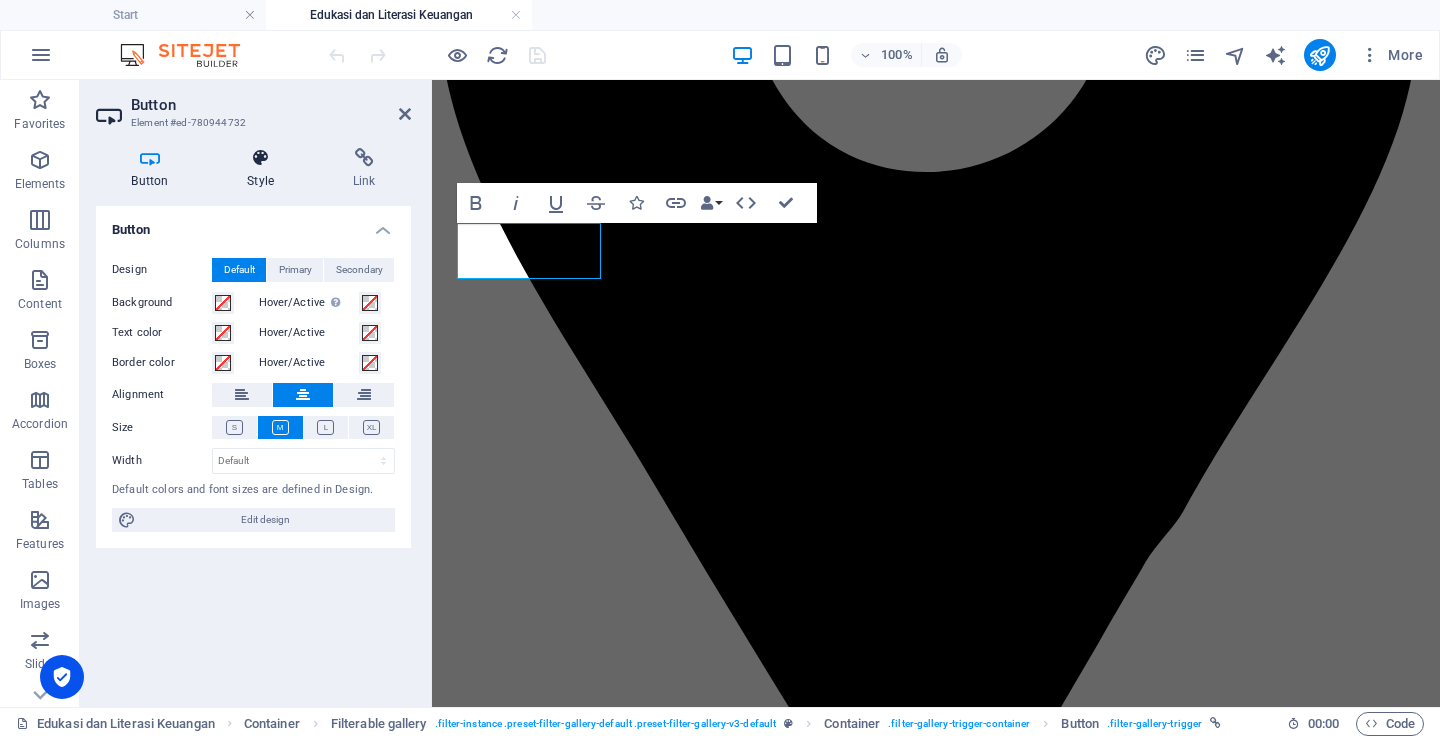 click at bounding box center [261, 158] 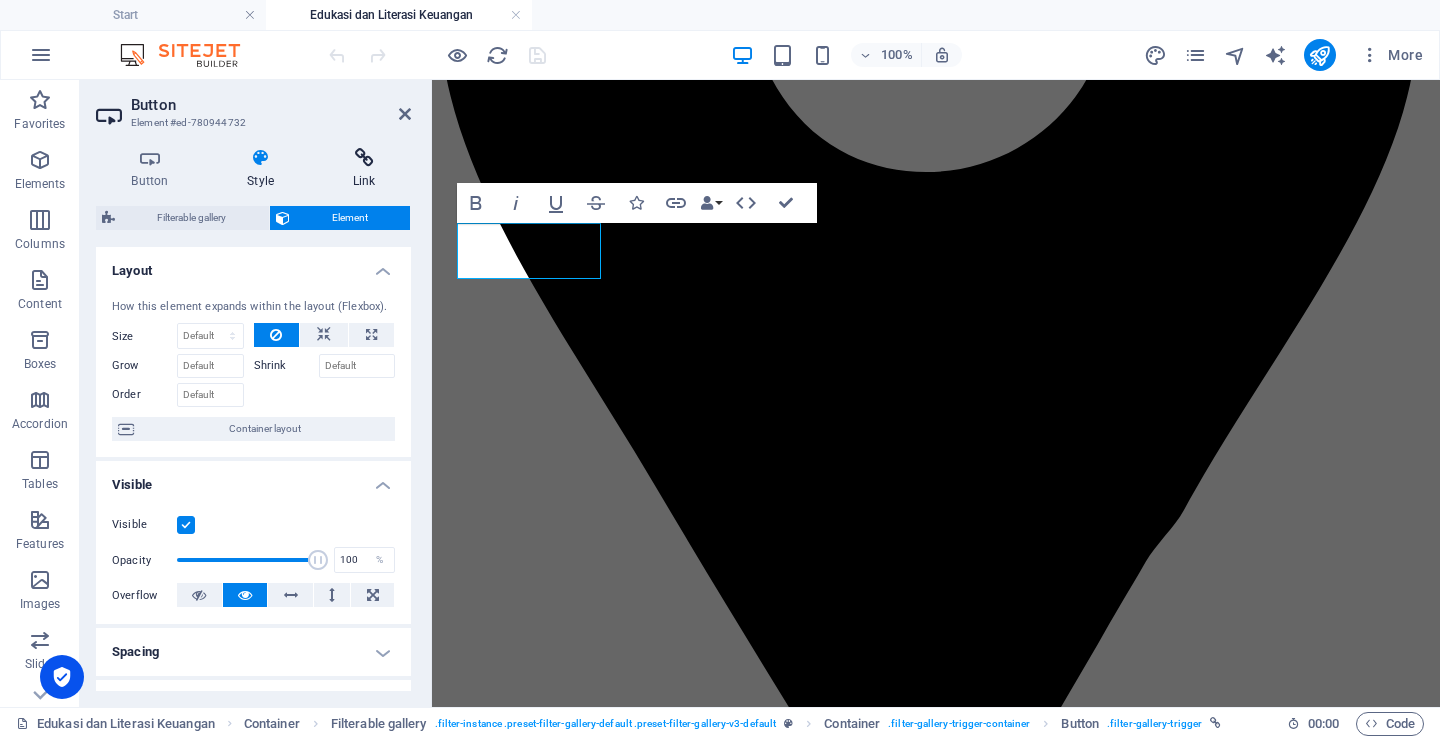 click at bounding box center [364, 158] 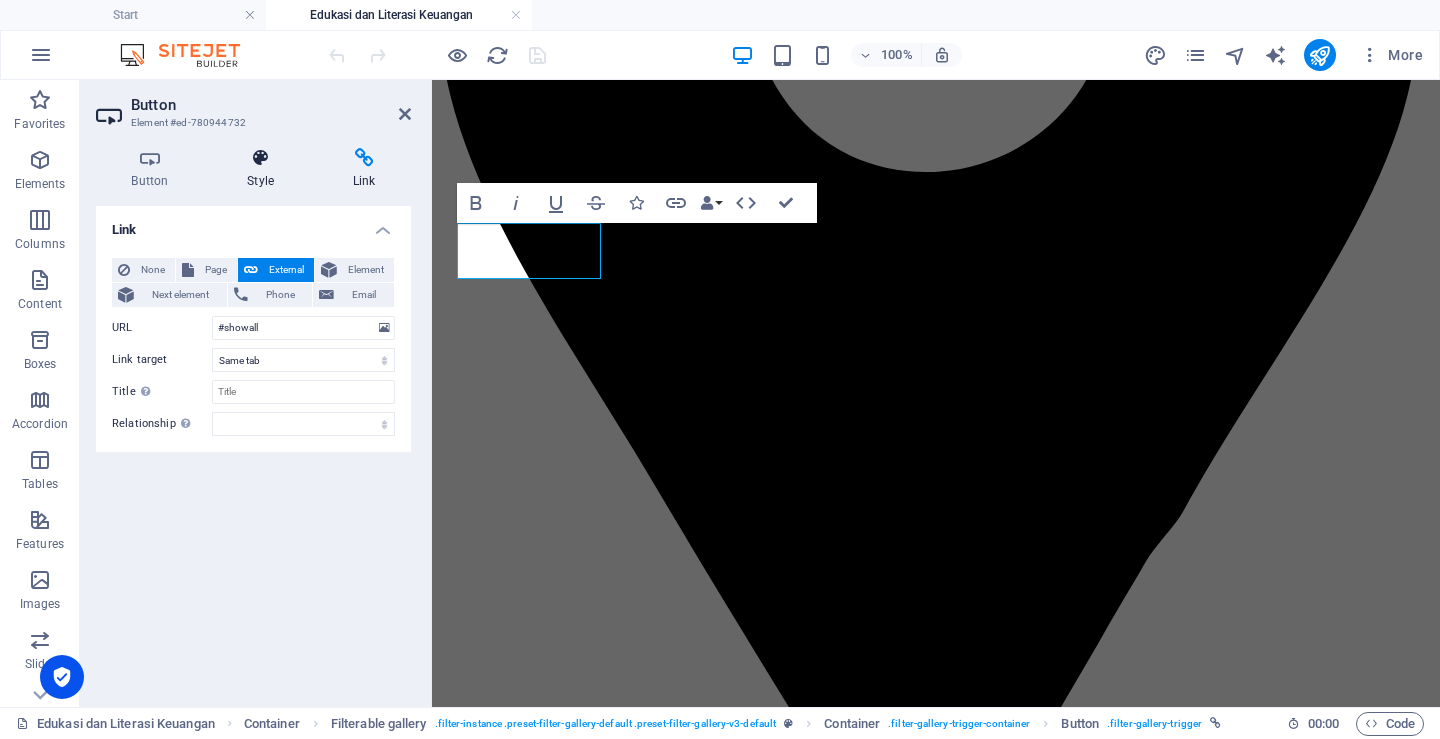 click at bounding box center (261, 158) 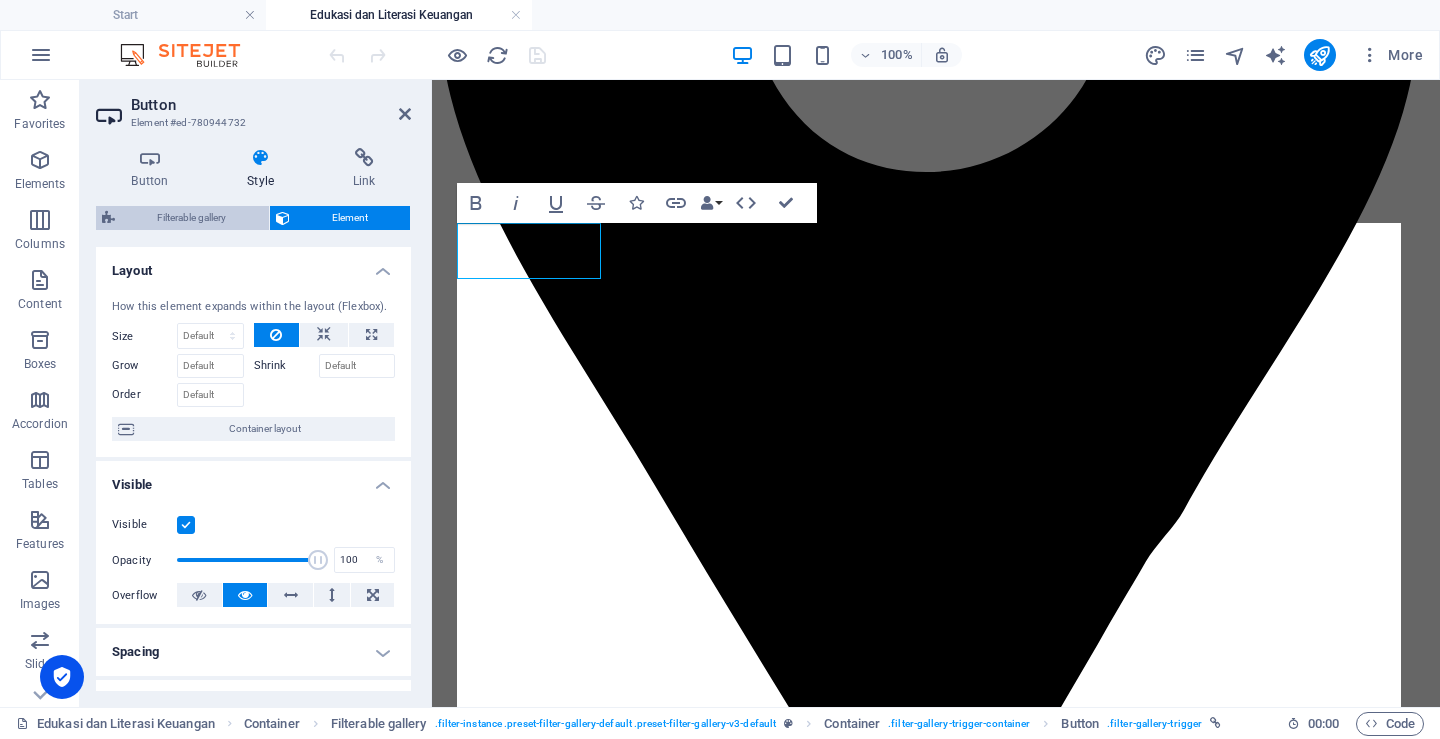 click on "Filterable gallery" at bounding box center (192, 218) 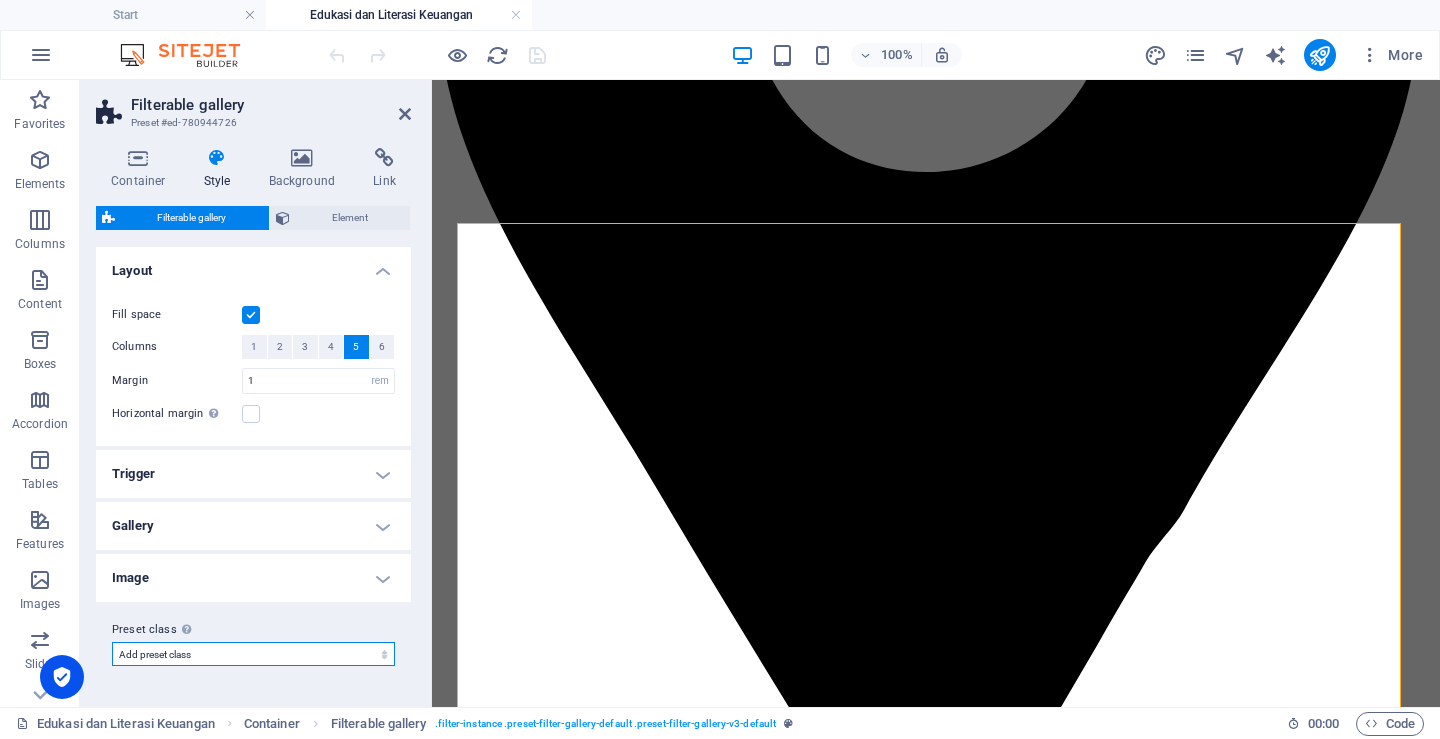 click on "Add preset class" at bounding box center [253, 654] 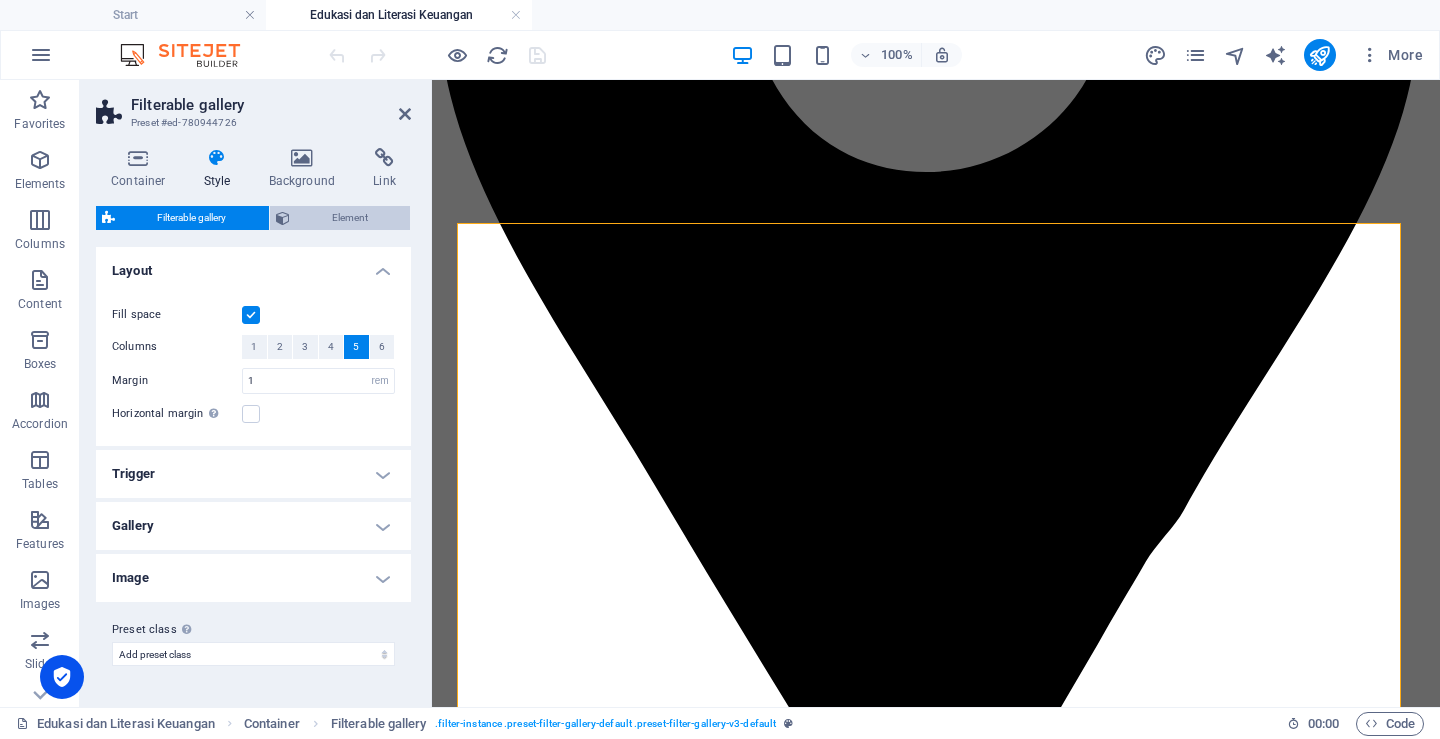click on "Element" at bounding box center [350, 218] 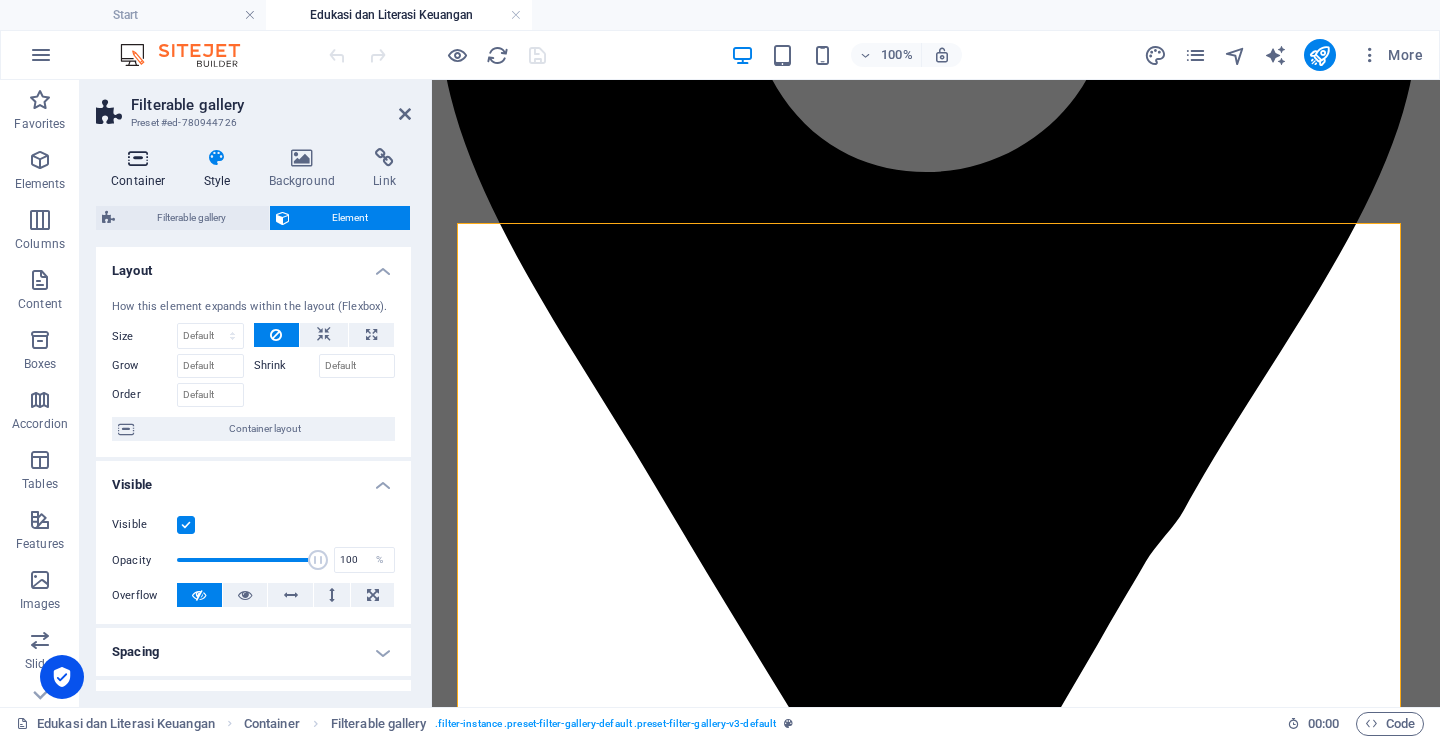click on "Container" at bounding box center (142, 169) 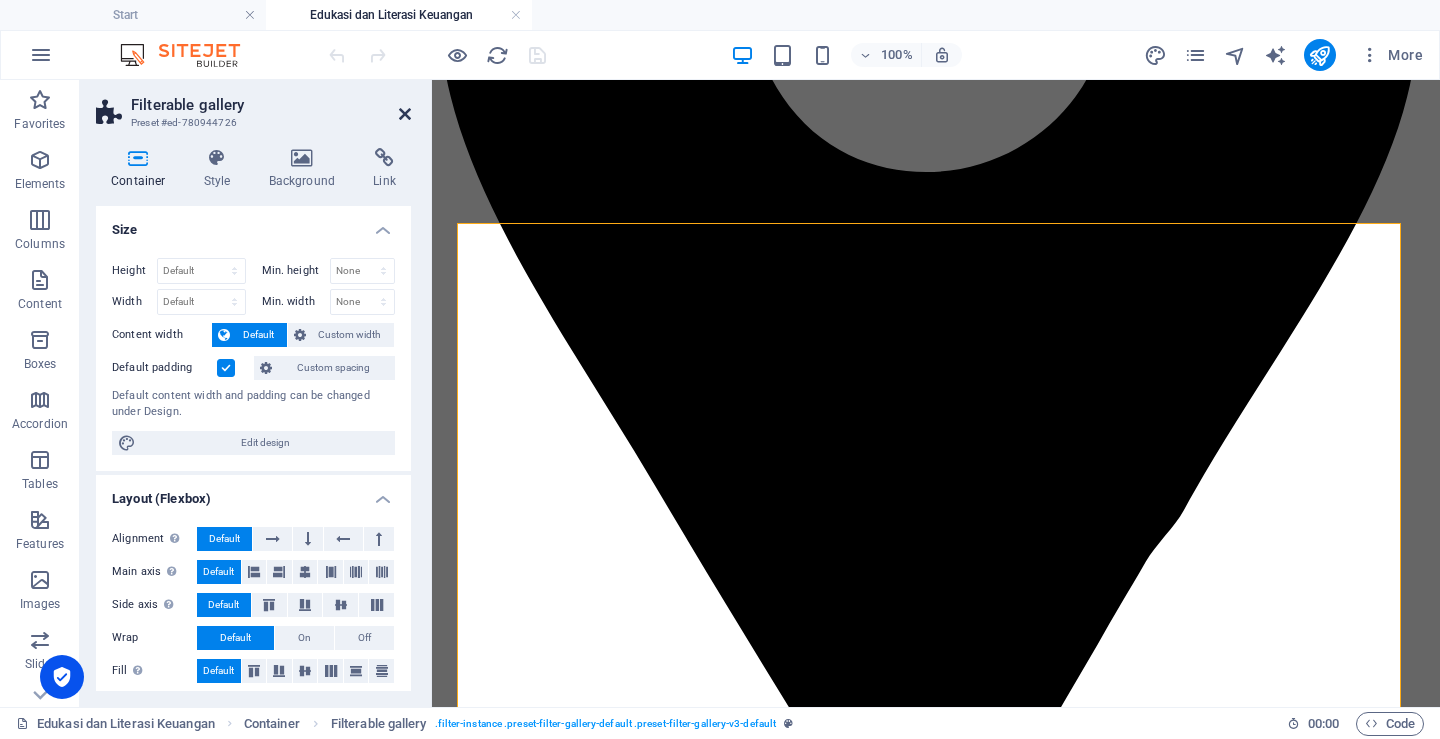 click at bounding box center (405, 114) 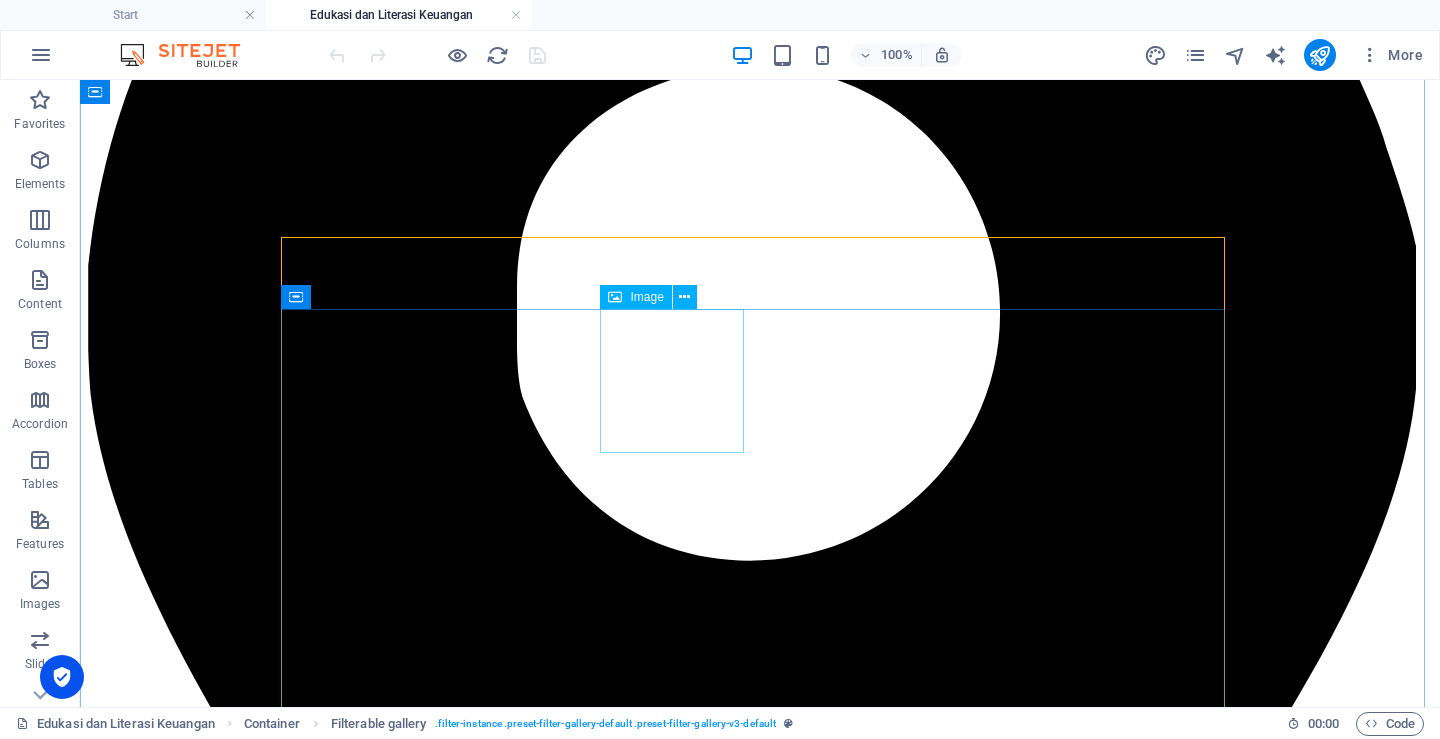 scroll, scrollTop: 800, scrollLeft: 0, axis: vertical 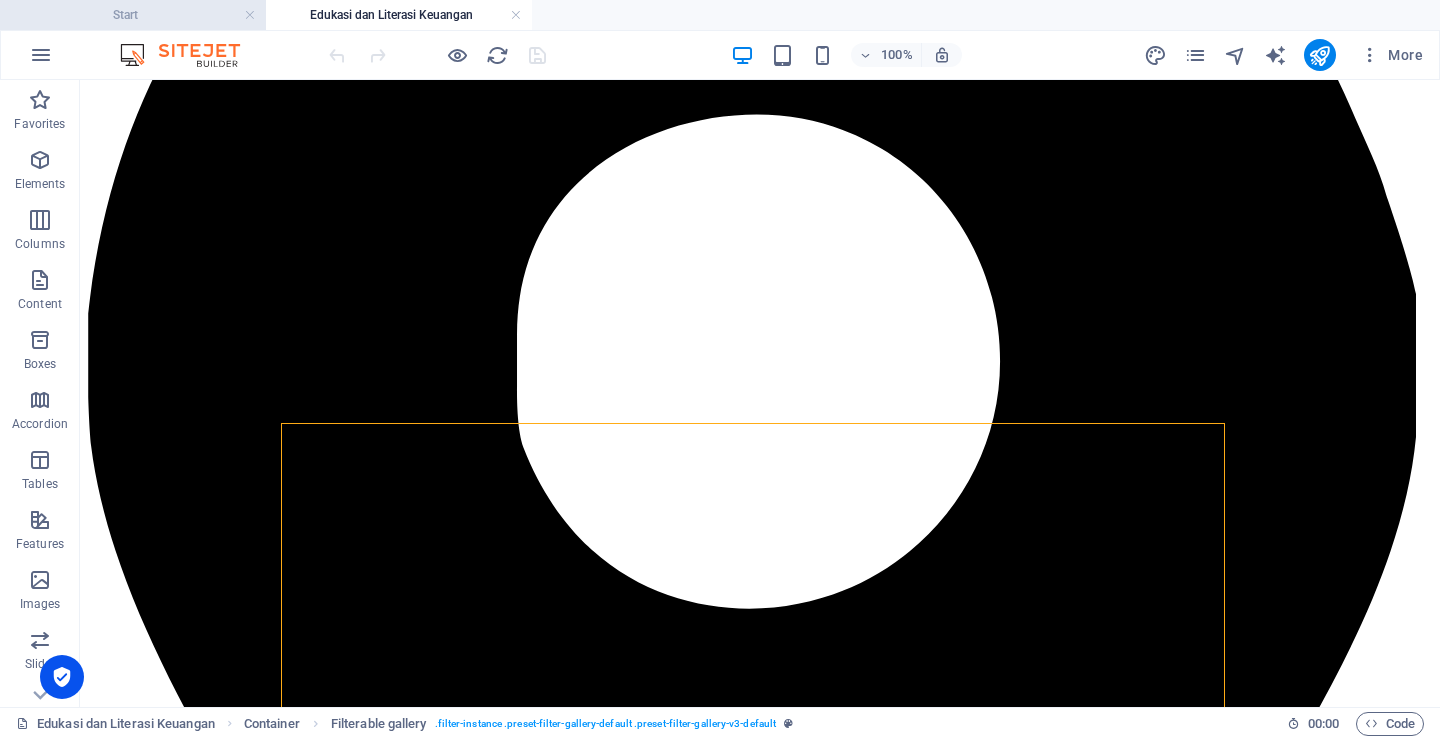 click on "Start" at bounding box center (133, 15) 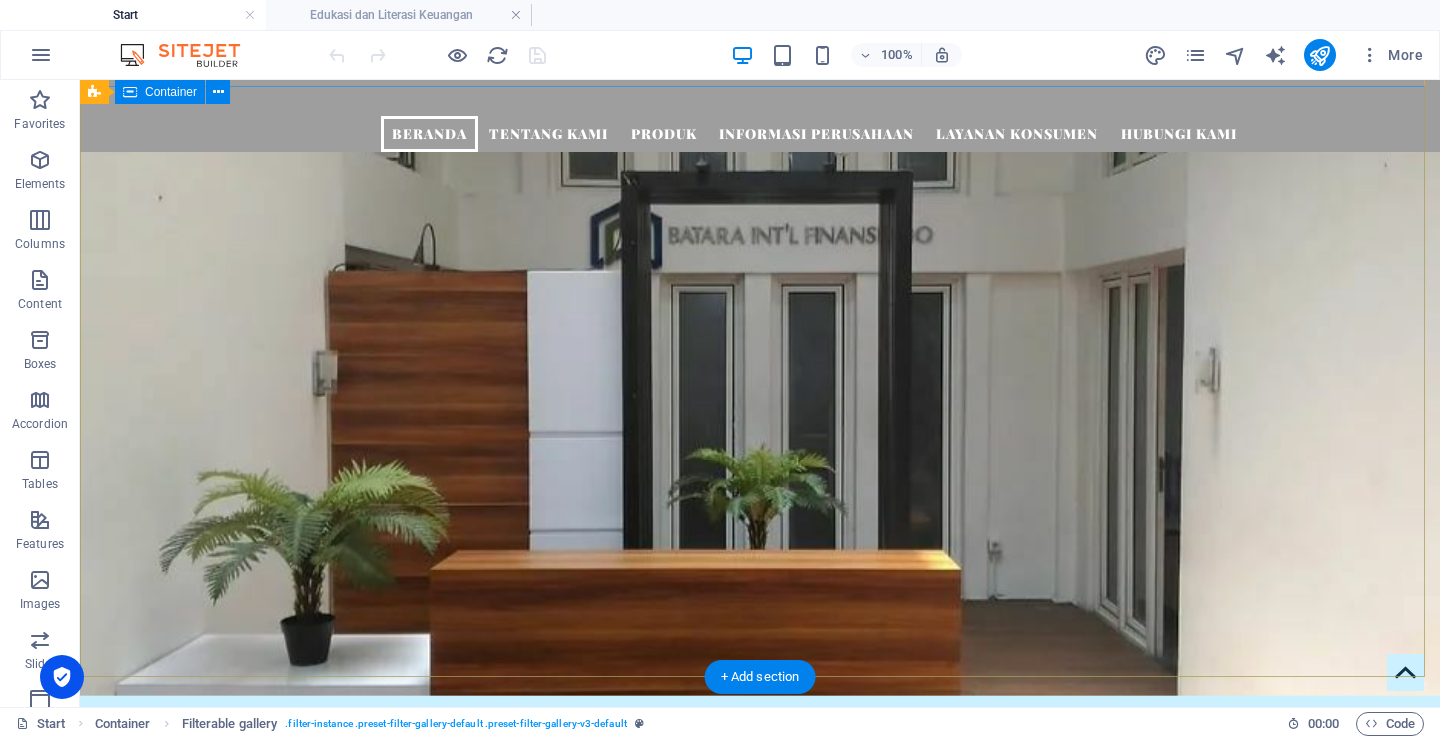 scroll, scrollTop: 0, scrollLeft: 0, axis: both 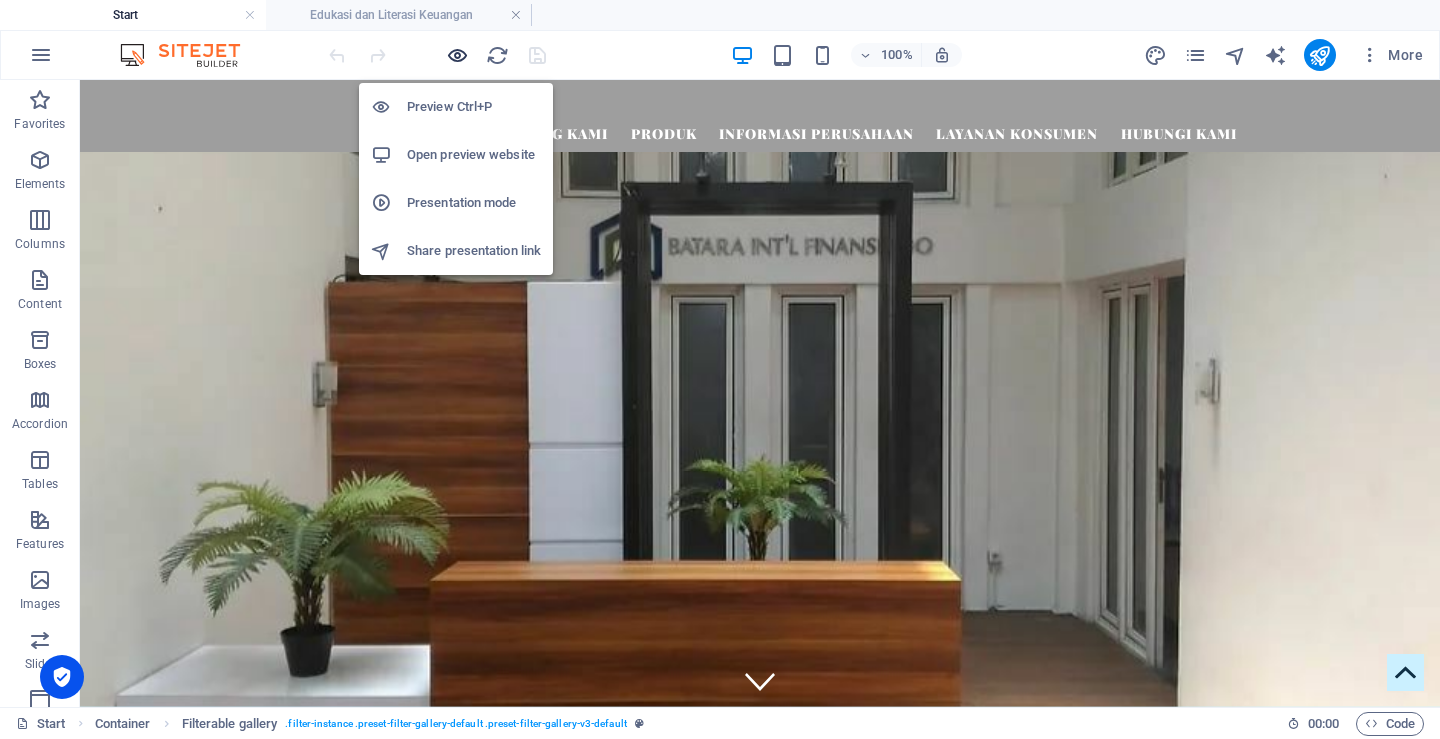 click at bounding box center [457, 55] 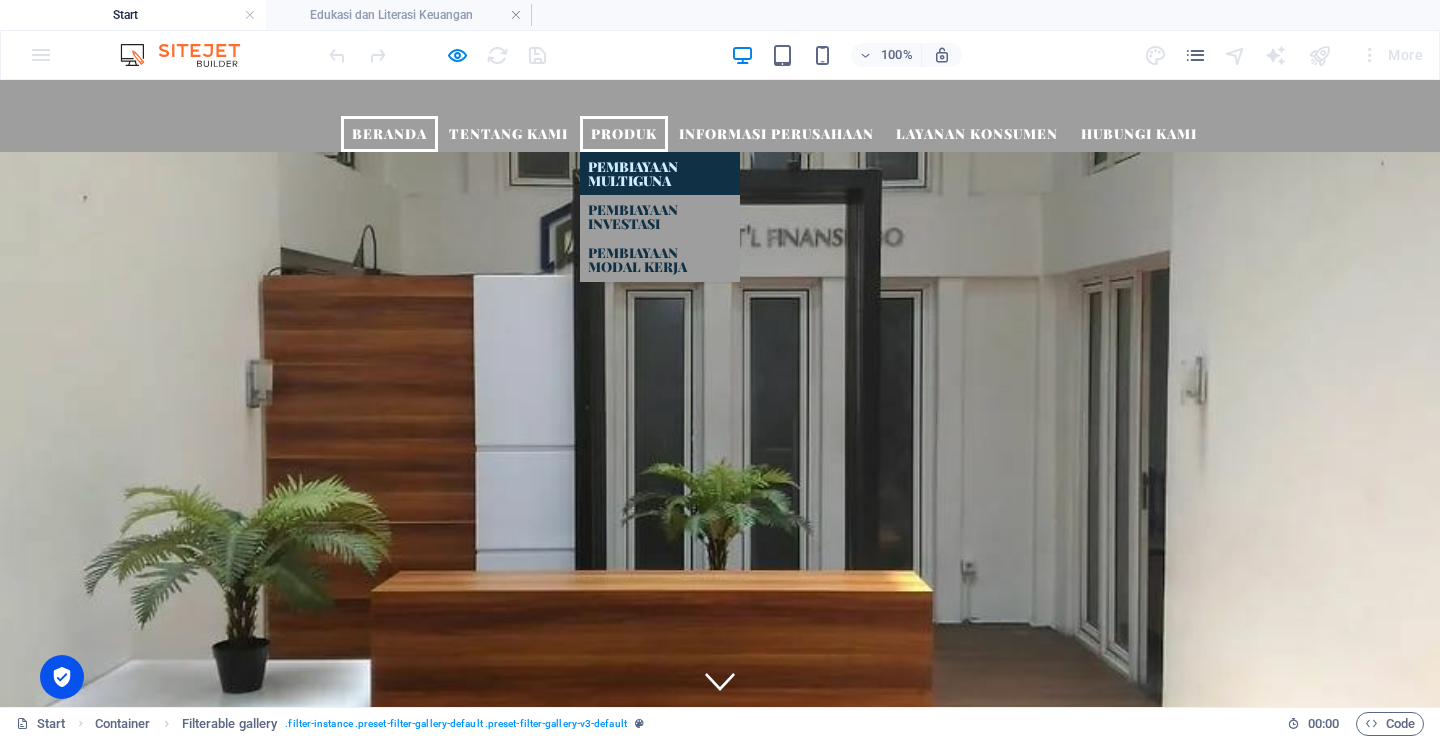 click on "Pembiayaan Multiguna" at bounding box center (660, 173) 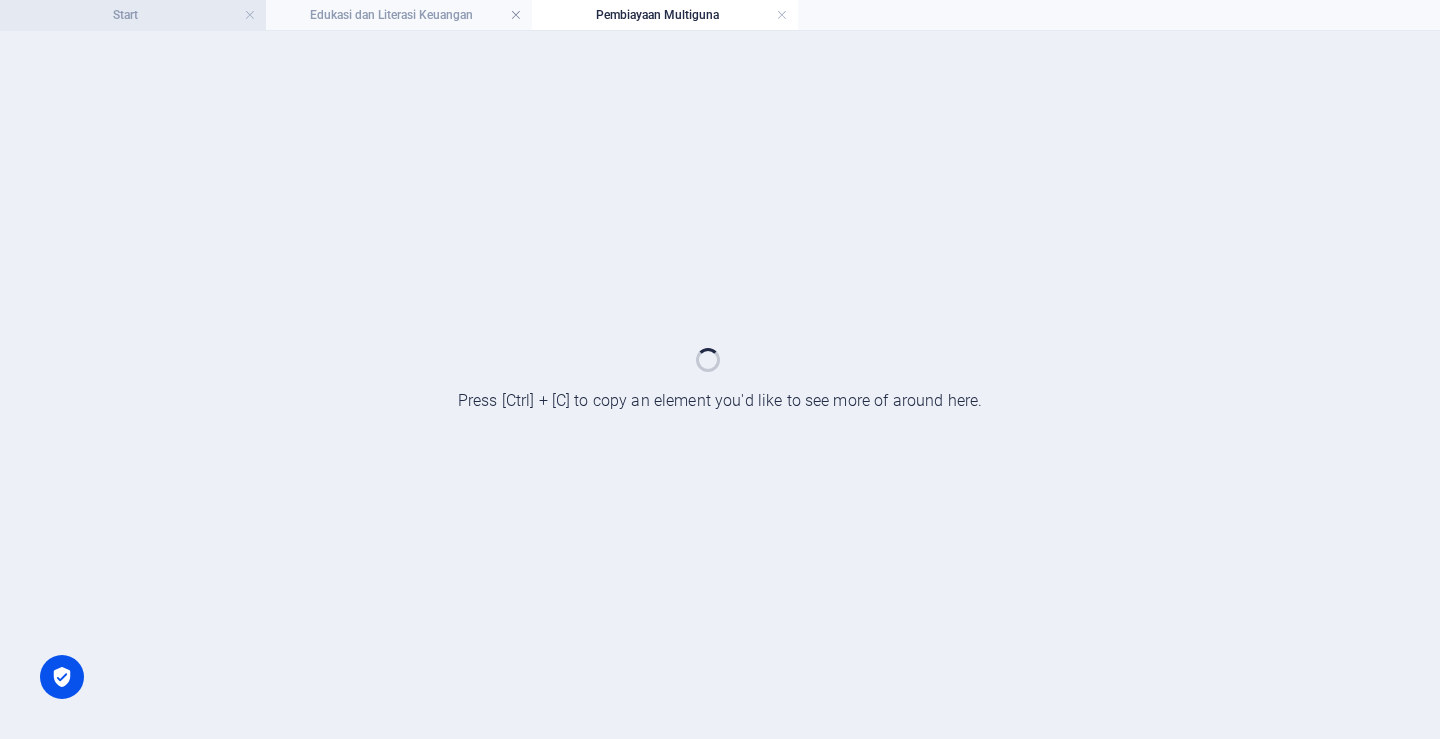 click on "Start" at bounding box center (133, 15) 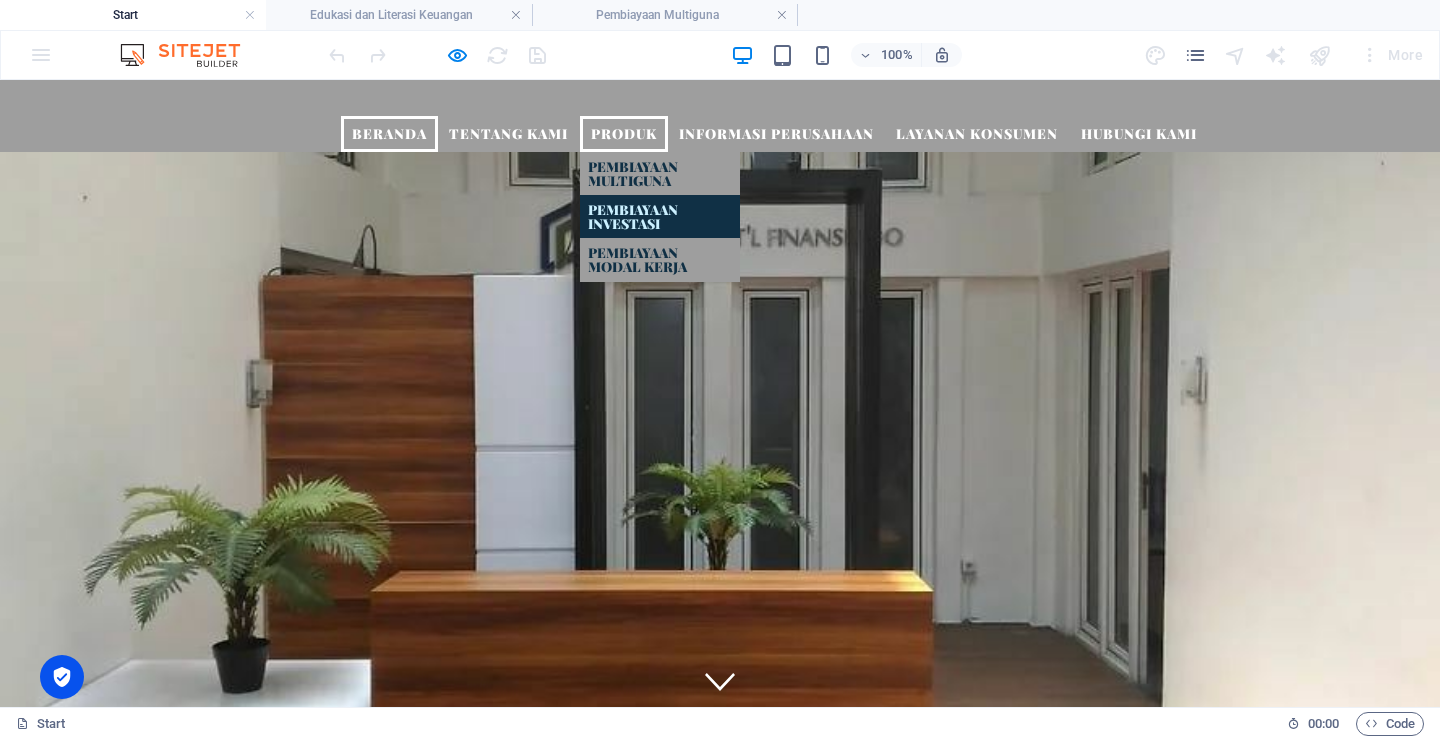 scroll, scrollTop: 0, scrollLeft: 0, axis: both 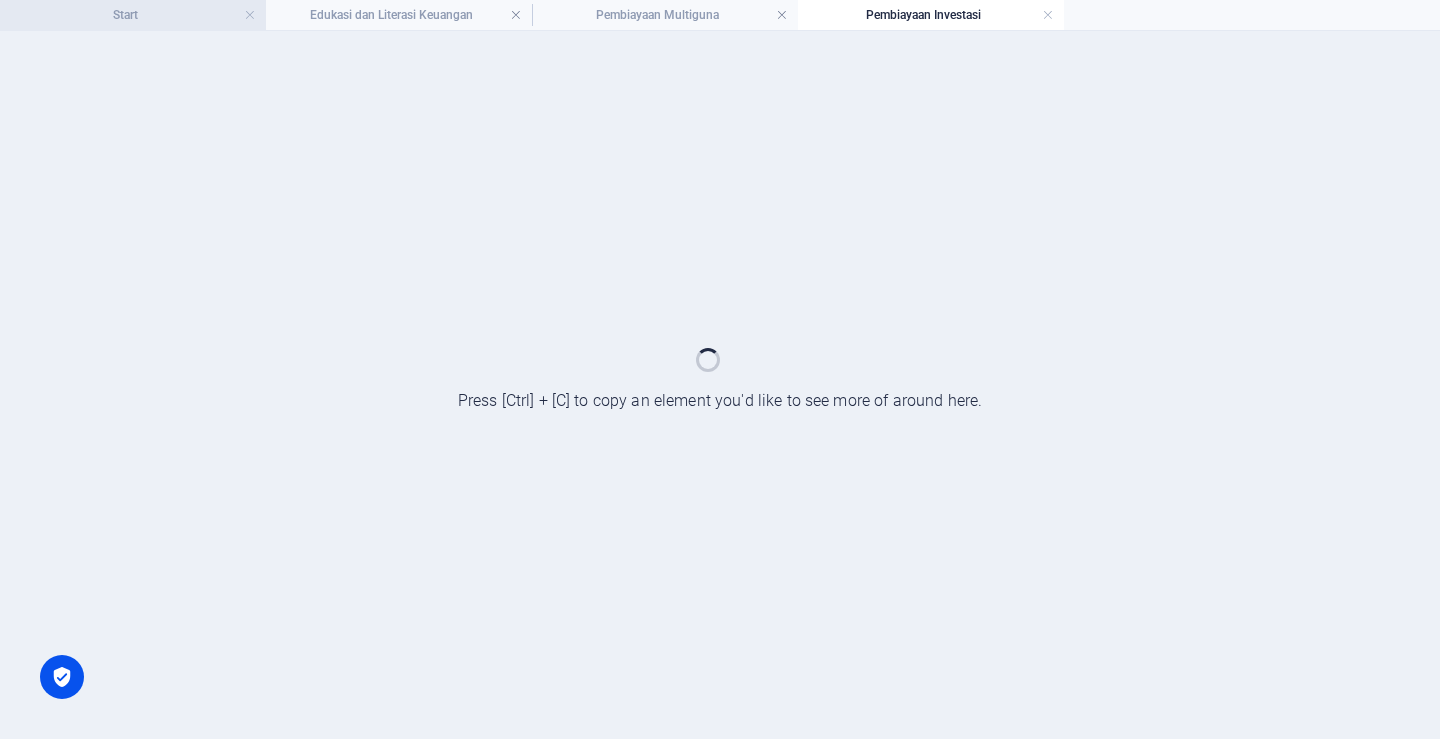 click on "Start" at bounding box center [133, 15] 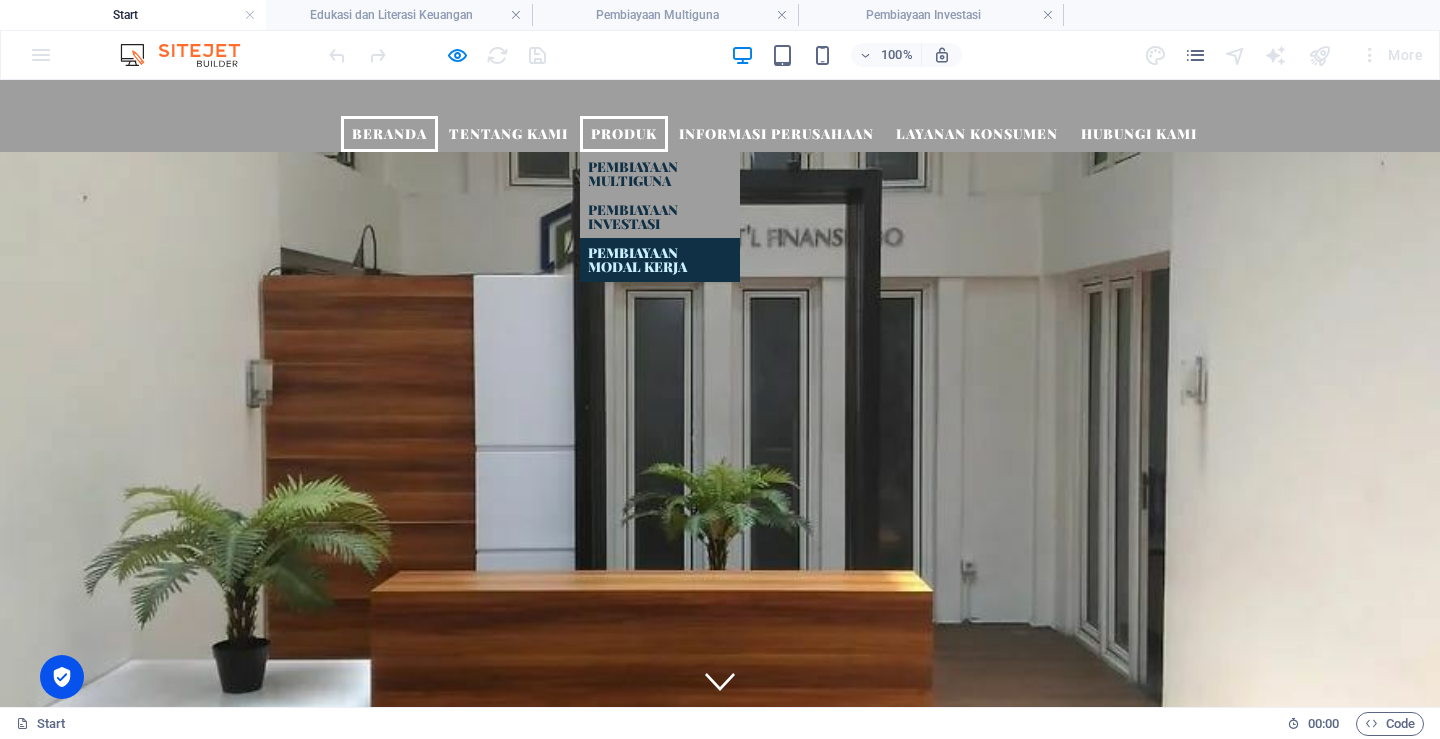 scroll, scrollTop: 0, scrollLeft: 0, axis: both 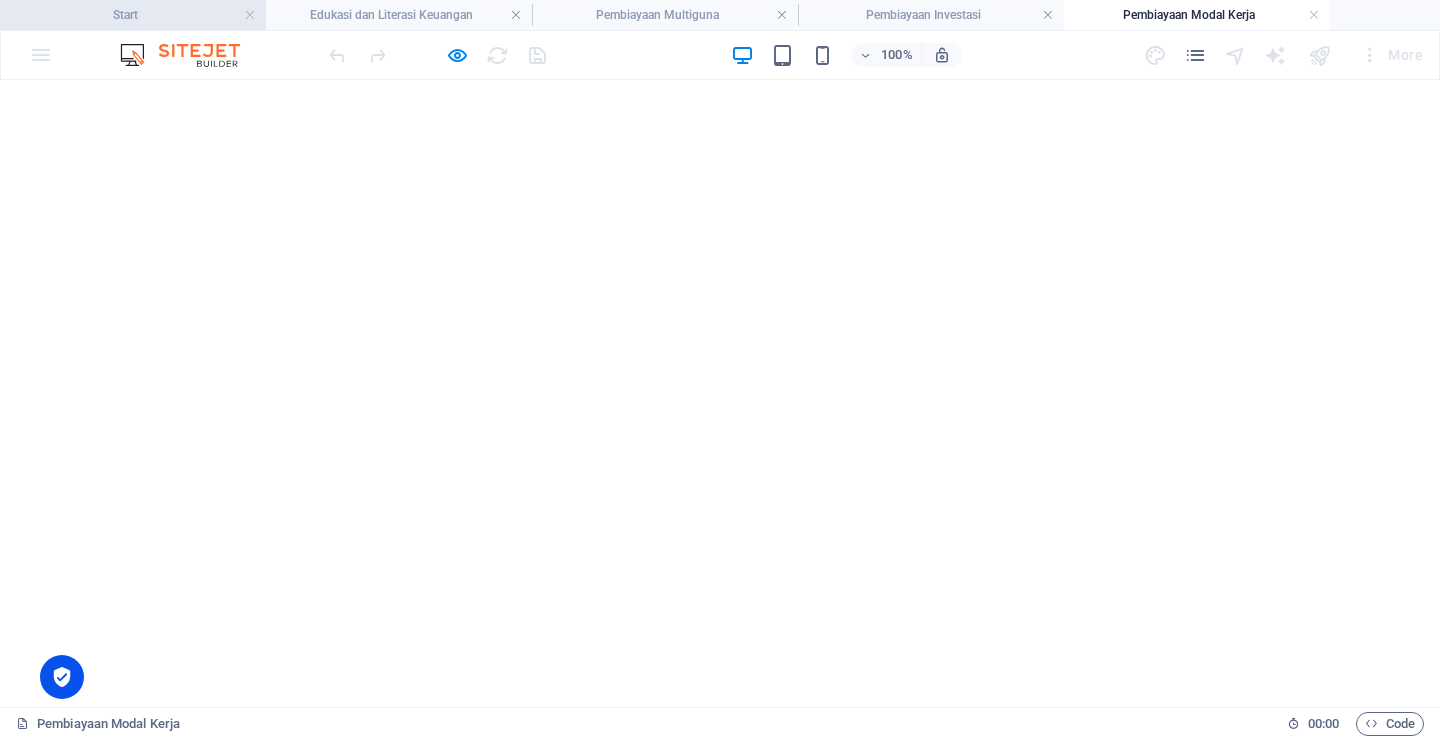 click on "Start" at bounding box center [133, 15] 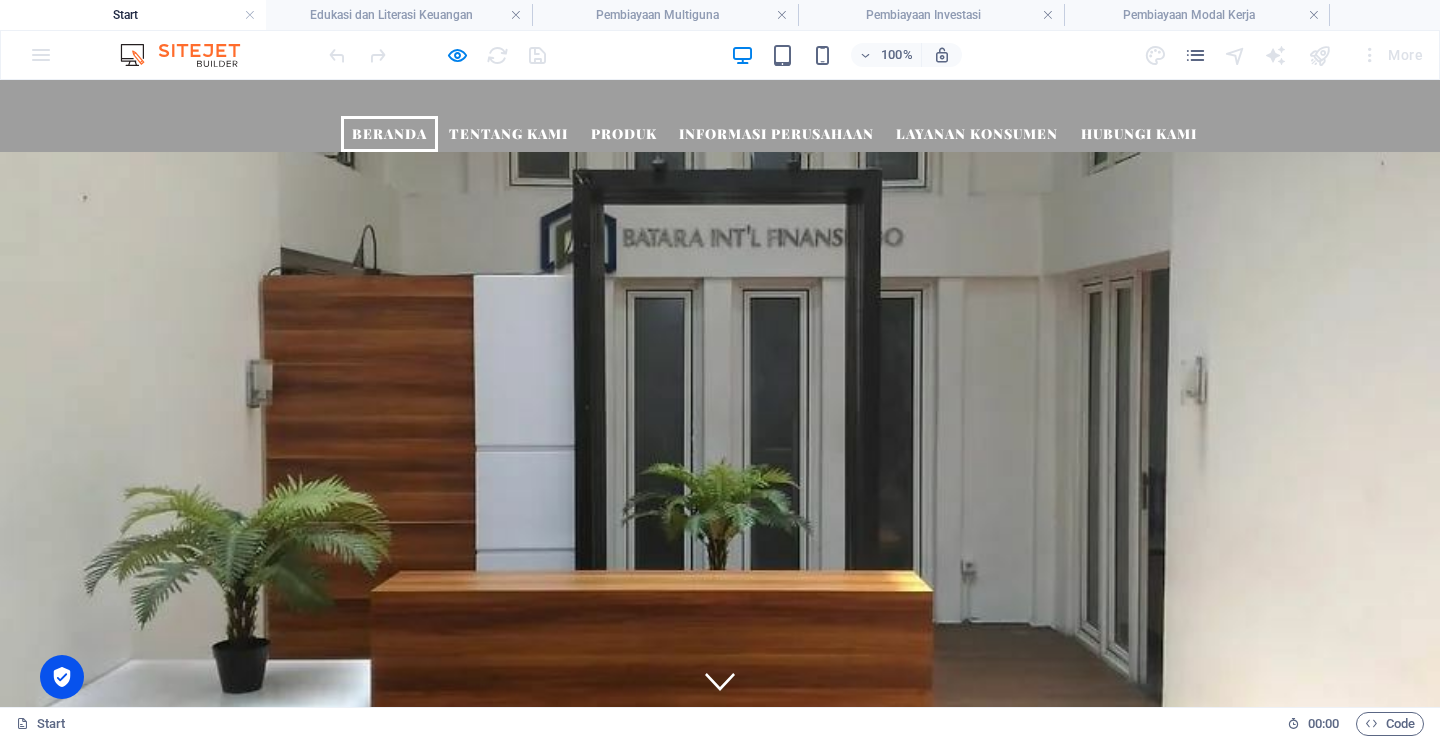 scroll, scrollTop: 0, scrollLeft: 0, axis: both 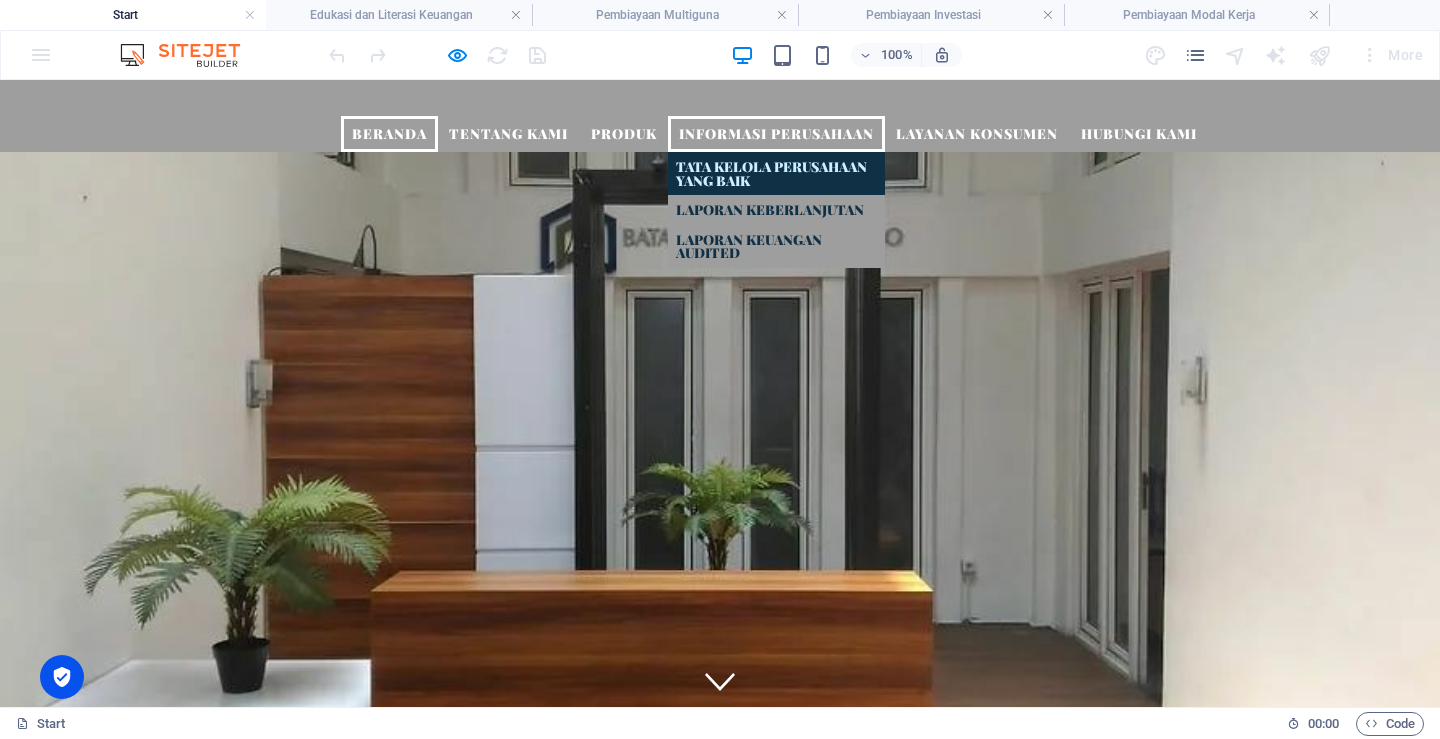 click on "Tata Kelola Perusahaan yang Baik" at bounding box center [776, 173] 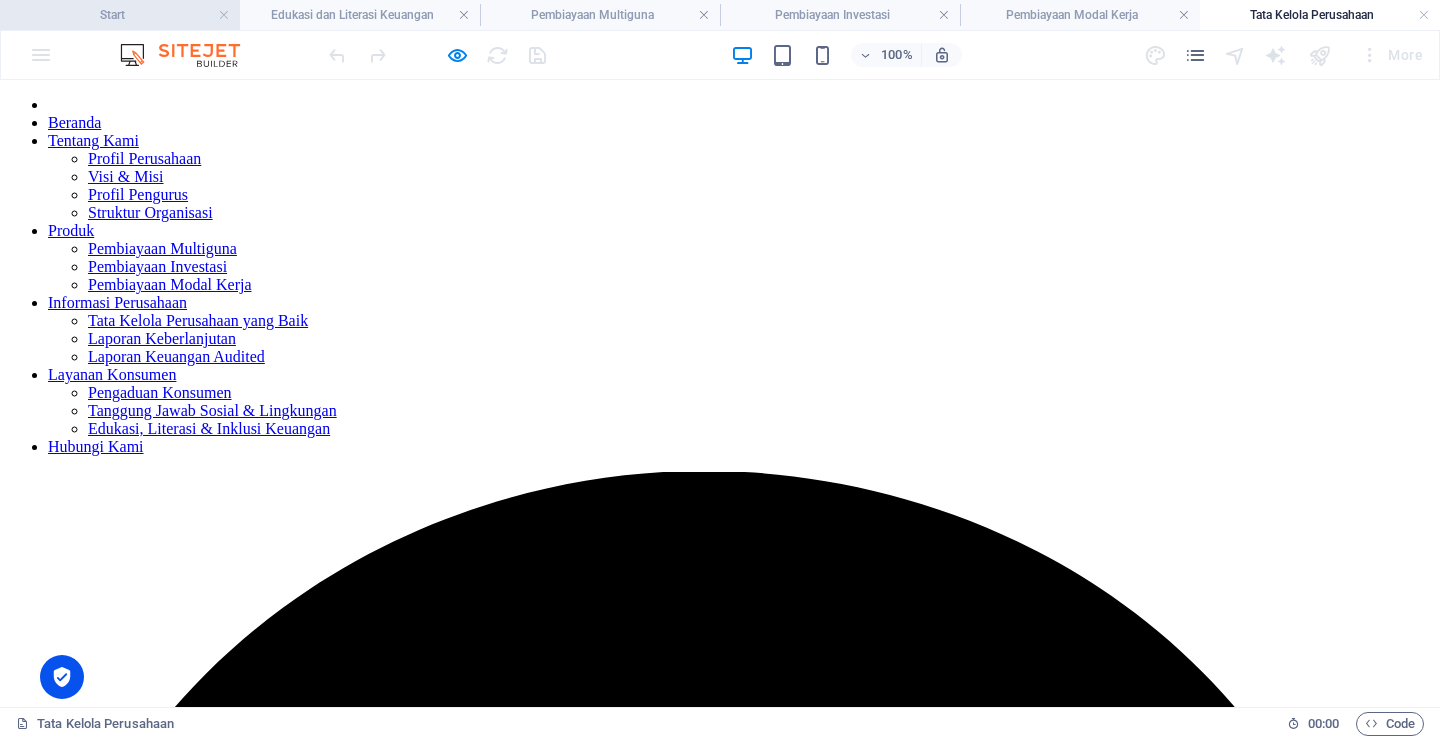 scroll, scrollTop: 0, scrollLeft: 0, axis: both 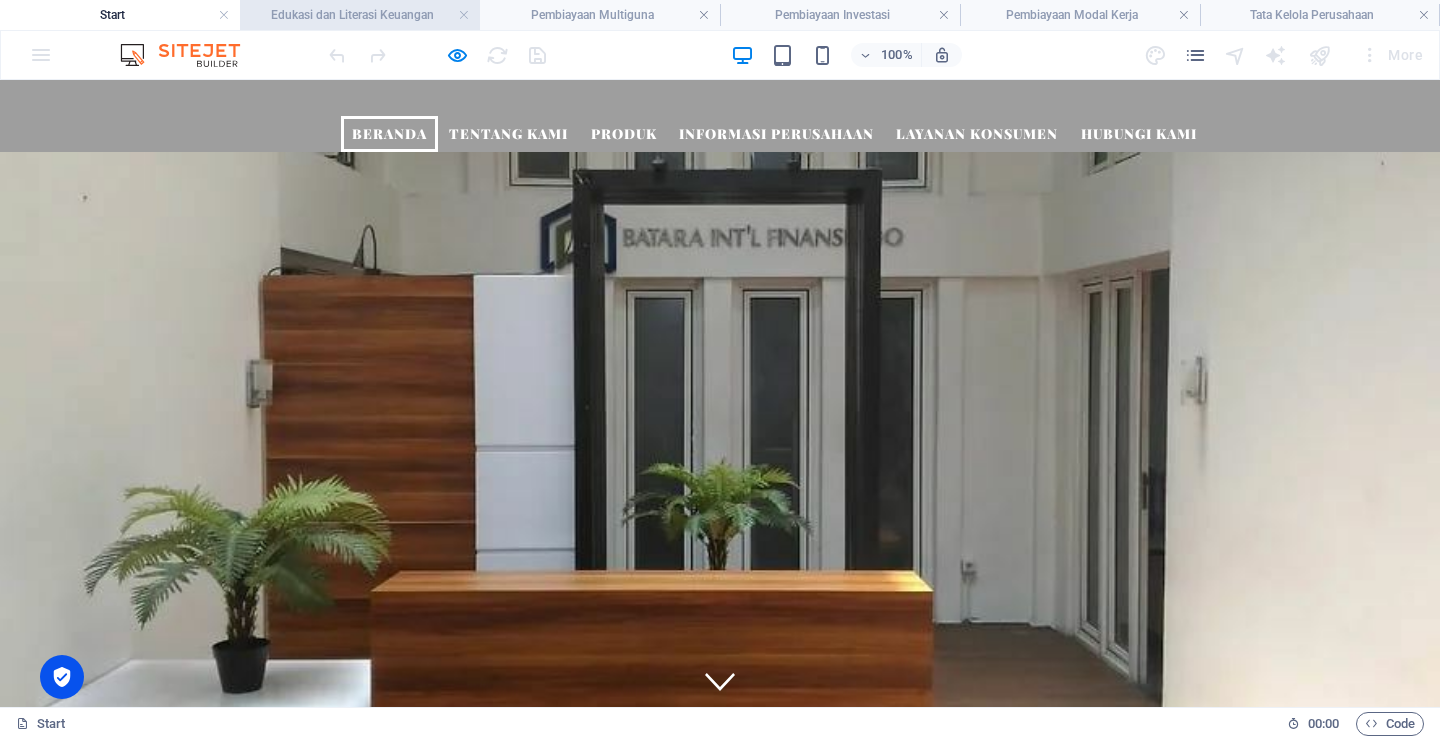 click on "Edukasi dan Literasi Keuangan" at bounding box center [360, 15] 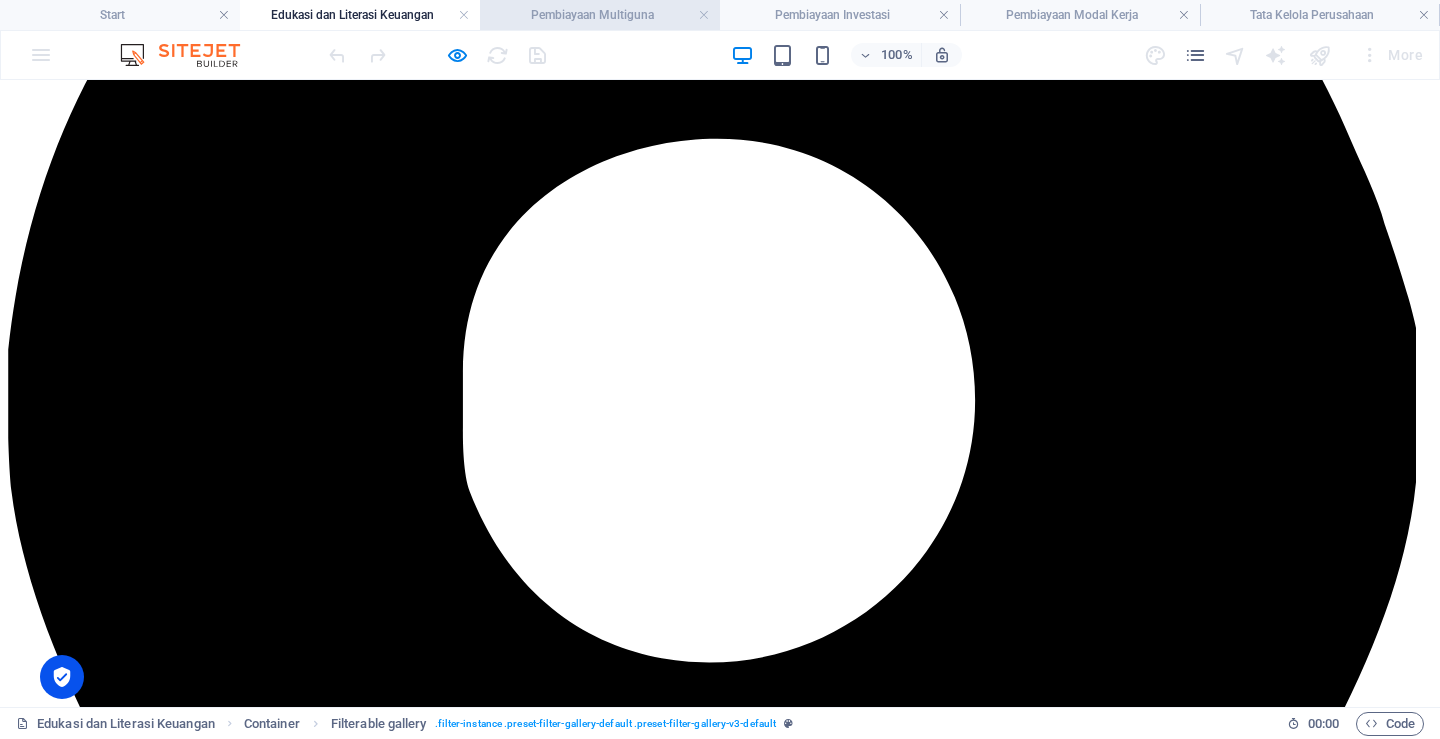 click on "Pembiayaan Multiguna" at bounding box center [600, 15] 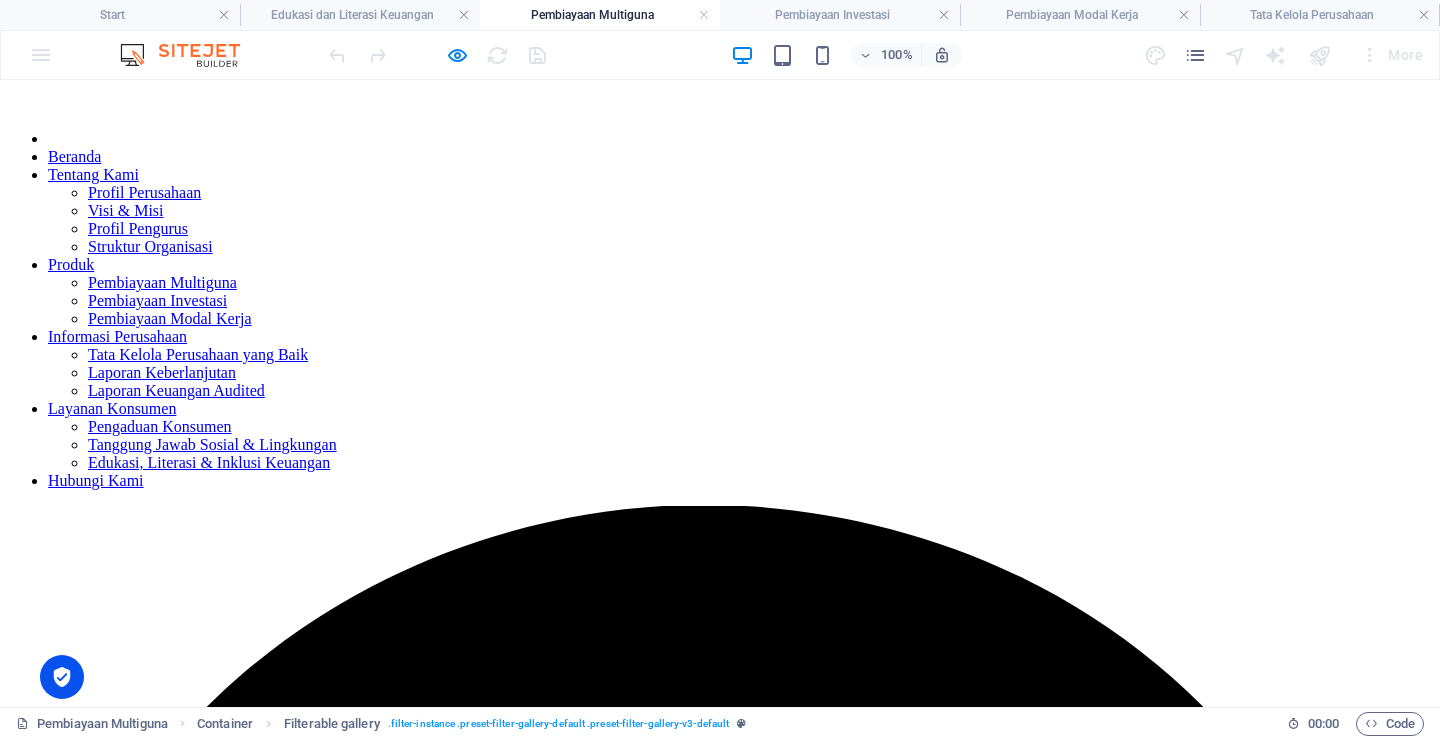 scroll, scrollTop: 0, scrollLeft: 0, axis: both 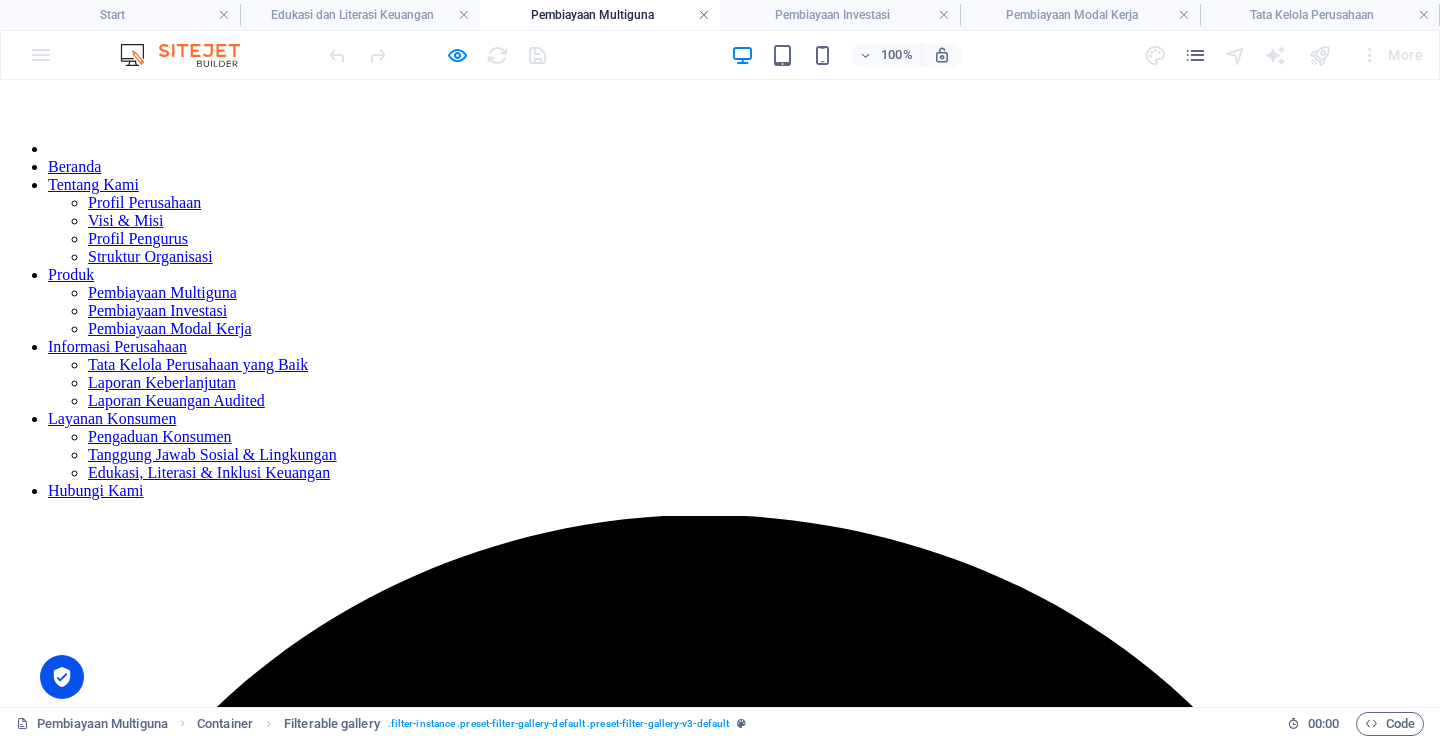 click at bounding box center (704, 15) 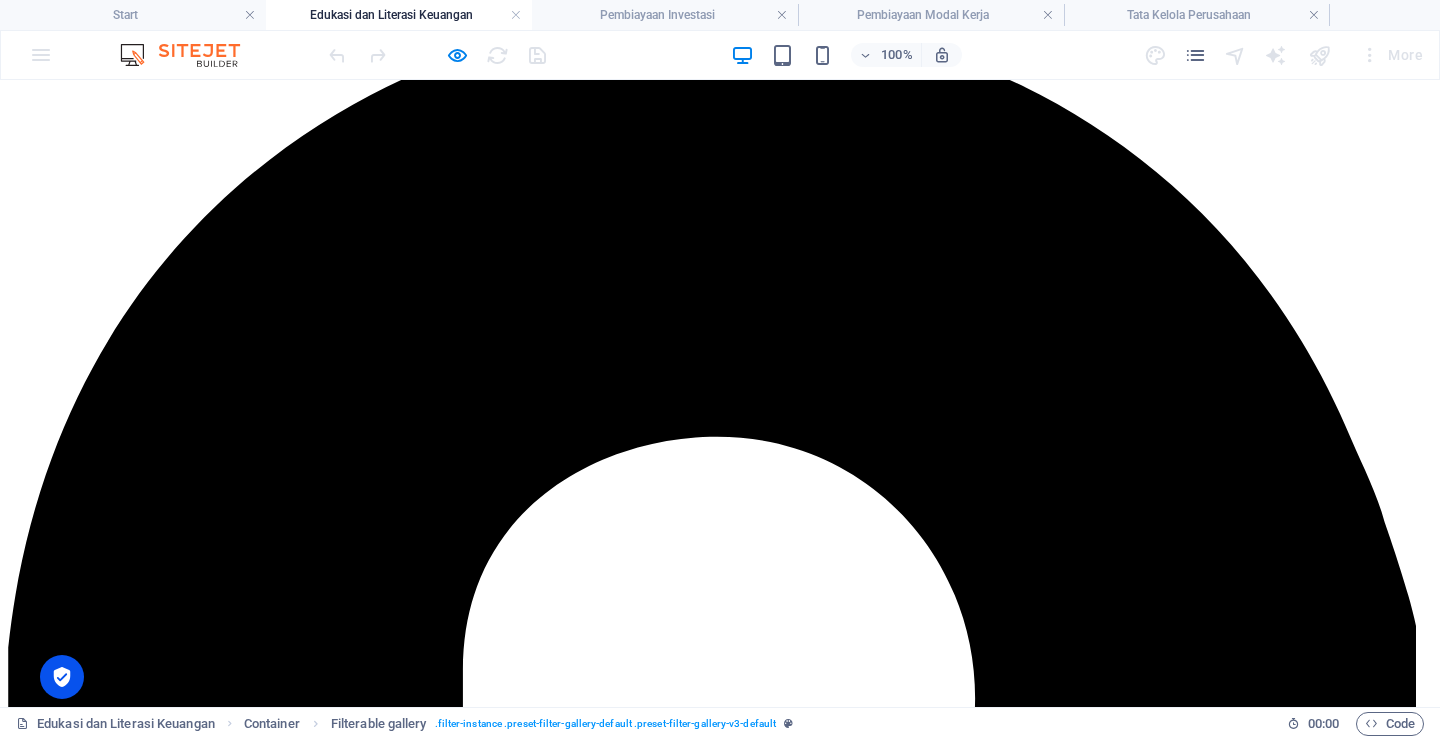 scroll, scrollTop: 500, scrollLeft: 0, axis: vertical 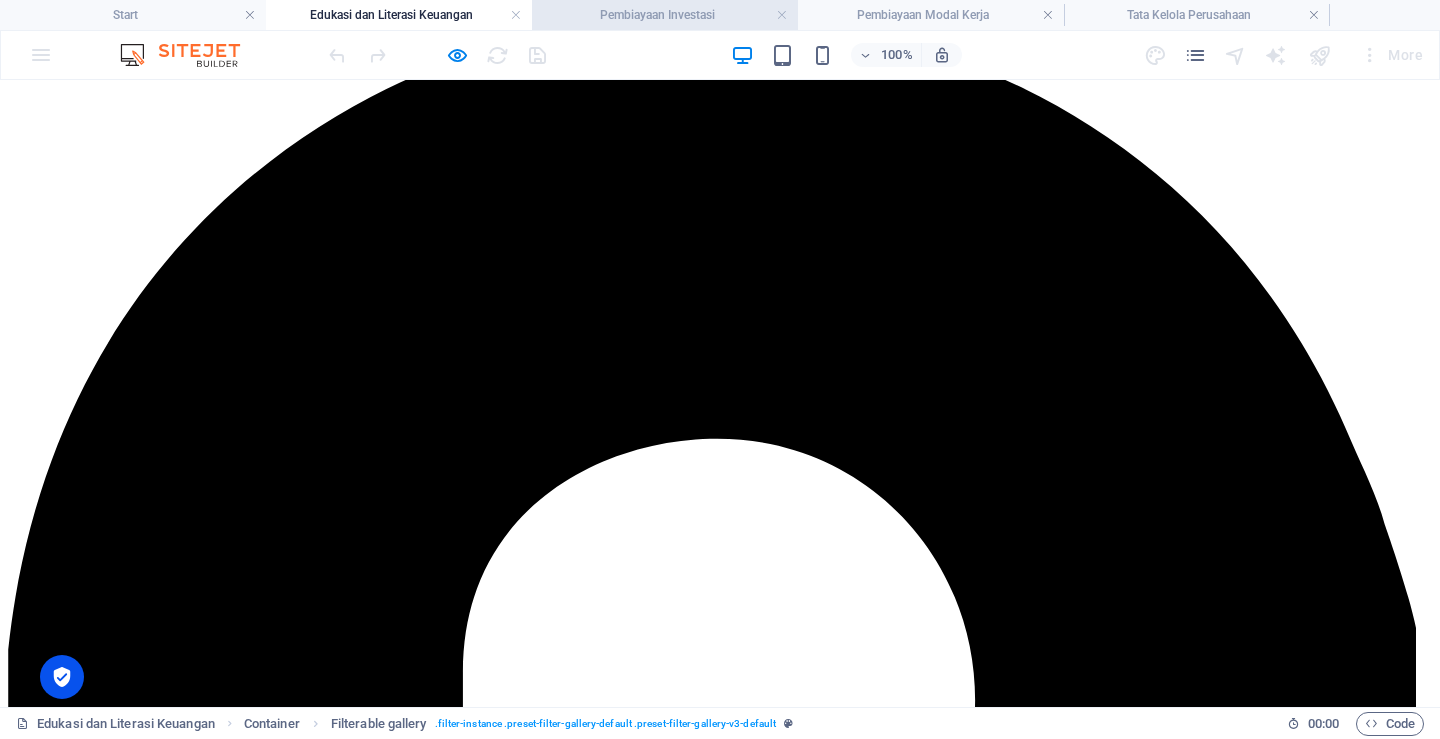 click on "Pembiayaan Investasi" at bounding box center (665, 15) 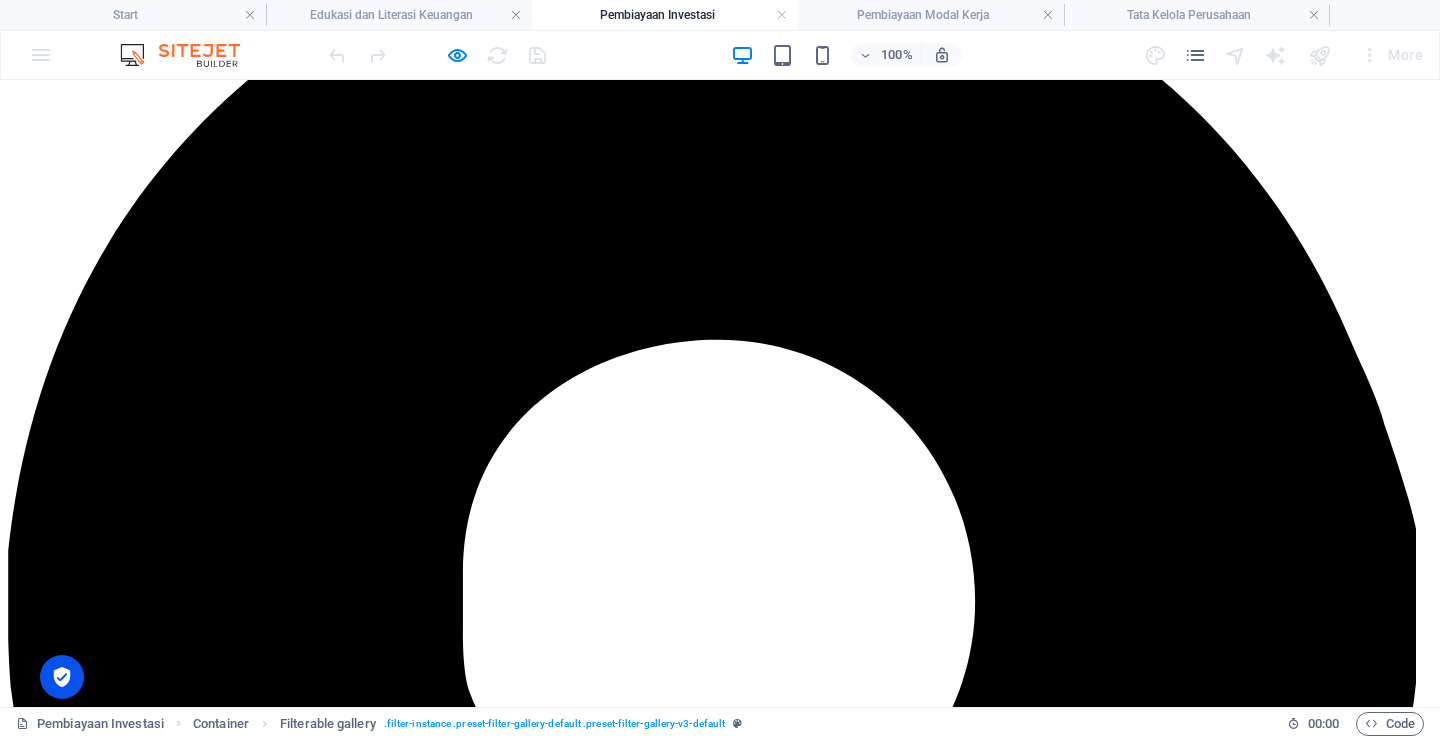 scroll, scrollTop: 566, scrollLeft: 0, axis: vertical 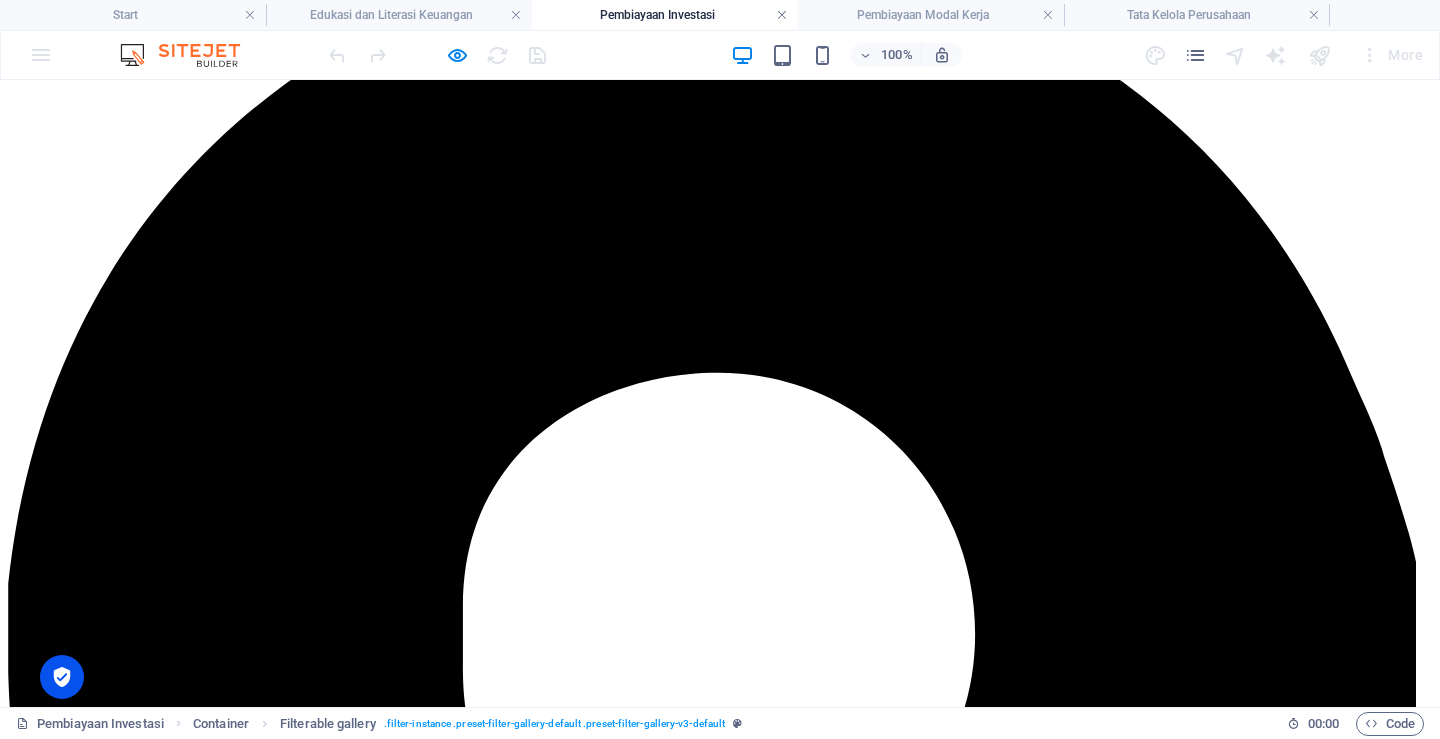 click at bounding box center [782, 15] 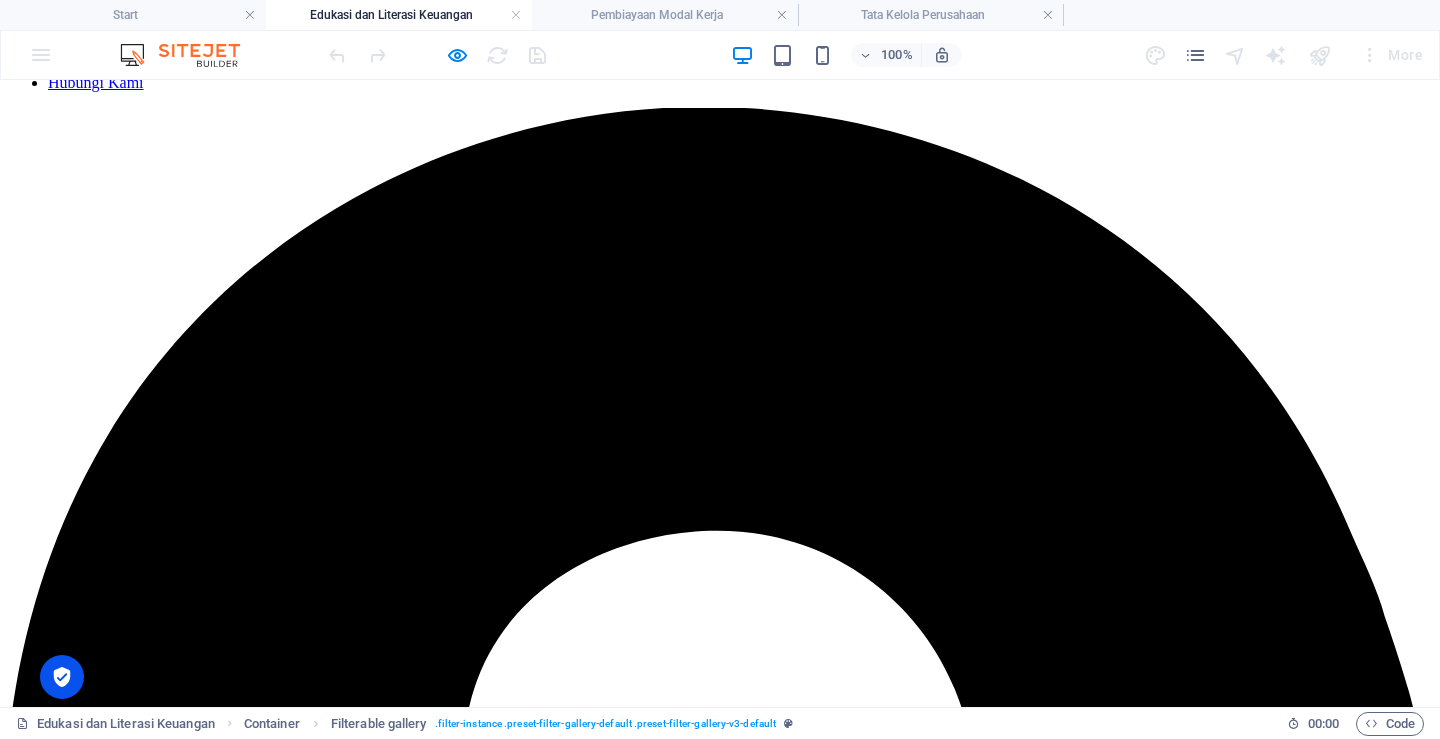 scroll, scrollTop: 300, scrollLeft: 0, axis: vertical 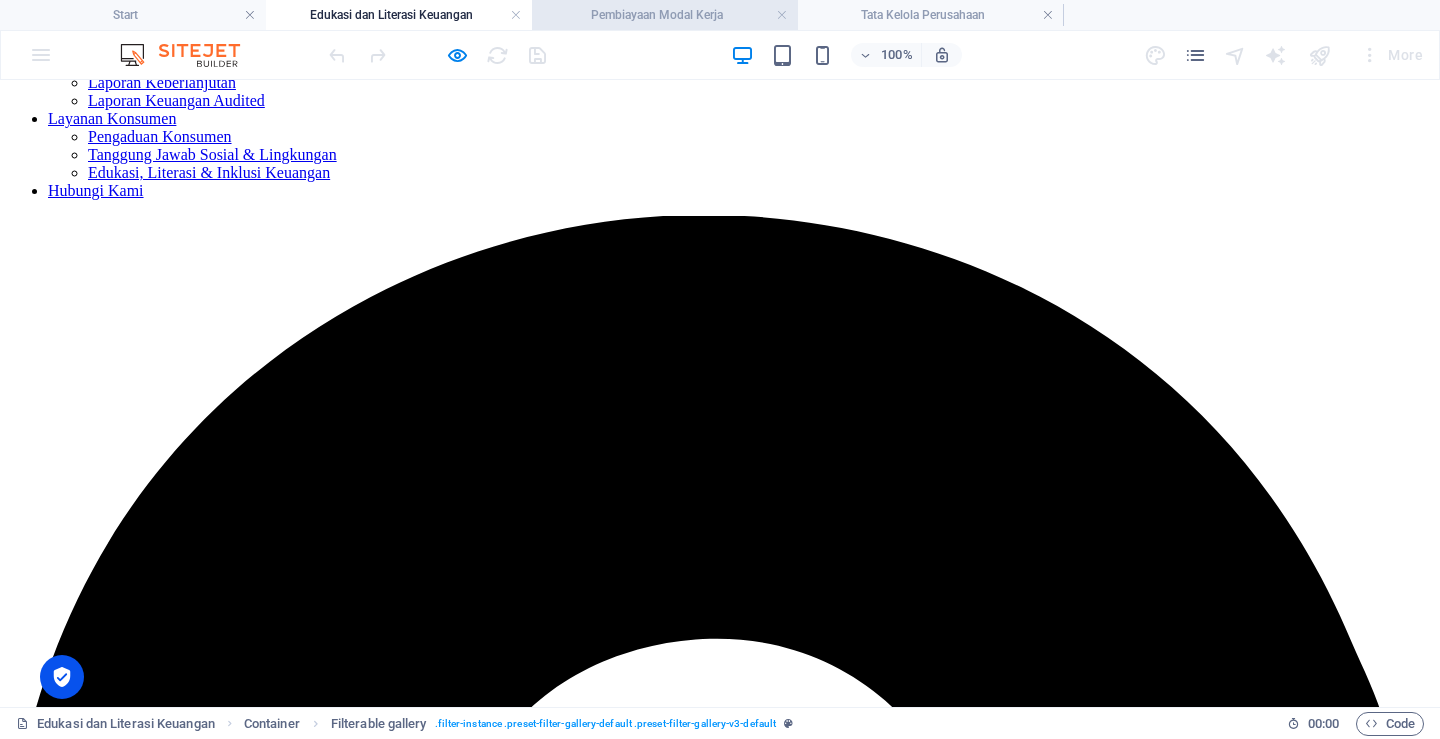 click on "Pembiayaan Modal Kerja" at bounding box center (665, 15) 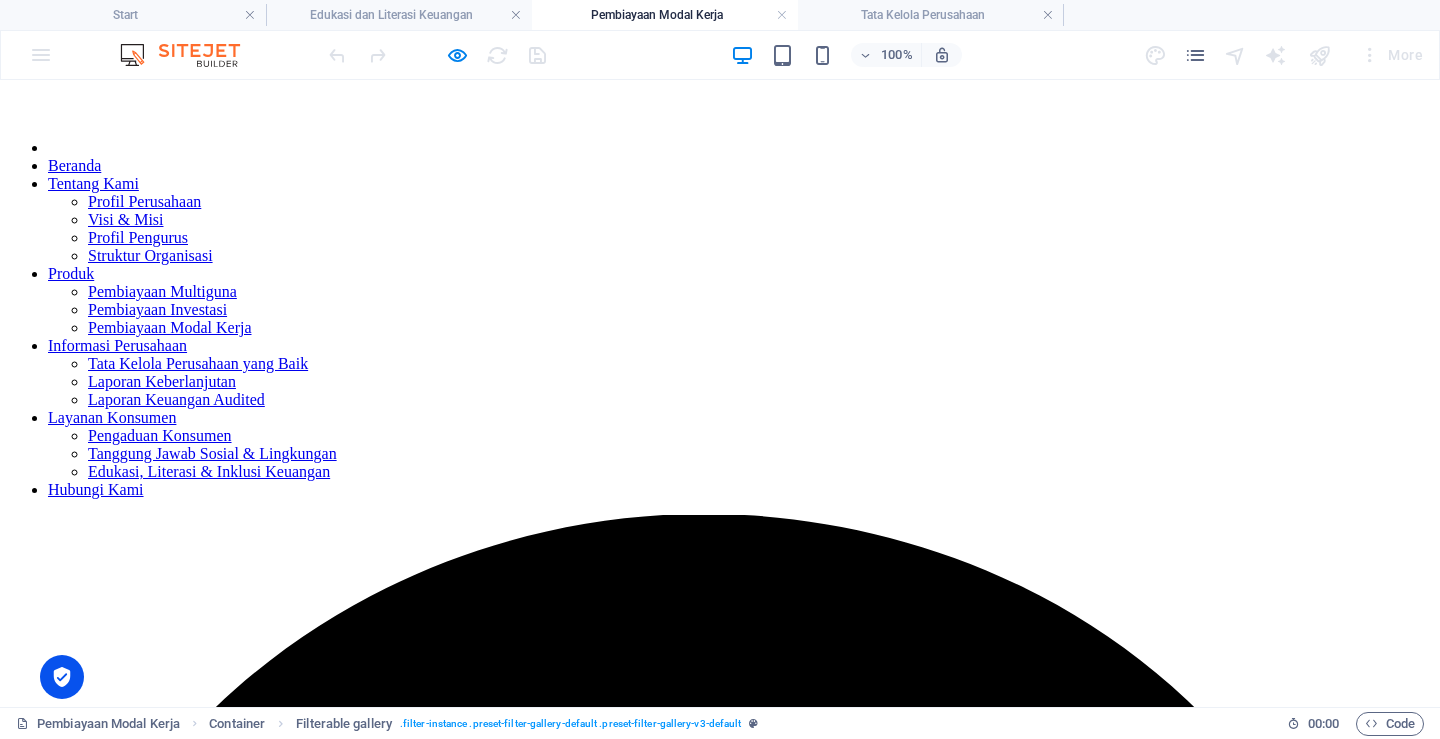 scroll, scrollTop: 0, scrollLeft: 0, axis: both 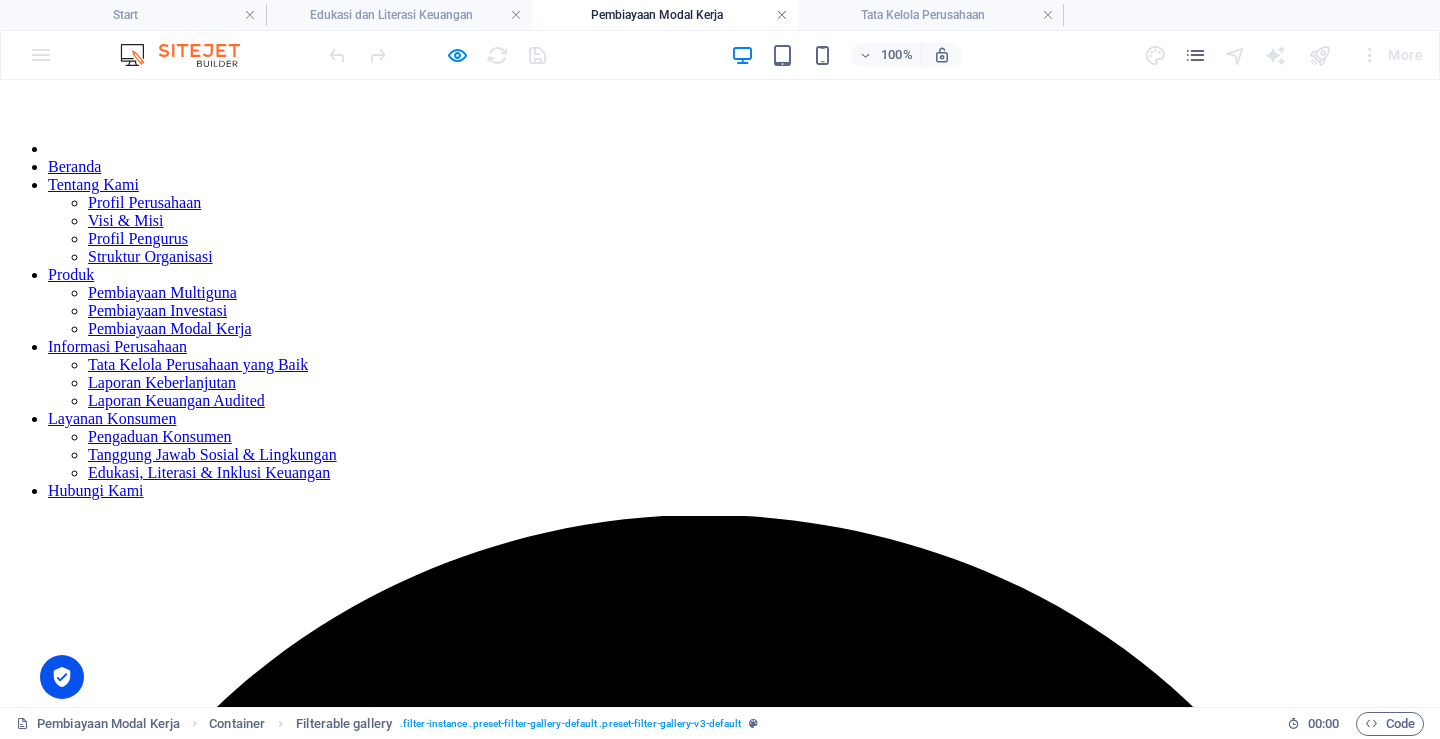 click at bounding box center [782, 15] 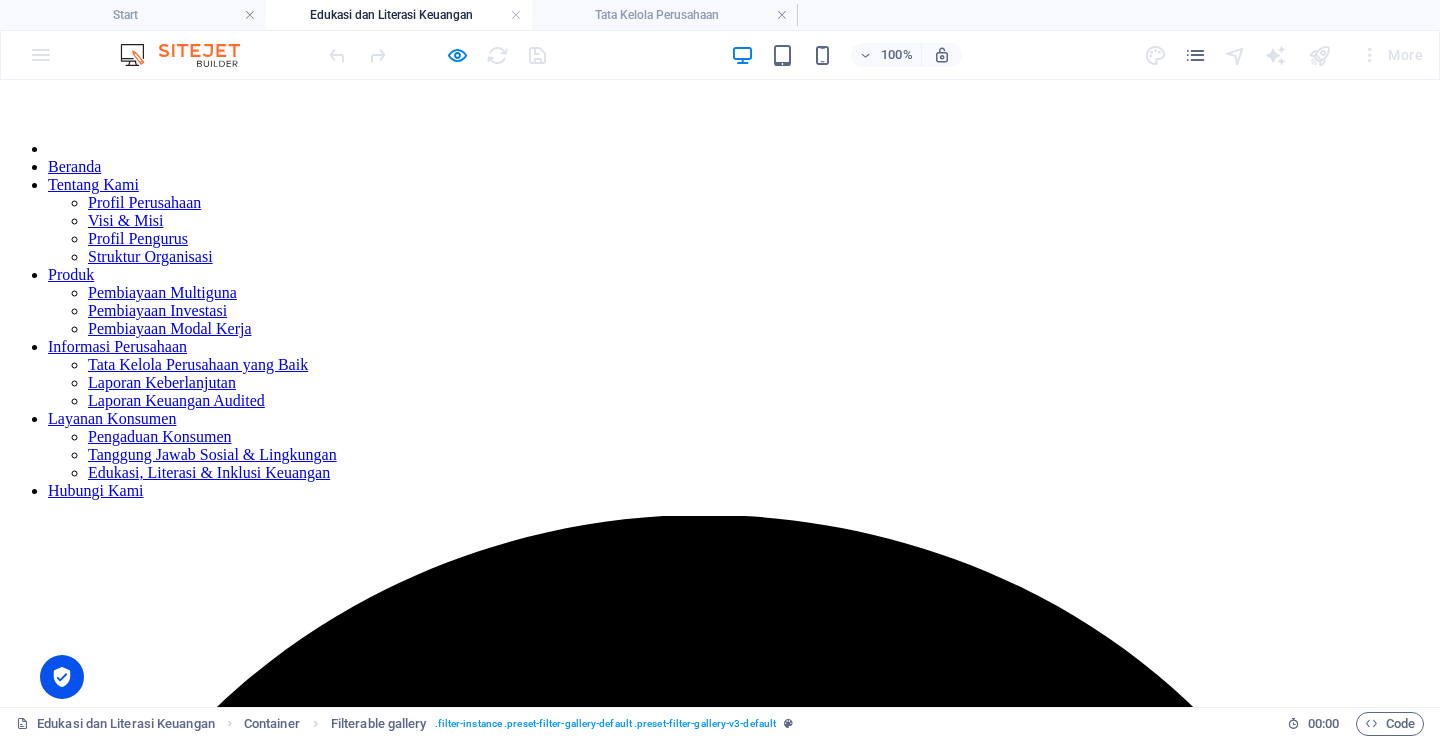 scroll, scrollTop: 300, scrollLeft: 0, axis: vertical 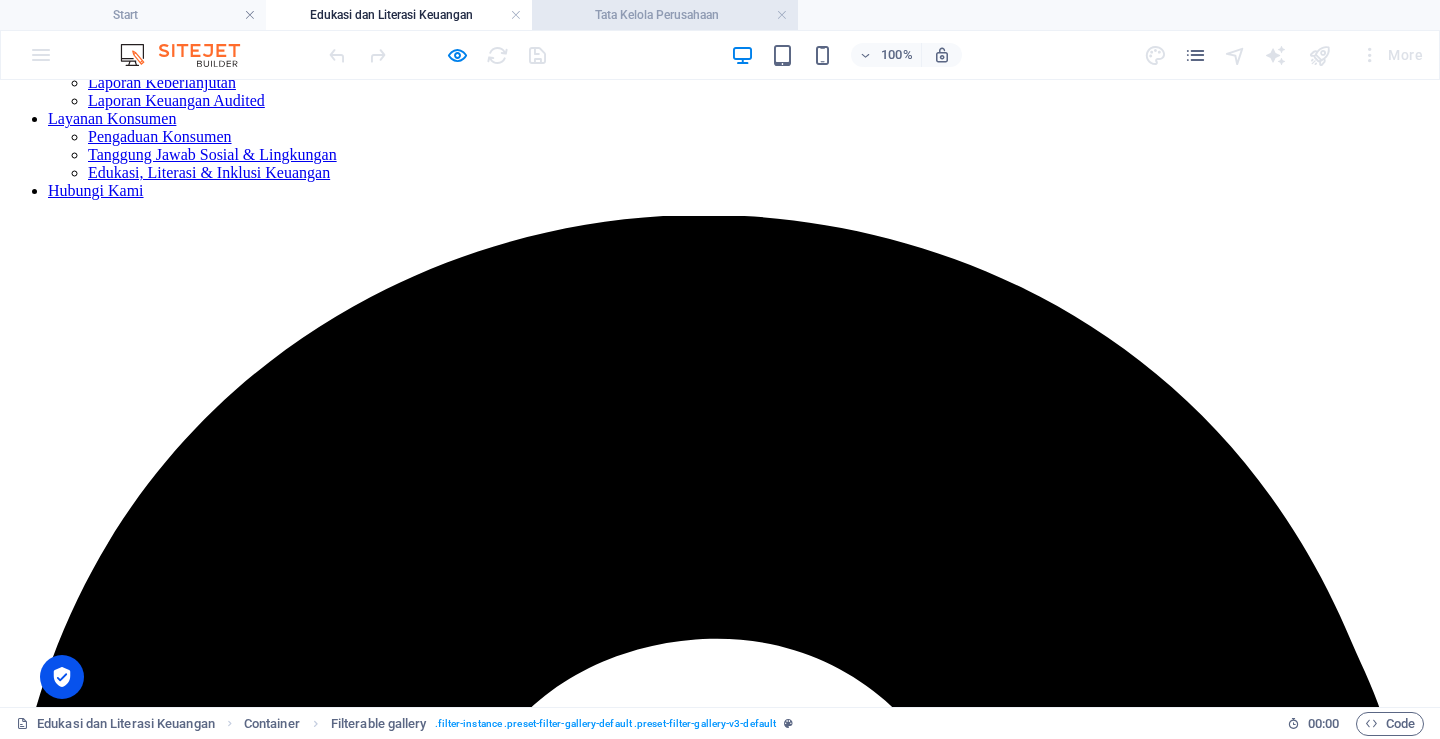 click on "Tata Kelola Perusahaan" at bounding box center [665, 15] 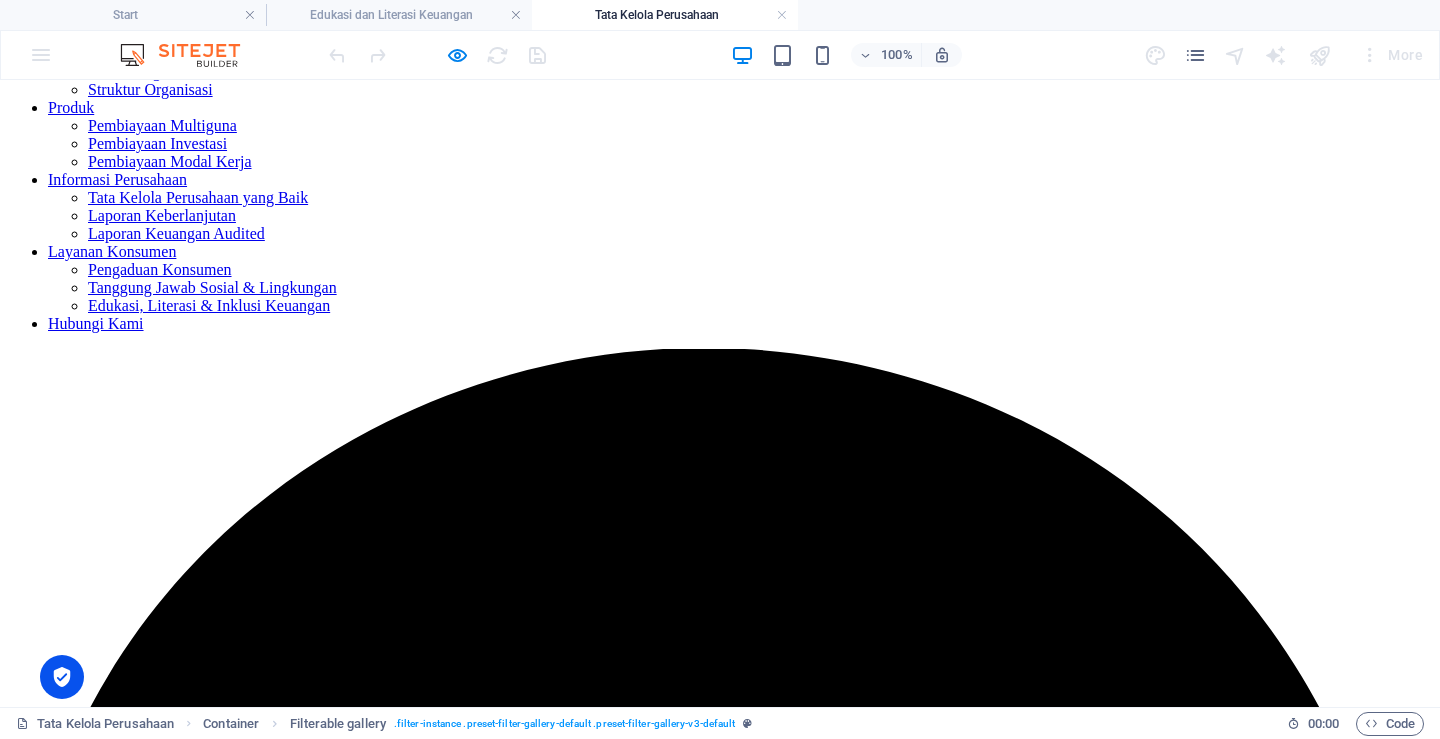 scroll, scrollTop: 200, scrollLeft: 0, axis: vertical 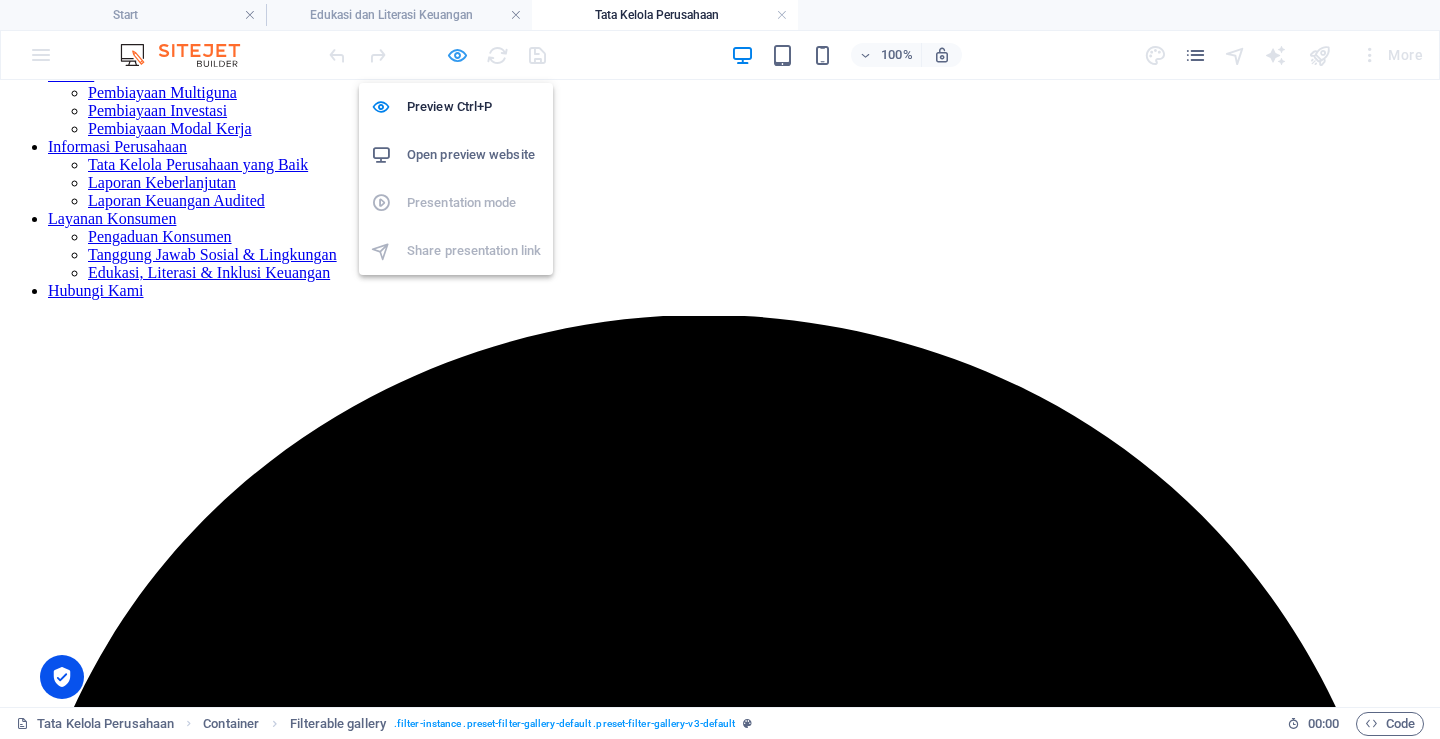 click at bounding box center (457, 55) 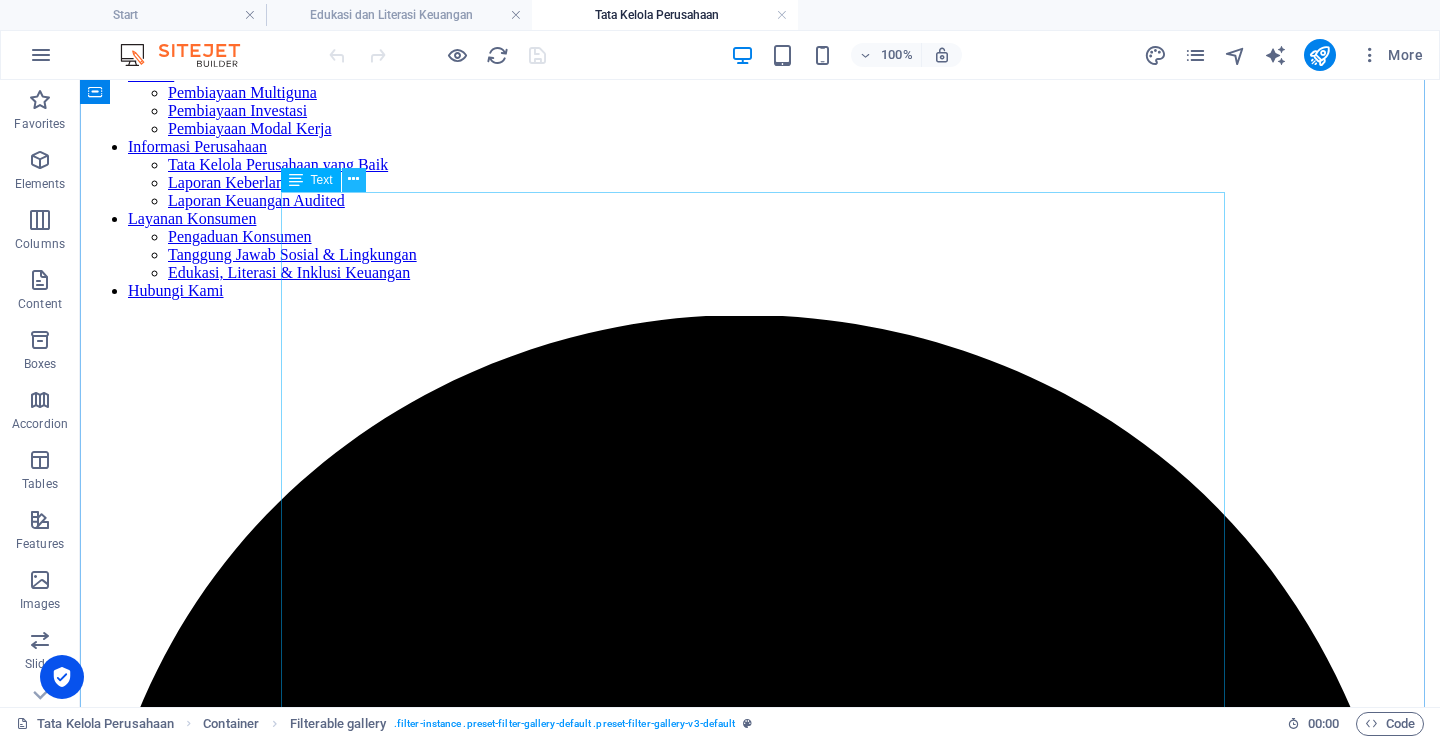 click at bounding box center (353, 179) 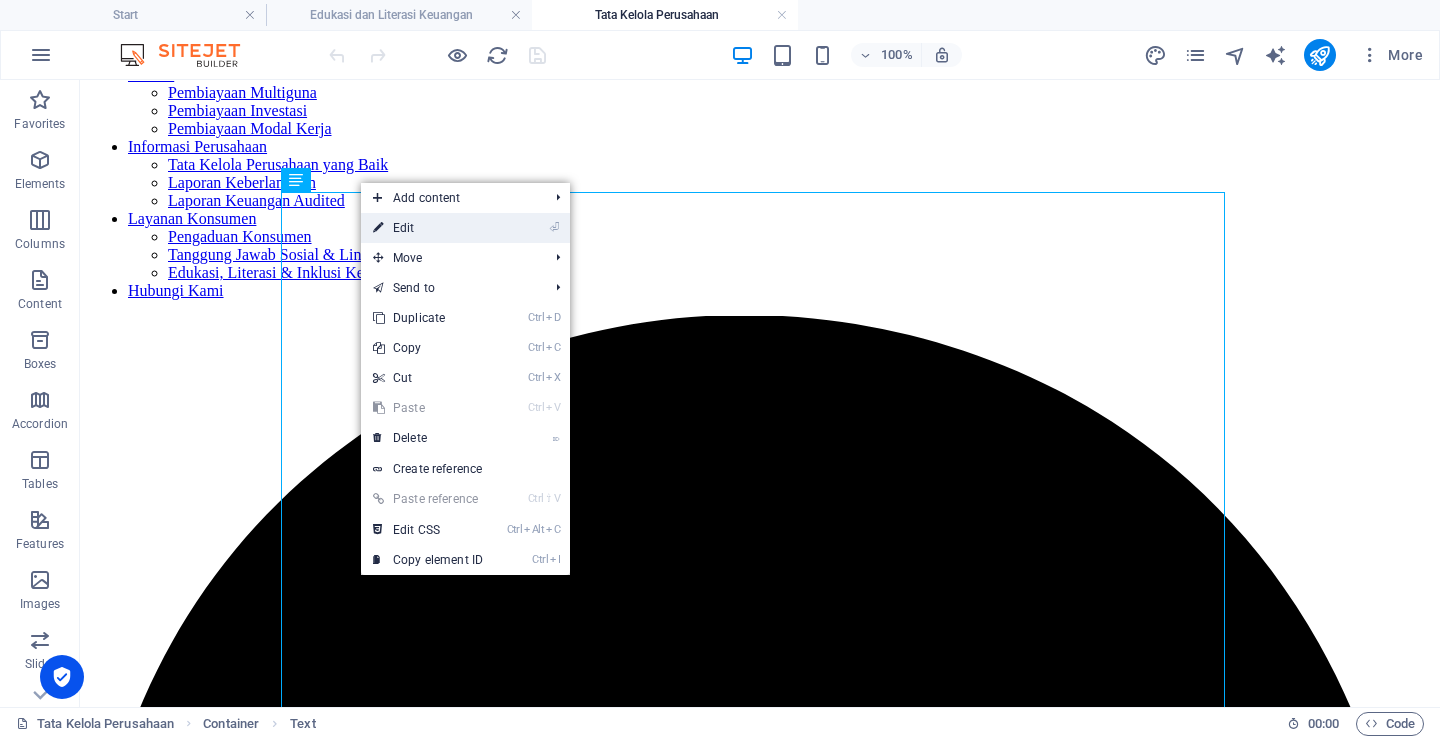 click on "⏎  Edit" at bounding box center [428, 228] 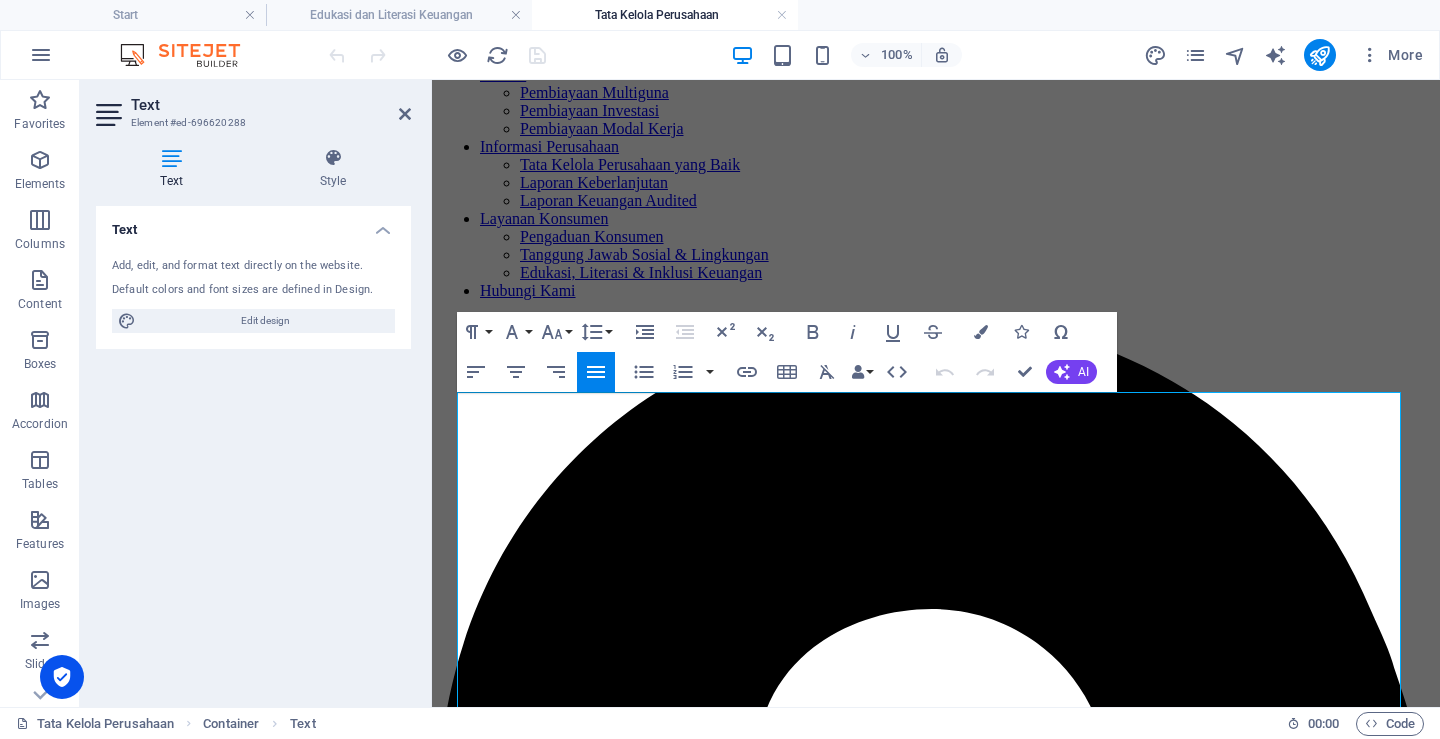 scroll, scrollTop: 0, scrollLeft: 0, axis: both 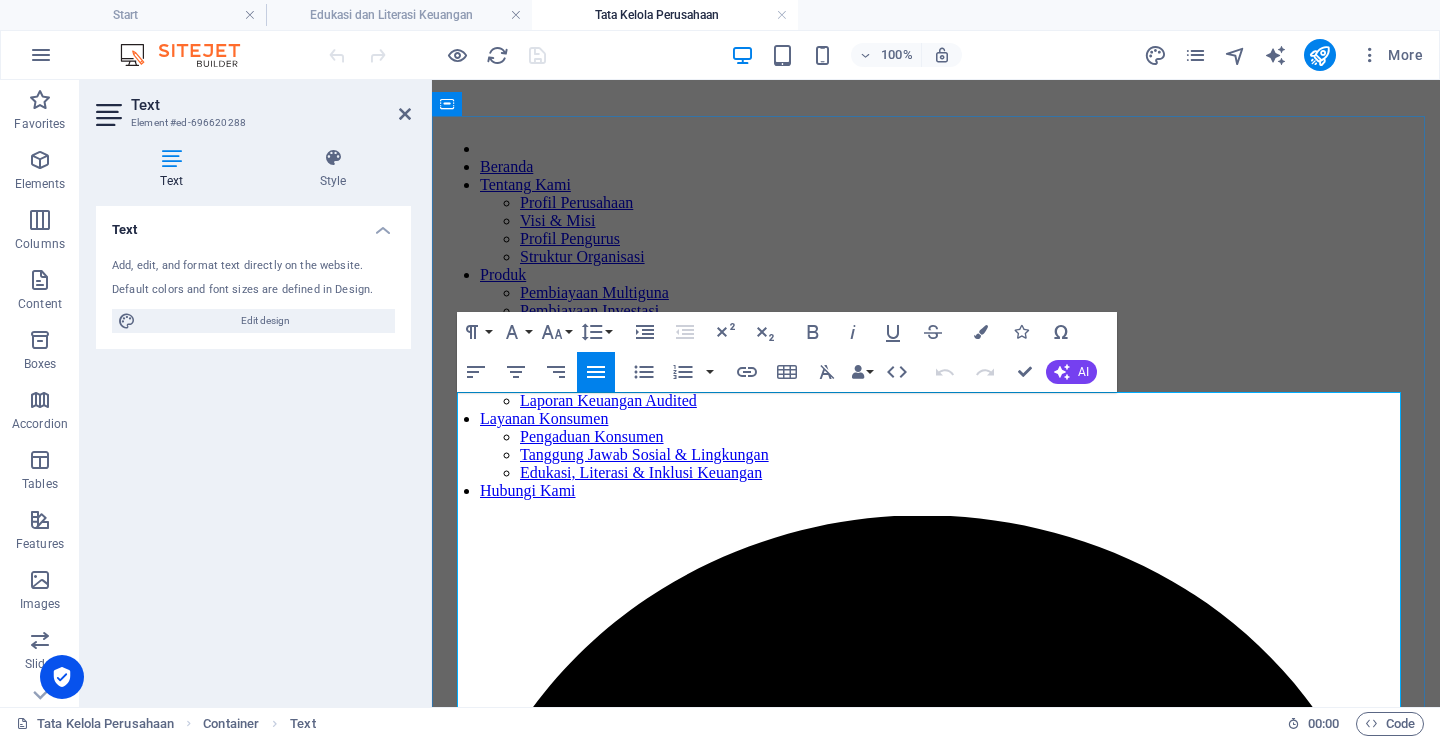 click on "Dalam melakukan kegiatan usaha PT. Batara Internasional Finansindo (BATARA FINANCE)  senantiasa berpegang pada prinsip-prinsip Tata Kelola Perusahaan yang baik yang meliputi: keterbukaan, akuntabilitas, pertanggungjawaban, kemandirian, kesetaraan dan kewajaran." at bounding box center (936, 3200) 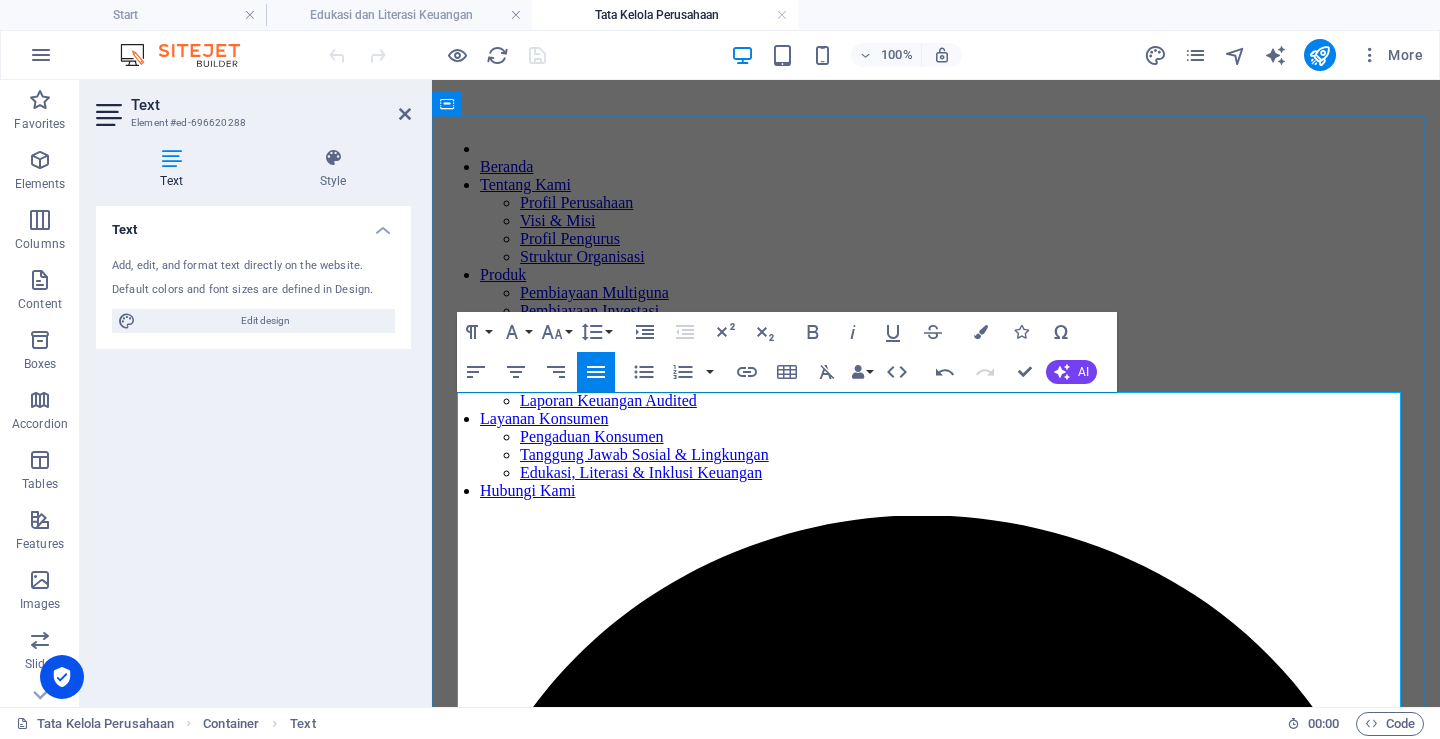 type 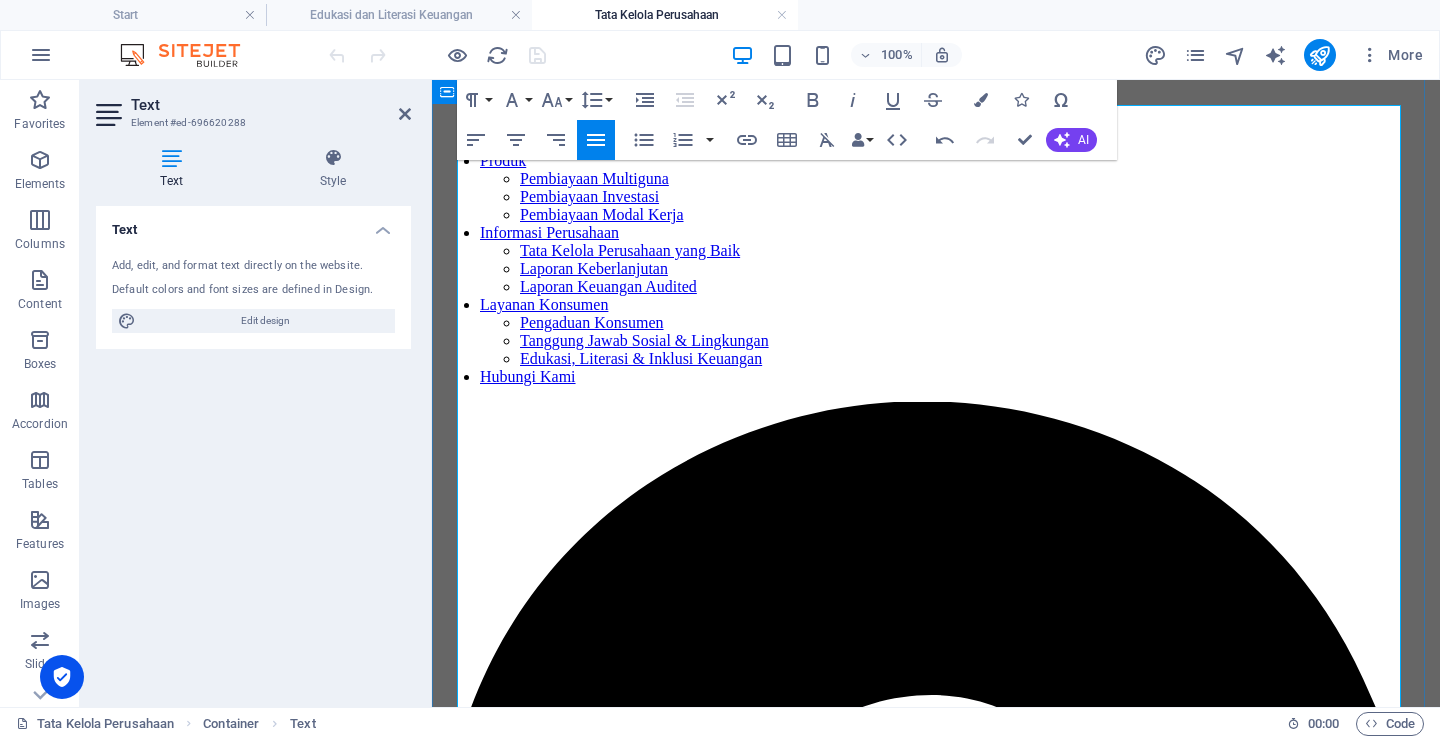 scroll, scrollTop: 88, scrollLeft: 0, axis: vertical 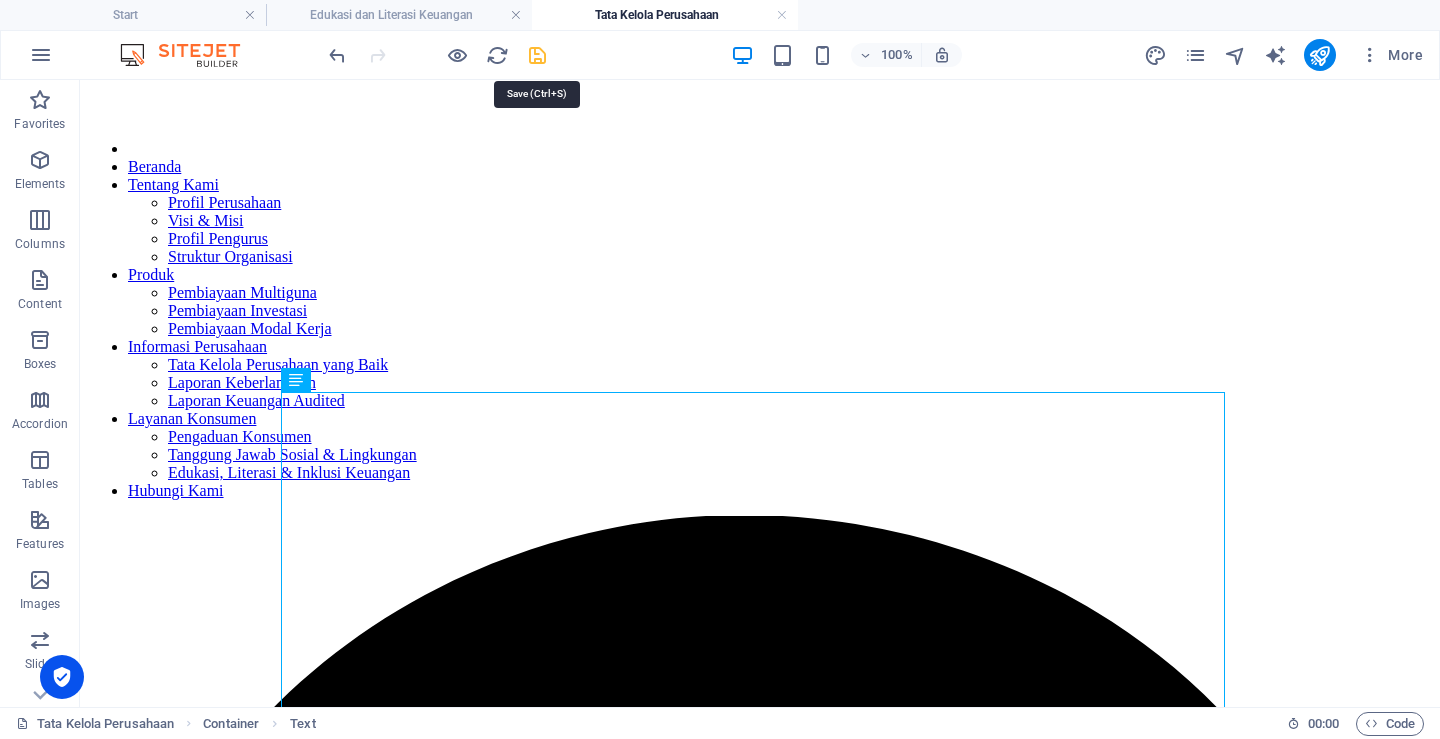 click at bounding box center [537, 55] 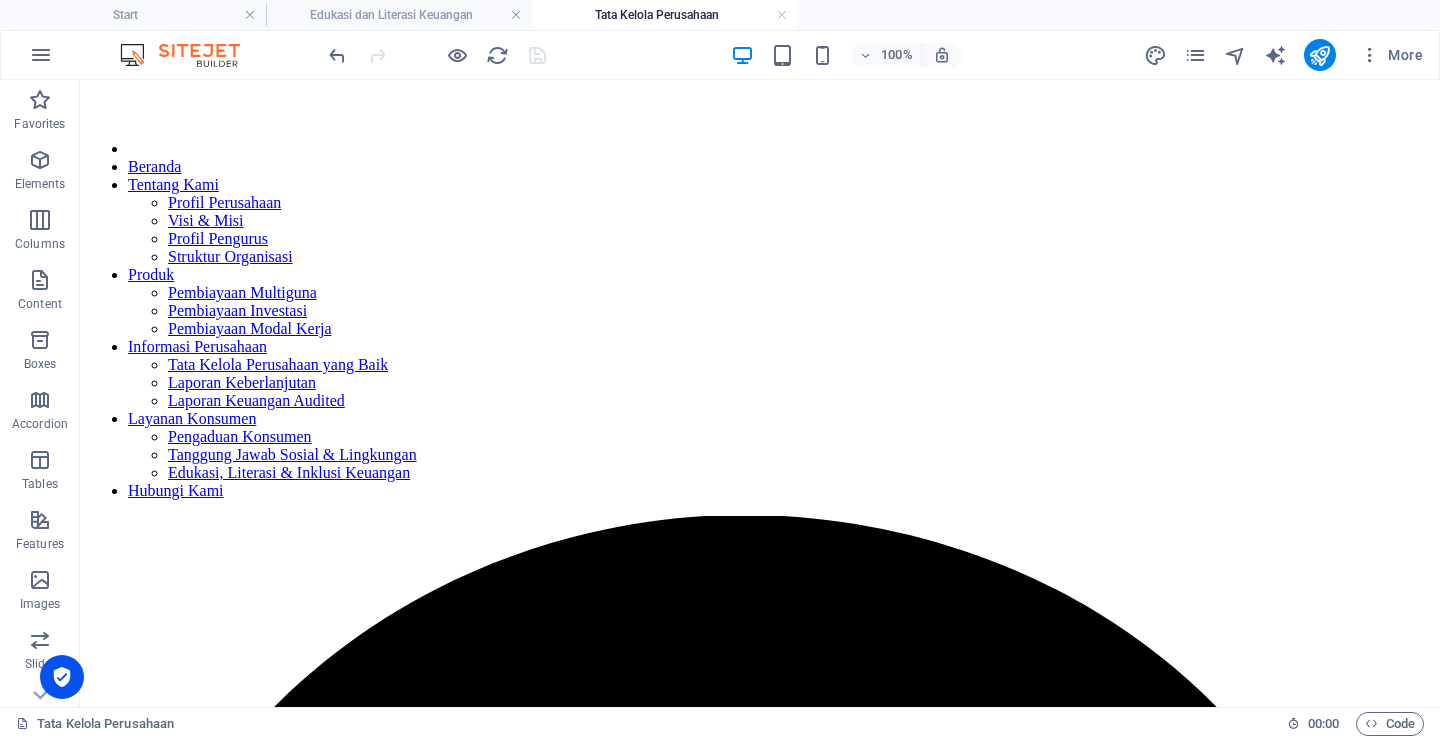 click at bounding box center [437, 55] 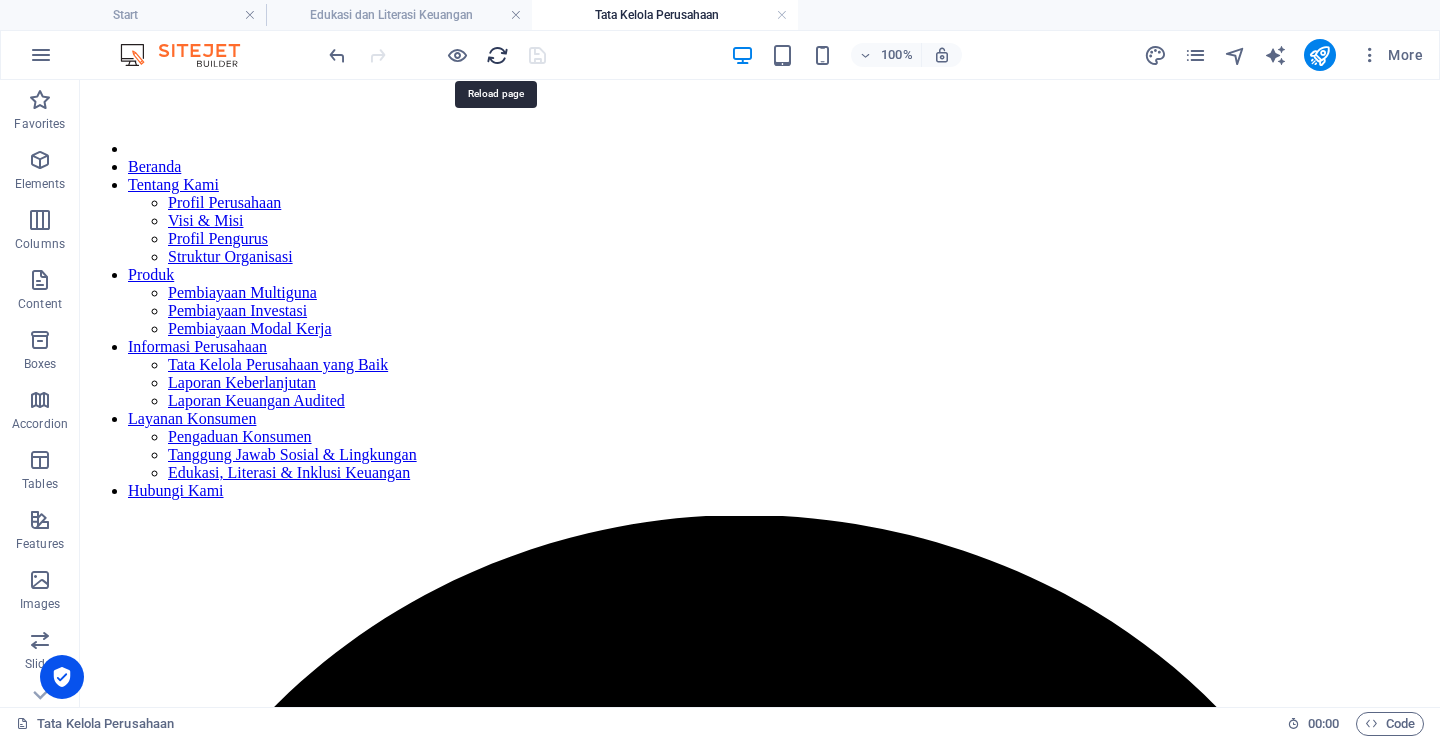 click at bounding box center (497, 55) 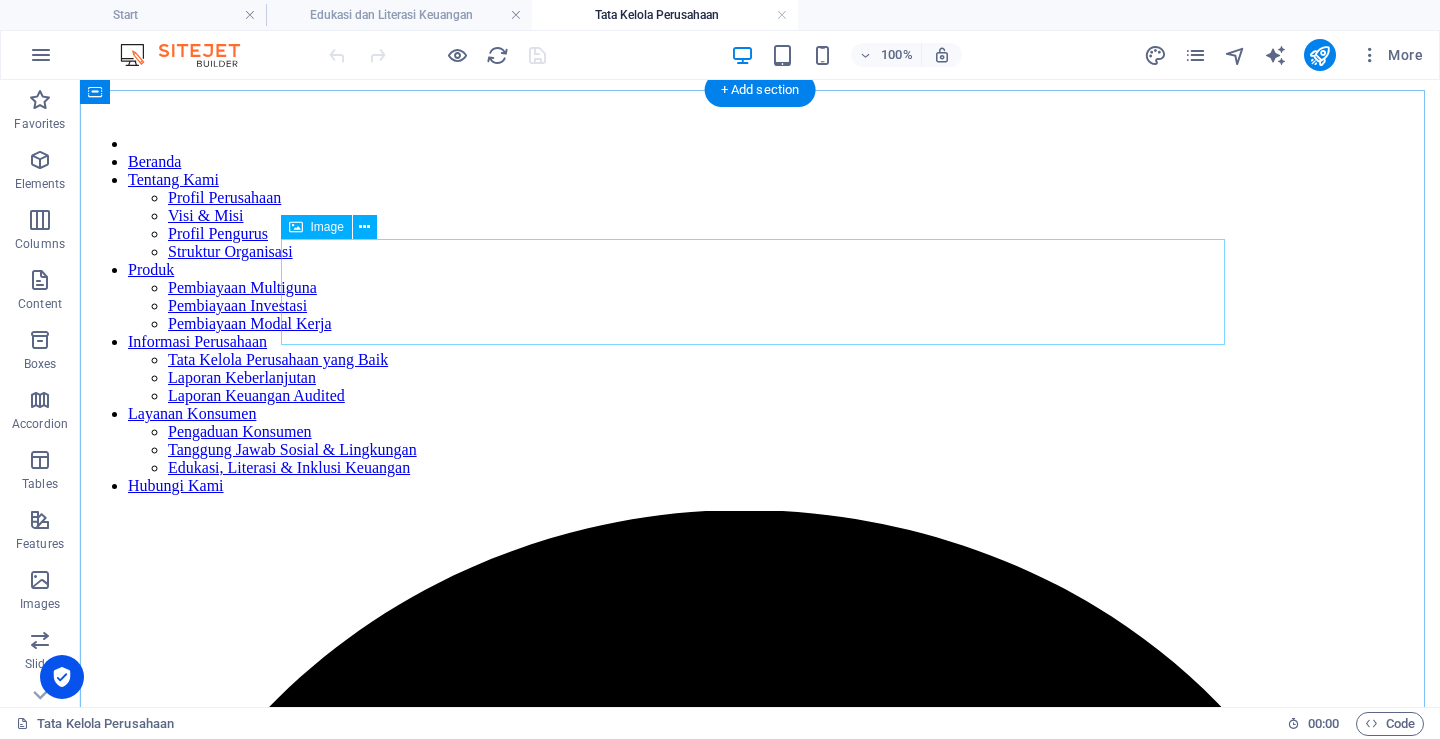 scroll, scrollTop: 0, scrollLeft: 0, axis: both 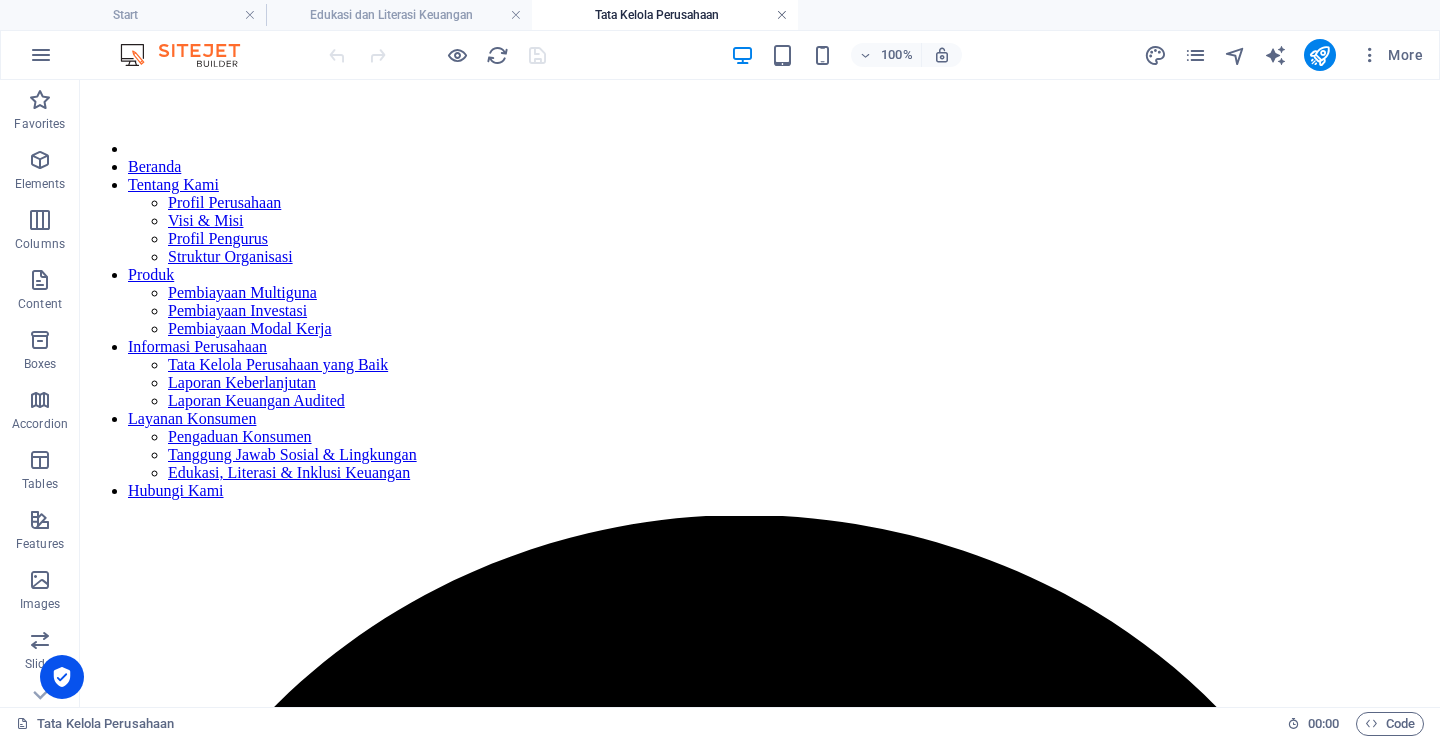 click at bounding box center (782, 15) 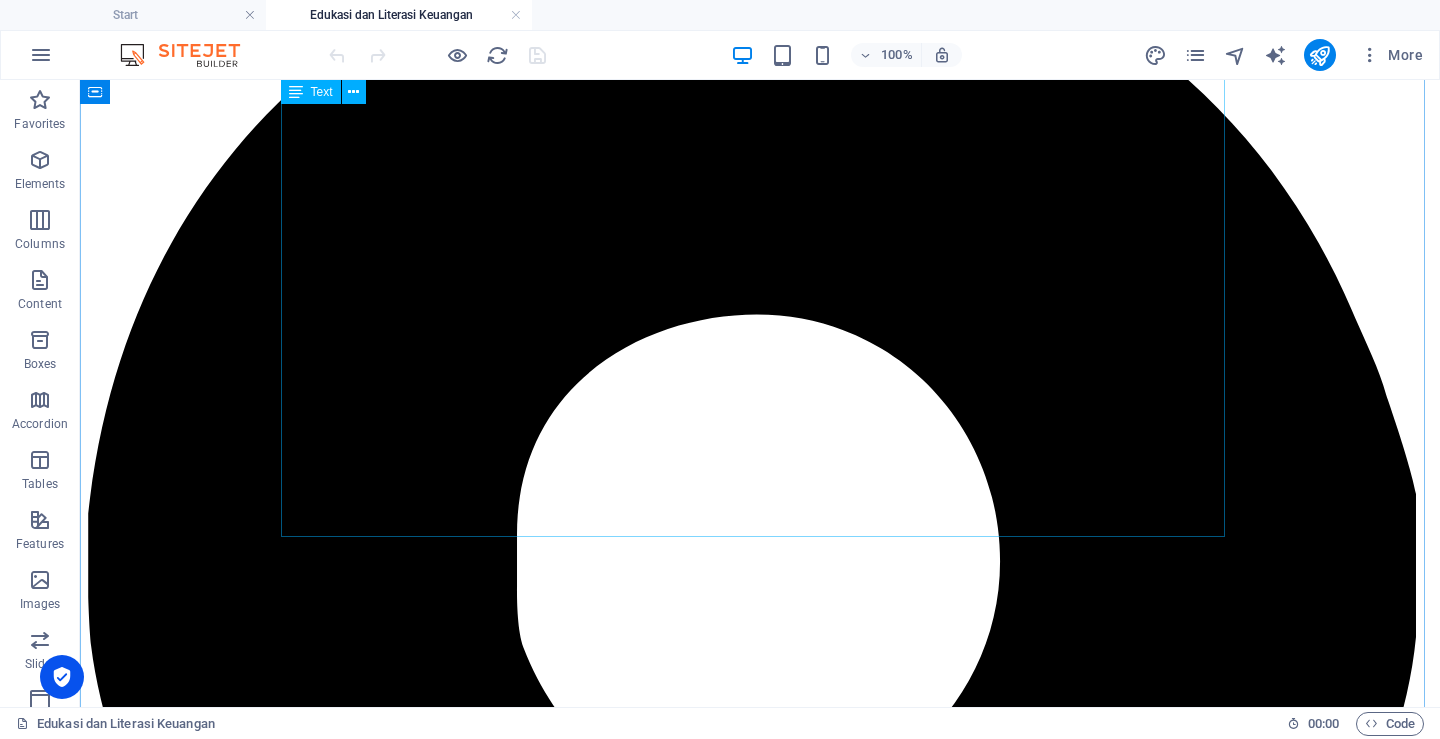 scroll, scrollTop: 800, scrollLeft: 0, axis: vertical 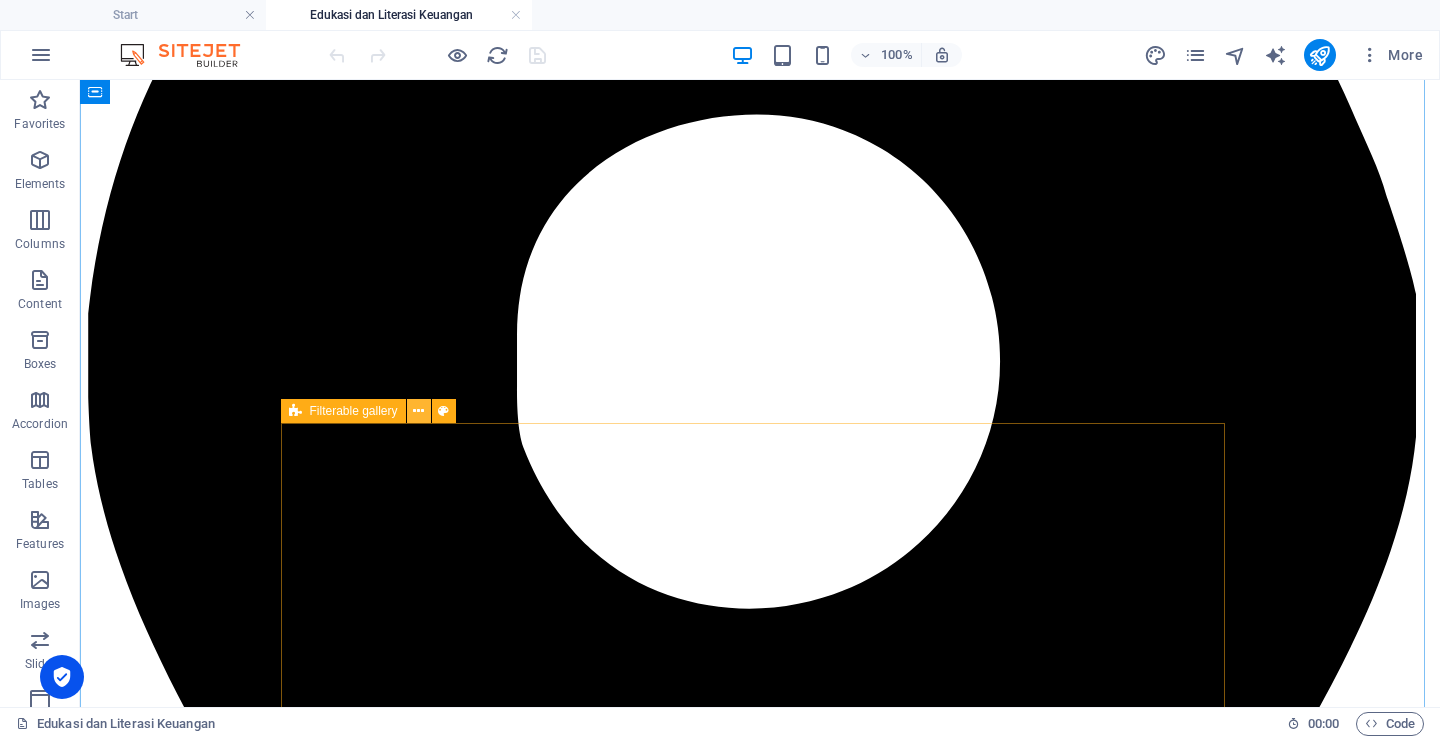 click at bounding box center [418, 411] 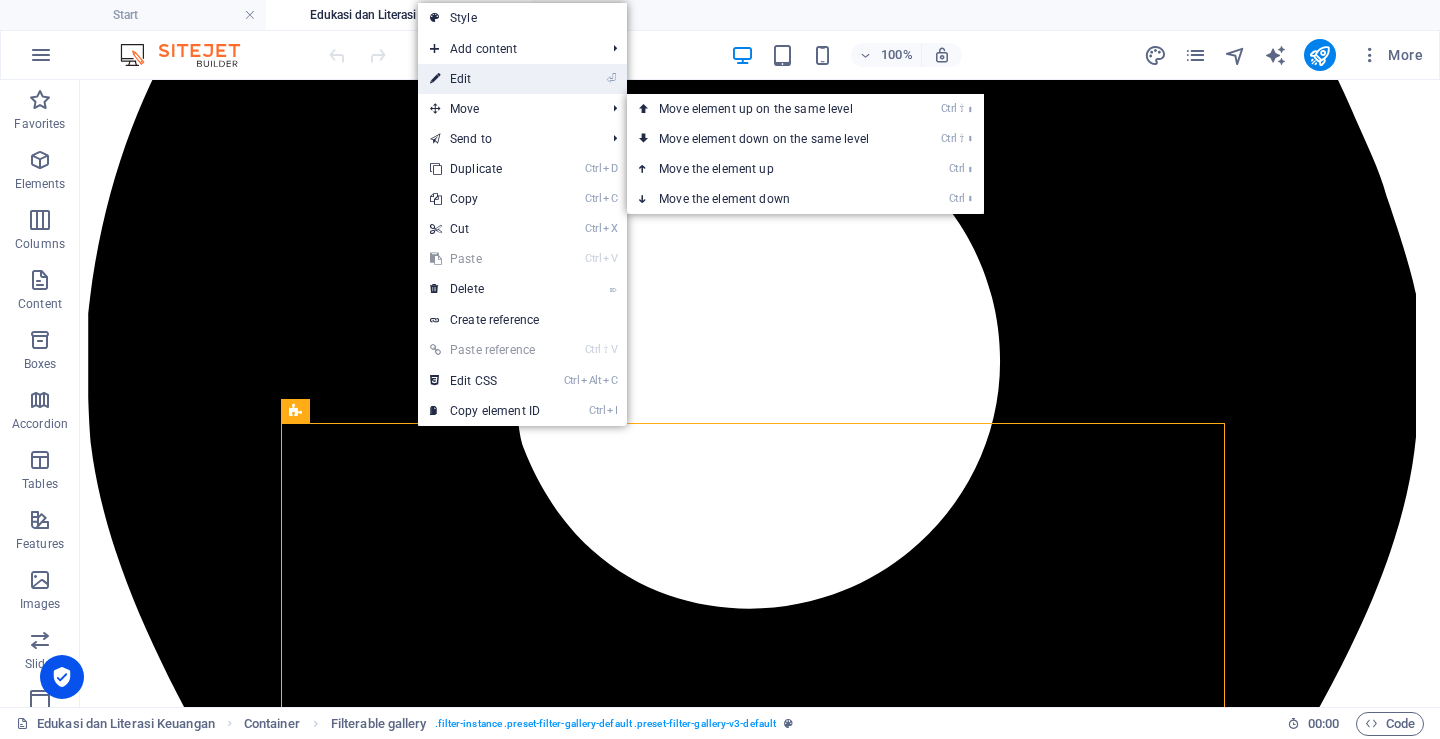 click on "⏎  Edit" at bounding box center [485, 79] 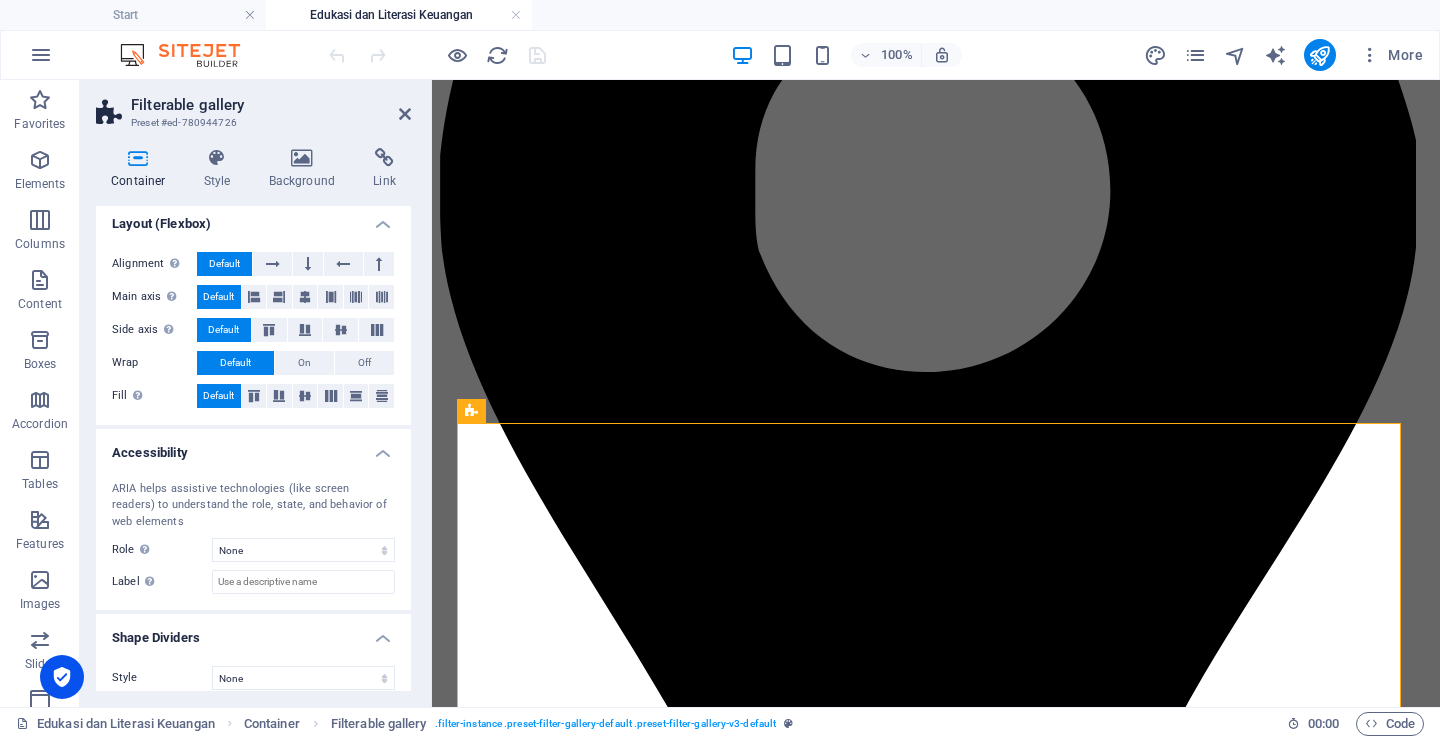 scroll, scrollTop: 290, scrollLeft: 0, axis: vertical 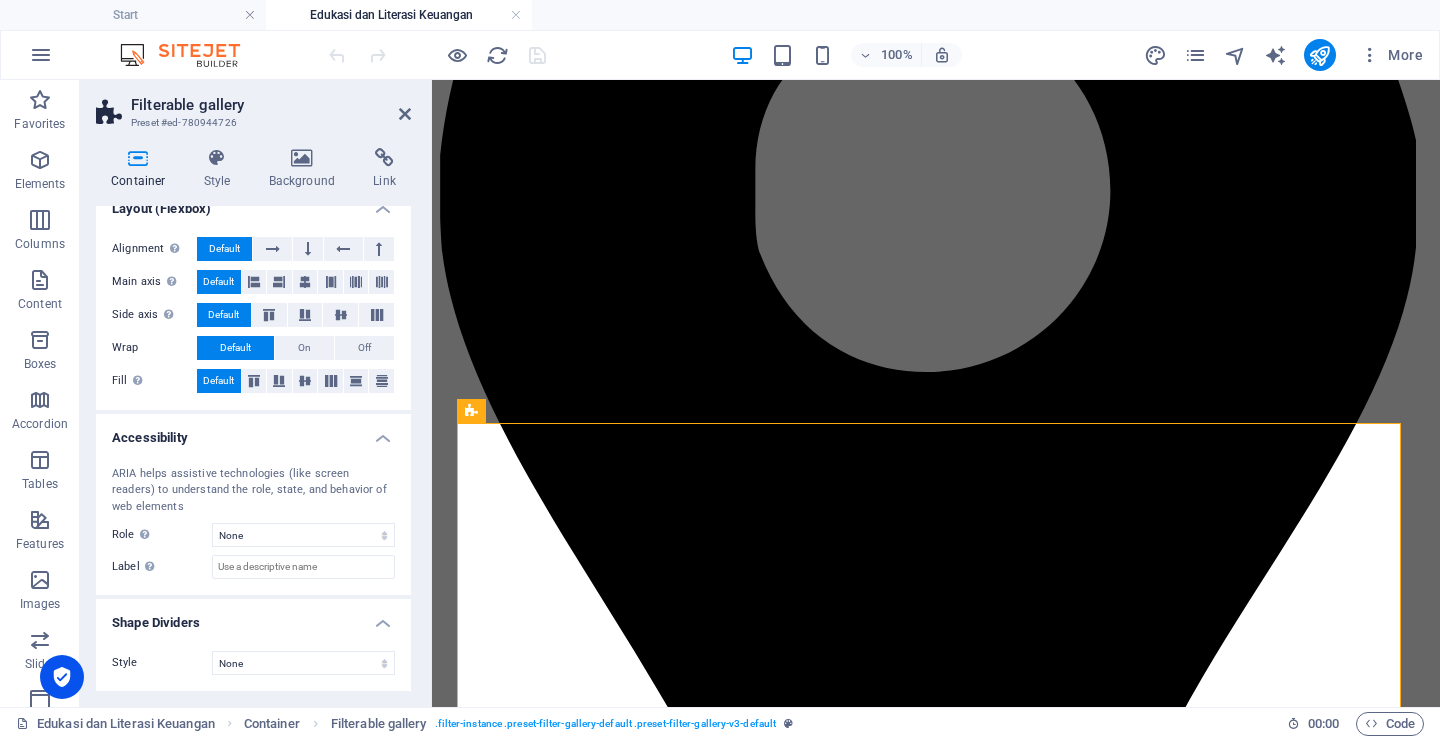 click on "Accessibility" at bounding box center (253, 432) 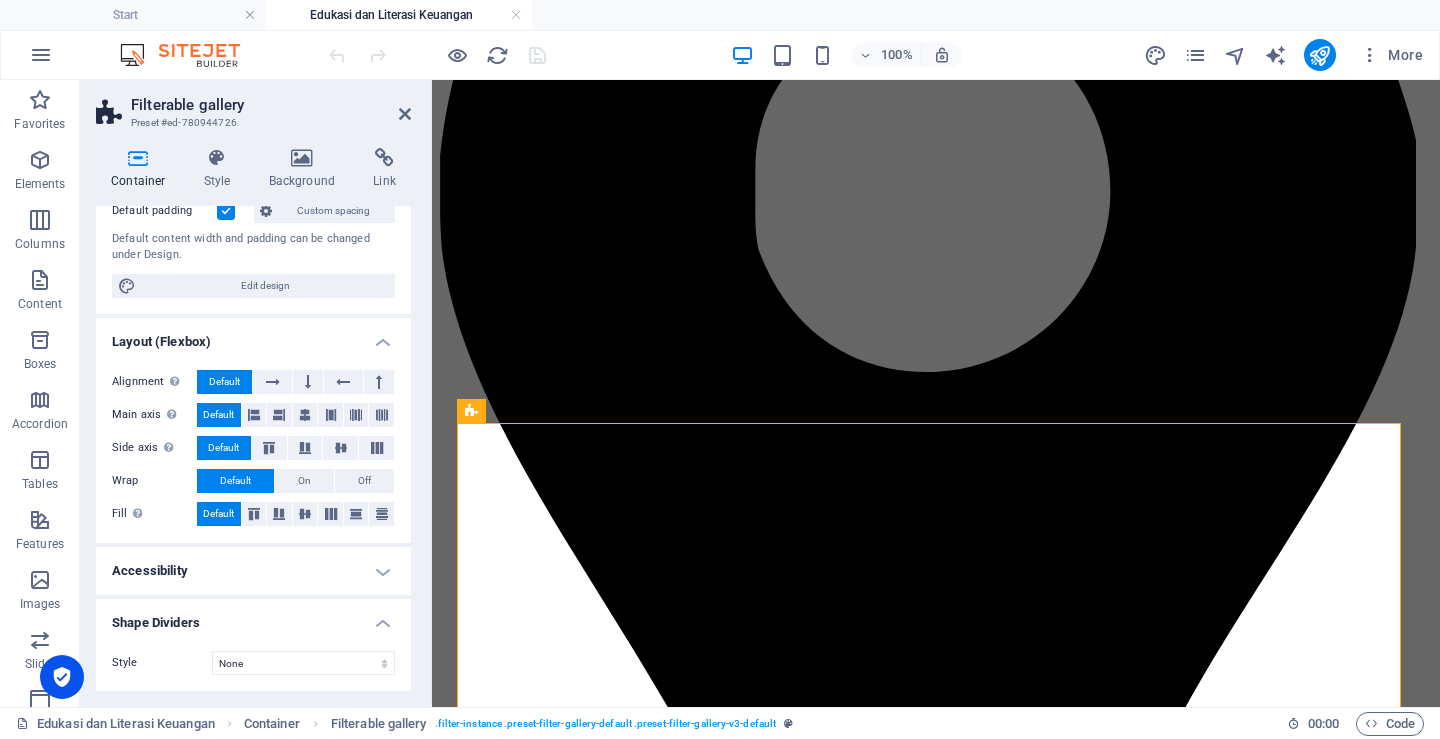 click on "Shape Dividers" at bounding box center (253, 617) 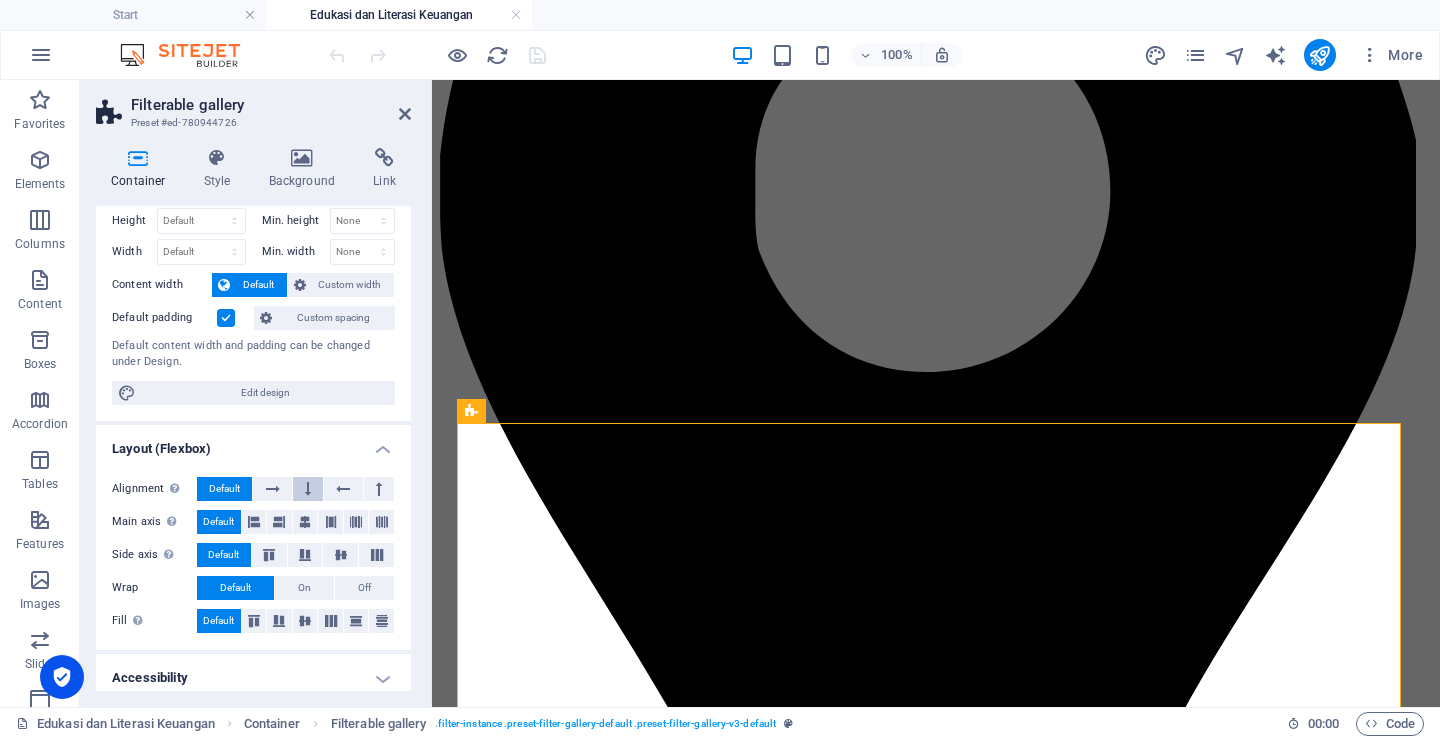scroll, scrollTop: 0, scrollLeft: 0, axis: both 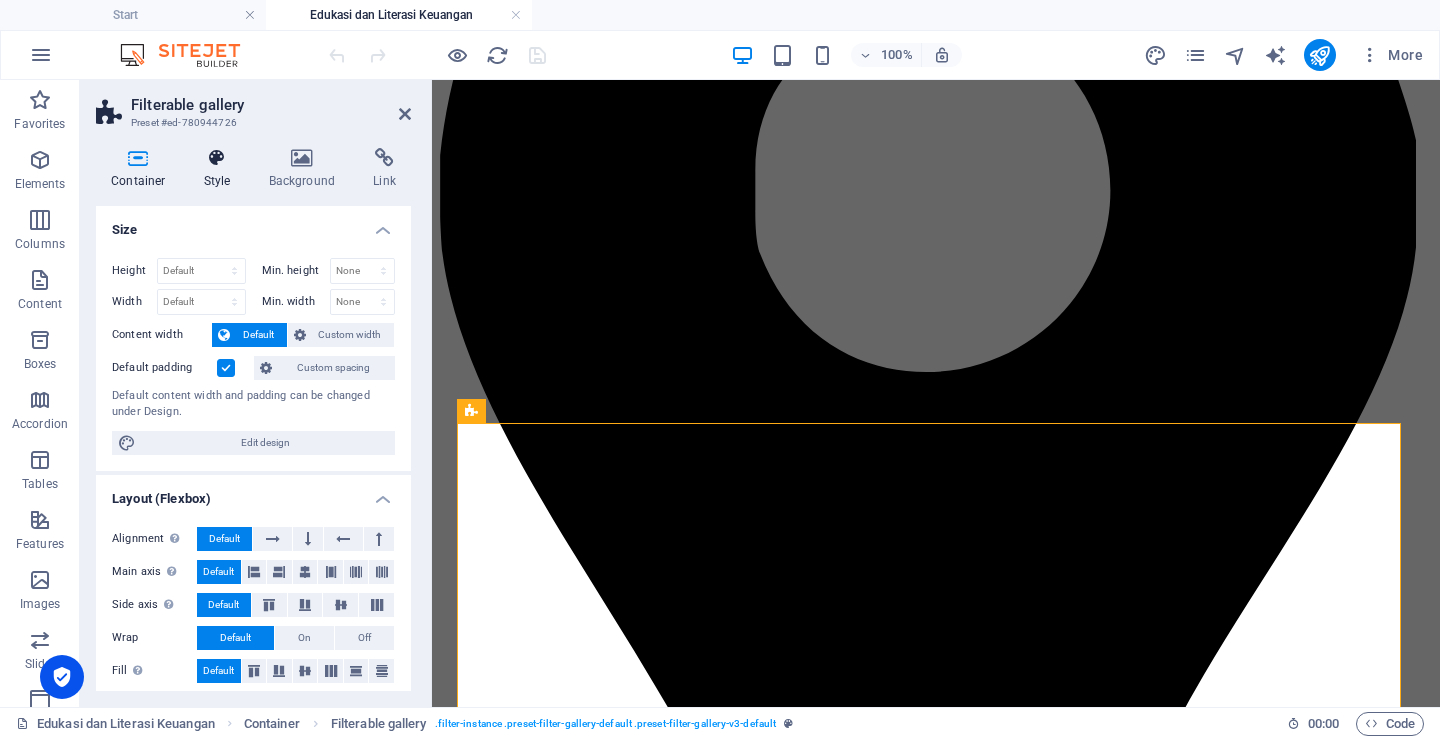click at bounding box center (217, 158) 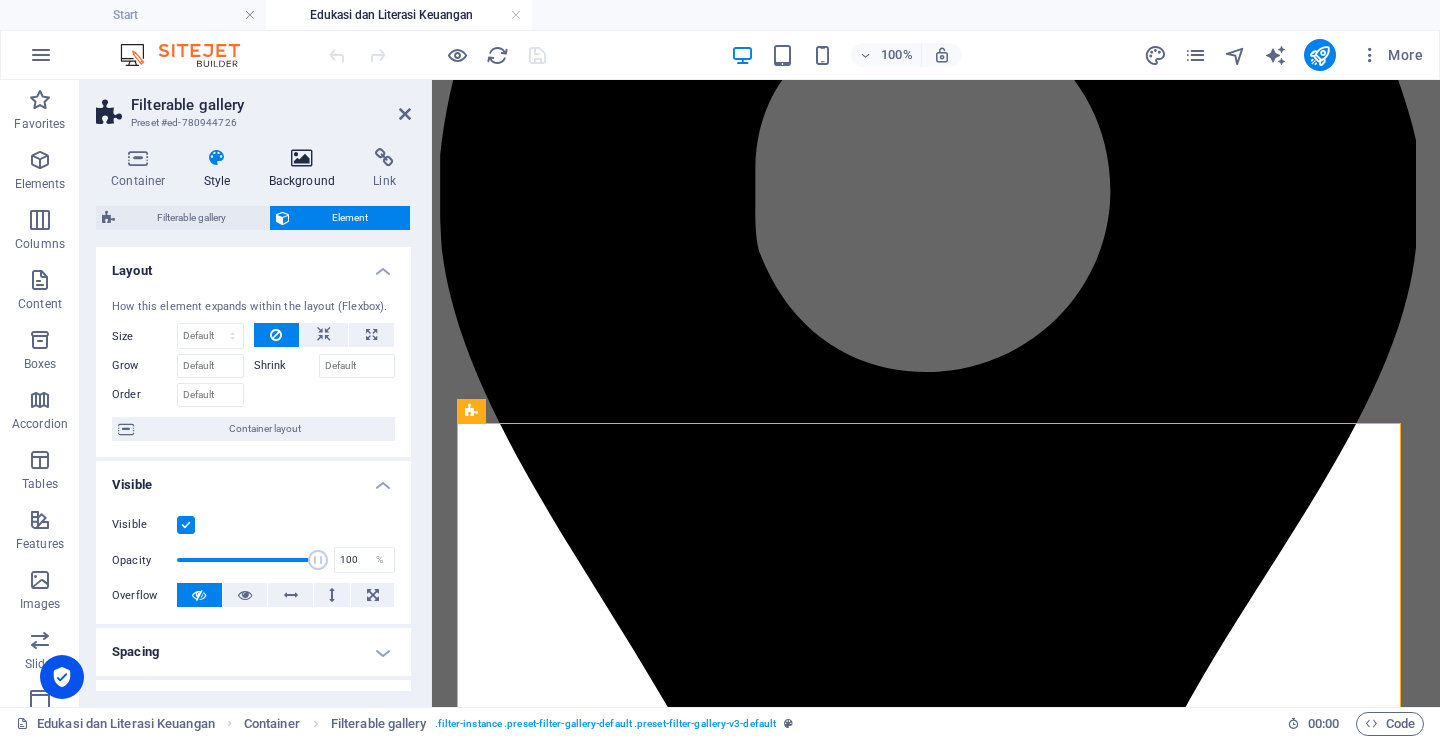 click on "Background" at bounding box center [306, 169] 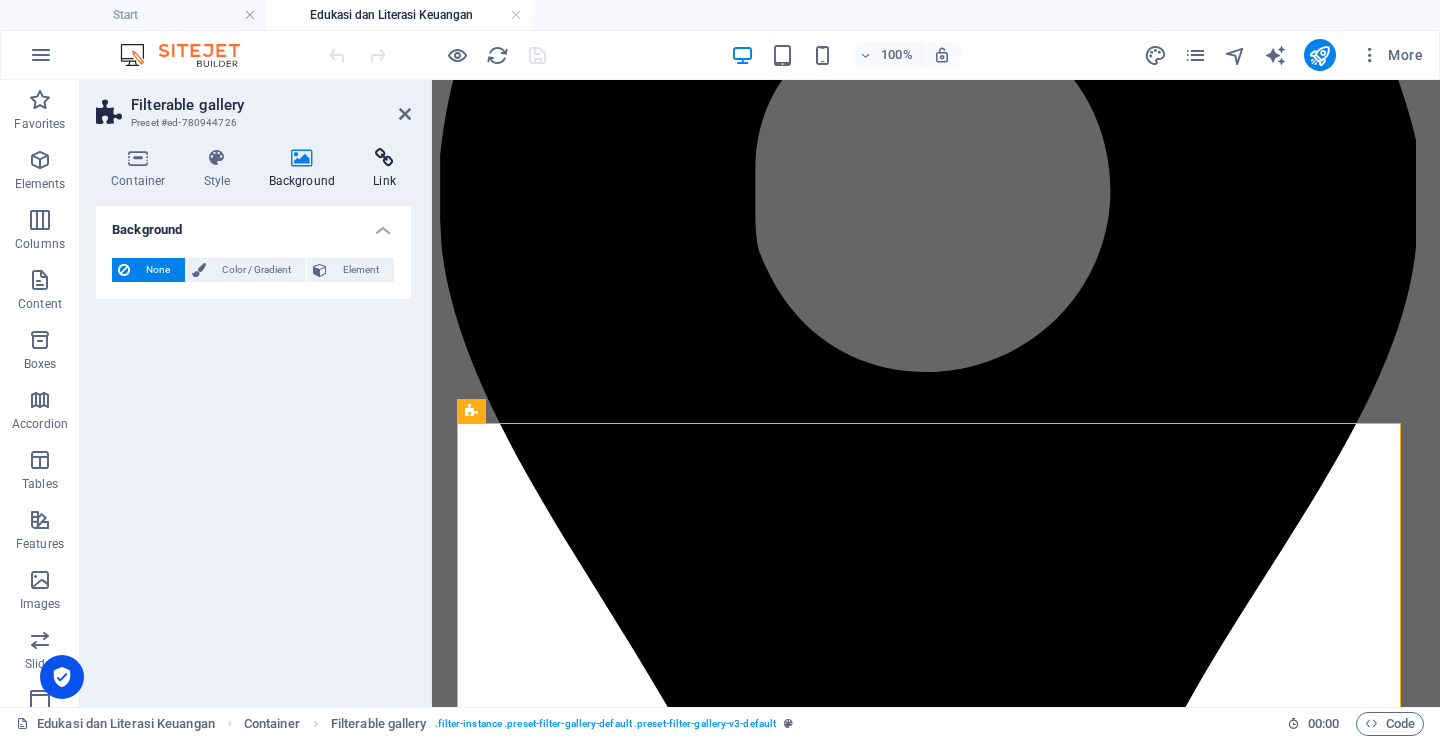 click at bounding box center [384, 158] 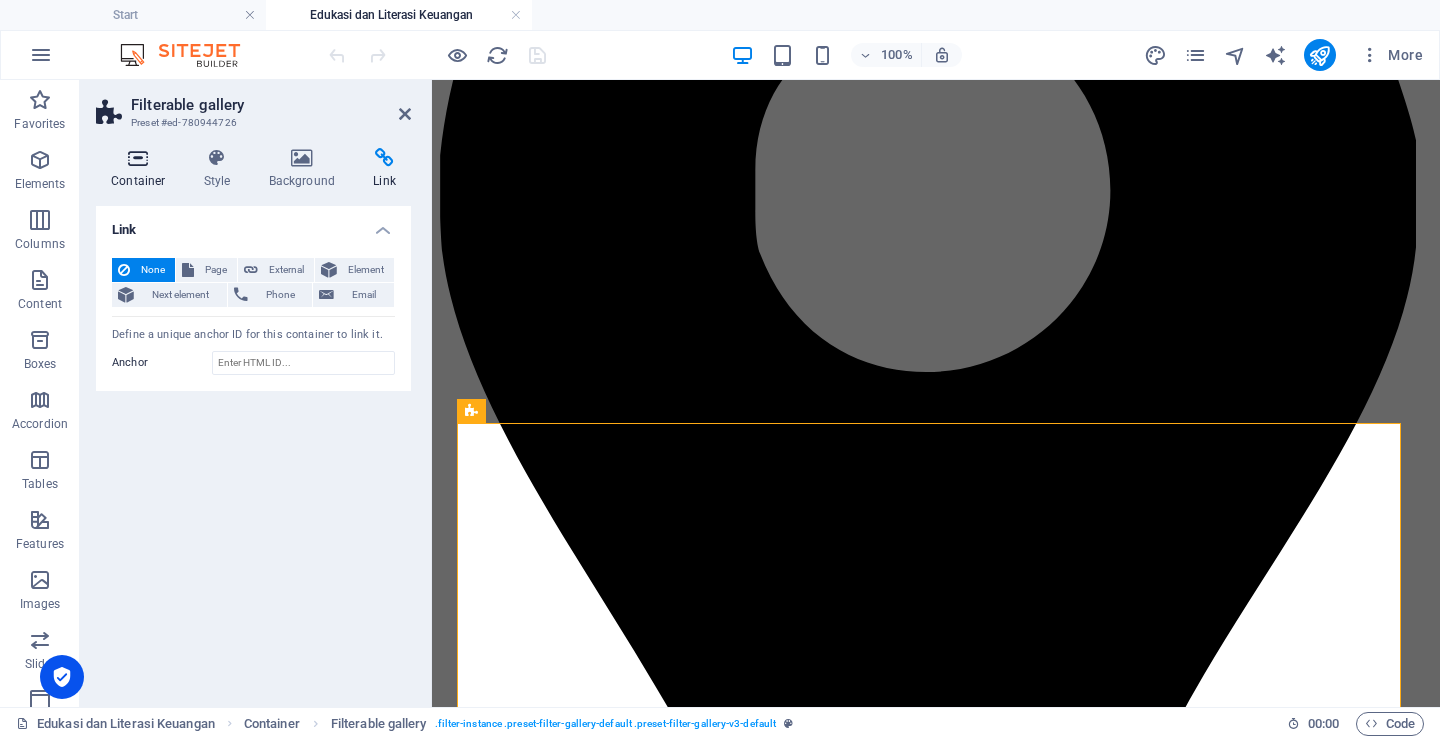 click on "Container" at bounding box center [142, 169] 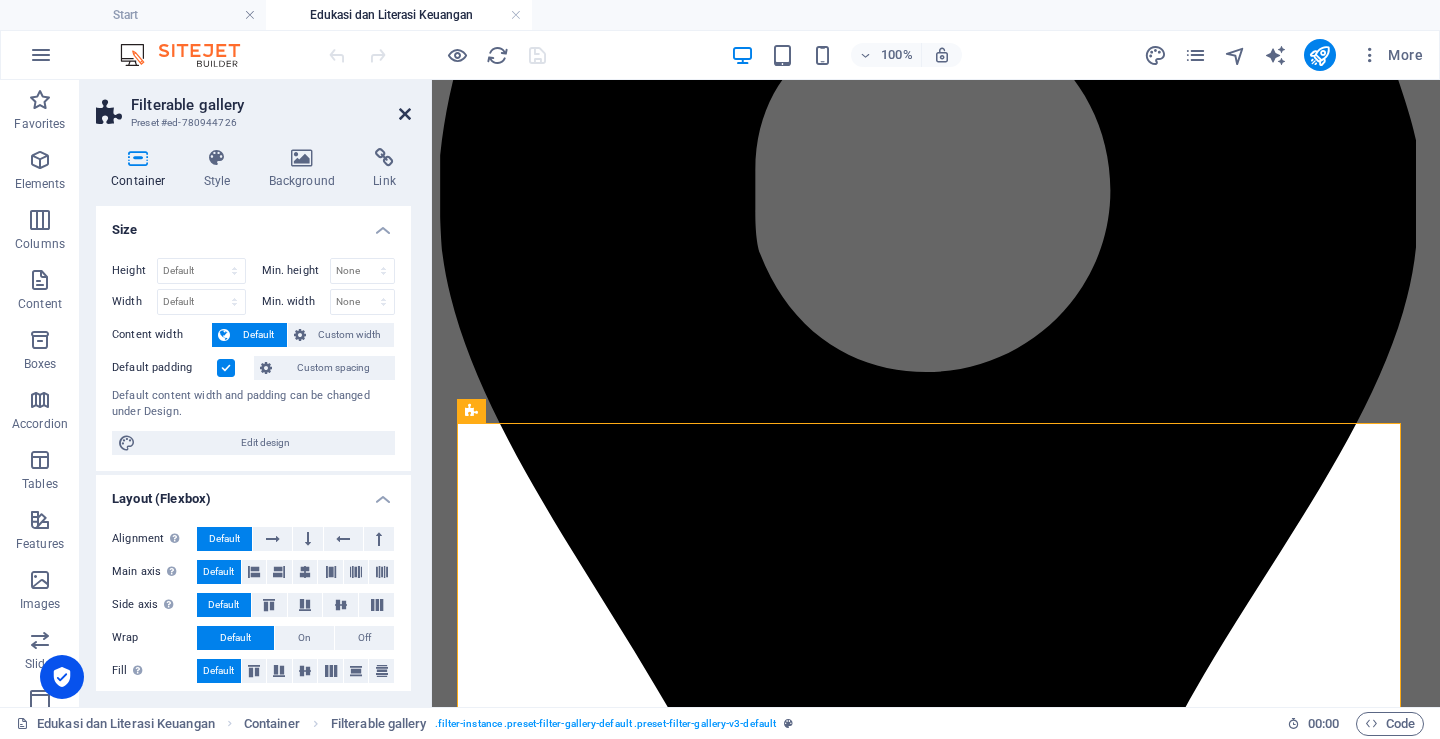 click at bounding box center (405, 114) 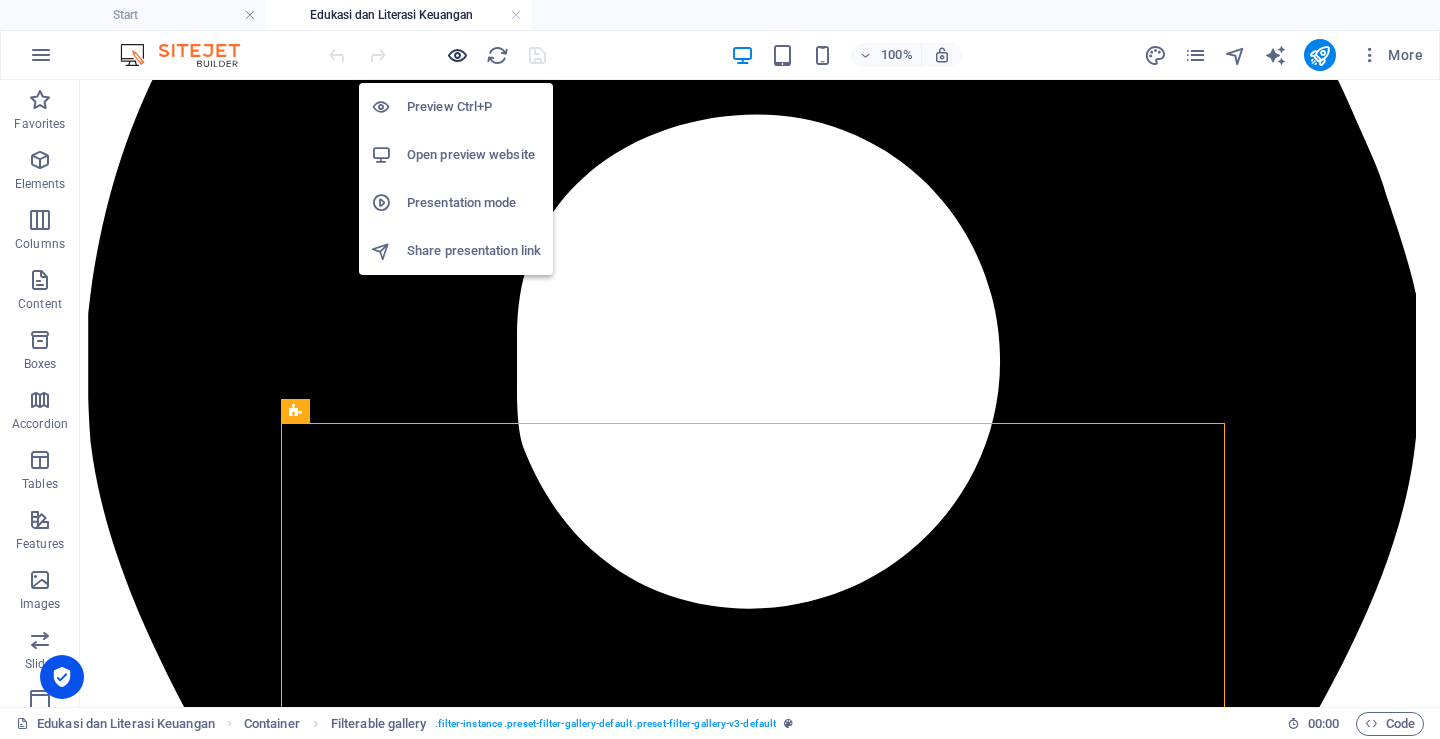 click at bounding box center [457, 55] 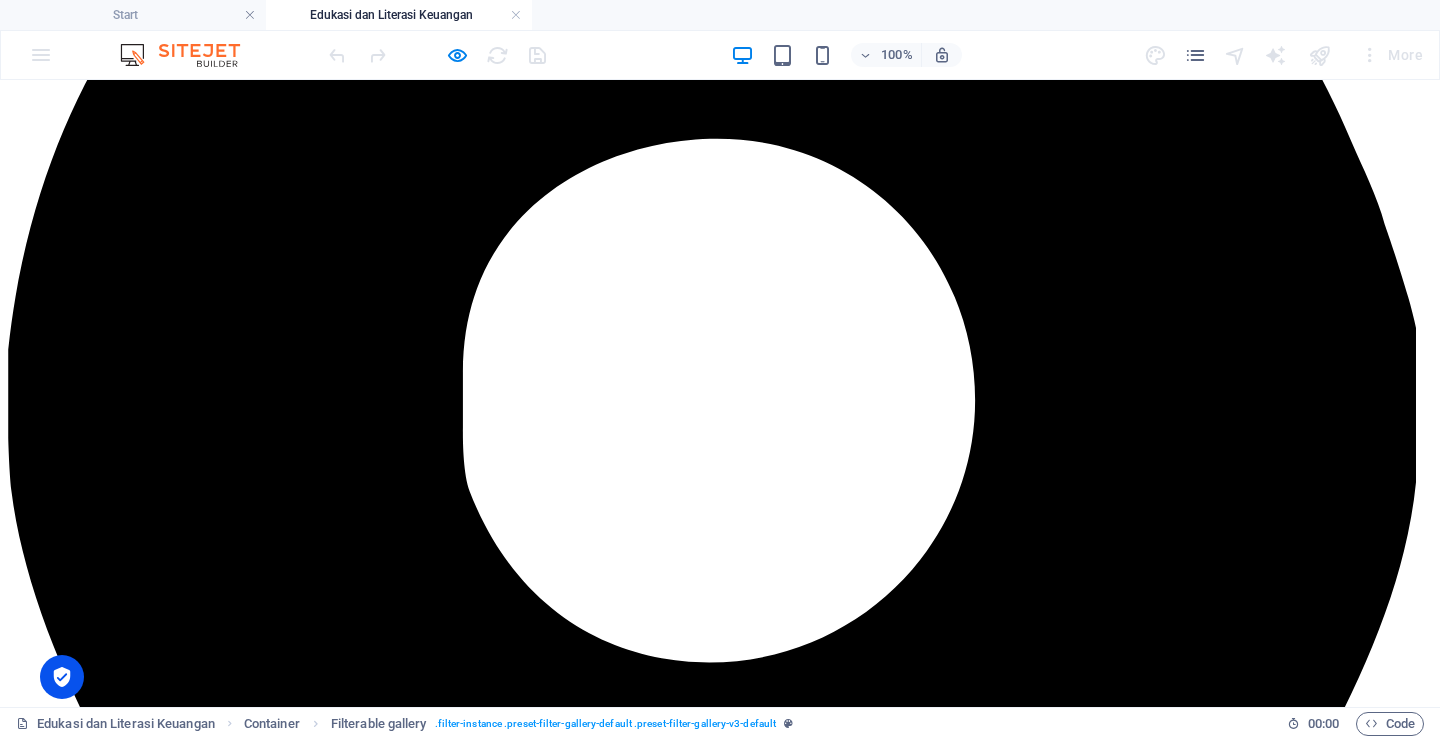 click on "2021" at bounding box center (720, 4077) 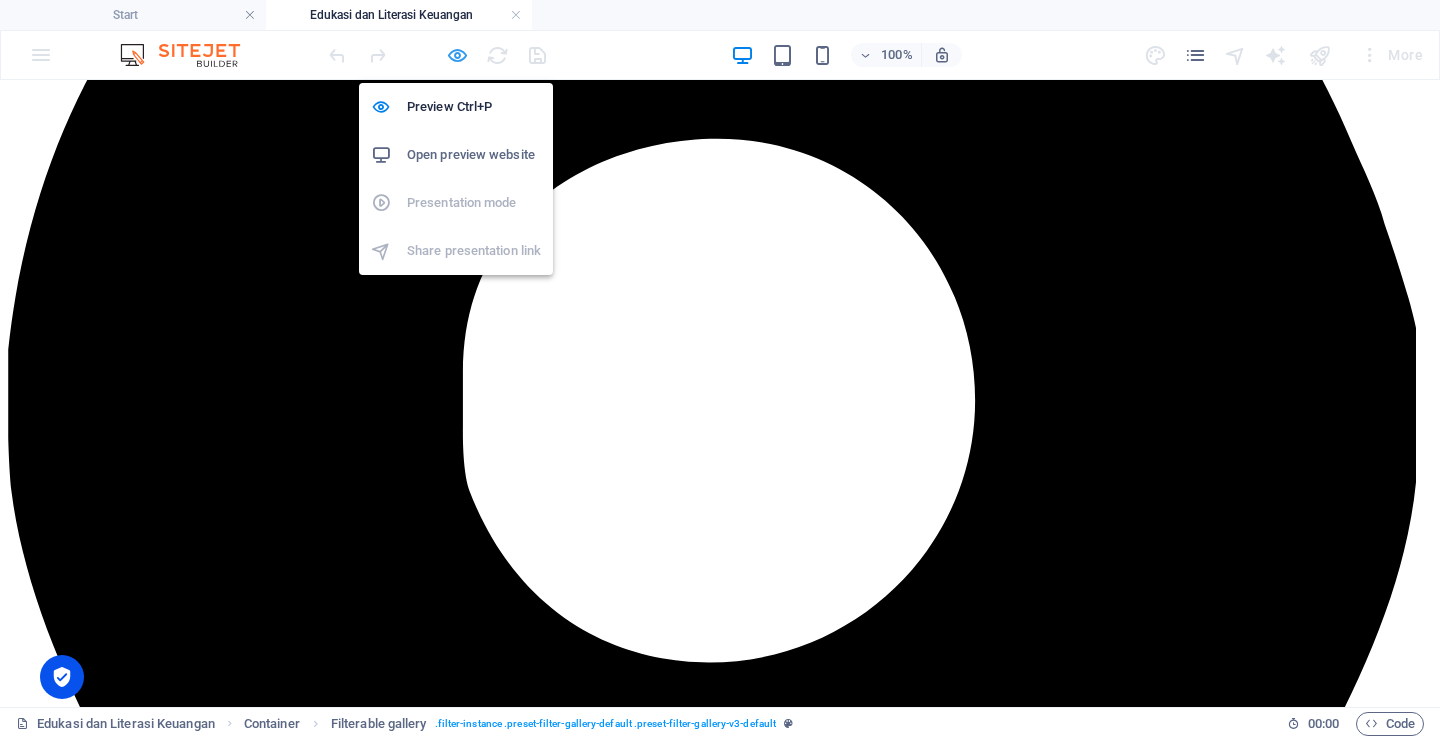 click at bounding box center [457, 55] 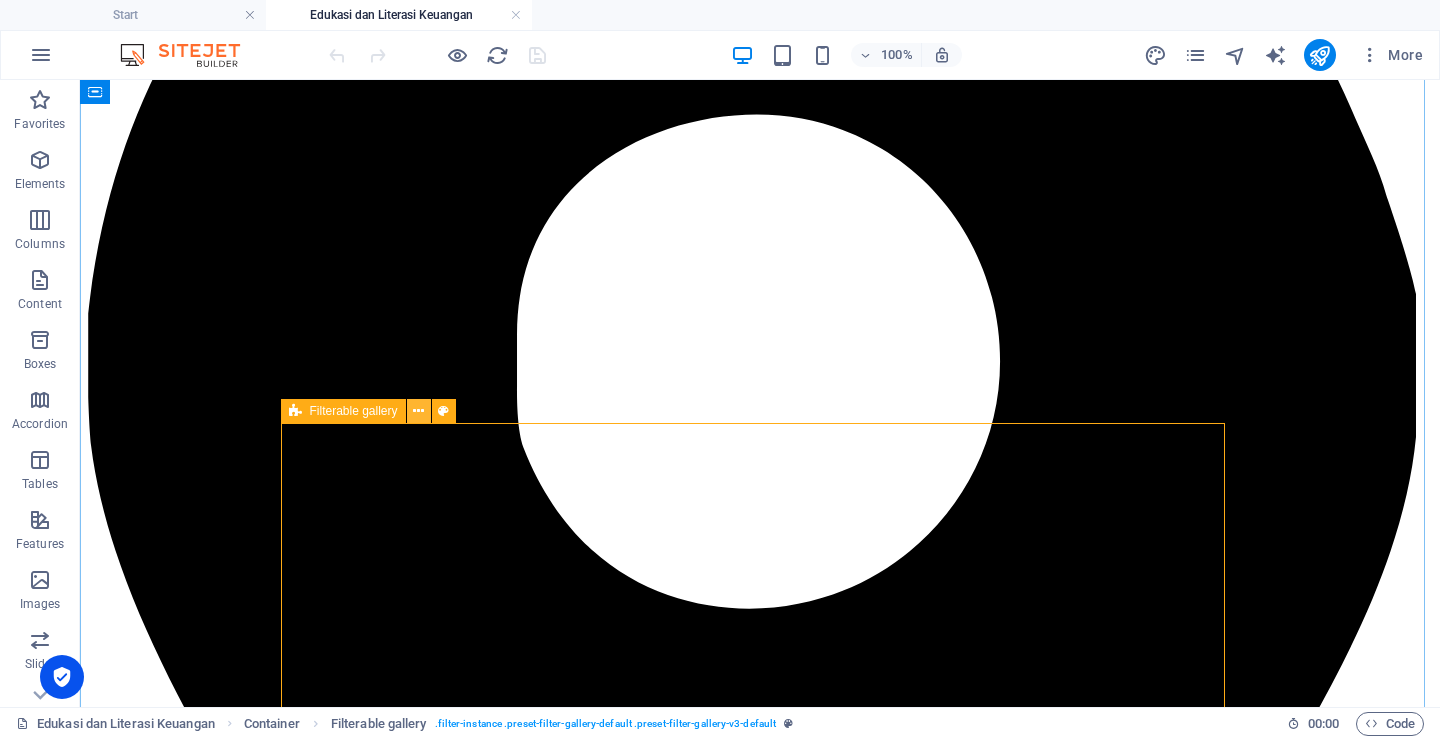 click at bounding box center (418, 411) 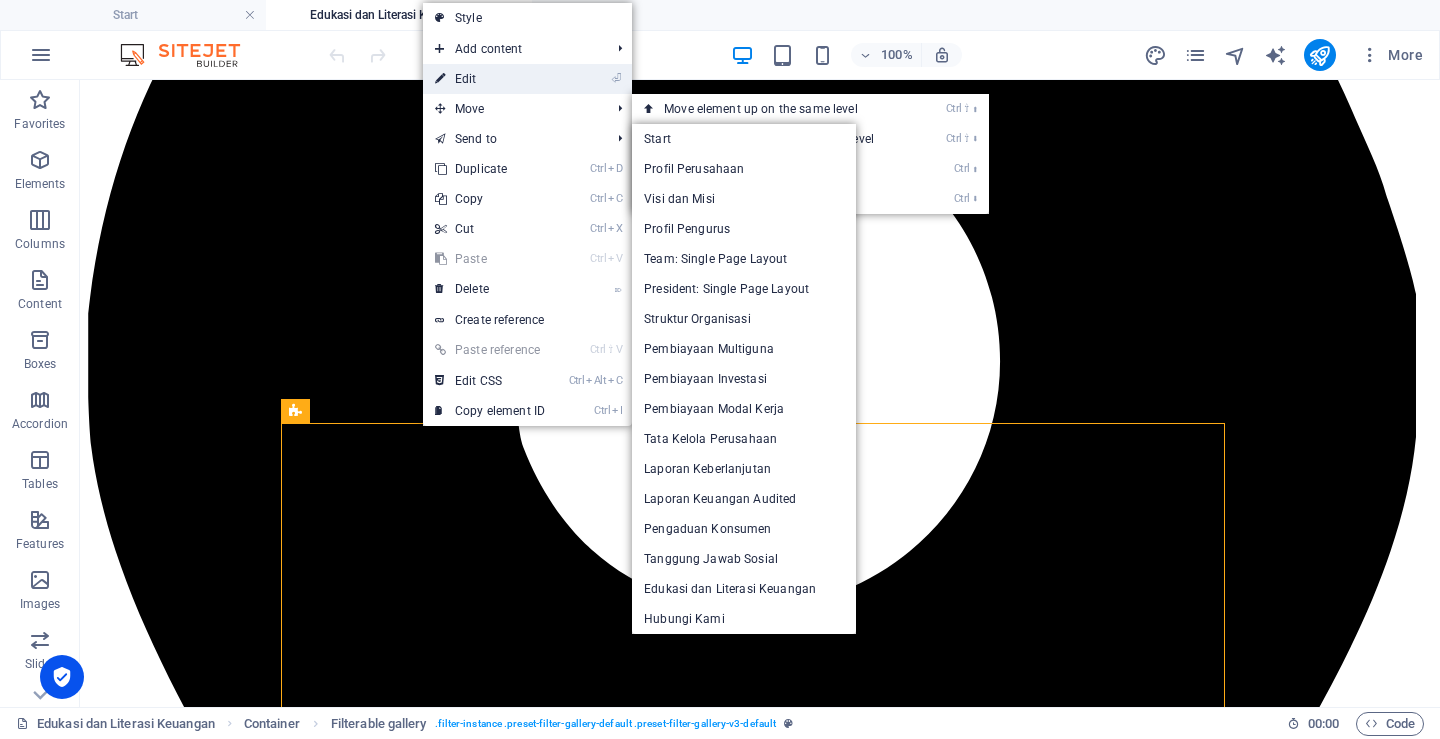 click on "⏎  Edit" at bounding box center (490, 79) 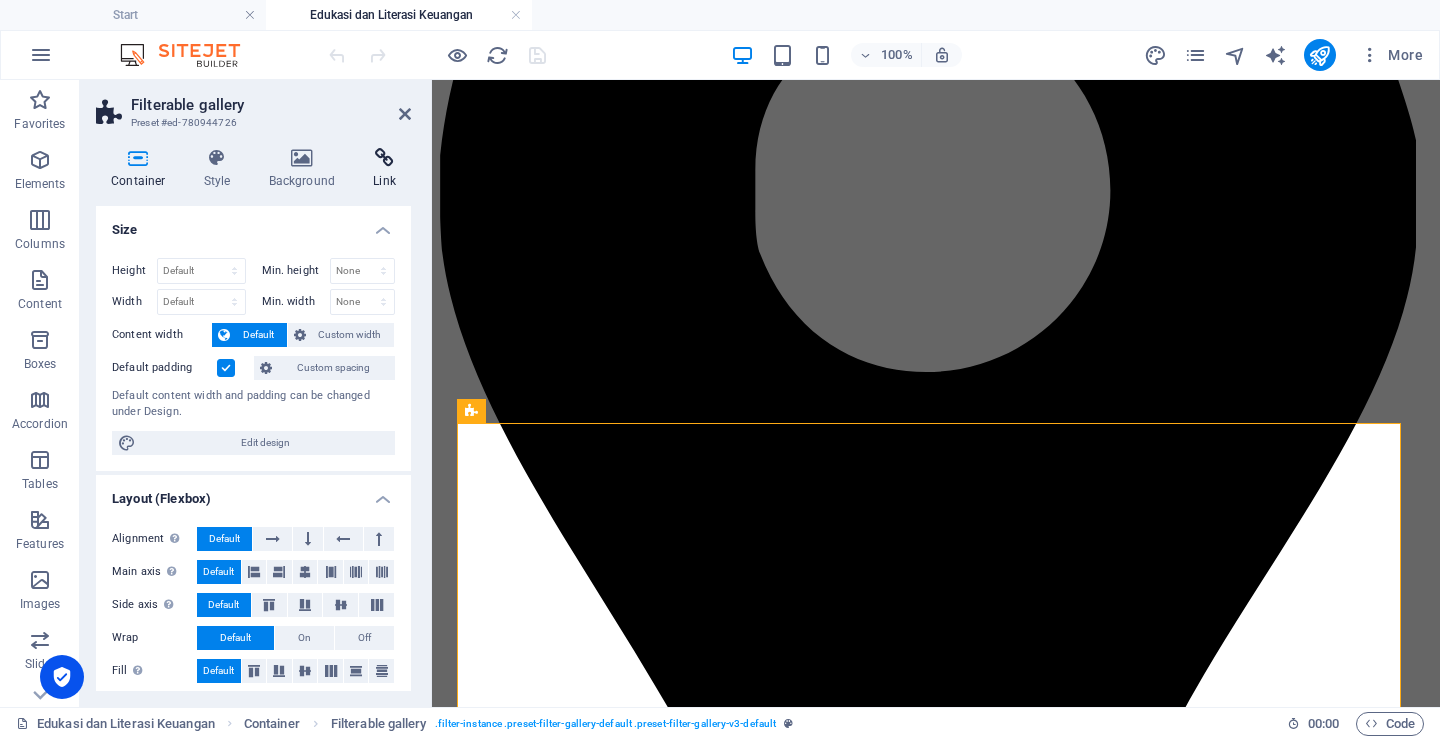 click at bounding box center (384, 158) 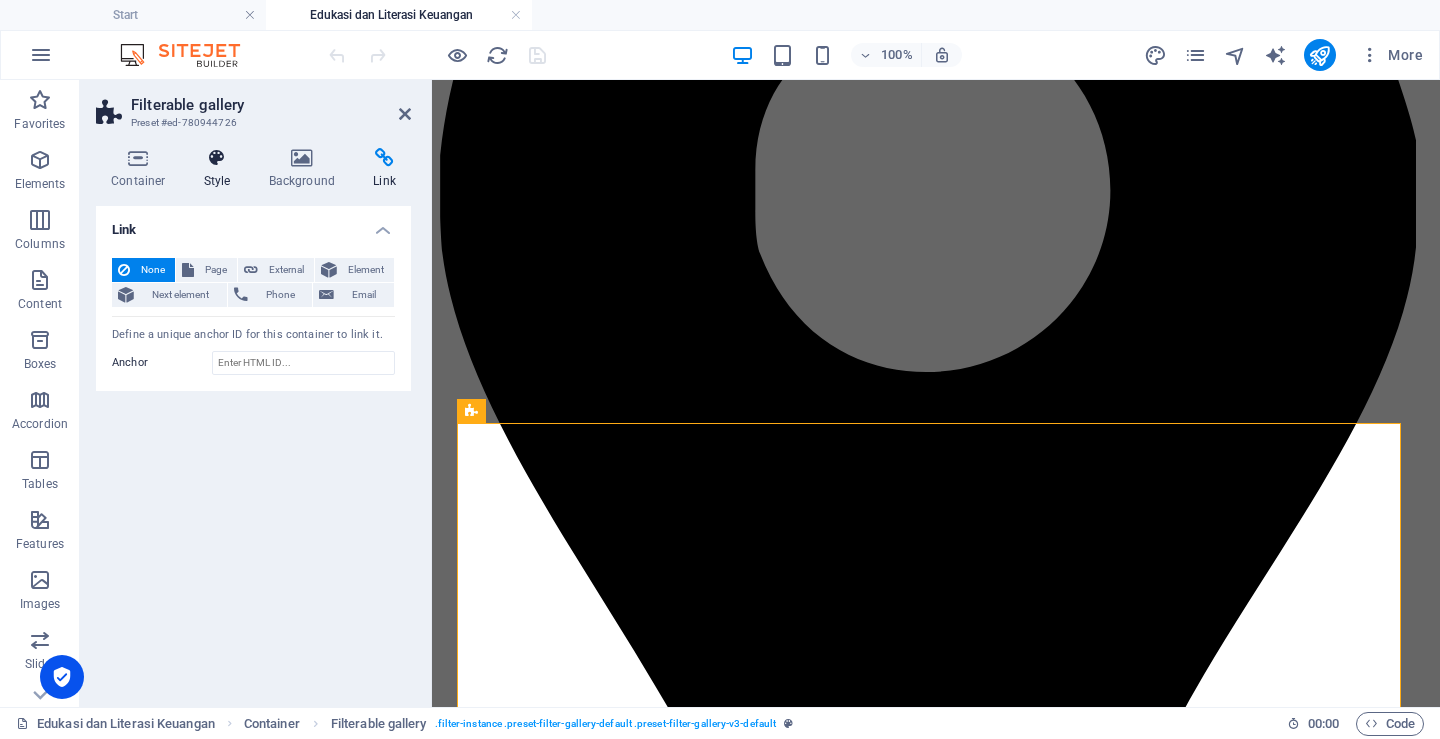 click at bounding box center (217, 158) 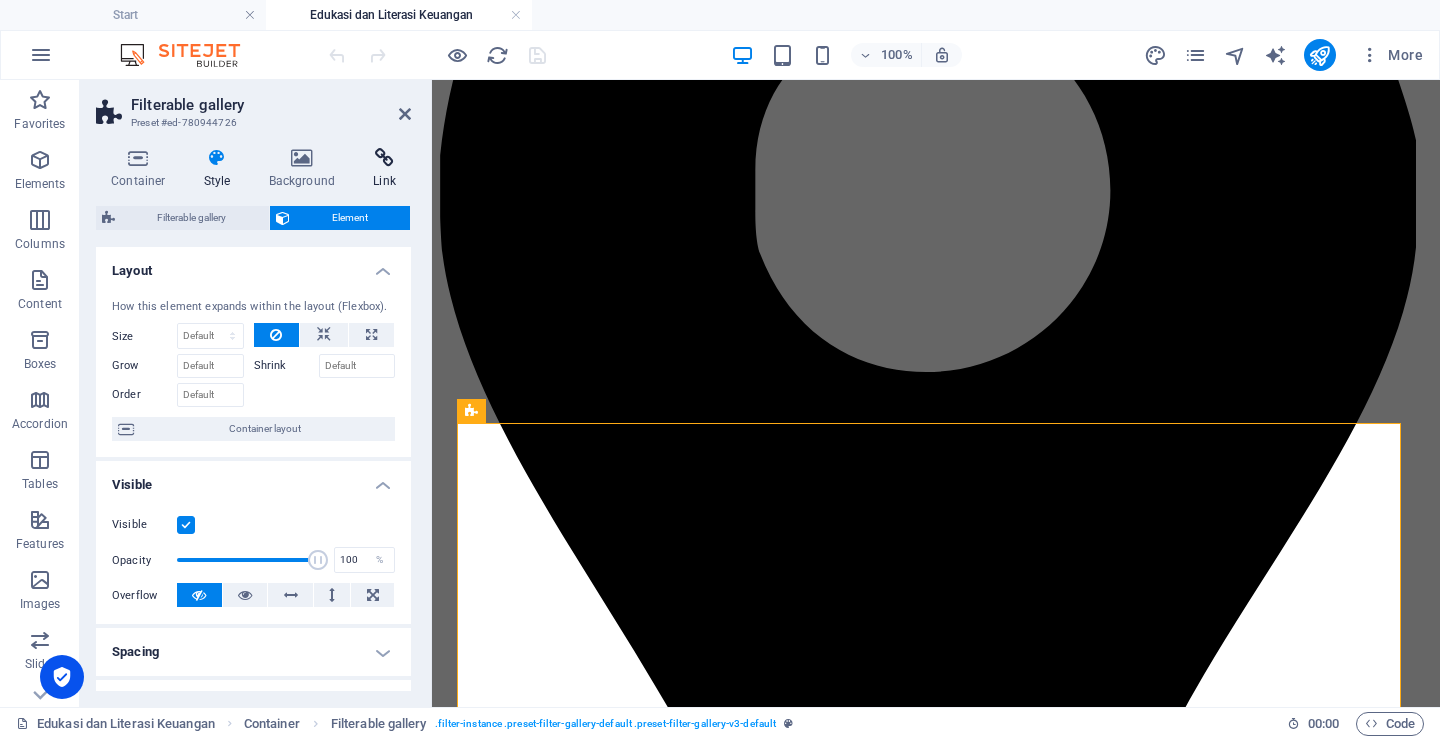 click at bounding box center [384, 158] 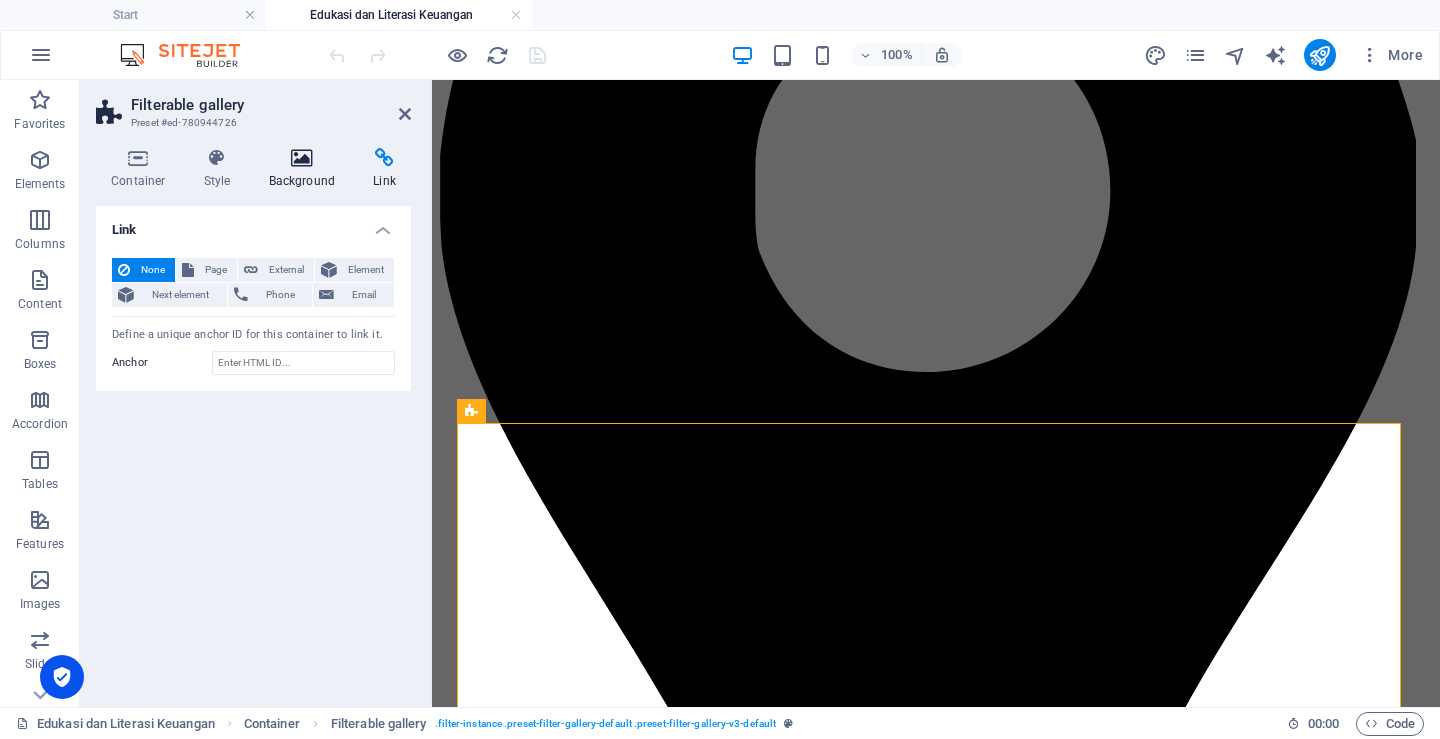 click at bounding box center (302, 158) 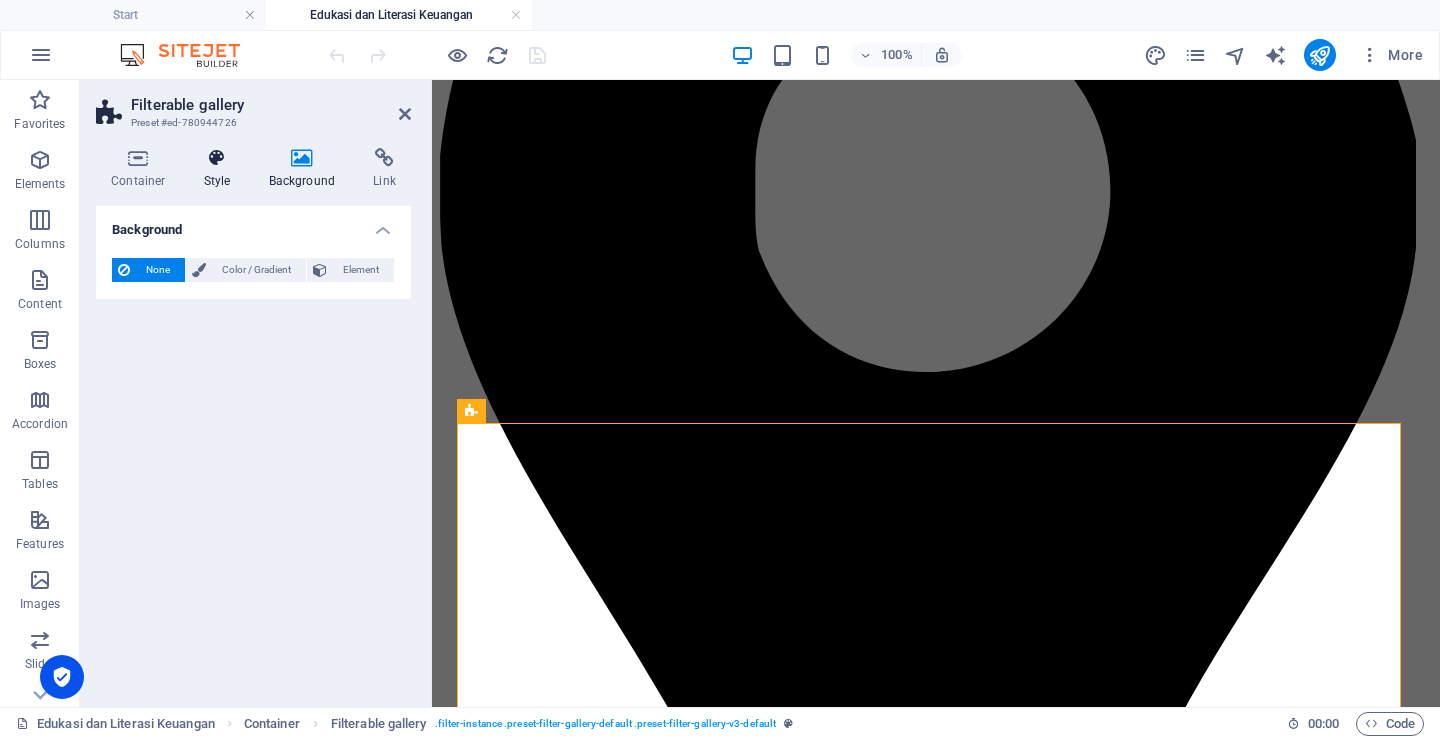 click at bounding box center [217, 158] 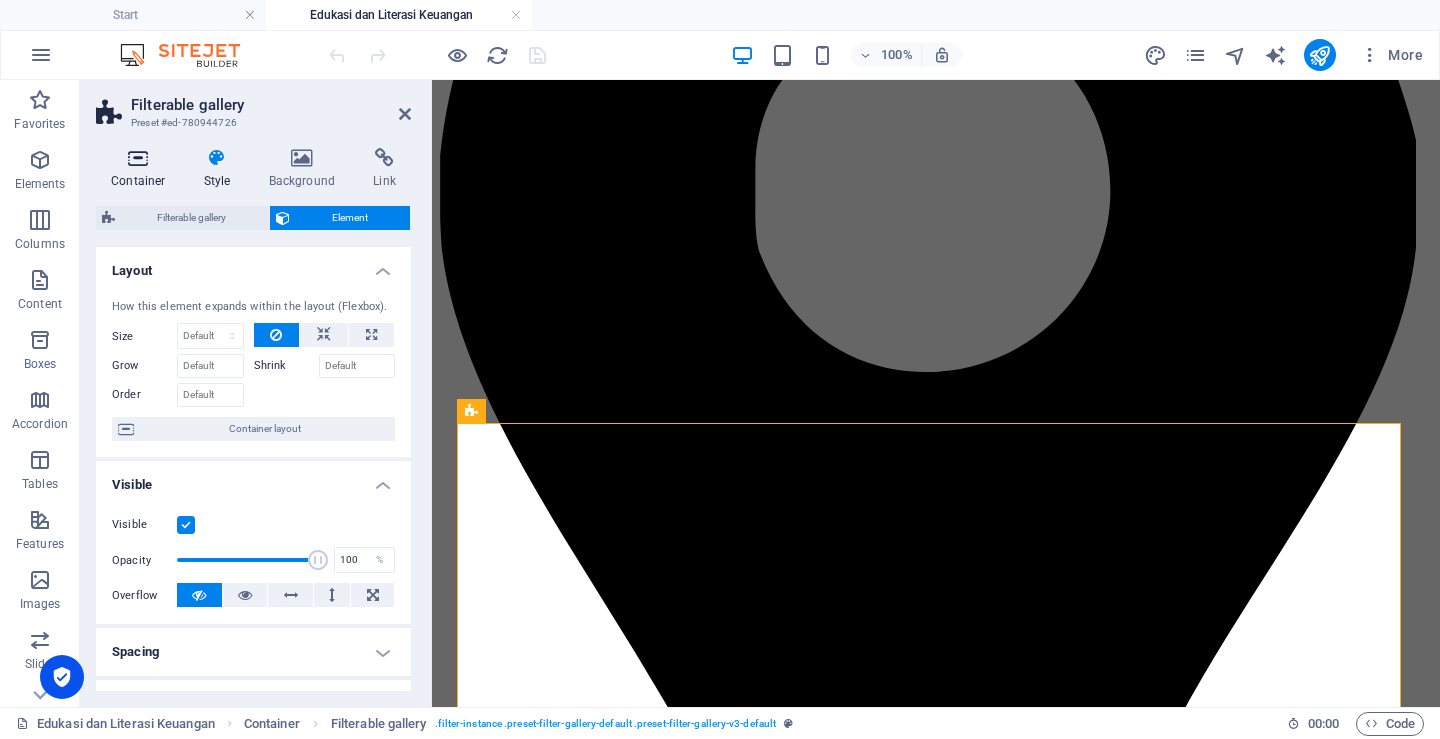 click at bounding box center [138, 158] 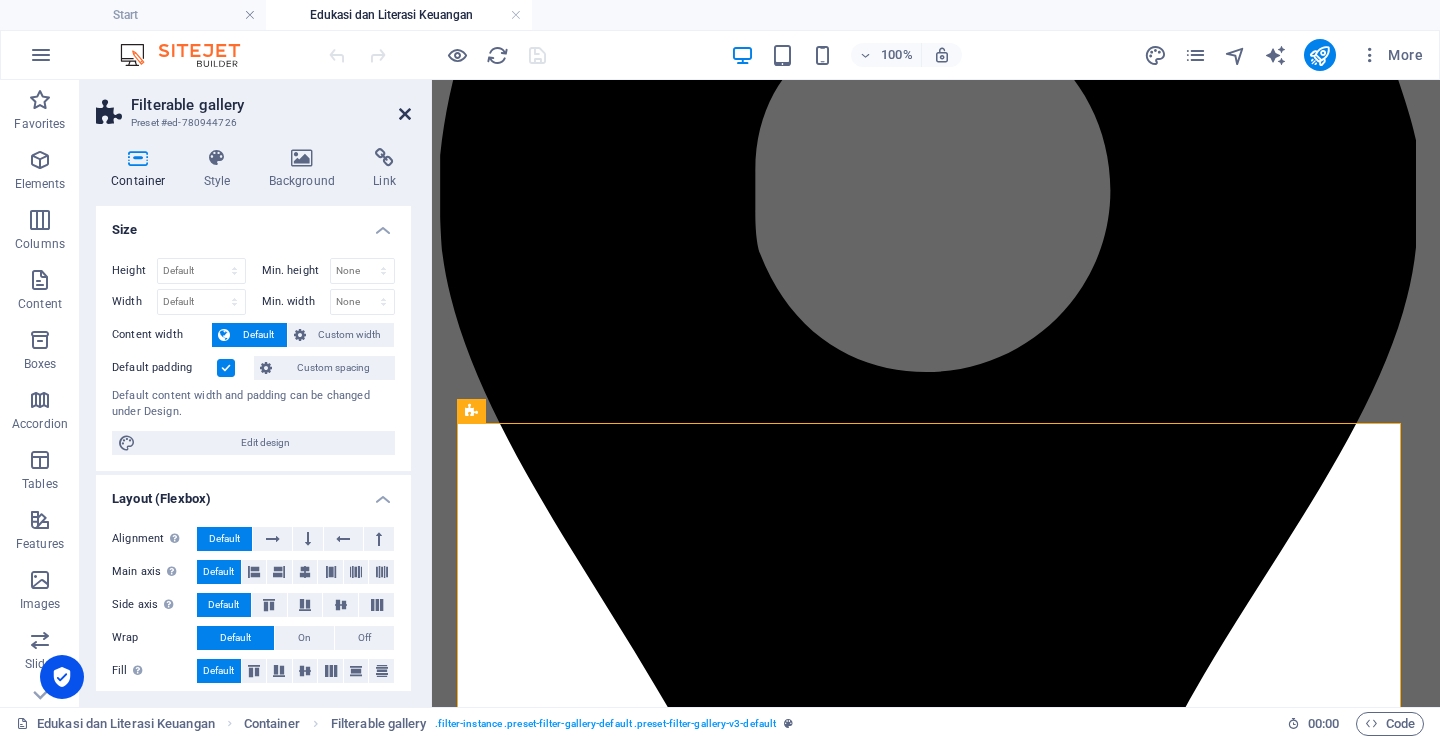 click at bounding box center [405, 114] 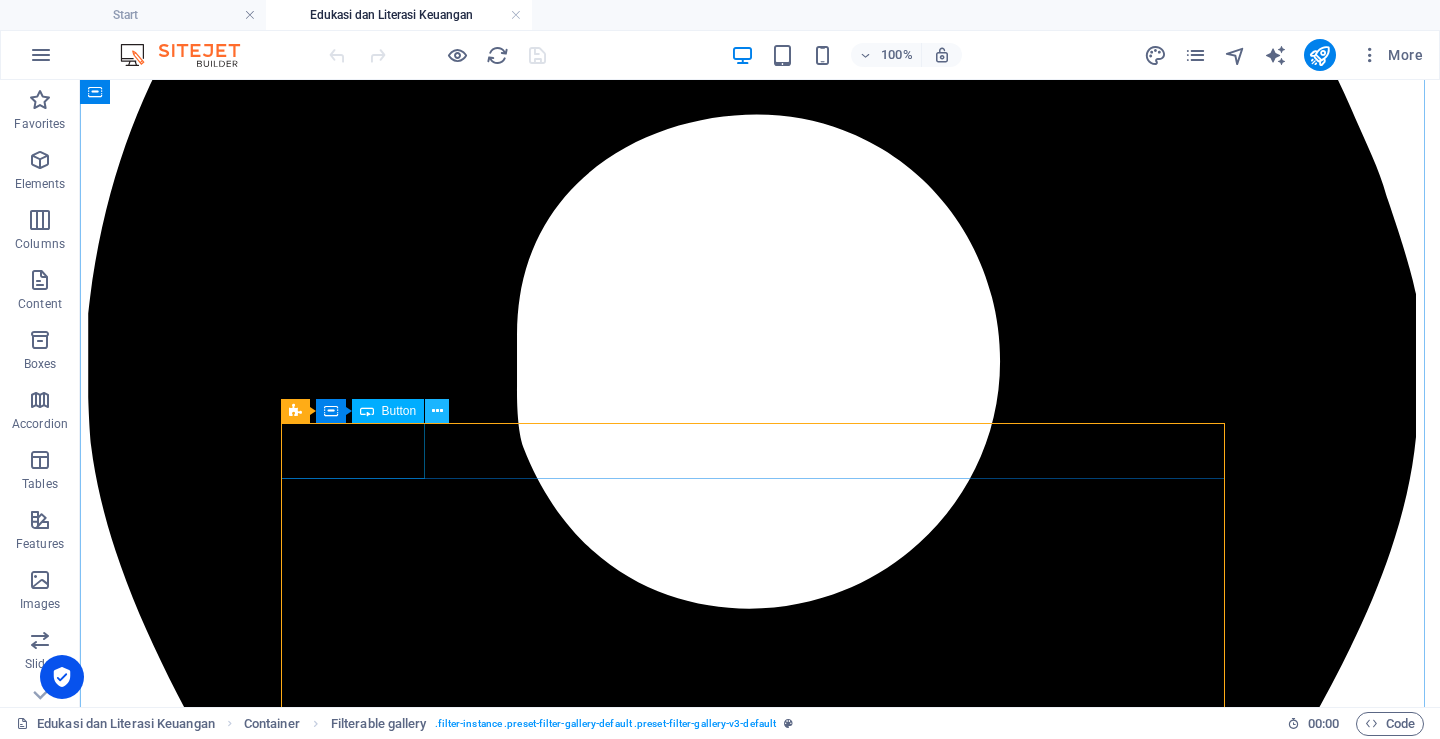 click at bounding box center [437, 411] 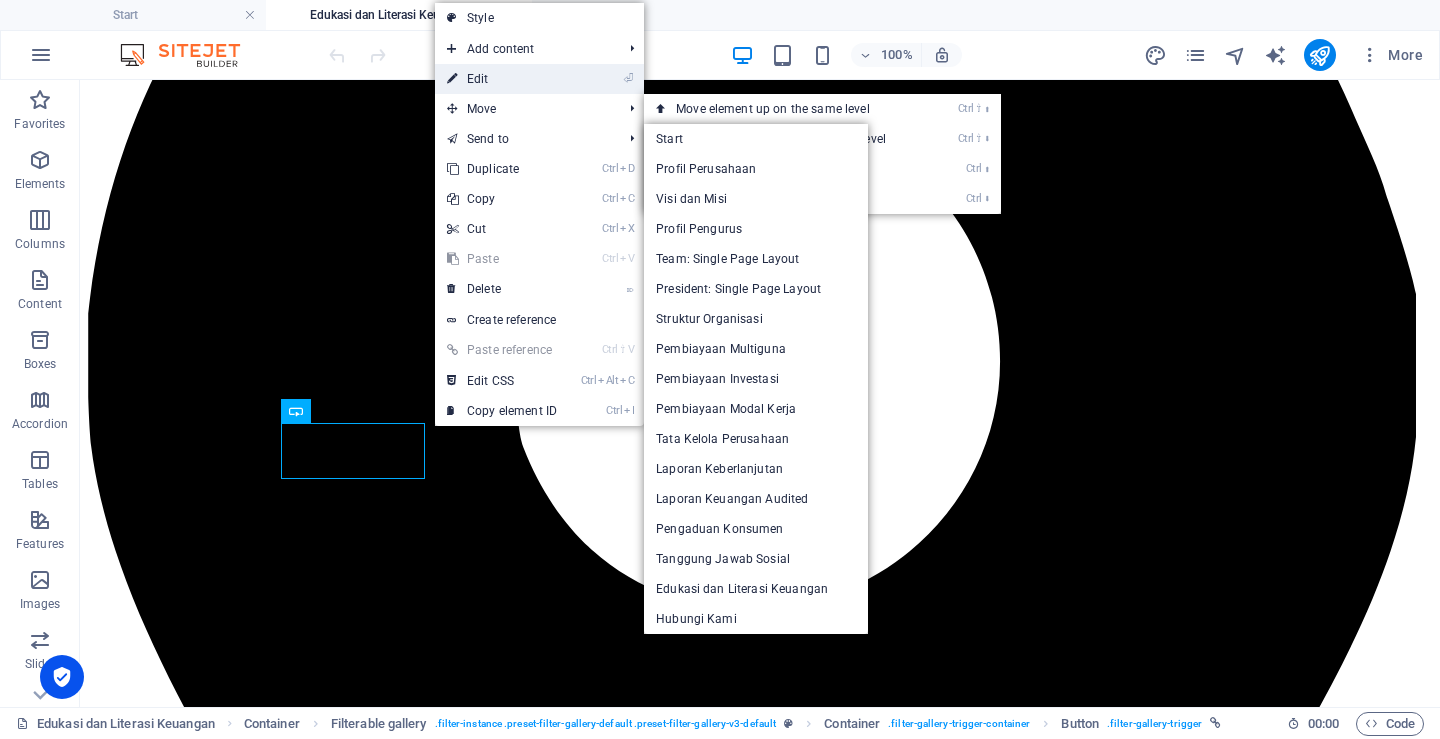 click on "⏎  Edit" at bounding box center [502, 79] 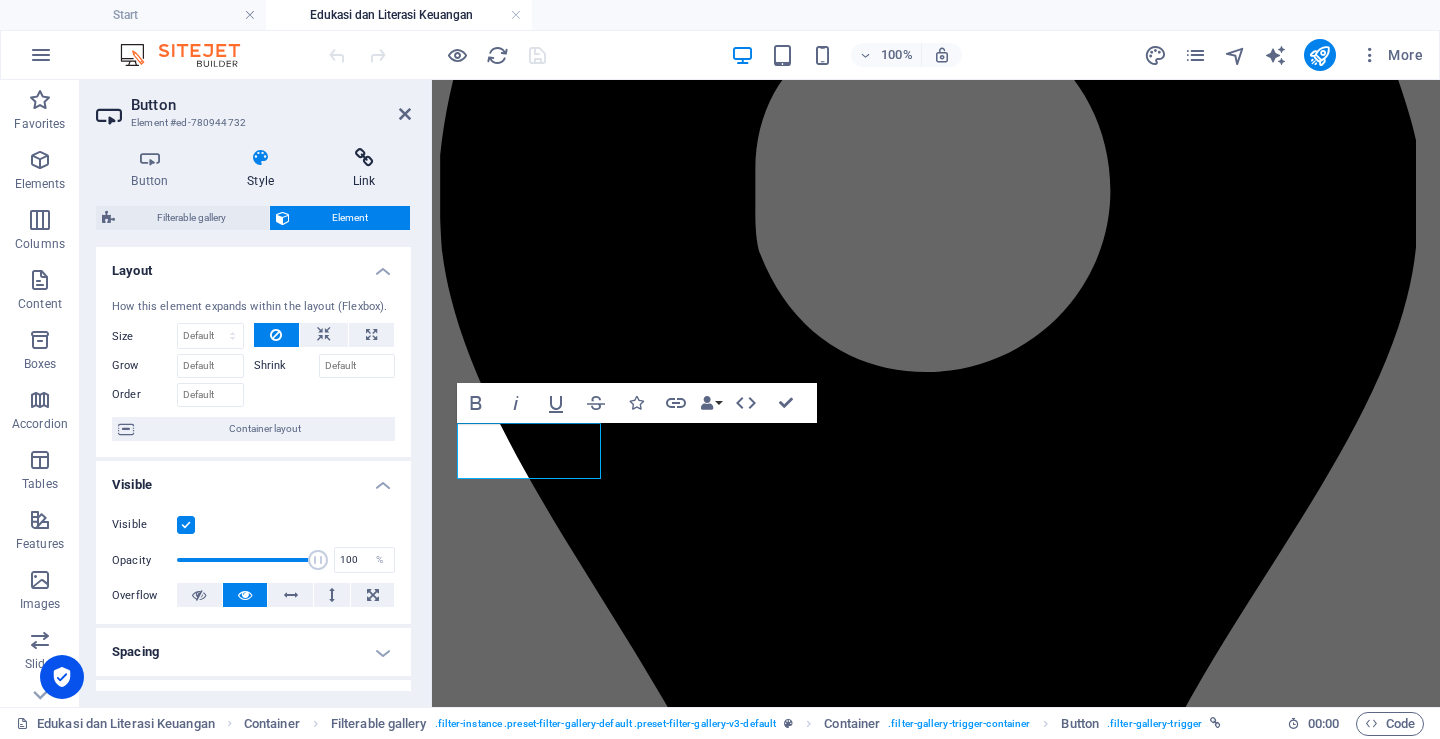 click at bounding box center [364, 158] 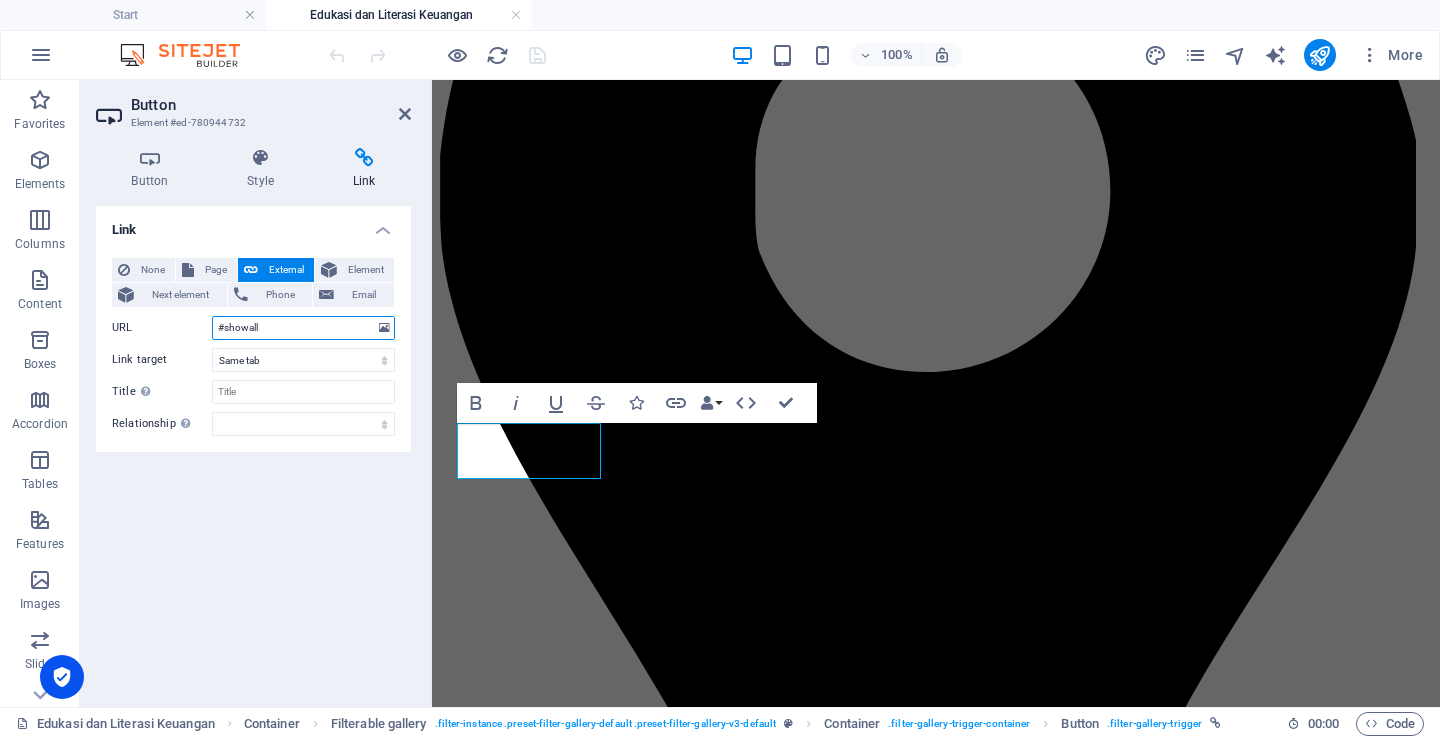 click on "#showall" at bounding box center [303, 328] 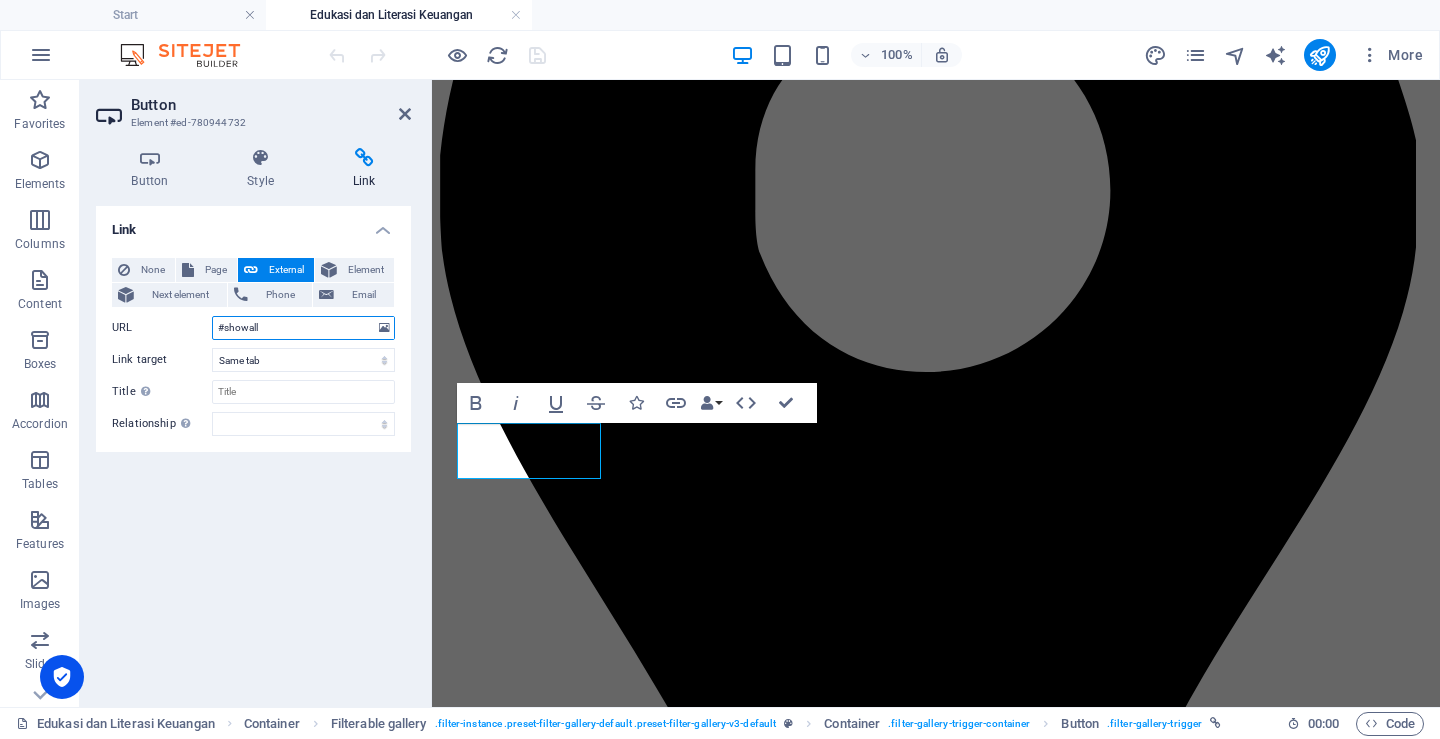 drag, startPoint x: 326, startPoint y: 330, endPoint x: 203, endPoint y: 324, distance: 123.146255 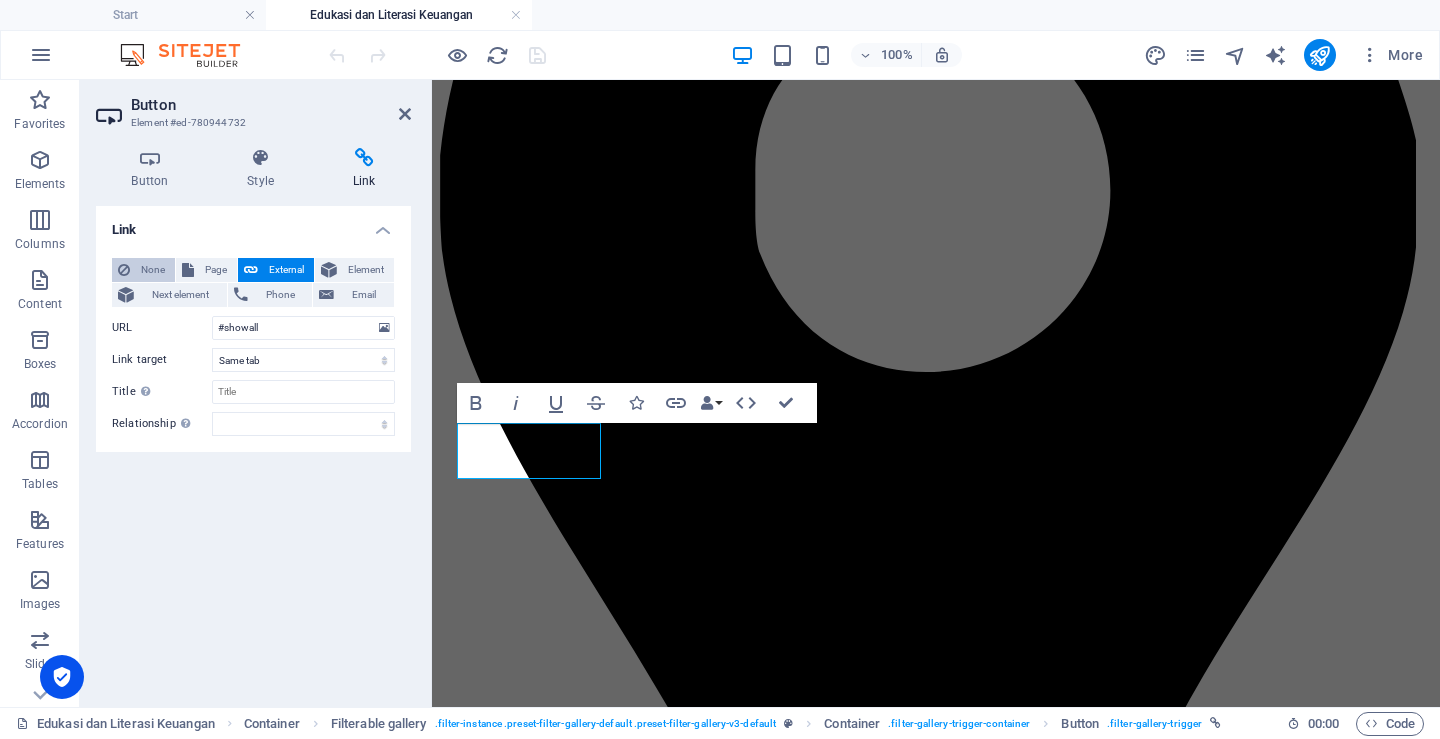 click on "None" at bounding box center (152, 270) 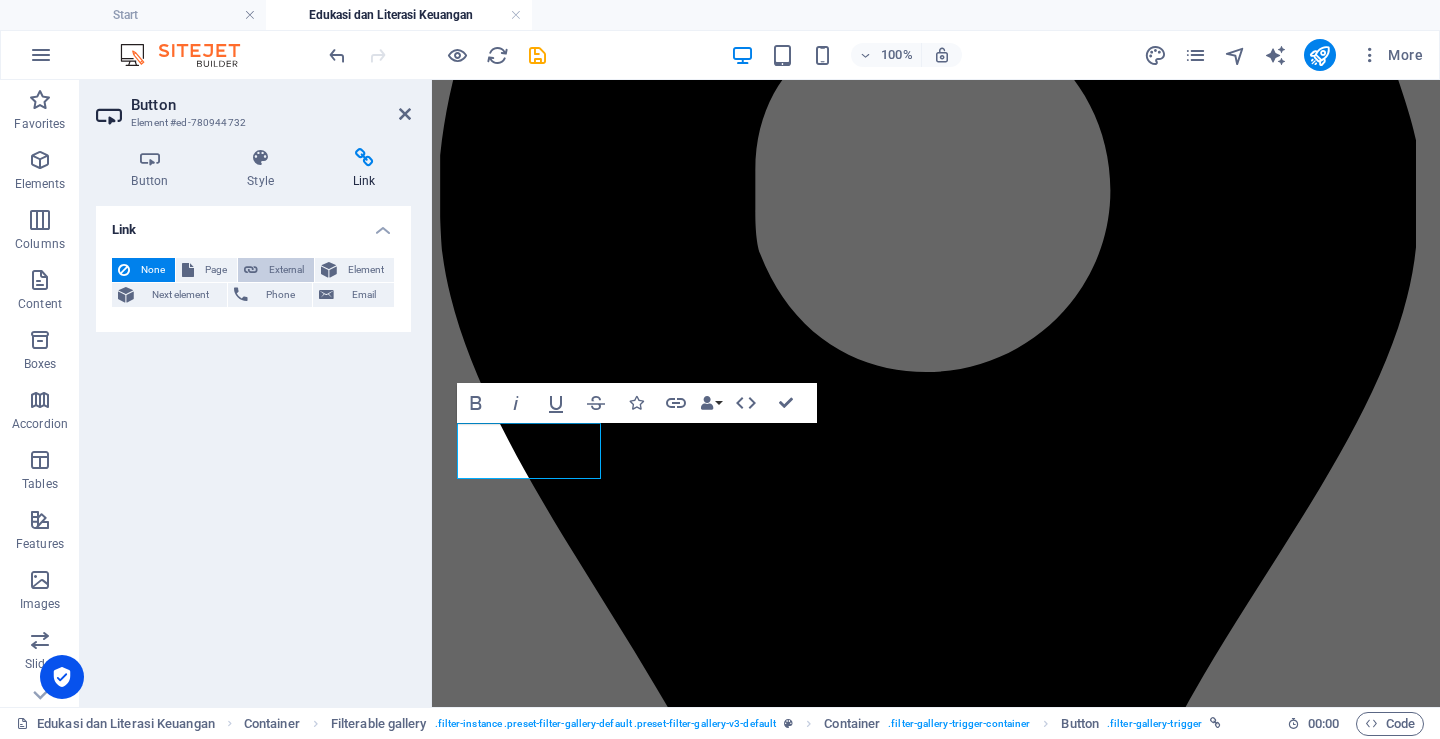 click on "External" at bounding box center [276, 270] 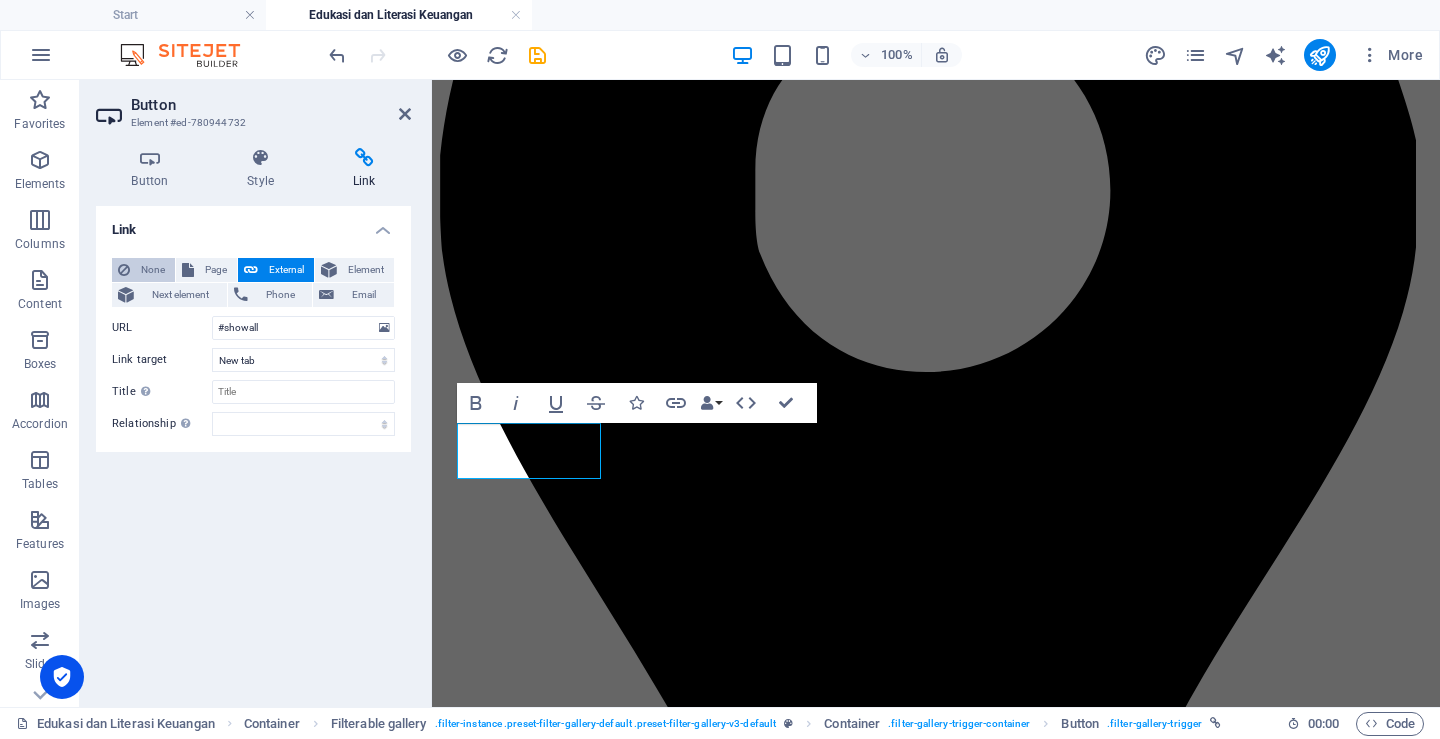 click on "None" at bounding box center (152, 270) 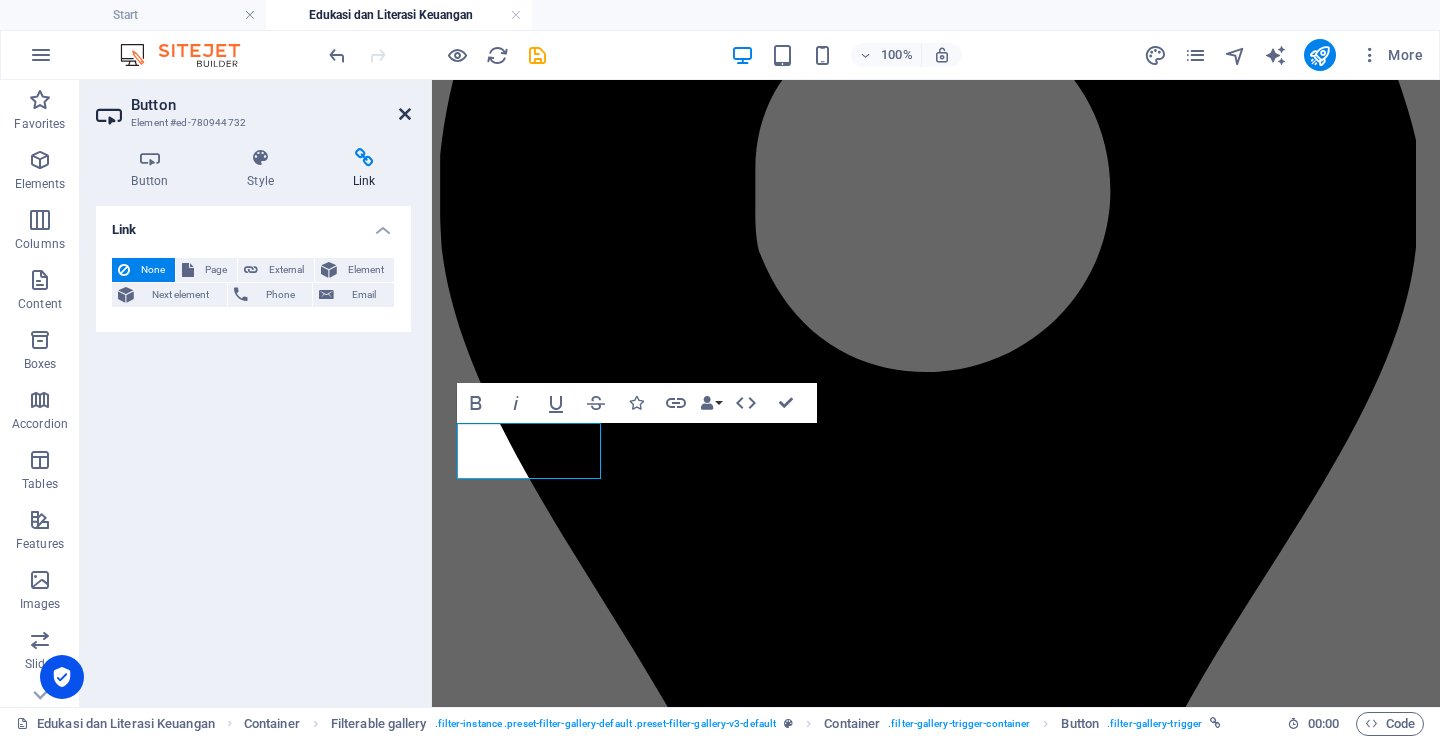 click at bounding box center [405, 114] 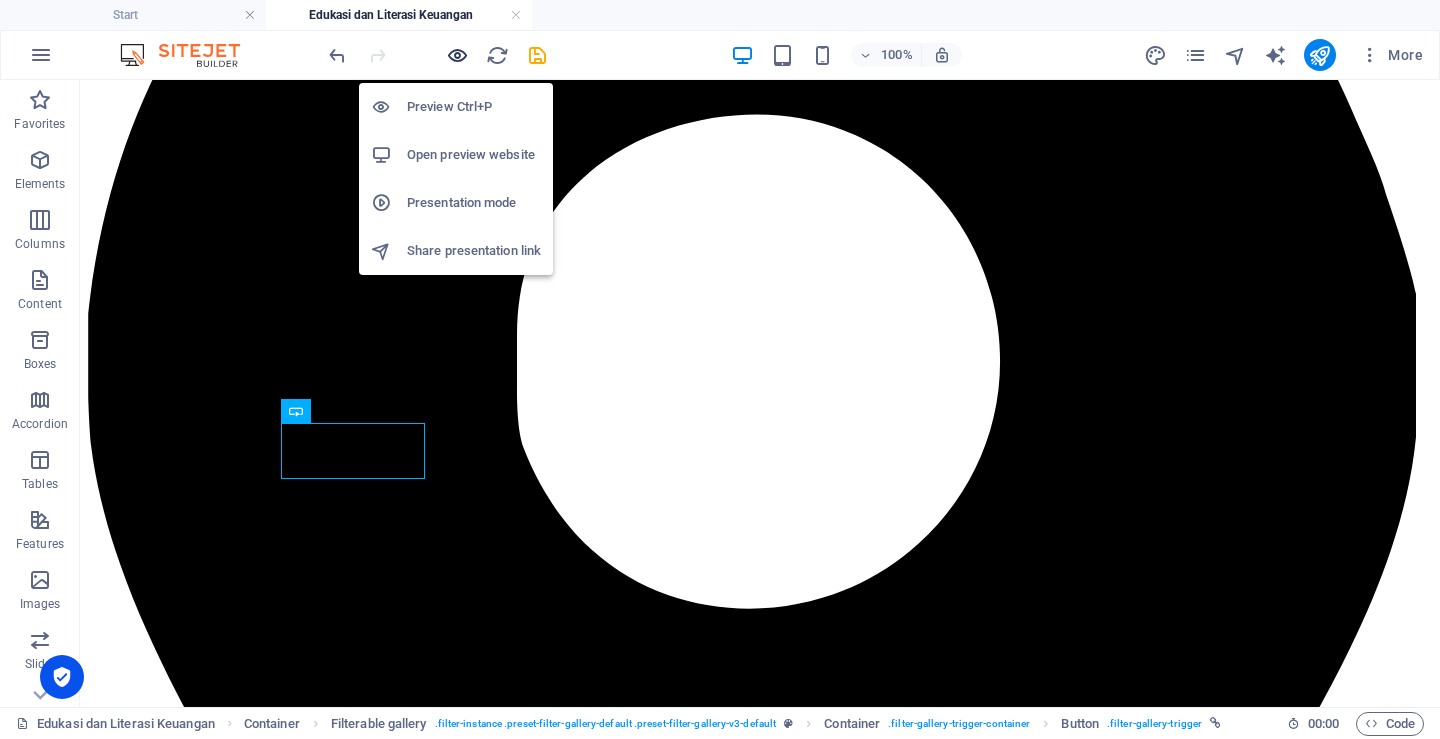 click at bounding box center (457, 55) 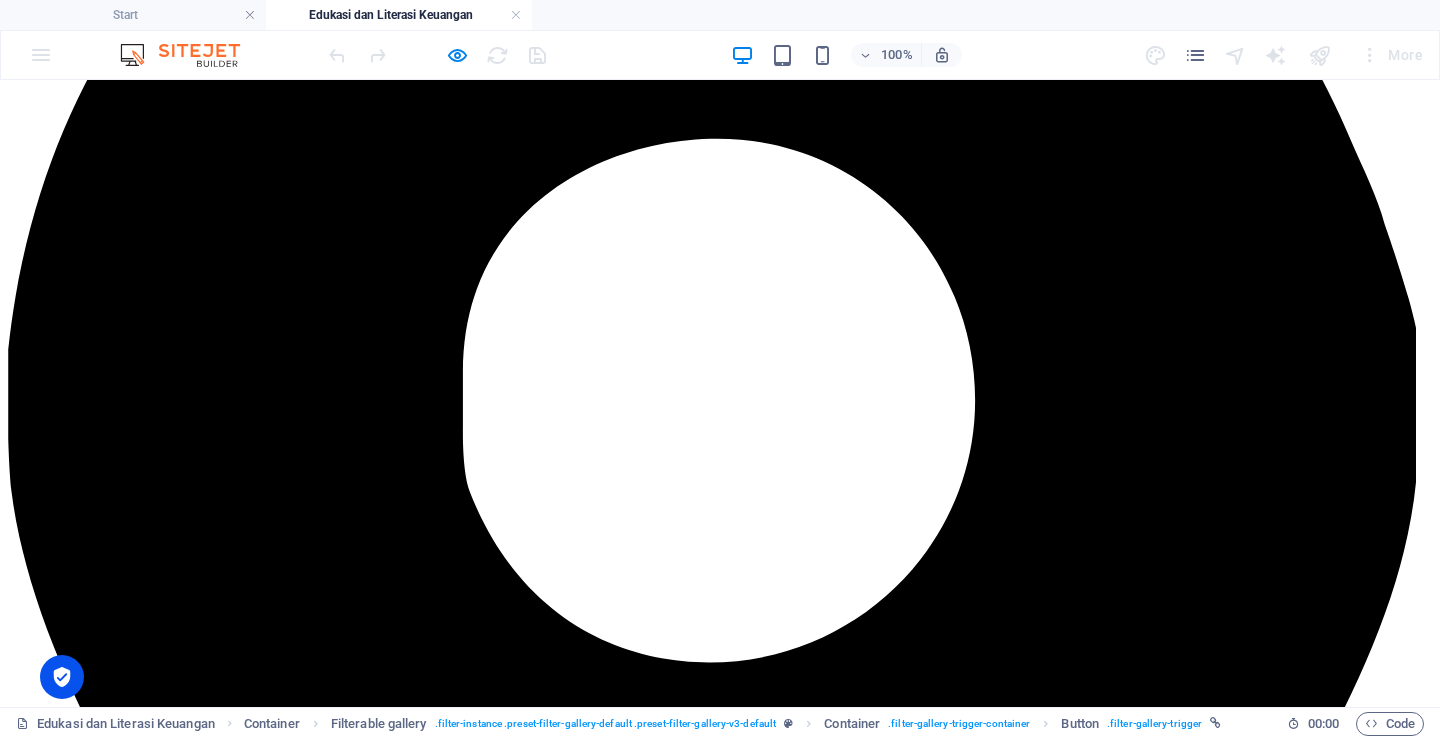 click on "2021" at bounding box center (720, 4077) 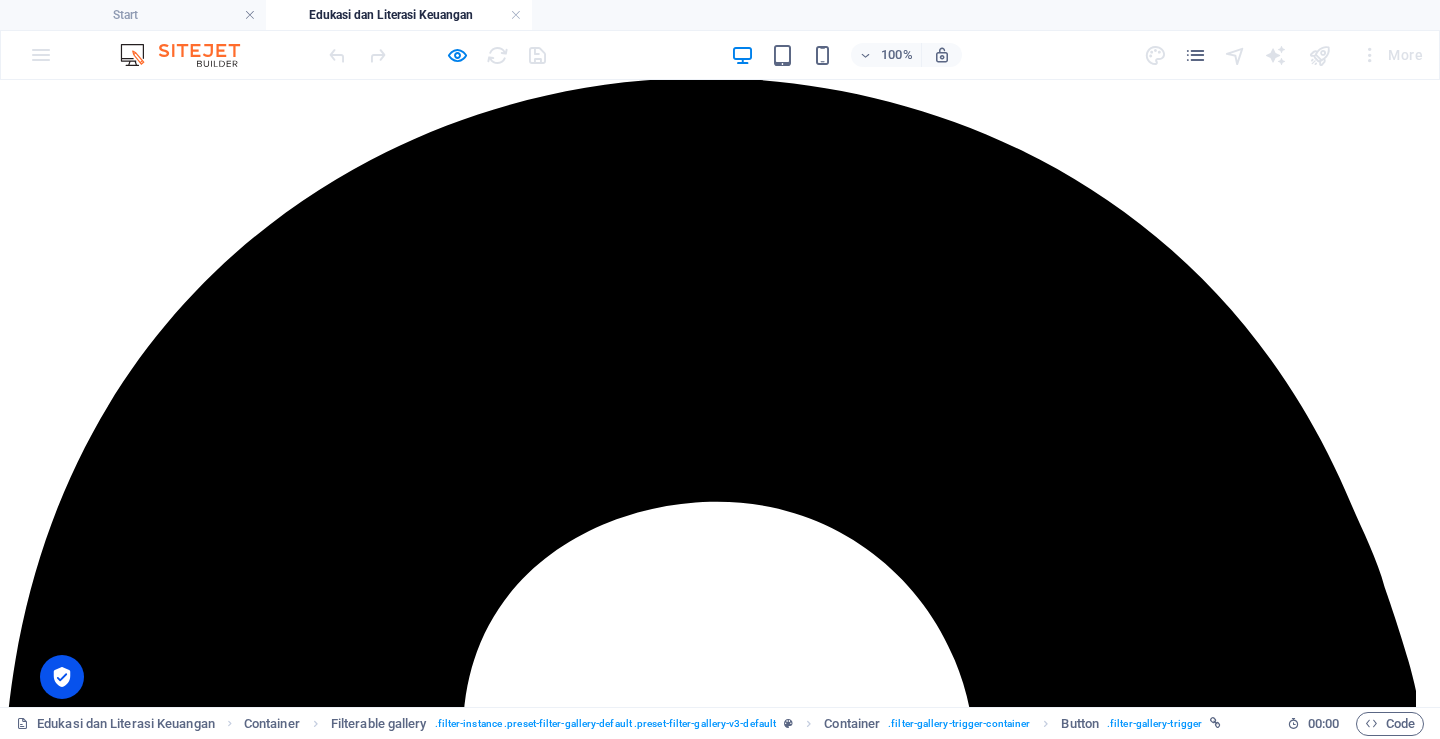 scroll, scrollTop: 419, scrollLeft: 0, axis: vertical 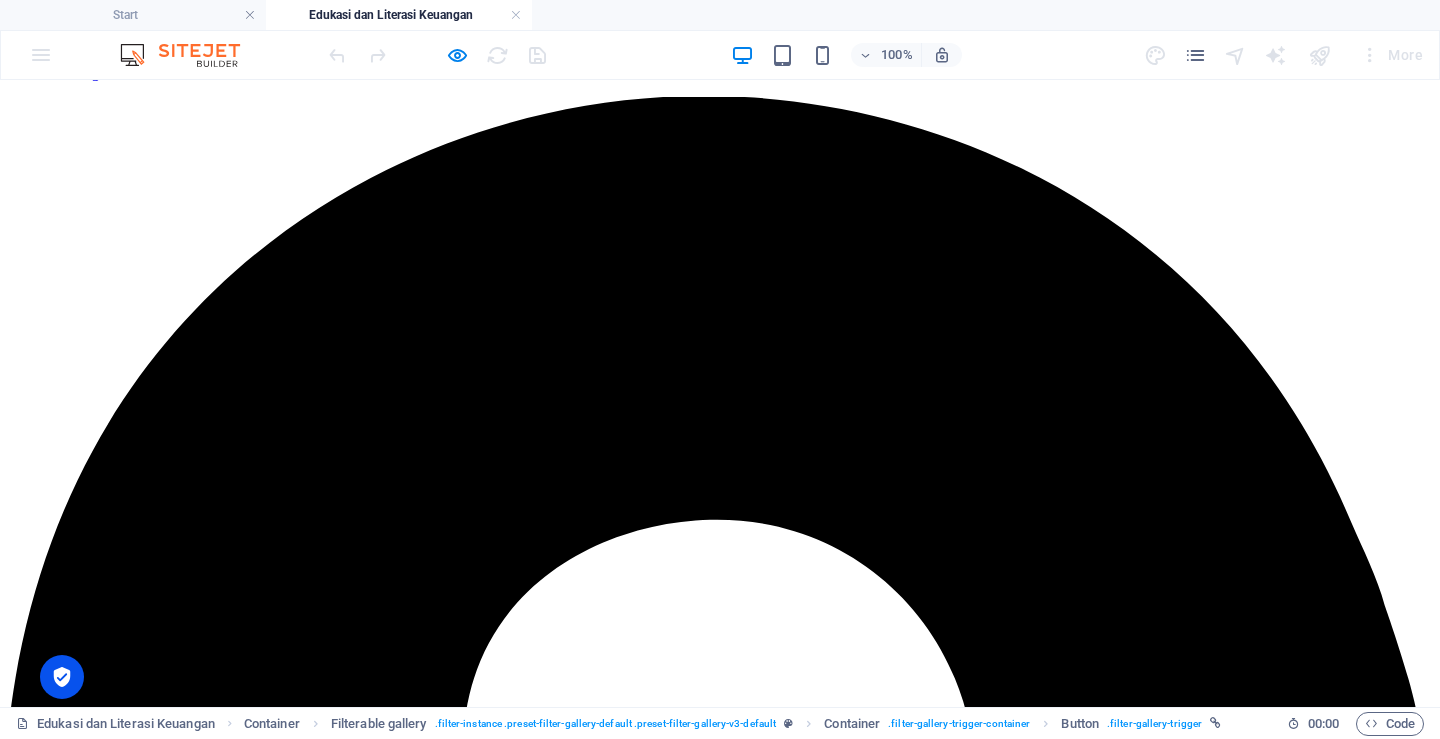 click on "Pengaduan Konsumen" at bounding box center (160, 17) 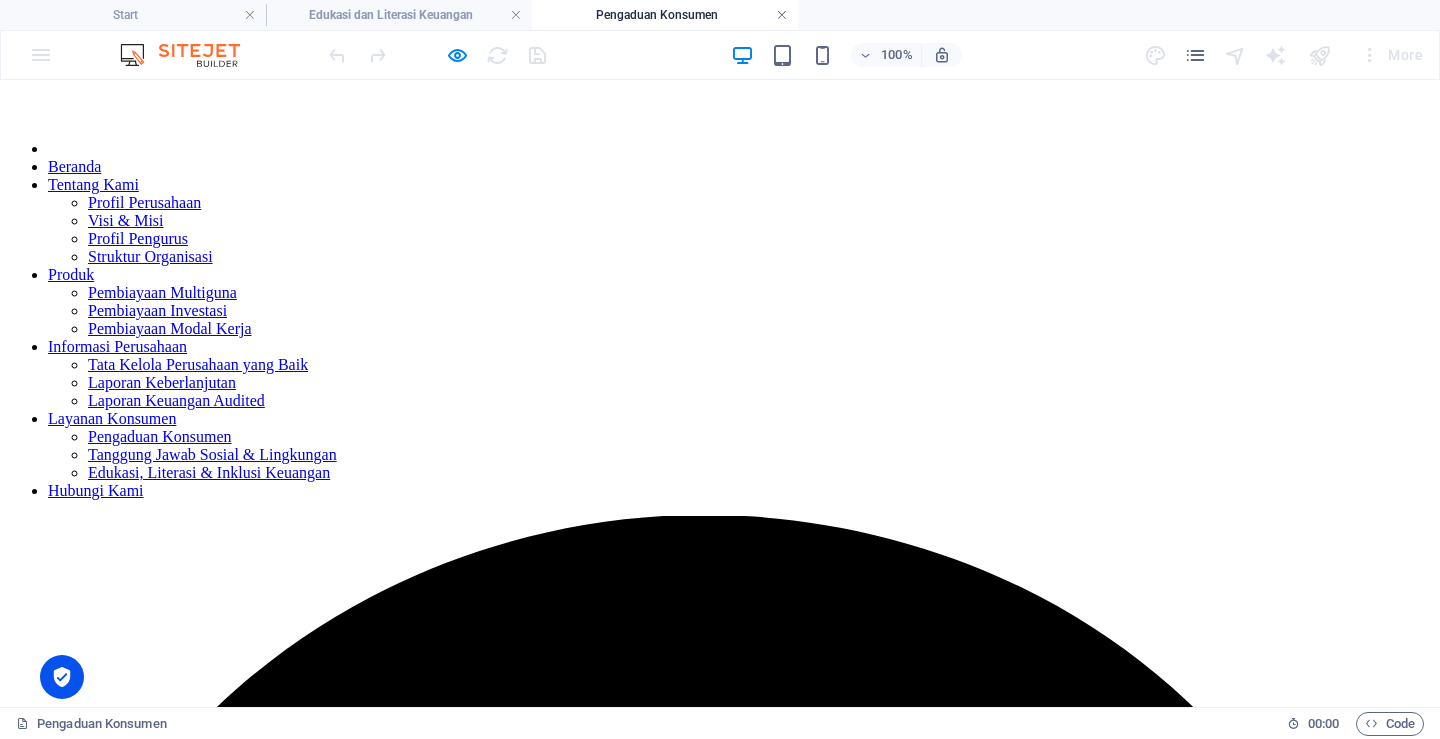 scroll, scrollTop: 0, scrollLeft: 0, axis: both 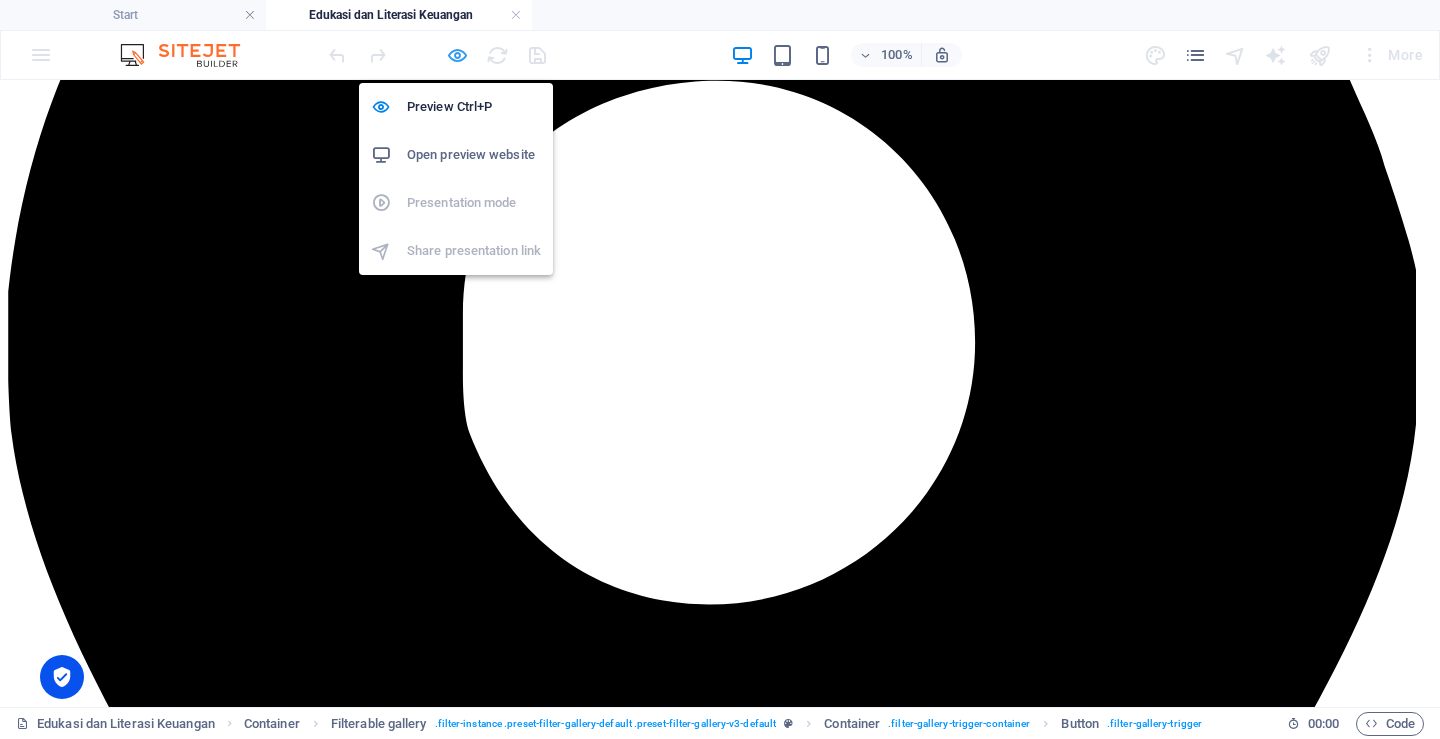 click at bounding box center (457, 55) 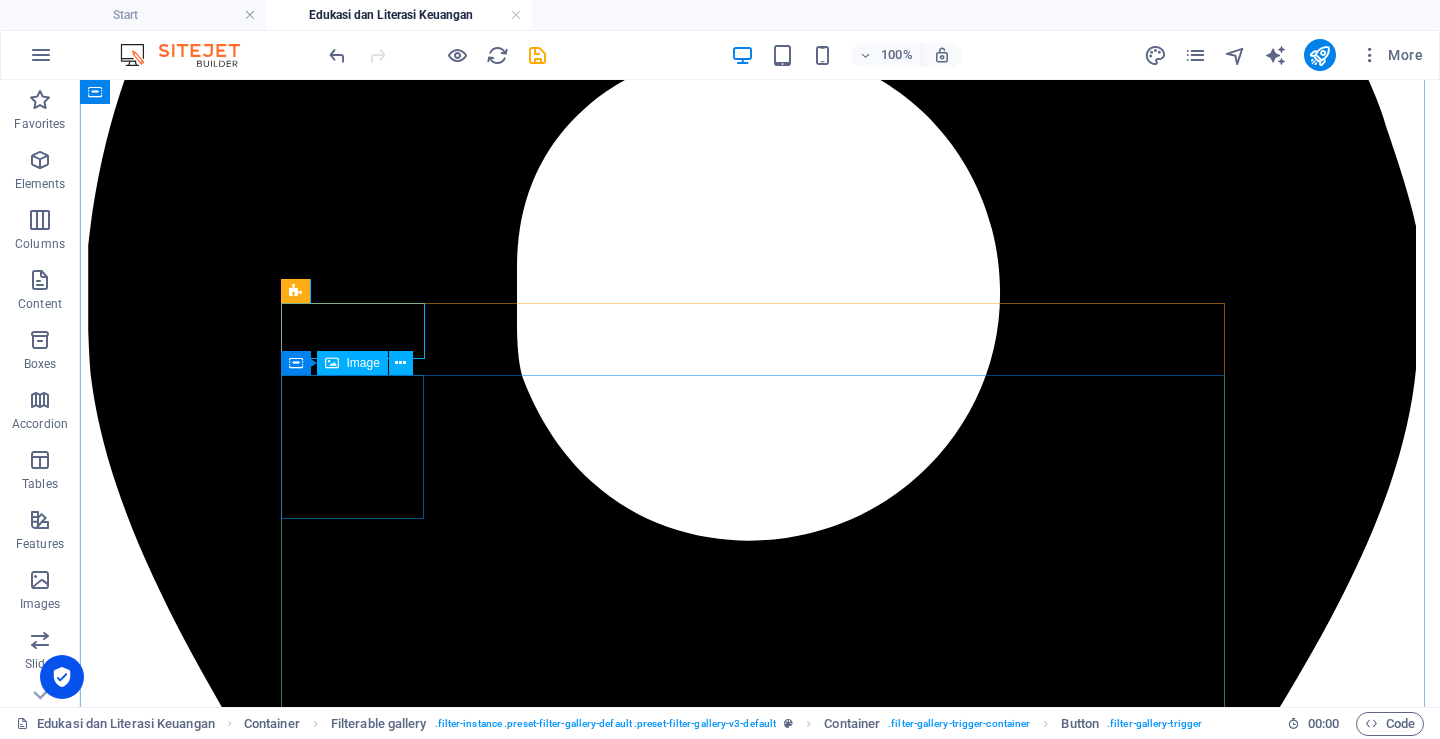 scroll, scrollTop: 820, scrollLeft: 0, axis: vertical 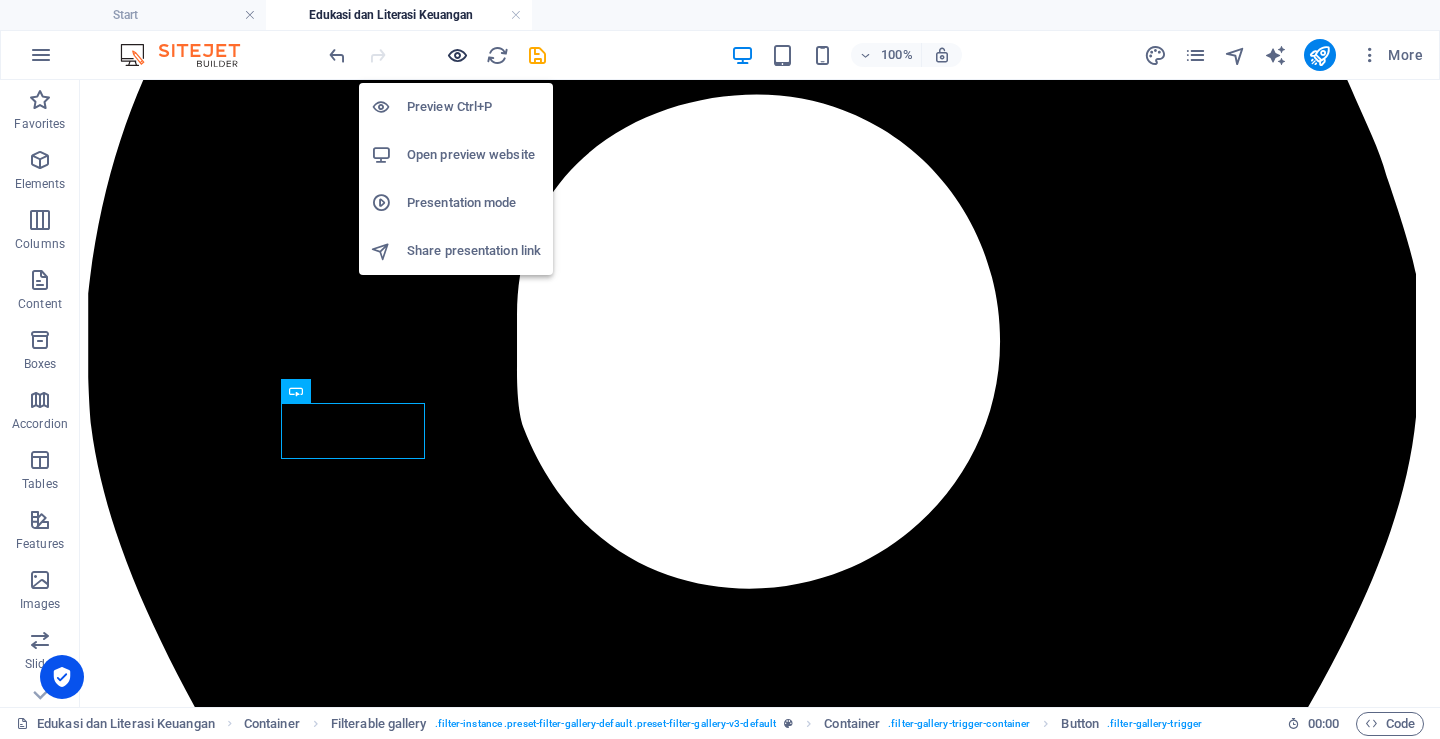 click at bounding box center (457, 55) 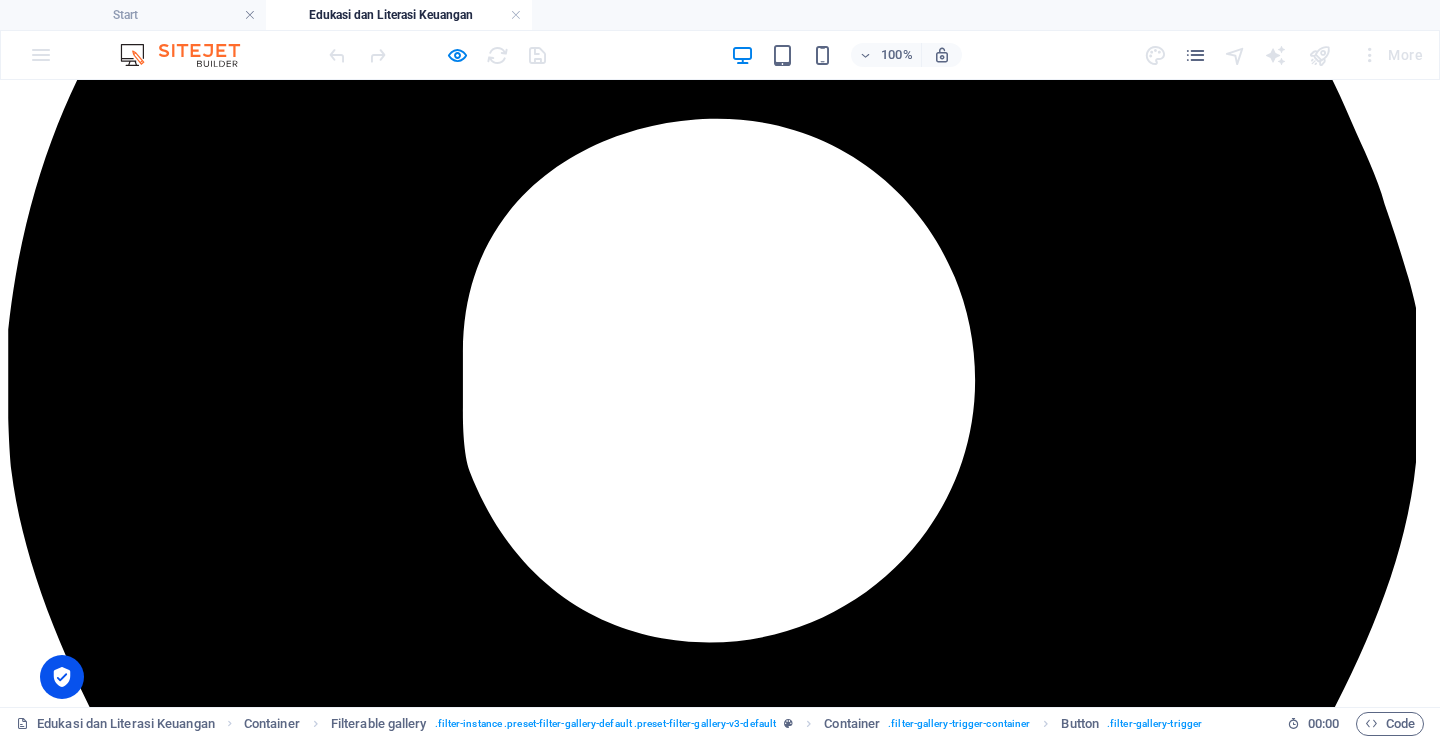click on "Show all" at bounding box center (720, 4039) 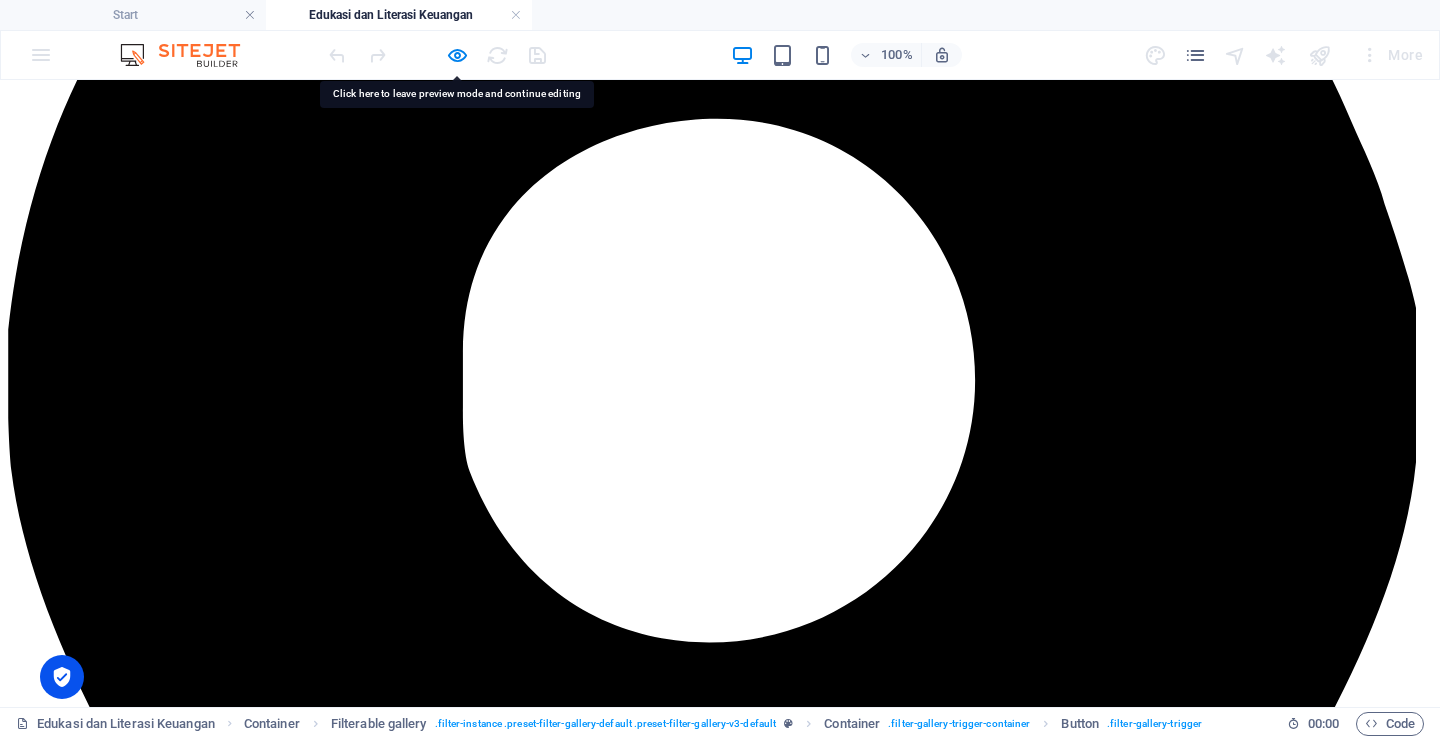 click on "Show all" at bounding box center [720, 4039] 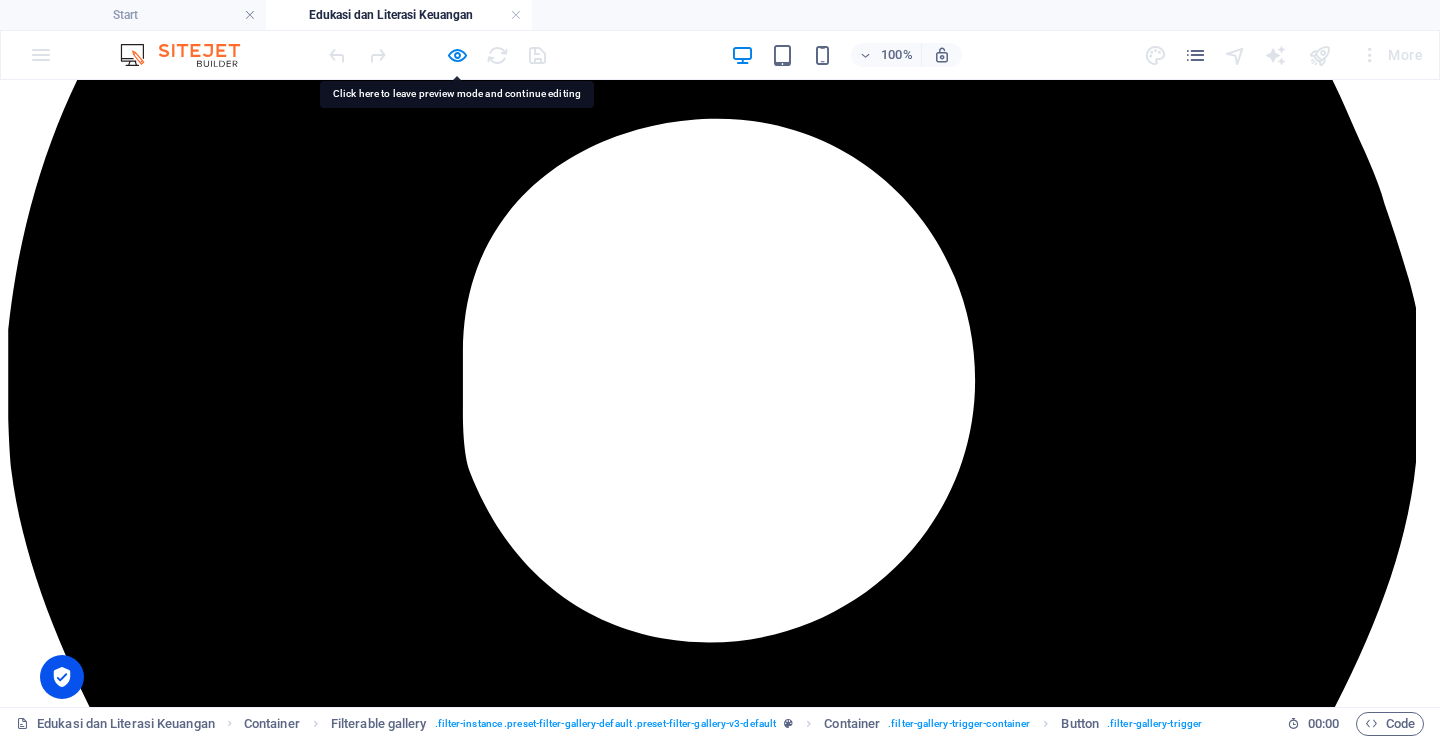 click on "Show all" at bounding box center (720, 4039) 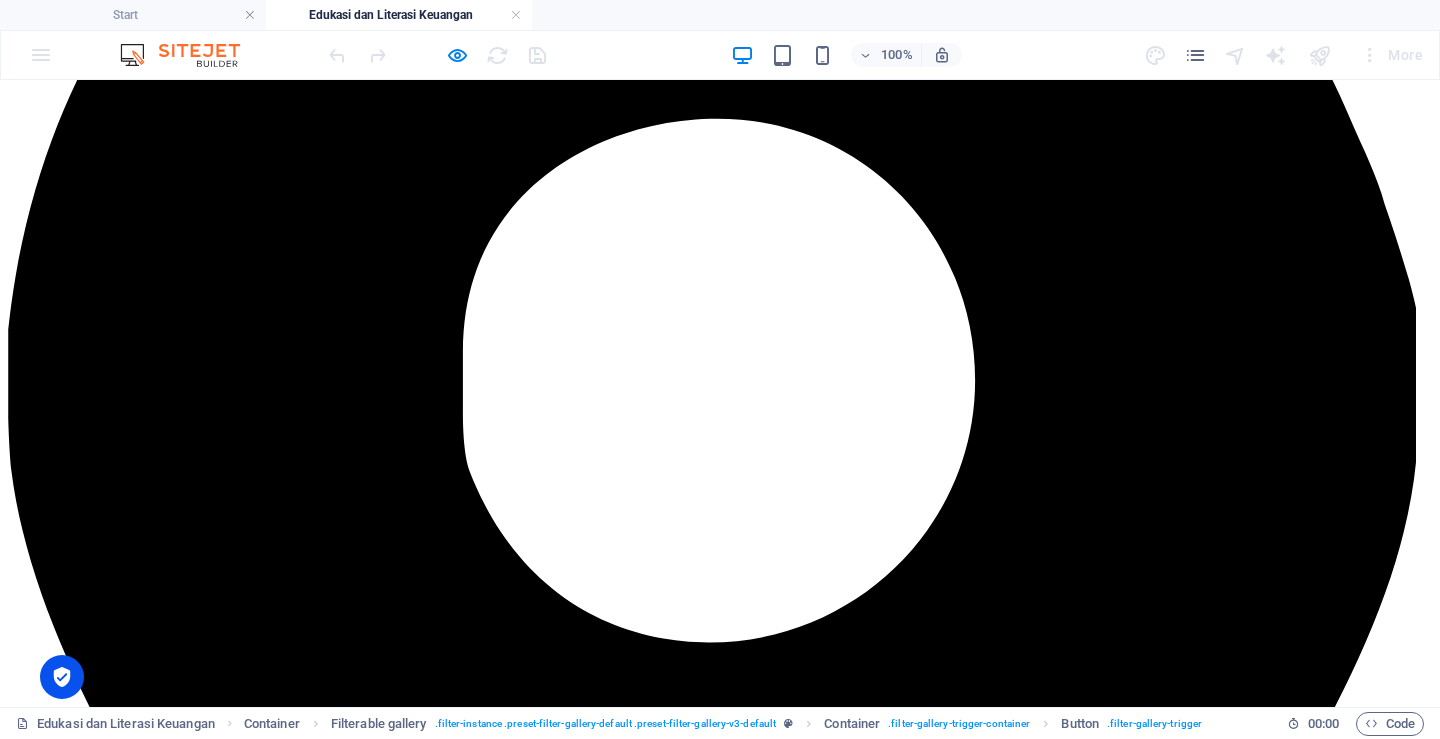 click on "Show all" at bounding box center (720, 4039) 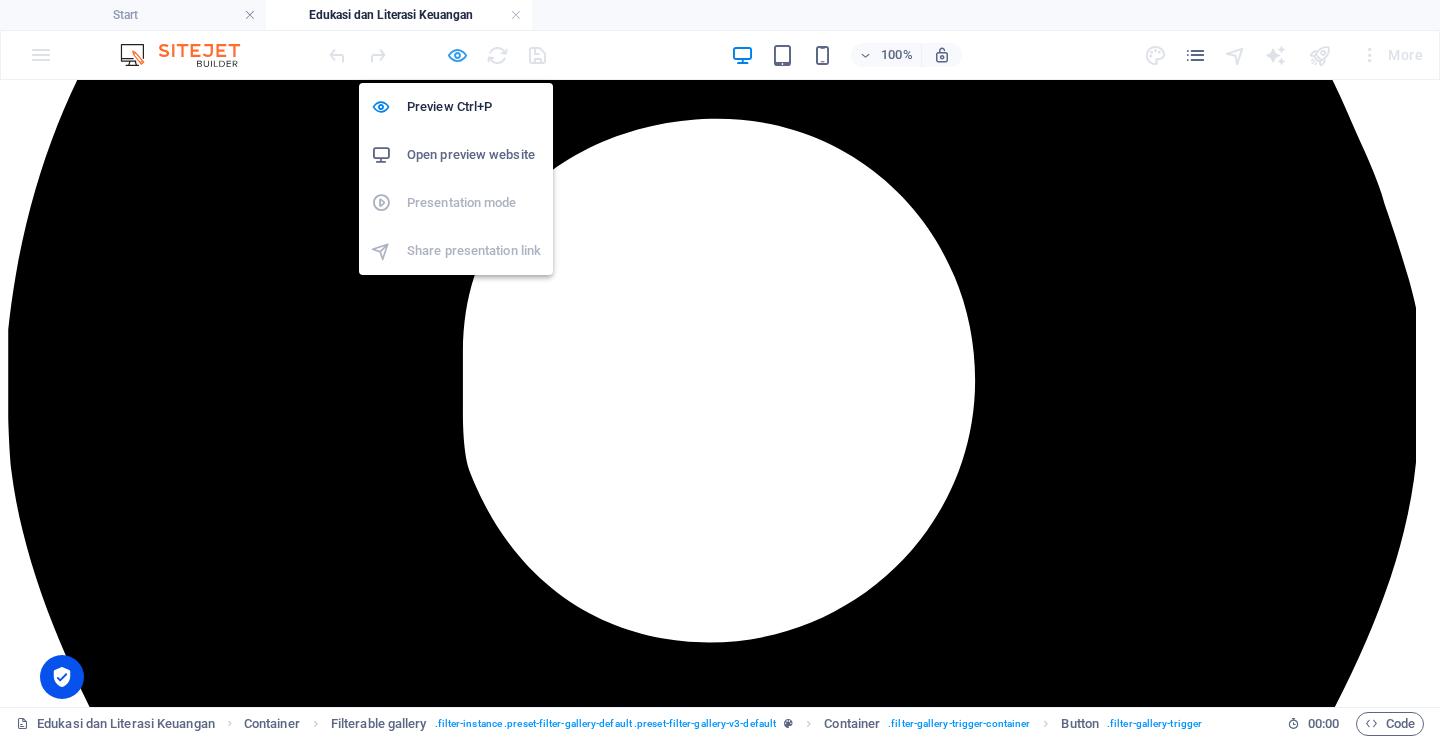 click at bounding box center (457, 55) 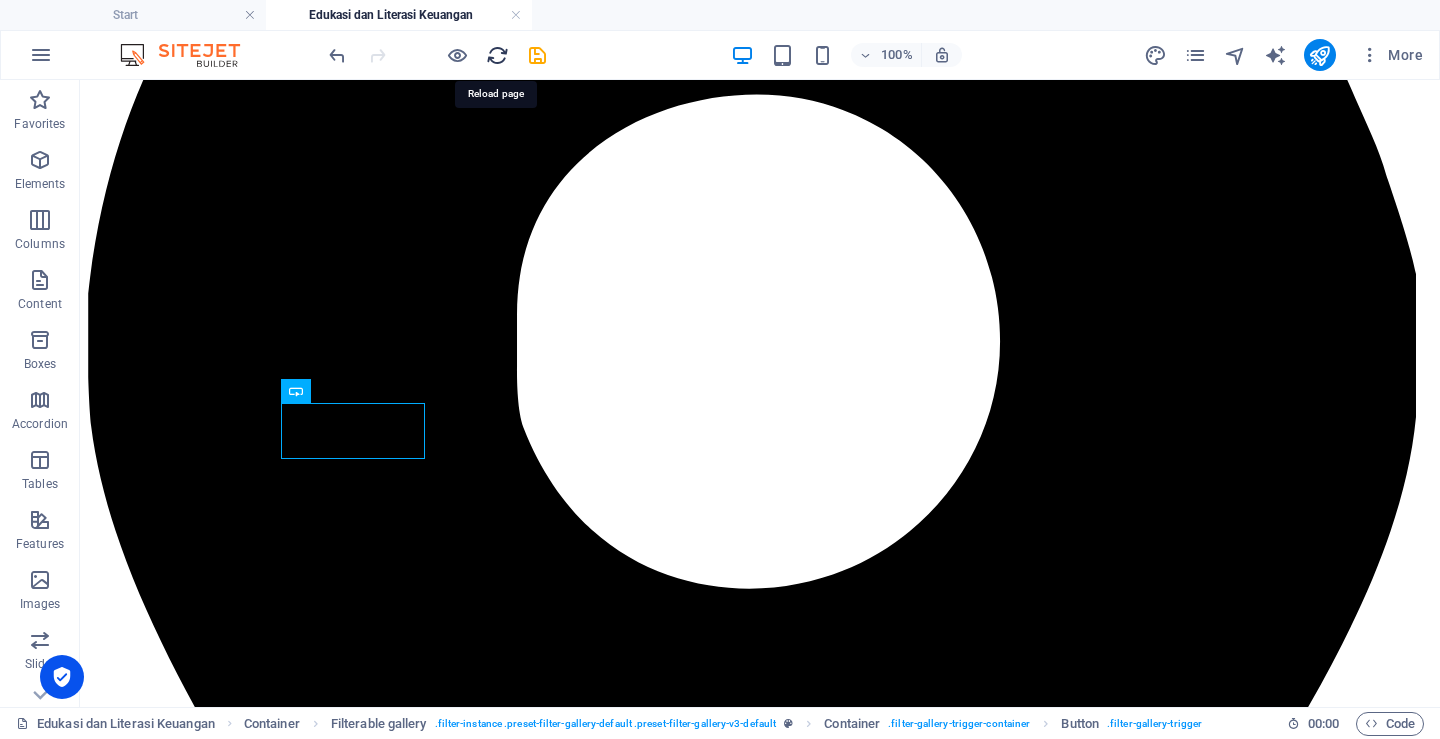 click at bounding box center [497, 55] 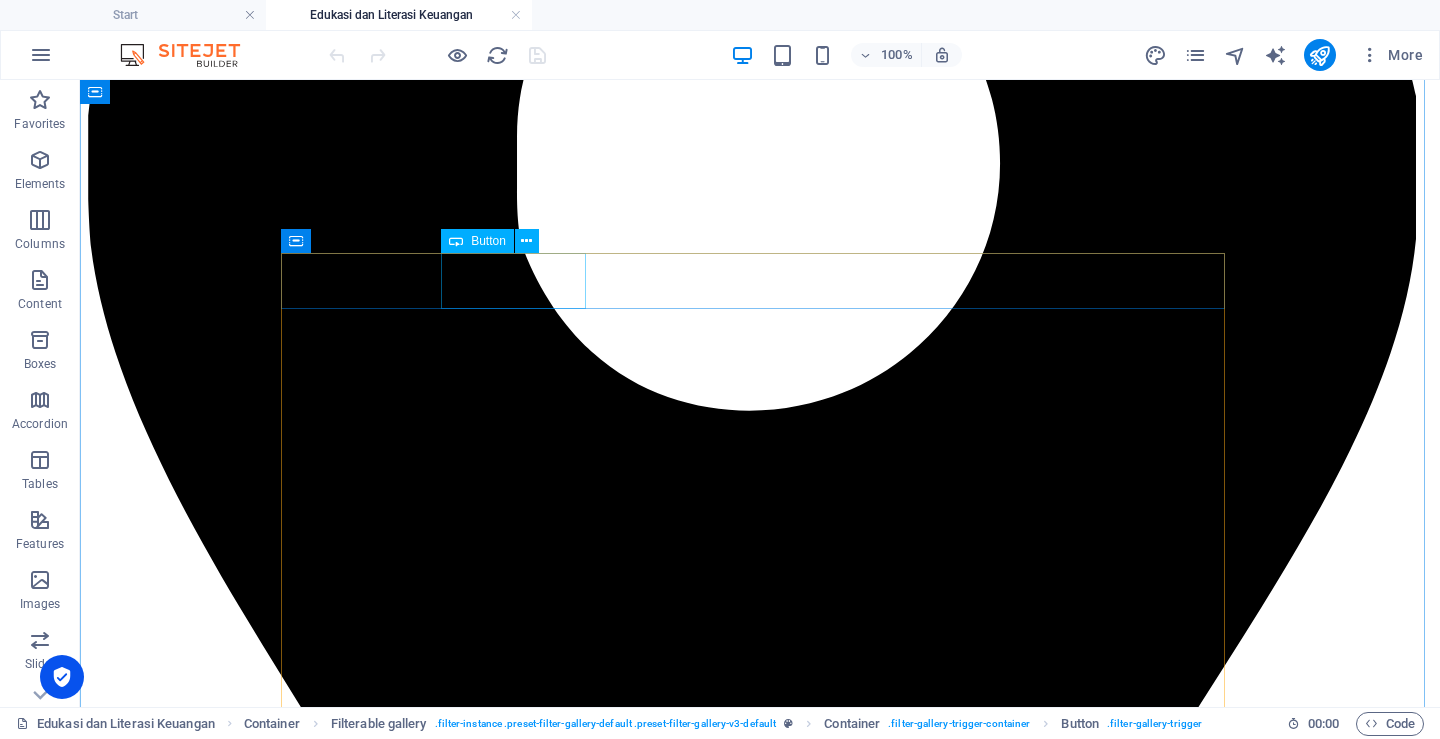 scroll, scrollTop: 1000, scrollLeft: 0, axis: vertical 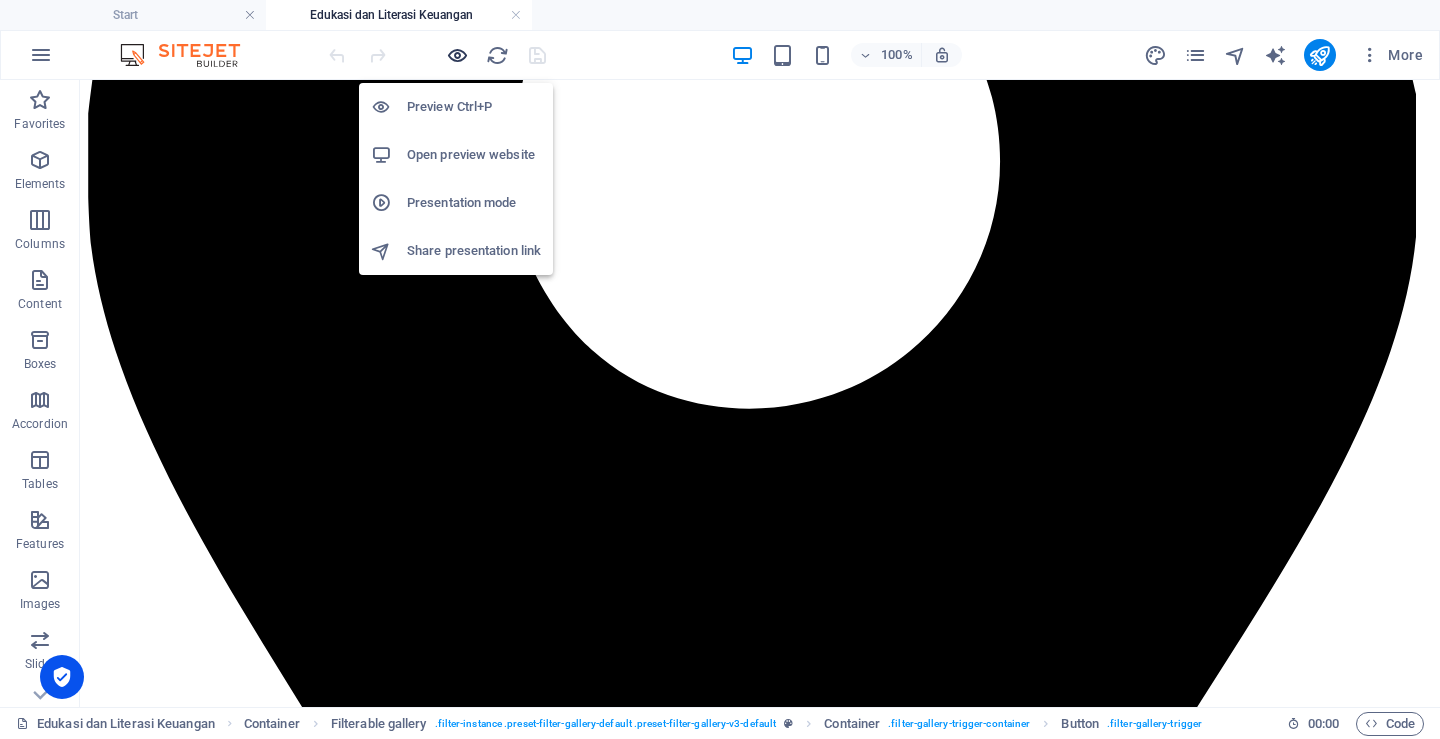 click at bounding box center [457, 55] 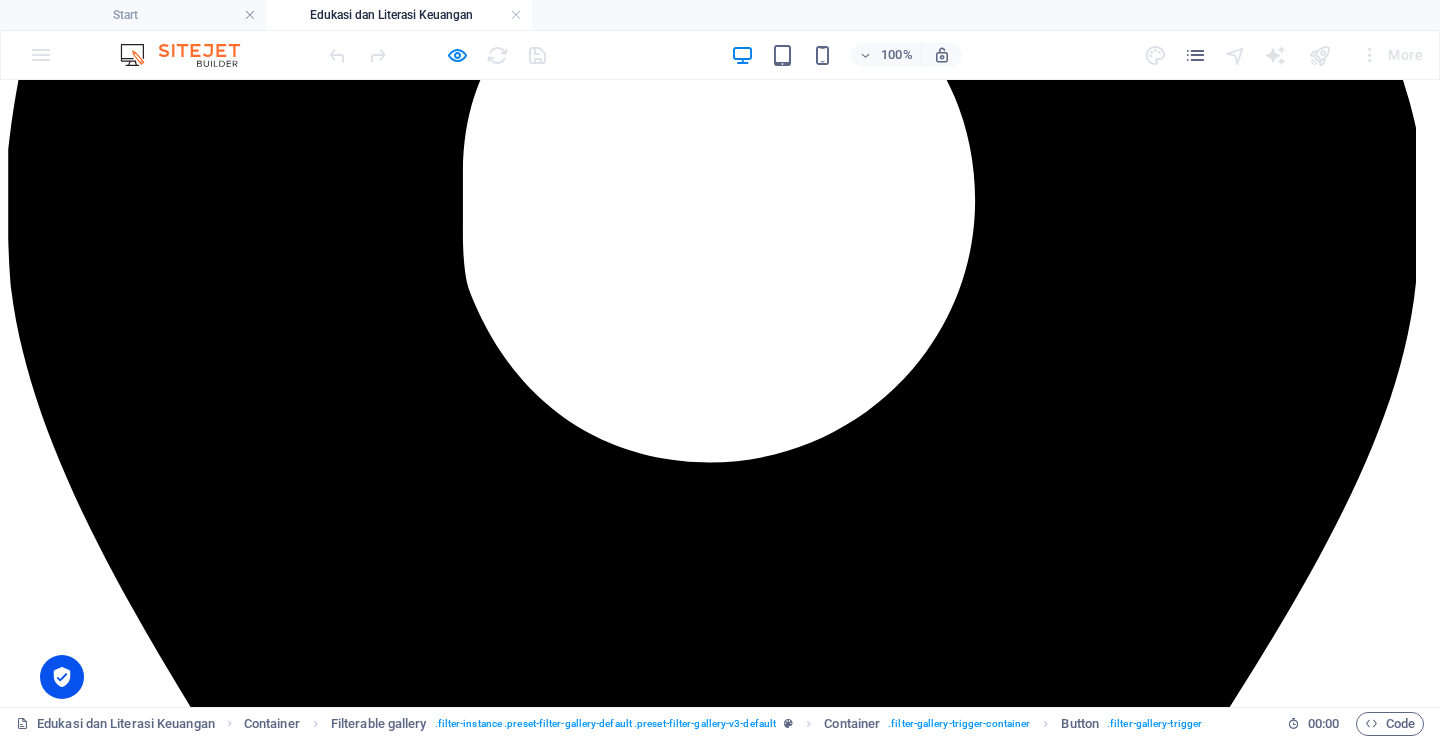 click on "2021" at bounding box center (720, 3877) 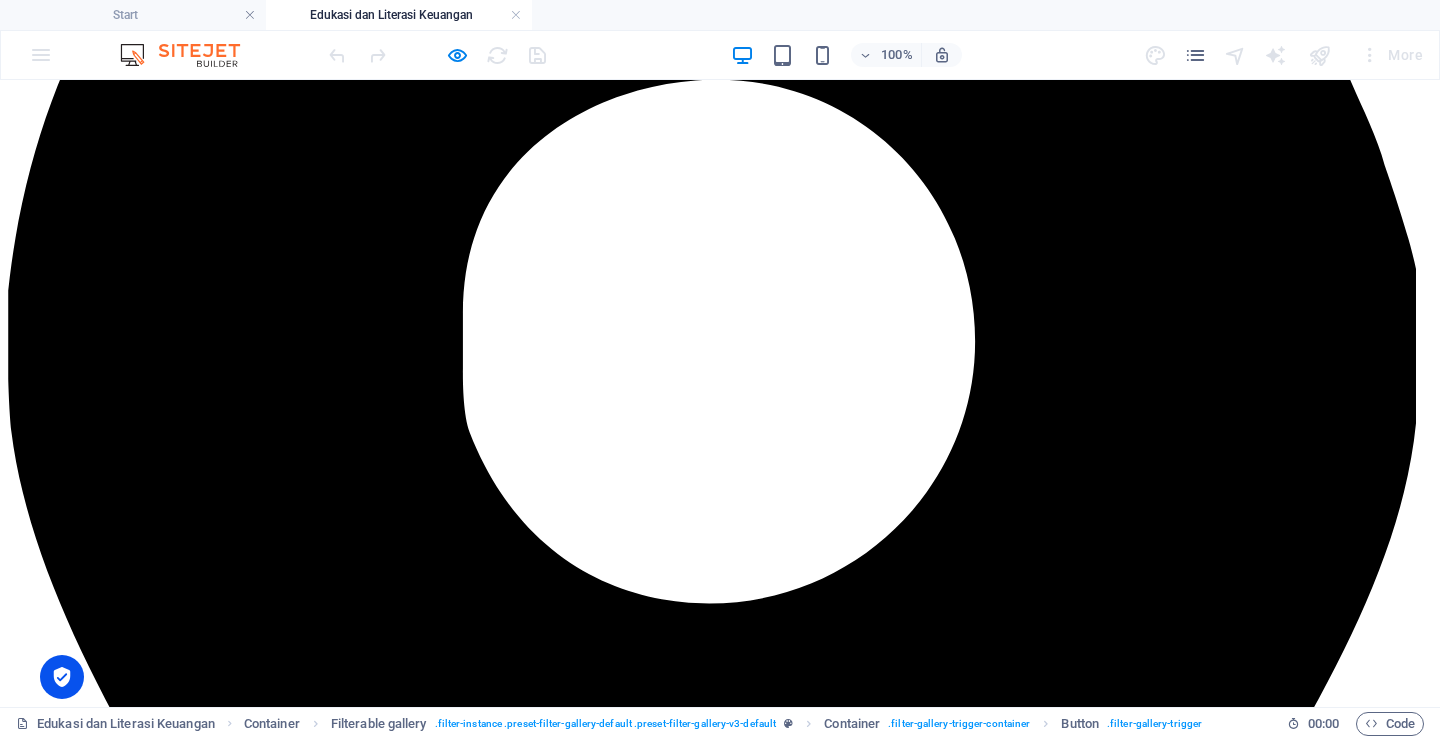 click on "Show all" at bounding box center (720, 4000) 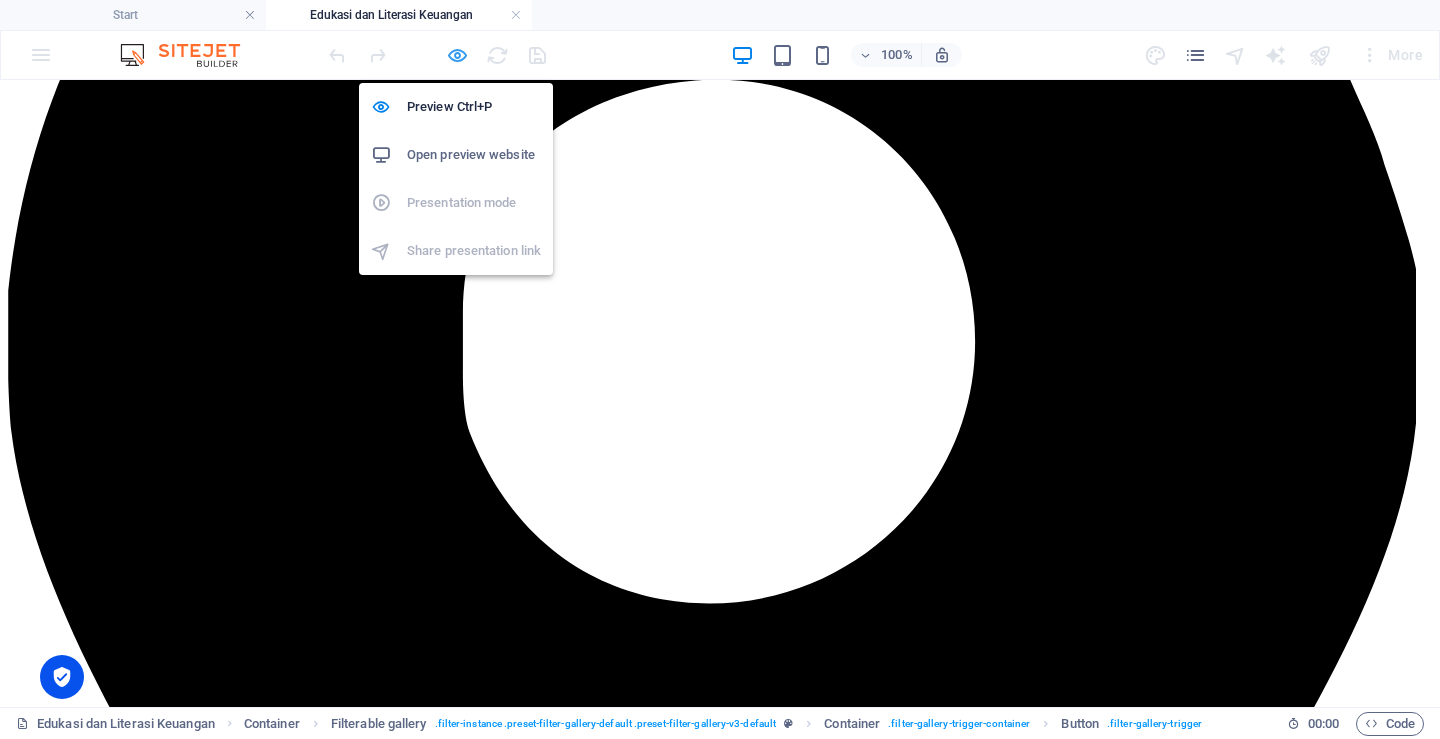 click at bounding box center (457, 55) 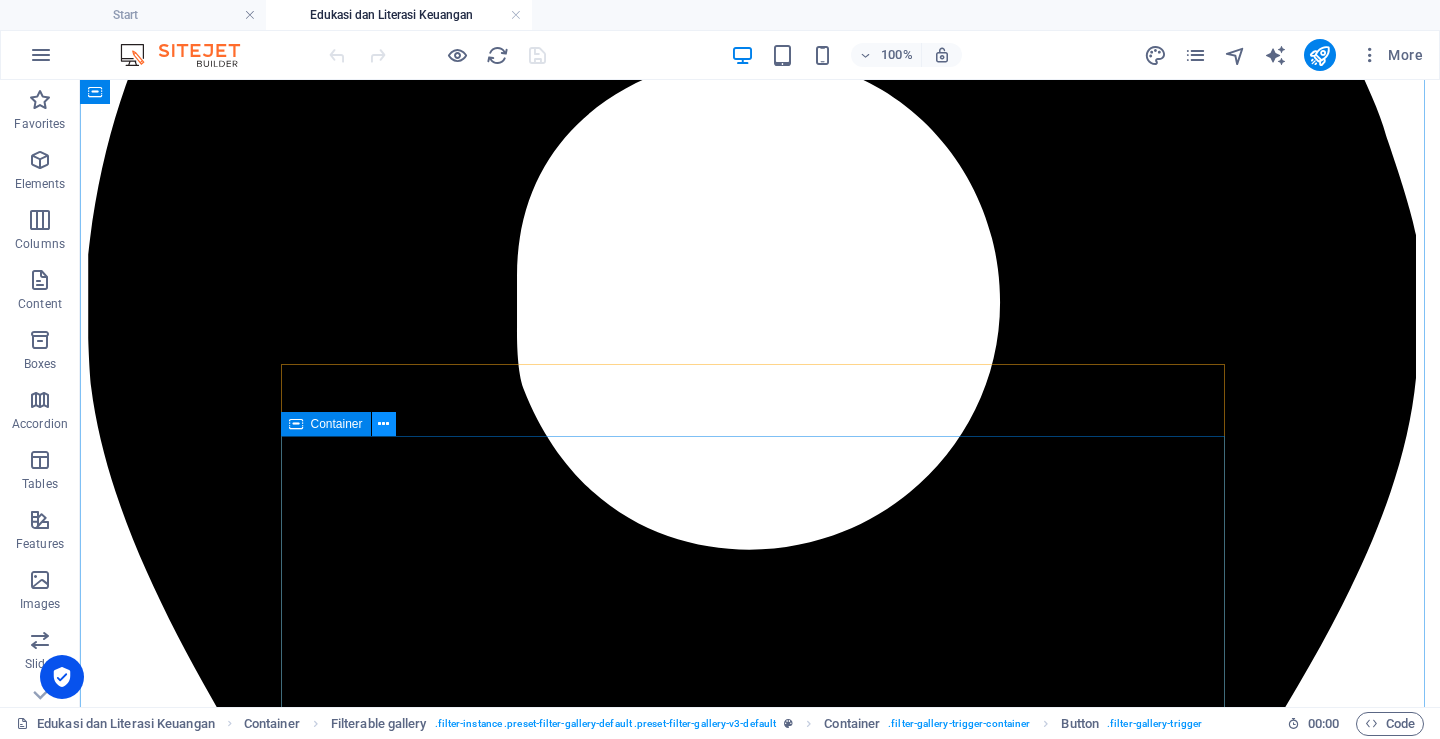 click at bounding box center (383, 424) 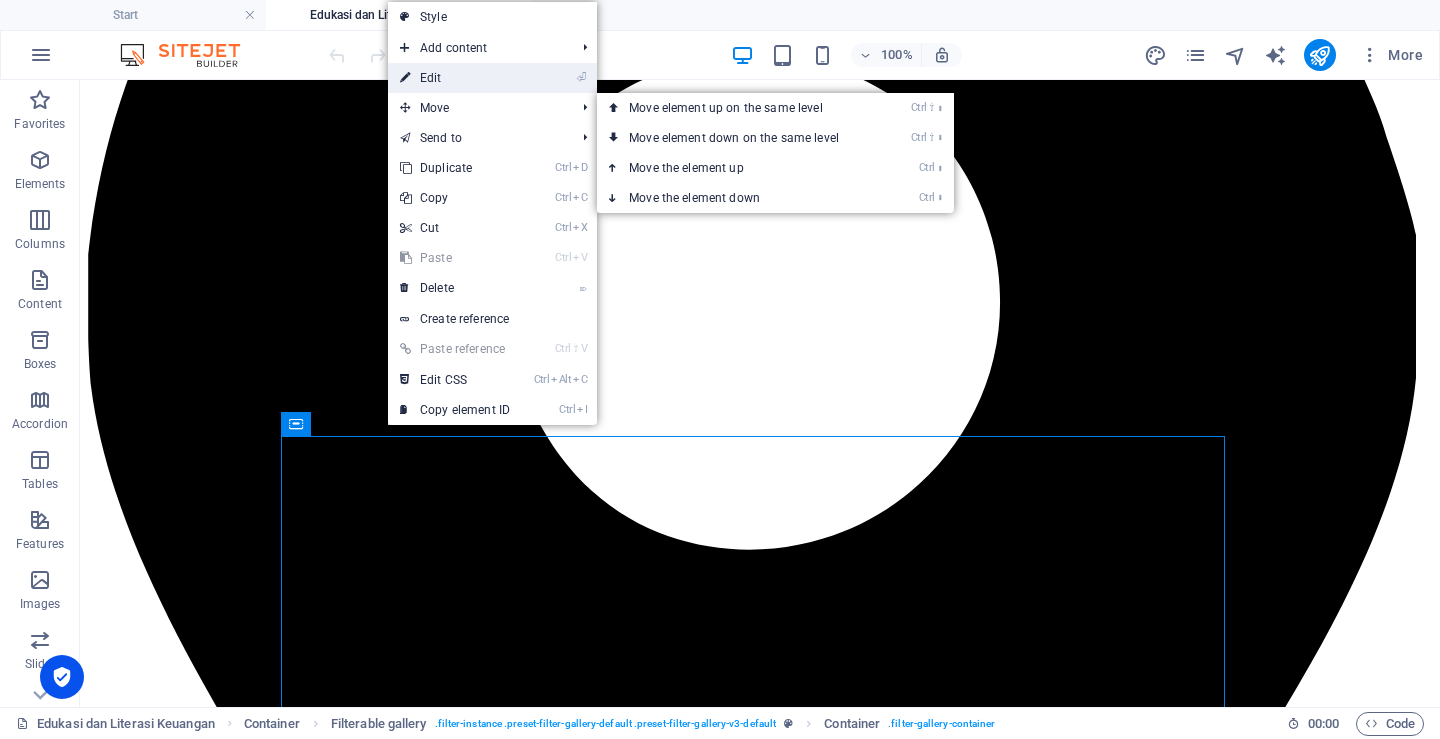 click on "⏎  Edit" at bounding box center [455, 78] 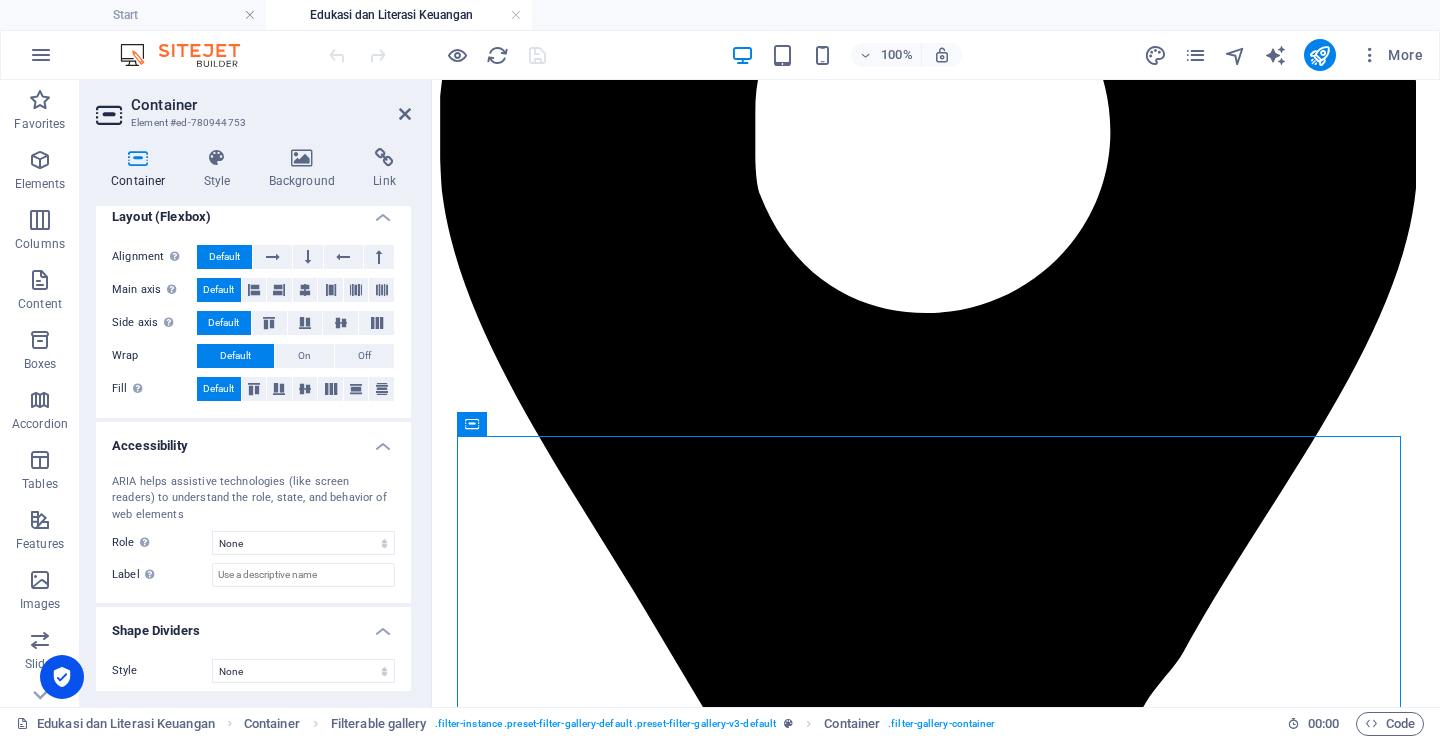 scroll, scrollTop: 324, scrollLeft: 0, axis: vertical 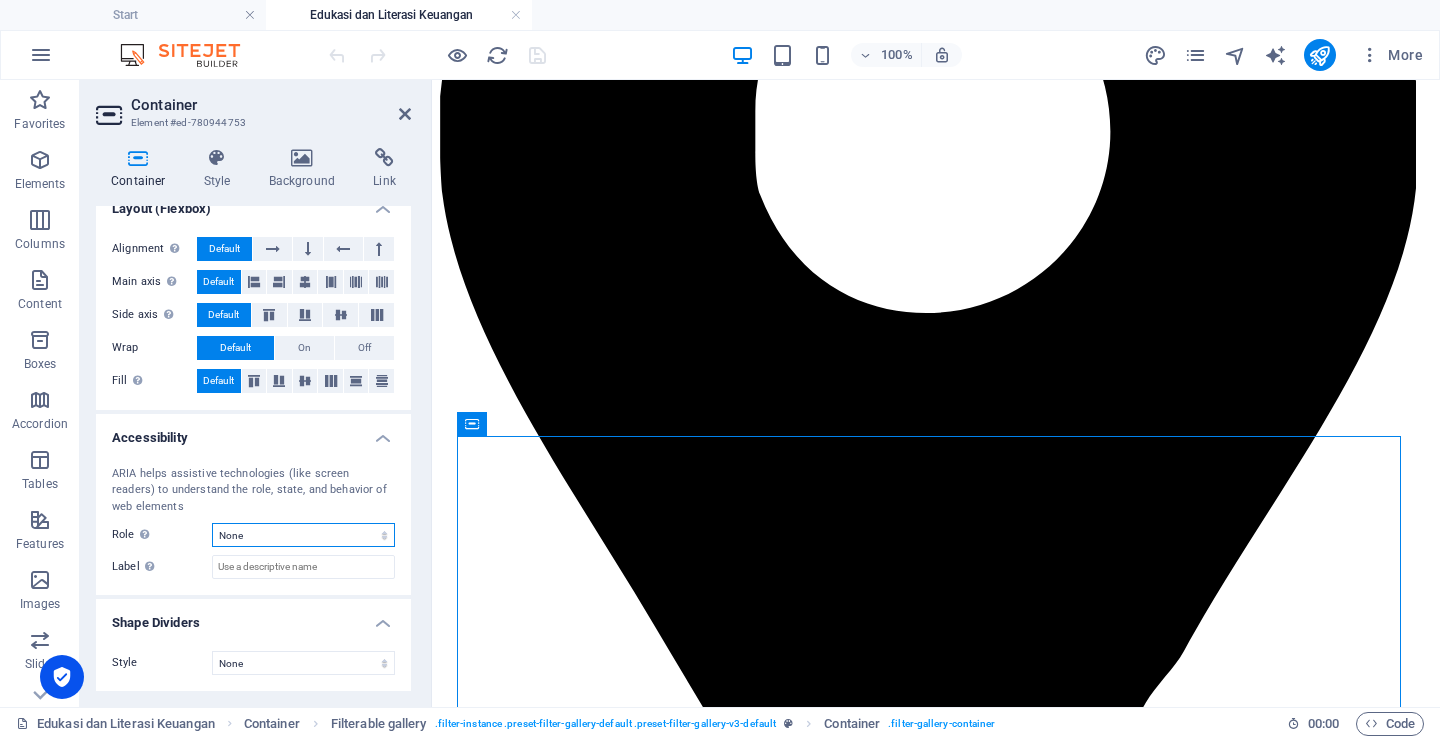 click on "None Header Footer Section Banner Presentation Separator Complementary Region Dialog Comment Marquee Timer" at bounding box center (303, 535) 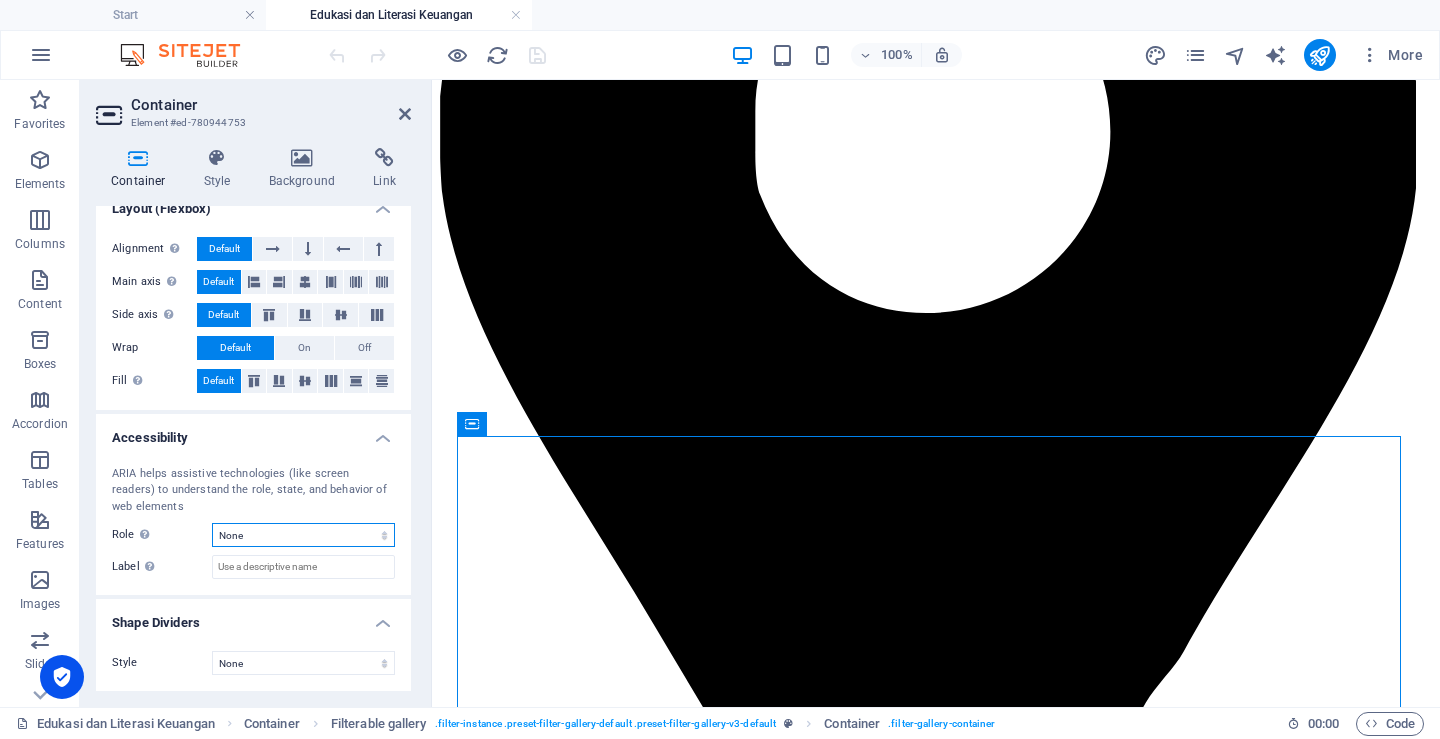 click on "None Header Footer Section Banner Presentation Separator Complementary Region Dialog Comment Marquee Timer" at bounding box center [303, 535] 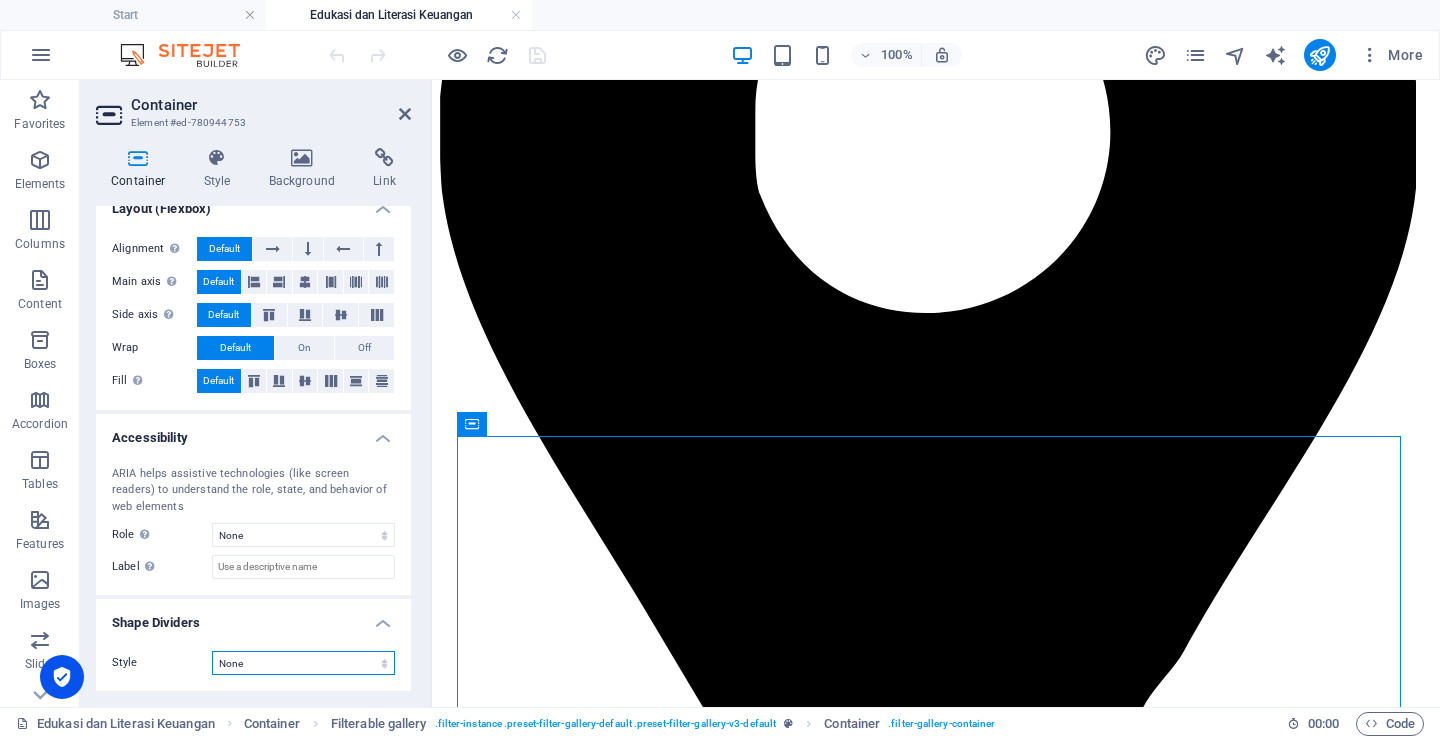 click on "None Triangle Square Diagonal Polygon 1 Polygon 2 Zigzag Multiple Zigzags Waves Multiple Waves Half Circle Circle Circle Shadow Blocks Hexagons Clouds Multiple Clouds Fan Pyramids Book Paint Drip Fire Shredded Paper Arrow" at bounding box center [303, 663] 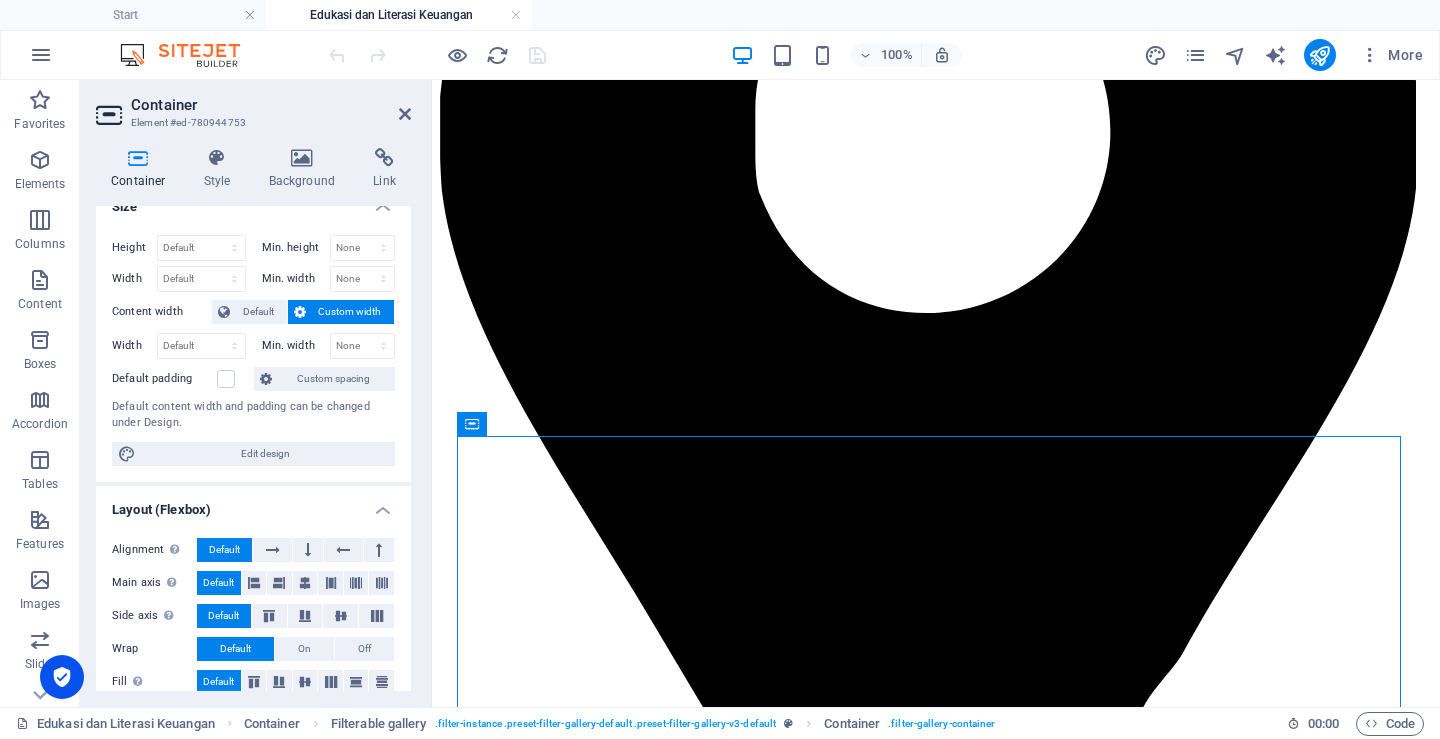scroll, scrollTop: 0, scrollLeft: 0, axis: both 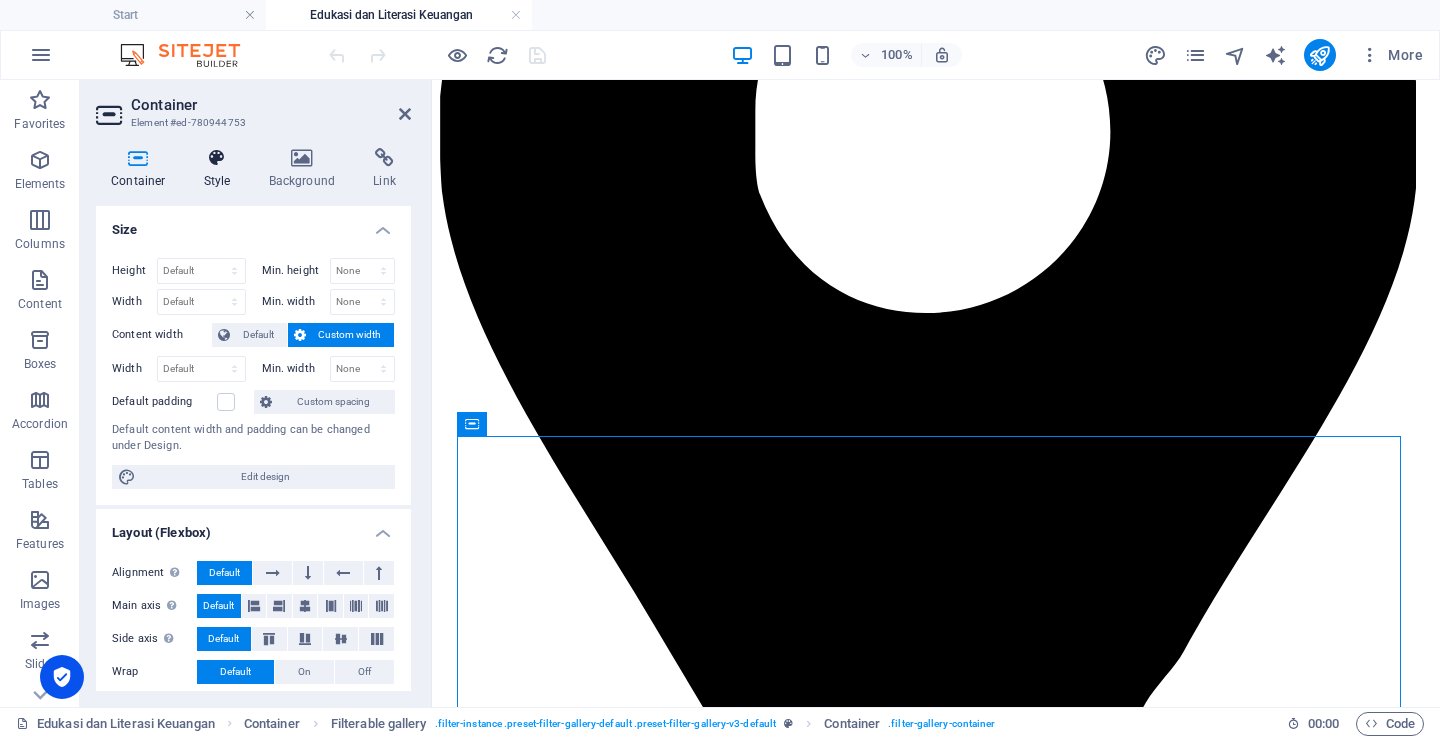 click at bounding box center [217, 158] 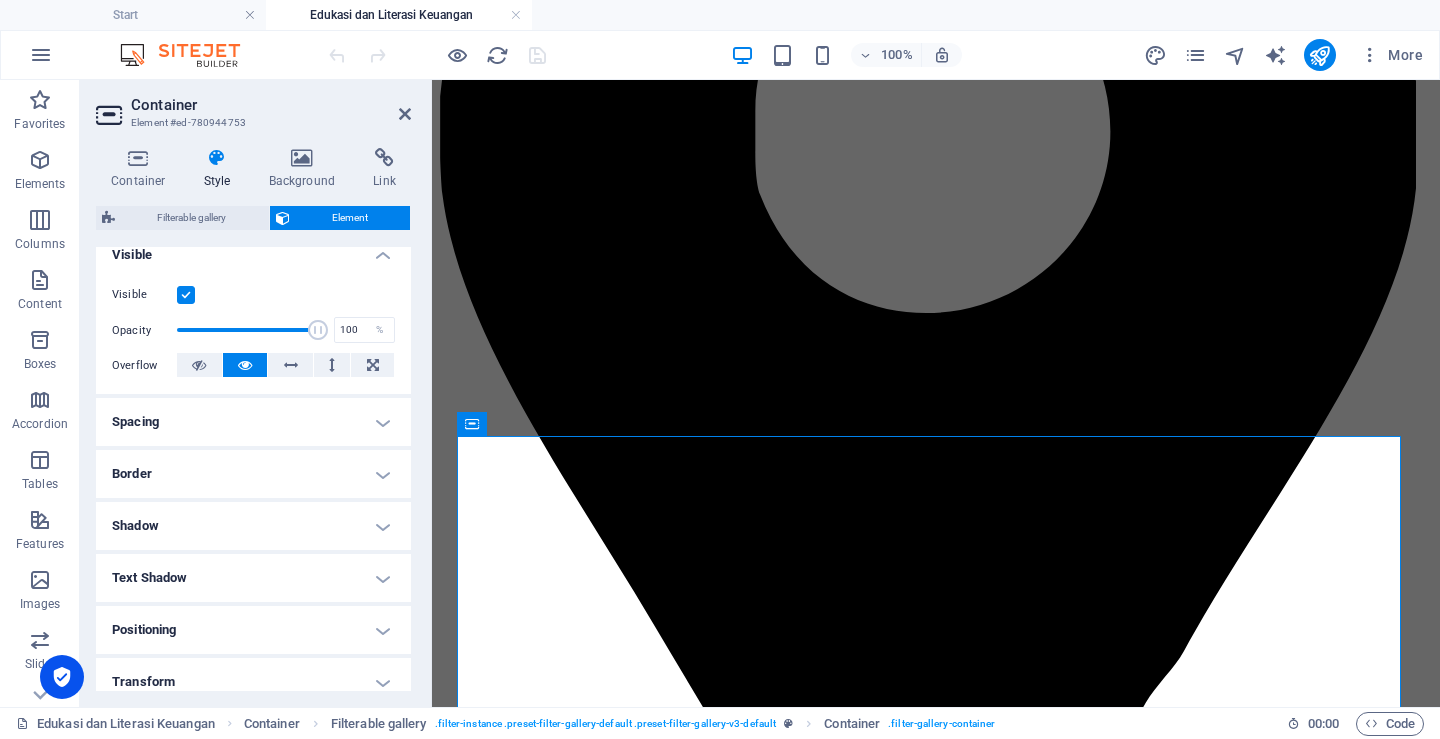scroll, scrollTop: 0, scrollLeft: 0, axis: both 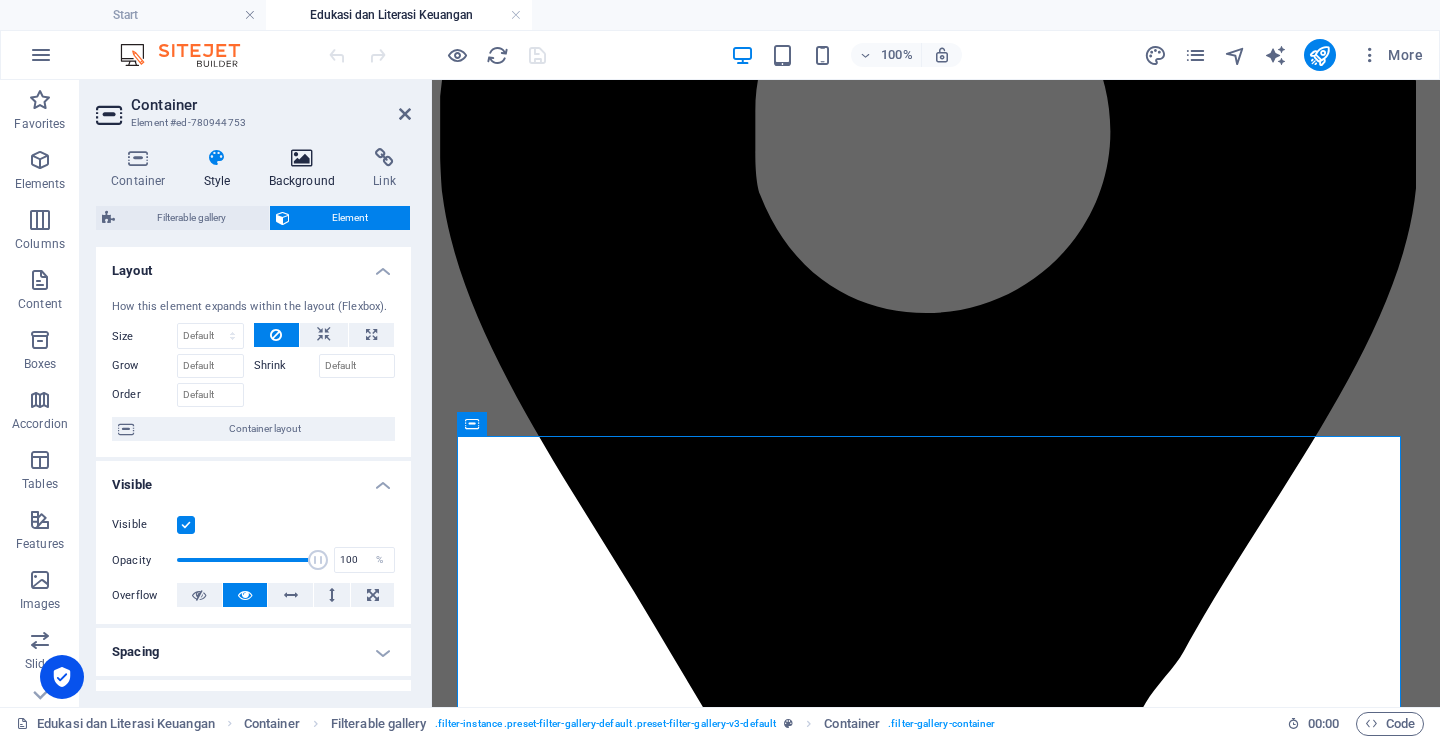 click on "Background" at bounding box center (306, 169) 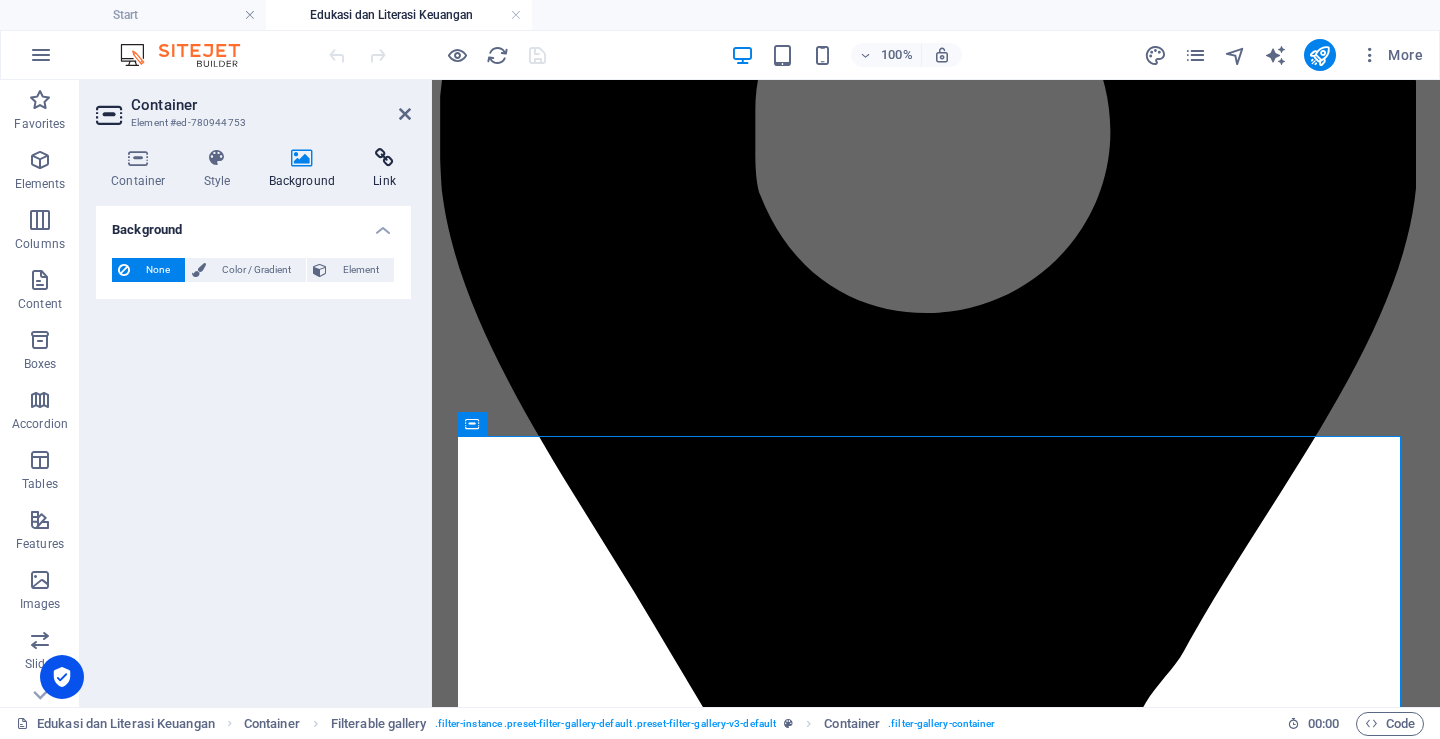 click at bounding box center [384, 158] 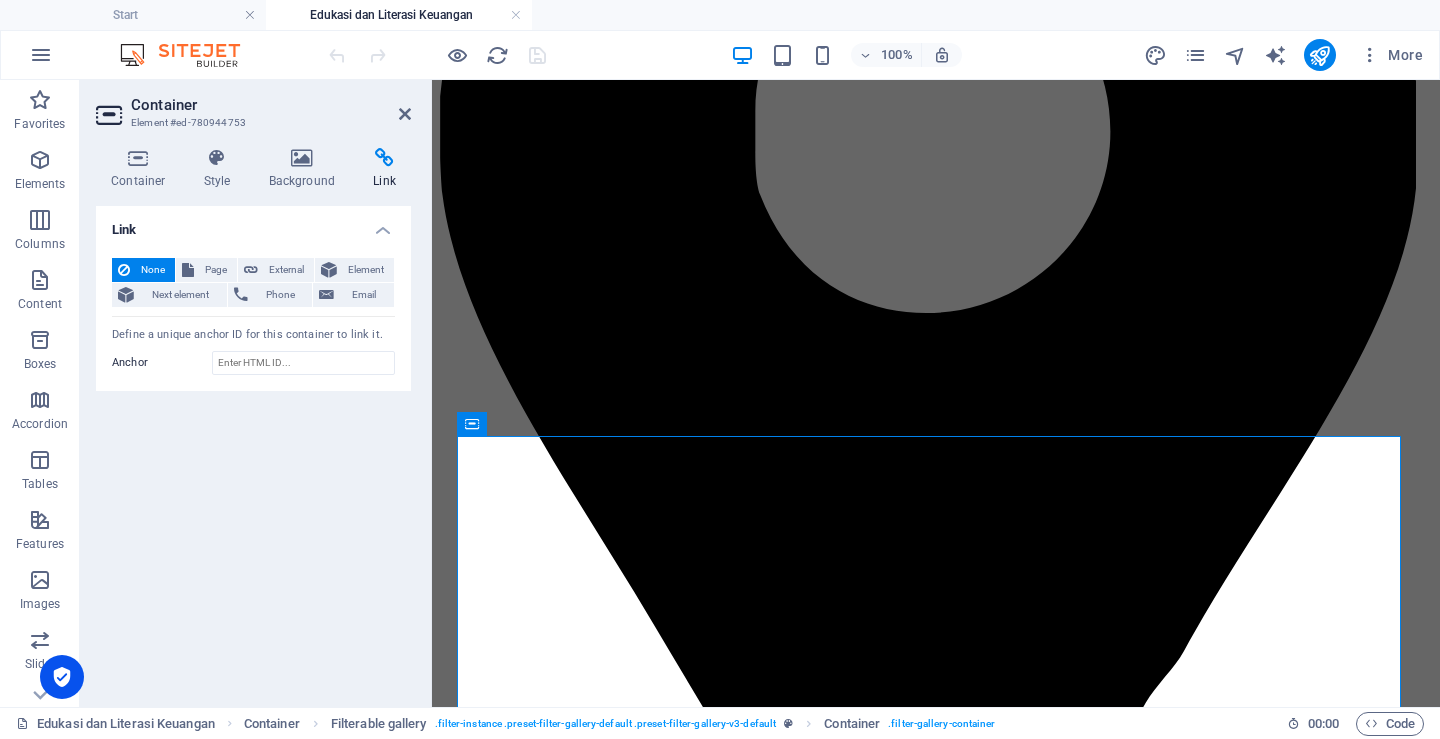 click at bounding box center (384, 158) 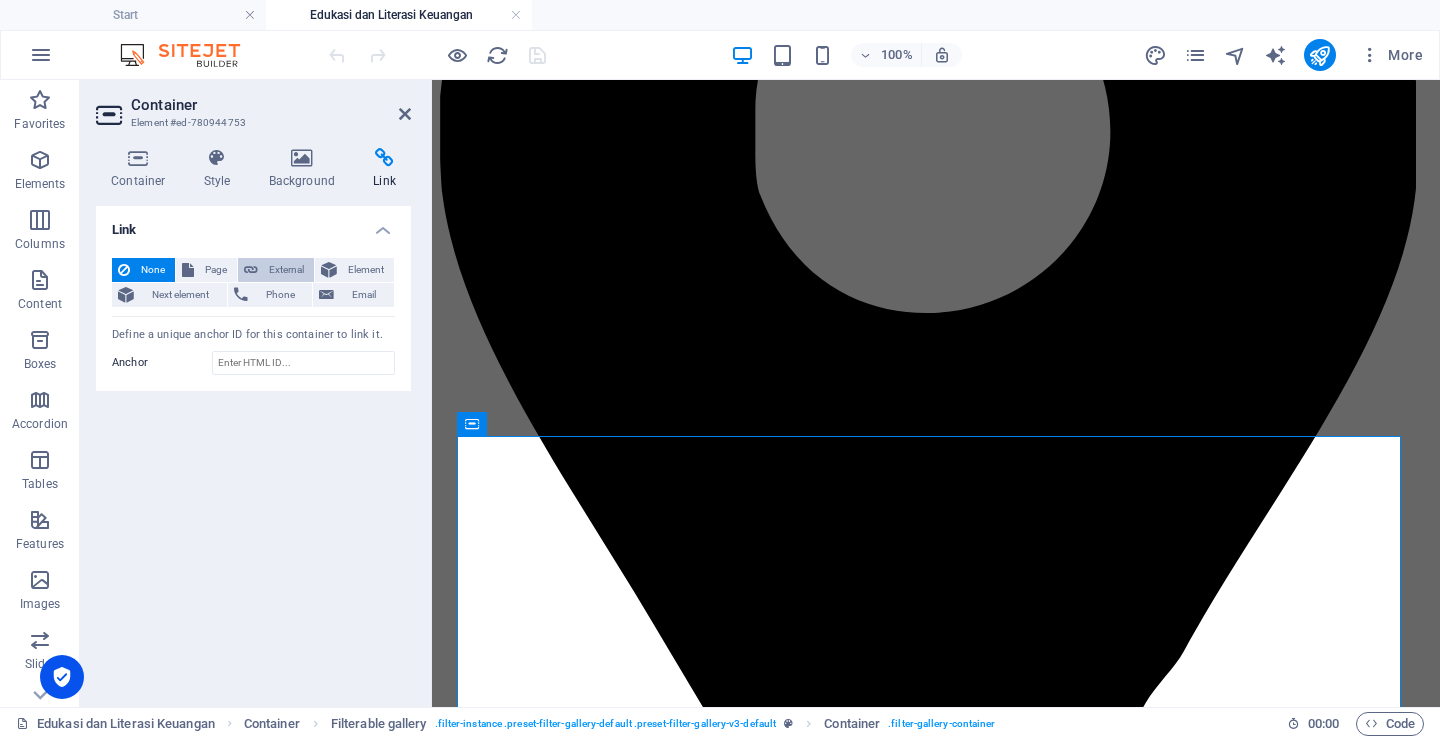click at bounding box center [251, 270] 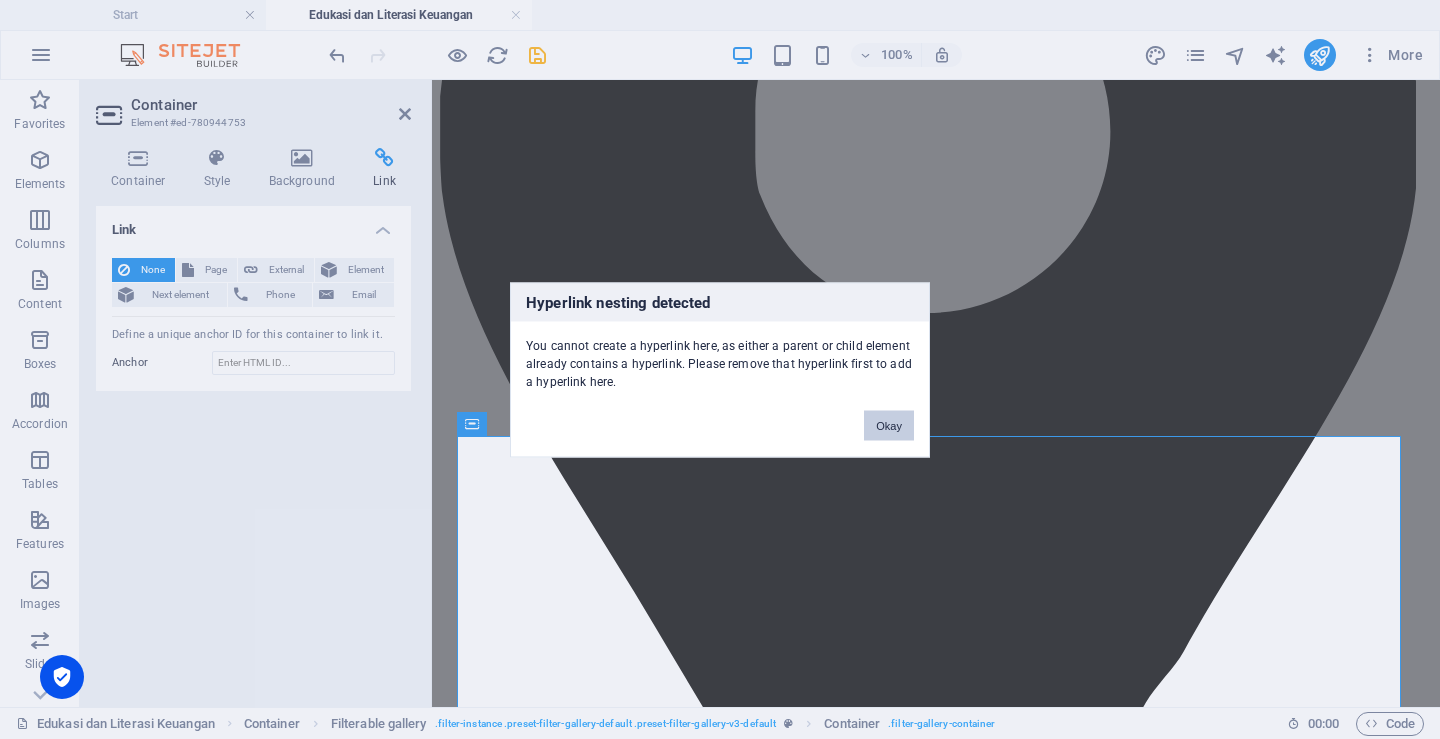 click on "Okay" at bounding box center (889, 425) 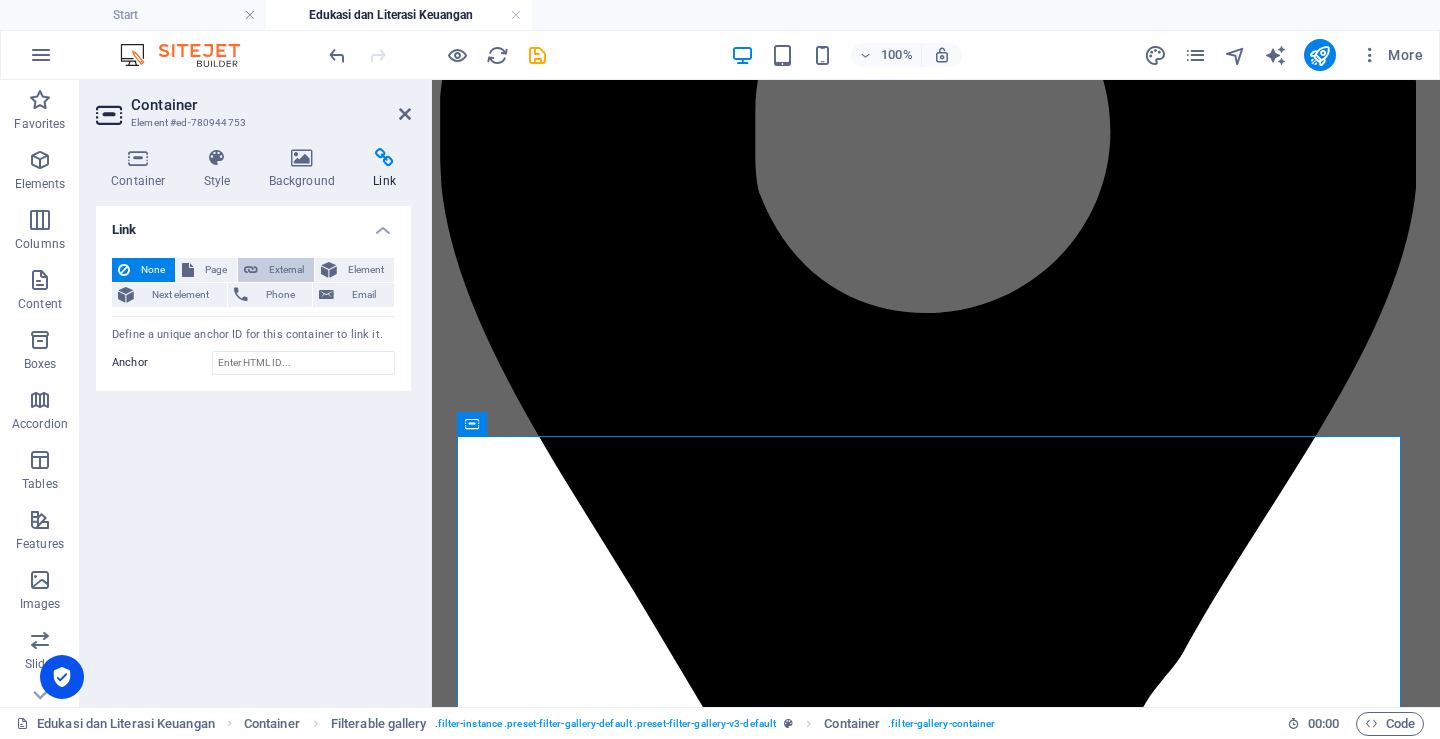 click on "External" at bounding box center (286, 270) 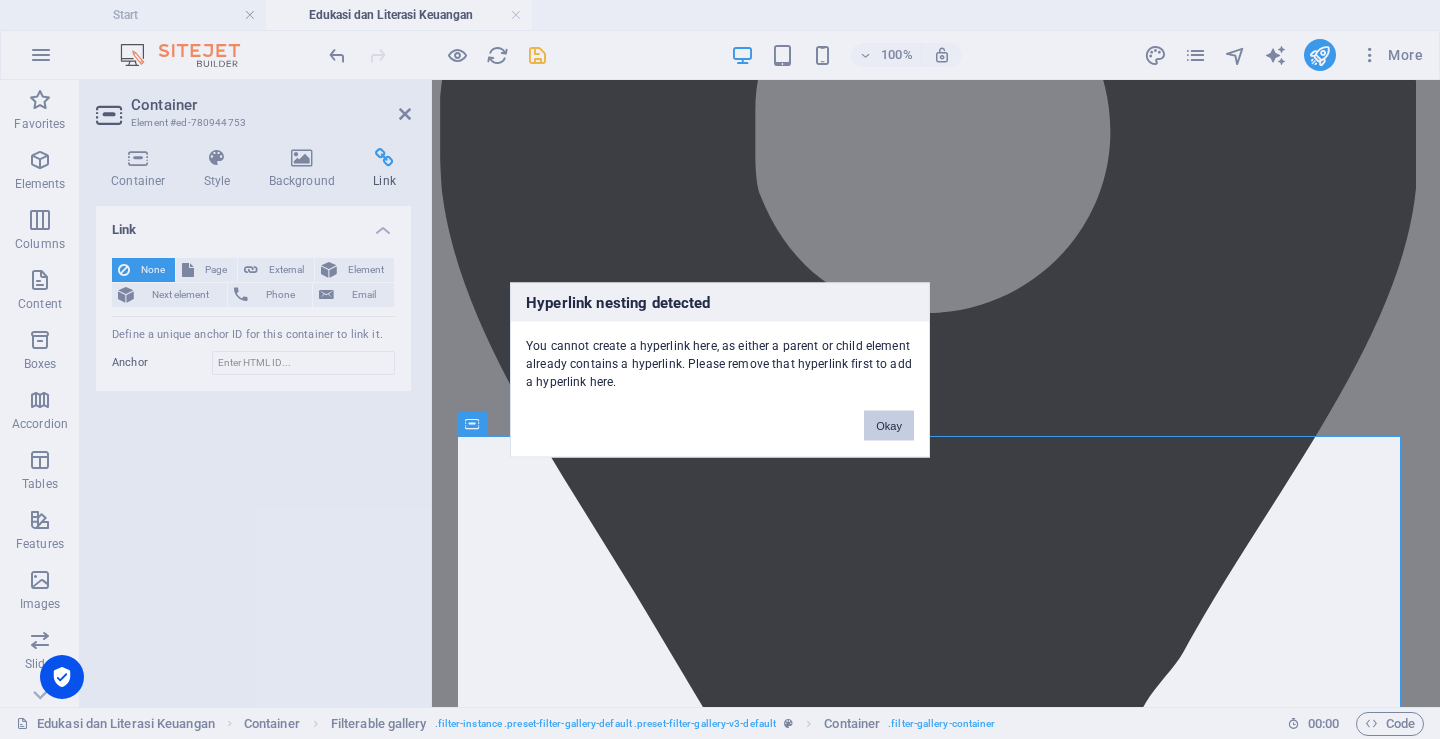 click on "Okay" at bounding box center (889, 425) 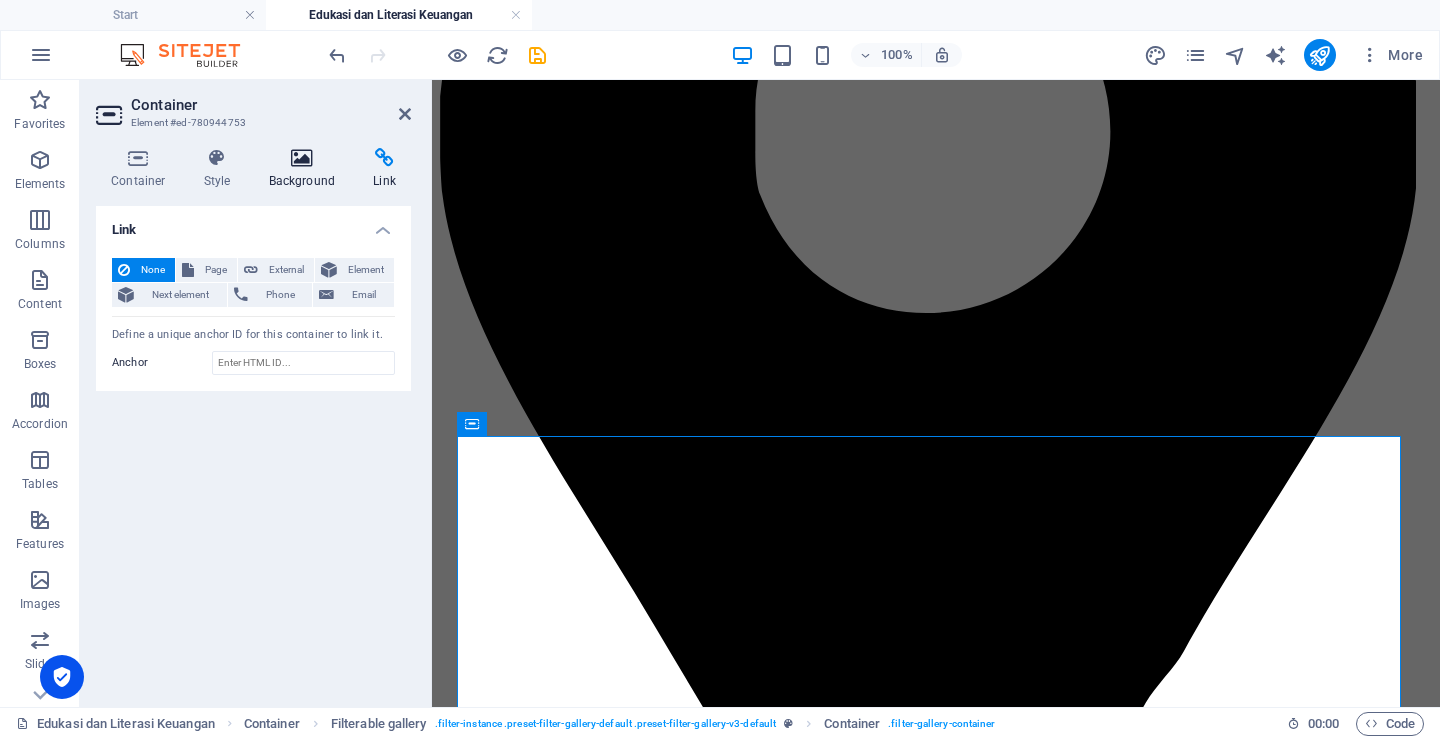 click at bounding box center [302, 158] 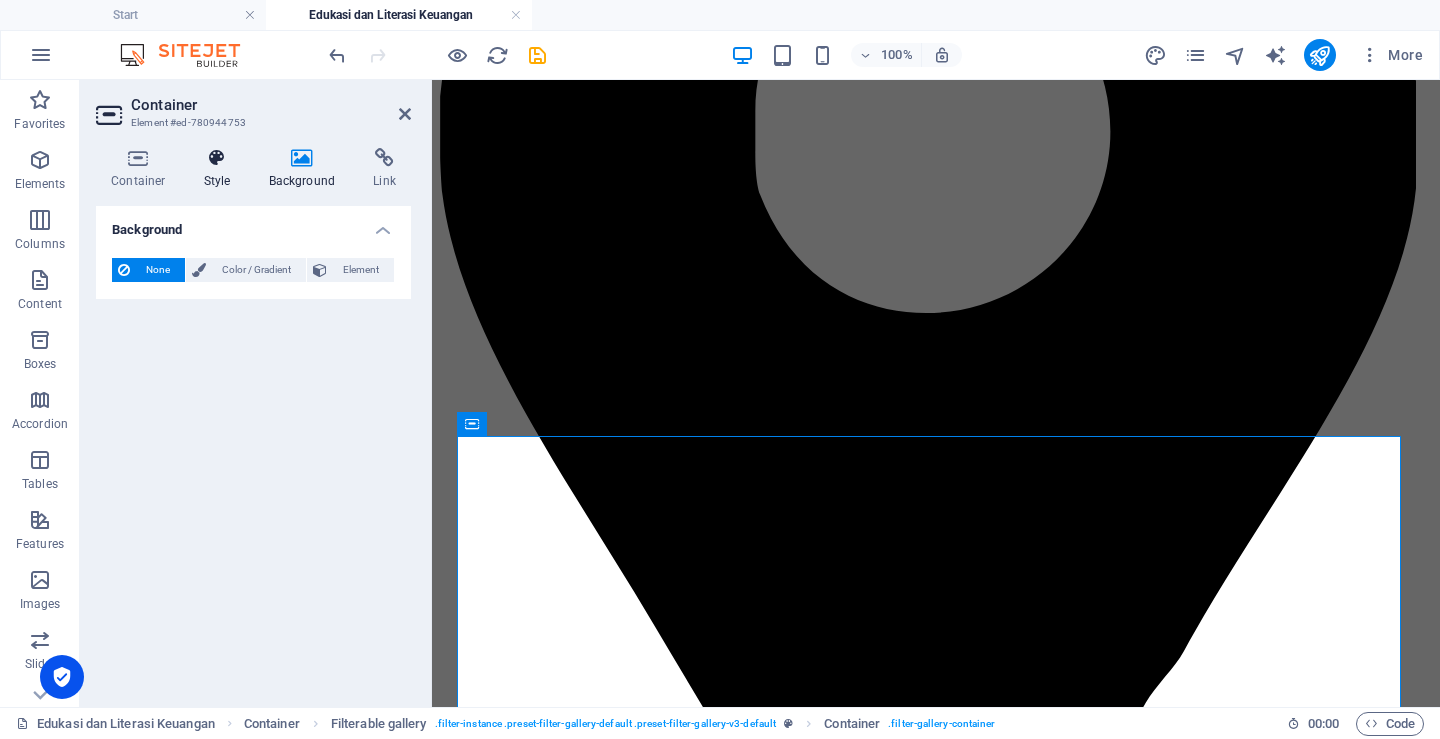 click at bounding box center (217, 158) 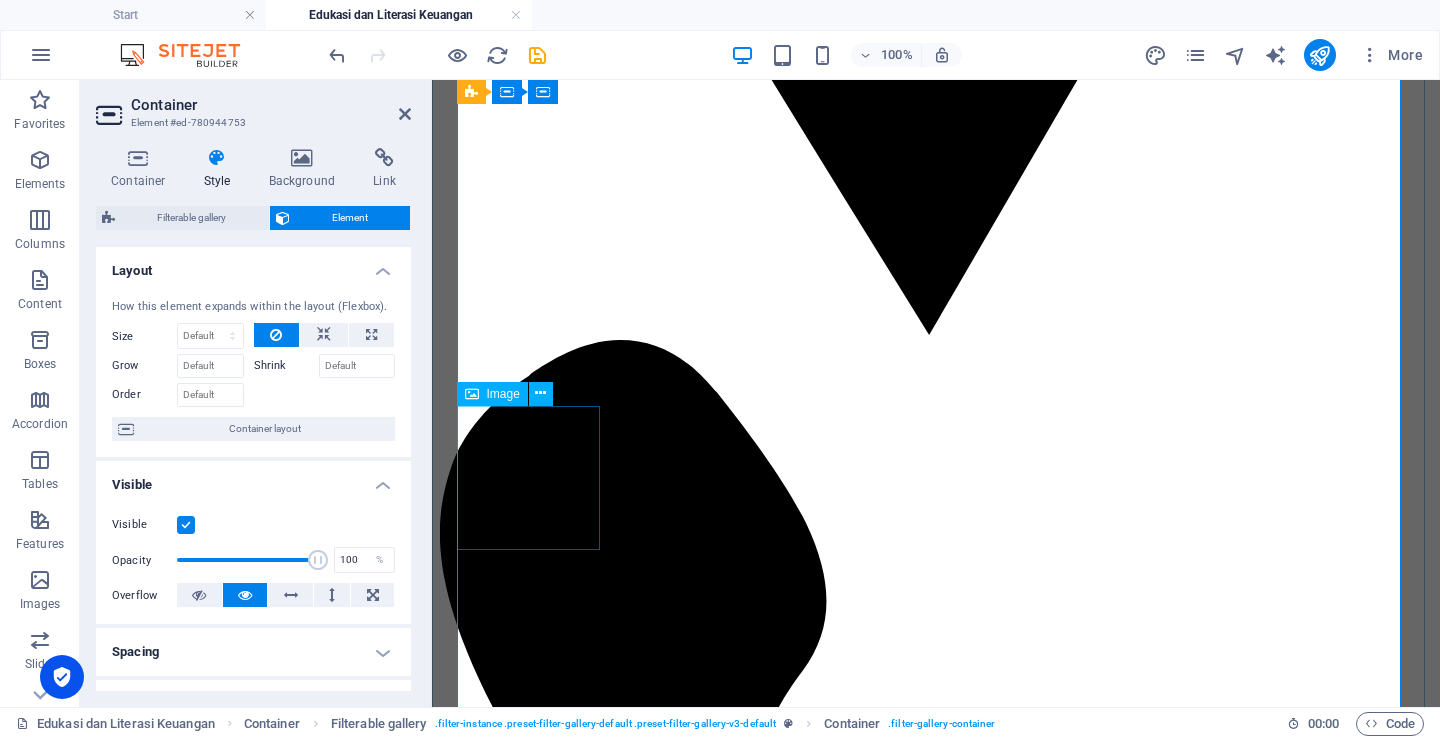 scroll, scrollTop: 1520, scrollLeft: 0, axis: vertical 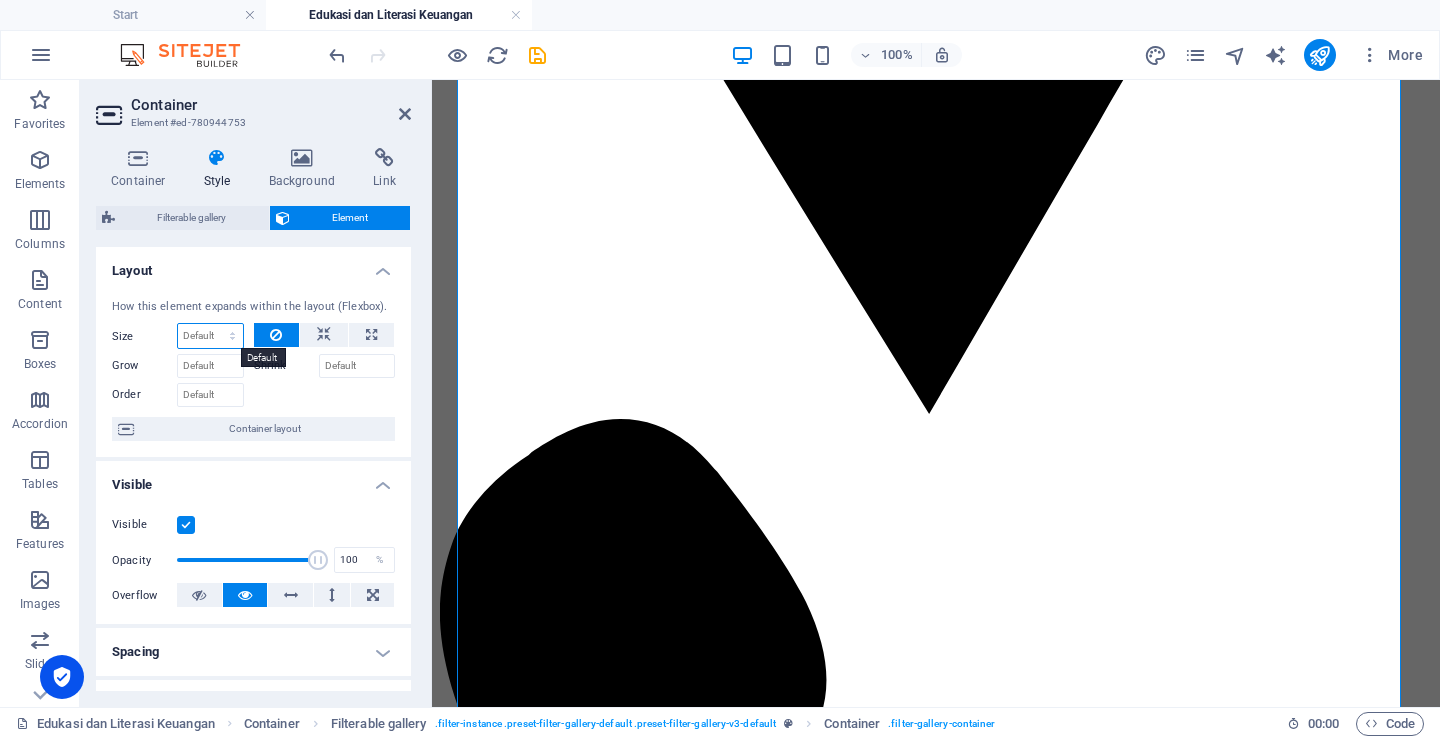 click on "Default auto px % 1/1 1/2 1/3 1/4 1/5 1/6 1/7 1/8 1/9 1/10" at bounding box center [210, 336] 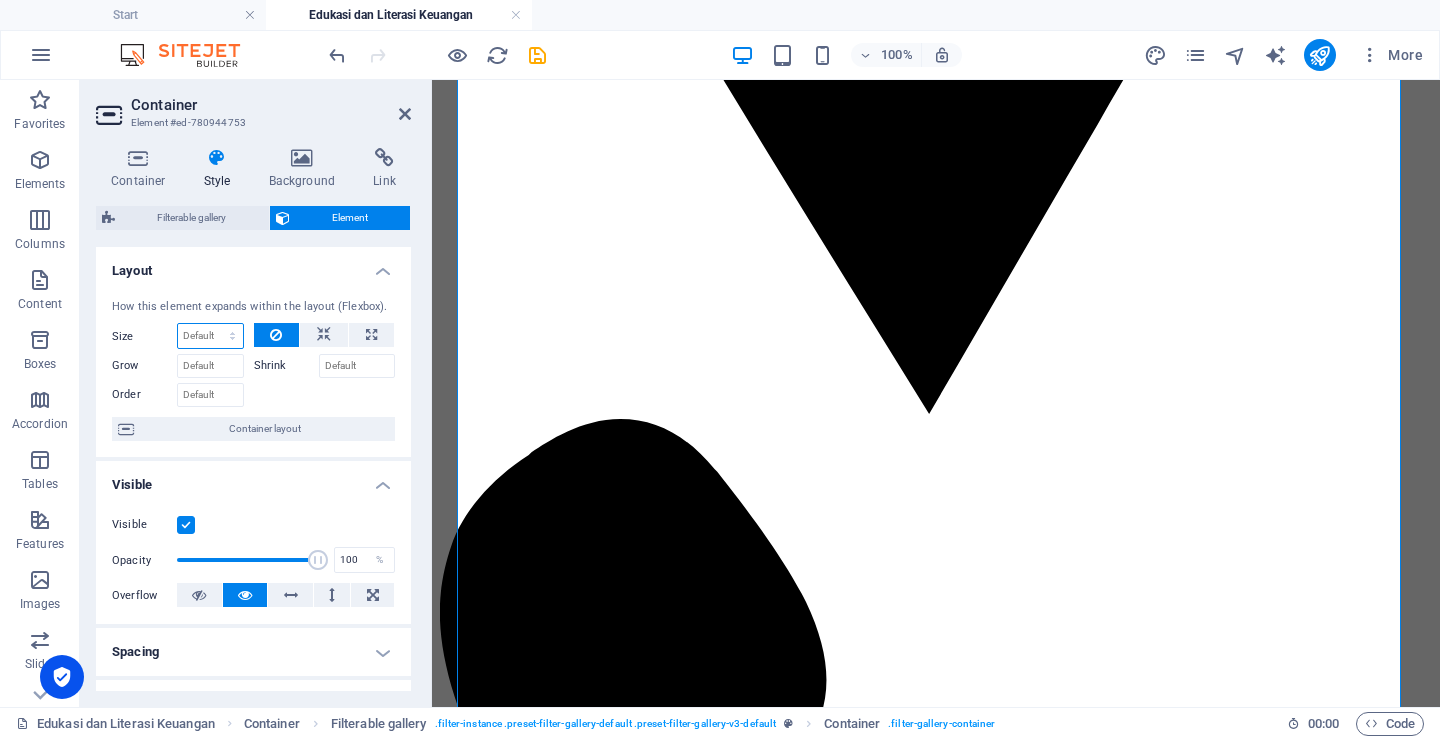 click on "Default auto px % 1/1 1/2 1/3 1/4 1/5 1/6 1/7 1/8 1/9 1/10" at bounding box center (210, 336) 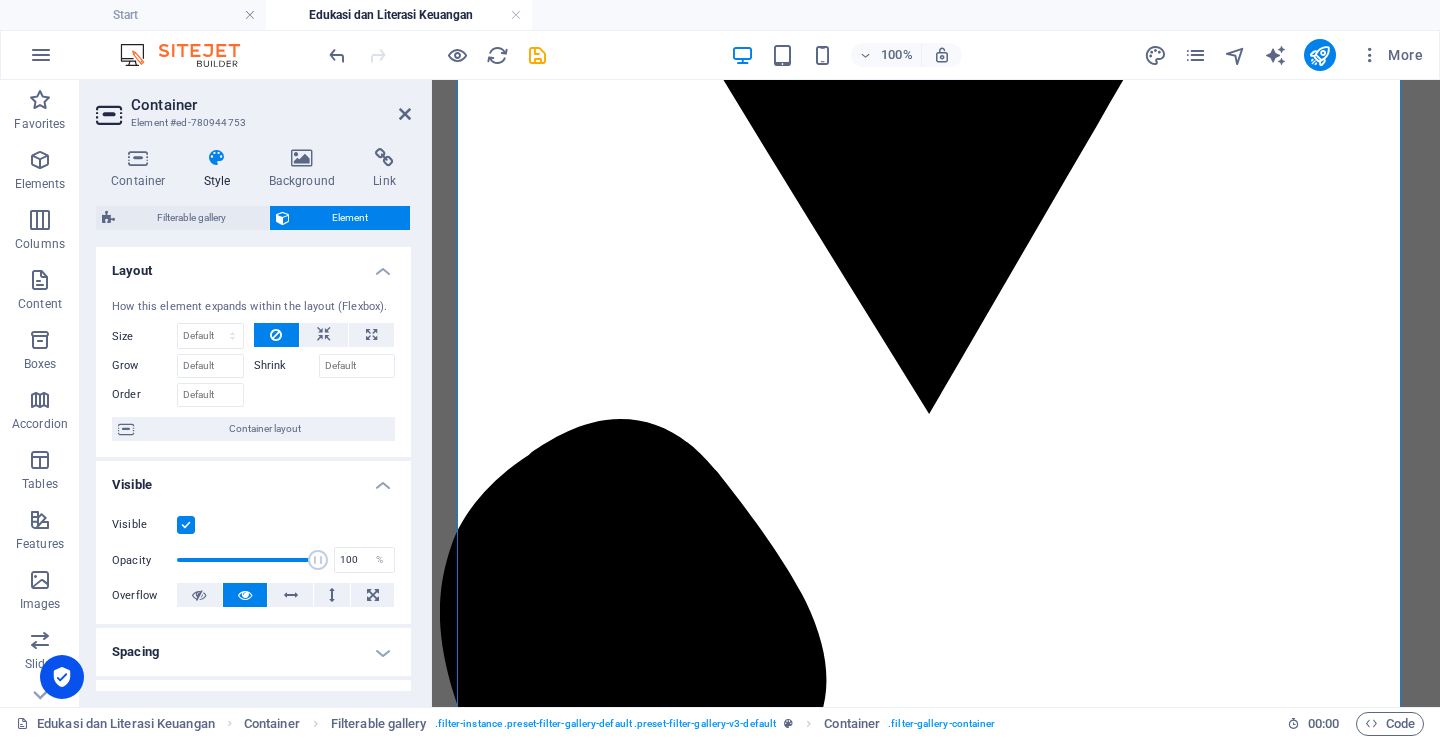 click at bounding box center (325, 392) 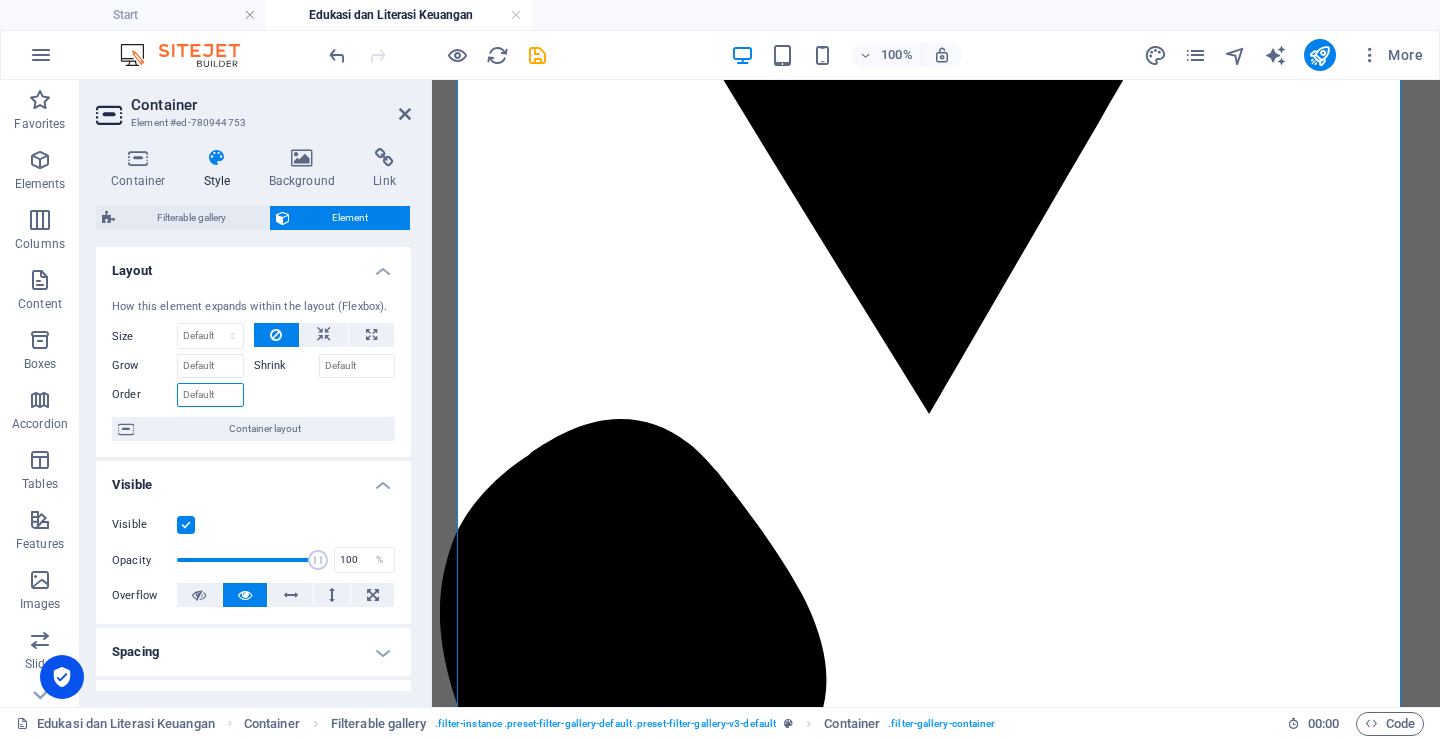 click on "Order" at bounding box center (210, 395) 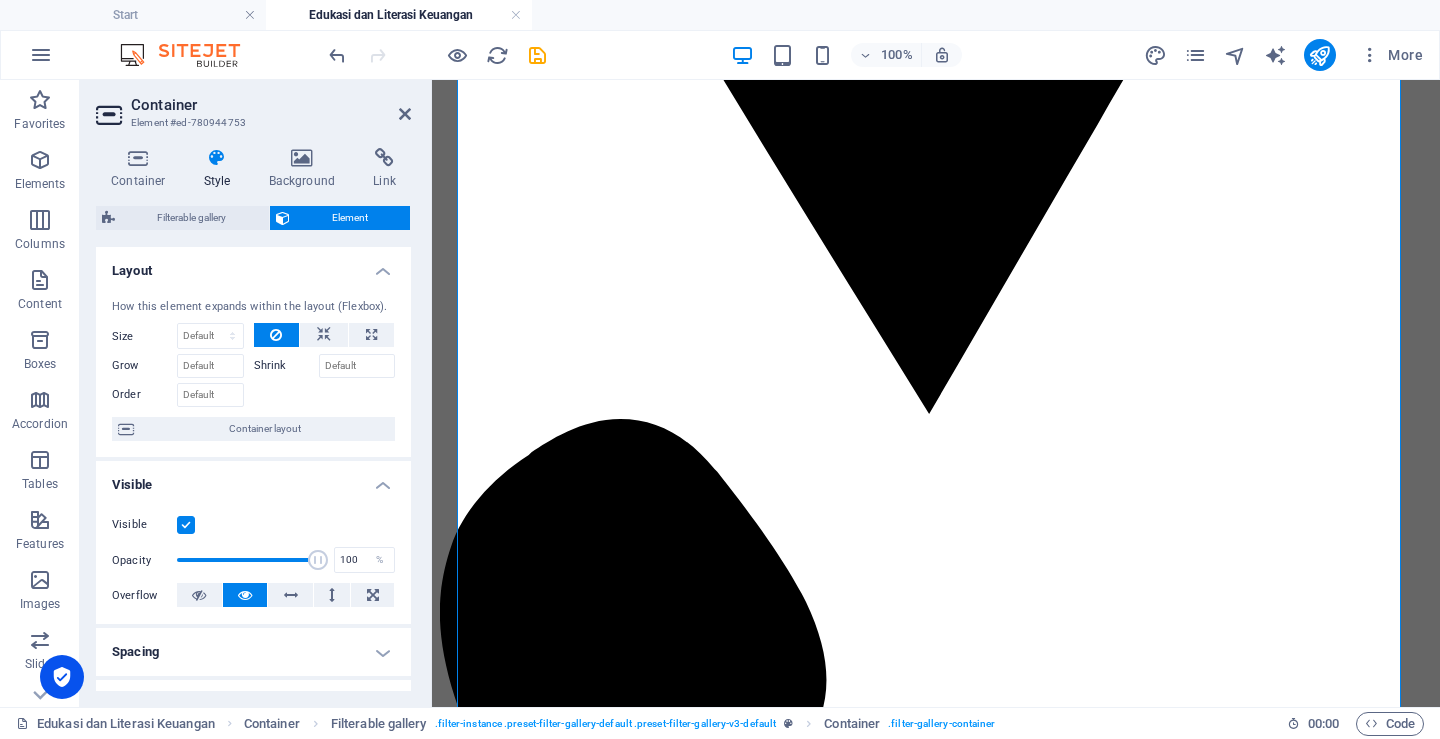 click at bounding box center (325, 392) 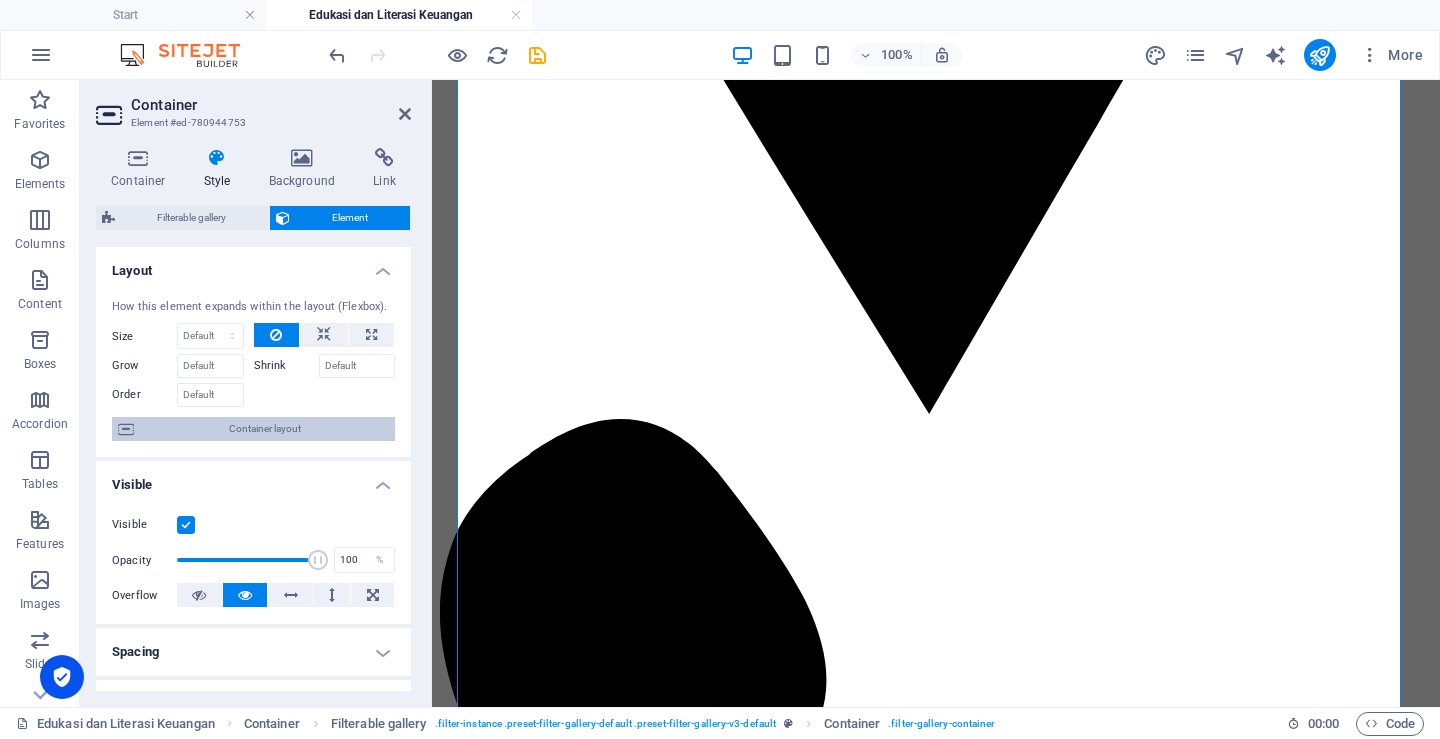 click on "Container layout" at bounding box center (264, 429) 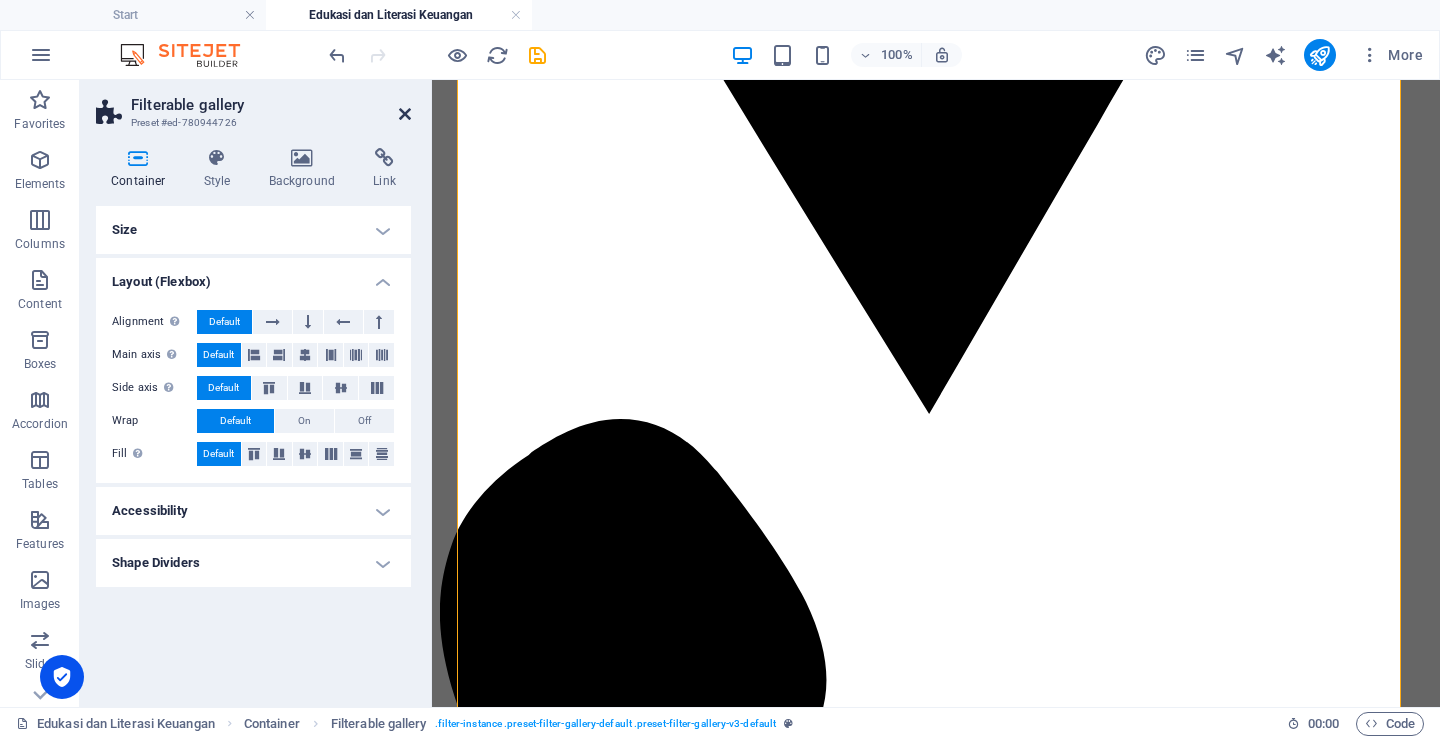 click at bounding box center [405, 114] 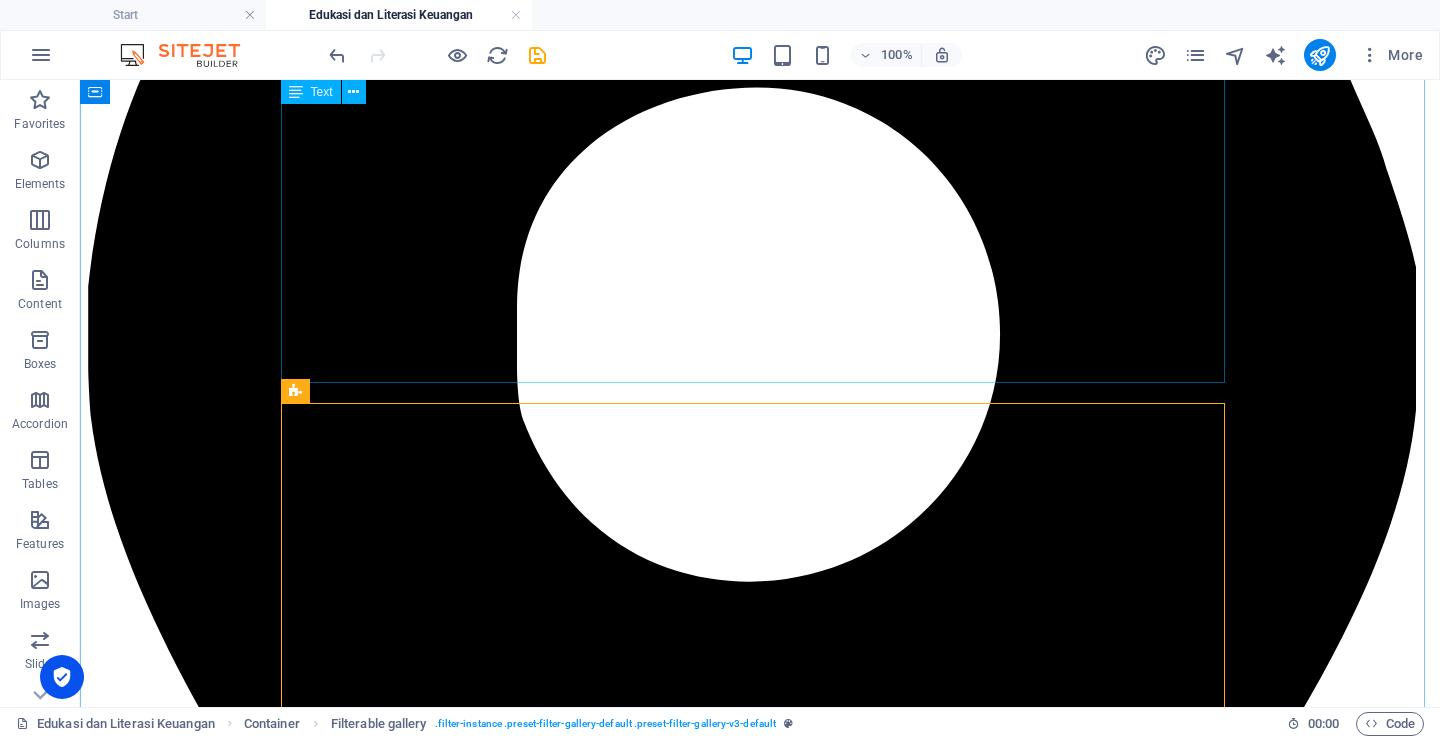 scroll, scrollTop: 820, scrollLeft: 0, axis: vertical 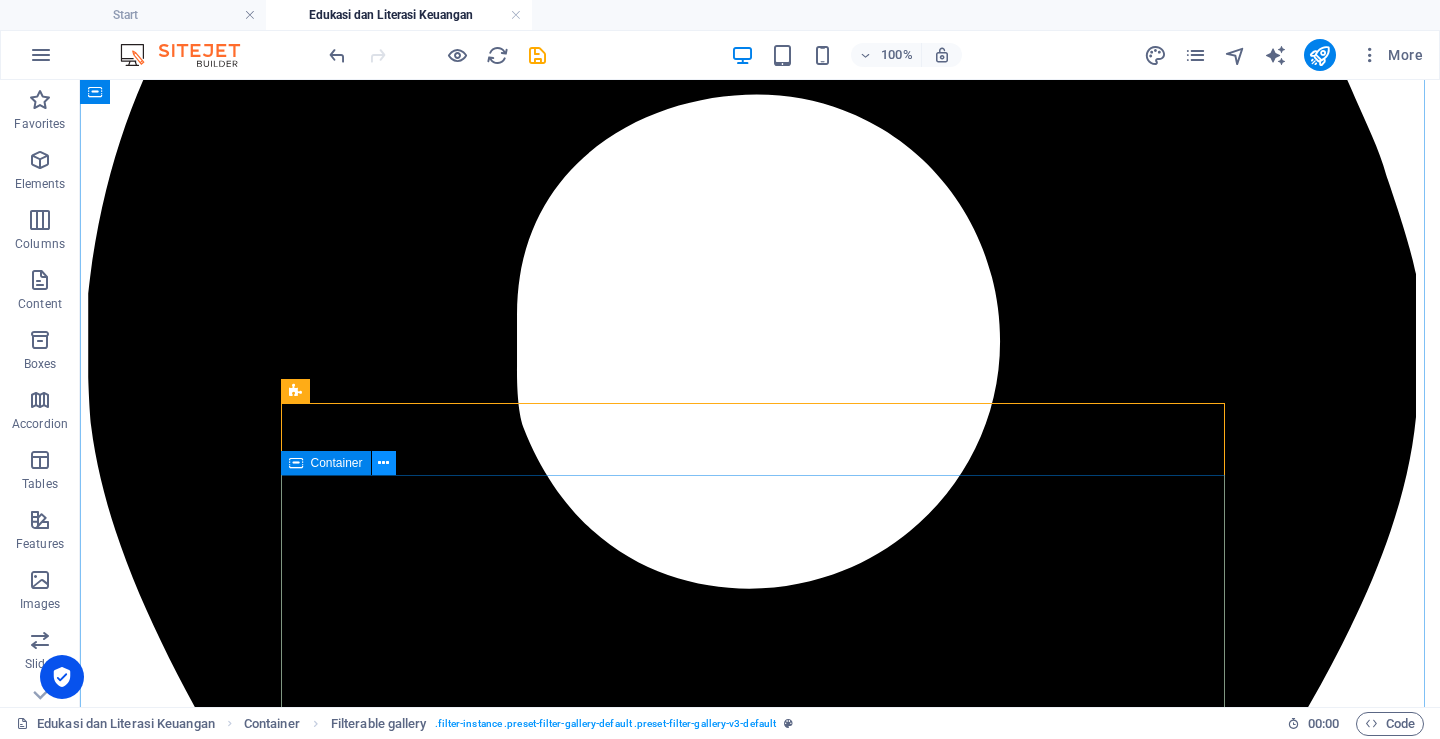 click at bounding box center (384, 463) 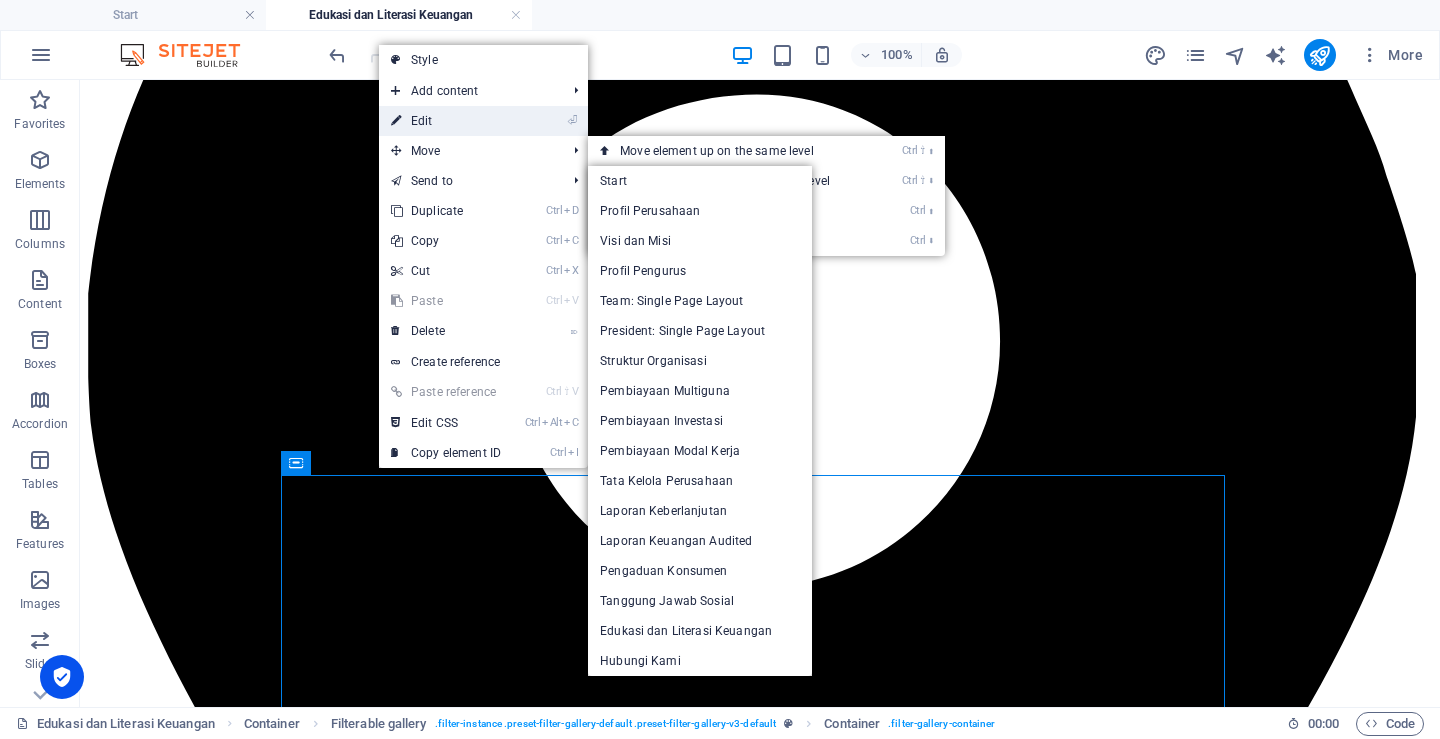 click on "⏎  Edit" at bounding box center [446, 121] 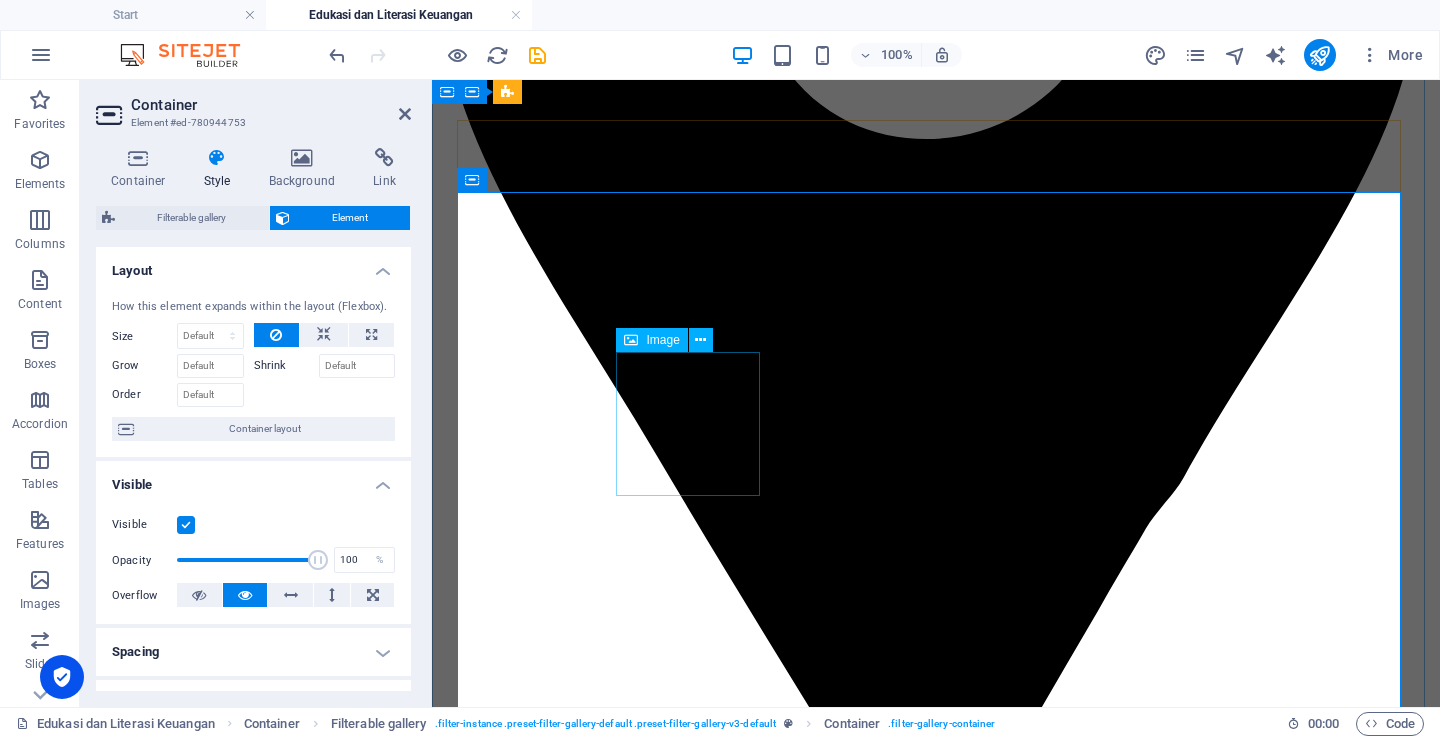 scroll, scrollTop: 1020, scrollLeft: 0, axis: vertical 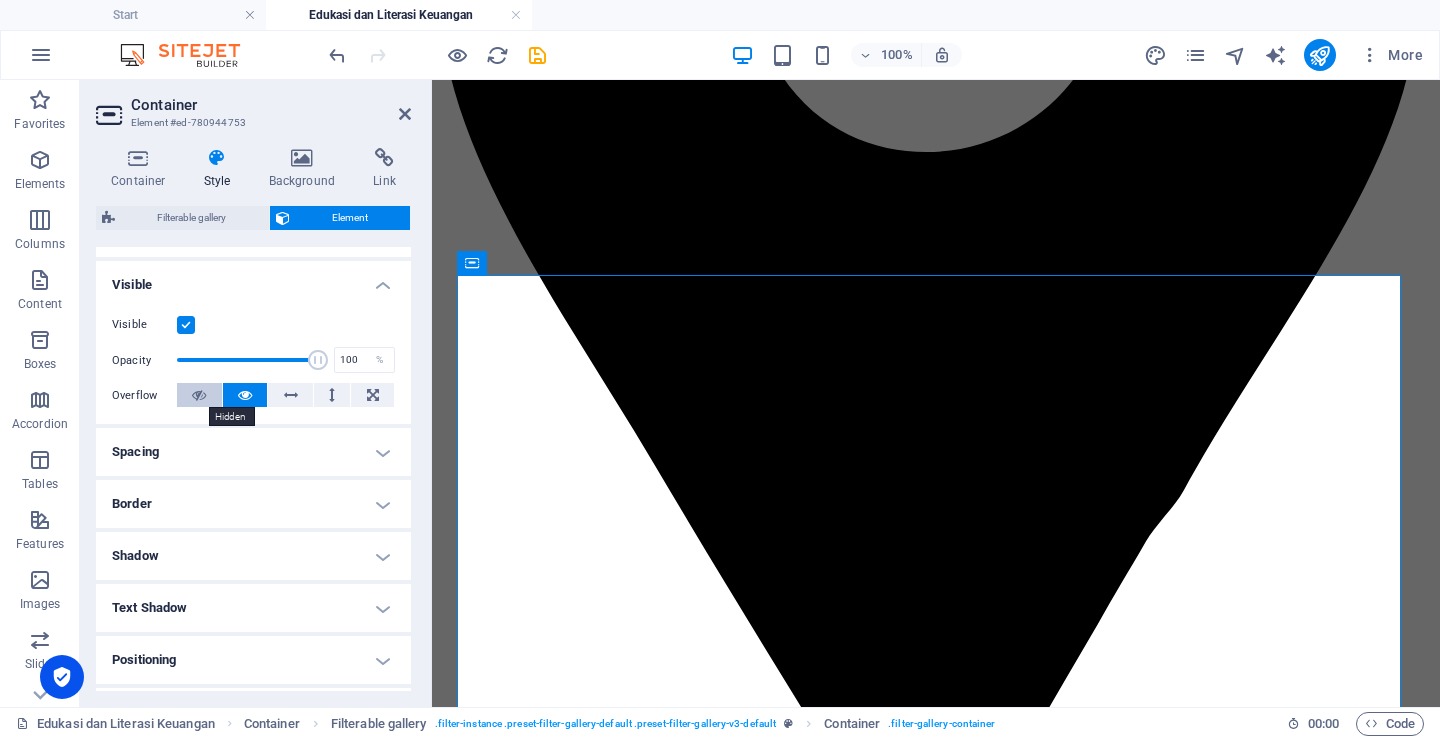 click at bounding box center [199, 395] 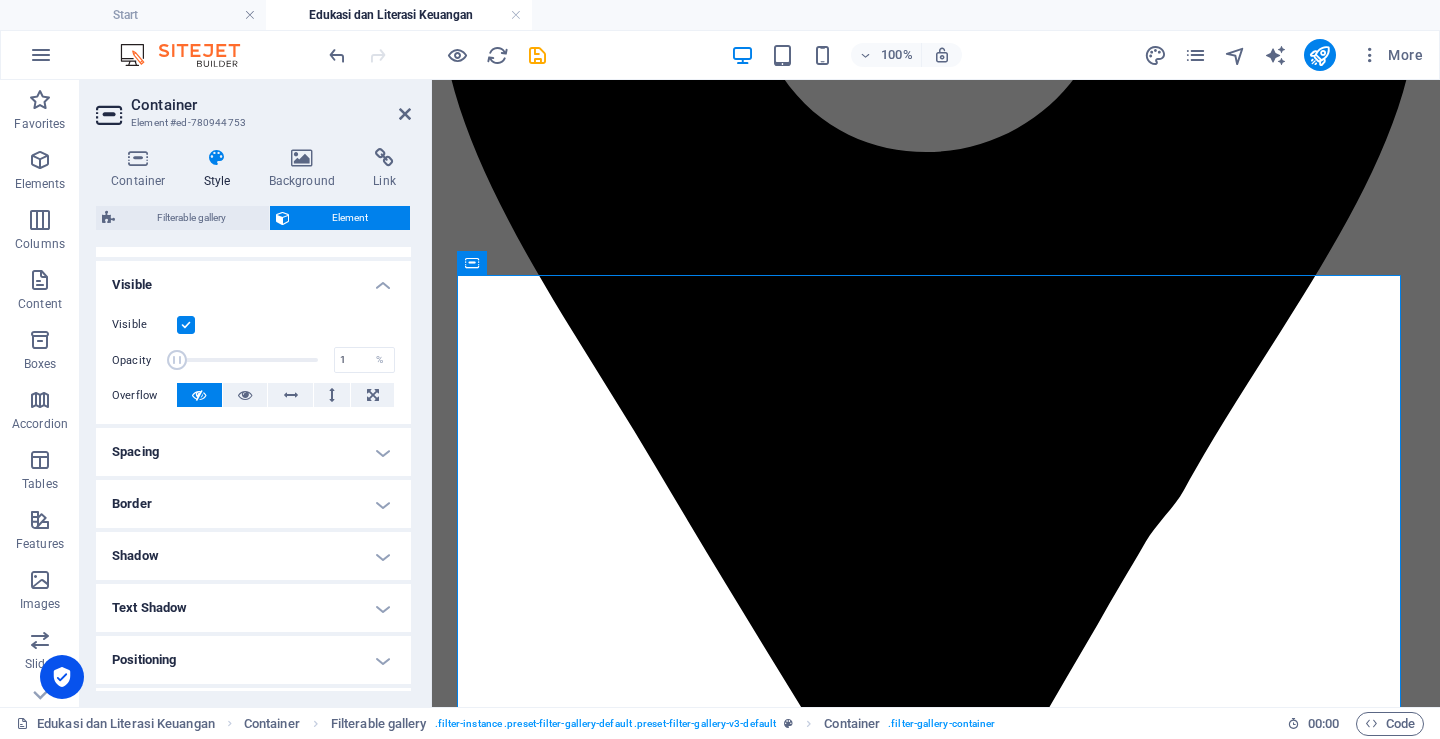 drag, startPoint x: 315, startPoint y: 361, endPoint x: 156, endPoint y: 366, distance: 159.0786 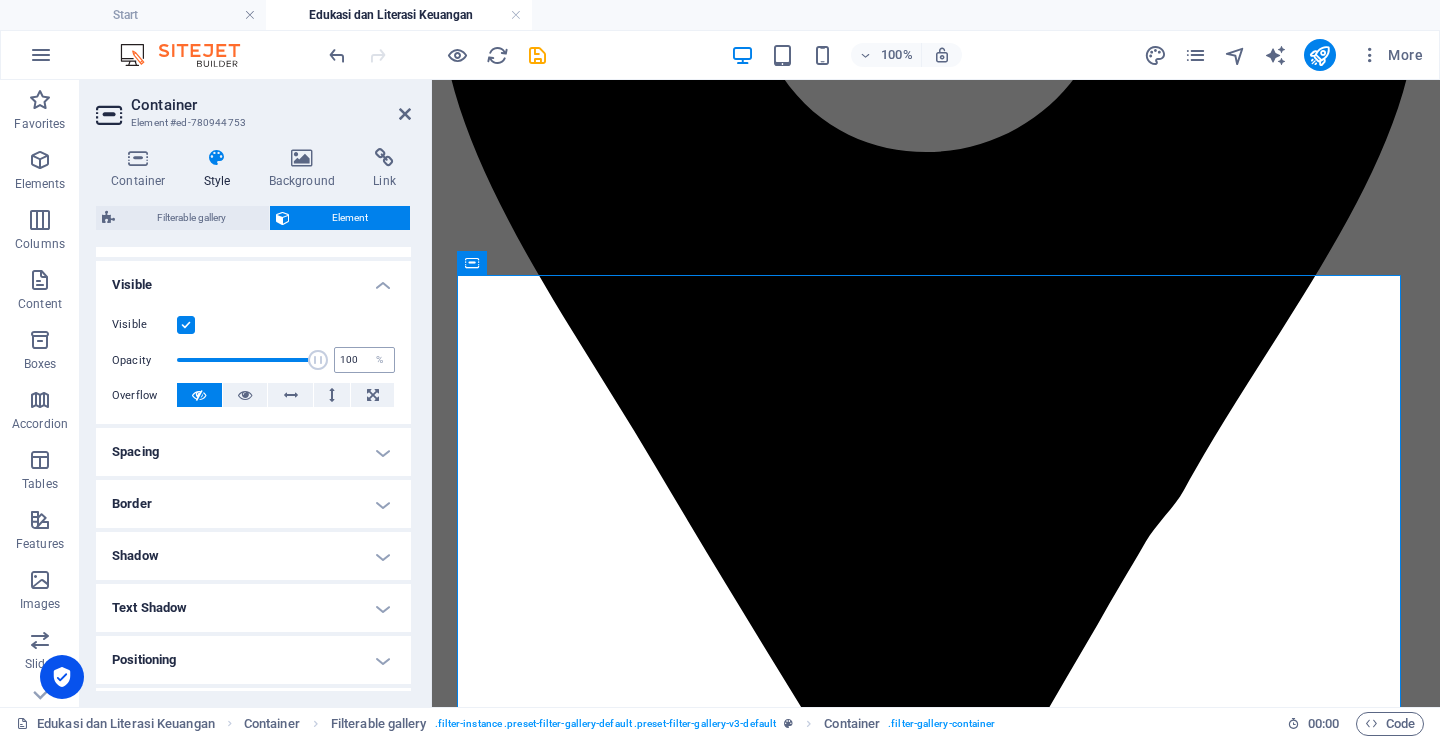 drag, startPoint x: 173, startPoint y: 363, endPoint x: 332, endPoint y: 371, distance: 159.20113 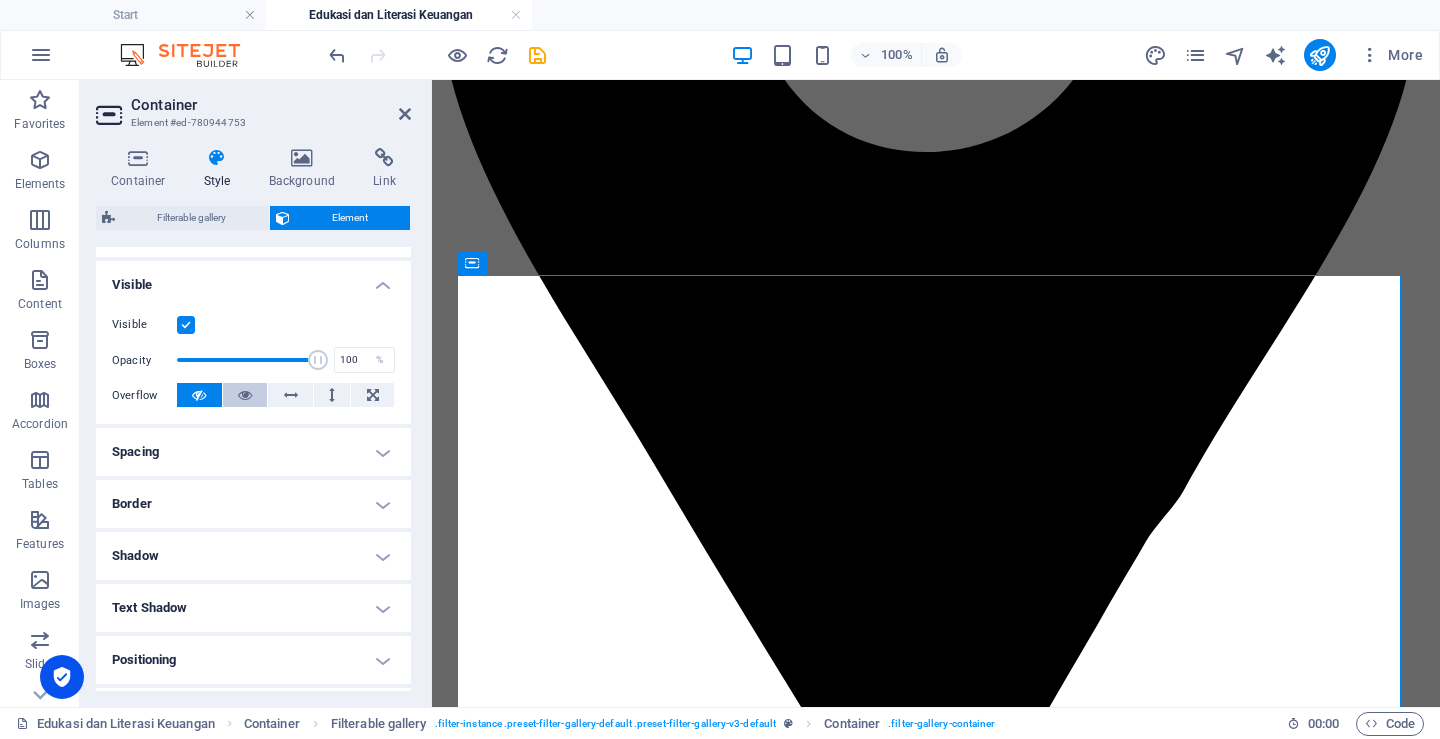 click at bounding box center [245, 395] 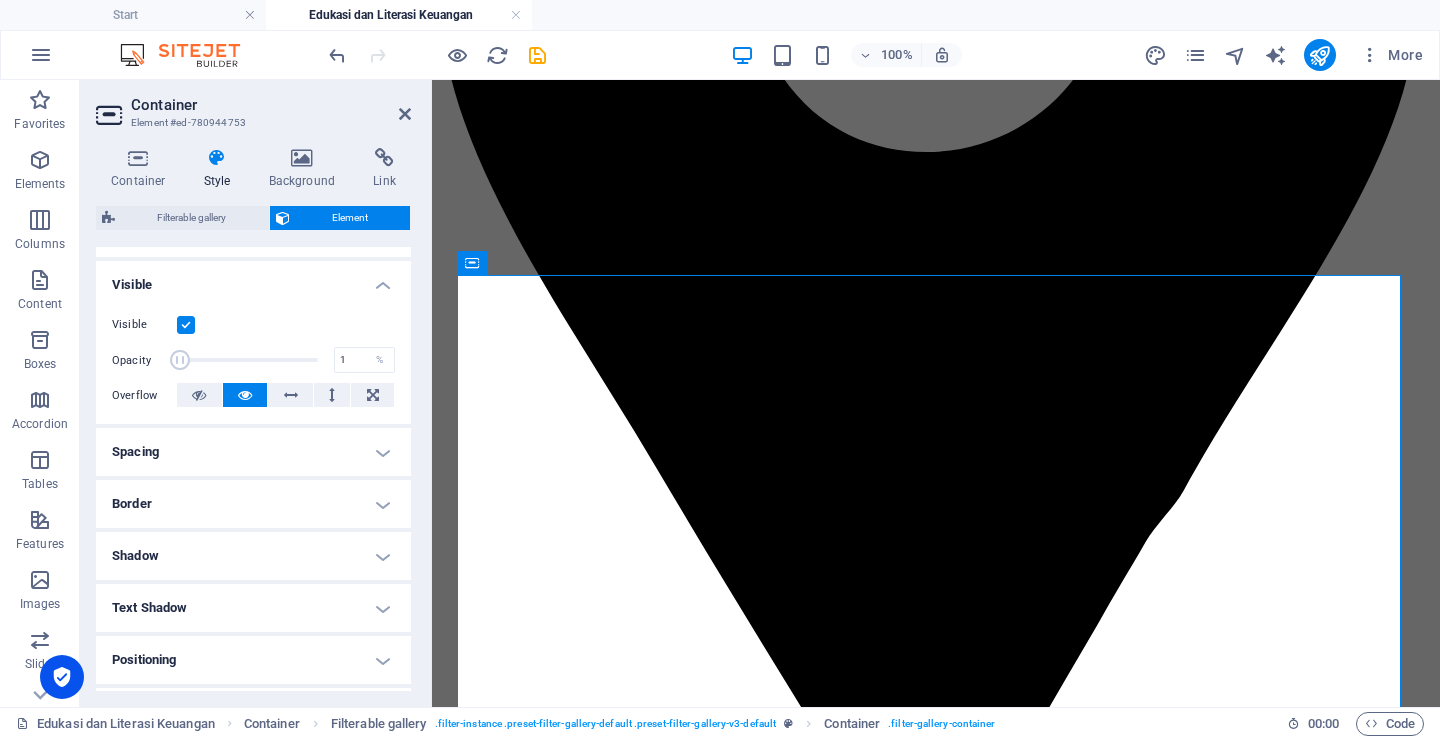 drag, startPoint x: 322, startPoint y: 360, endPoint x: 169, endPoint y: 365, distance: 153.08168 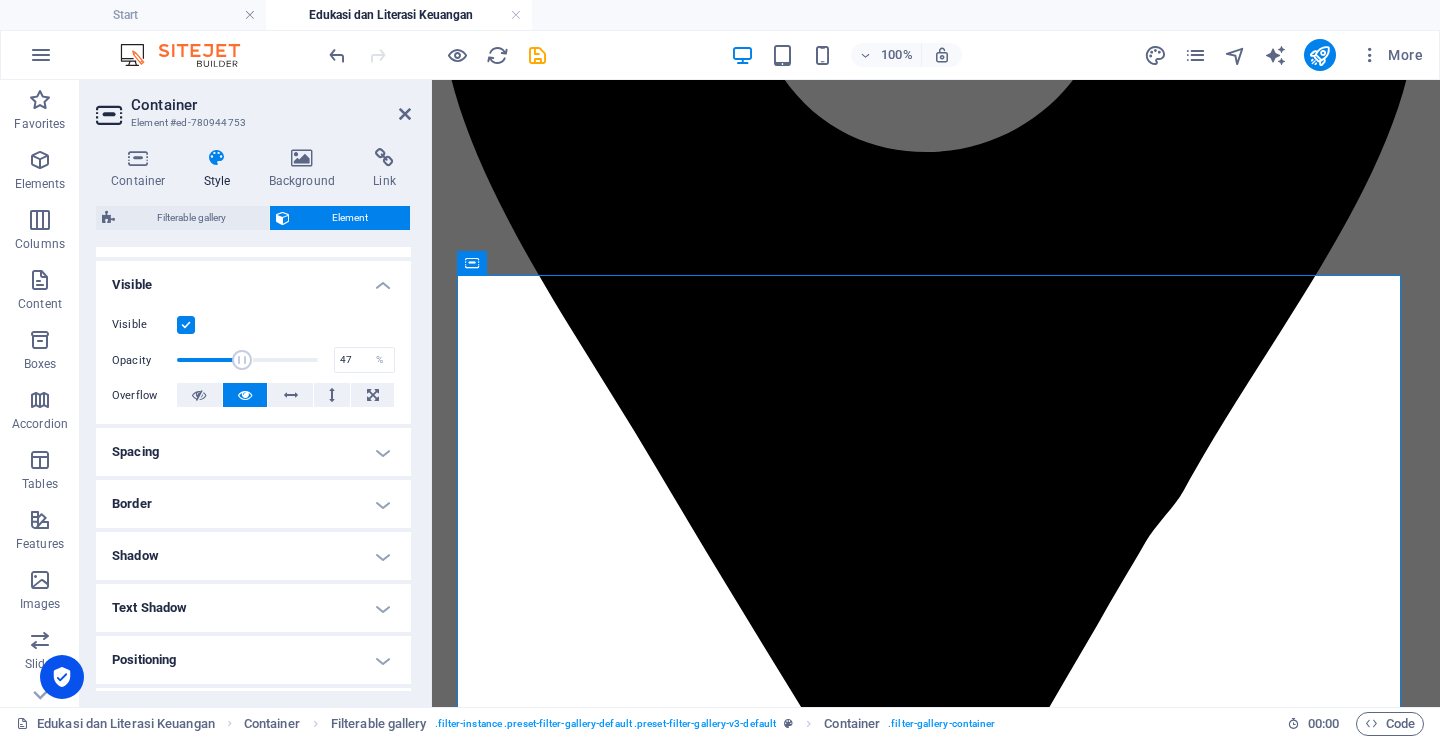 drag, startPoint x: 182, startPoint y: 363, endPoint x: 241, endPoint y: 363, distance: 59 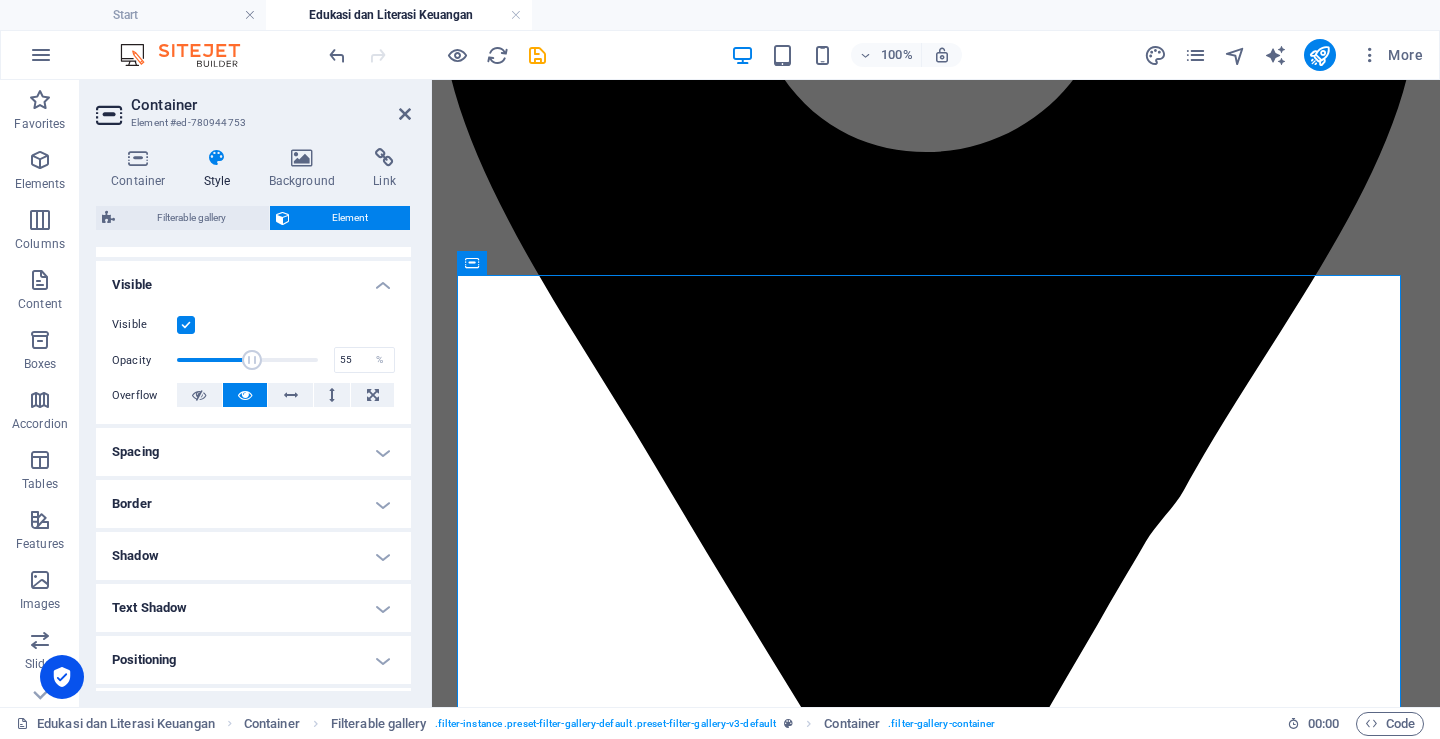 drag, startPoint x: 241, startPoint y: 363, endPoint x: 252, endPoint y: 363, distance: 11 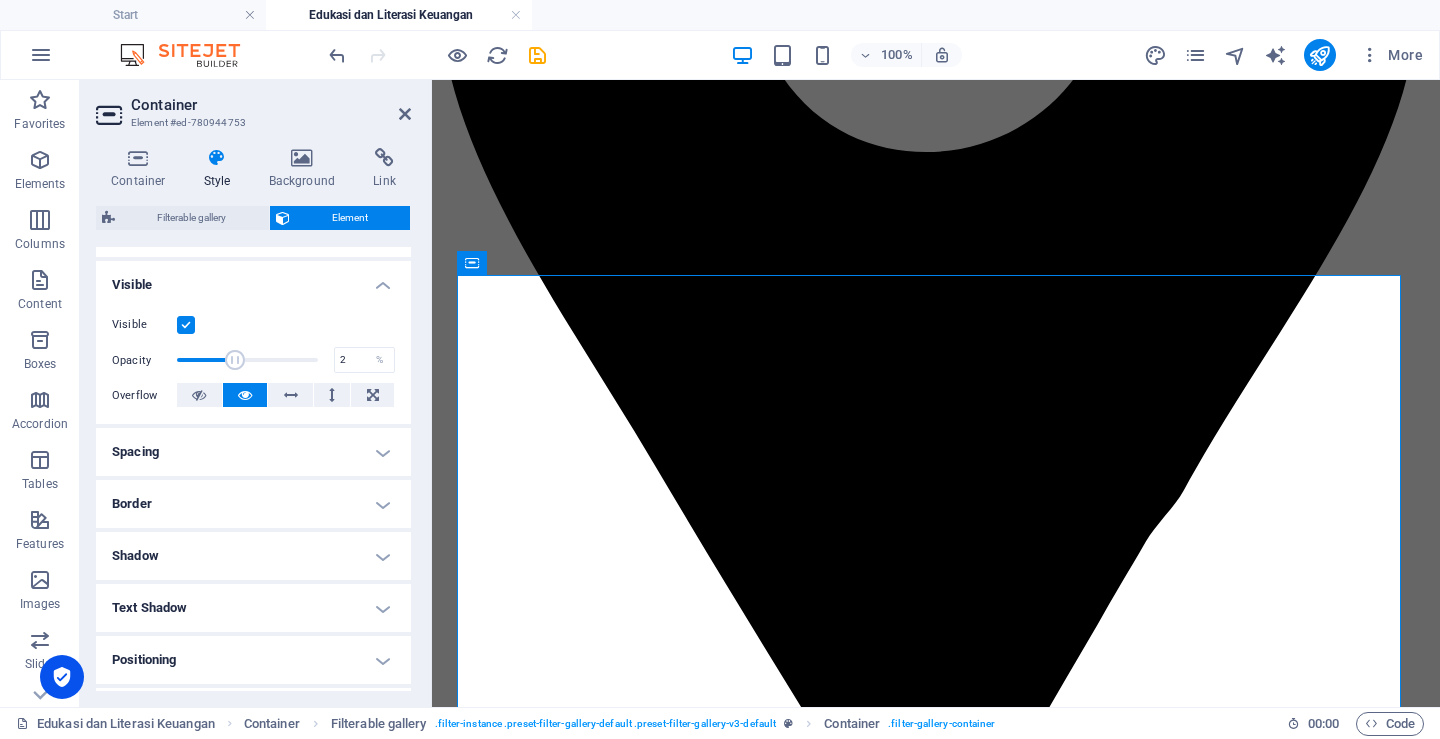 type on "1" 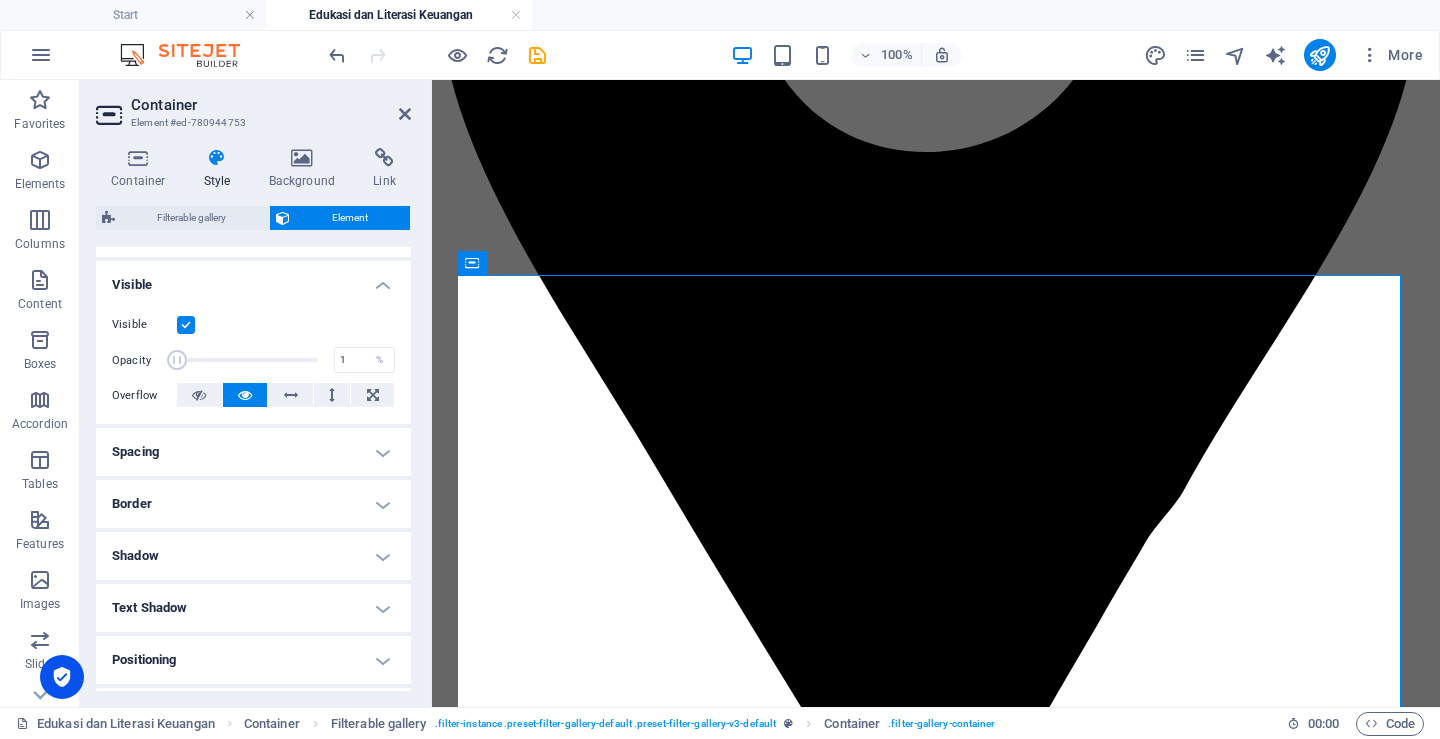 drag, startPoint x: 252, startPoint y: 363, endPoint x: 162, endPoint y: 359, distance: 90.088844 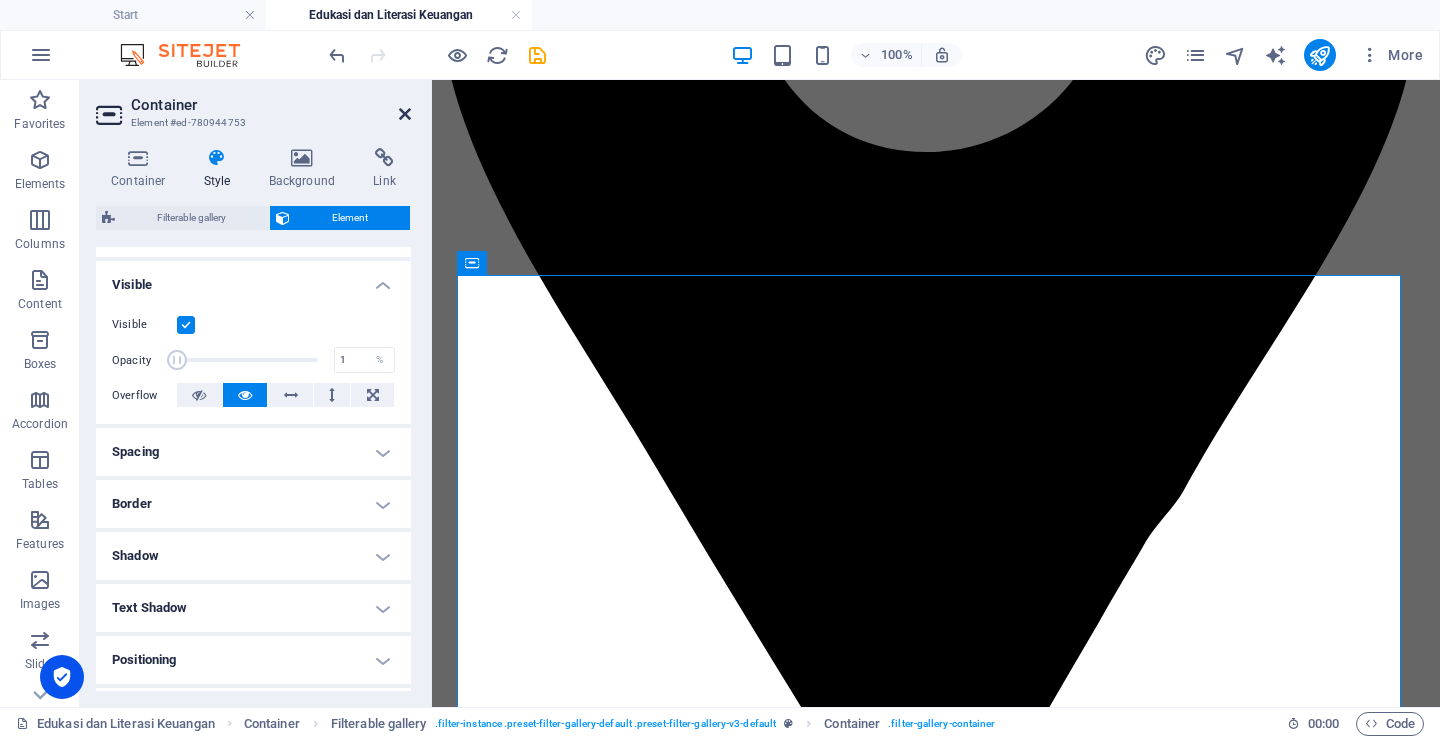 click at bounding box center (405, 114) 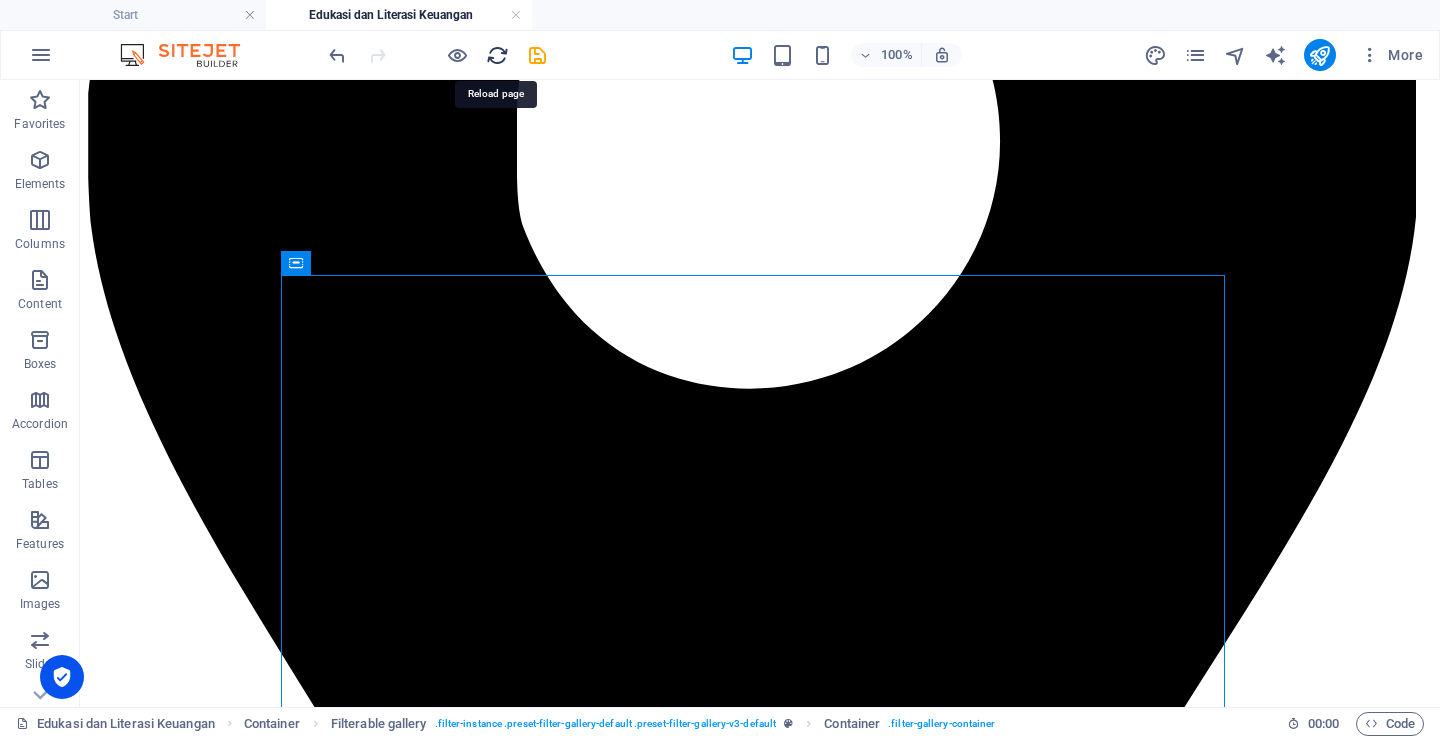 click at bounding box center [497, 55] 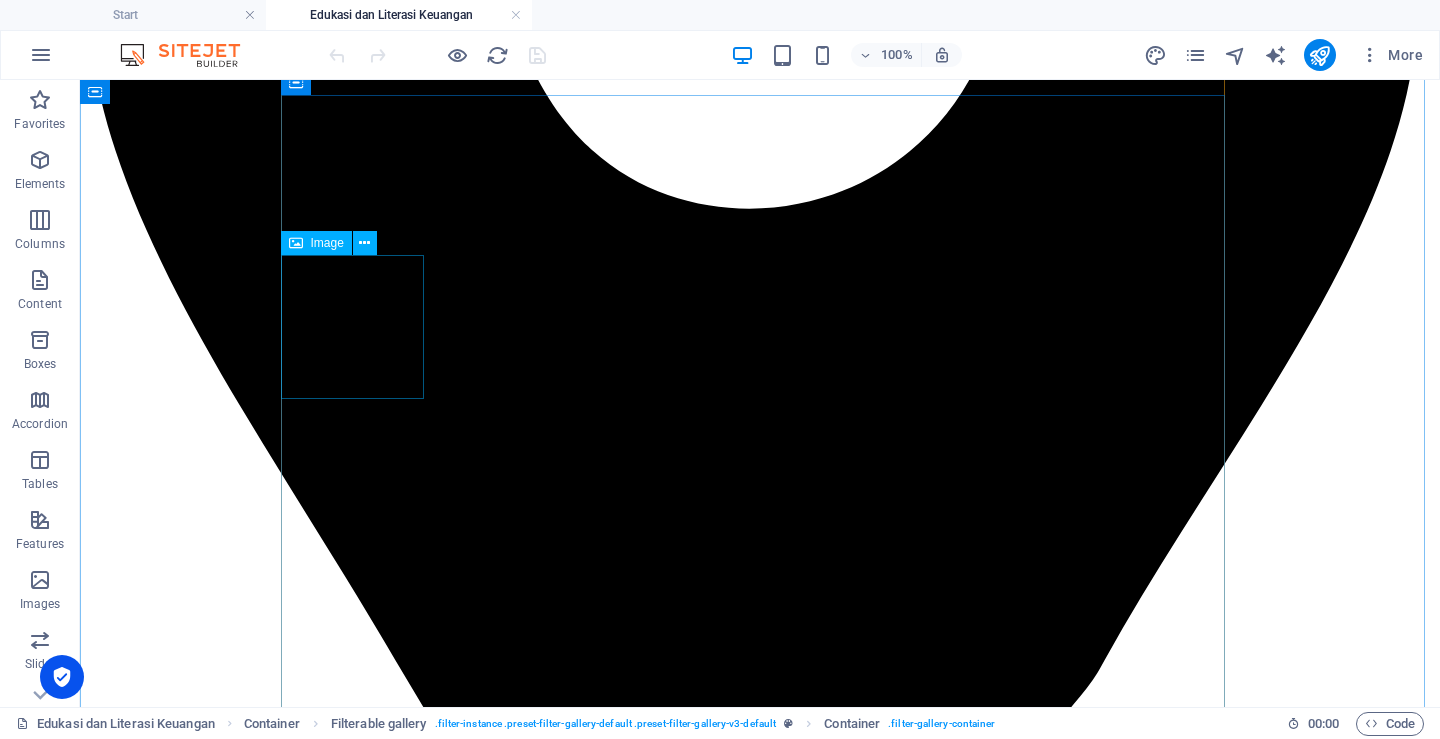 scroll, scrollTop: 1100, scrollLeft: 0, axis: vertical 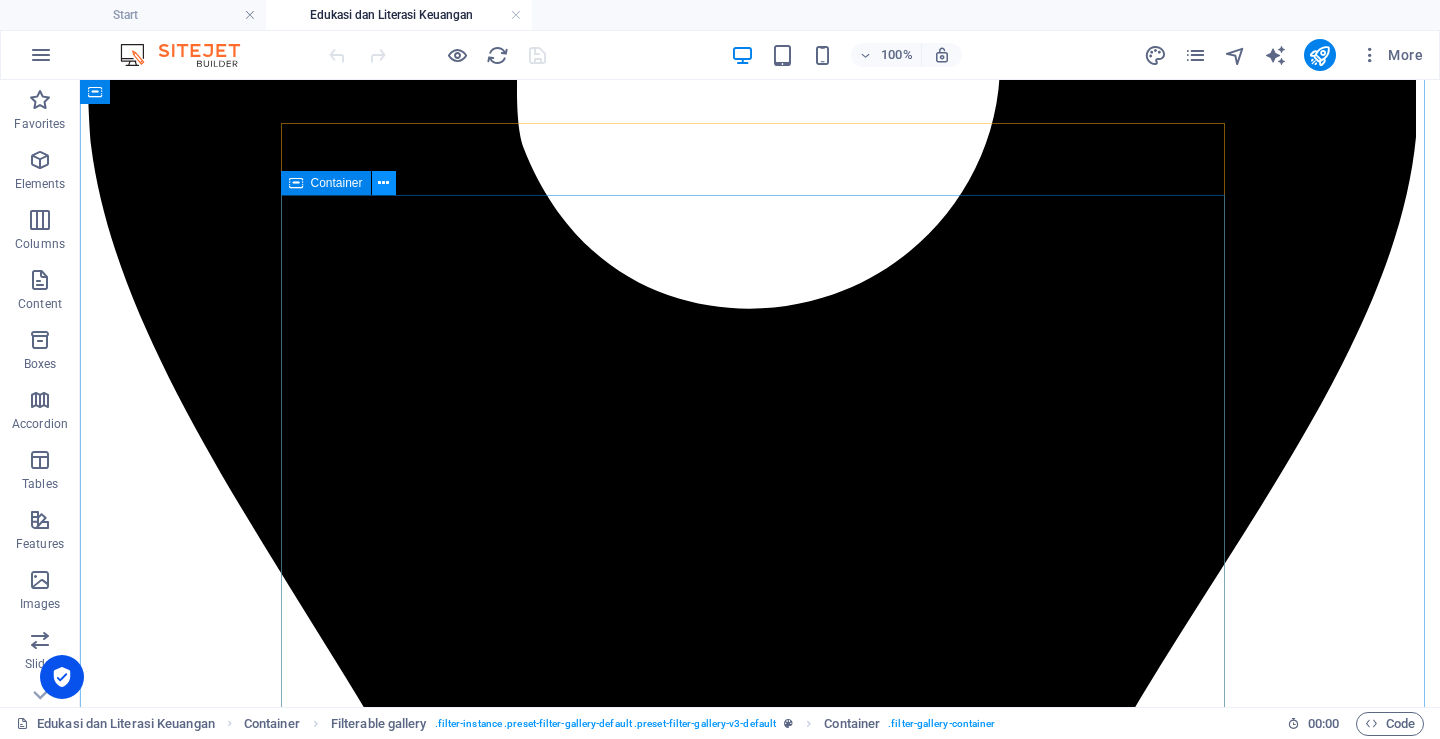 click at bounding box center (383, 183) 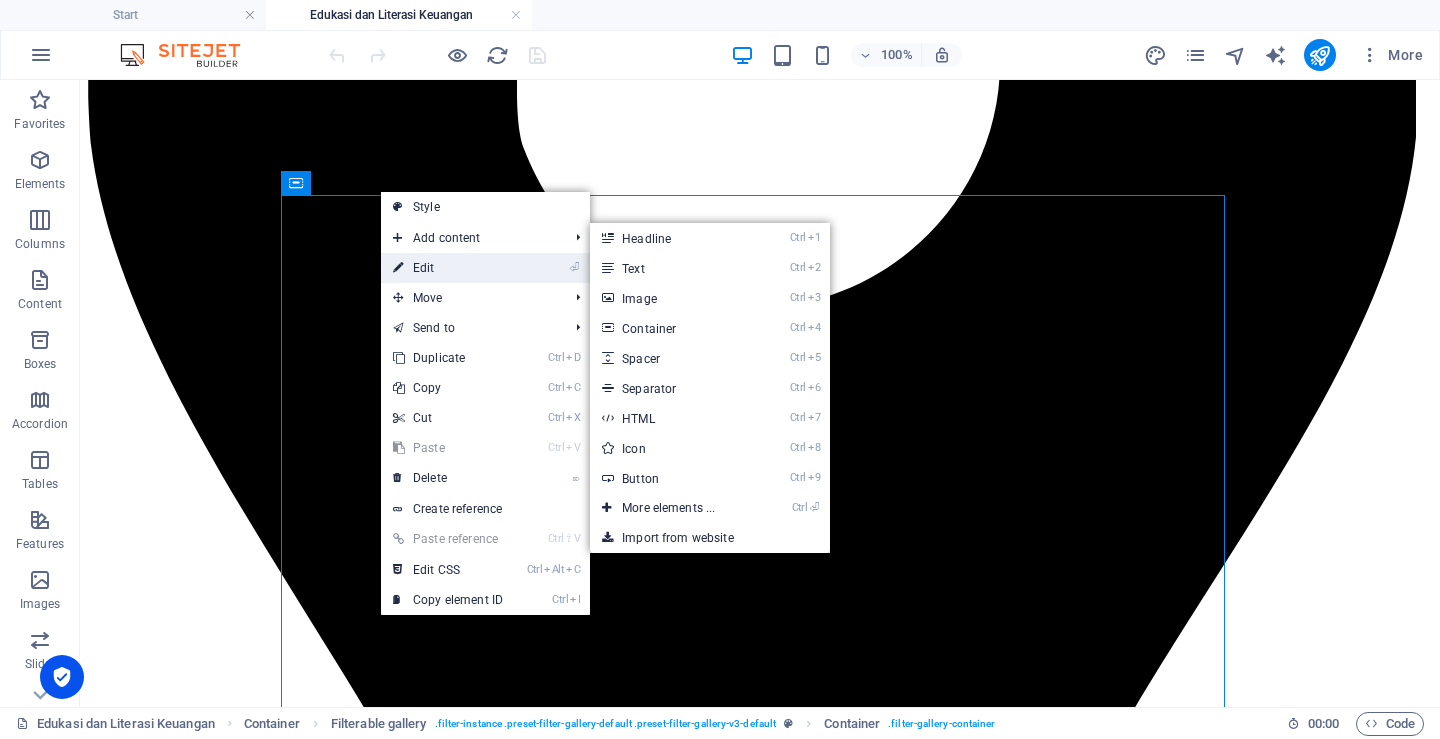 click on "⏎  Edit" at bounding box center (448, 268) 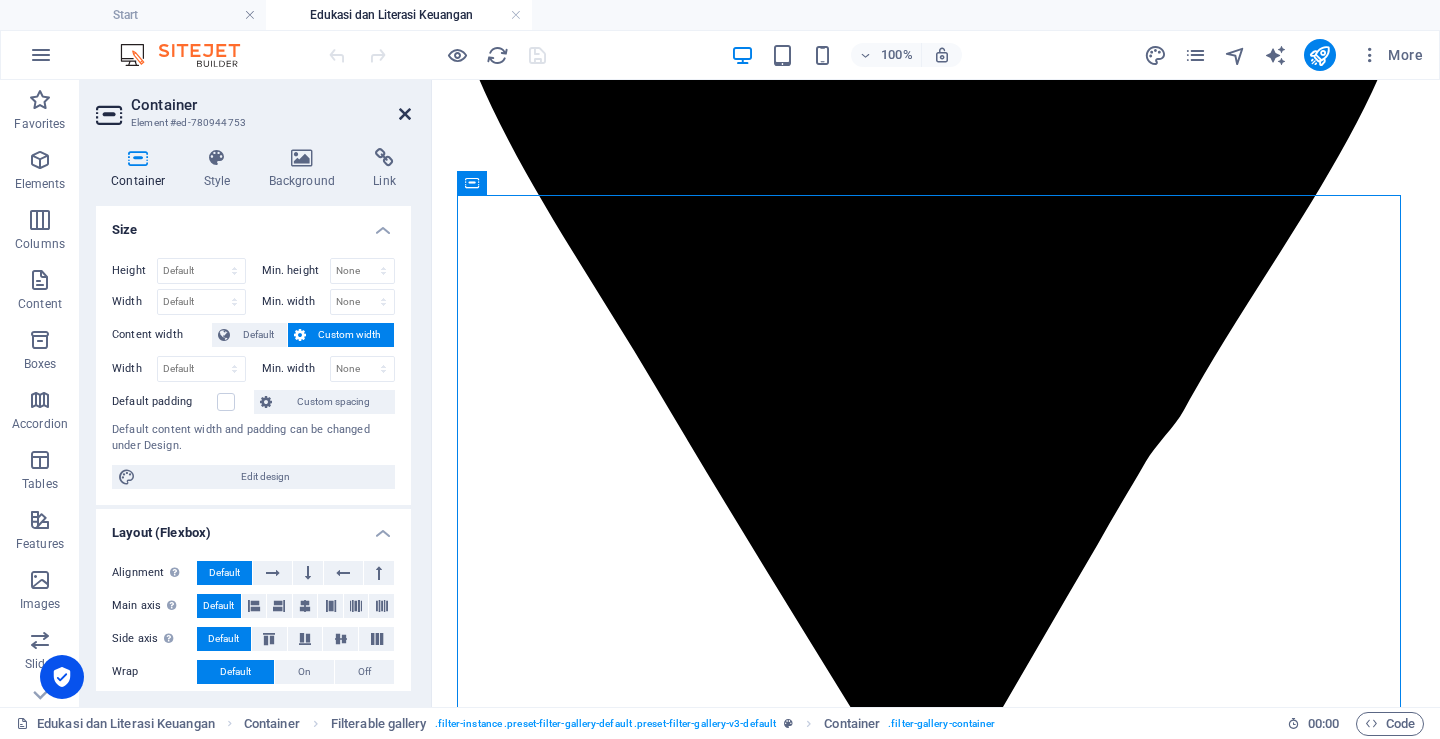 click at bounding box center (405, 114) 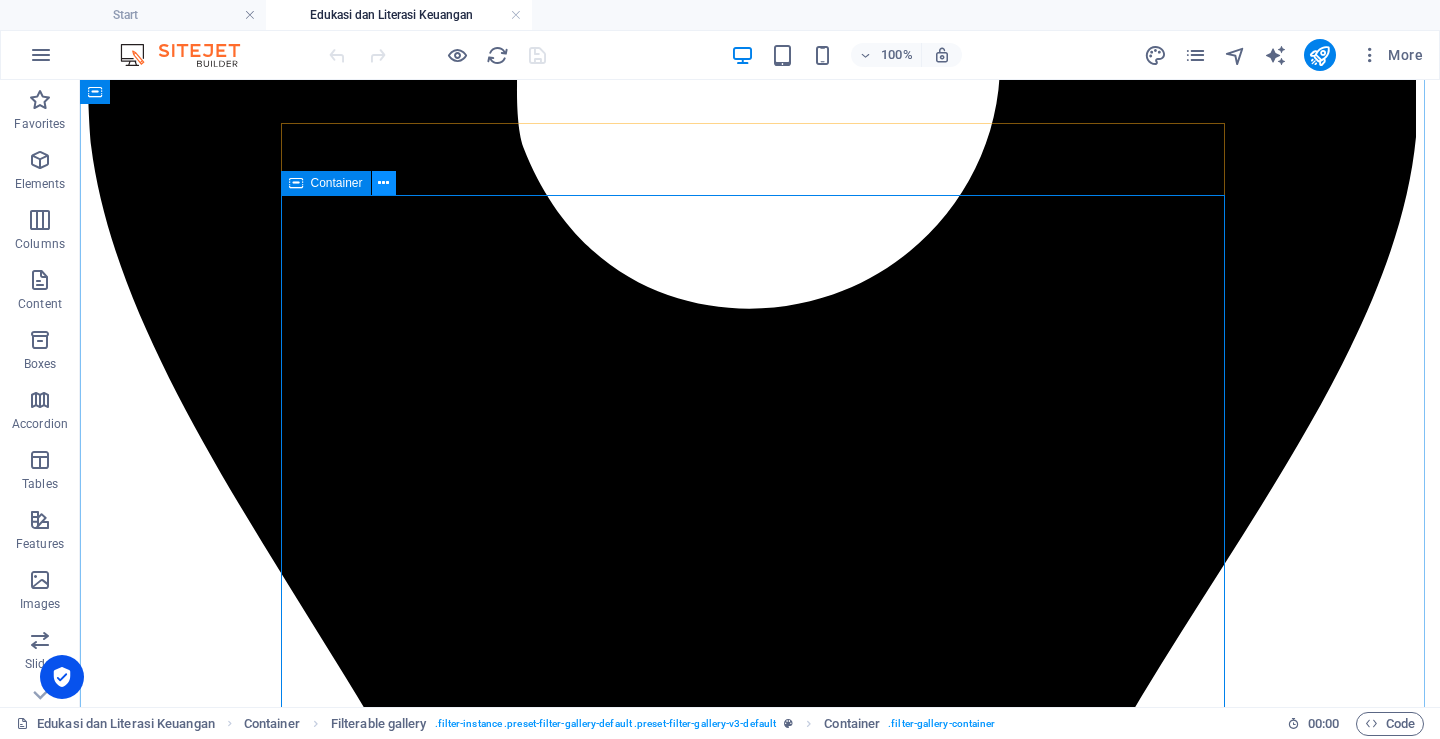 click at bounding box center (383, 183) 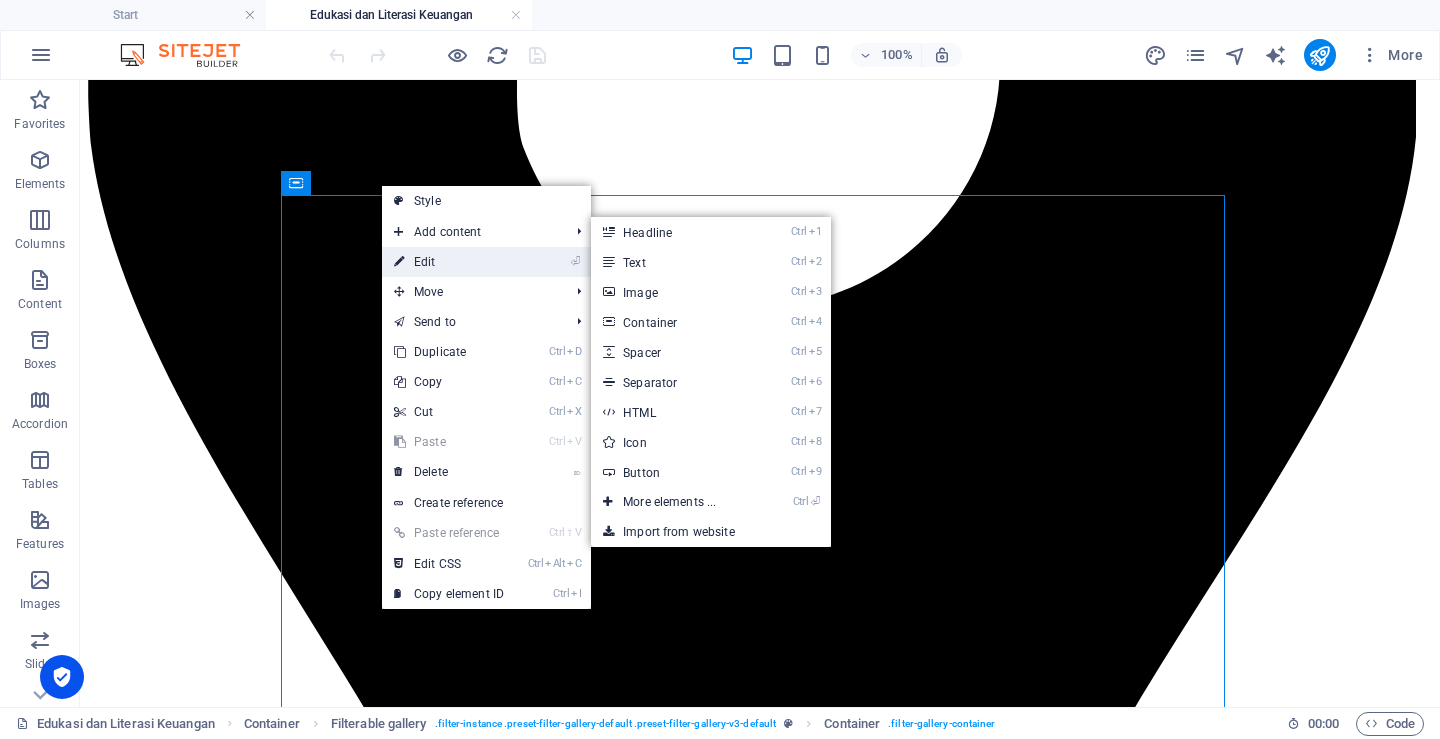 click on "⏎  Edit" at bounding box center (449, 262) 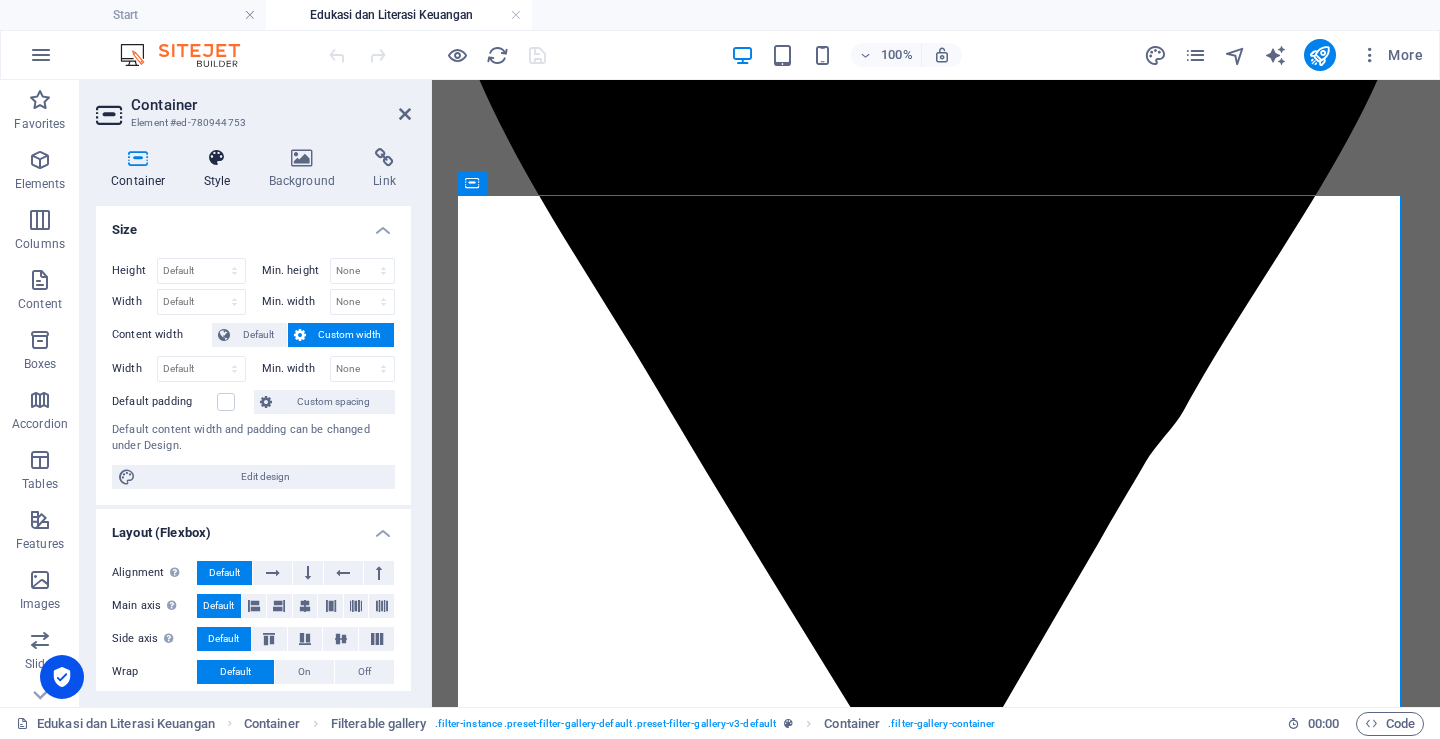 click at bounding box center [217, 158] 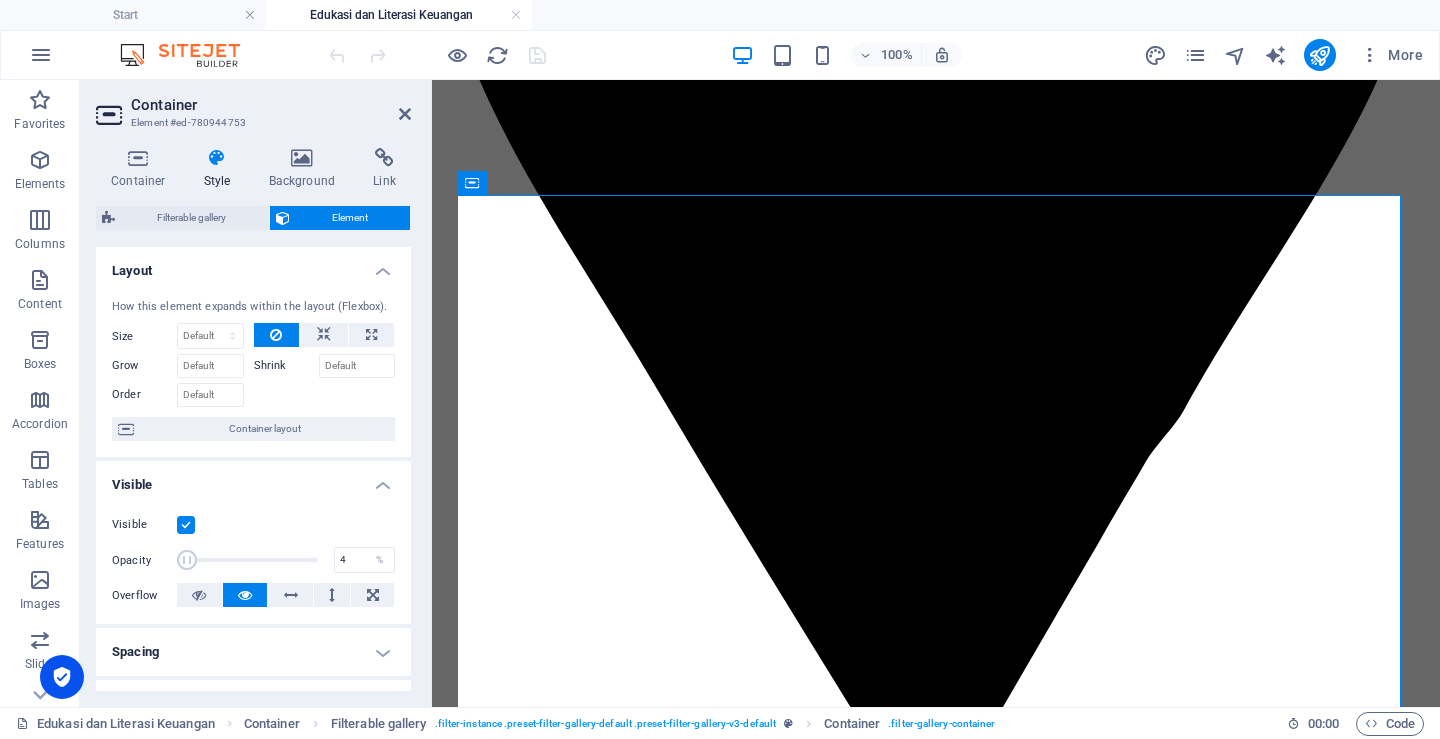 type on "1" 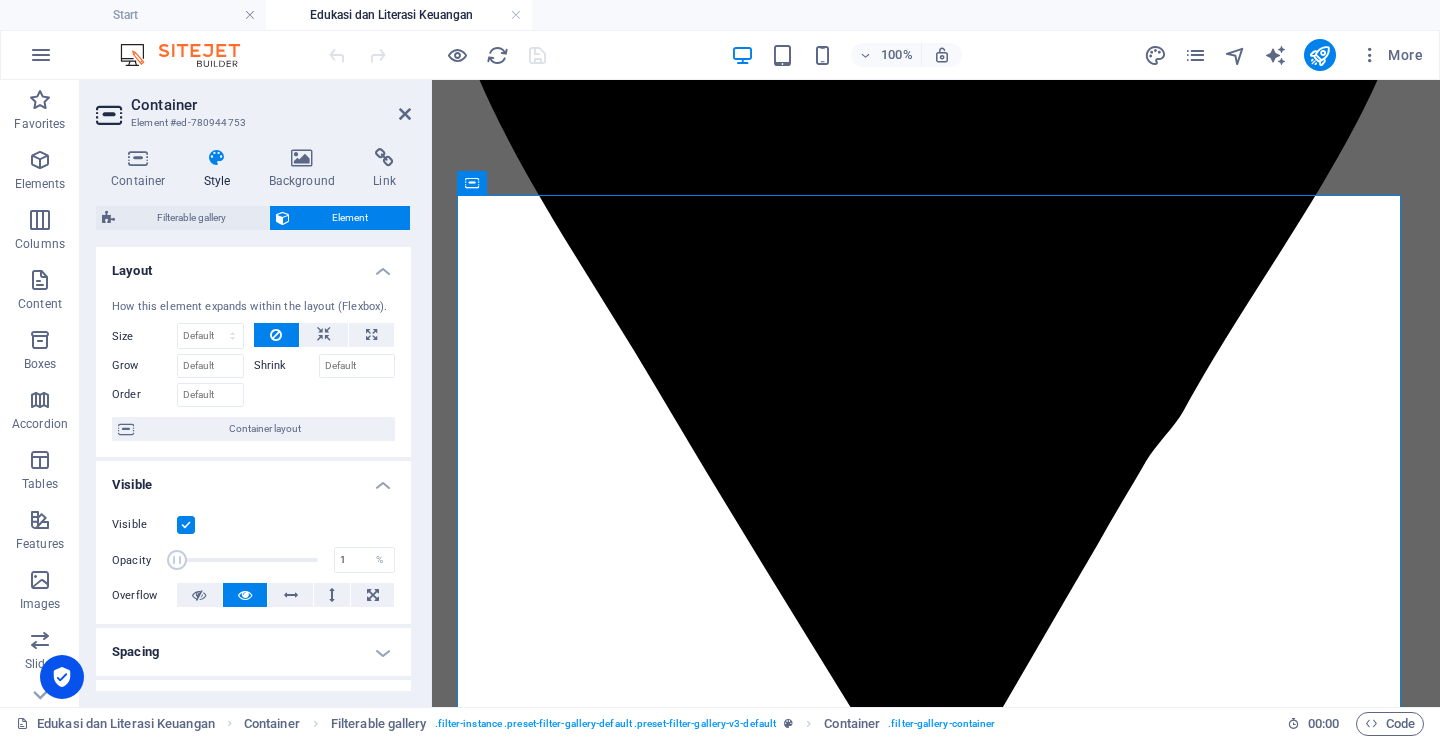 drag, startPoint x: 312, startPoint y: 557, endPoint x: 166, endPoint y: 554, distance: 146.03082 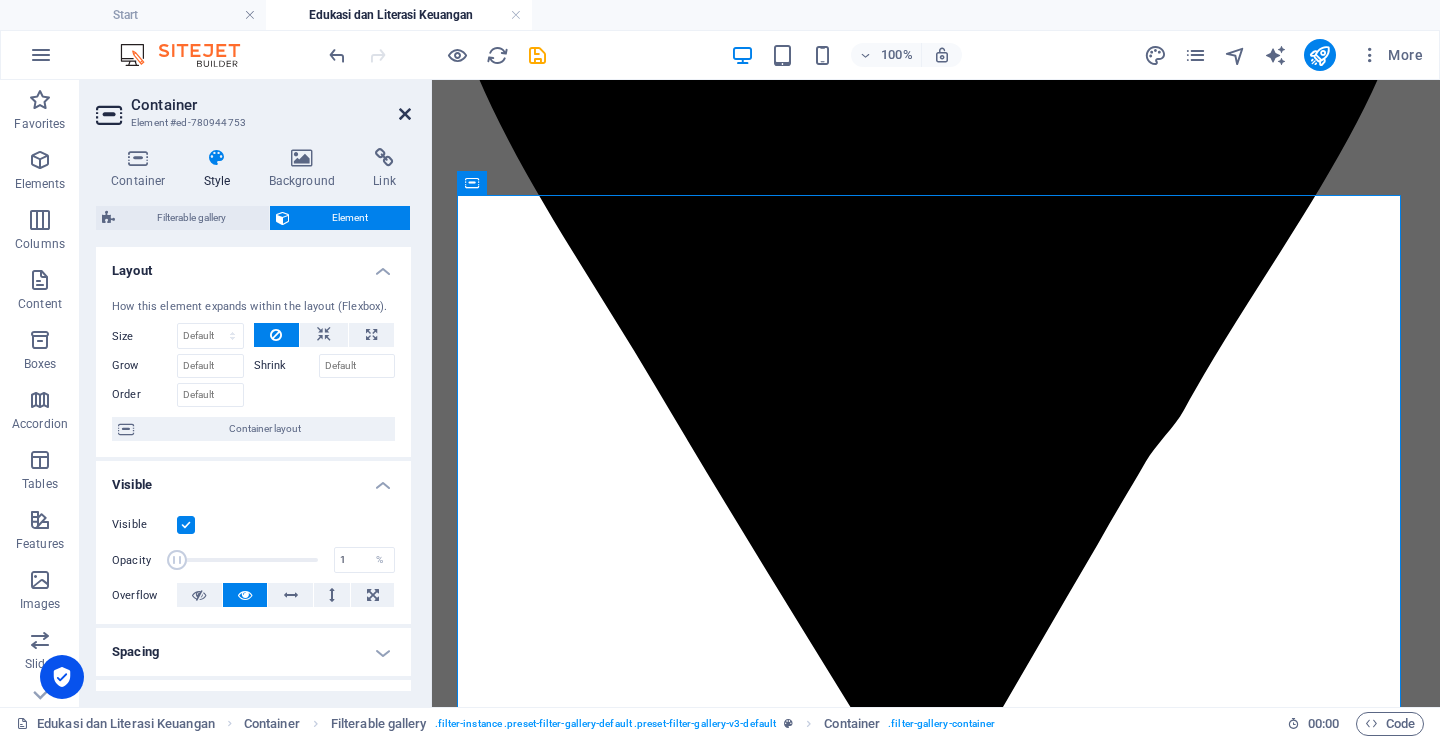 click at bounding box center [405, 114] 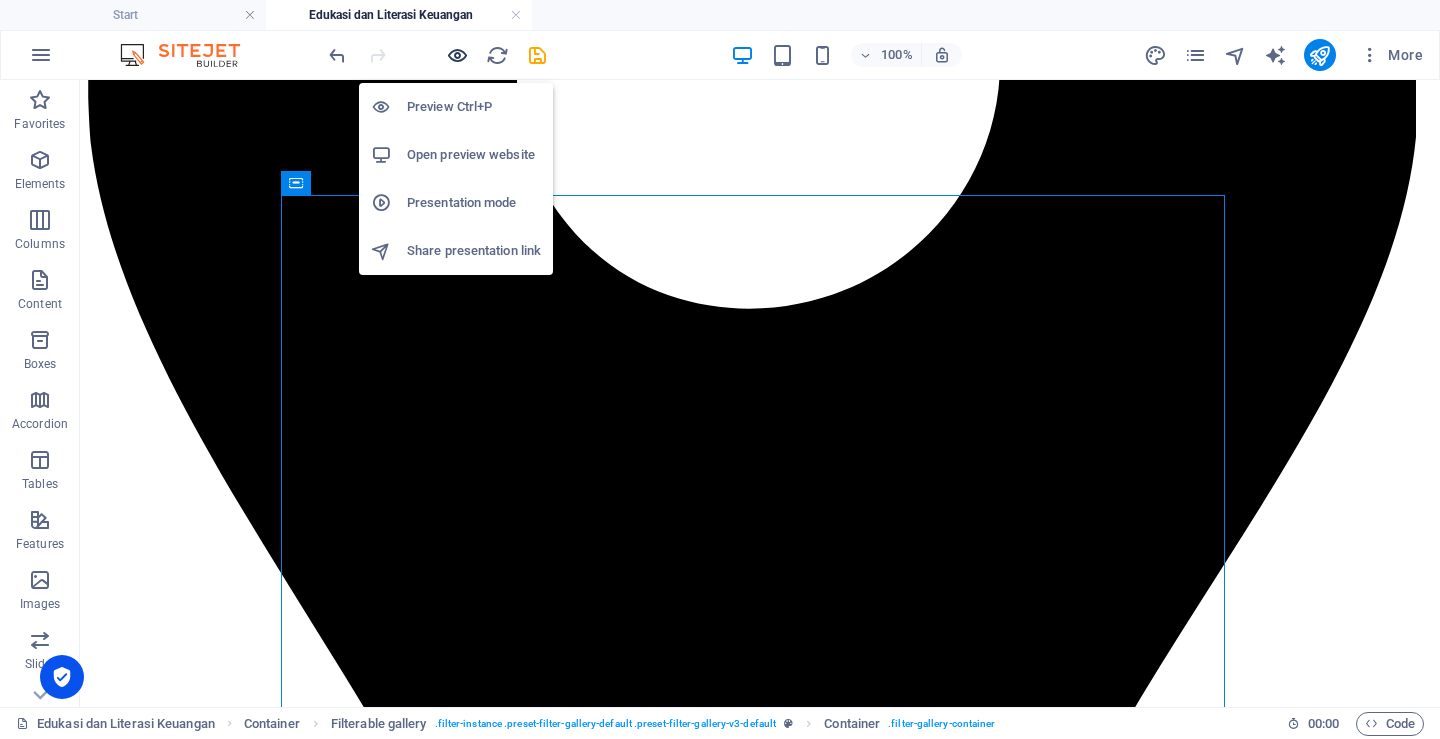 click at bounding box center [457, 55] 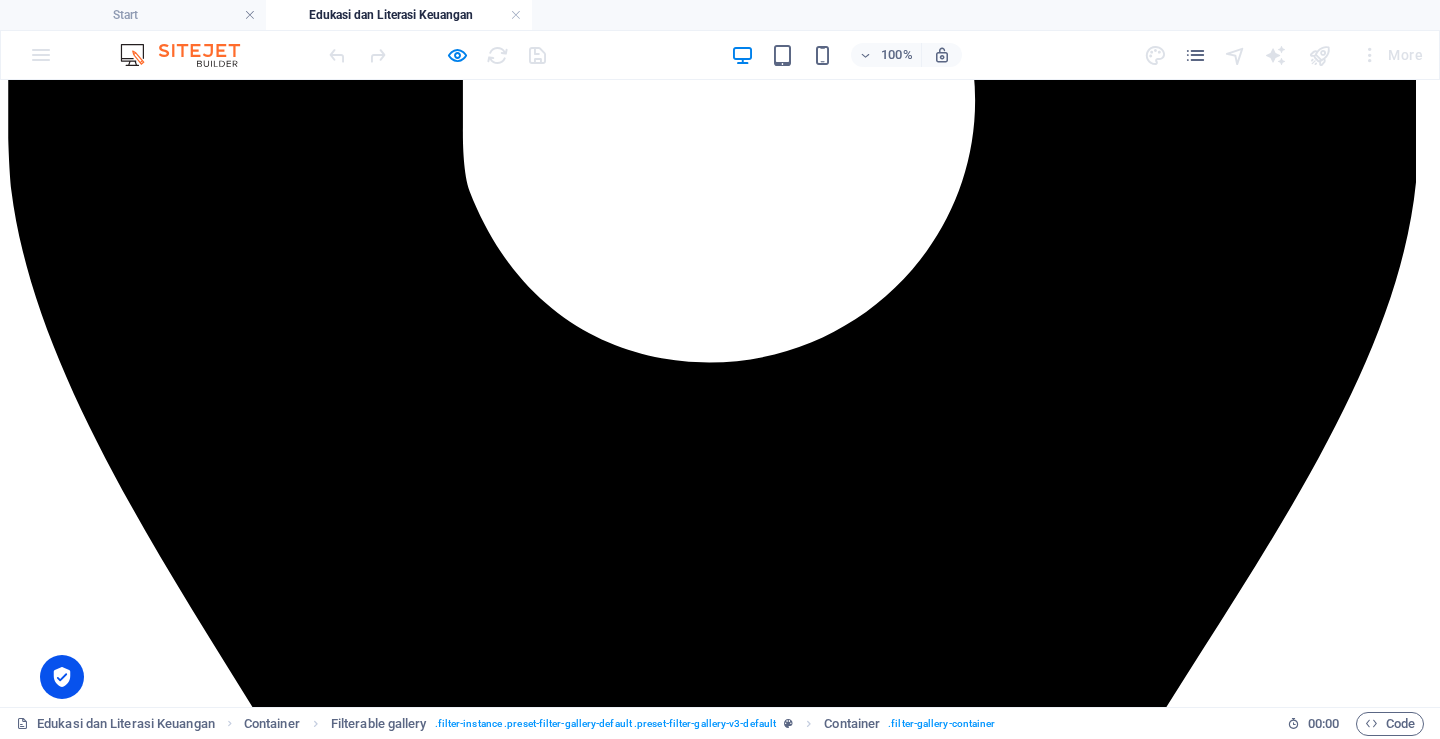 click on "Show all" at bounding box center (720, 3759) 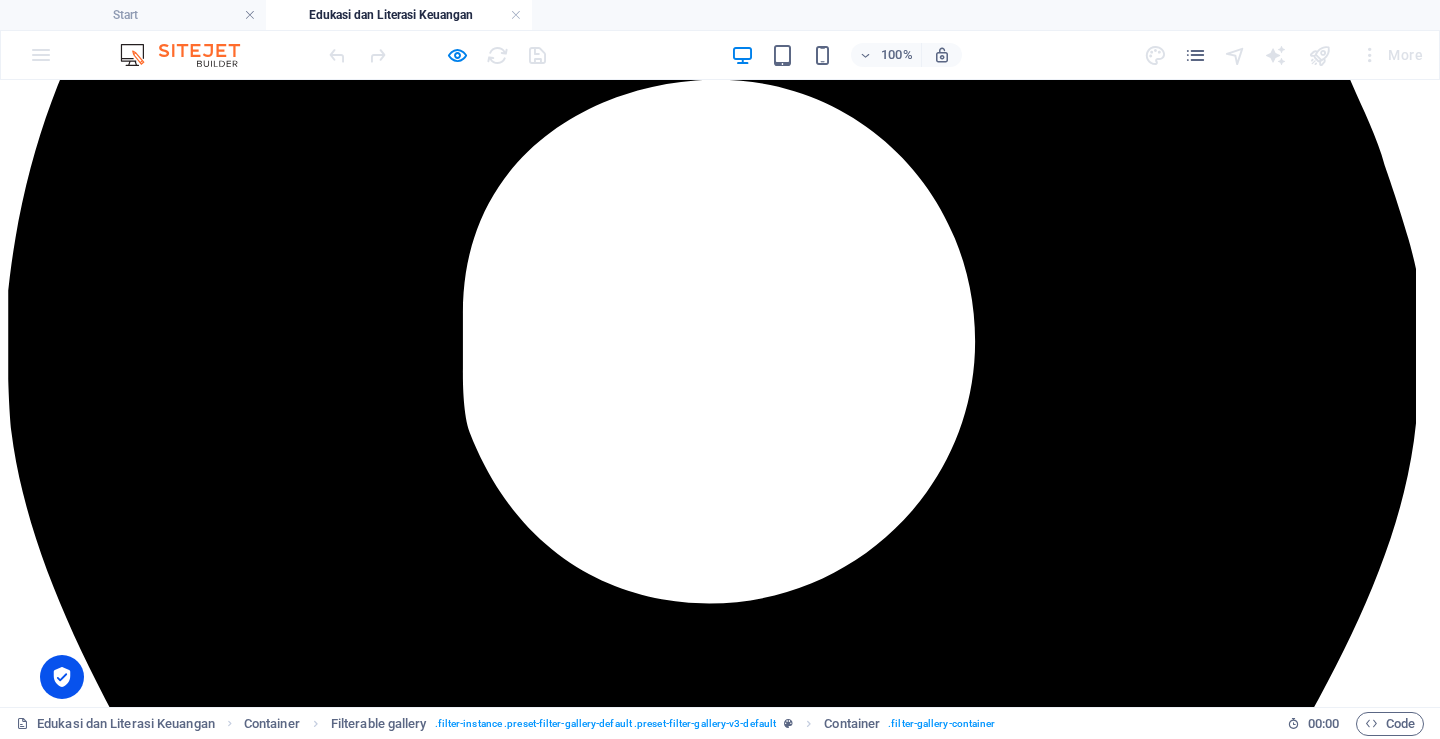 click on "2022" at bounding box center (720, 4036) 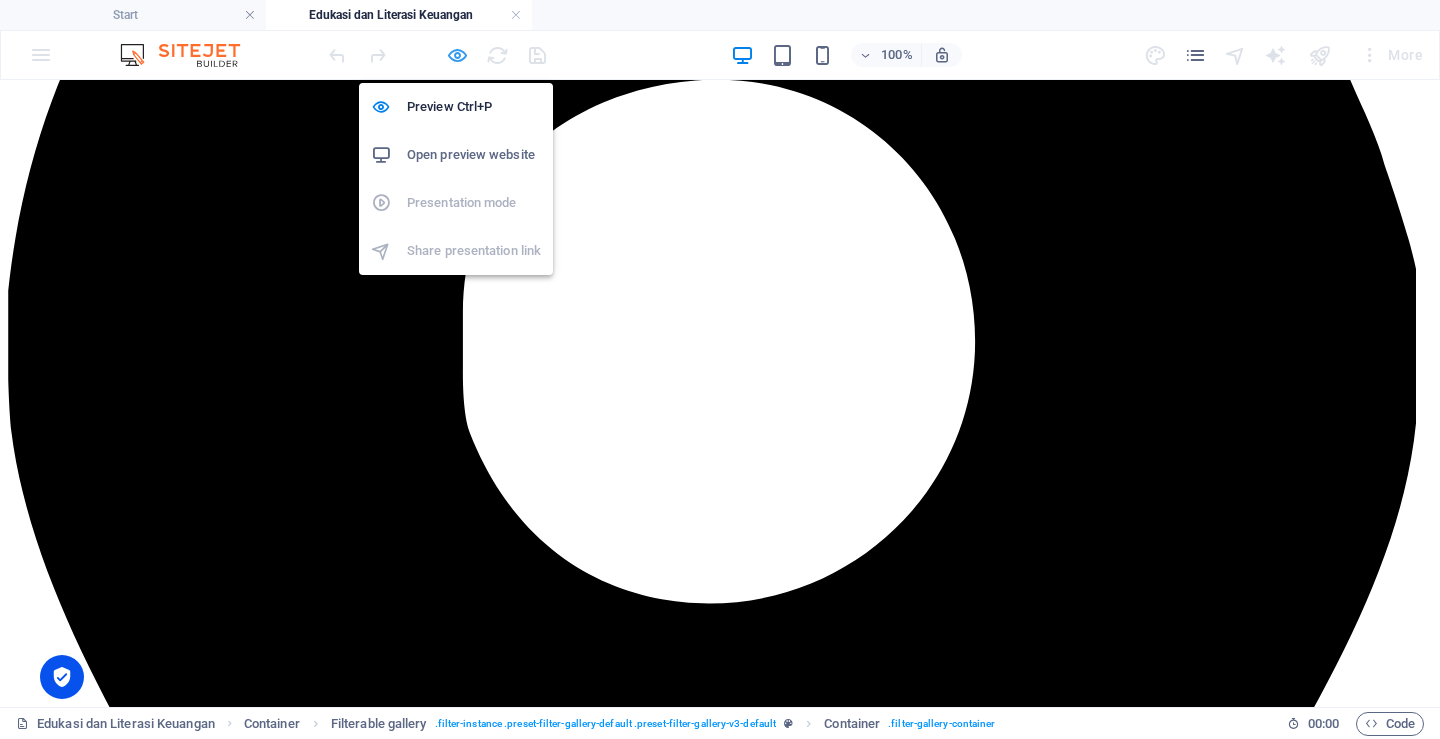 click at bounding box center [457, 55] 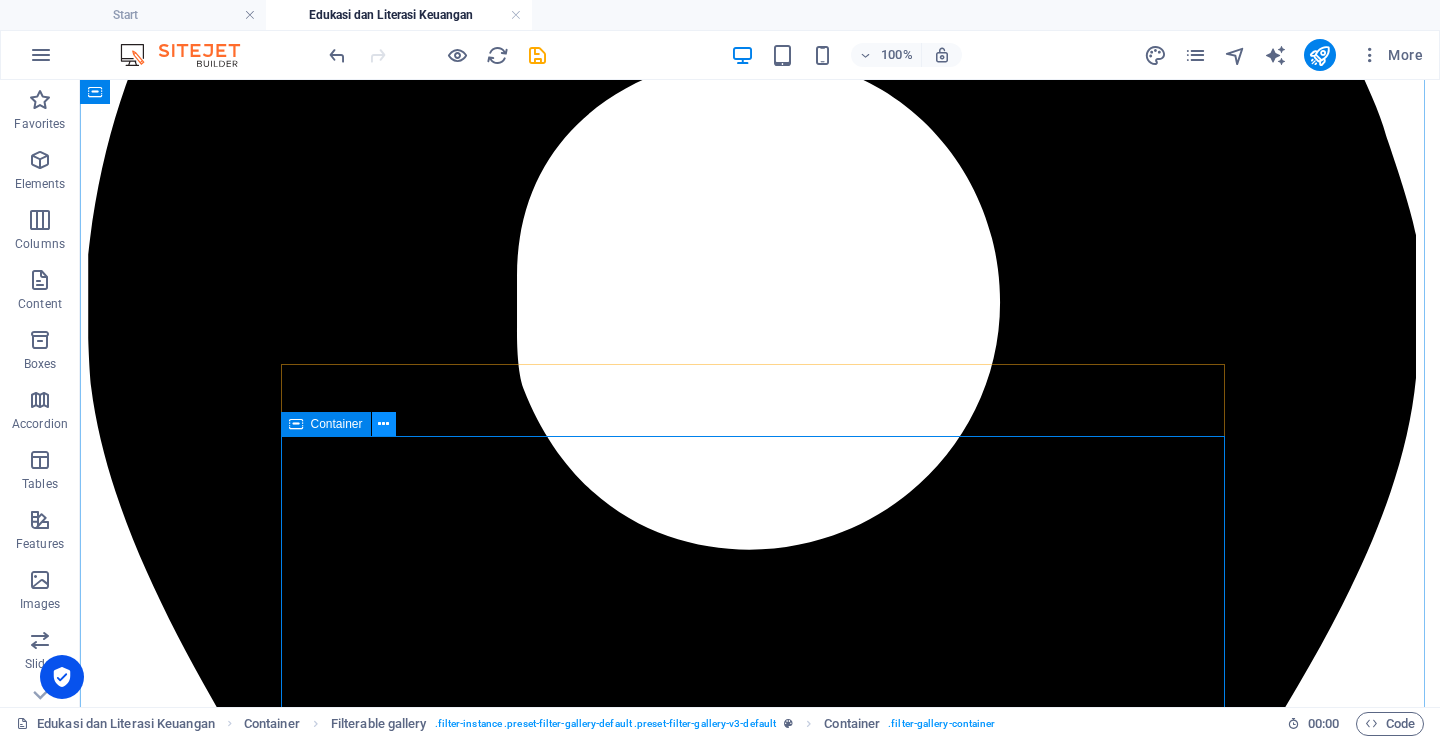 click at bounding box center [384, 424] 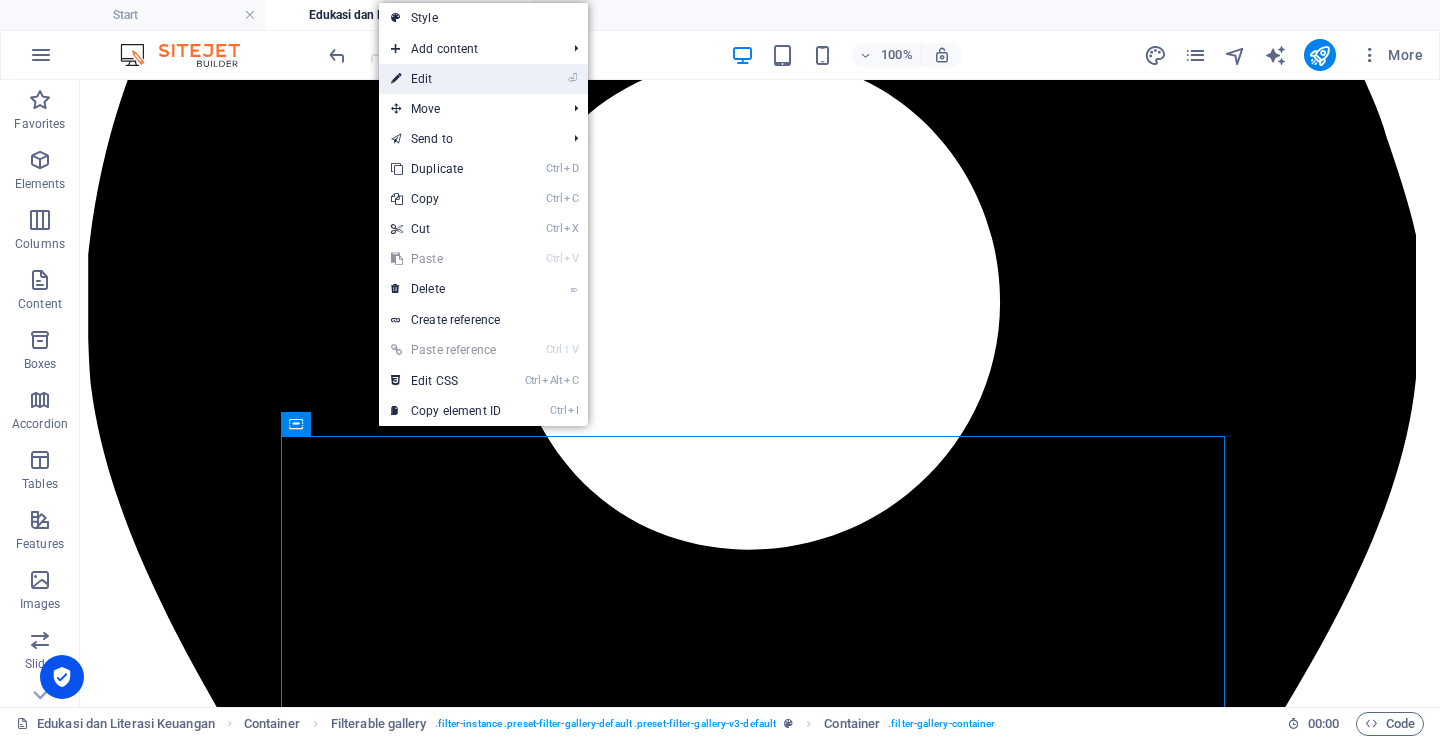 click on "⏎  Edit" at bounding box center (446, 79) 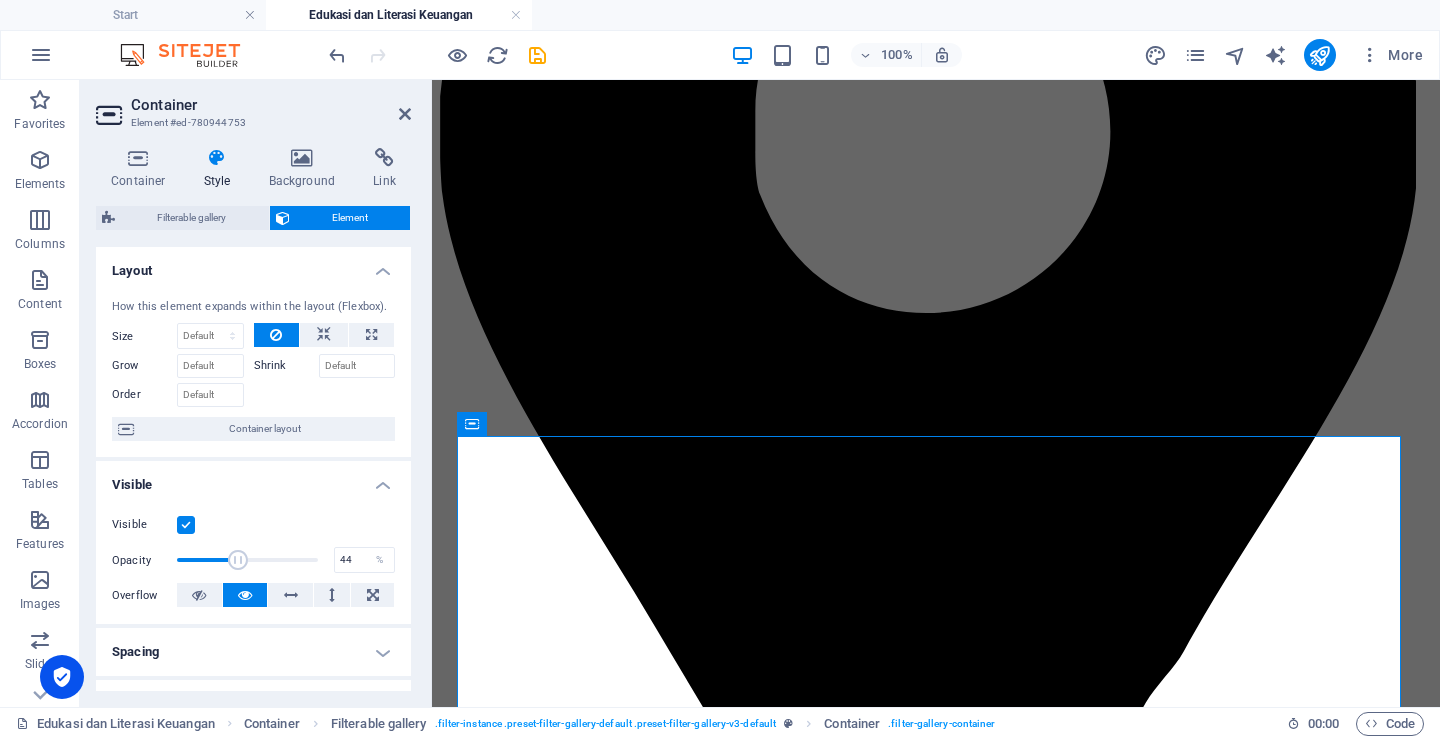 drag, startPoint x: 184, startPoint y: 559, endPoint x: 236, endPoint y: 565, distance: 52.34501 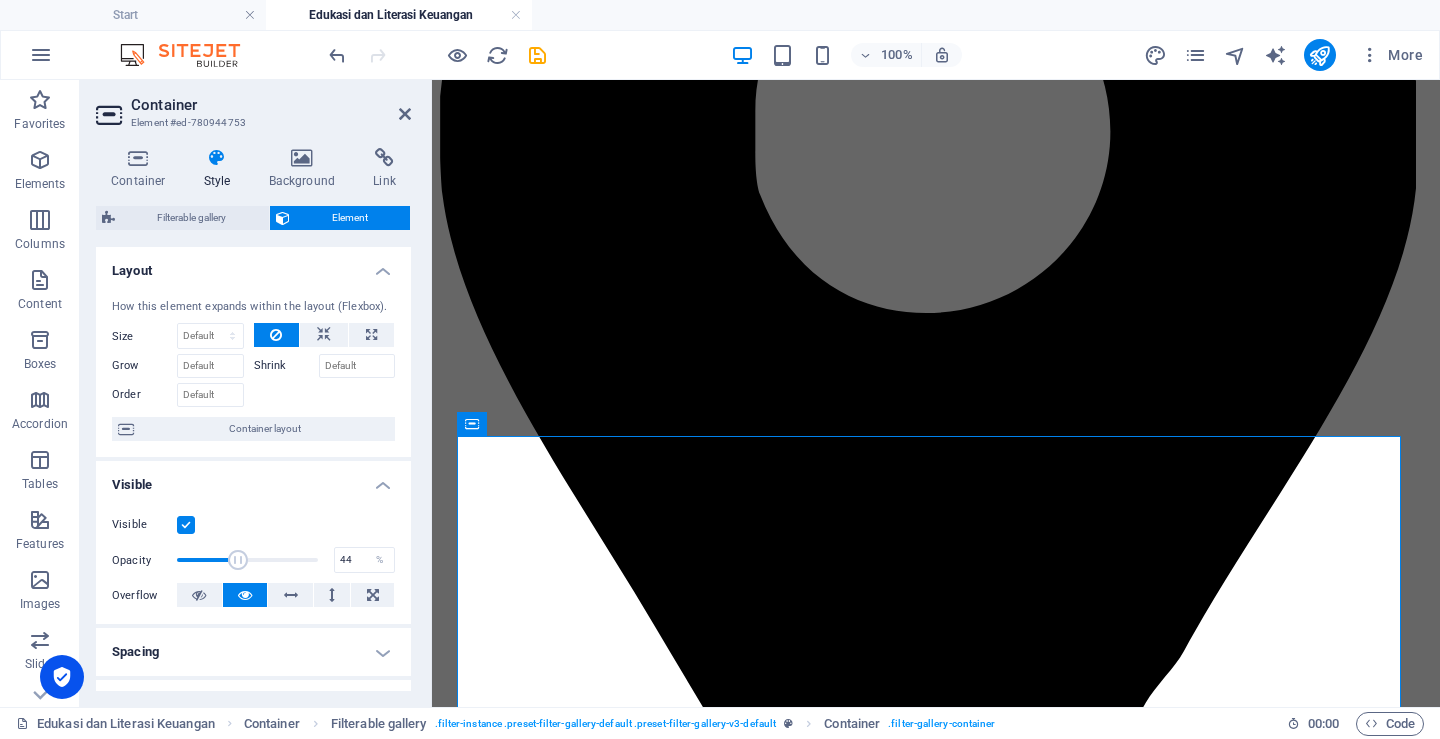 click at bounding box center (238, 560) 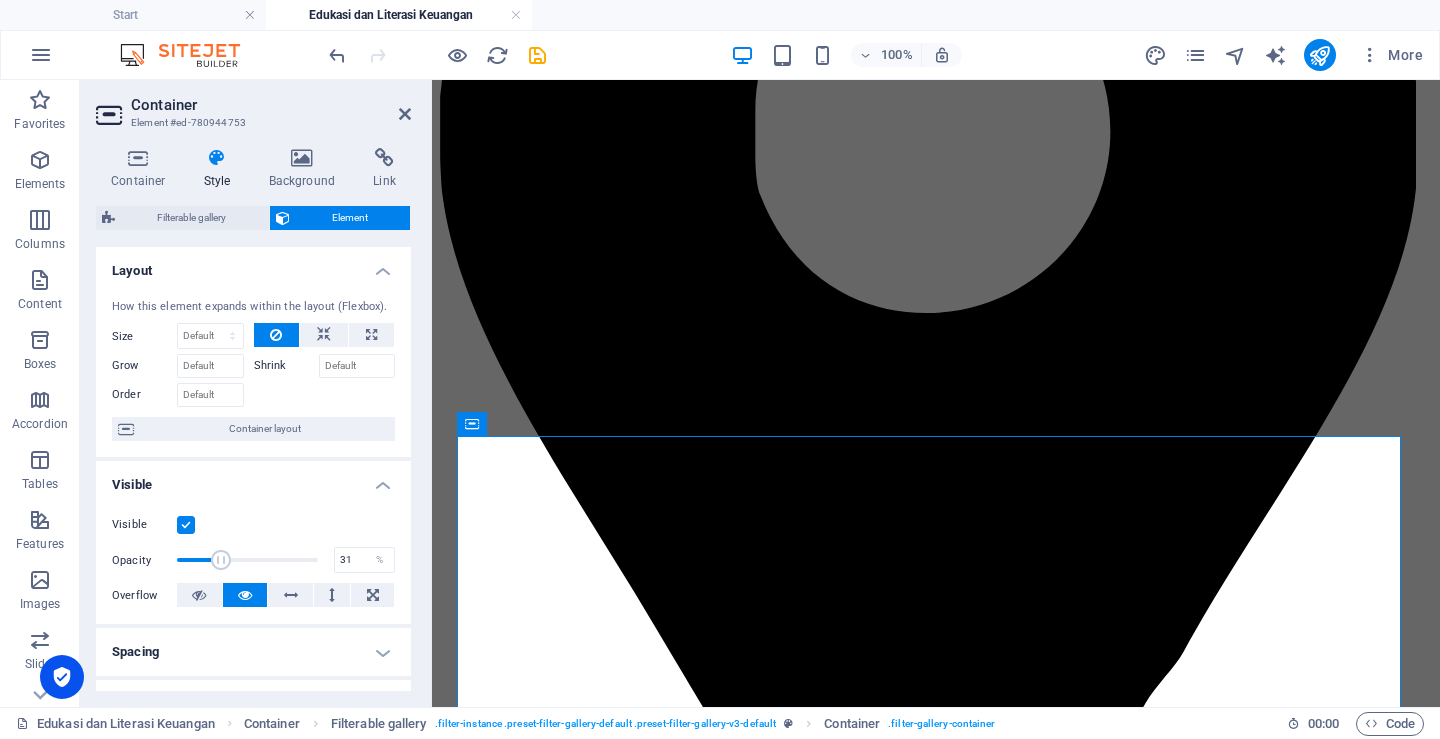 drag, startPoint x: 236, startPoint y: 565, endPoint x: 219, endPoint y: 565, distance: 17 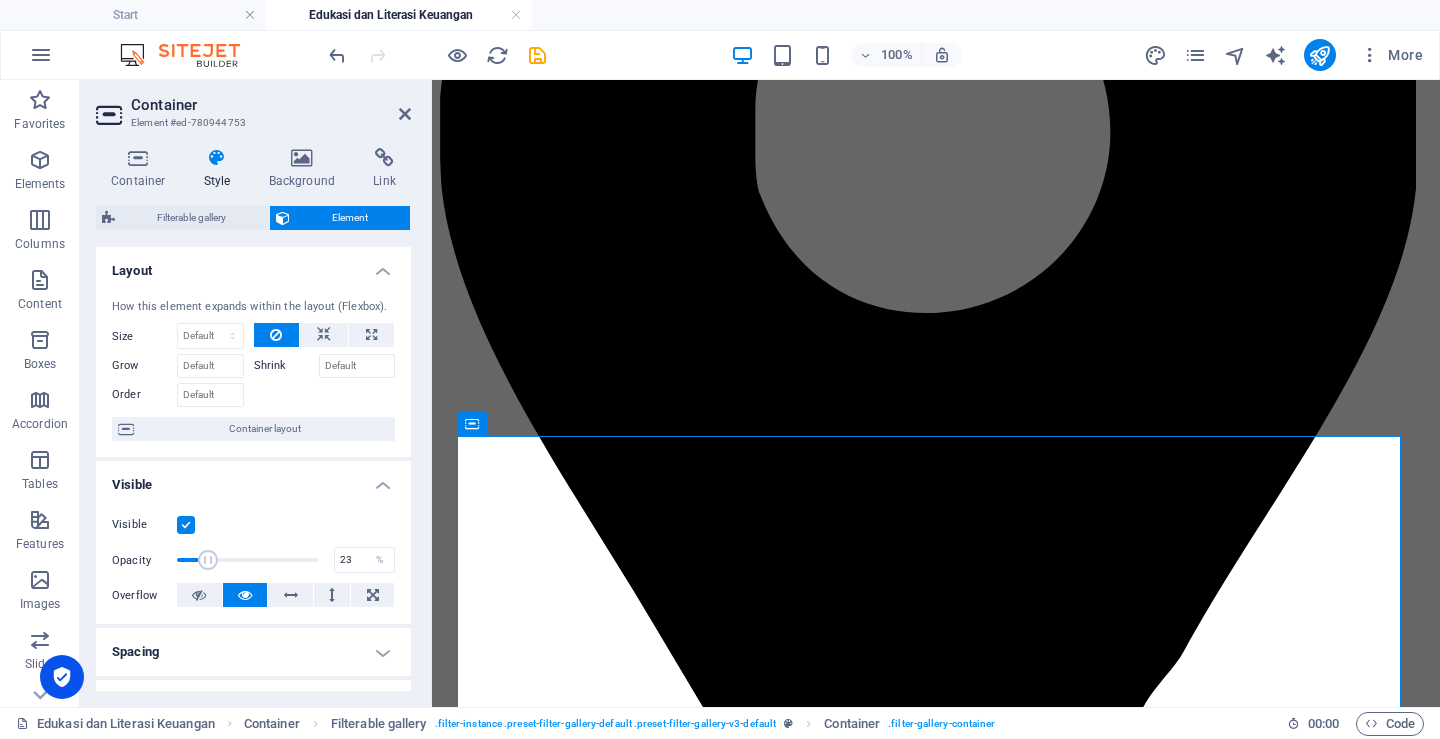 drag, startPoint x: 219, startPoint y: 565, endPoint x: 207, endPoint y: 565, distance: 12 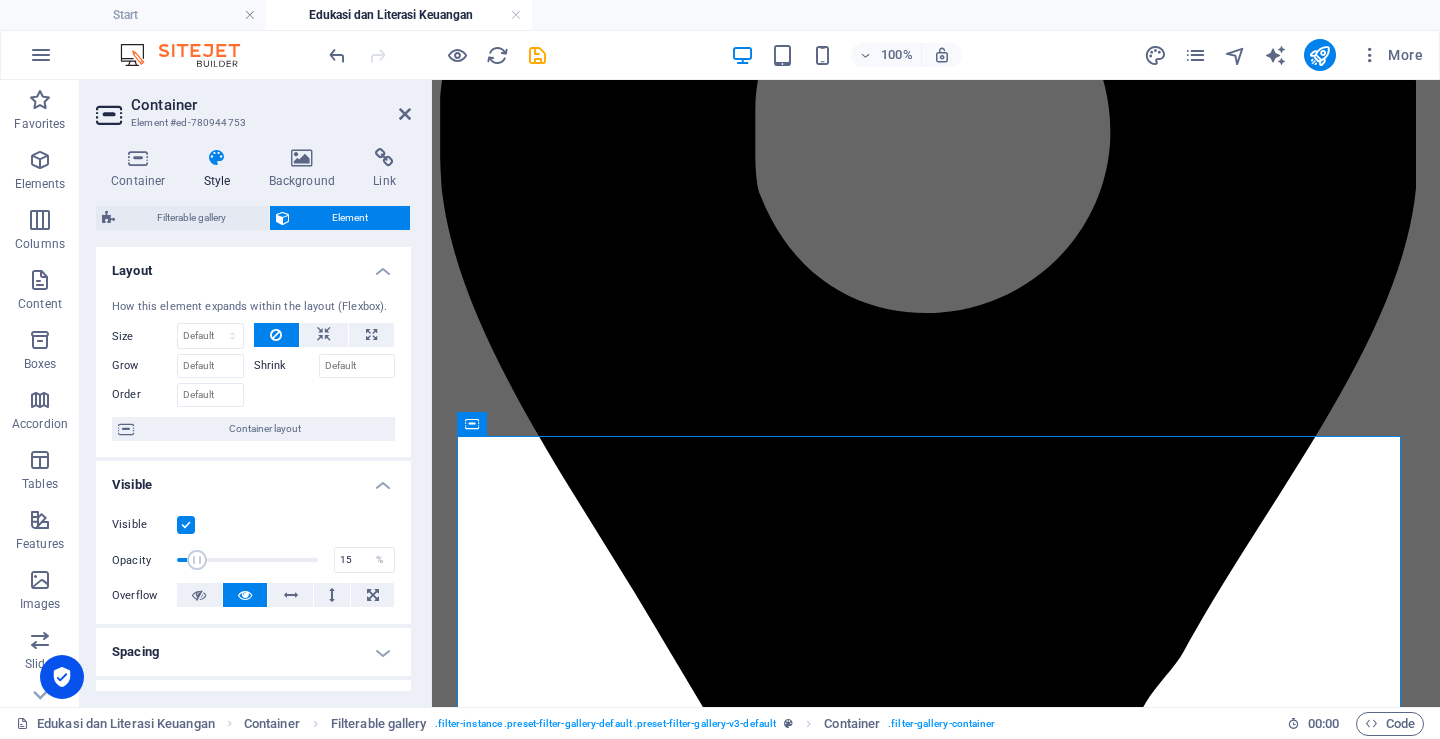 drag, startPoint x: 207, startPoint y: 565, endPoint x: 196, endPoint y: 565, distance: 11 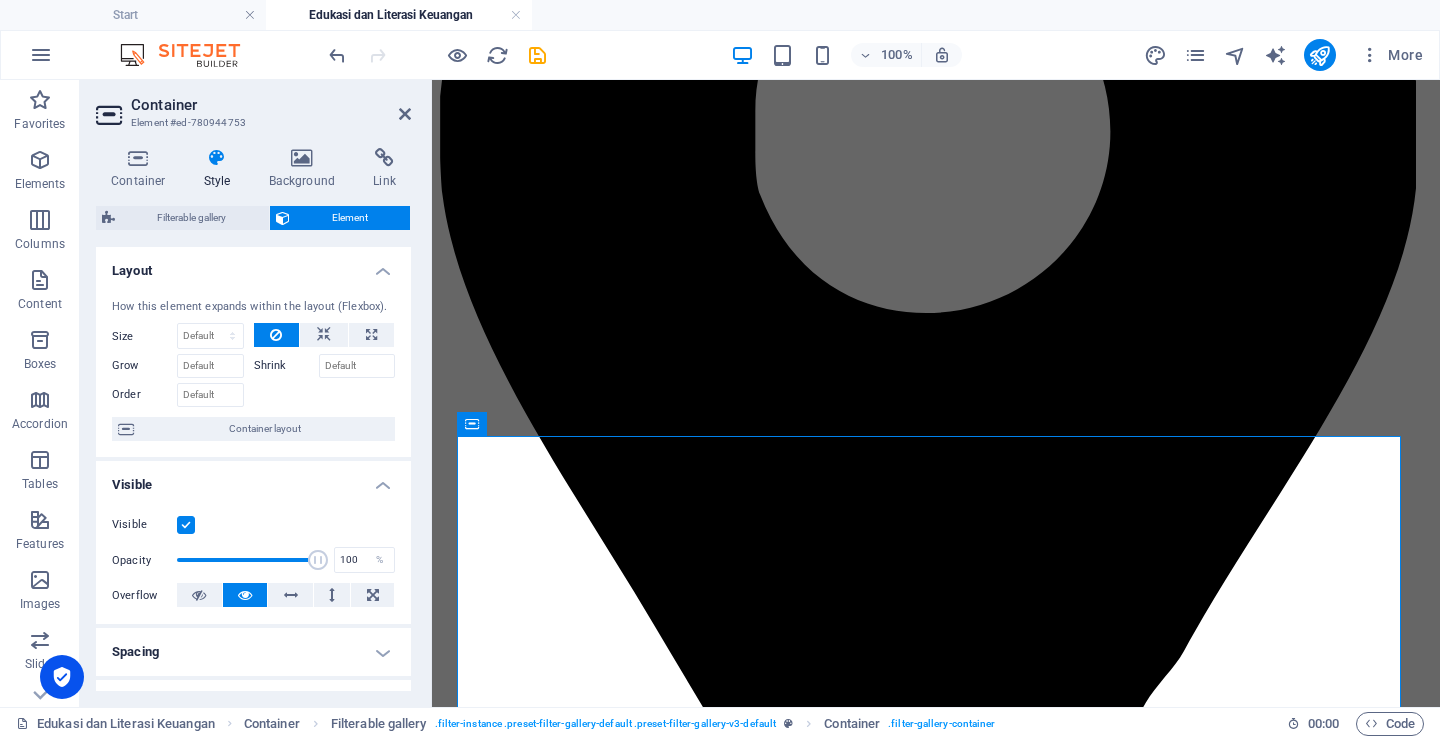 drag, startPoint x: 196, startPoint y: 565, endPoint x: 326, endPoint y: 569, distance: 130.06152 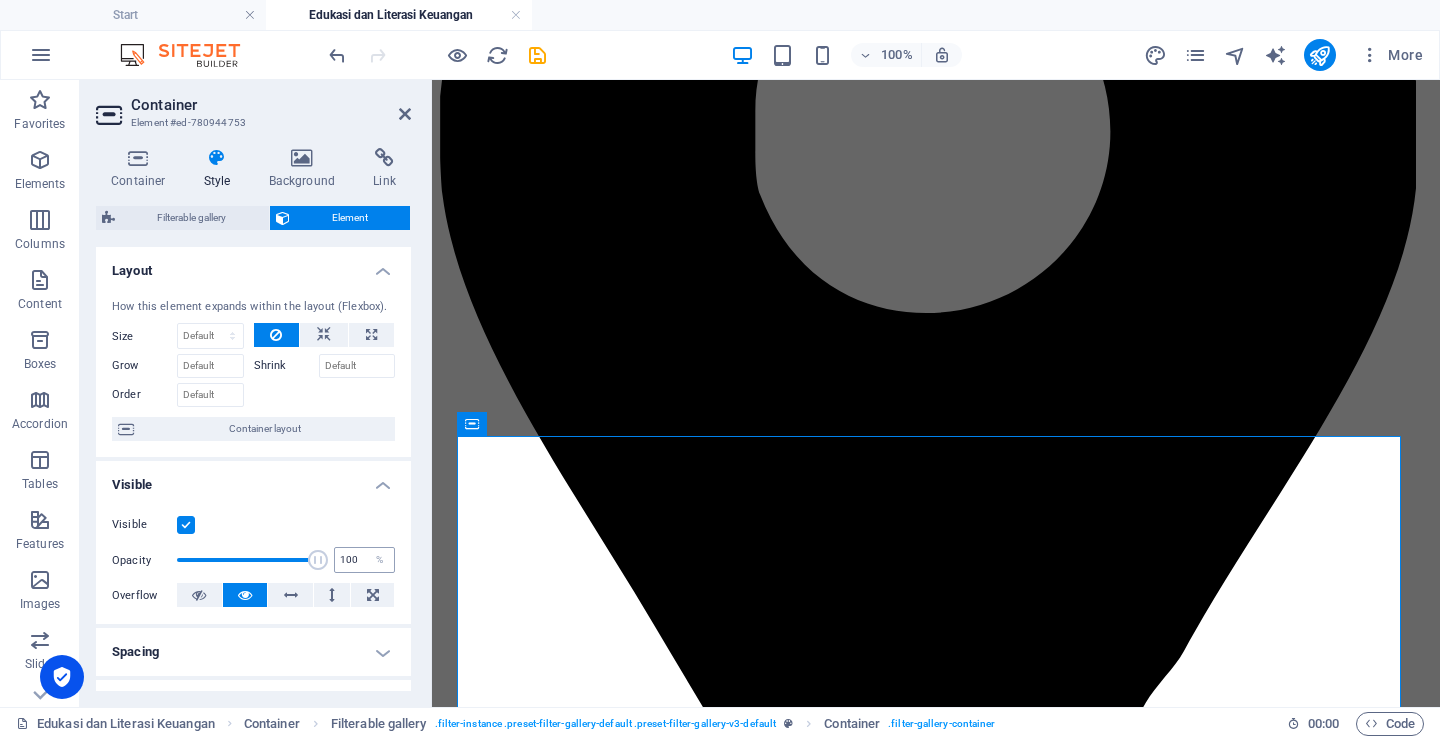 drag, startPoint x: 317, startPoint y: 557, endPoint x: 332, endPoint y: 557, distance: 15 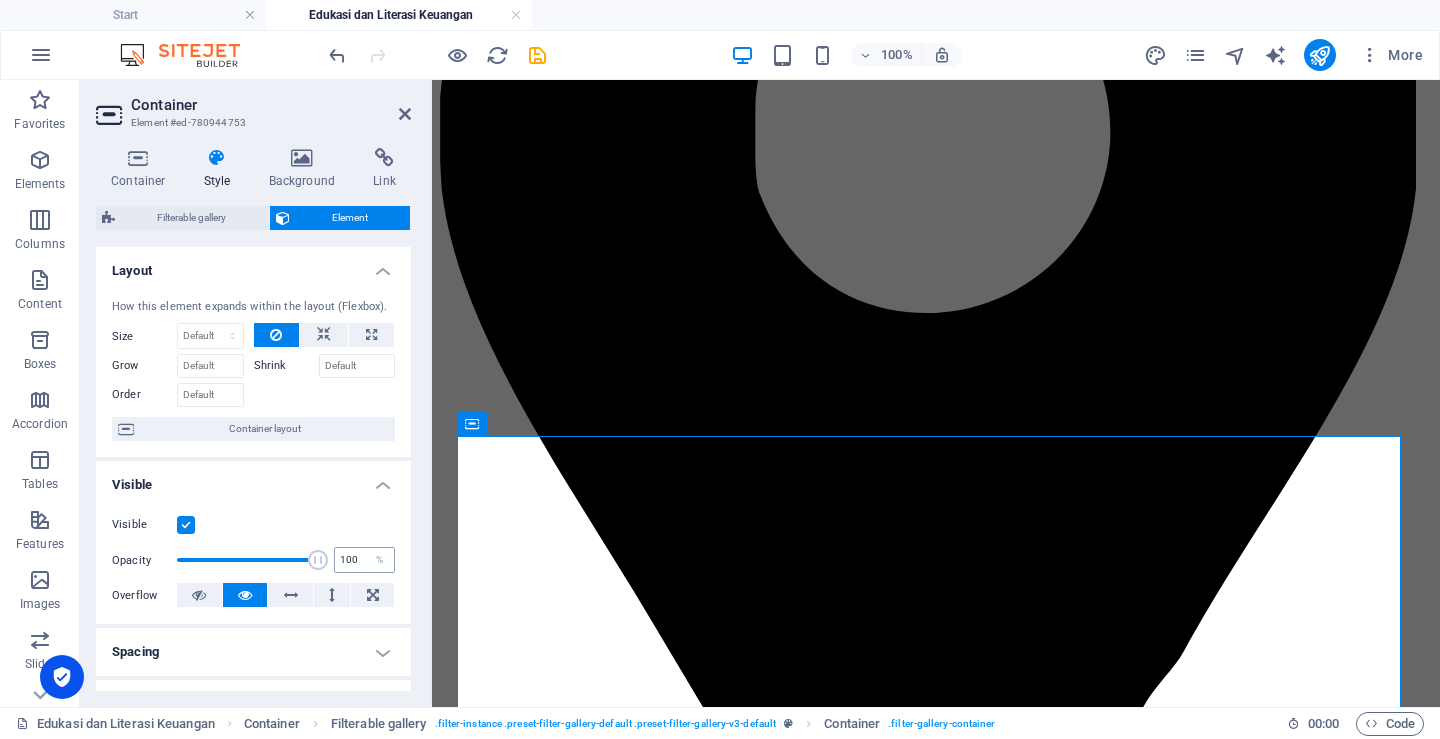 click on "Opacity 100 %" at bounding box center (253, 560) 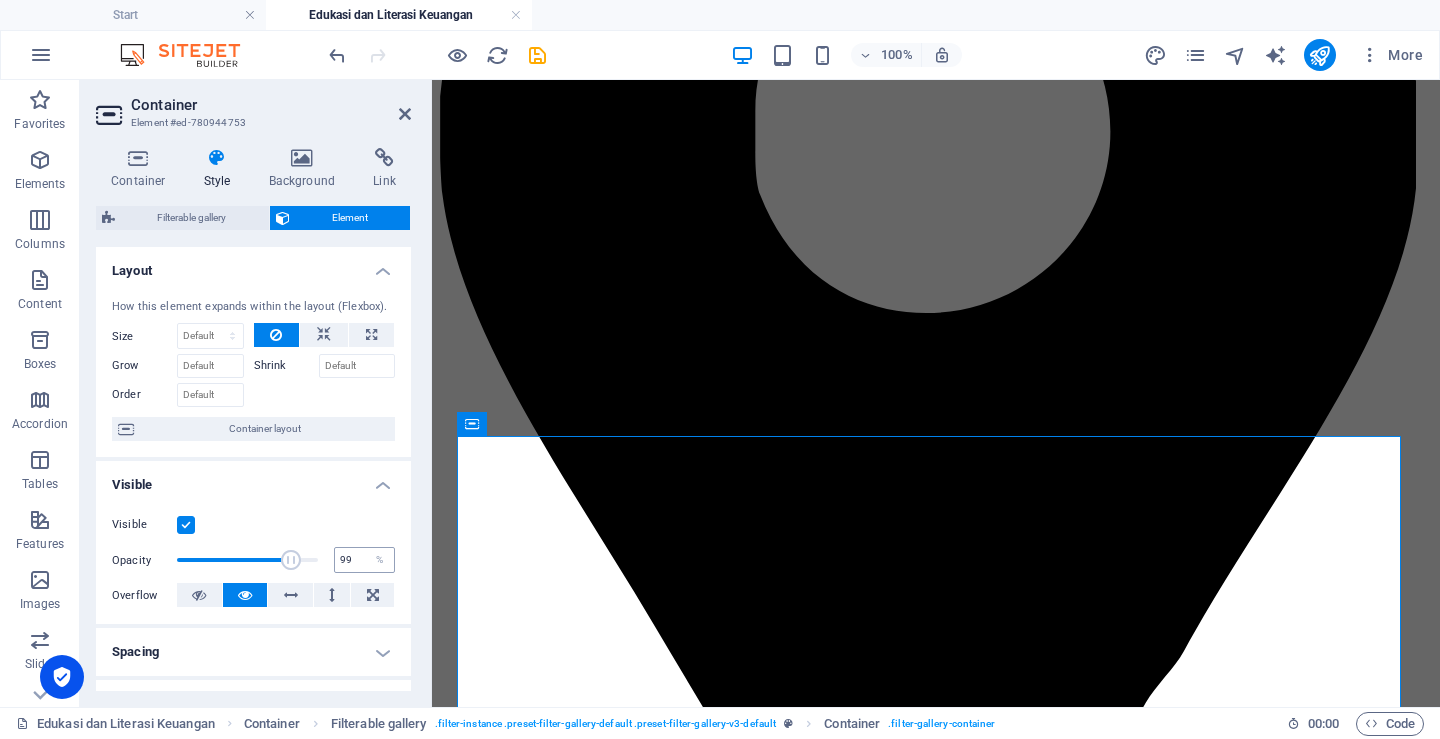 type on "100" 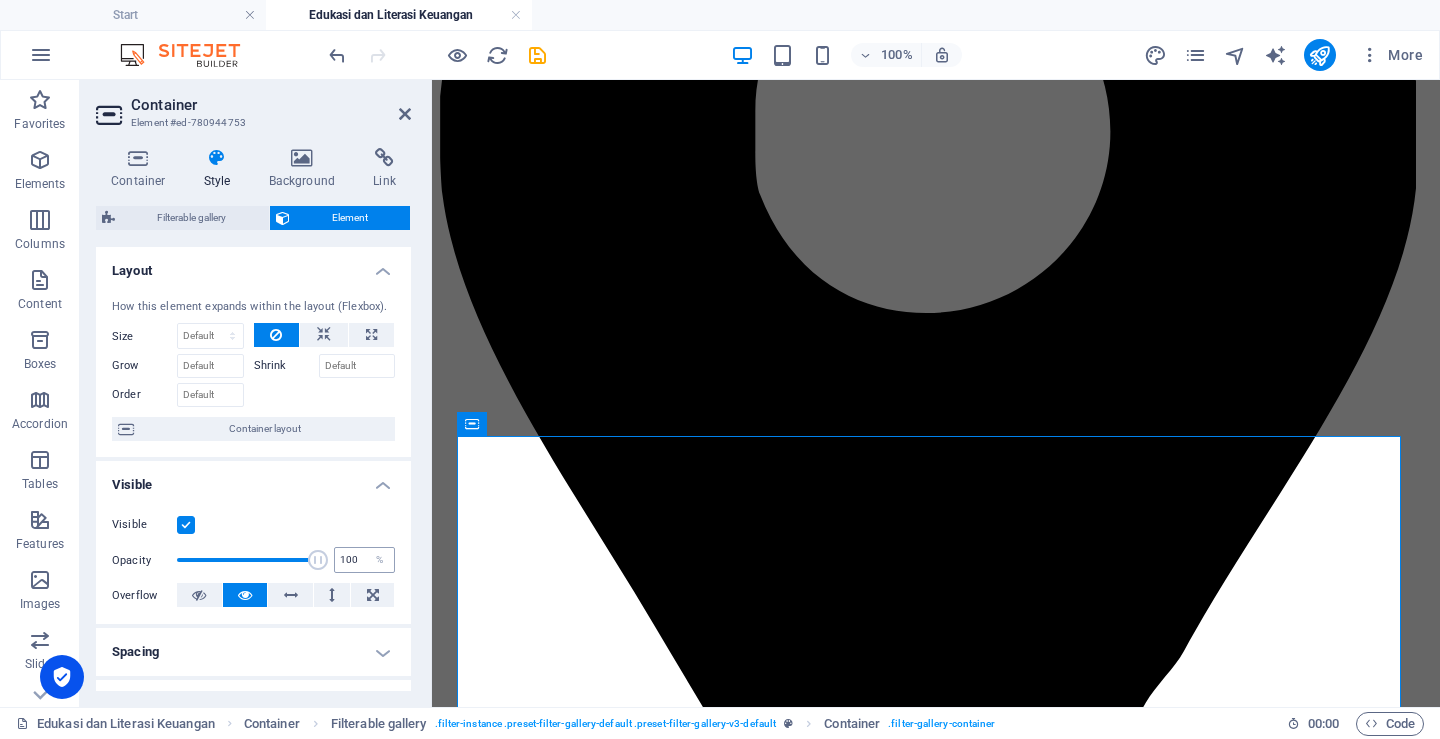 drag, startPoint x: 312, startPoint y: 561, endPoint x: 334, endPoint y: 566, distance: 22.561028 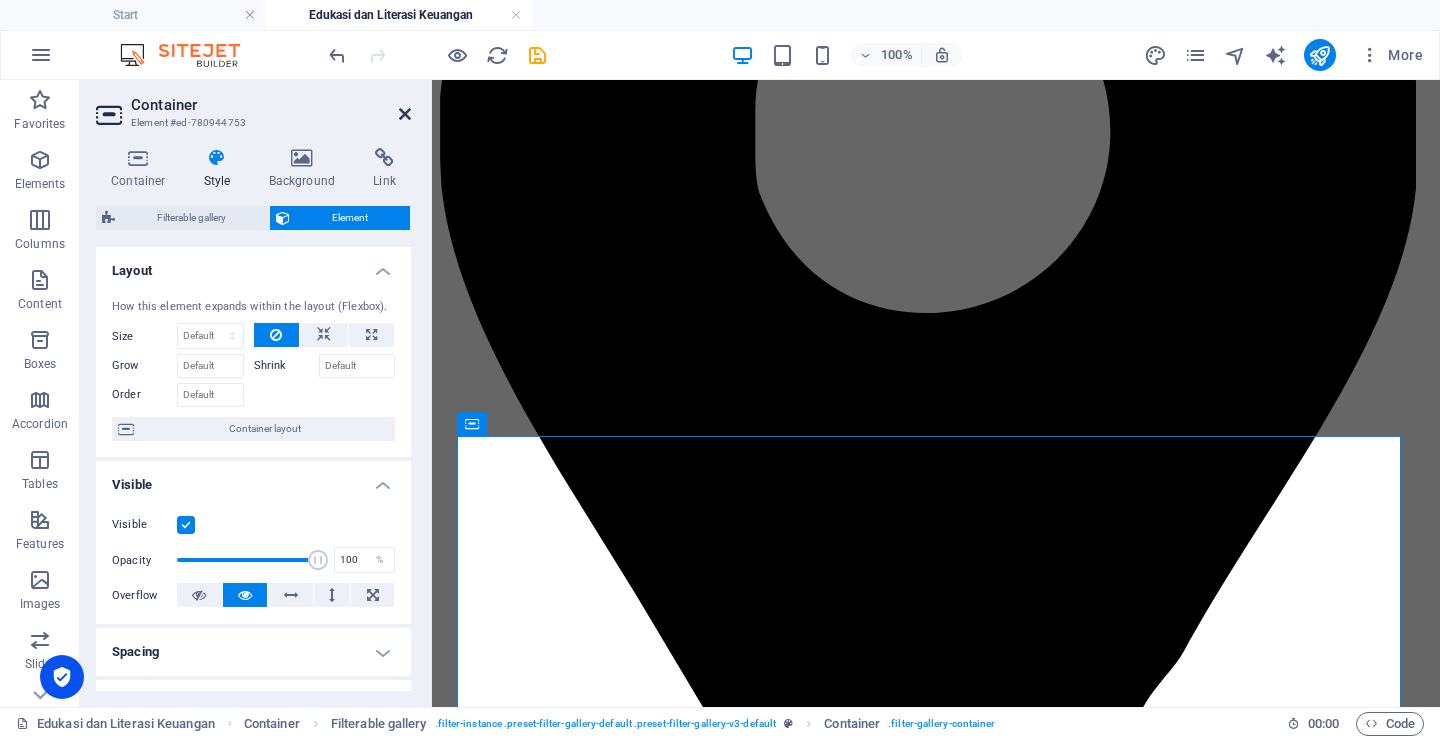 click at bounding box center [405, 114] 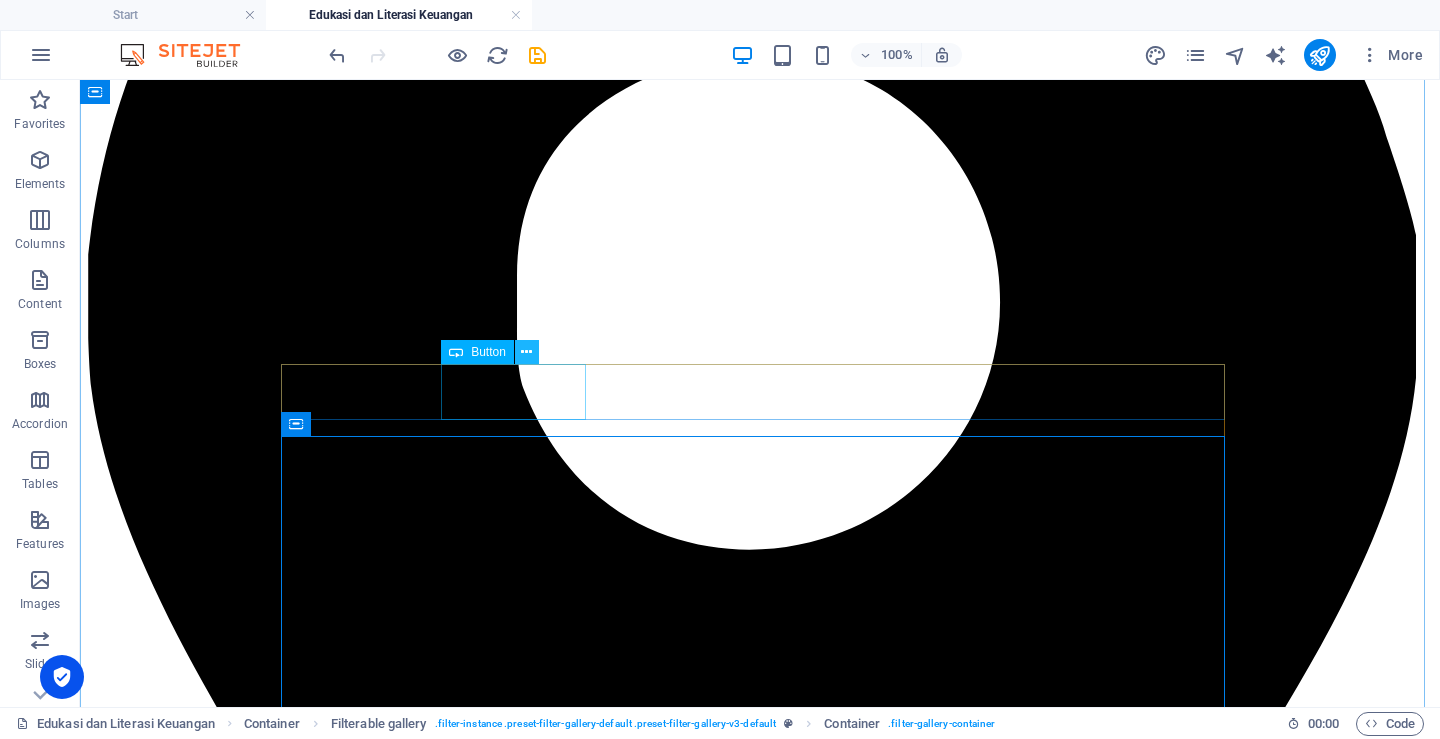 click at bounding box center (526, 352) 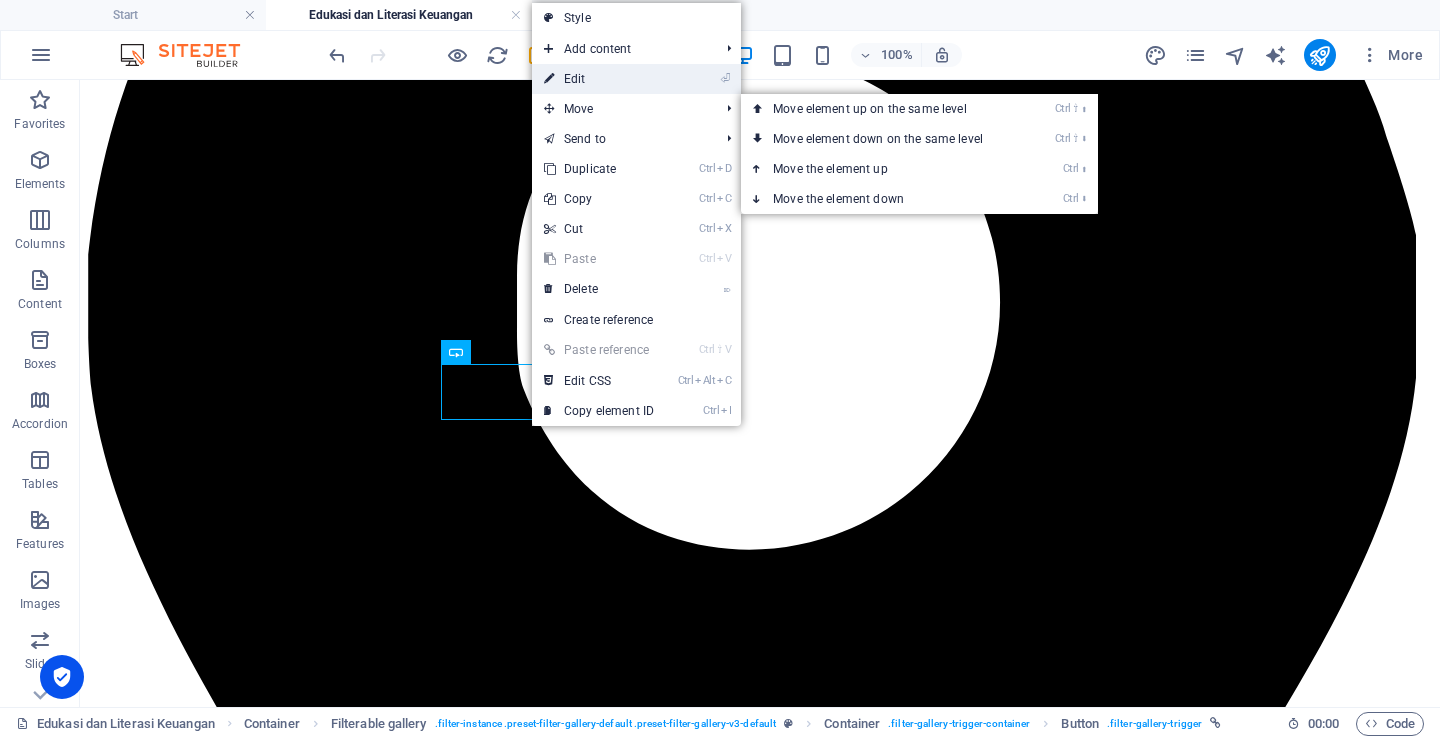 click on "⏎  Edit" at bounding box center [599, 79] 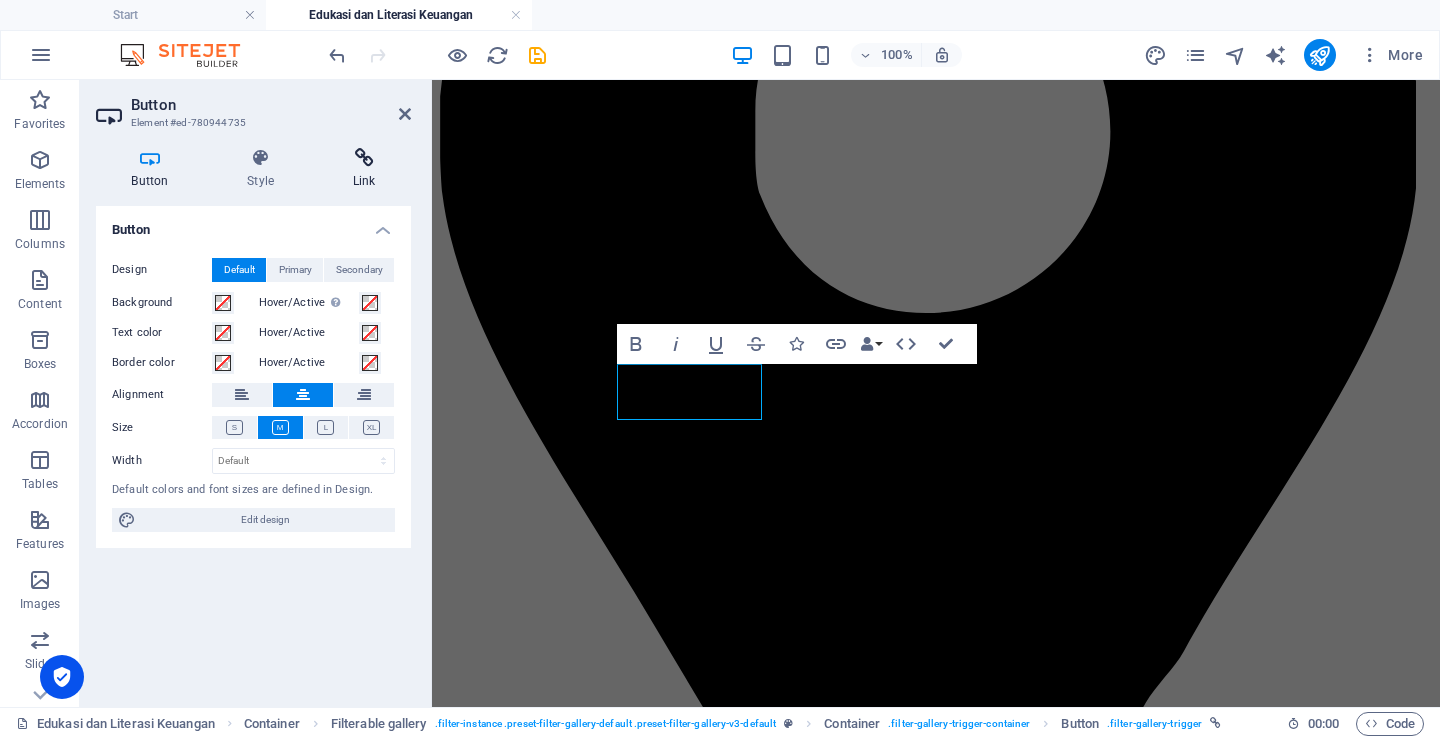 click at bounding box center [364, 158] 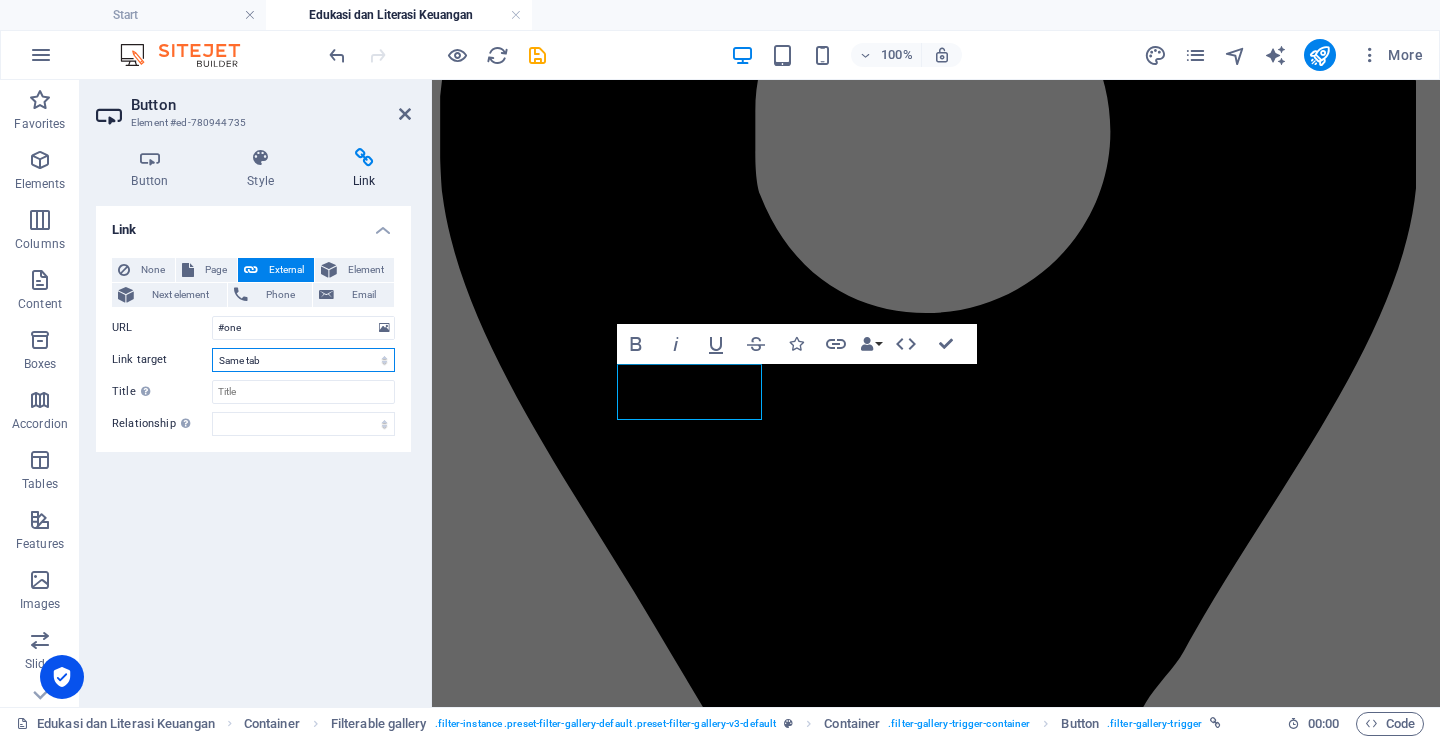 click on "New tab Same tab Overlay" at bounding box center (303, 360) 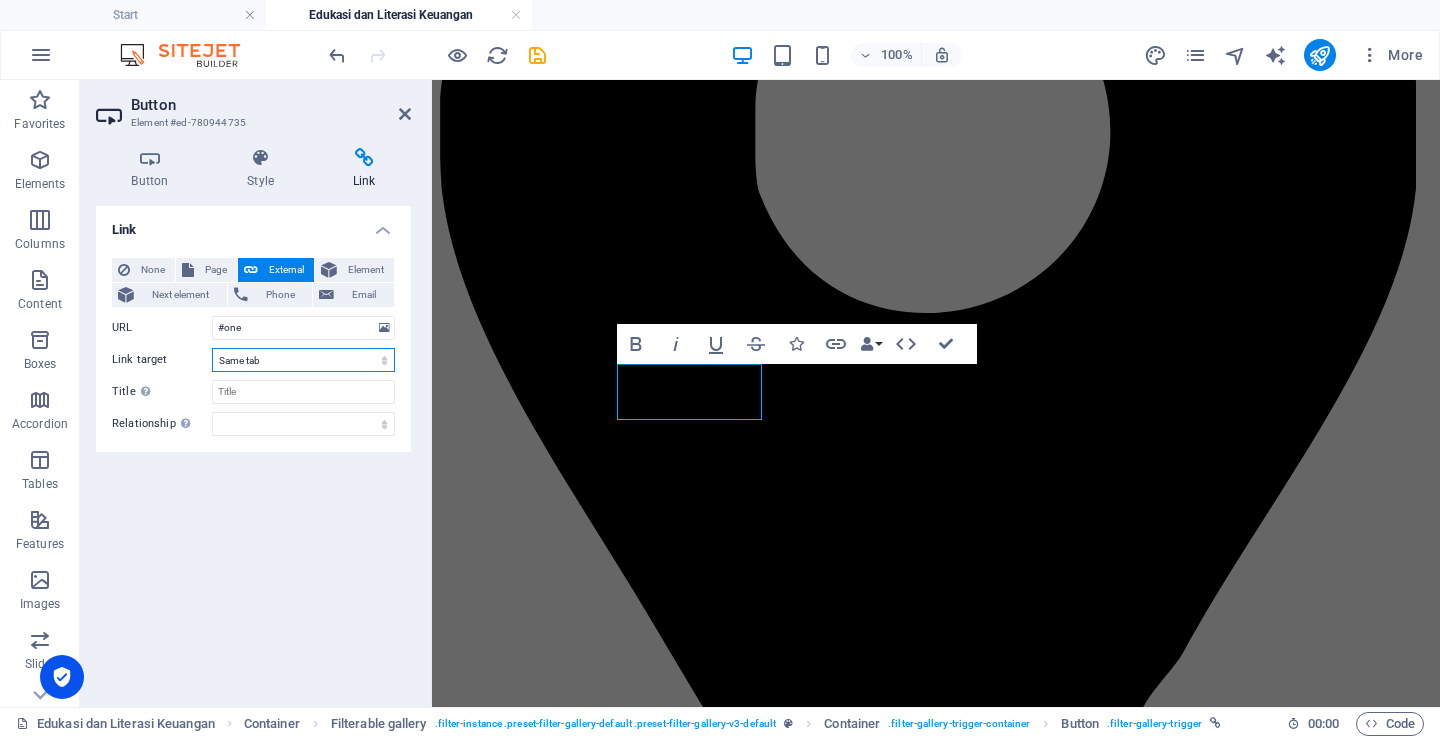 select on "overlay" 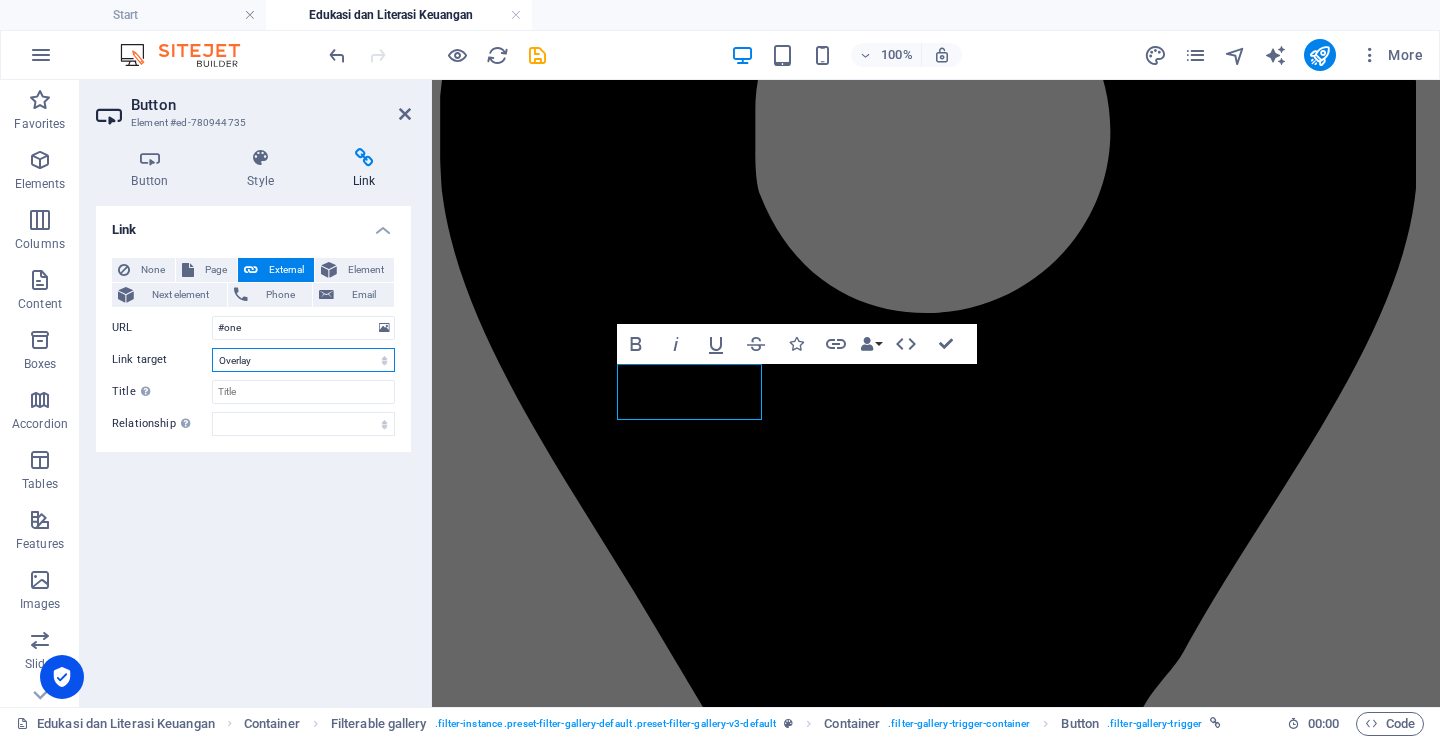 click on "New tab Same tab Overlay" at bounding box center (303, 360) 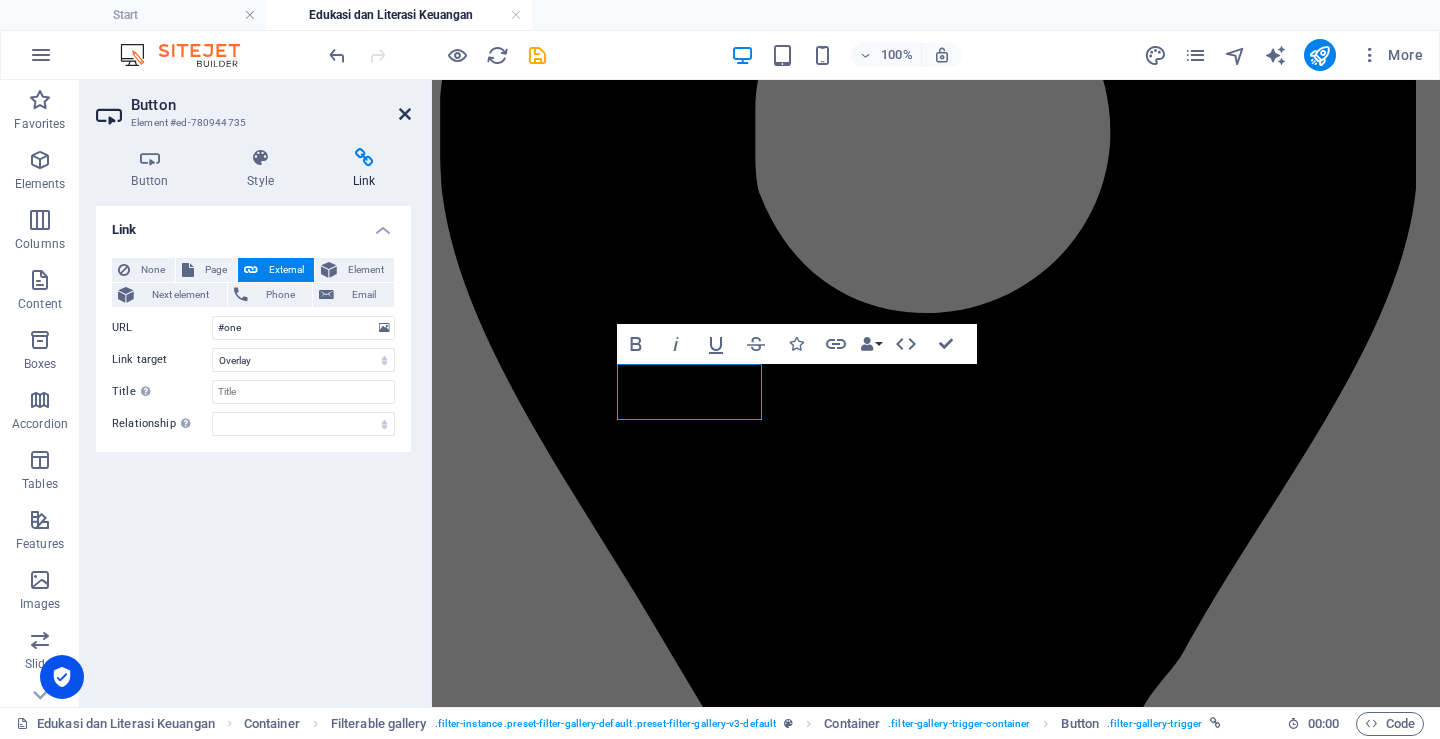 drag, startPoint x: 402, startPoint y: 112, endPoint x: 322, endPoint y: 33, distance: 112.432205 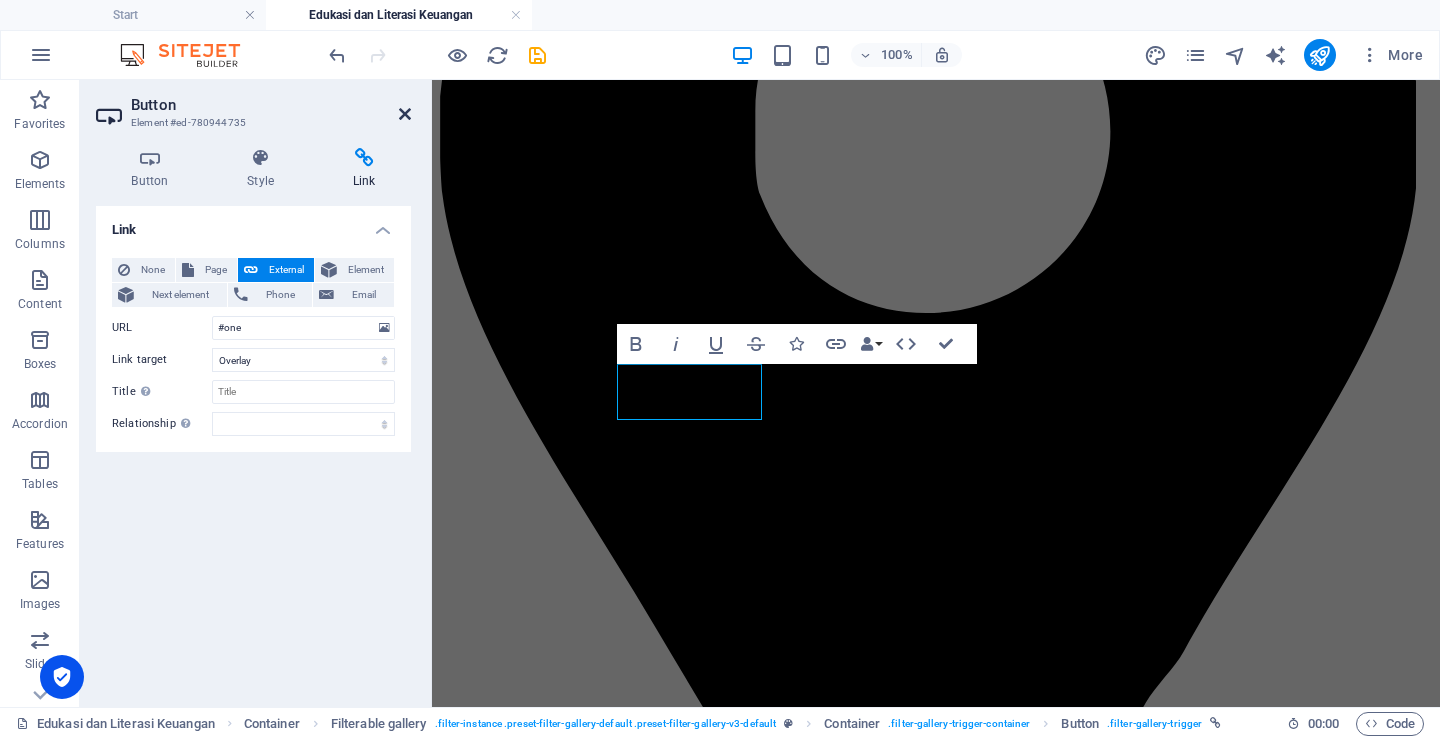 click at bounding box center [405, 114] 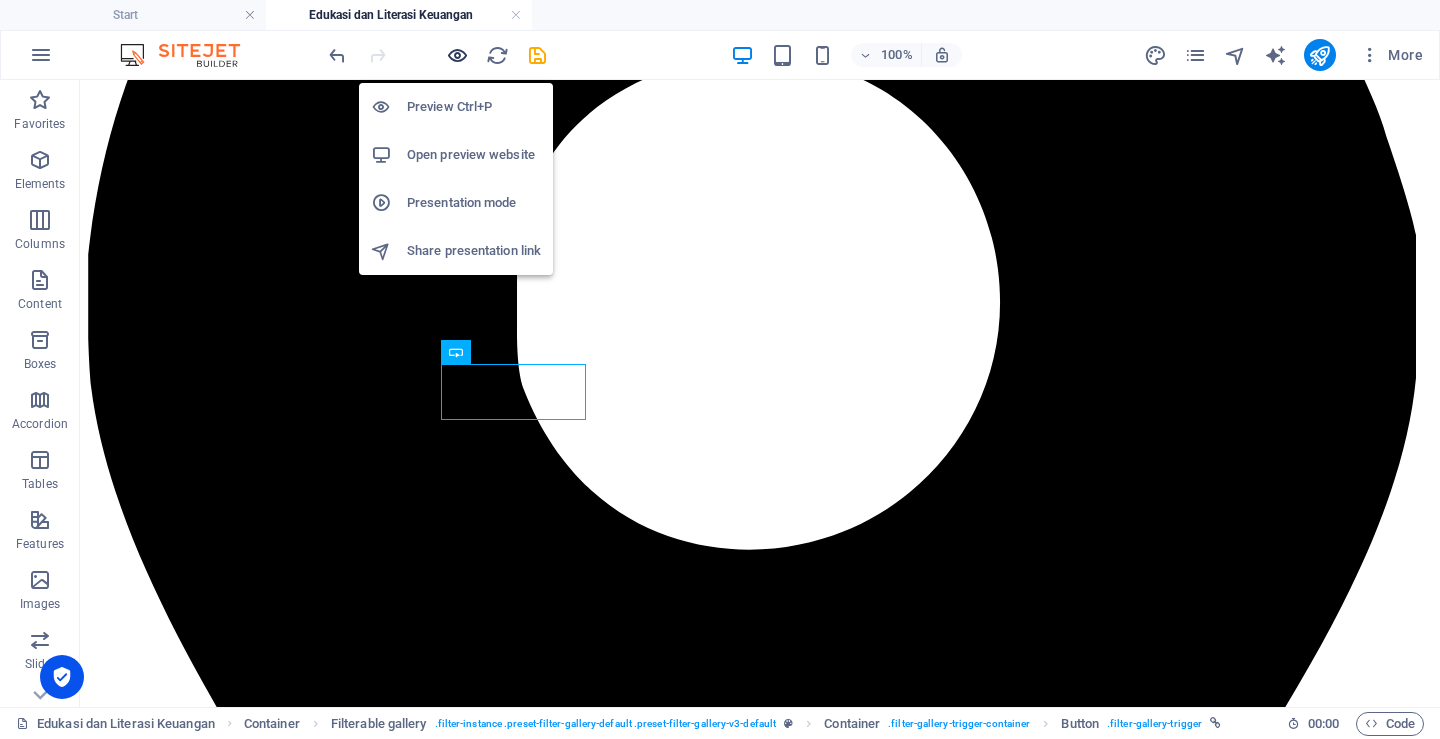 click at bounding box center [457, 55] 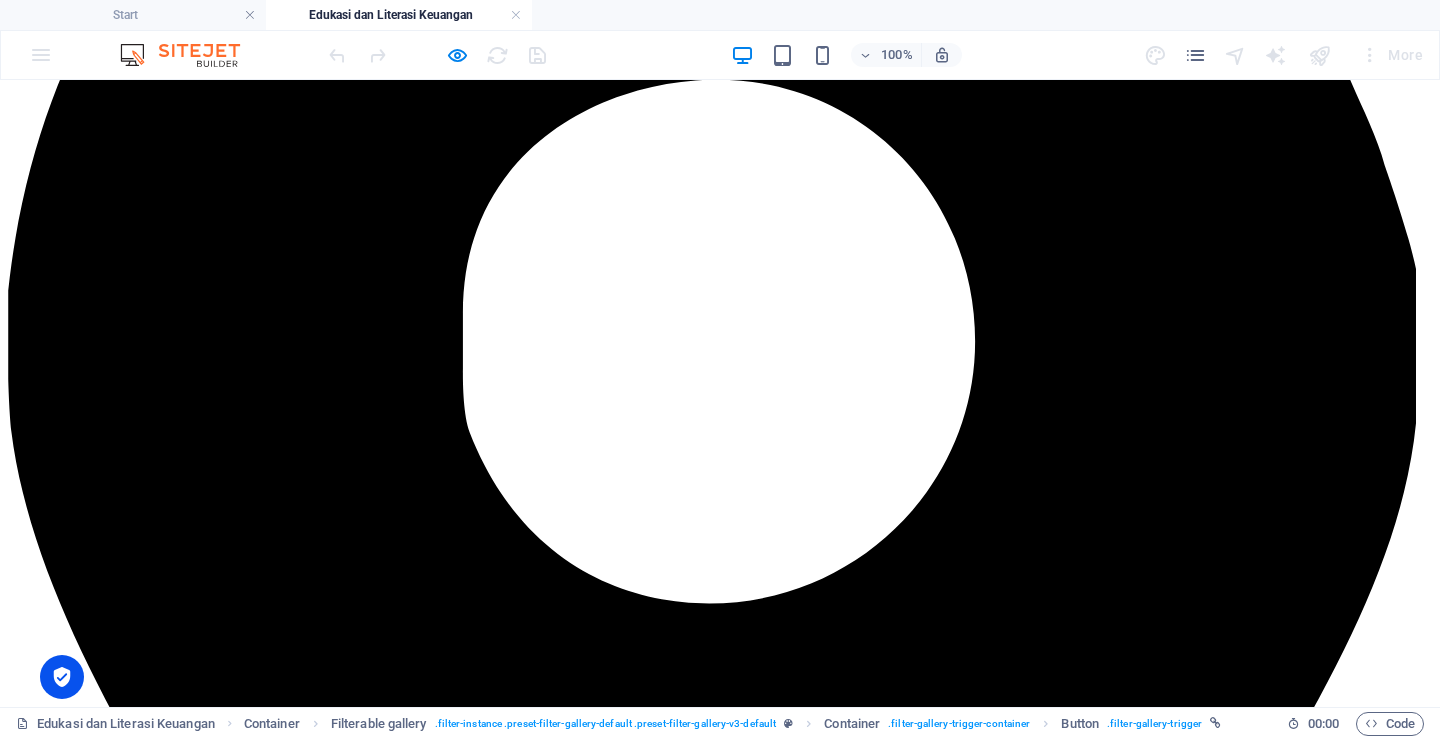 click on "2021" at bounding box center [720, 4018] 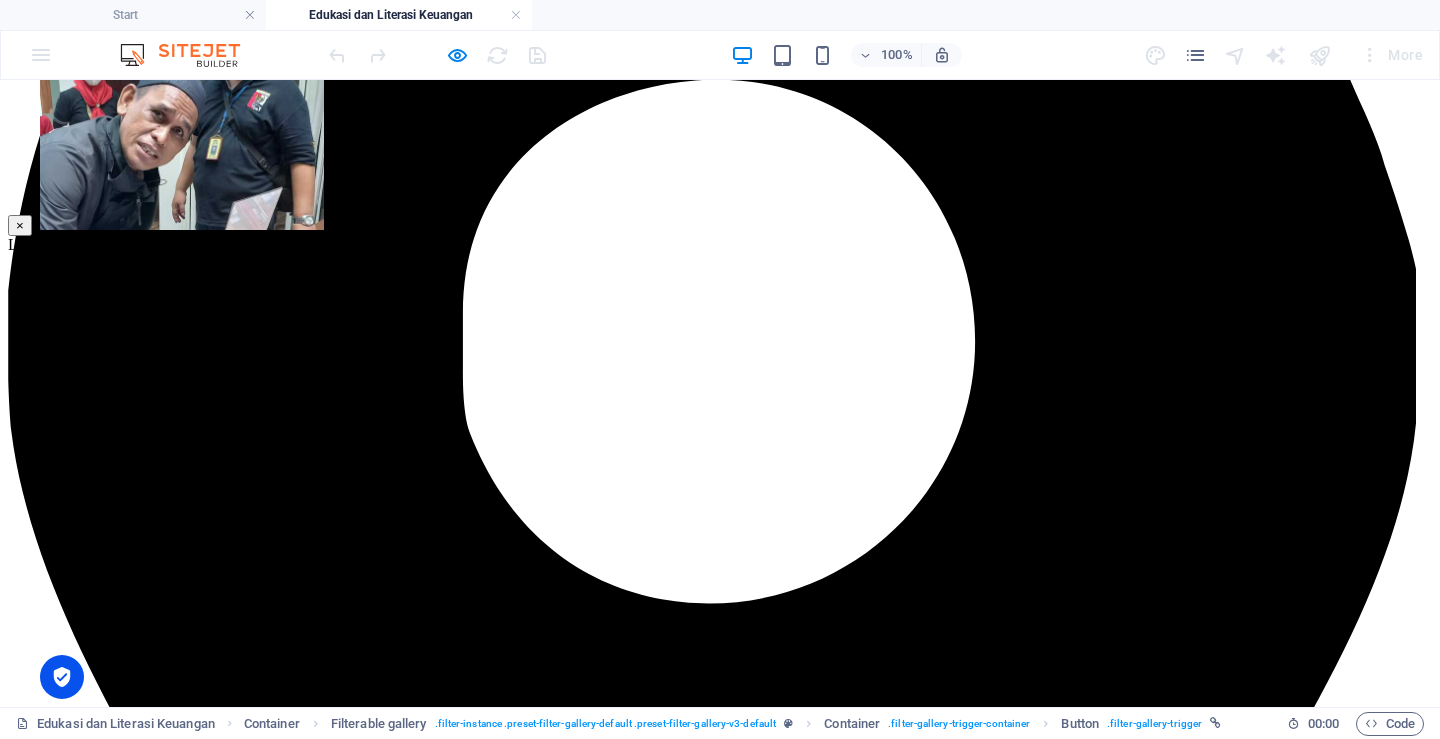 scroll, scrollTop: 8165, scrollLeft: 0, axis: vertical 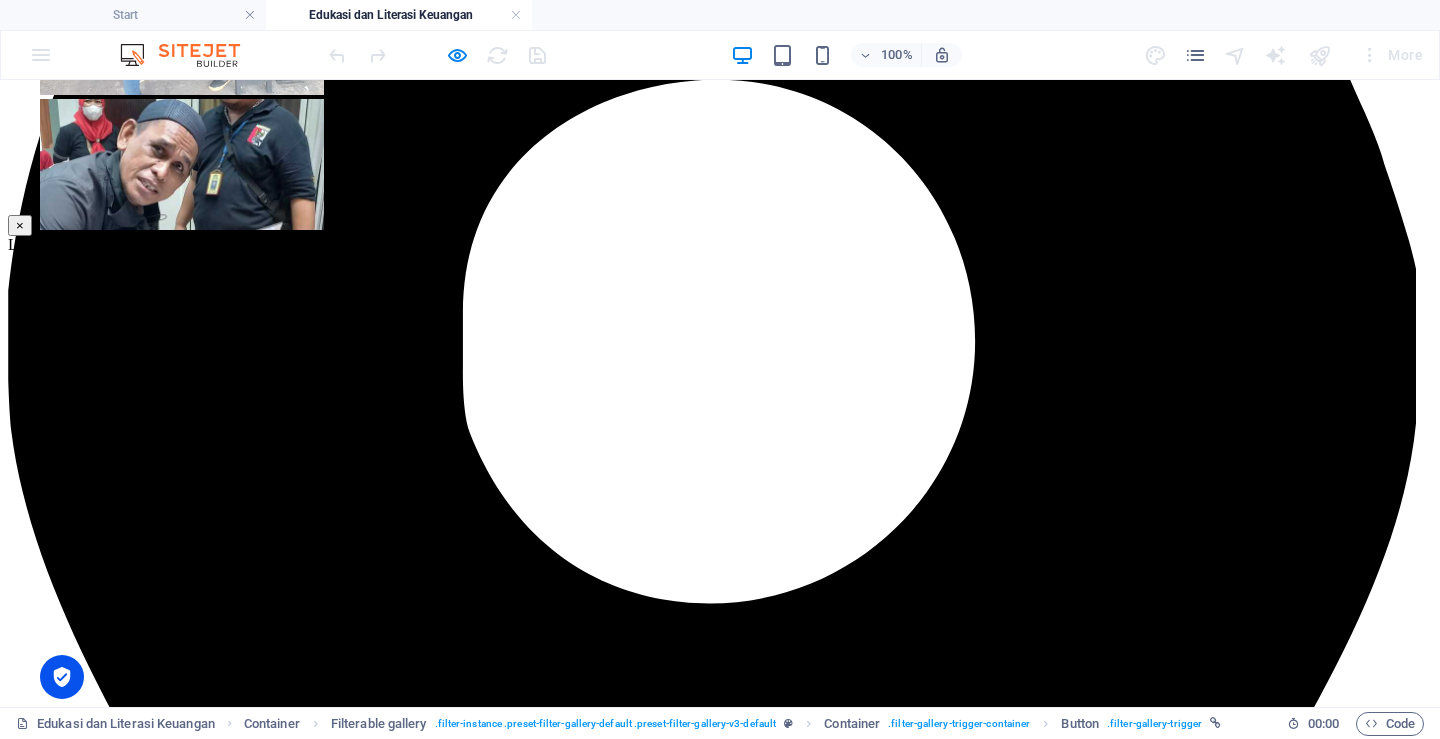 click at bounding box center [181, 4561] 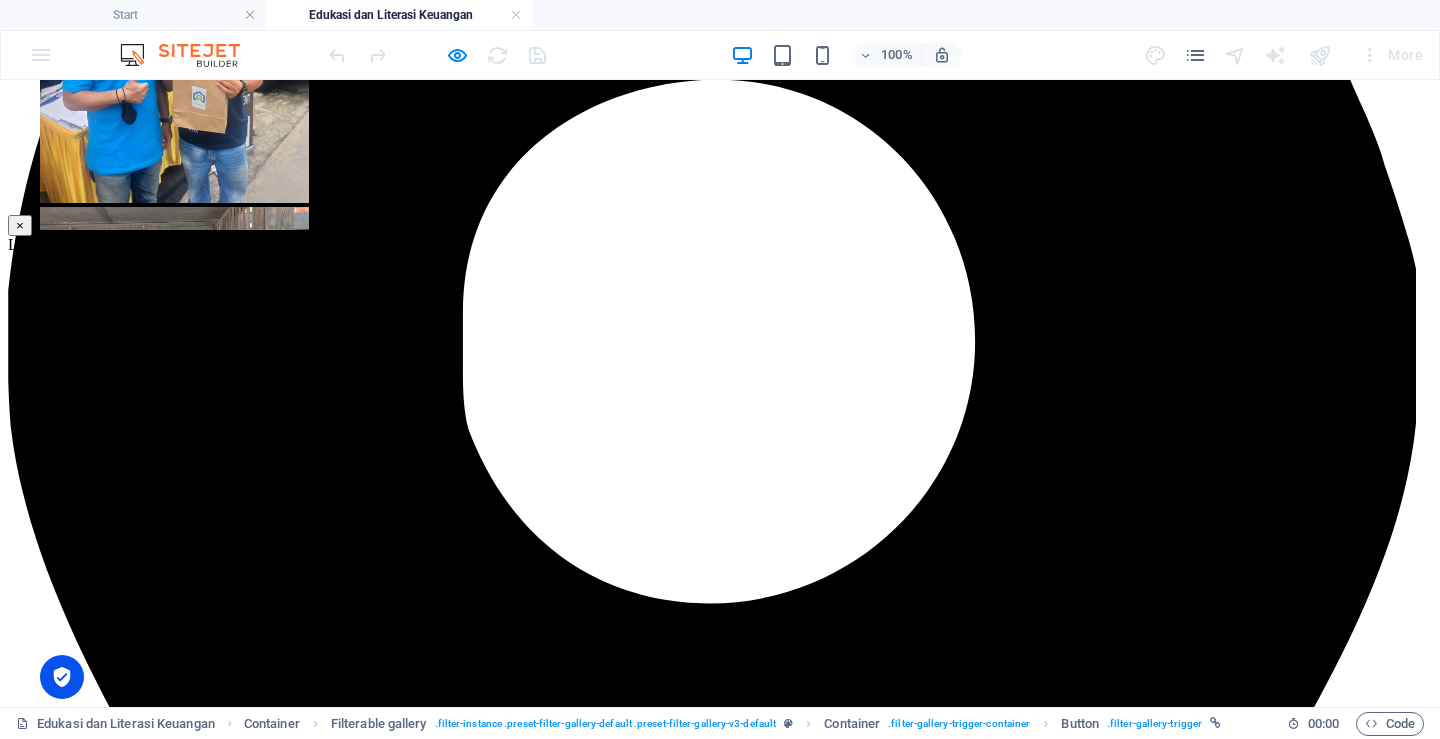click on "×" at bounding box center [51, -8067] 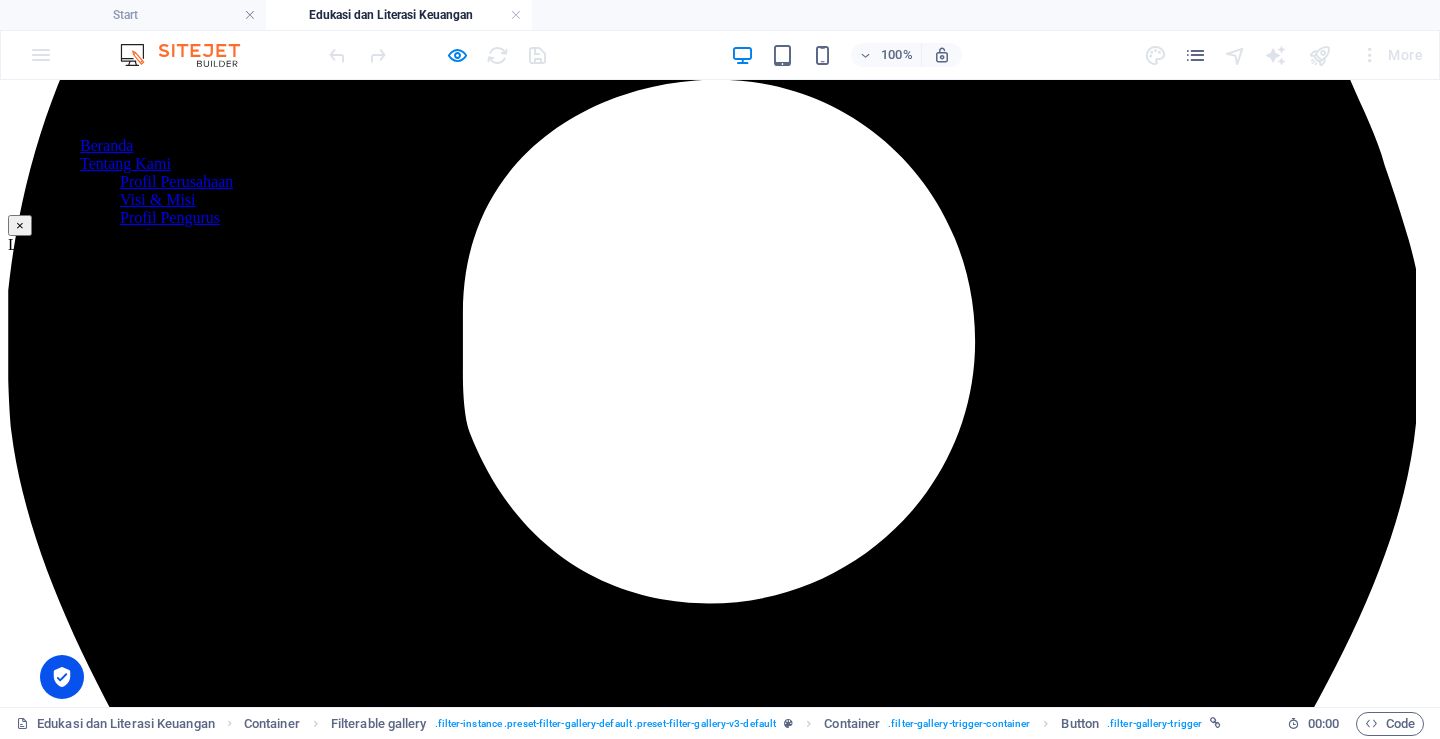 scroll, scrollTop: 0, scrollLeft: 0, axis: both 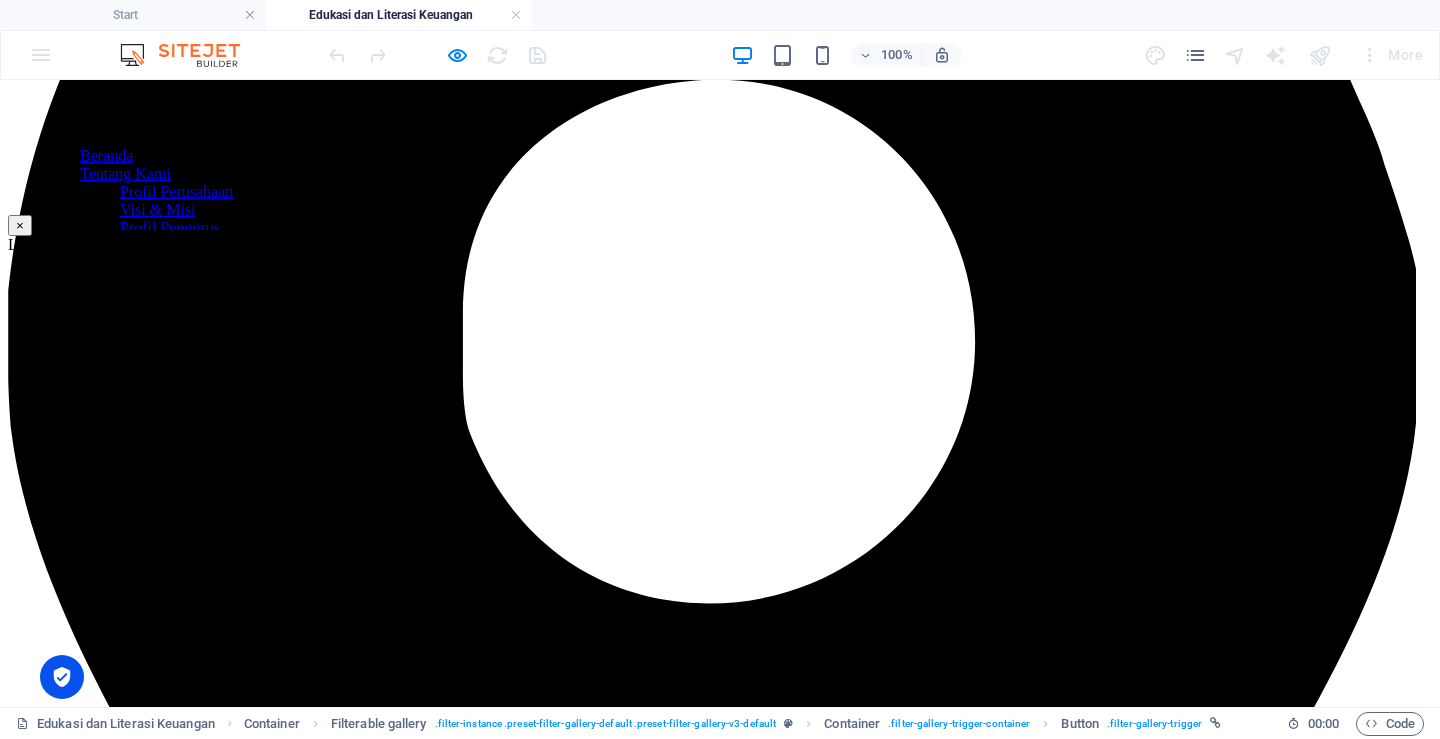 click on "×" at bounding box center (20, 225) 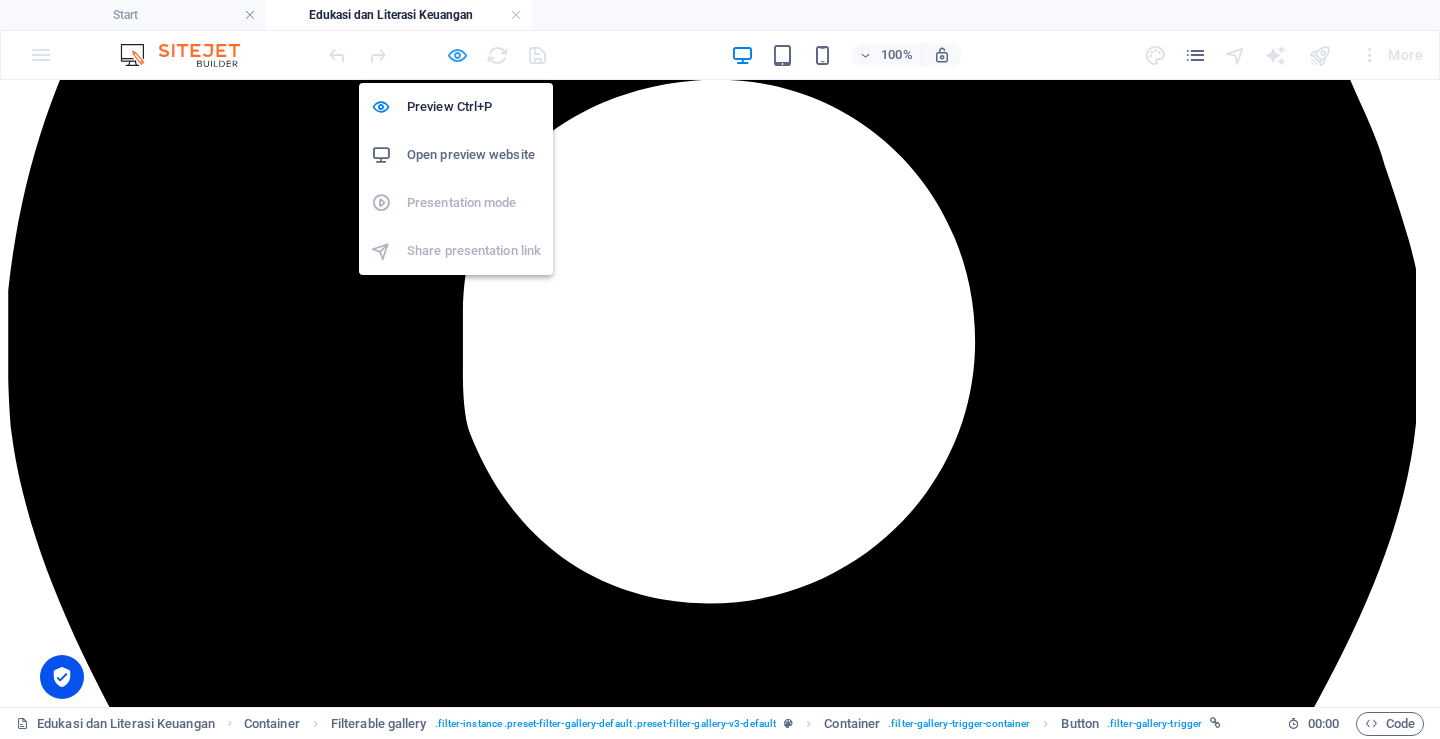 click at bounding box center (457, 55) 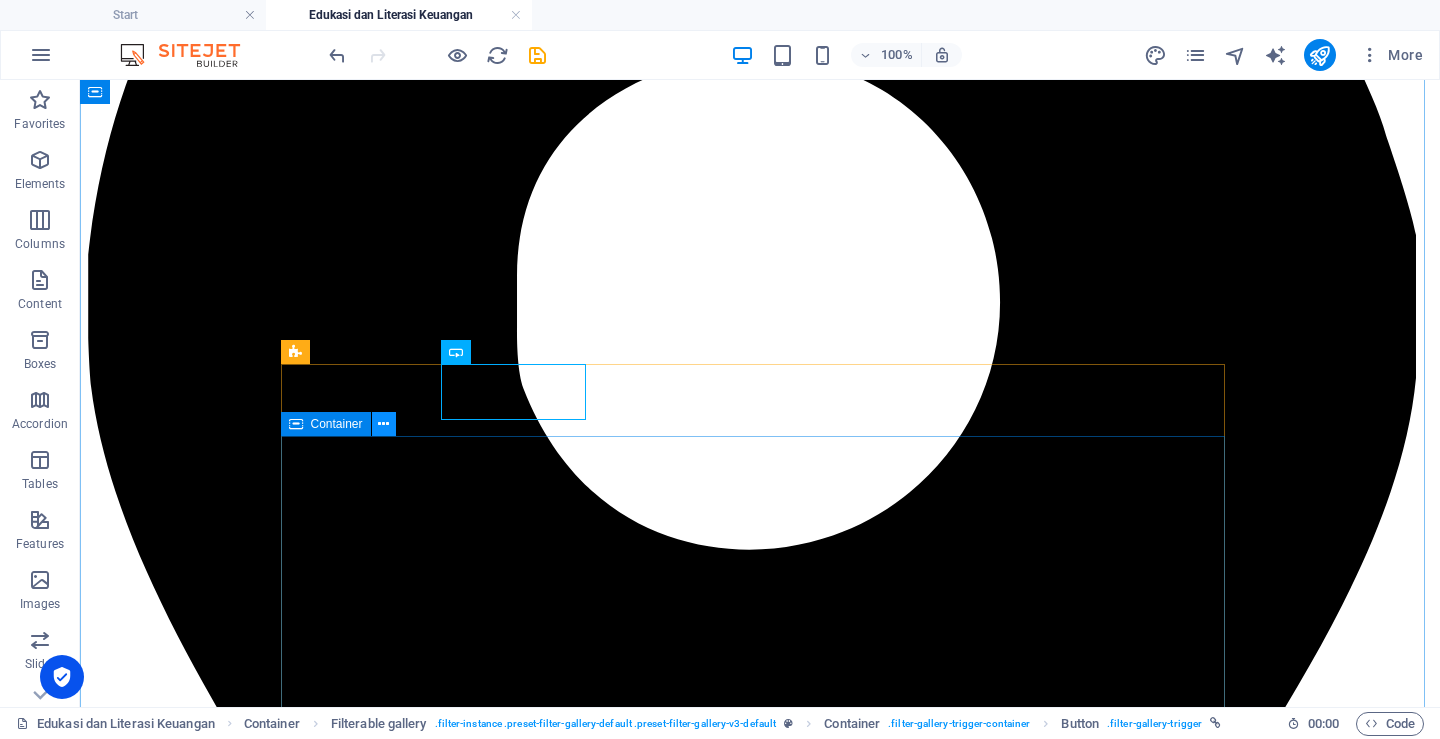 click at bounding box center (383, 424) 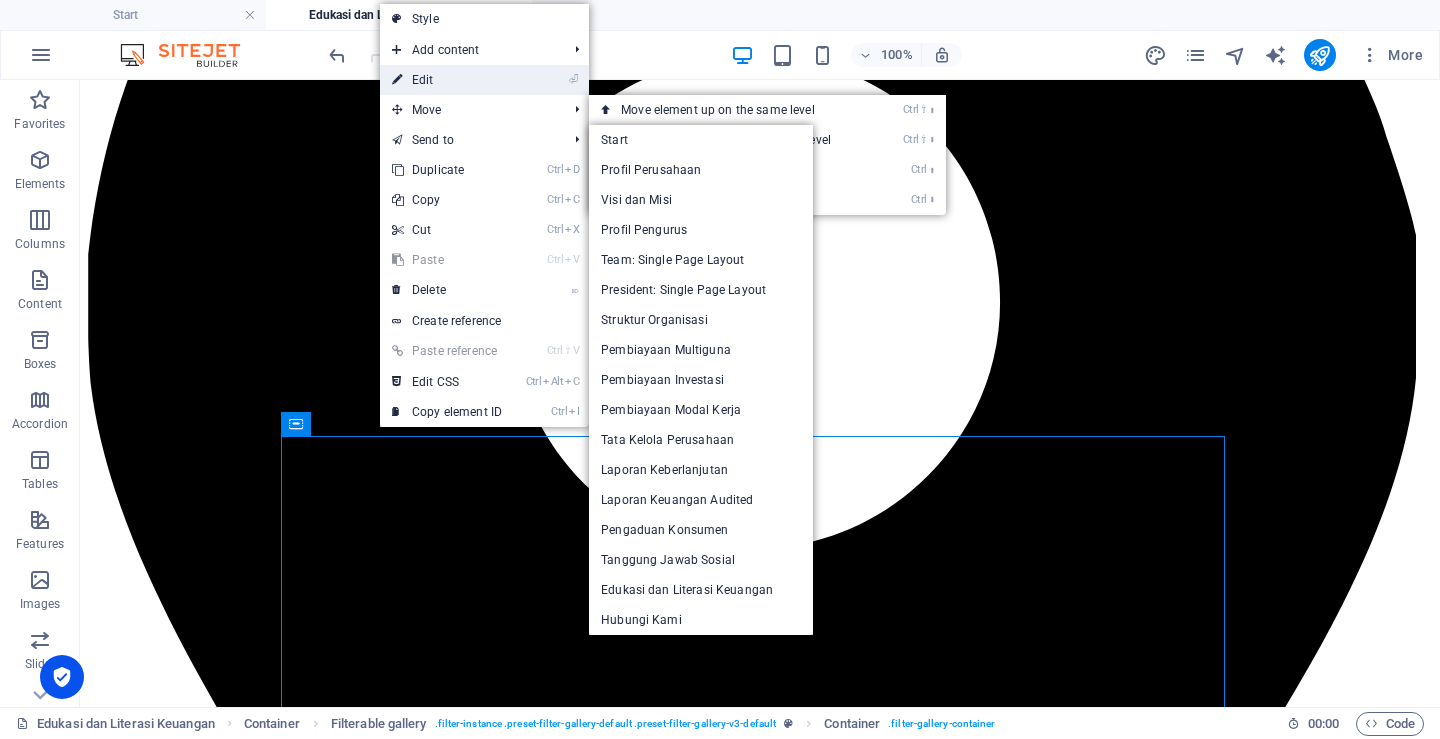 click on "⏎  Edit" at bounding box center (447, 80) 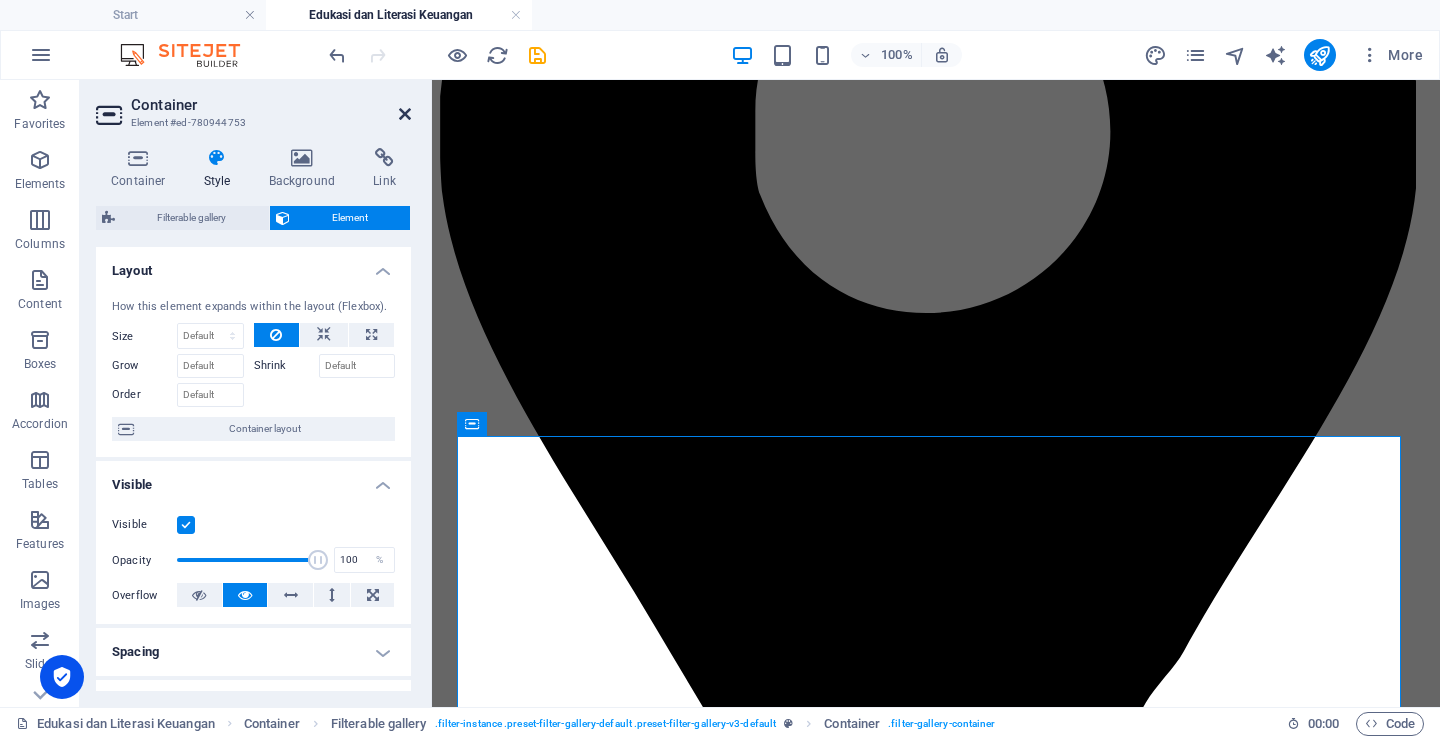 click at bounding box center (405, 114) 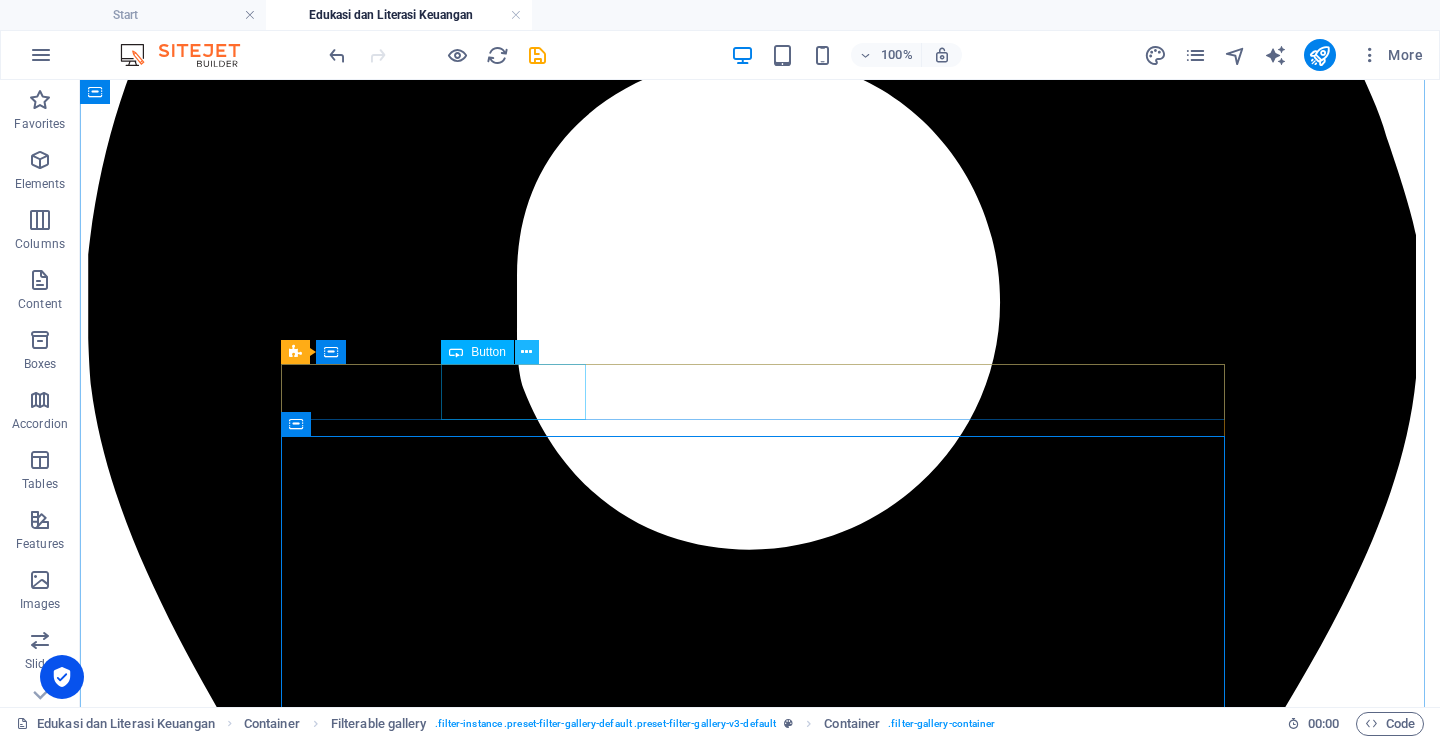 click at bounding box center [526, 352] 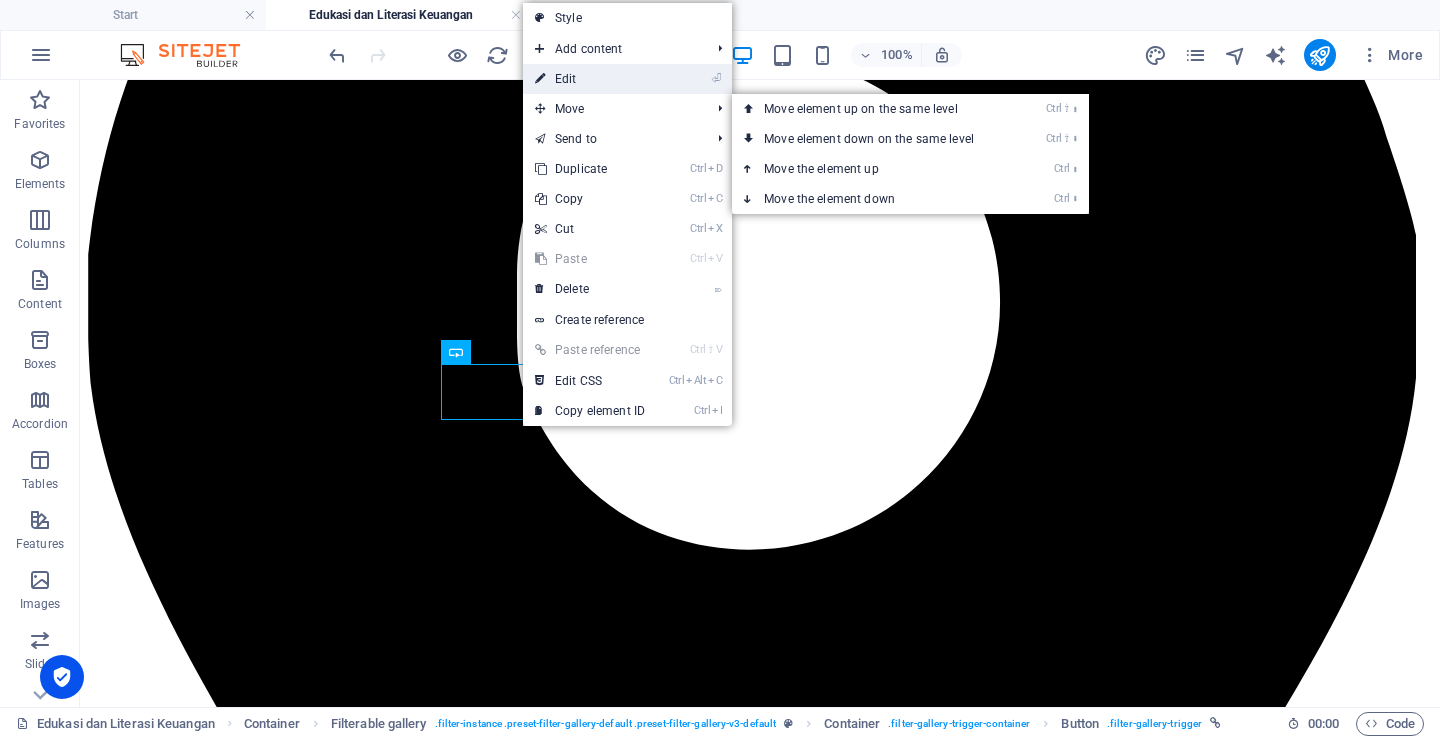 click on "⏎  Edit" at bounding box center [590, 79] 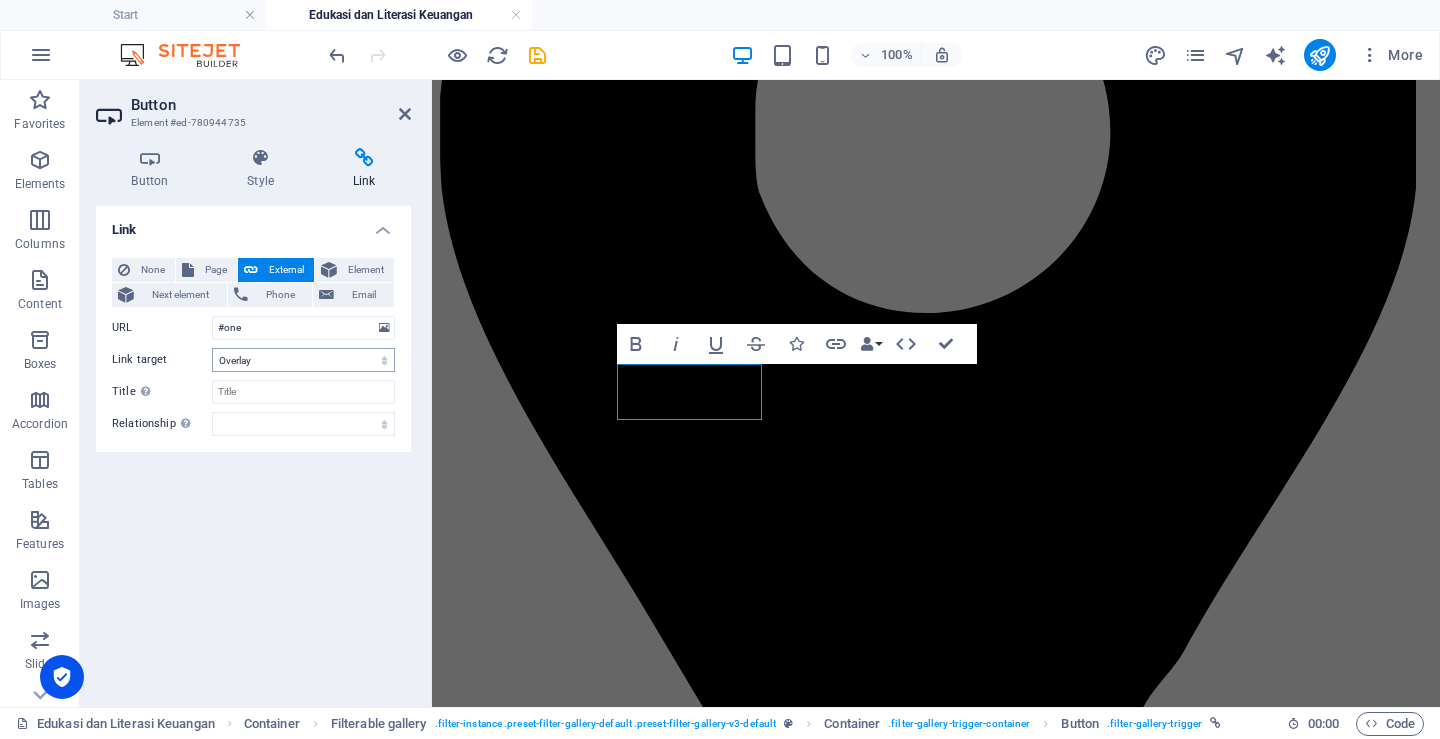 click on "New tab Same tab Overlay" at bounding box center (303, 360) 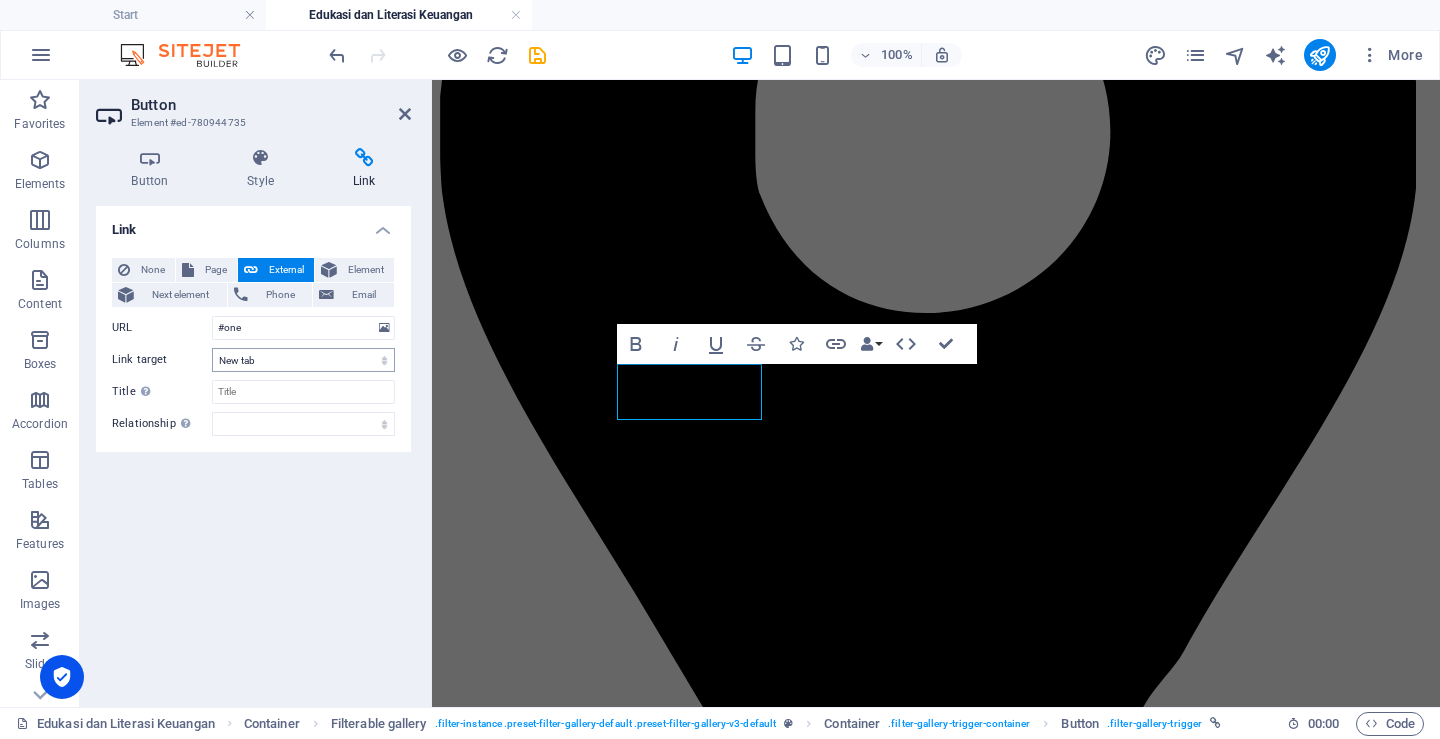 click on "New tab Same tab Overlay" at bounding box center [303, 360] 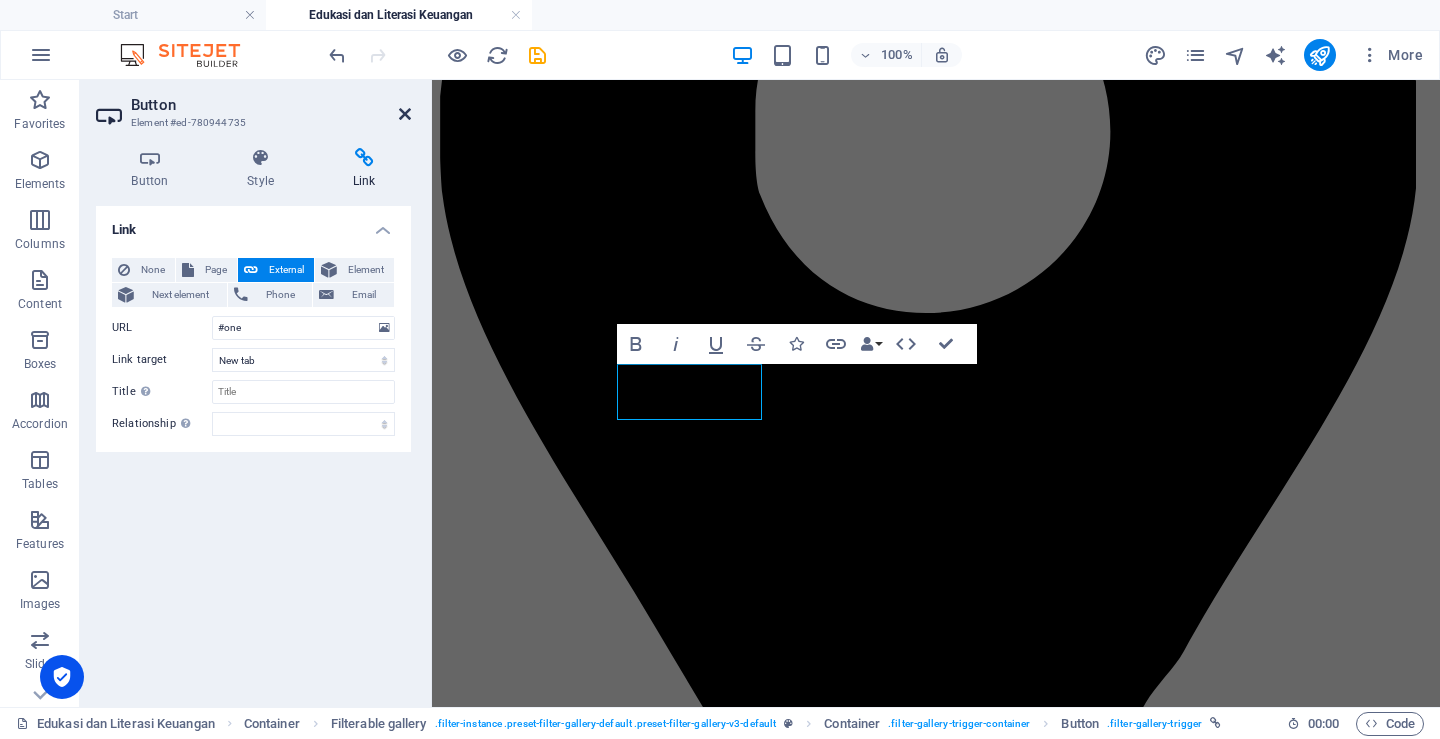 click at bounding box center [405, 114] 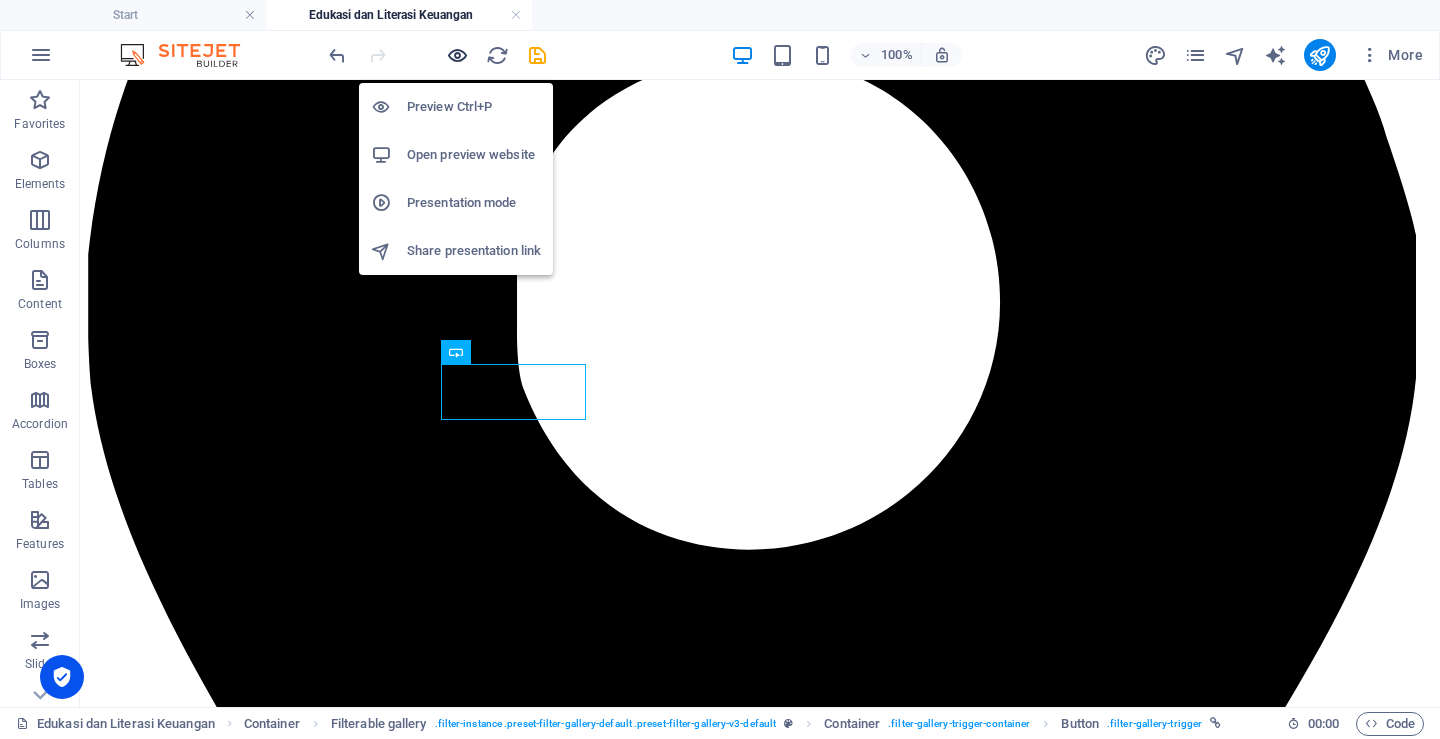 click at bounding box center (457, 55) 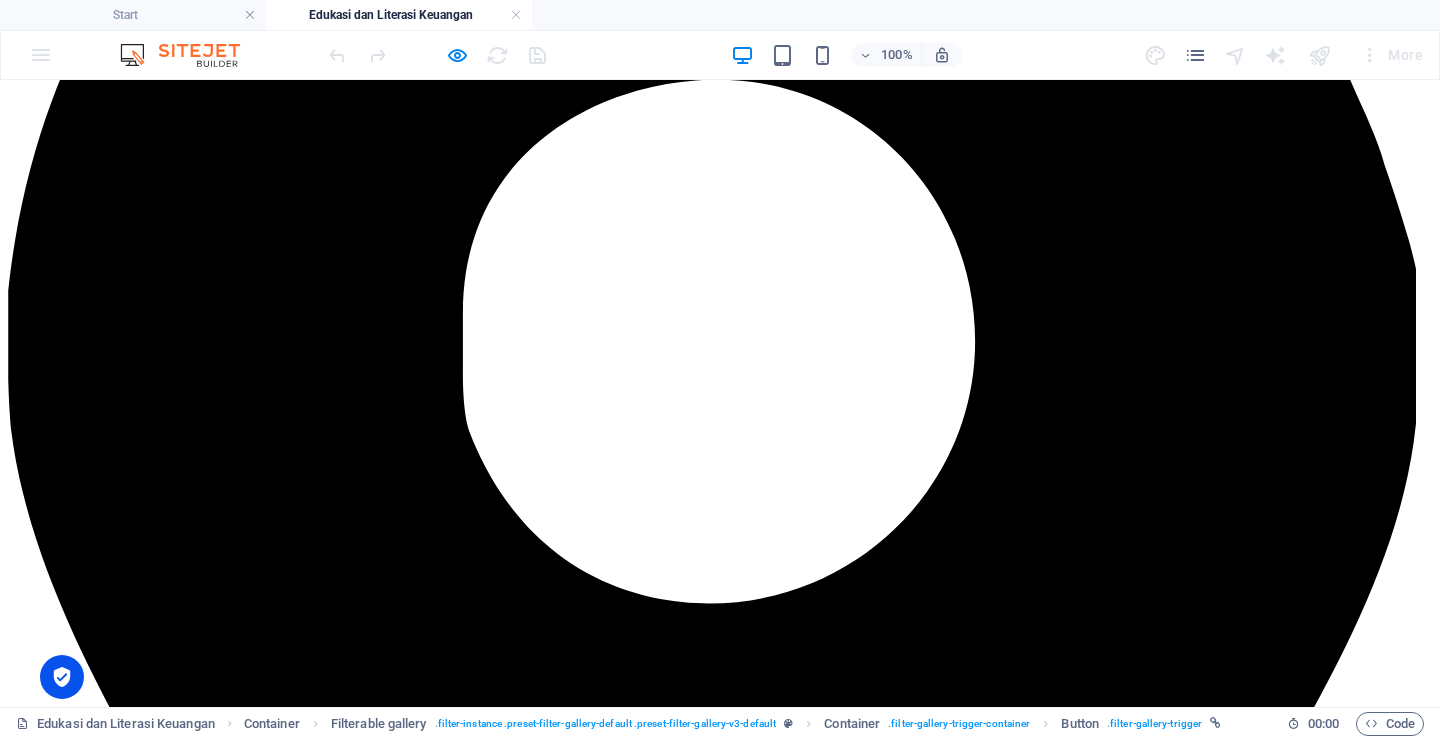 click on "Show all" at bounding box center [720, 4000] 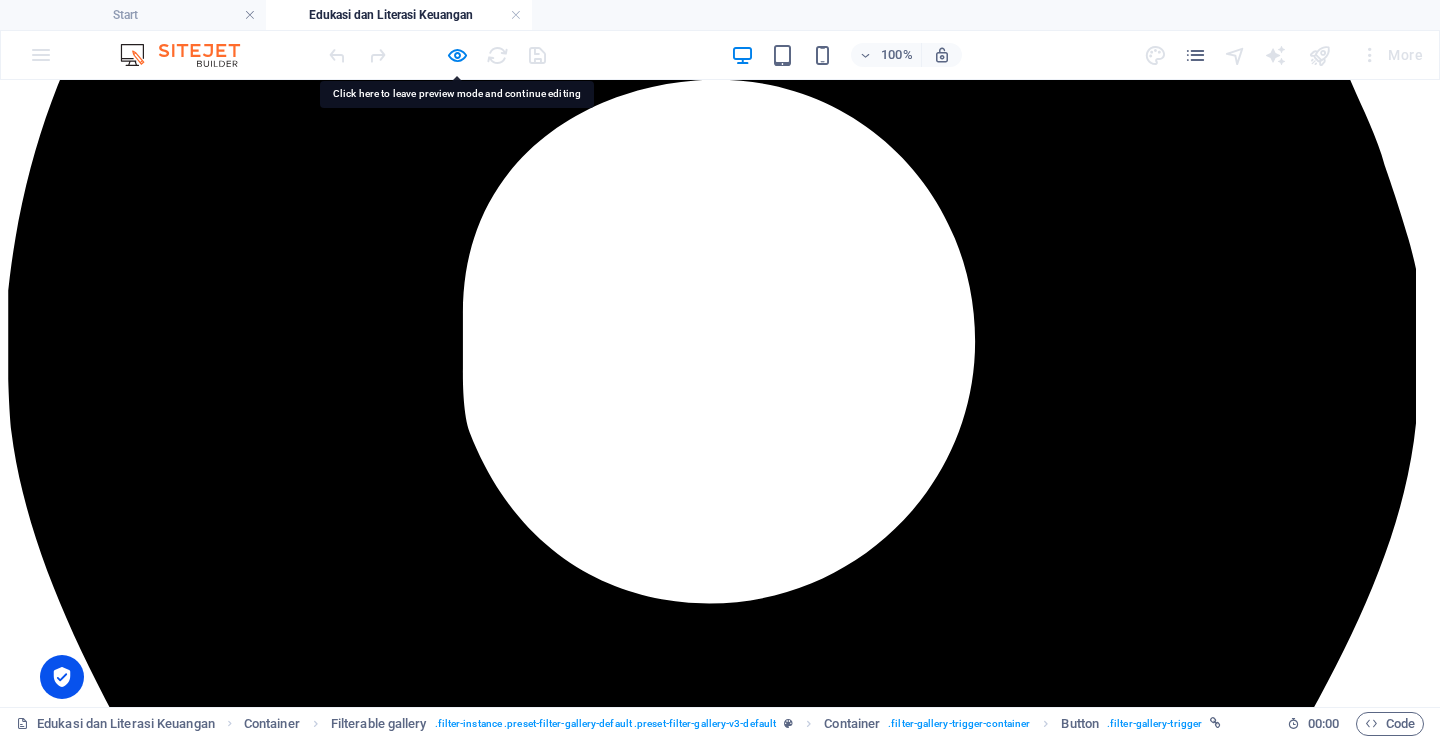 click on "2021" at bounding box center [720, 4018] 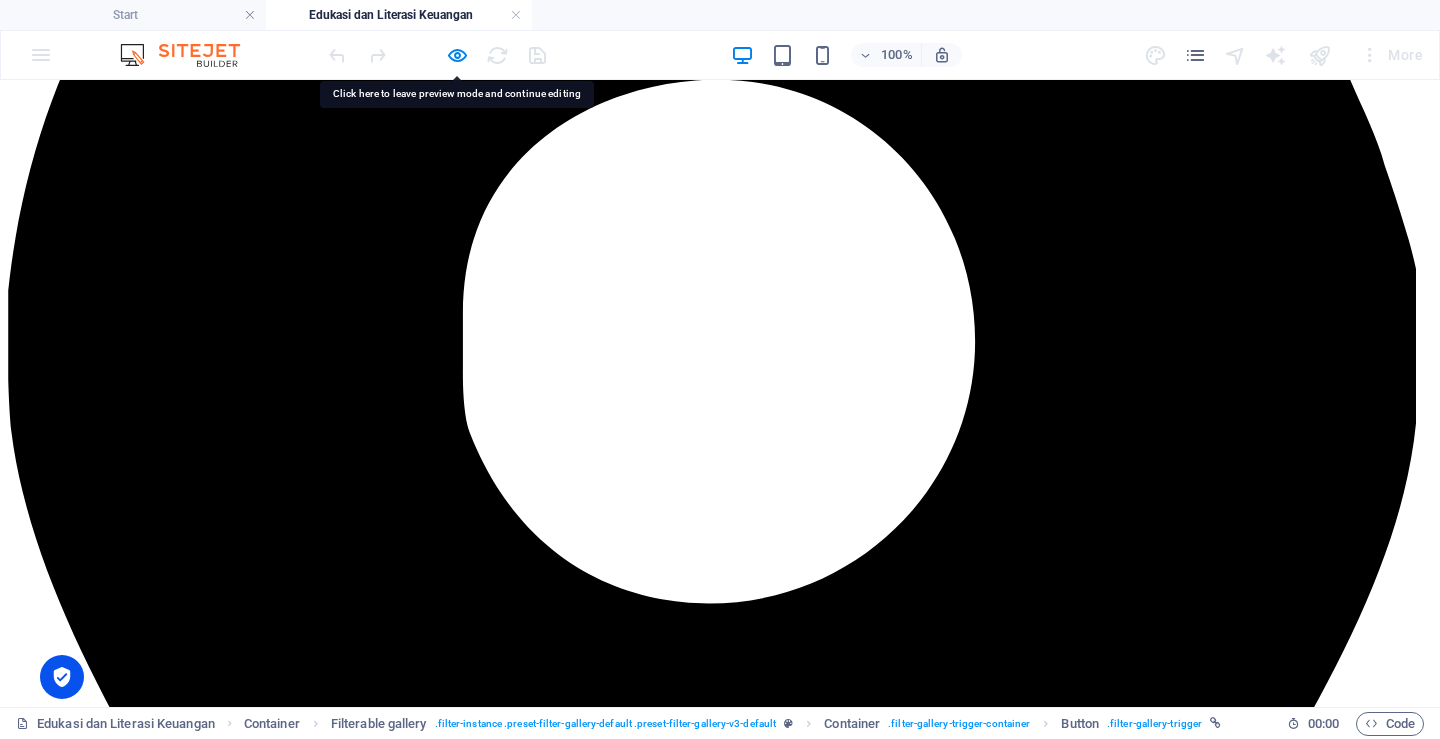 click on "2021" at bounding box center [720, 4018] 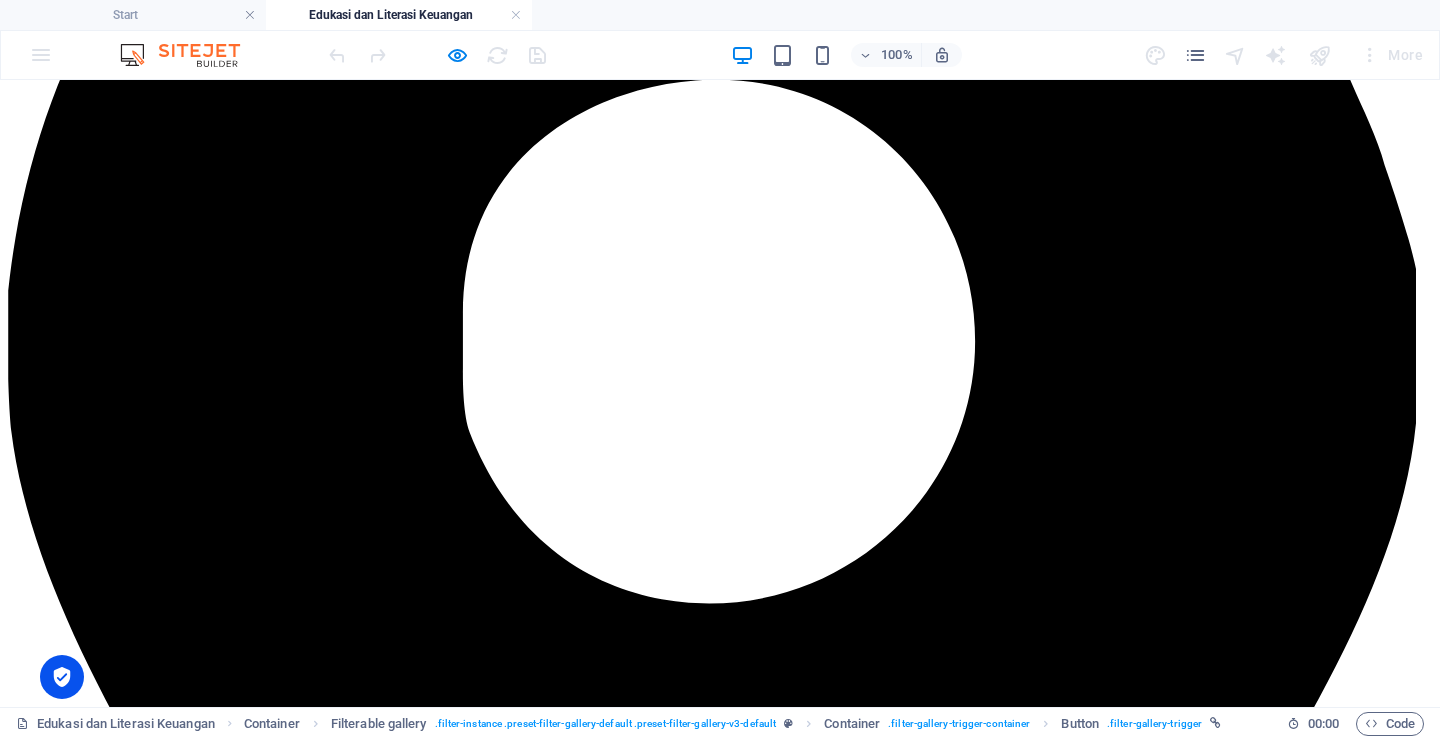 click on "2022" at bounding box center (720, 4036) 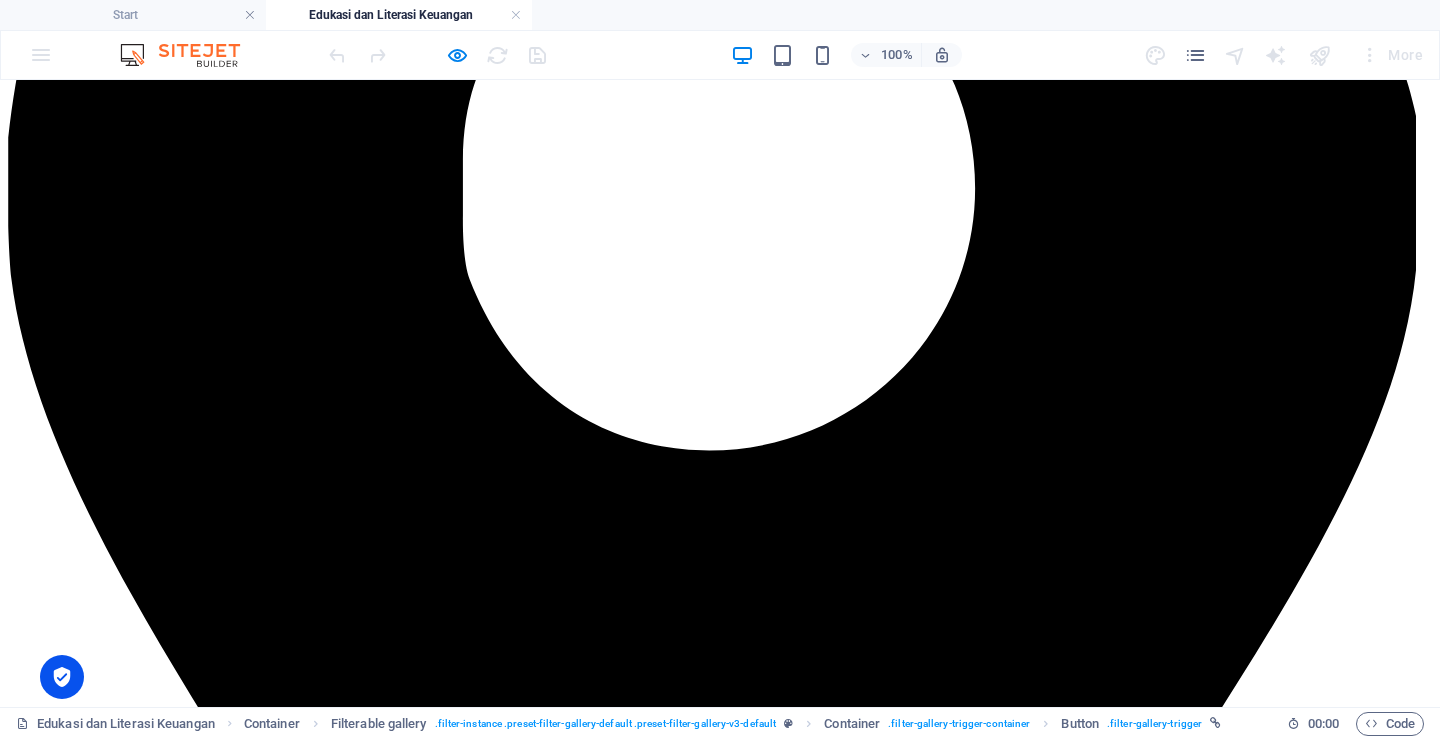 scroll, scrollTop: 1019, scrollLeft: 0, axis: vertical 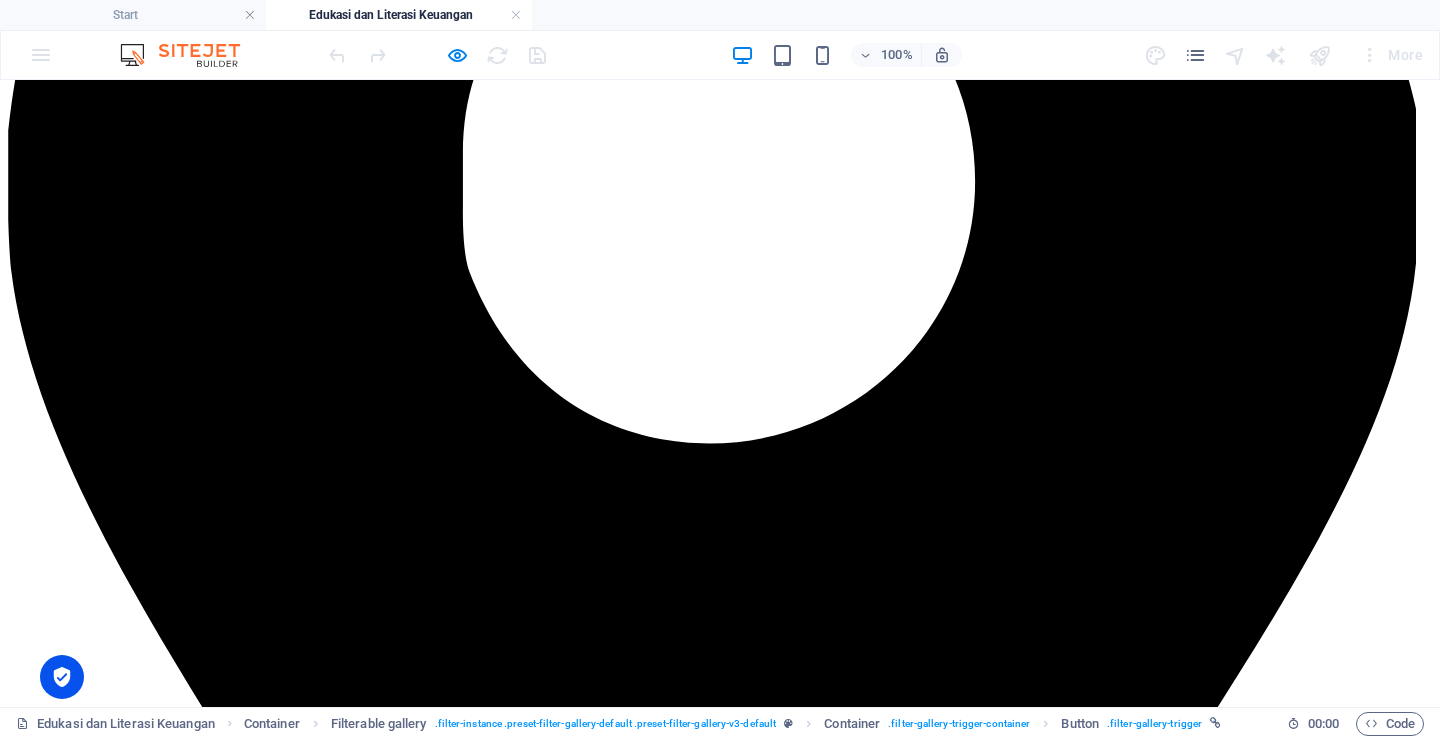 click on "2025" at bounding box center (720, 3930) 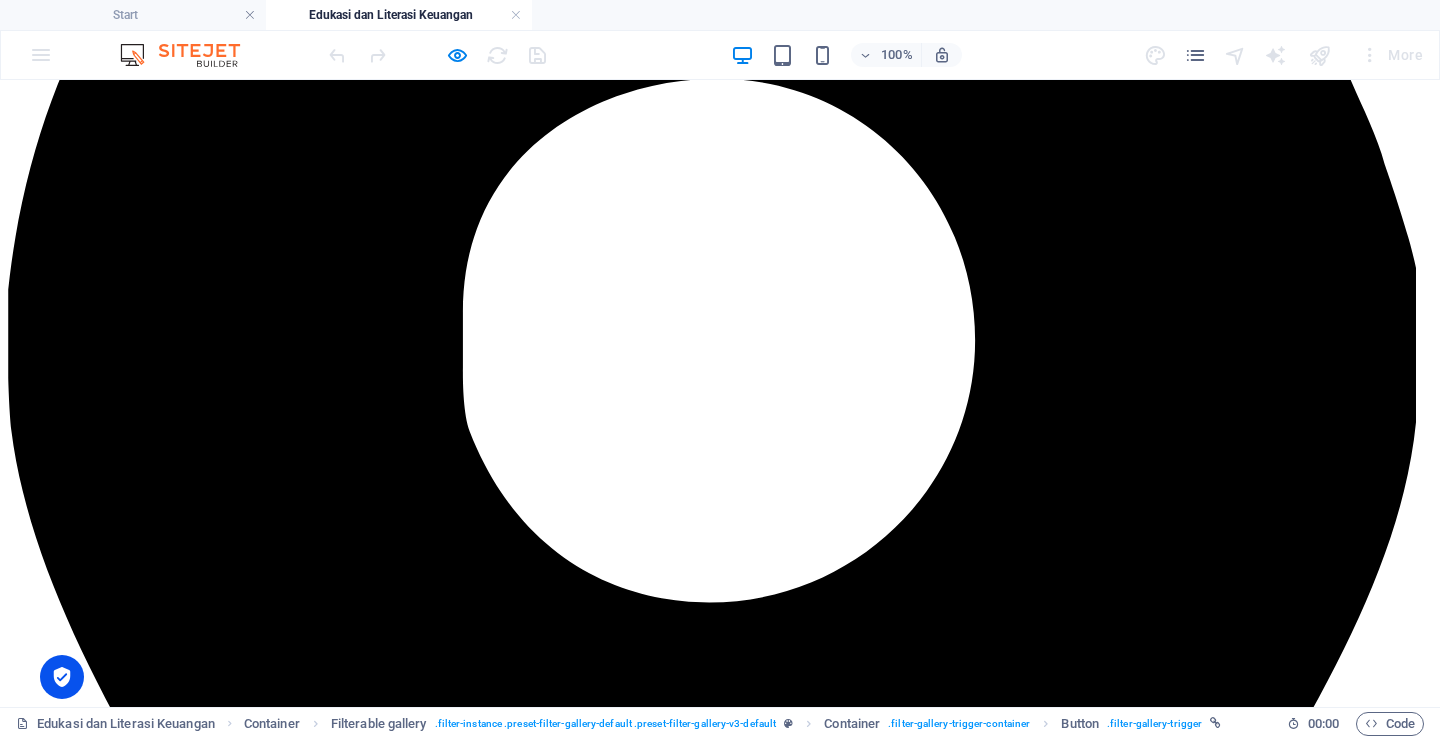 click on "2021" at bounding box center (720, 4017) 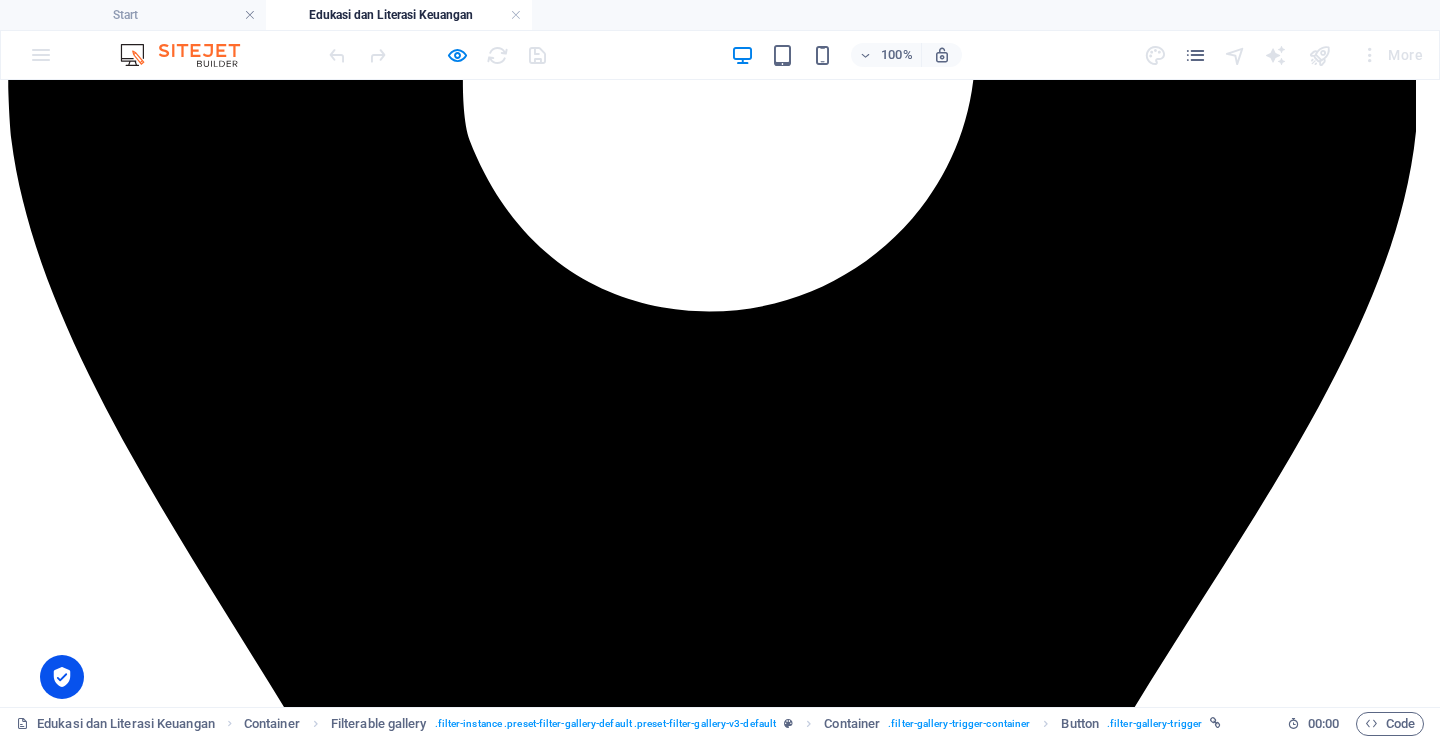 scroll, scrollTop: 760, scrollLeft: 0, axis: vertical 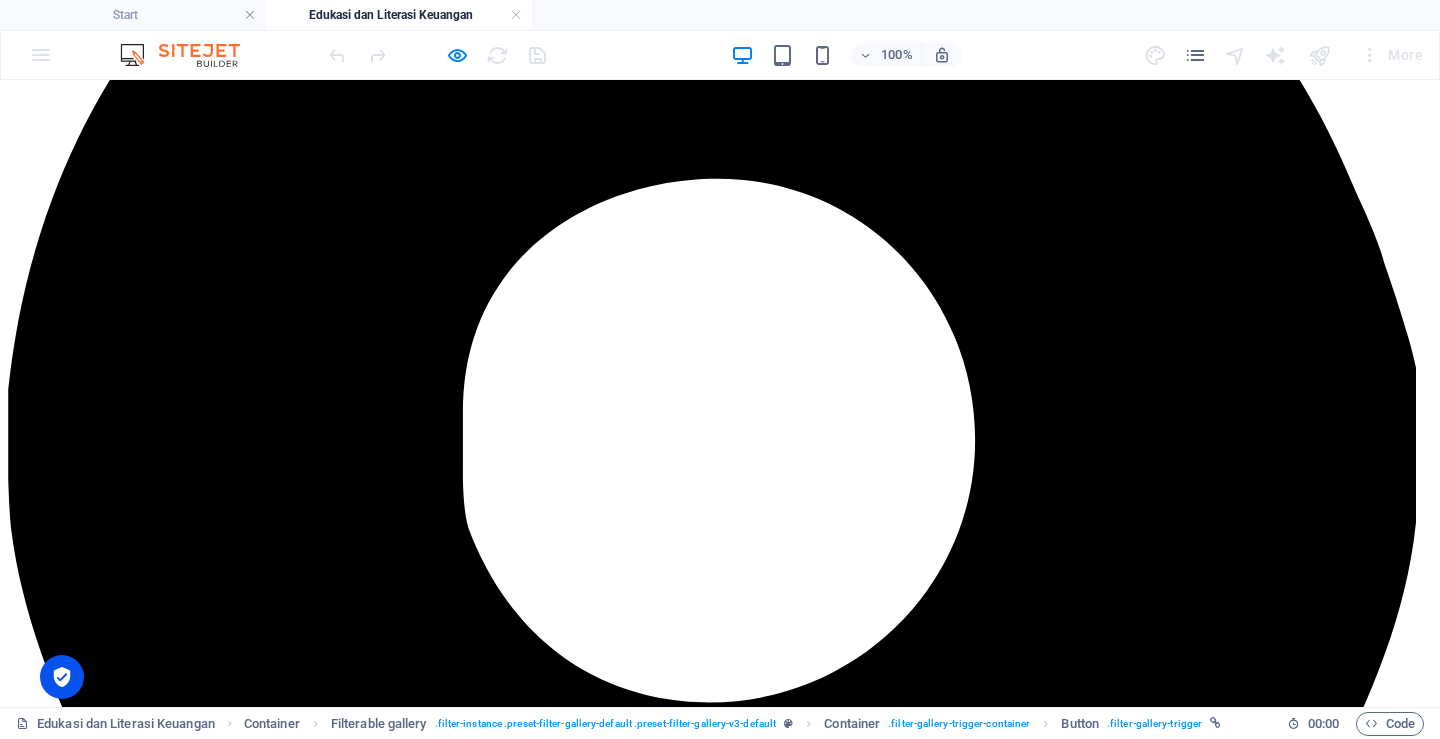 click on "2021" at bounding box center [720, 4117] 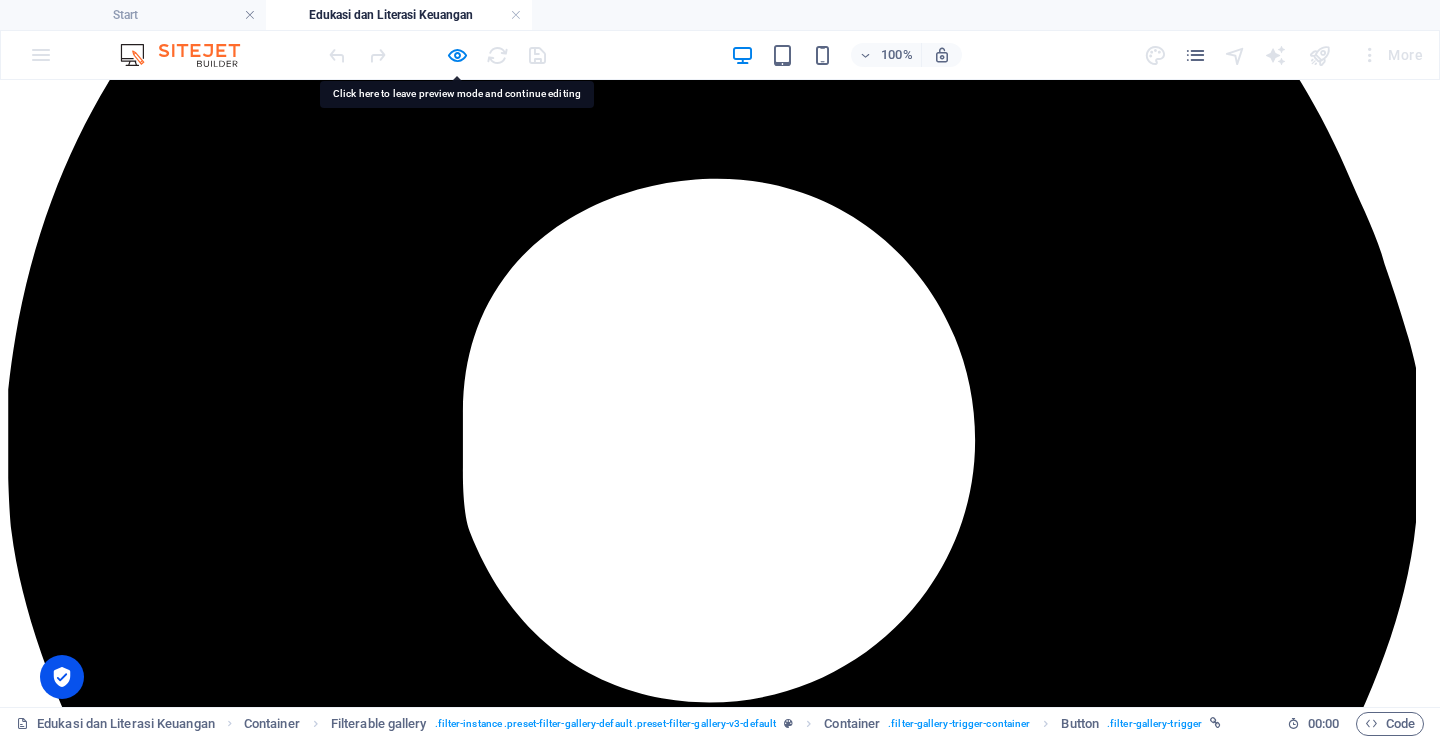 click on "2022" at bounding box center (720, 4135) 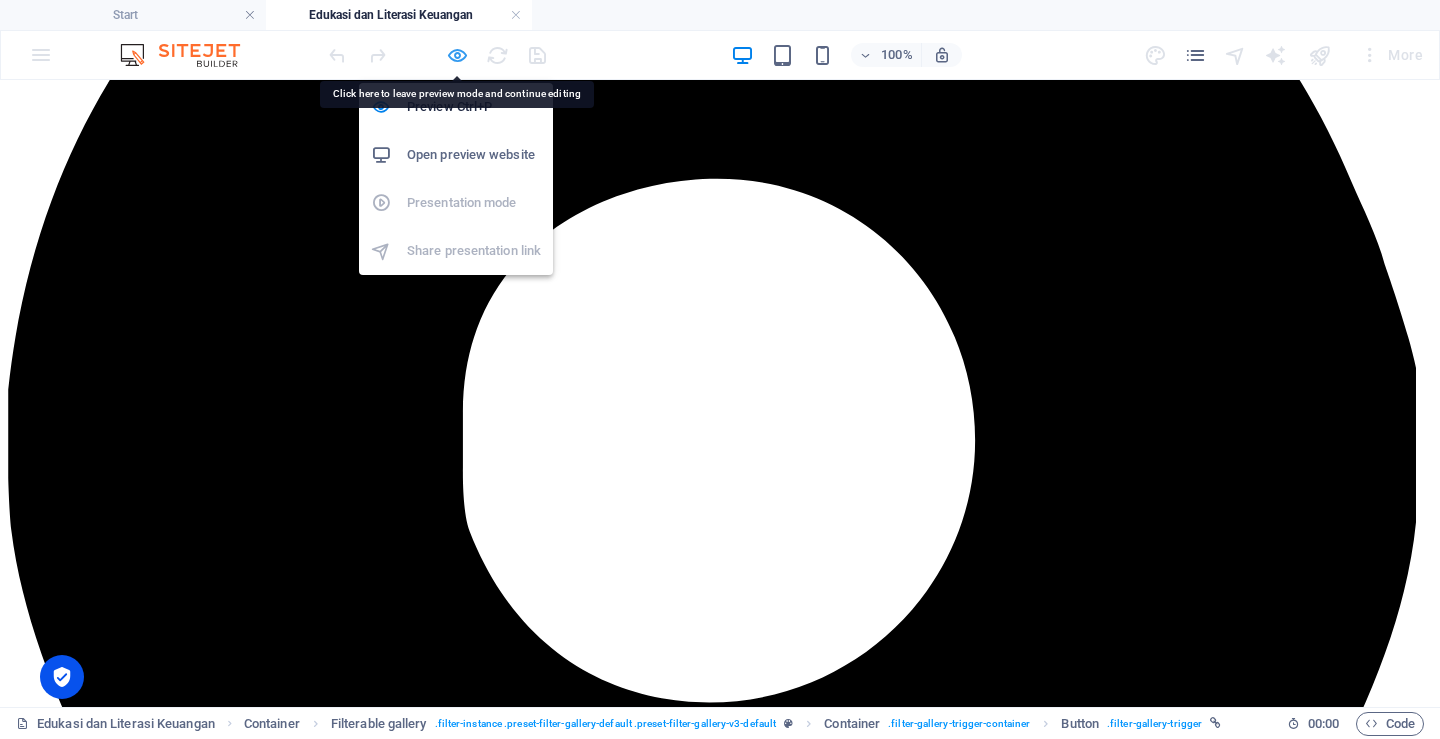 click at bounding box center (457, 55) 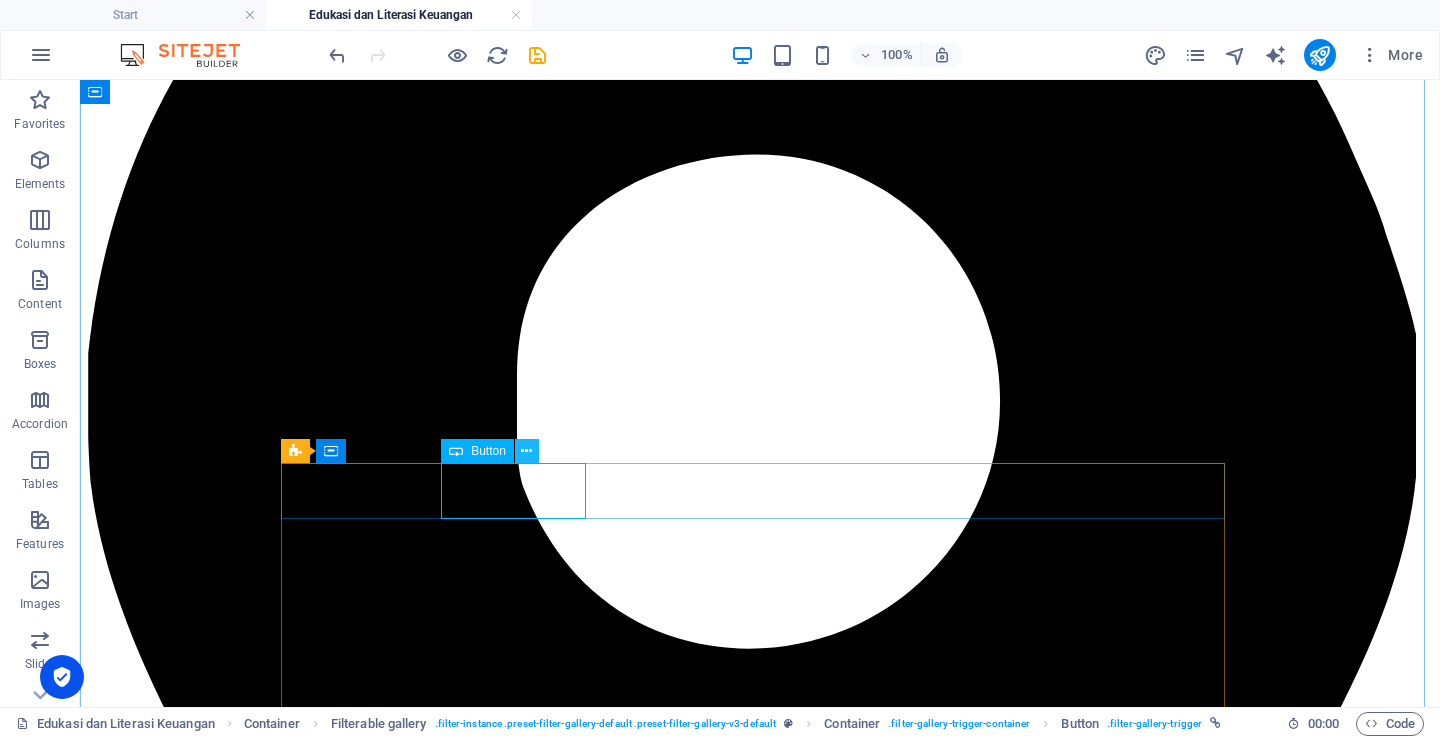 click at bounding box center [526, 451] 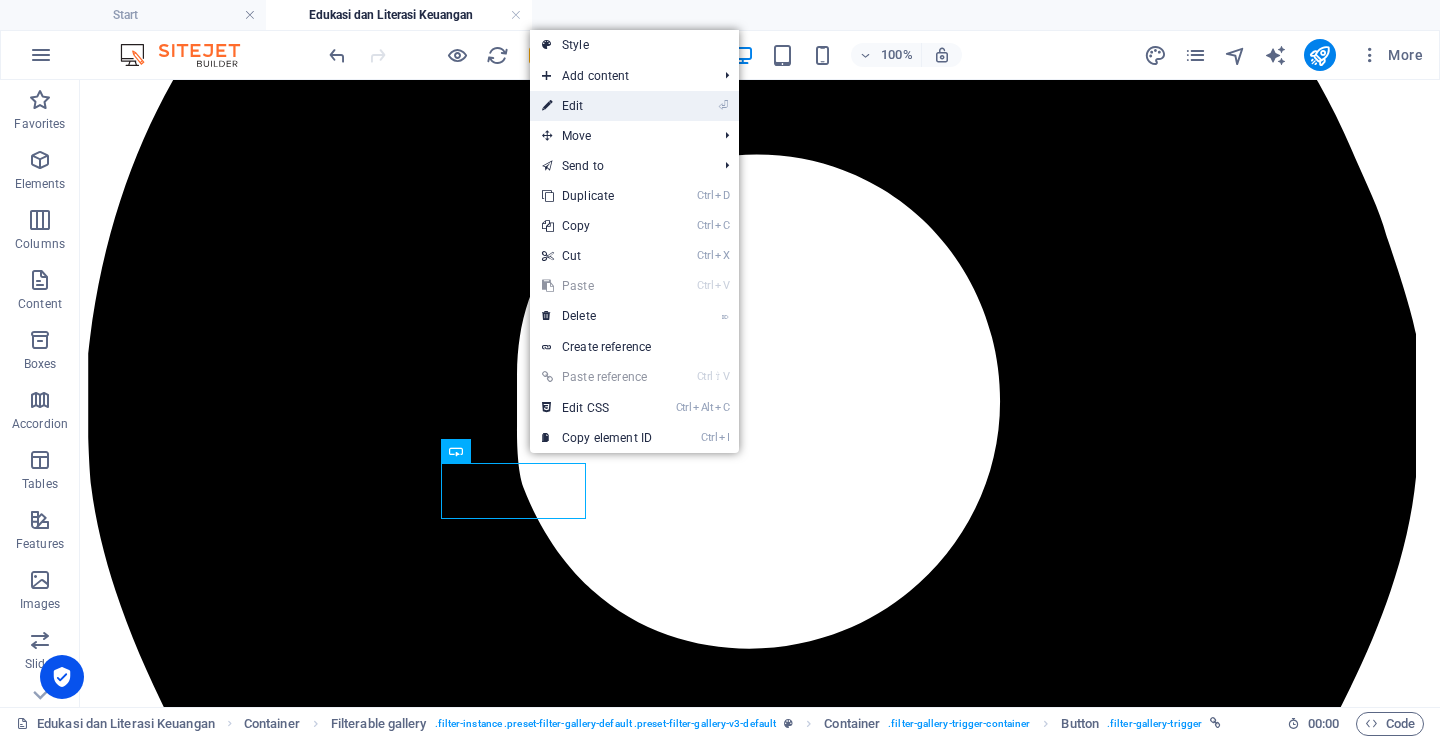 click on "⏎  Edit" at bounding box center (597, 106) 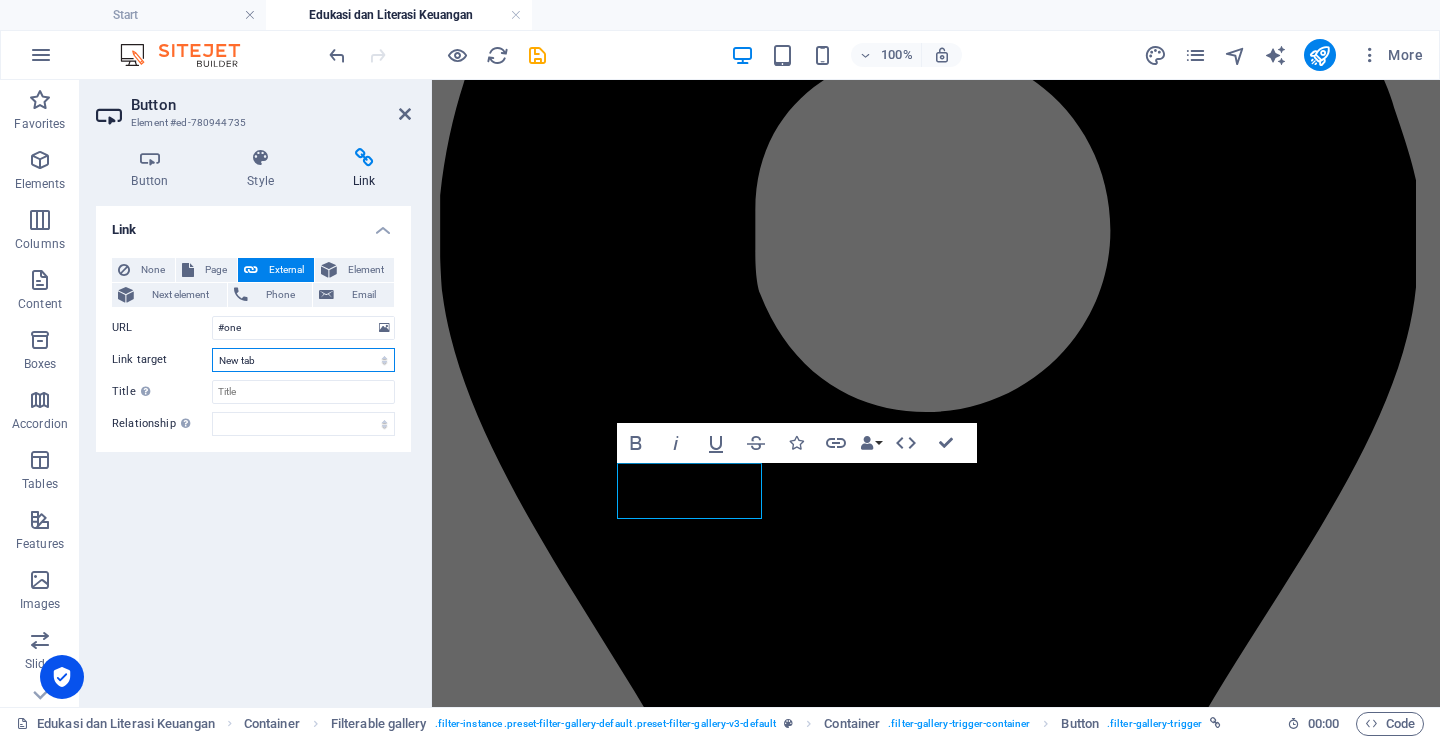 click on "New tab Same tab Overlay" at bounding box center (303, 360) 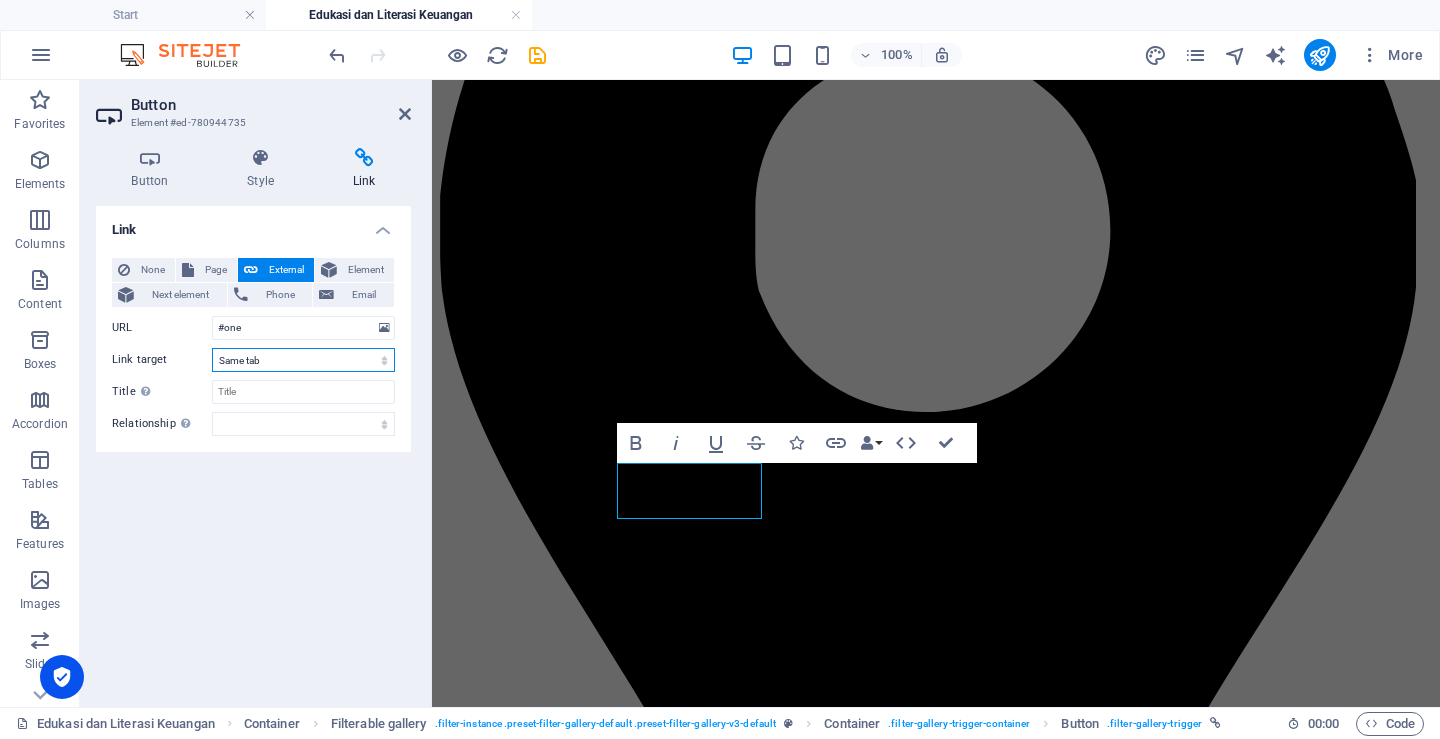 click on "New tab Same tab Overlay" at bounding box center [303, 360] 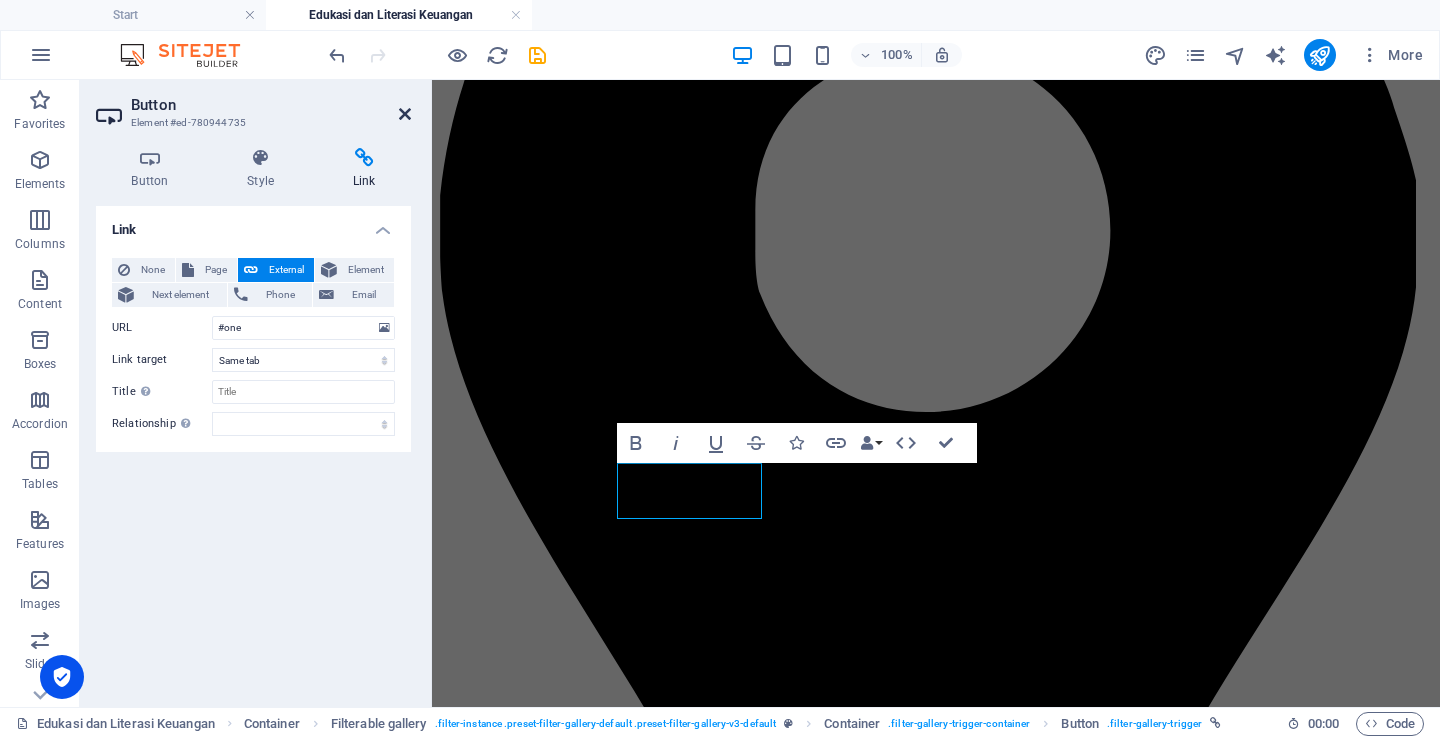 click at bounding box center [405, 114] 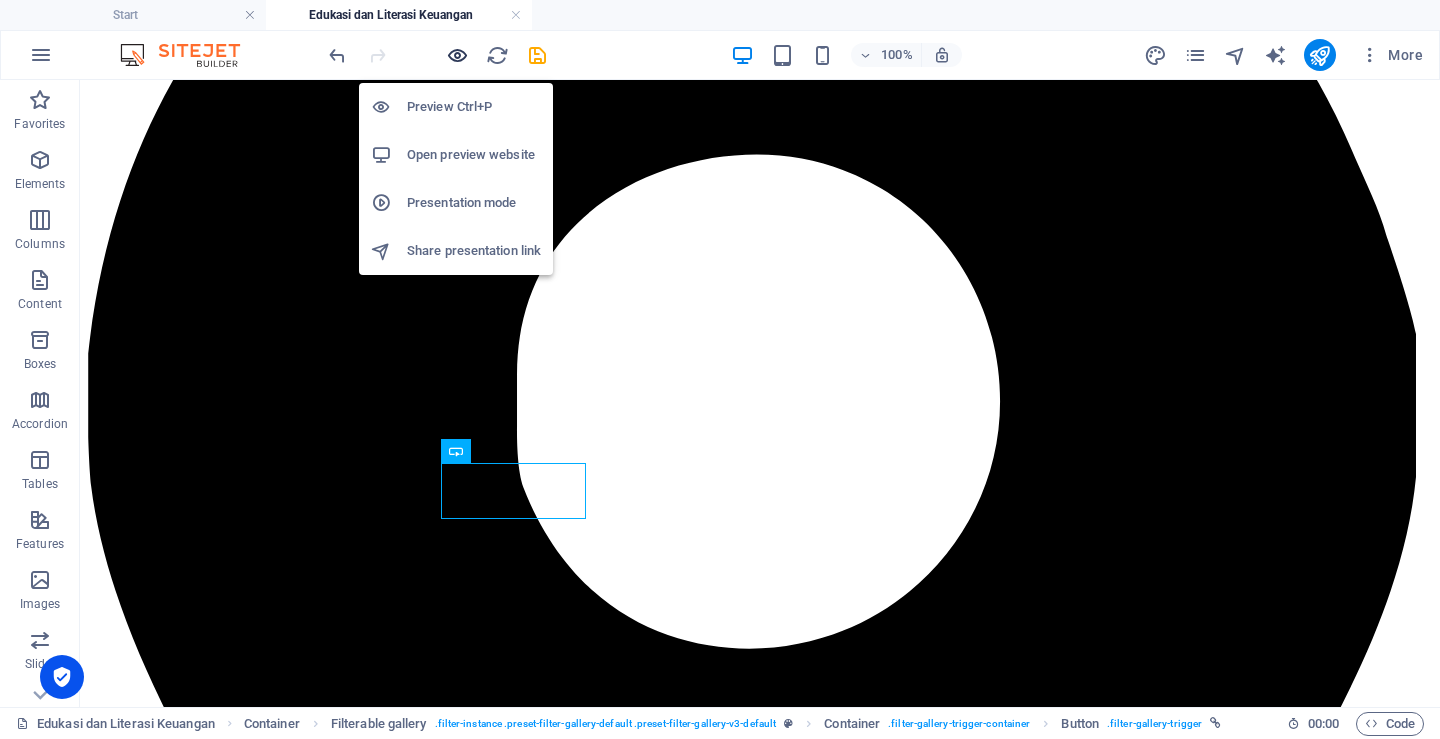 click at bounding box center (457, 55) 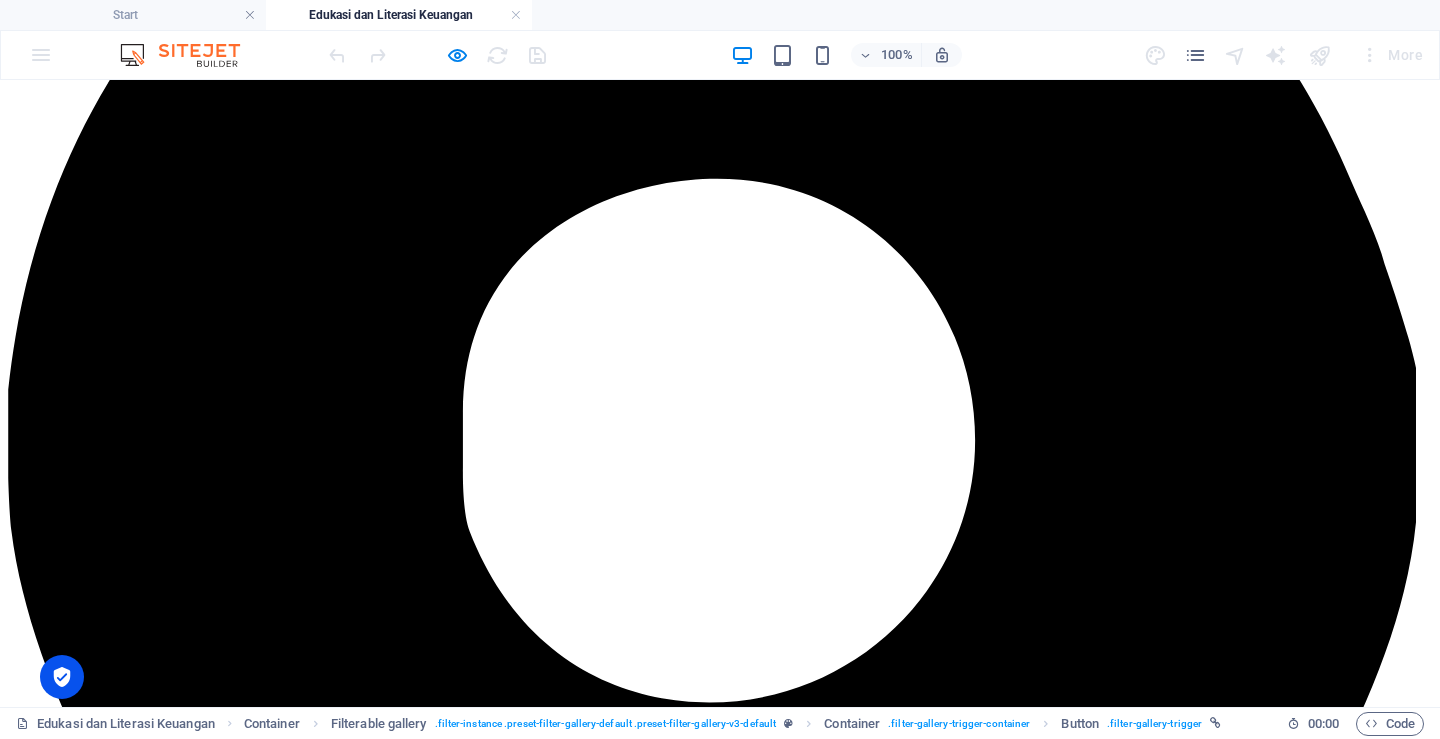 click on "2021" at bounding box center (720, 4117) 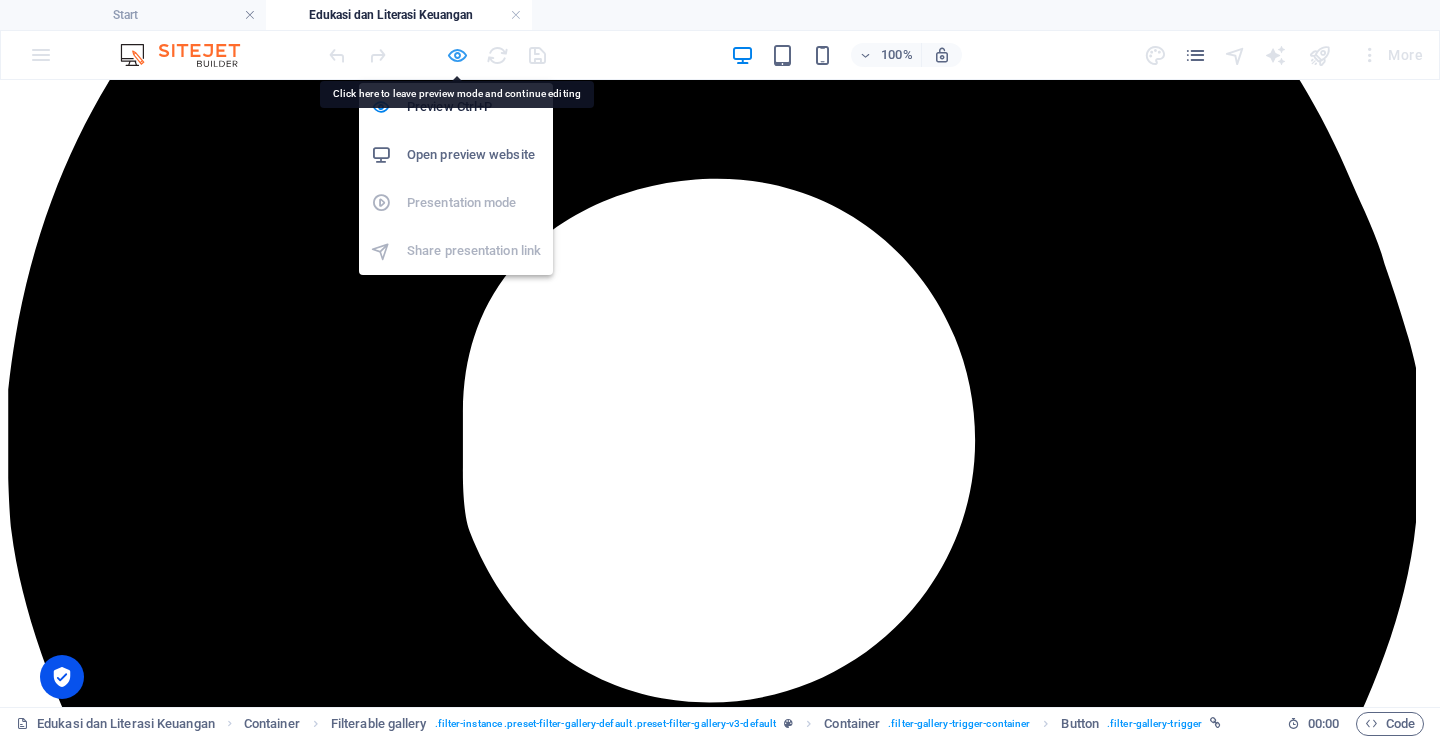 click at bounding box center [457, 55] 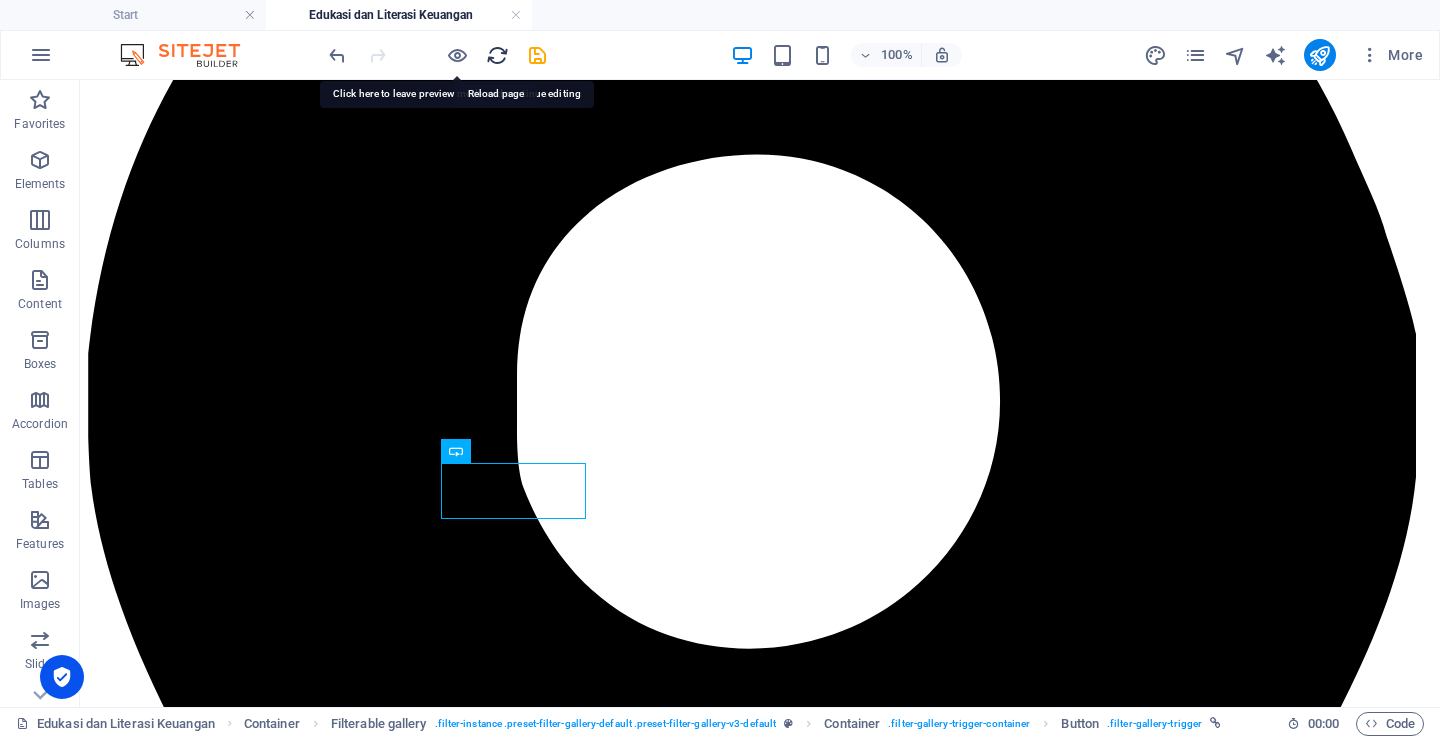 click at bounding box center (497, 55) 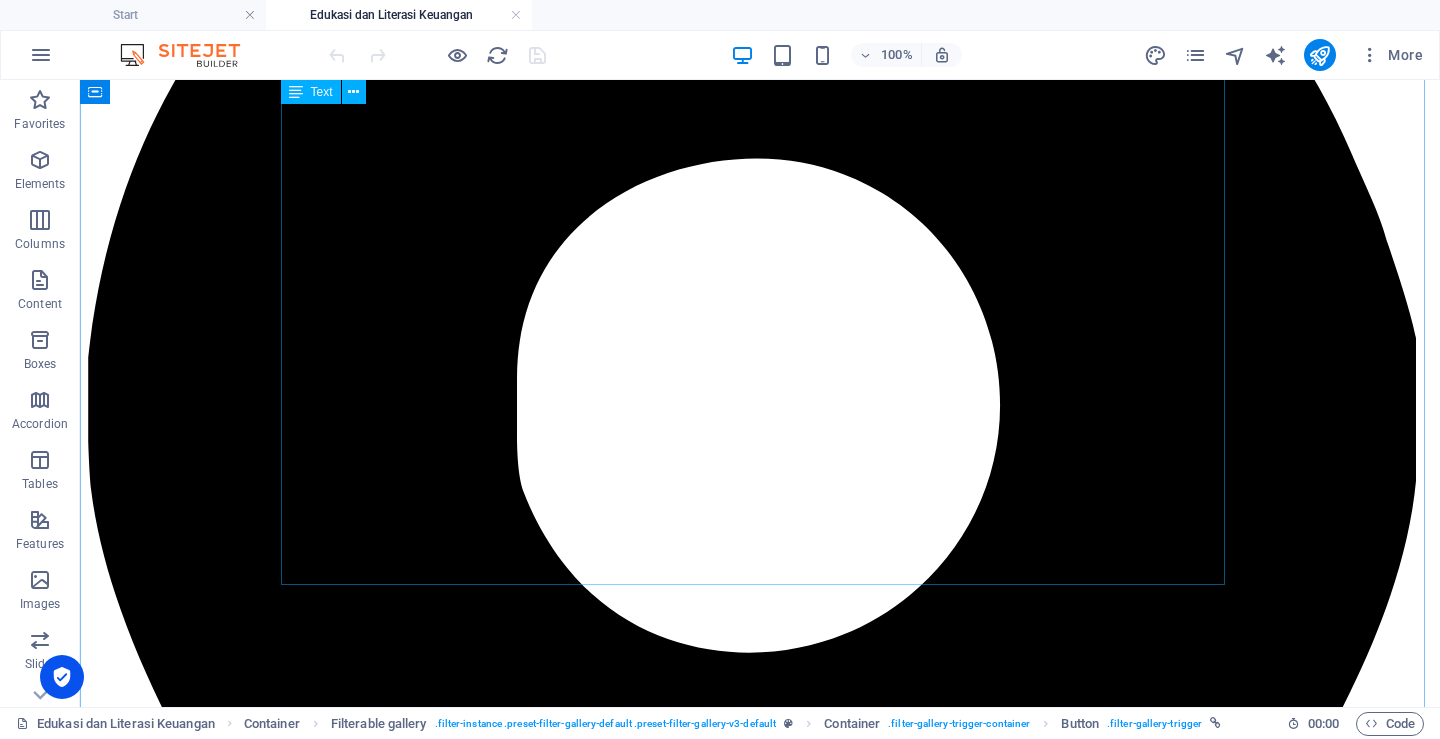 scroll, scrollTop: 800, scrollLeft: 0, axis: vertical 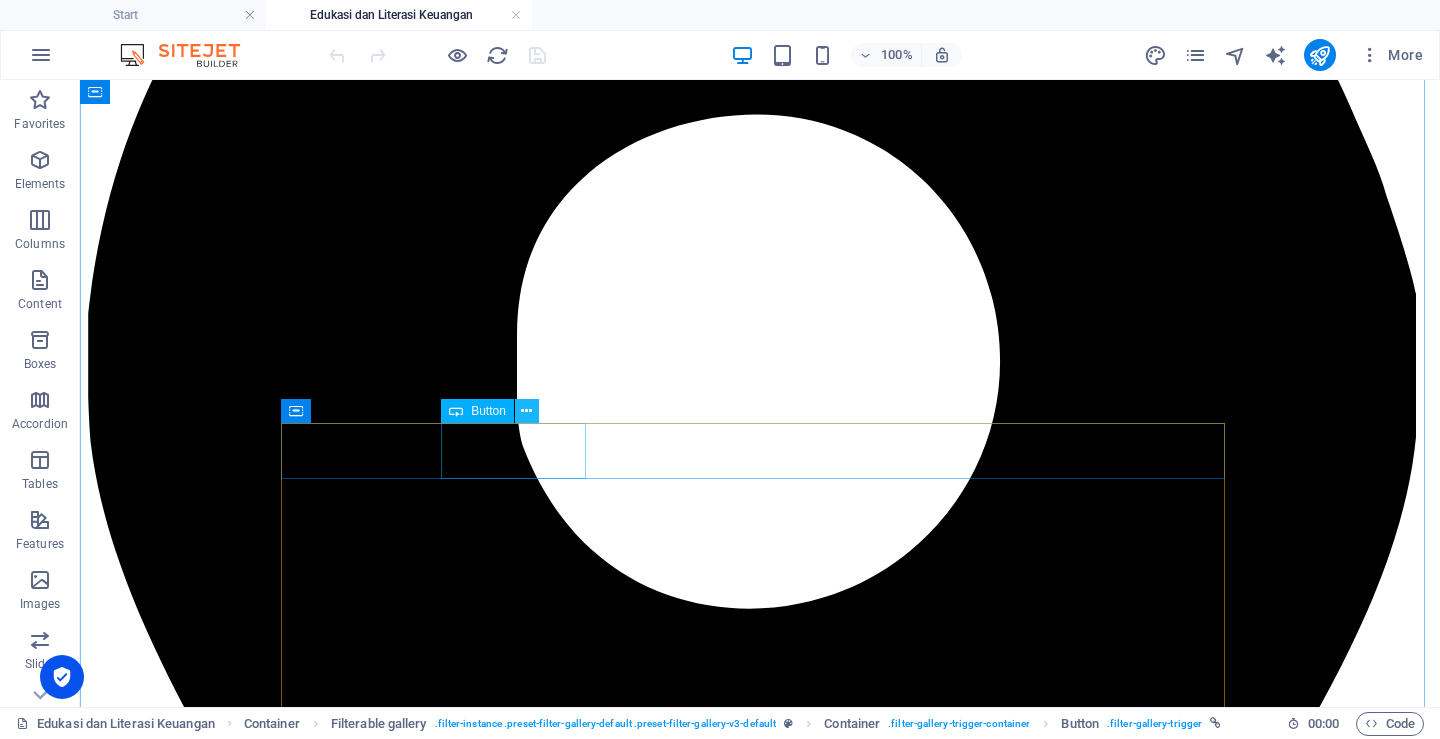 click at bounding box center [526, 411] 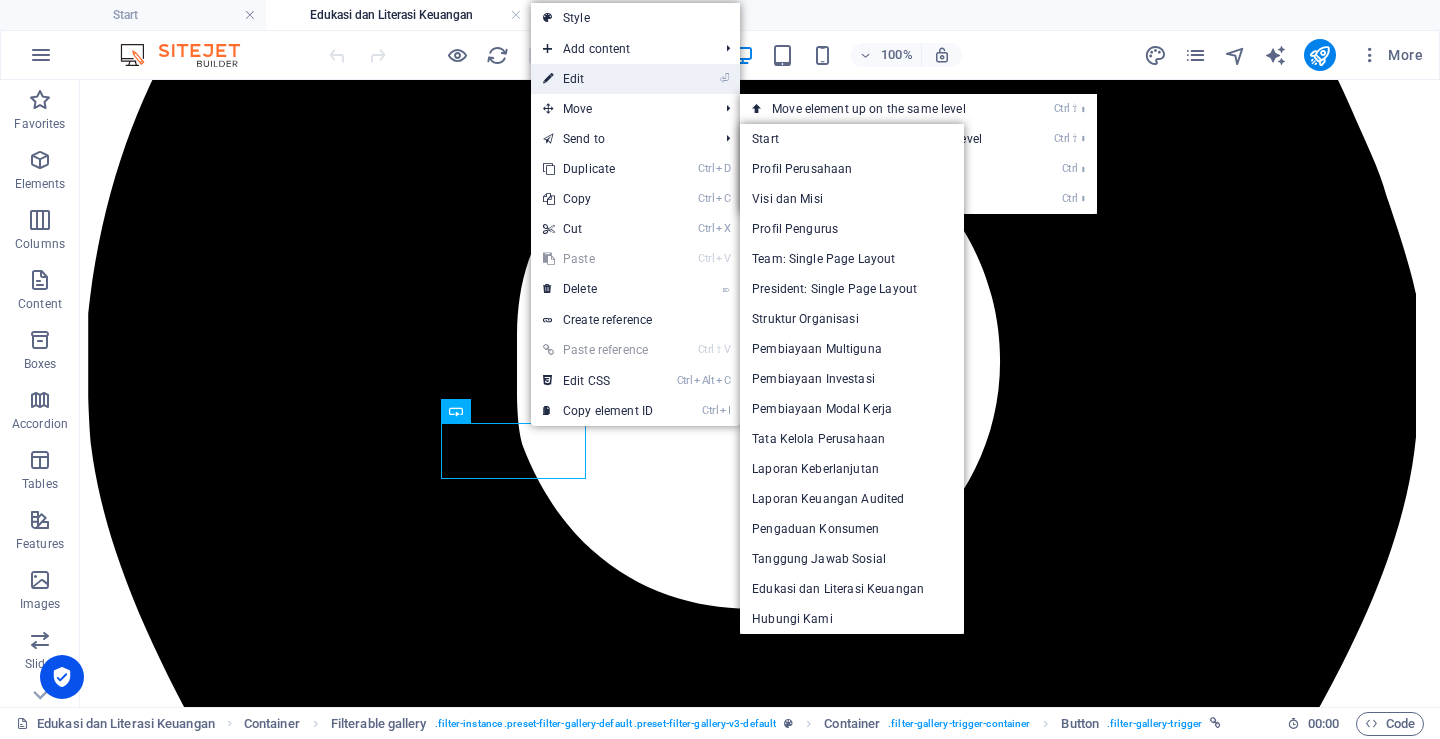 click on "⏎  Edit" at bounding box center [598, 79] 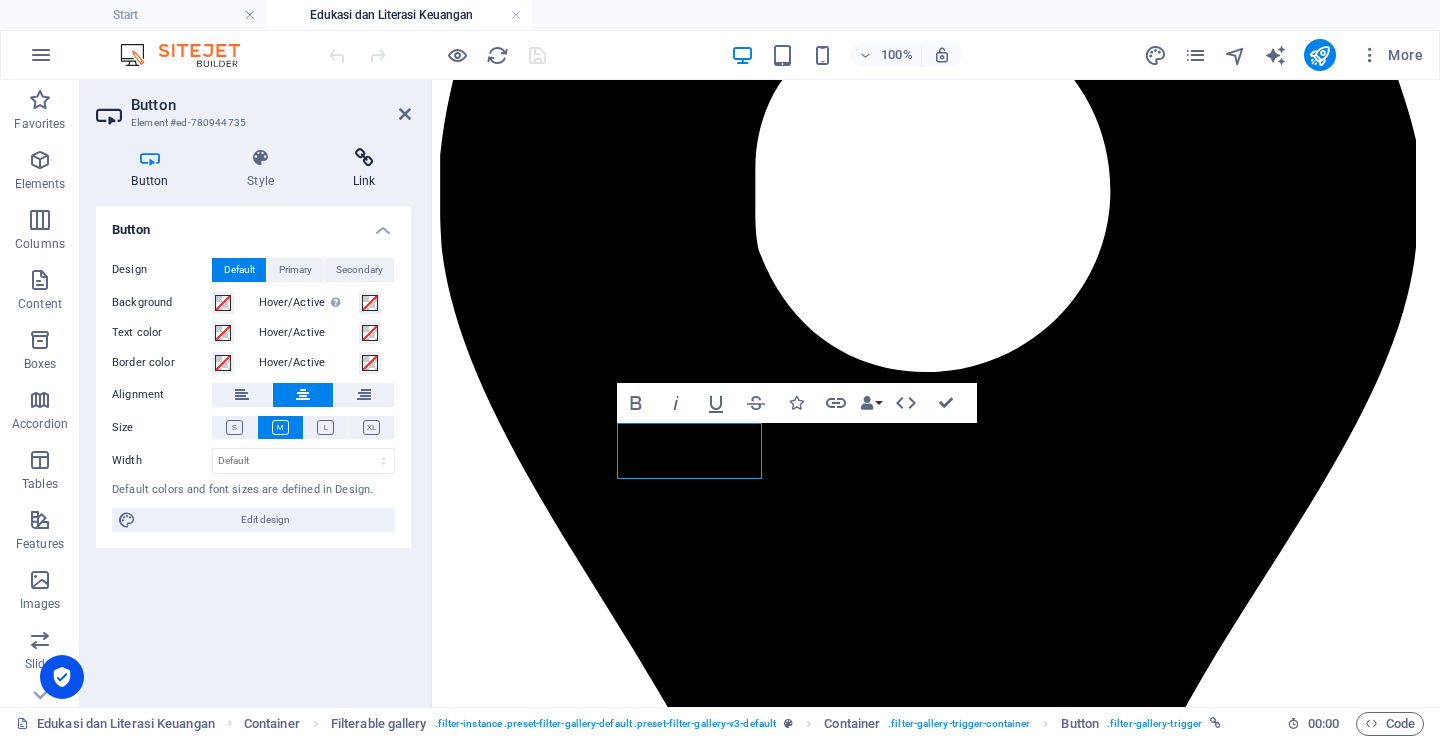 click at bounding box center [364, 158] 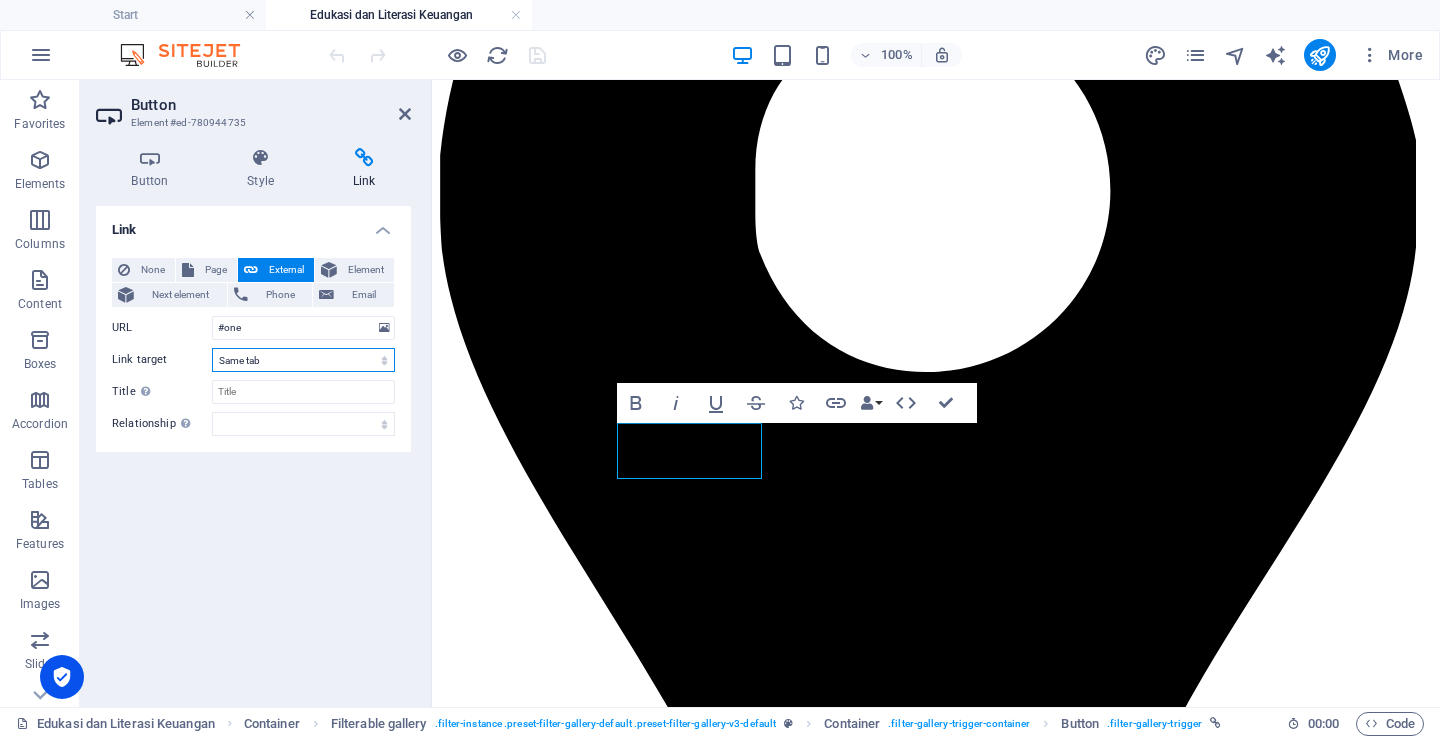 click on "New tab Same tab Overlay" at bounding box center (303, 360) 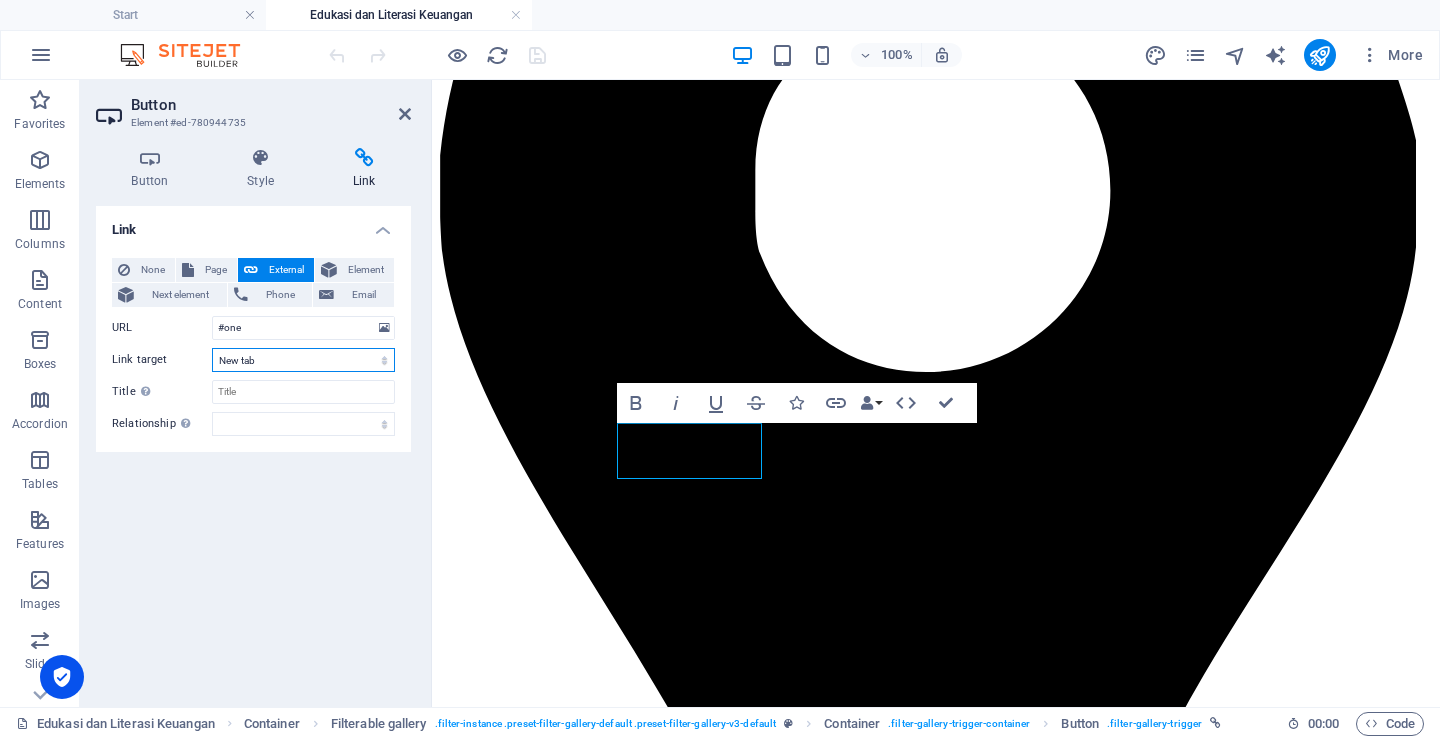 click on "New tab Same tab Overlay" at bounding box center (303, 360) 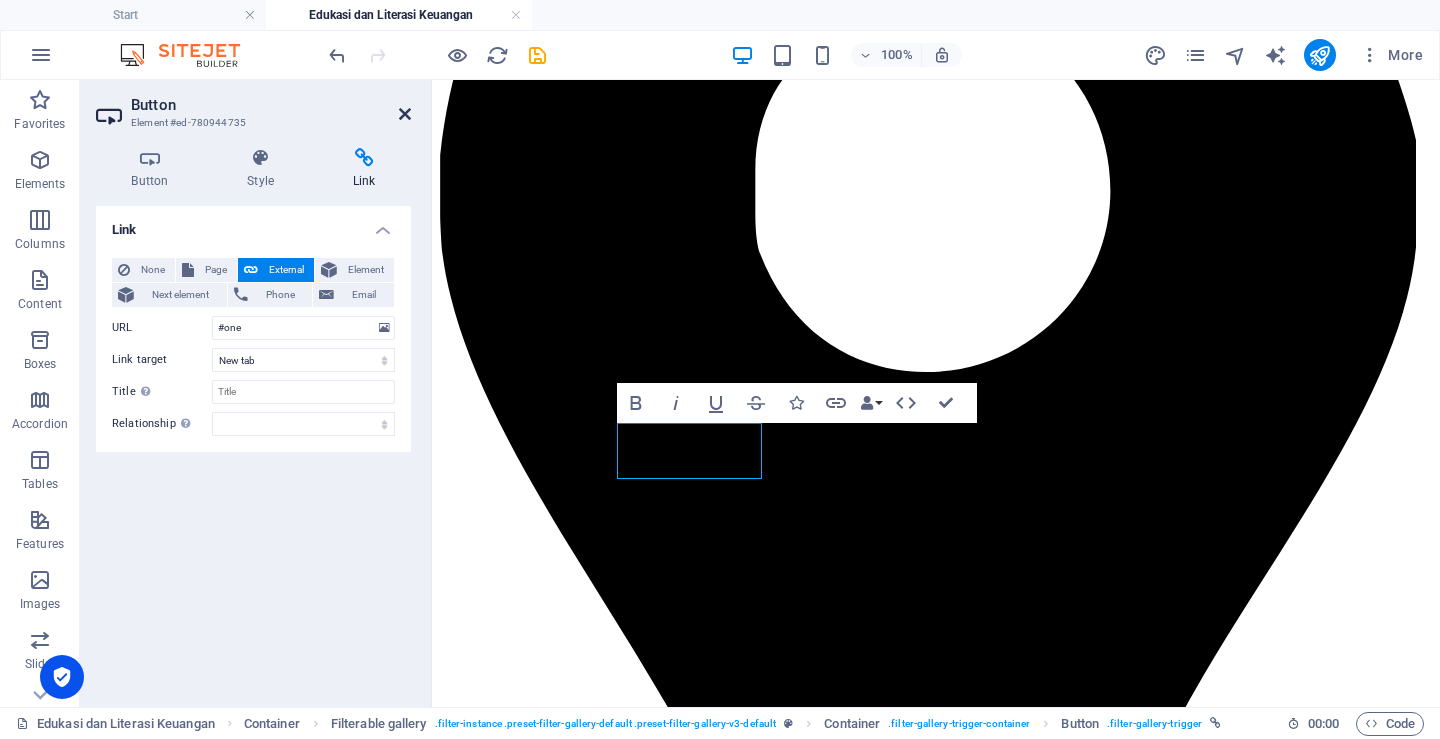 drag, startPoint x: 400, startPoint y: 111, endPoint x: 320, endPoint y: 31, distance: 113.137085 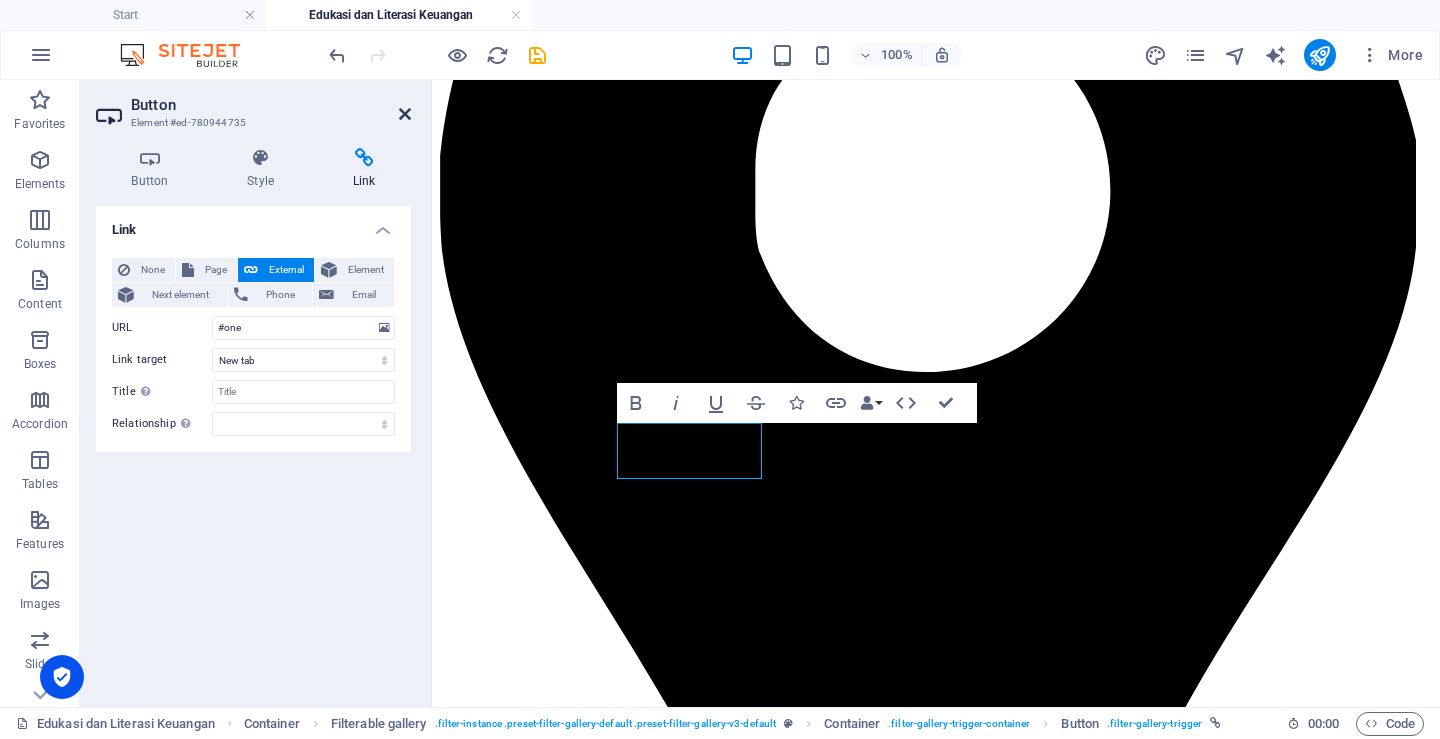 click at bounding box center (405, 114) 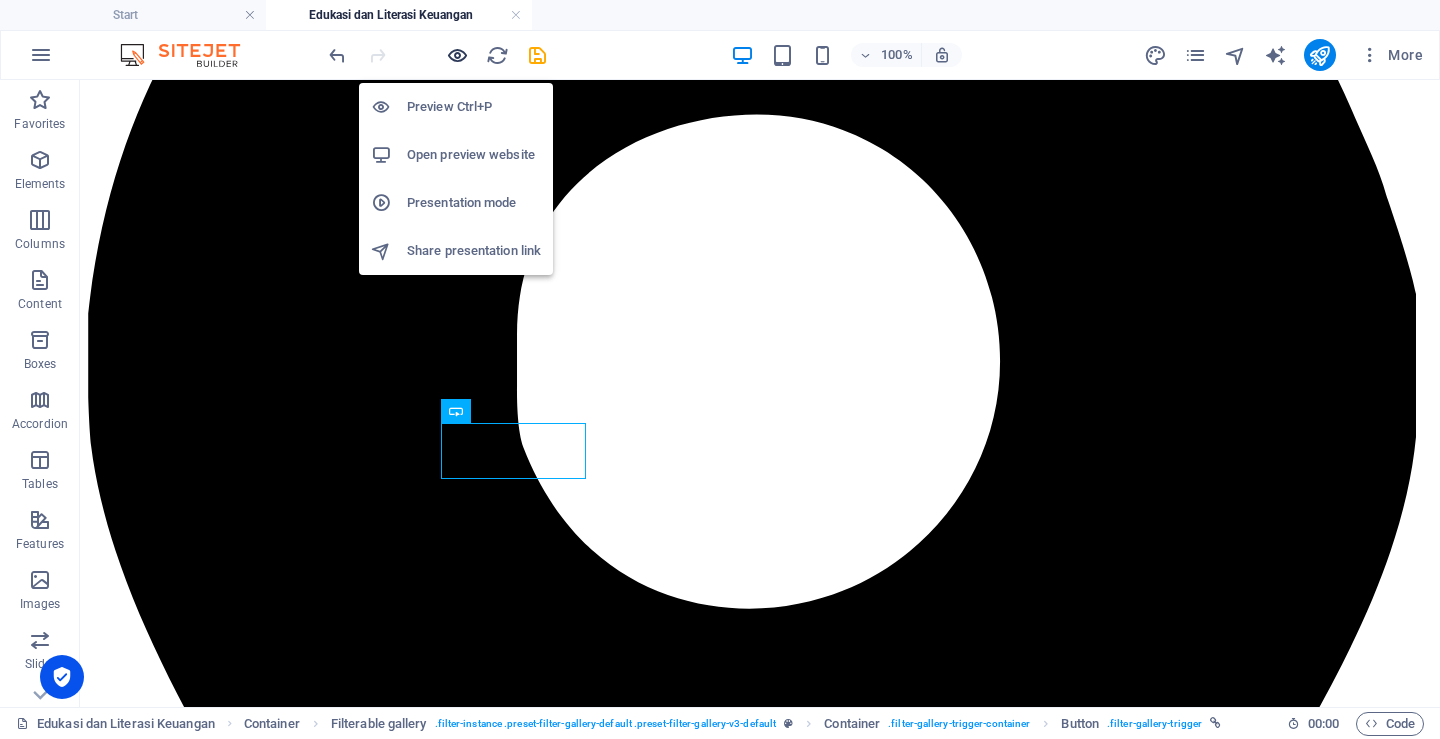 click at bounding box center (457, 55) 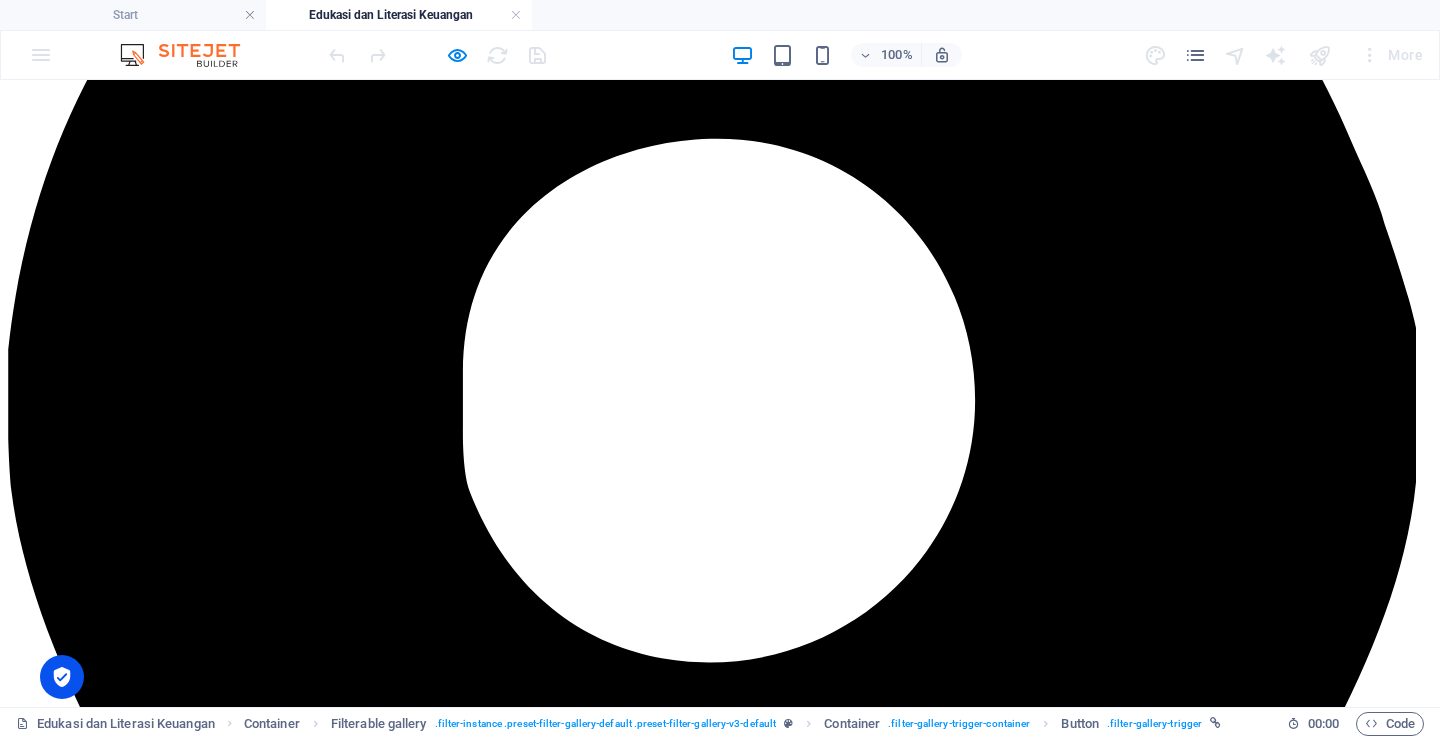click on "2021" at bounding box center [720, 4077] 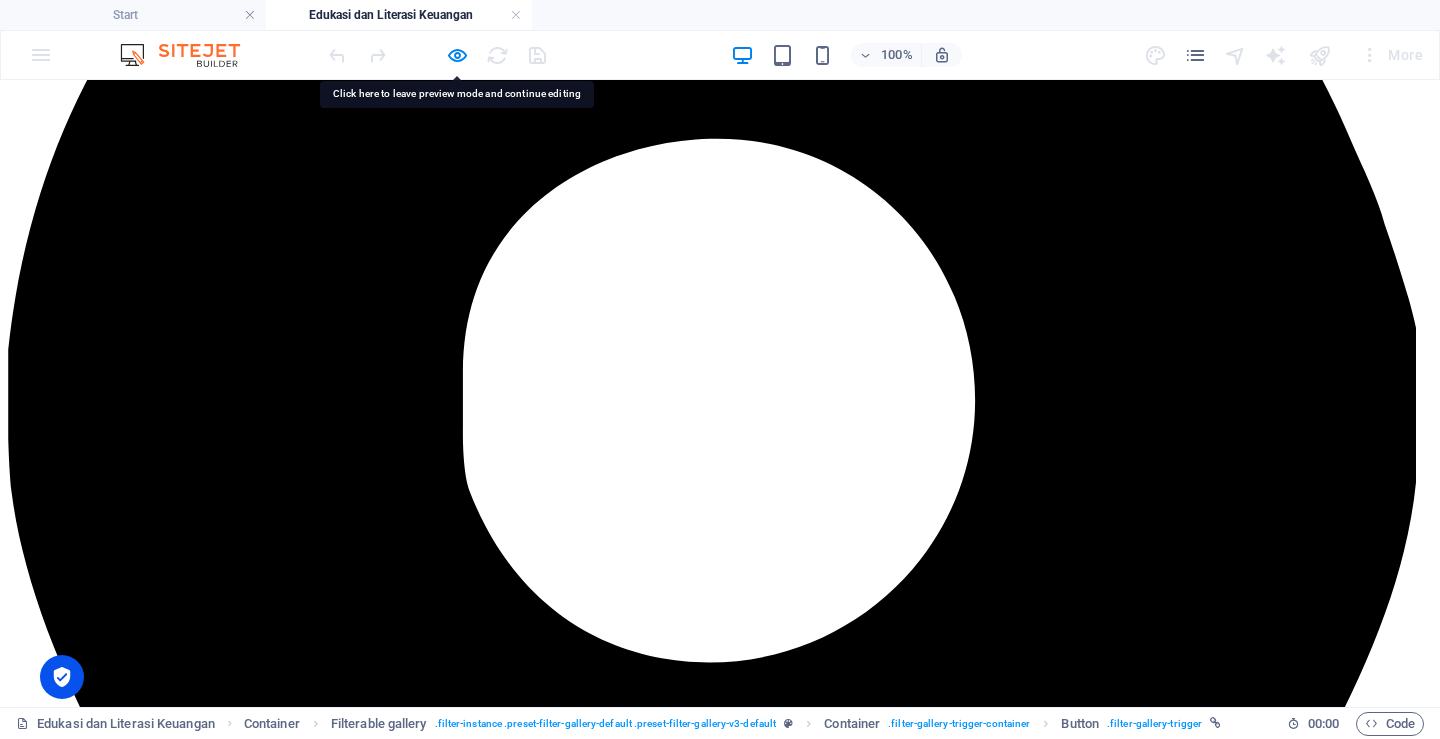 click on "2022" at bounding box center [720, 4095] 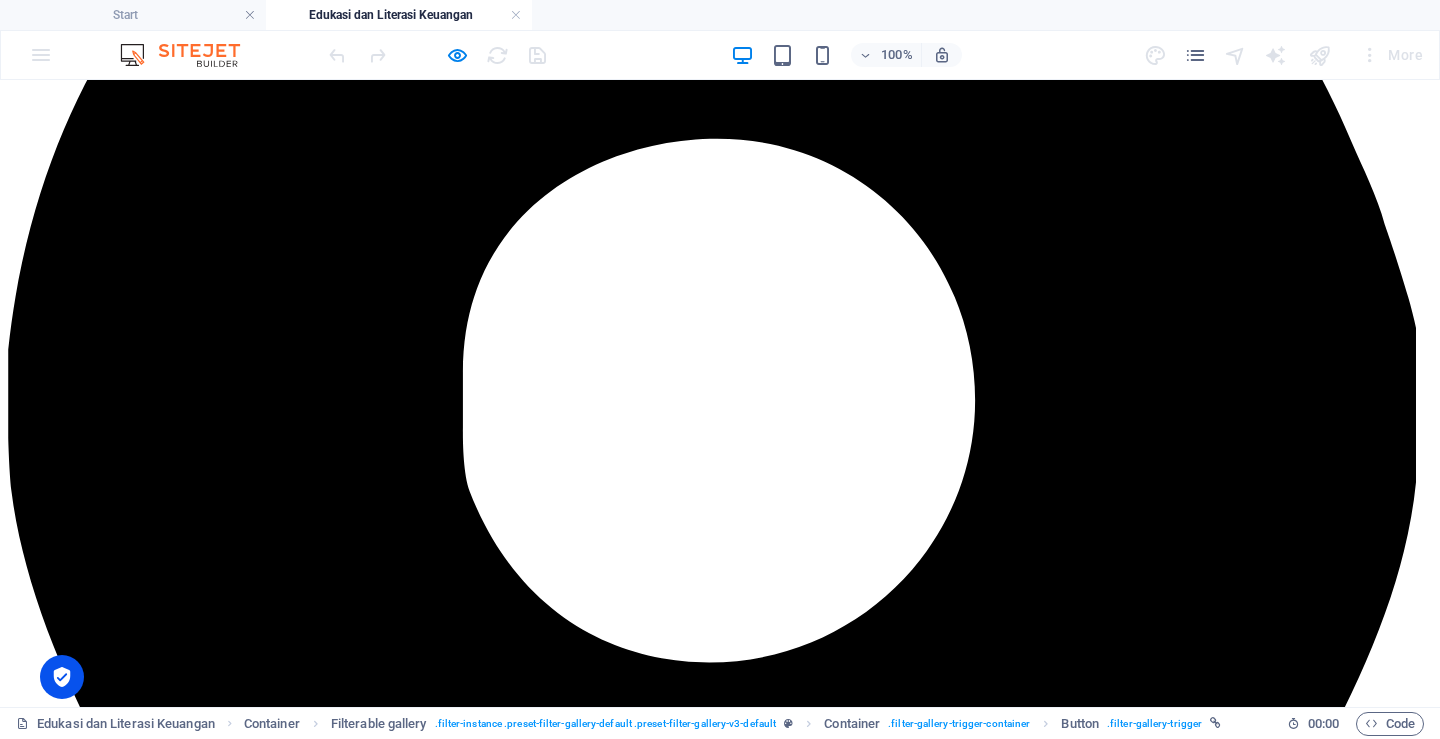click on "2024" at bounding box center [720, 4131] 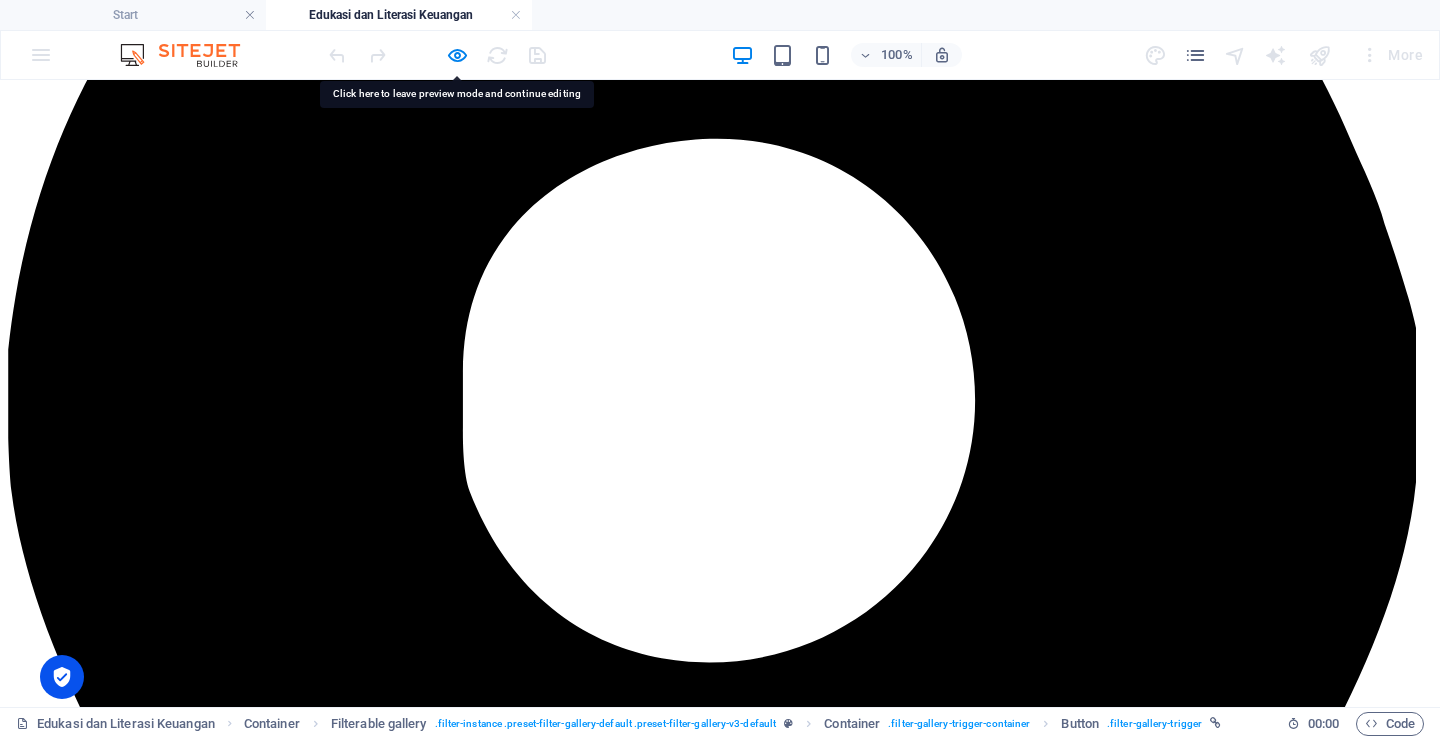 click on "2021" at bounding box center (720, 4077) 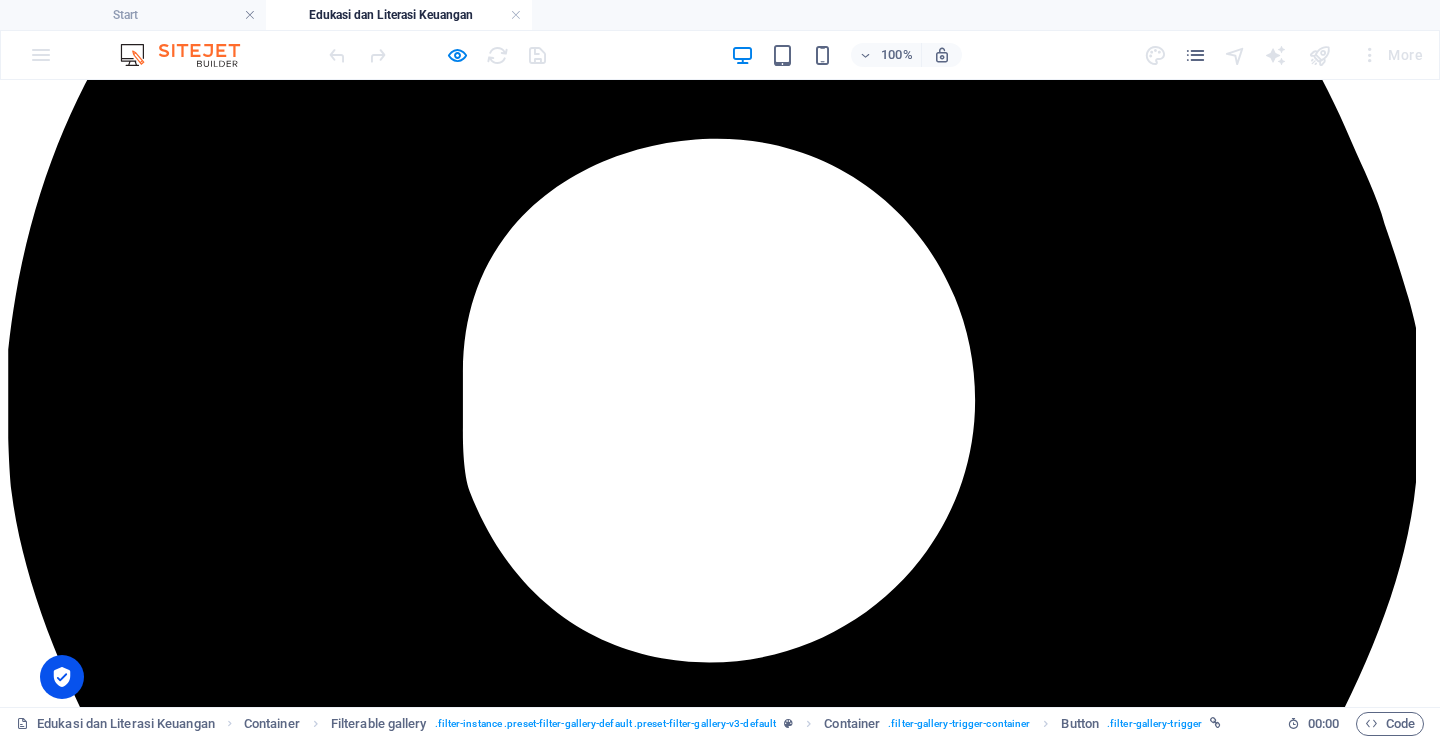 click on "2021" at bounding box center [720, 4077] 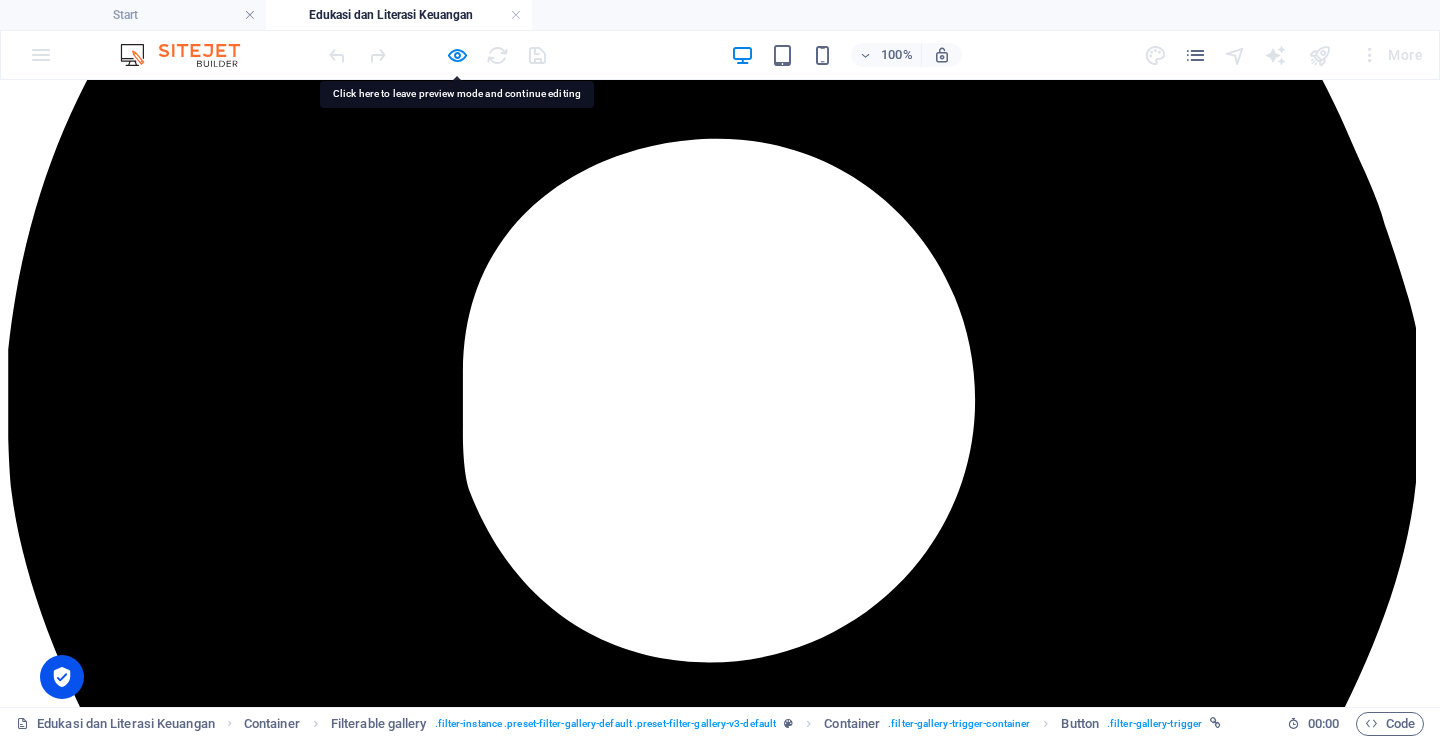 click on "2021" at bounding box center (720, 4077) 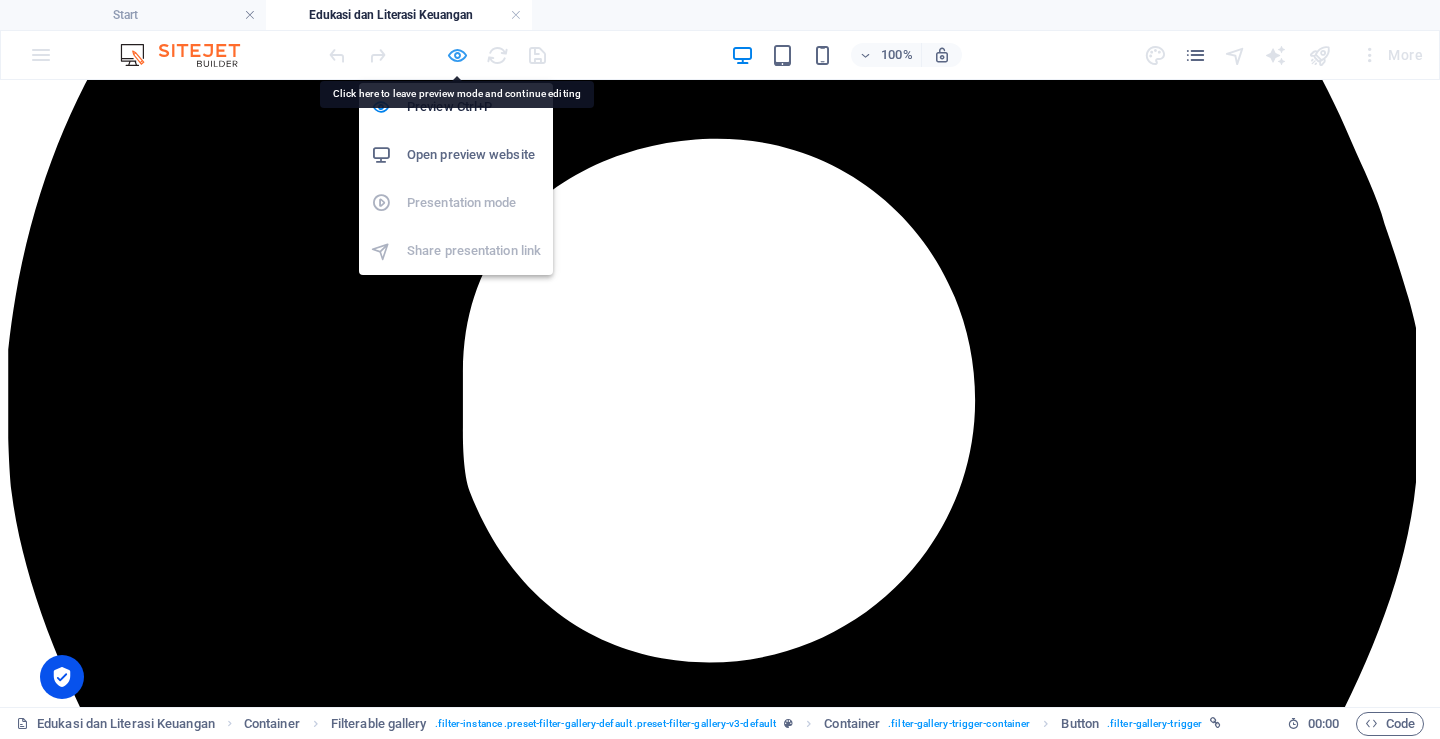 click at bounding box center (457, 55) 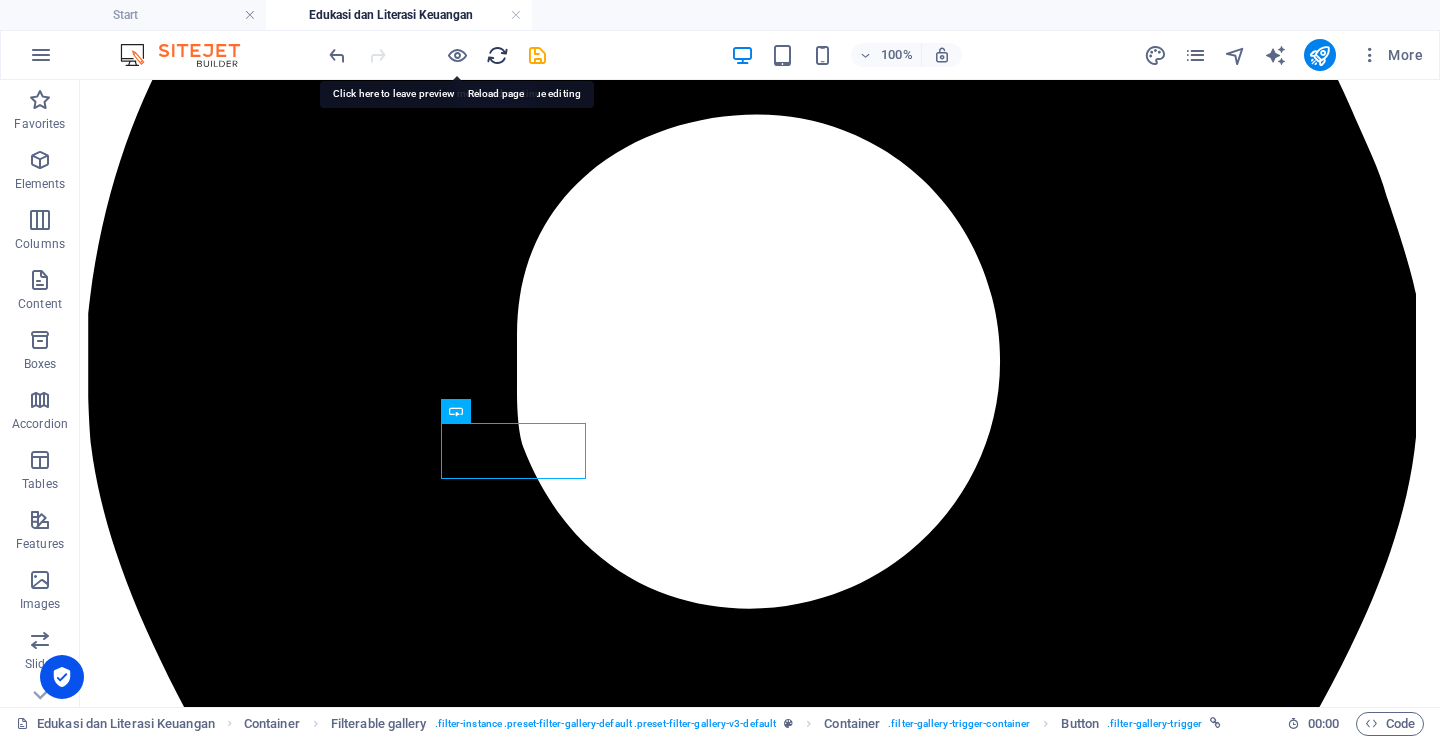 click at bounding box center [497, 55] 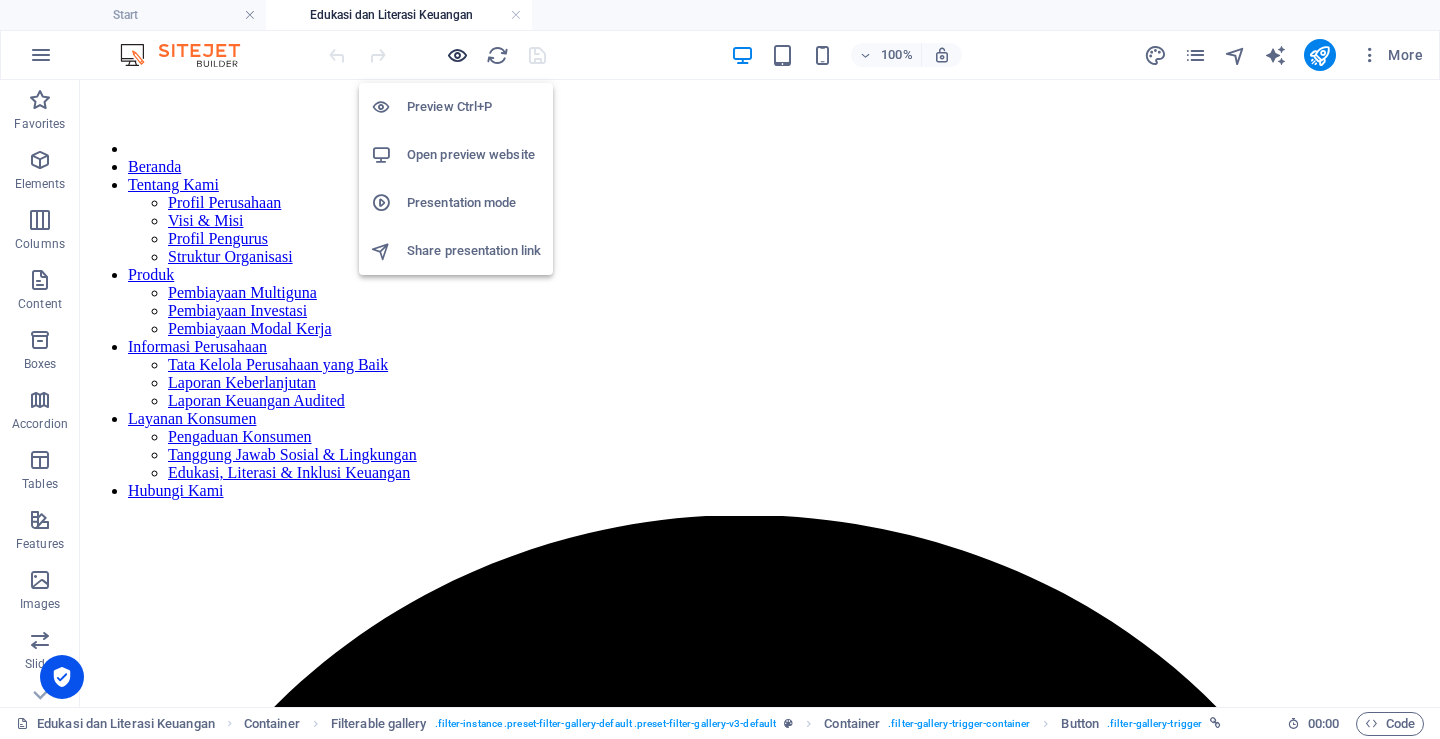 scroll, scrollTop: 0, scrollLeft: 0, axis: both 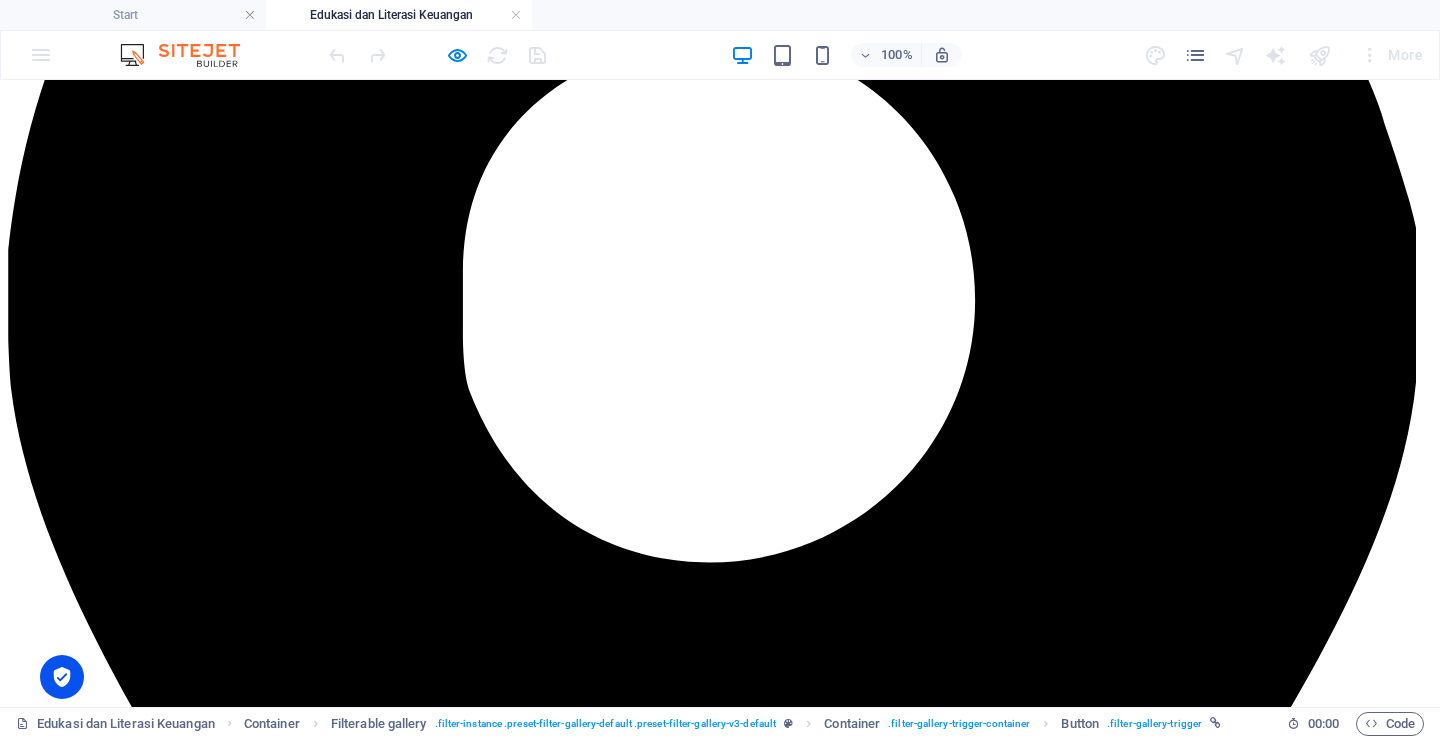 click on "2021" at bounding box center (720, 3977) 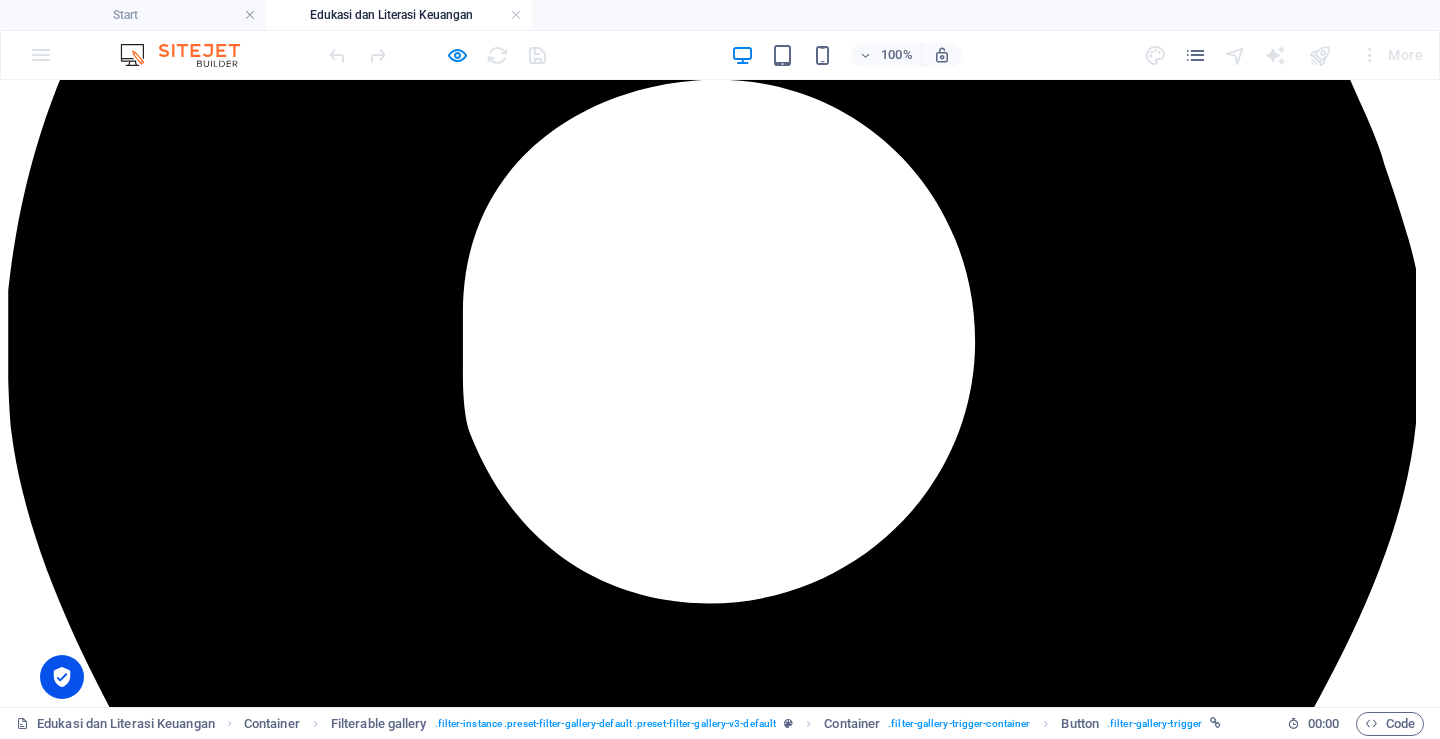 click on "Show all" at bounding box center [720, 4000] 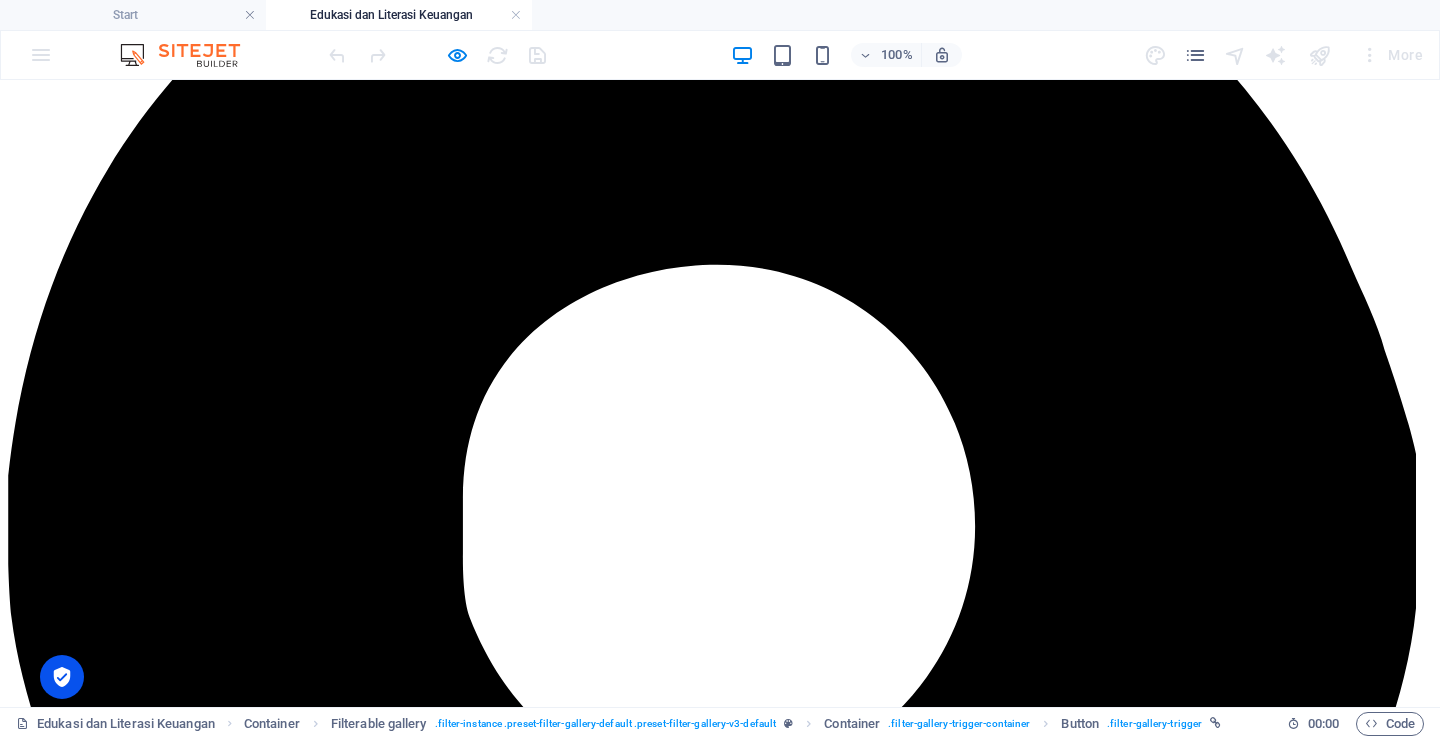 scroll, scrollTop: 659, scrollLeft: 0, axis: vertical 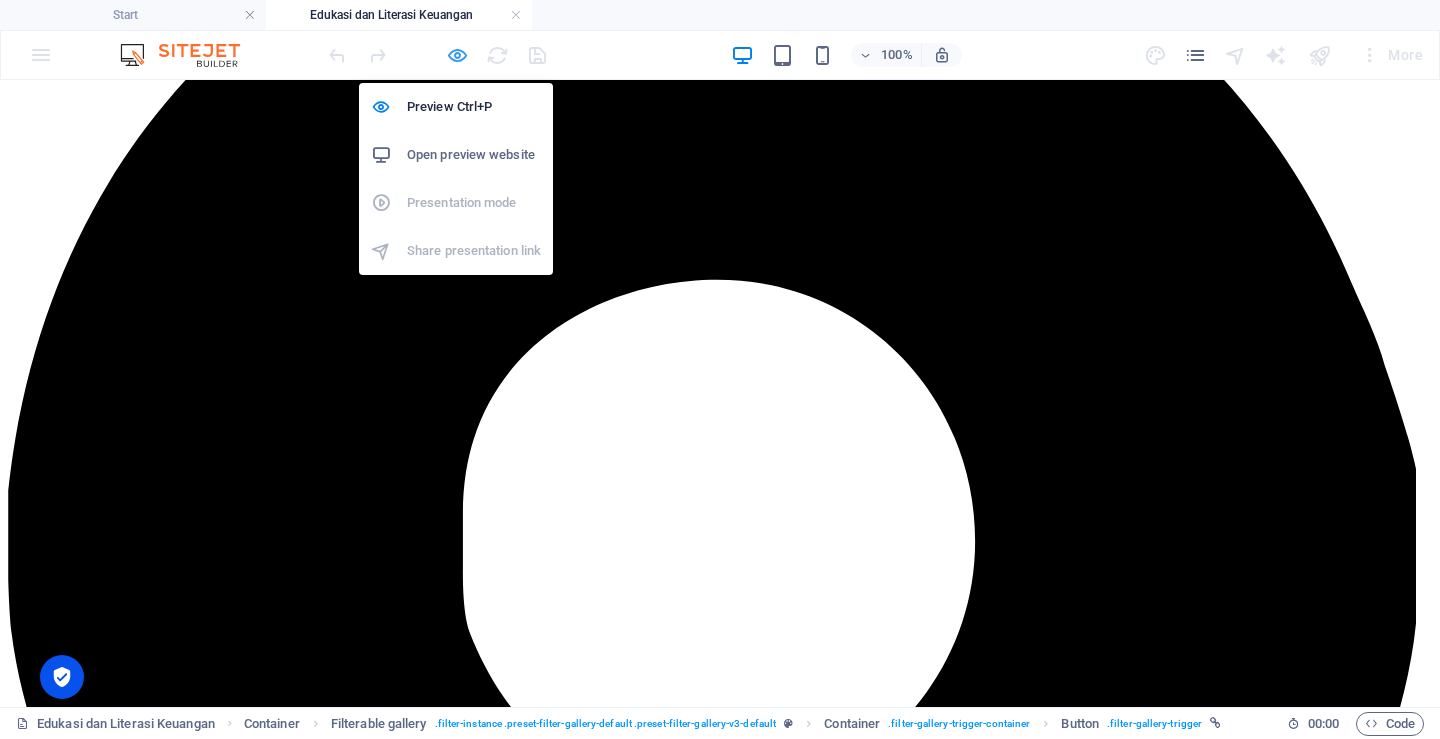 click at bounding box center (457, 55) 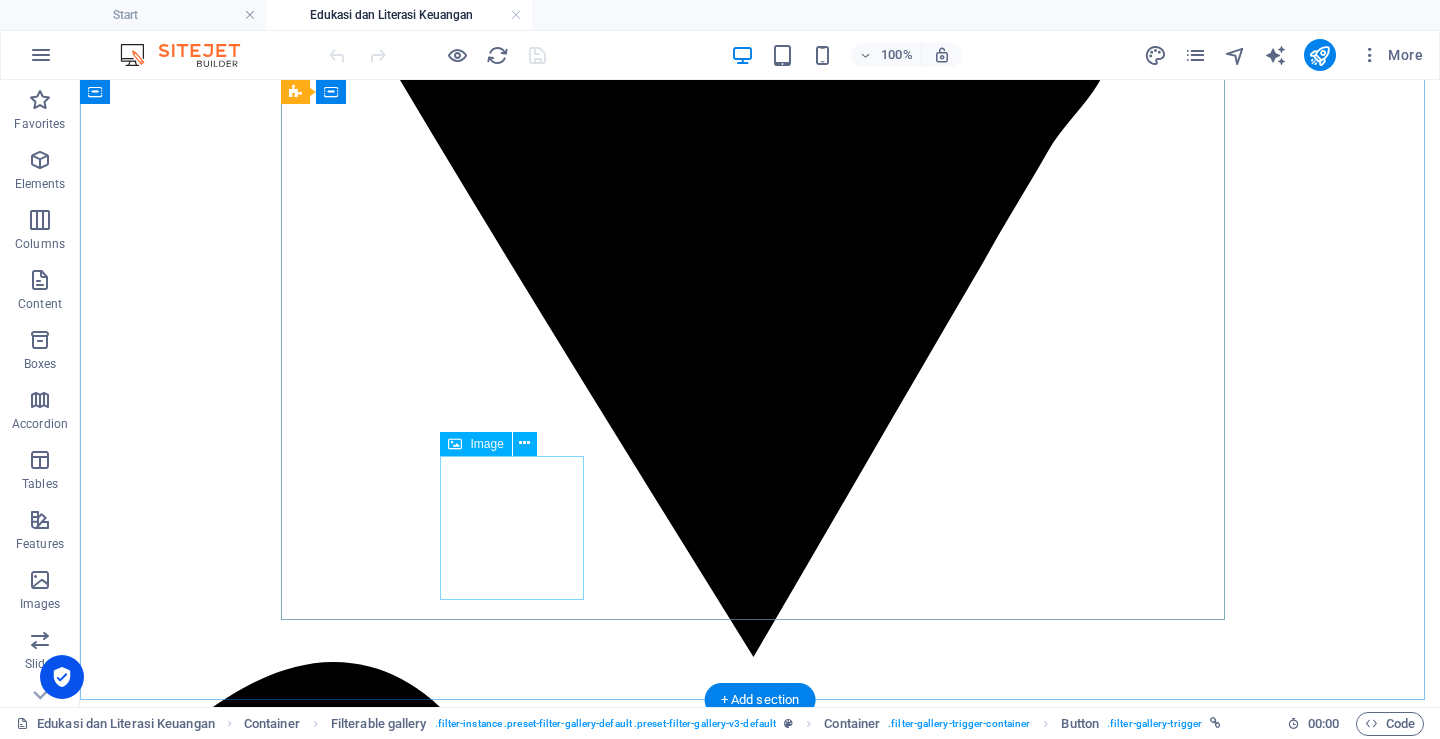 scroll, scrollTop: 1820, scrollLeft: 0, axis: vertical 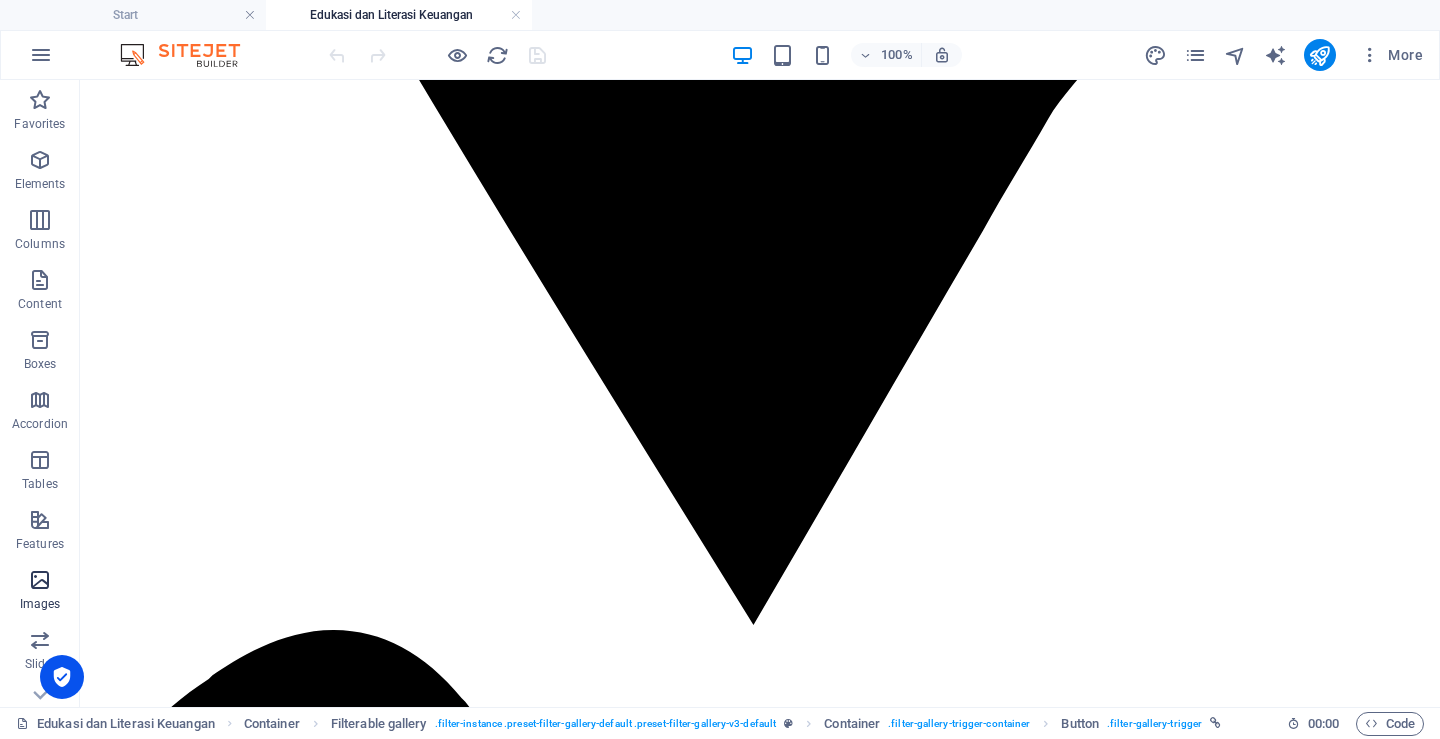 click on "Images" at bounding box center [40, 592] 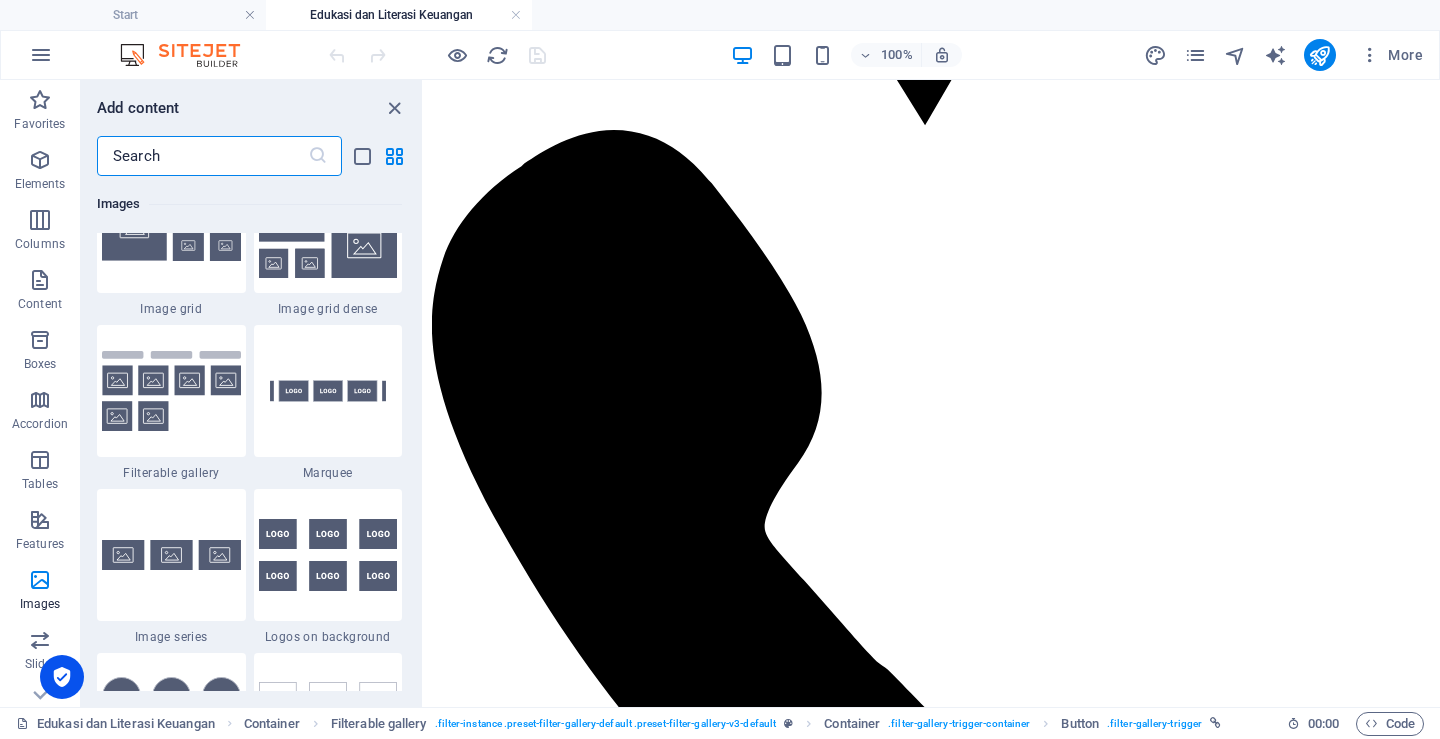 scroll, scrollTop: 10476, scrollLeft: 0, axis: vertical 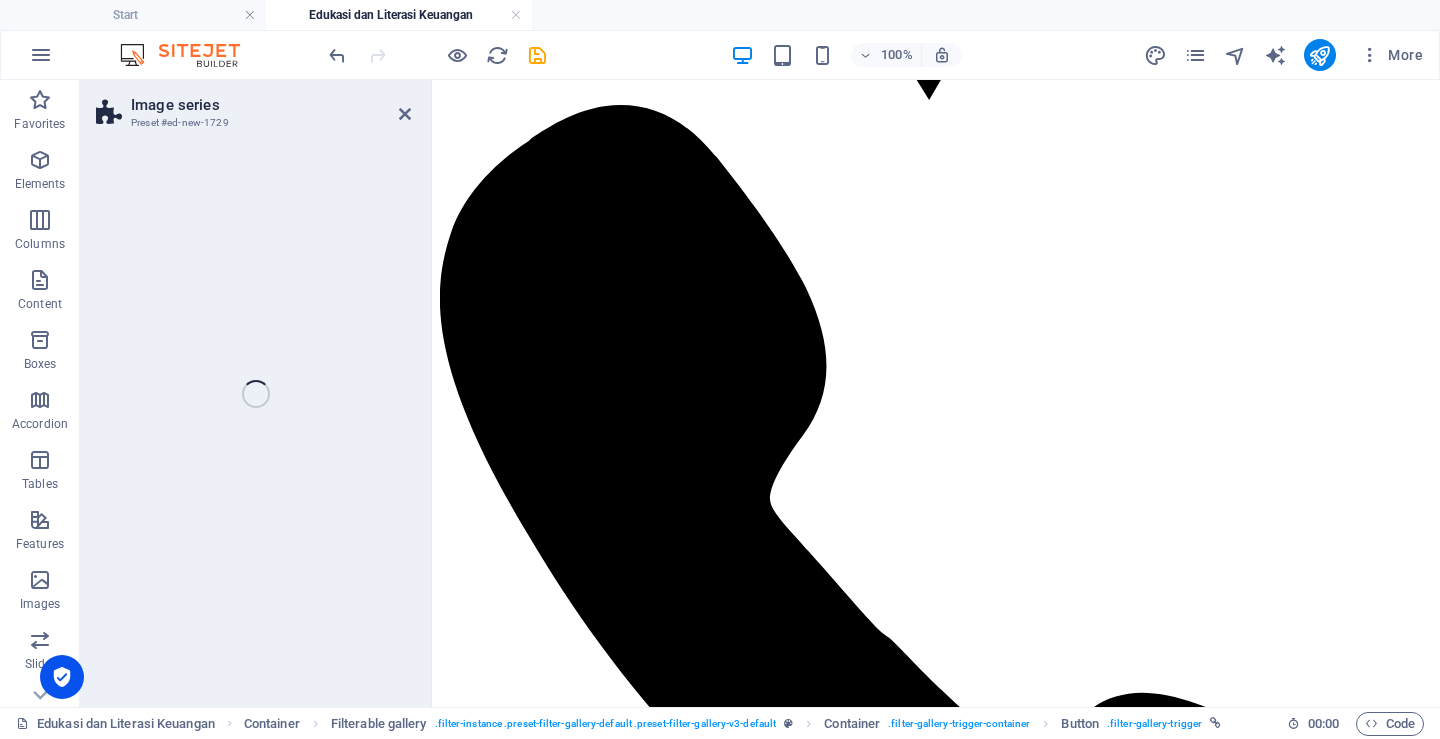 select on "rem" 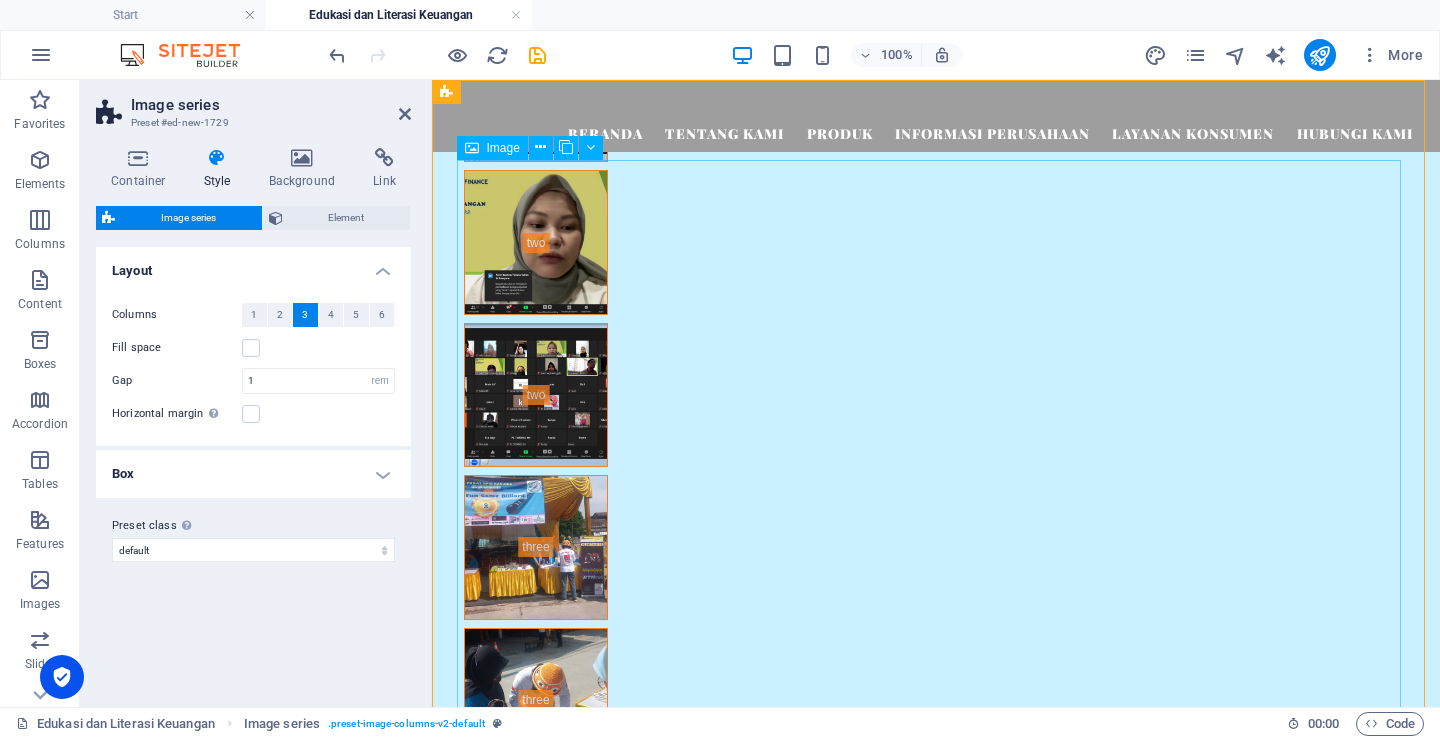 scroll, scrollTop: 2163, scrollLeft: 0, axis: vertical 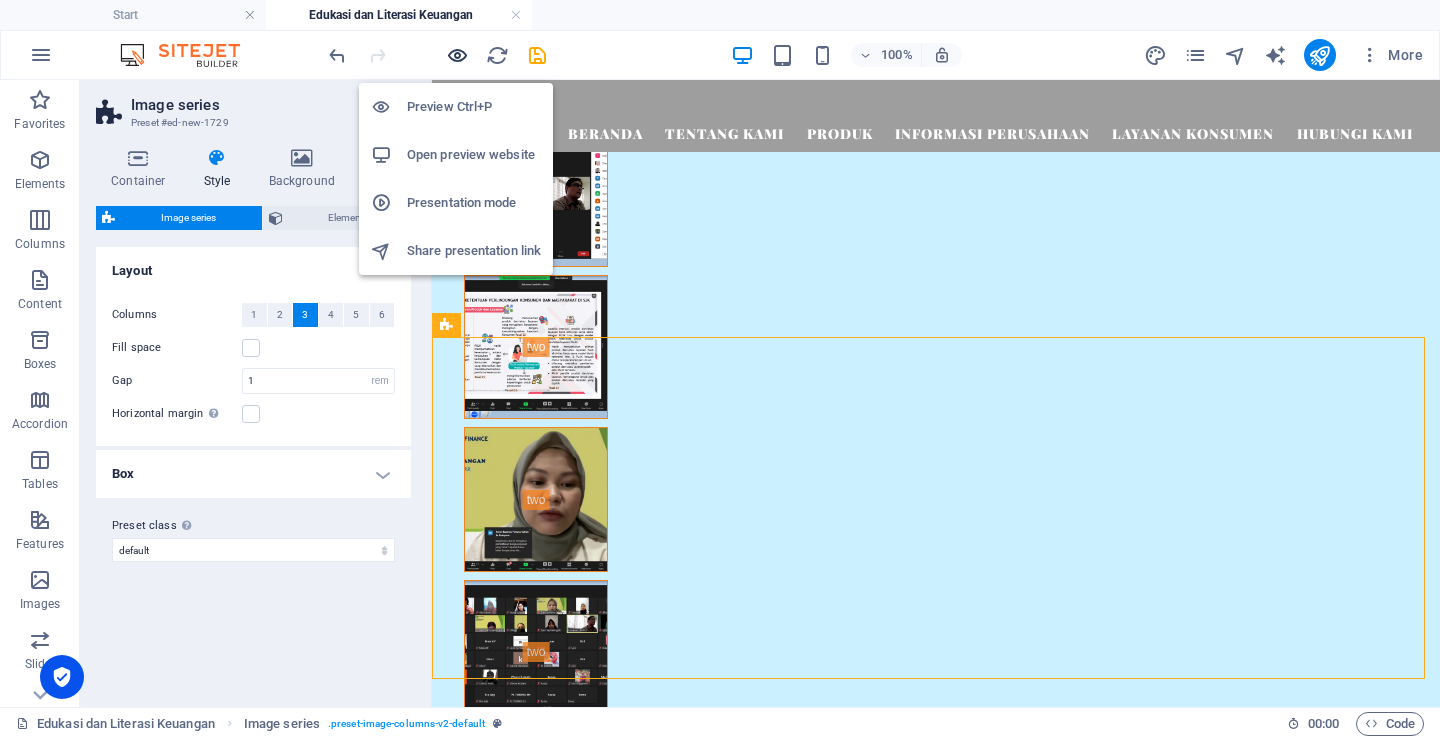 click at bounding box center [457, 55] 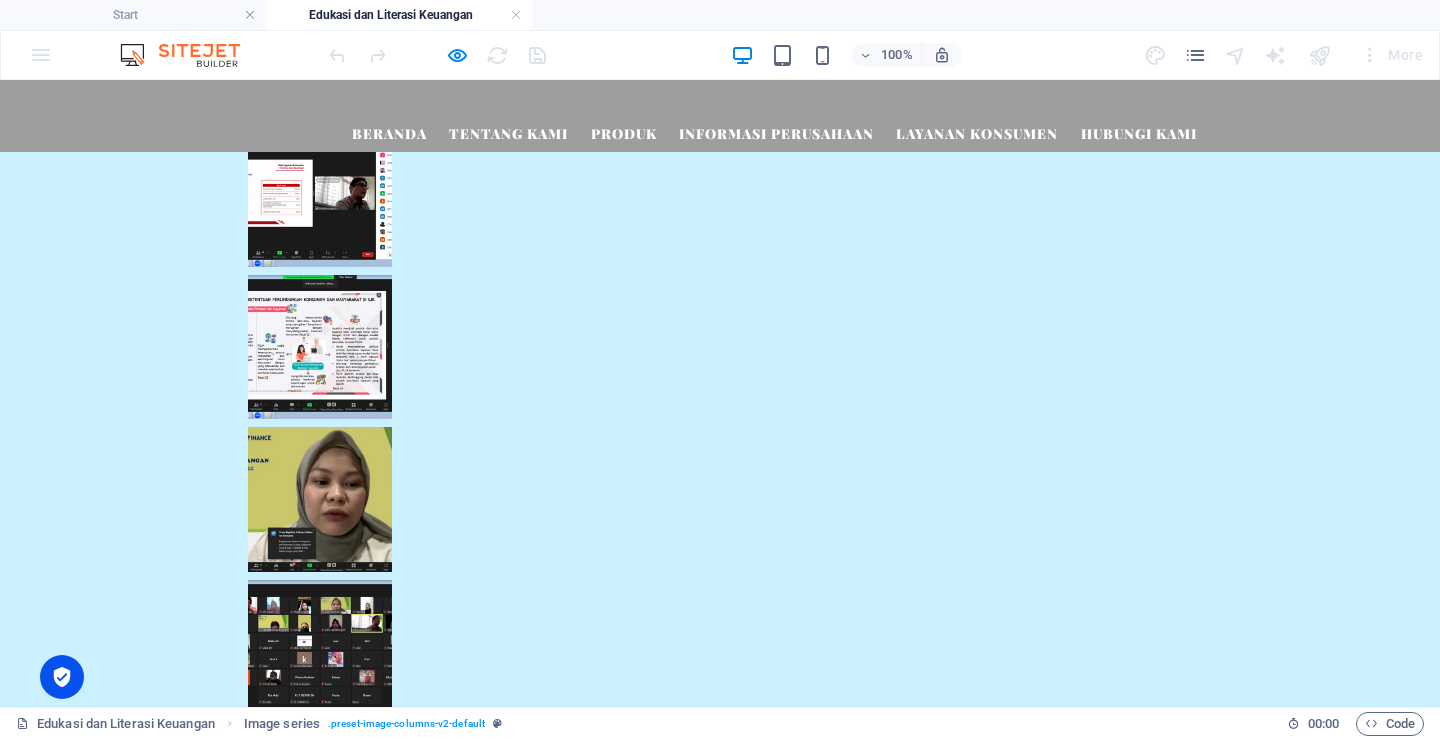 click at bounding box center [168, 5861] 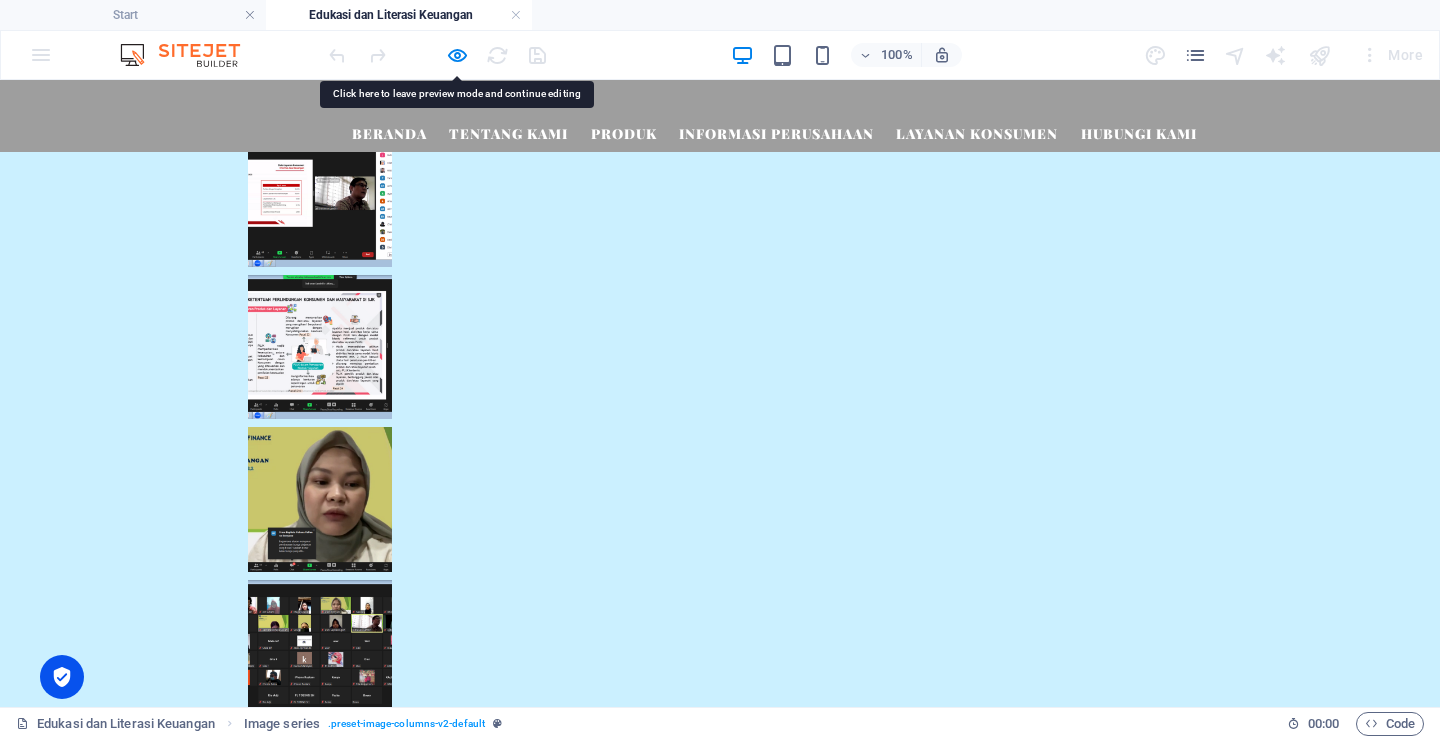 click at bounding box center [168, 6052] 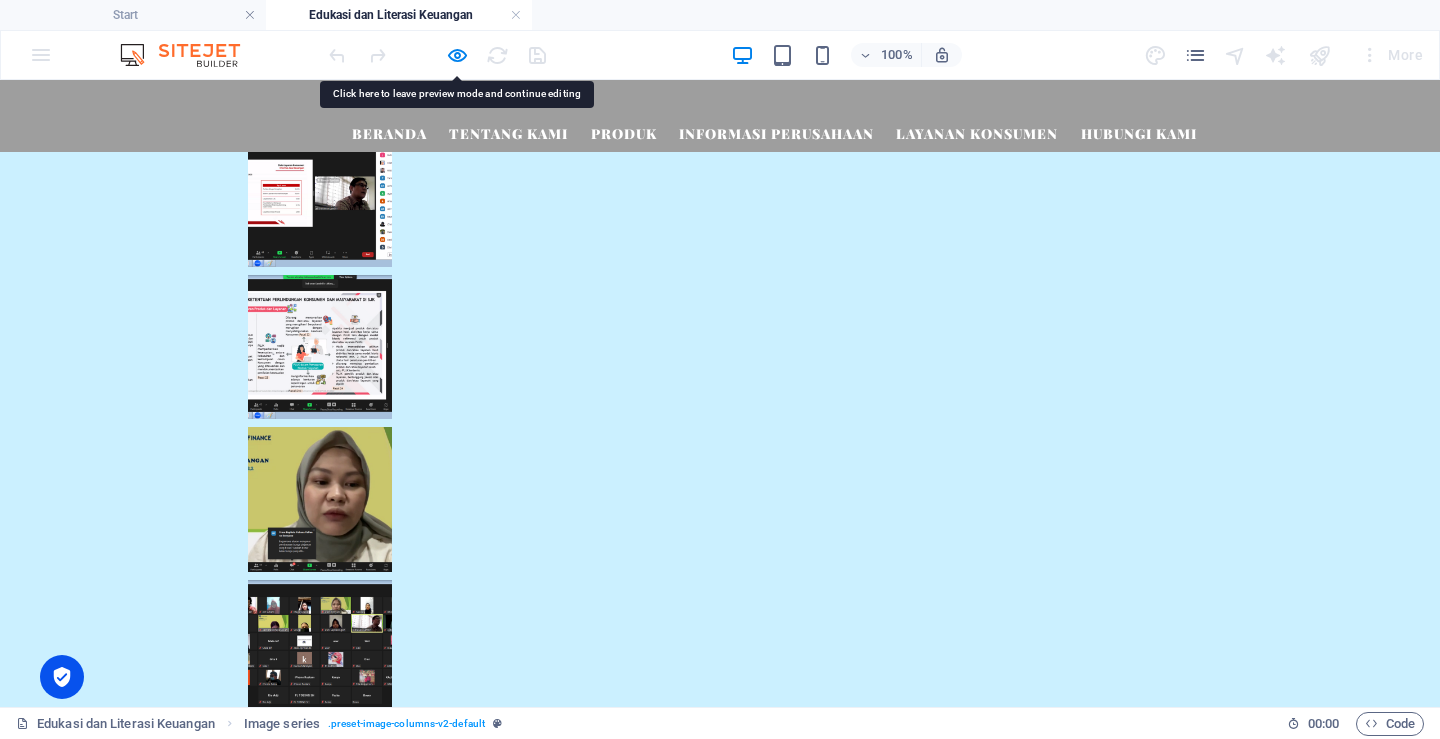 click at bounding box center [168, 6242] 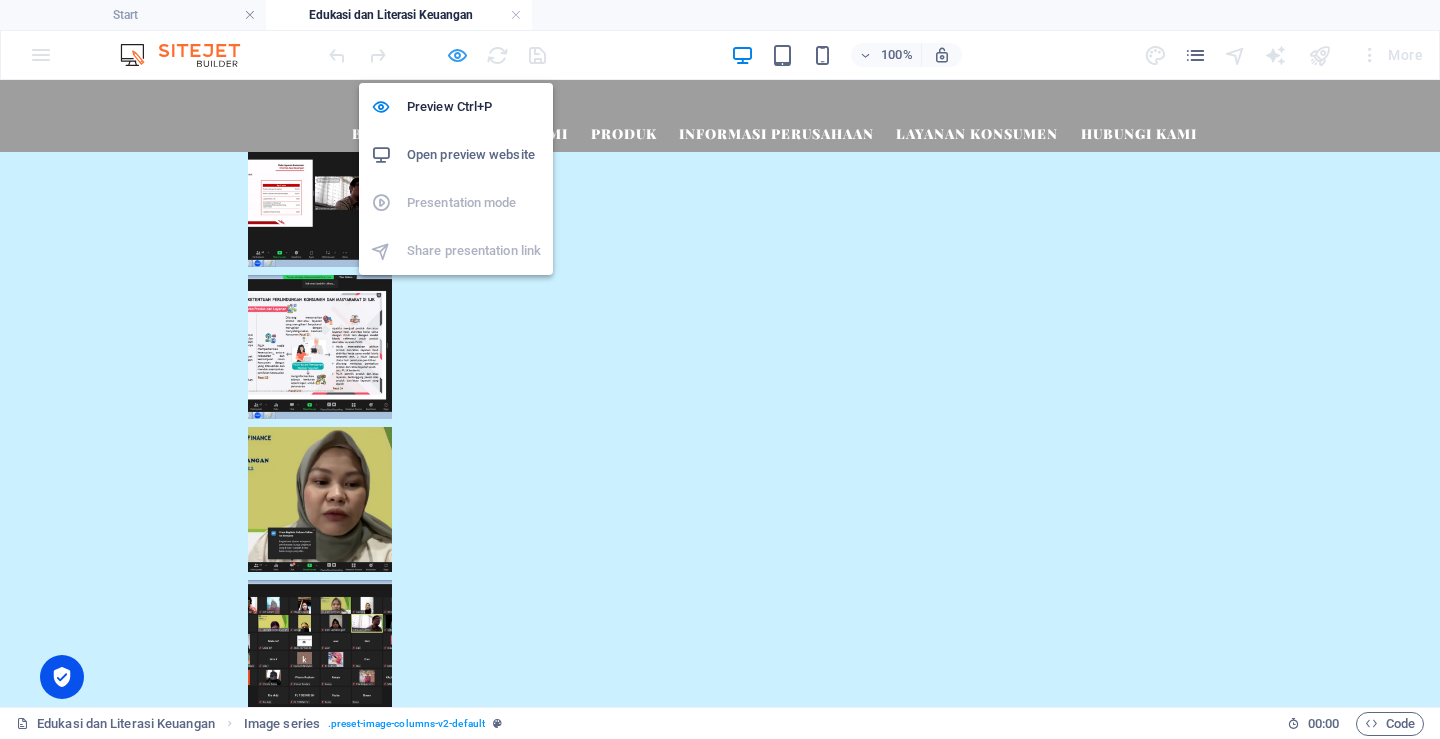 click at bounding box center [457, 55] 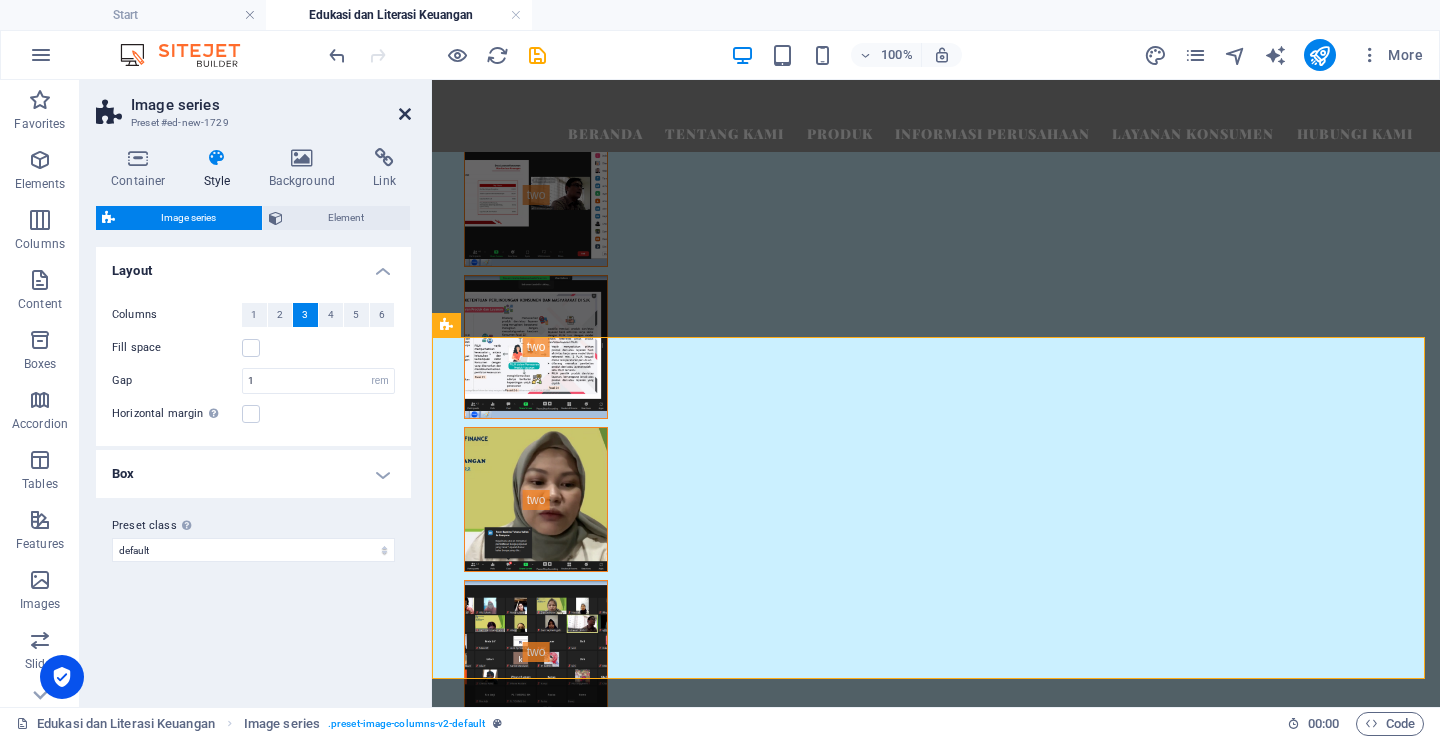 click at bounding box center [405, 114] 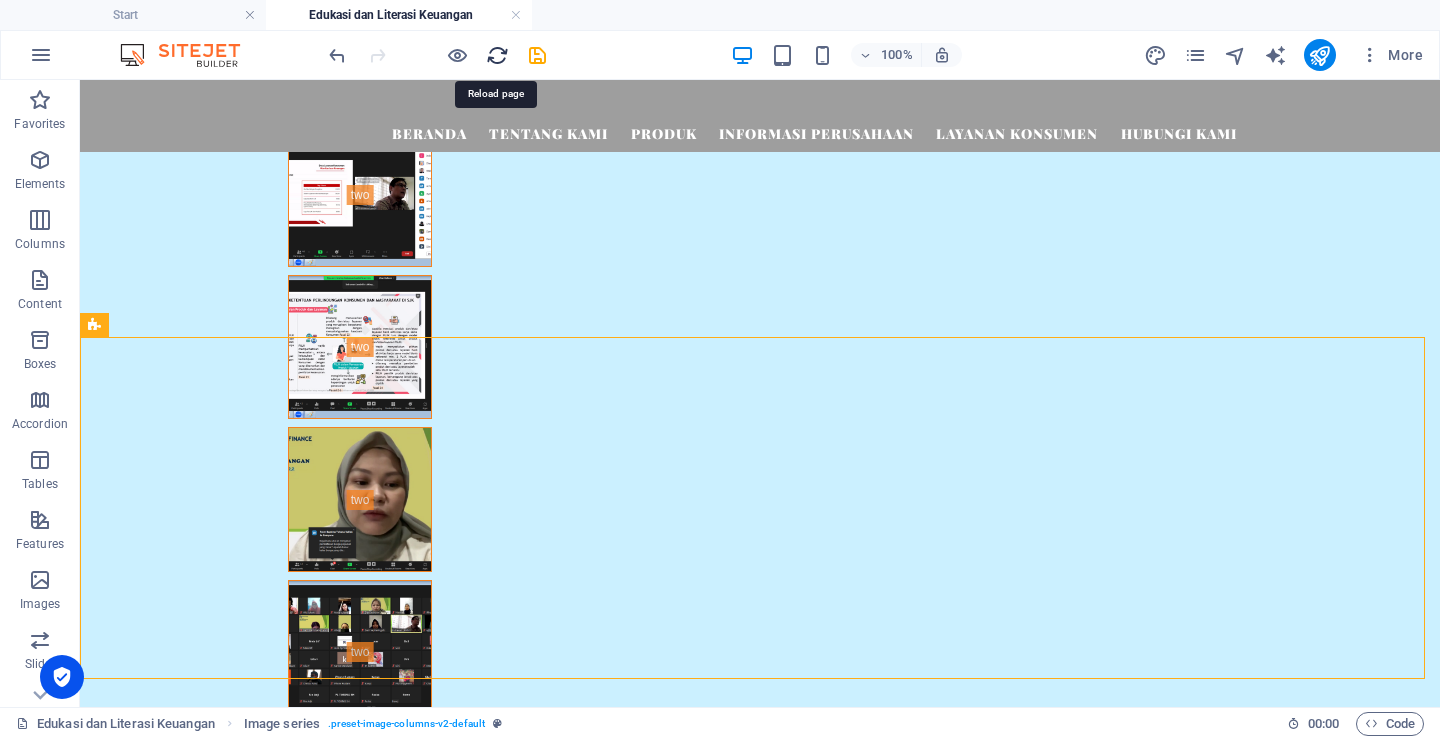 click at bounding box center [497, 55] 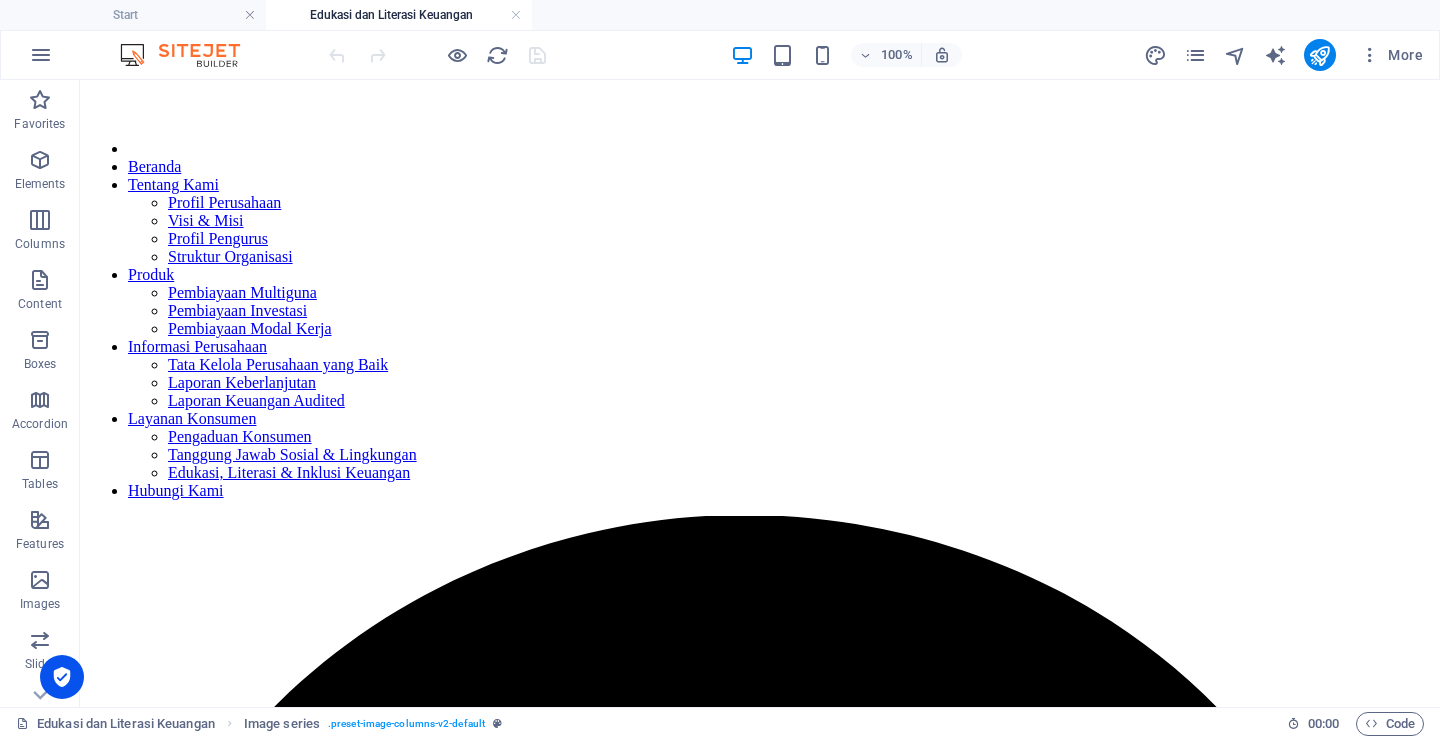 scroll, scrollTop: 0, scrollLeft: 0, axis: both 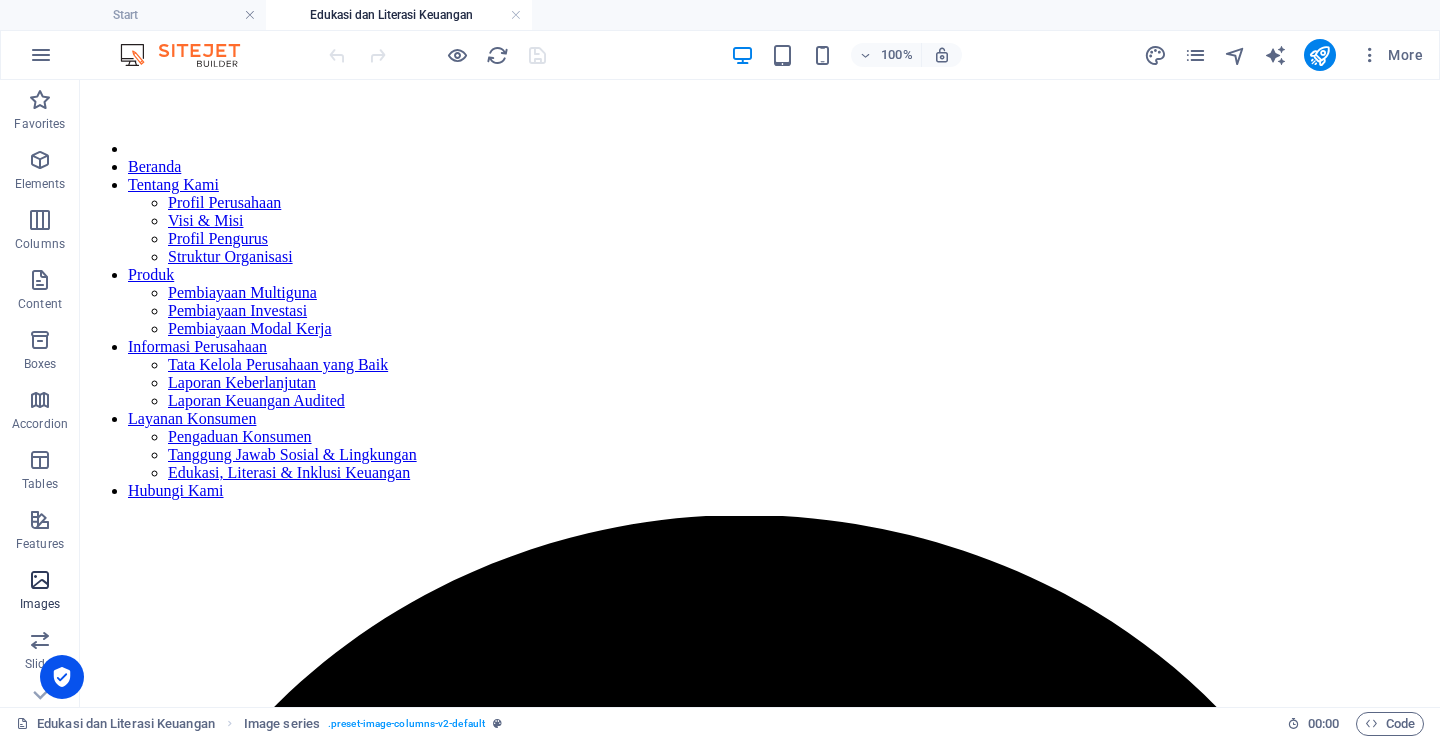 click at bounding box center (40, 580) 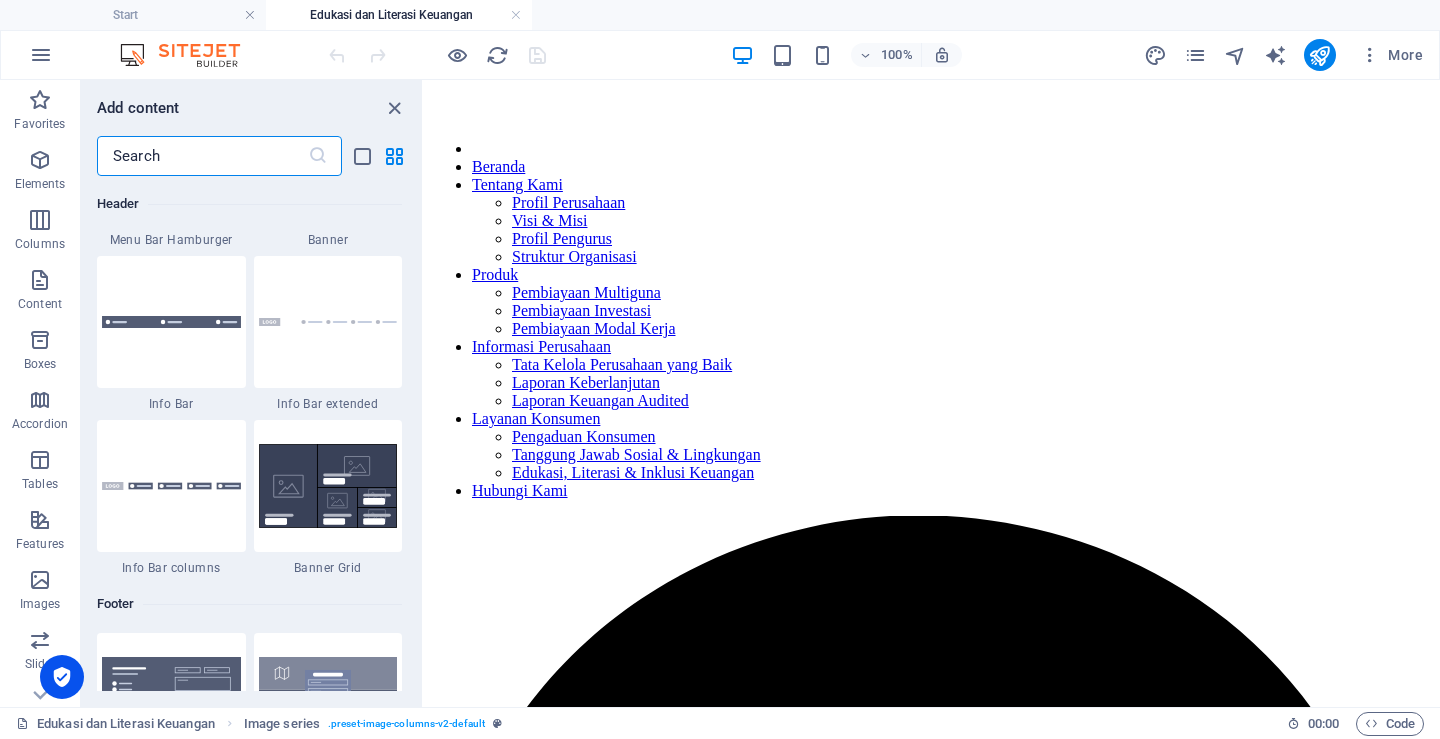 scroll, scrollTop: 12676, scrollLeft: 0, axis: vertical 